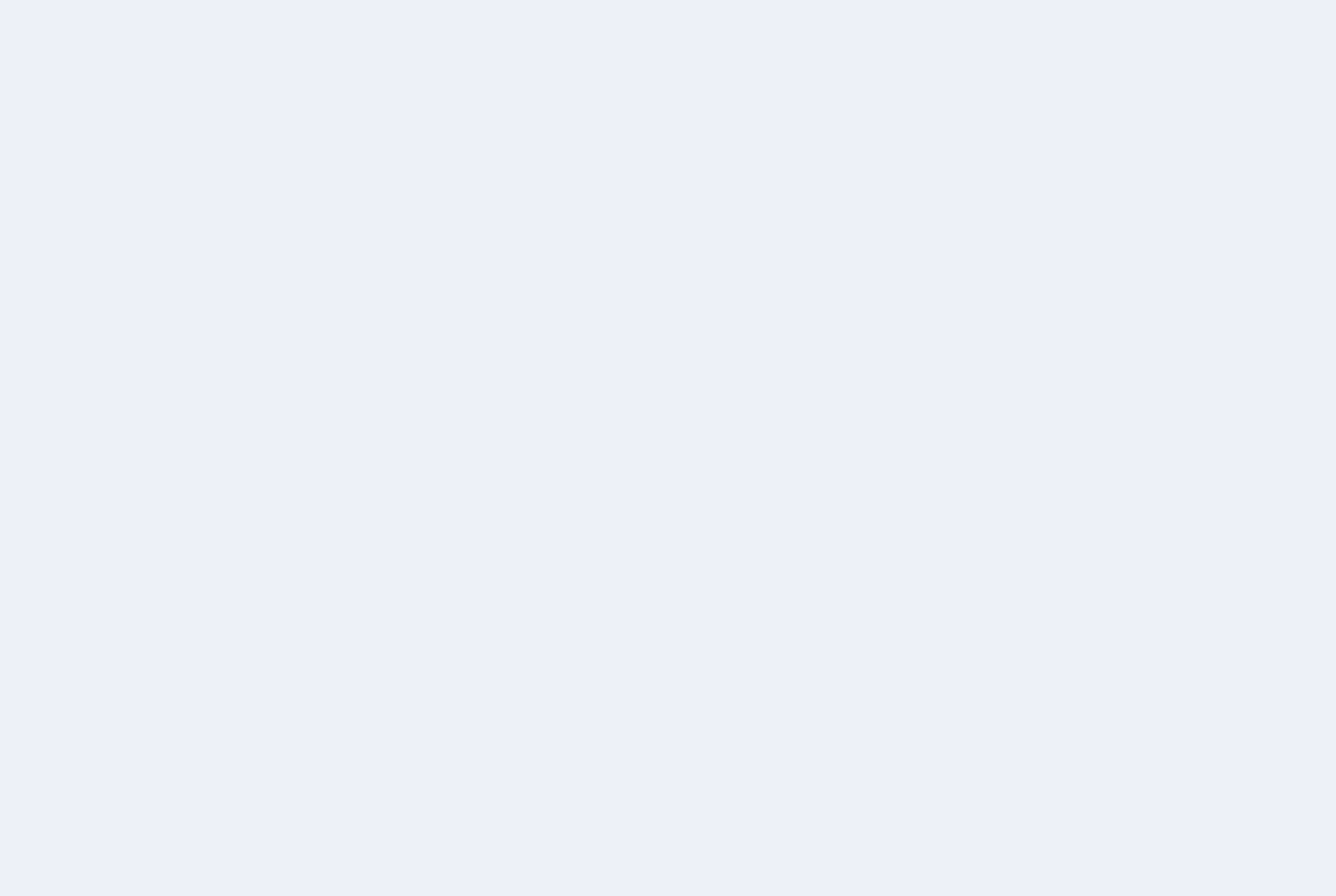 scroll, scrollTop: 0, scrollLeft: 0, axis: both 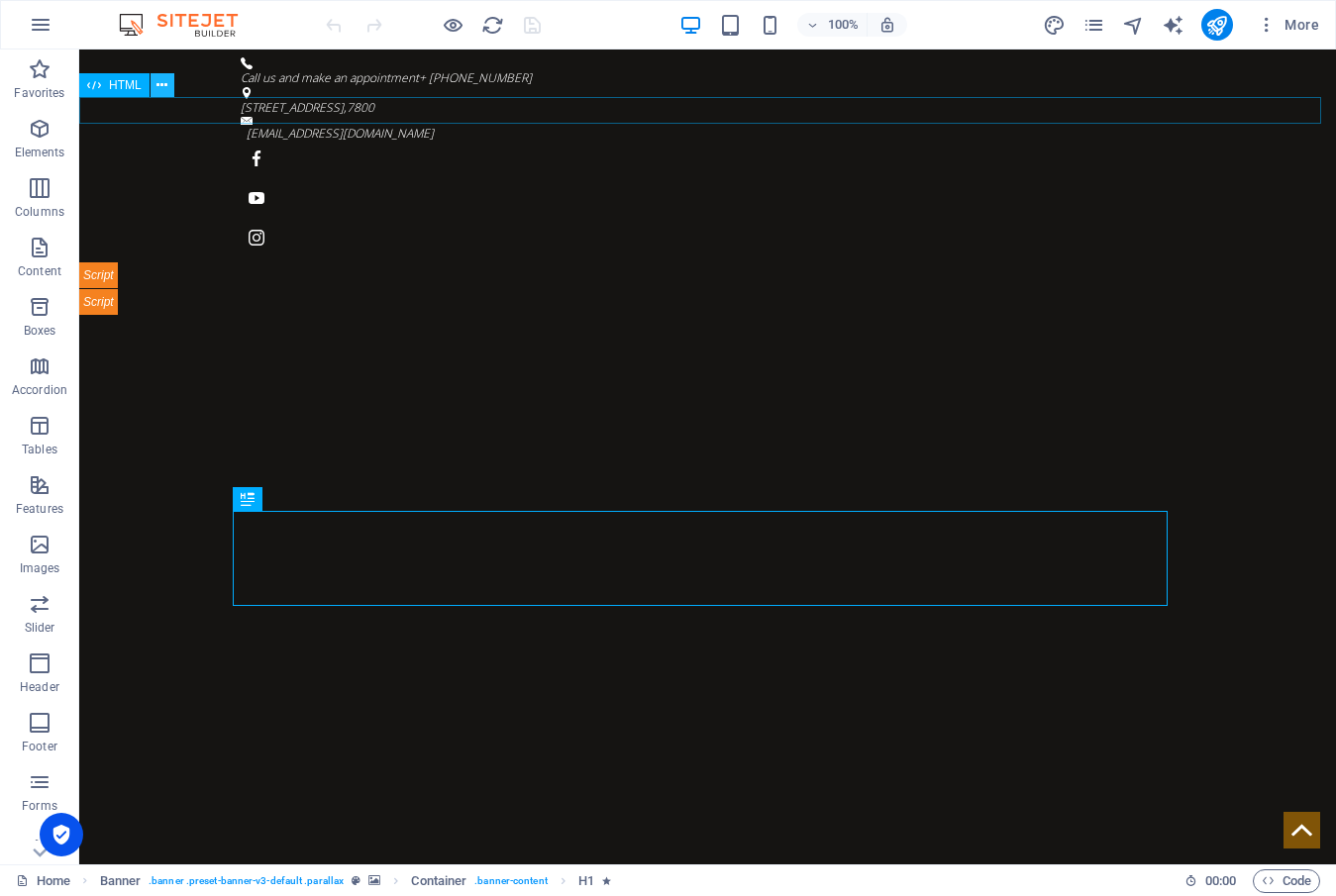 click at bounding box center [161, 85] 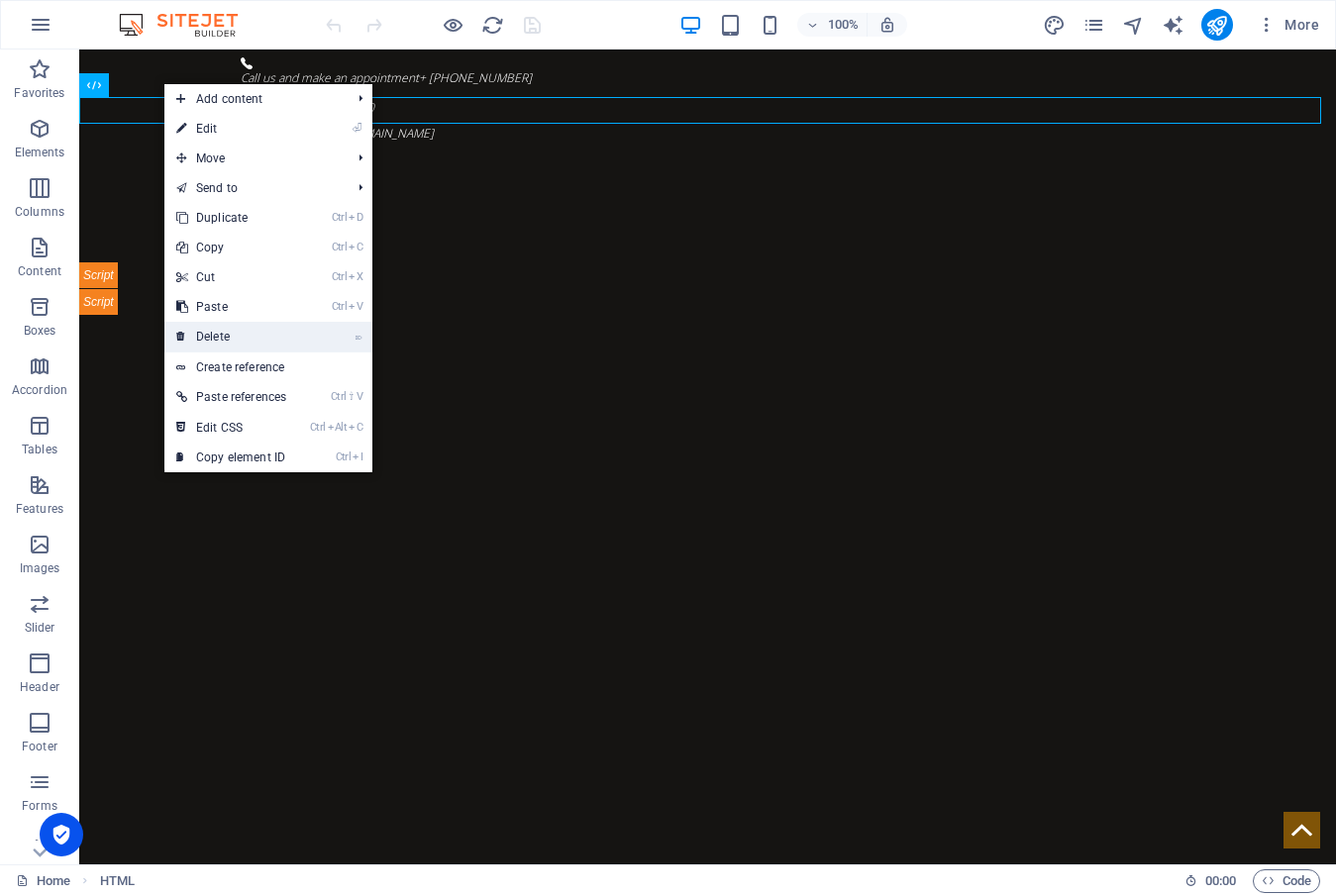 click on "⌦  Delete" at bounding box center (231, 337) 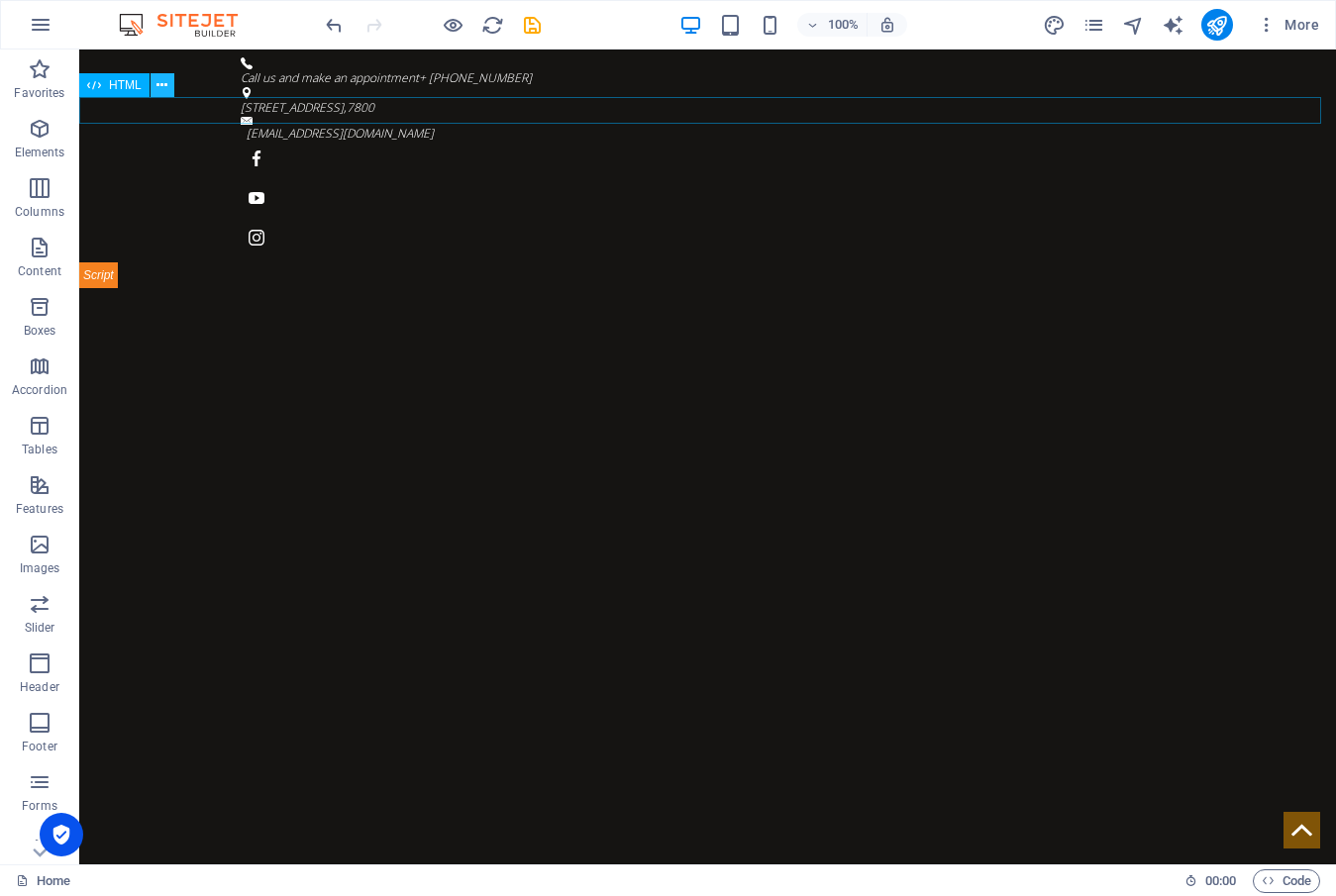 click at bounding box center [161, 85] 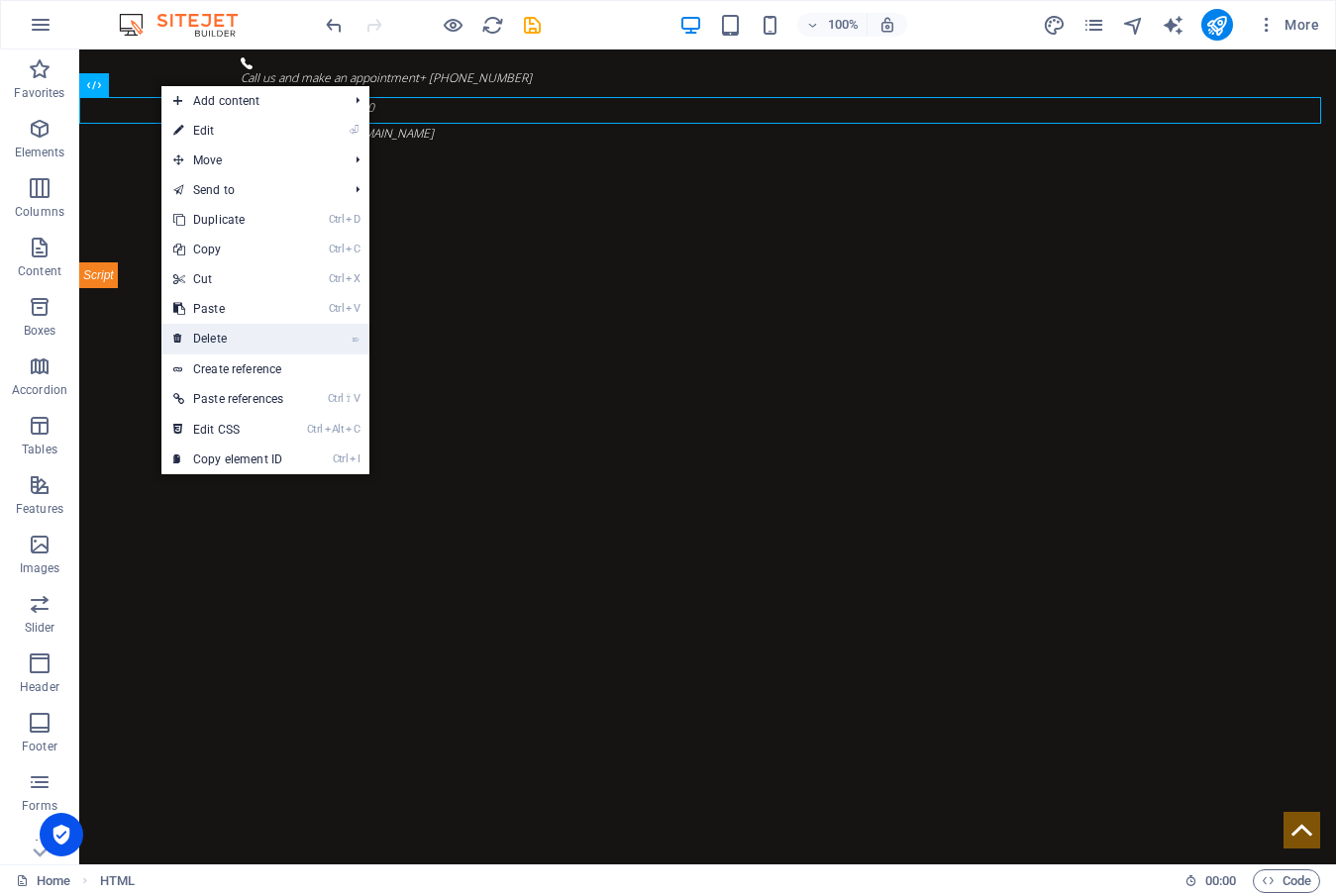 click on "⌦  Delete" at bounding box center (228, 339) 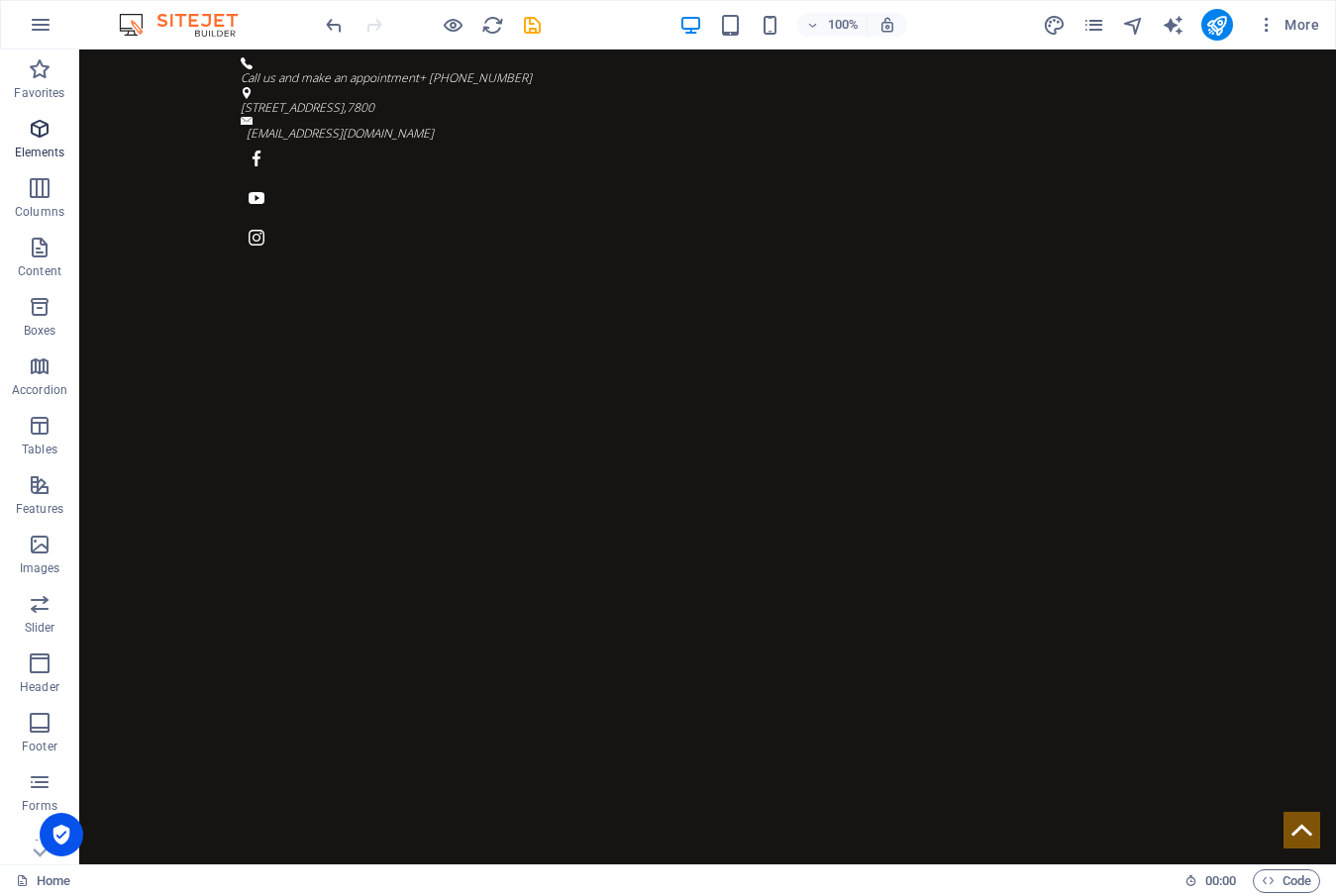 click at bounding box center (40, 129) 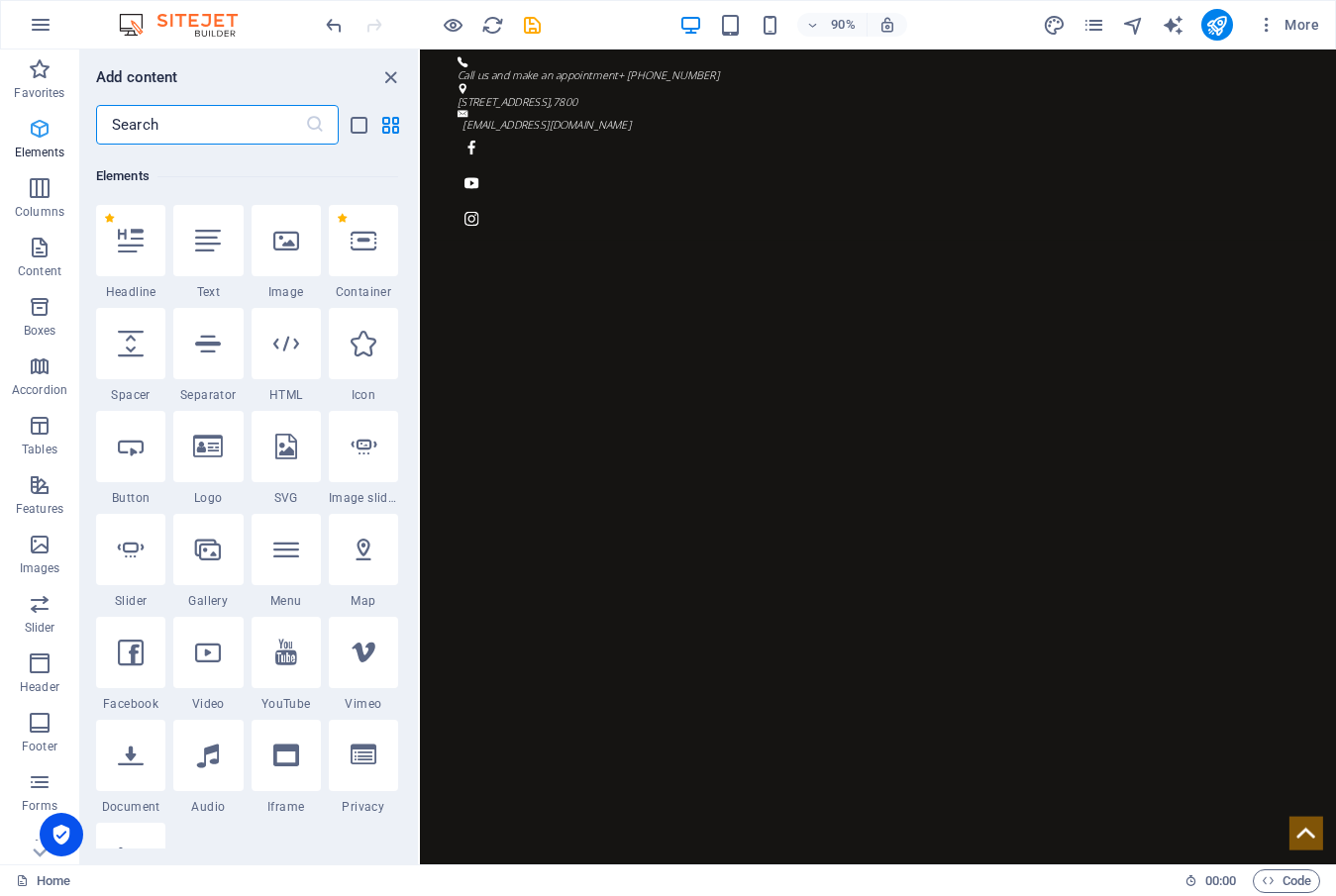 scroll, scrollTop: 211, scrollLeft: 0, axis: vertical 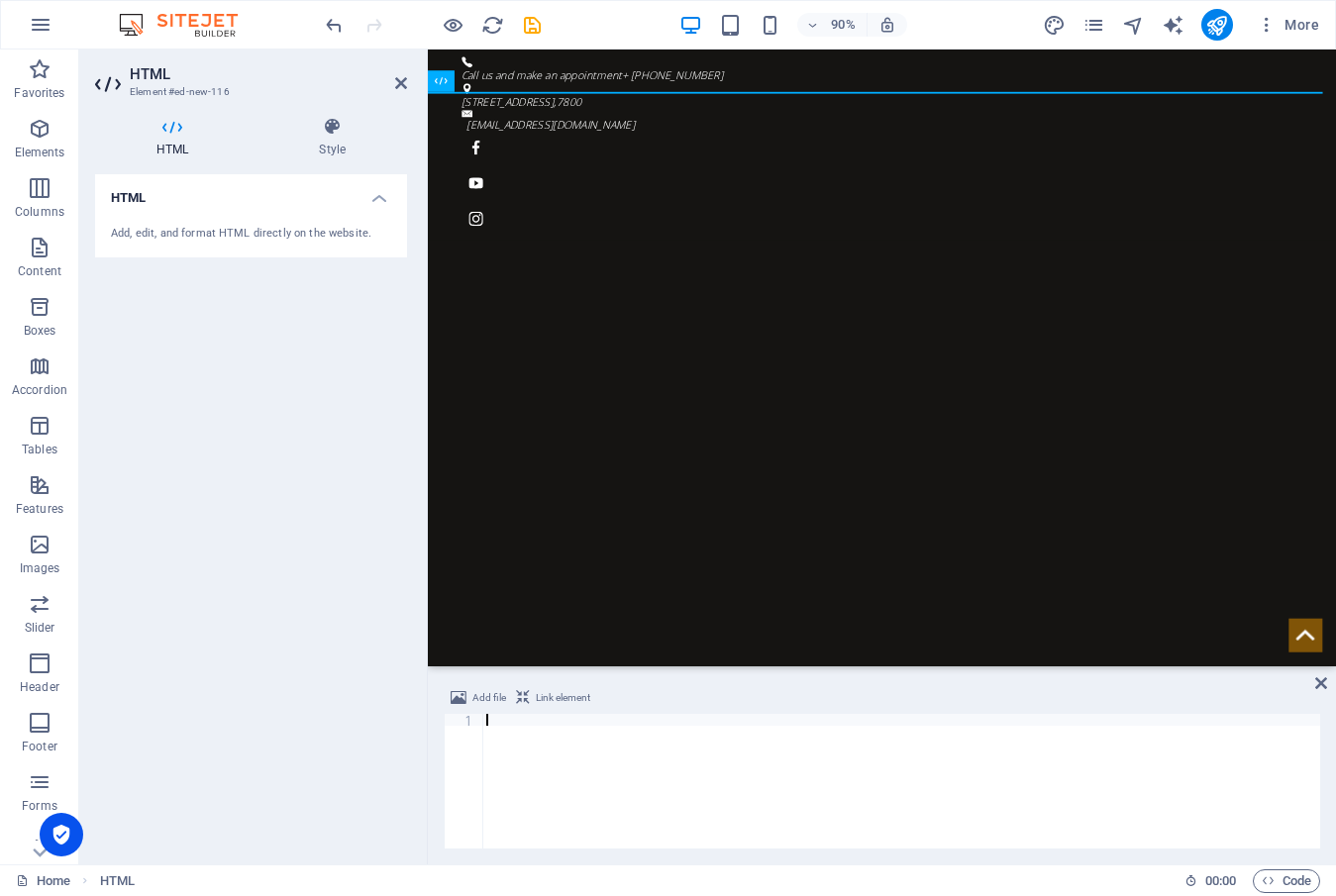 type on "crossorigin="anonymous"></script>" 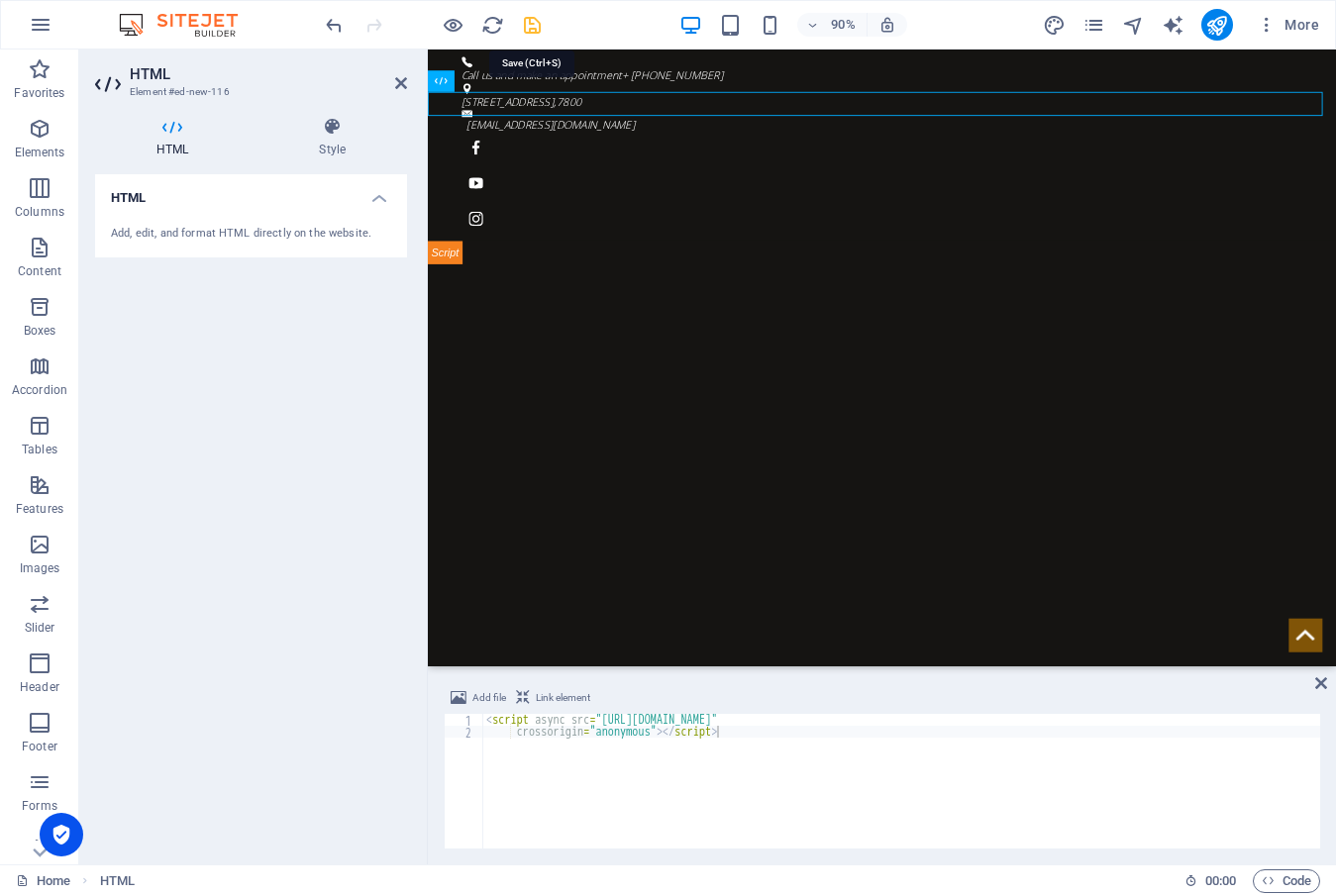 click at bounding box center [532, 25] 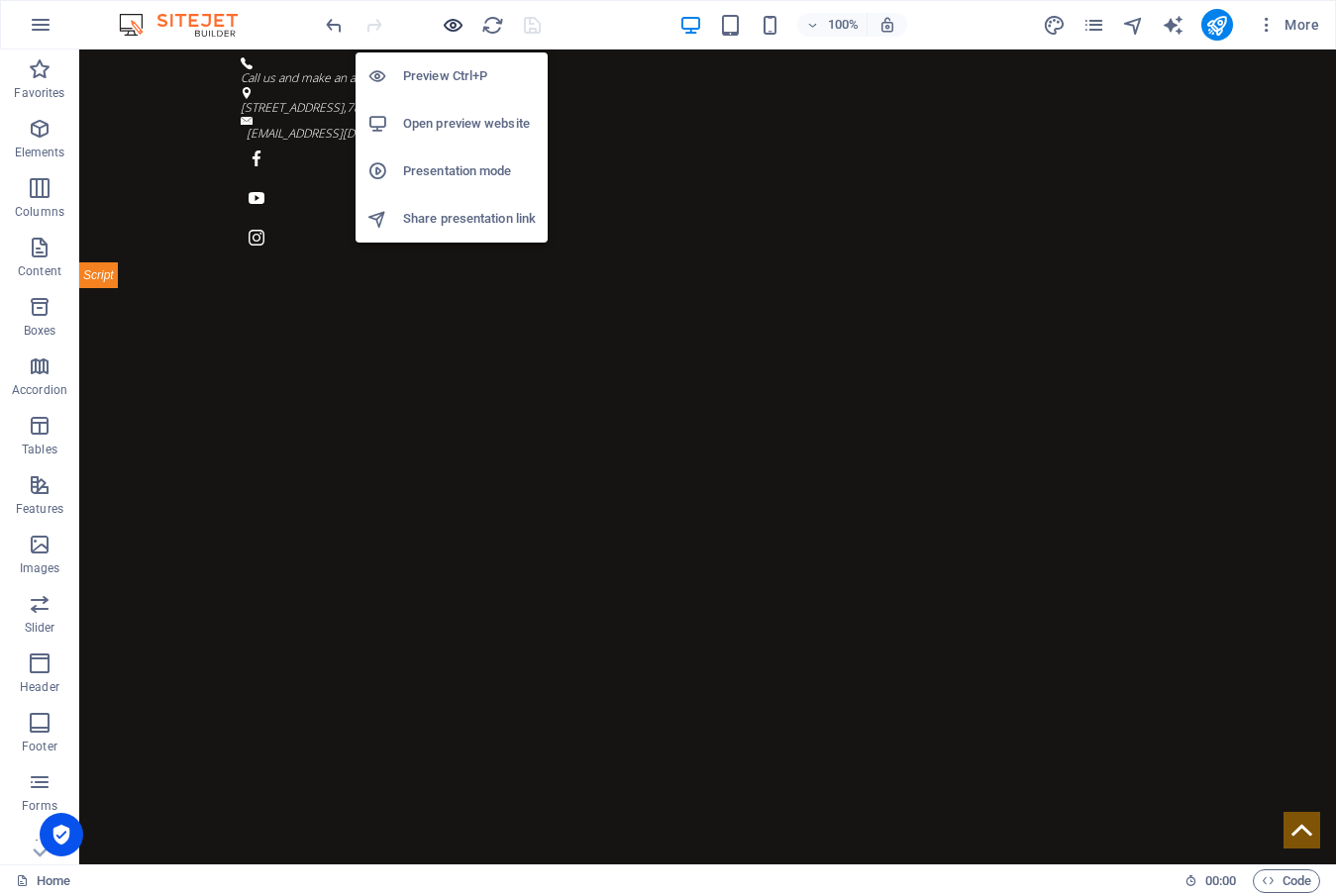 click at bounding box center [453, 25] 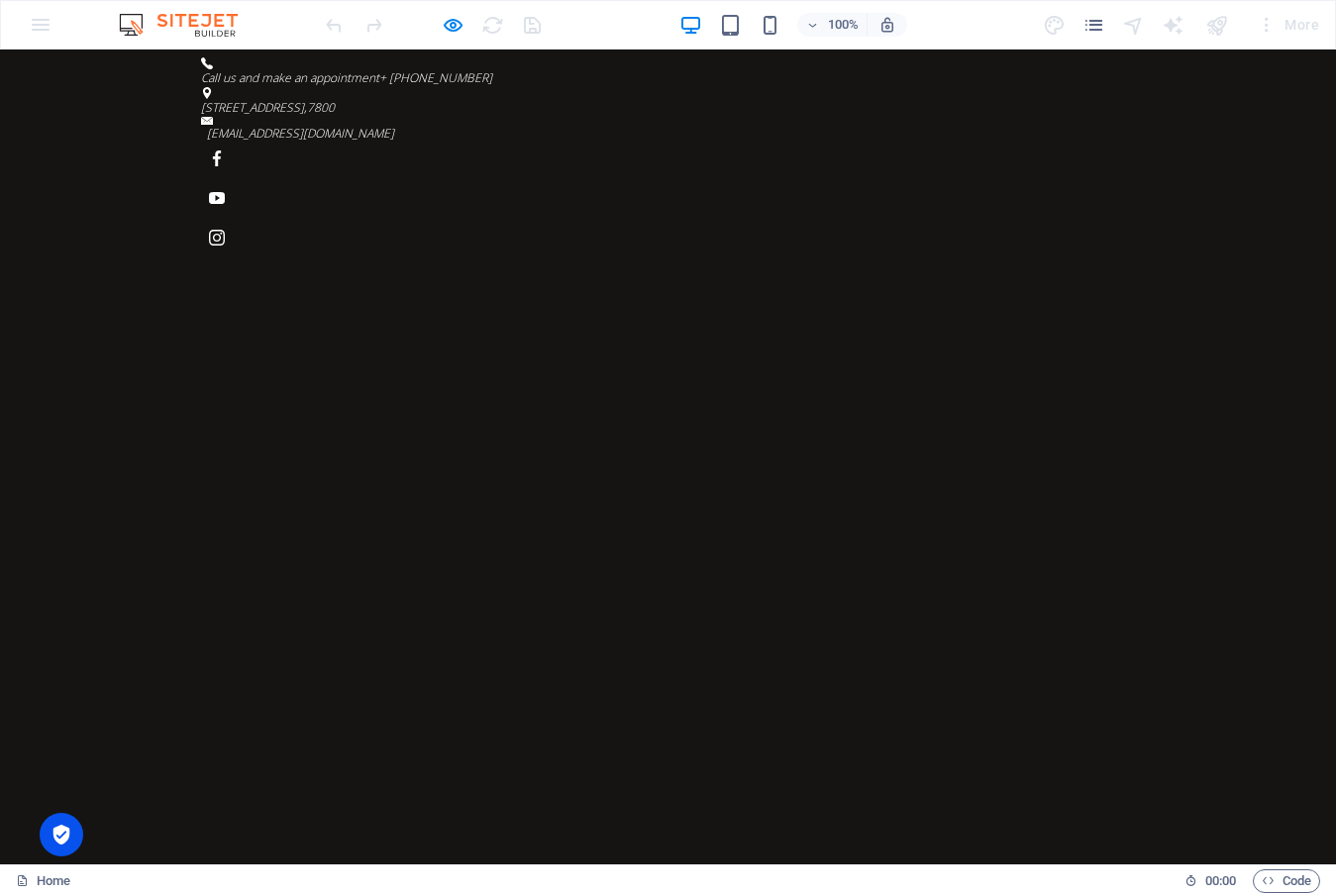 click on "About us" at bounding box center (615, 1211) 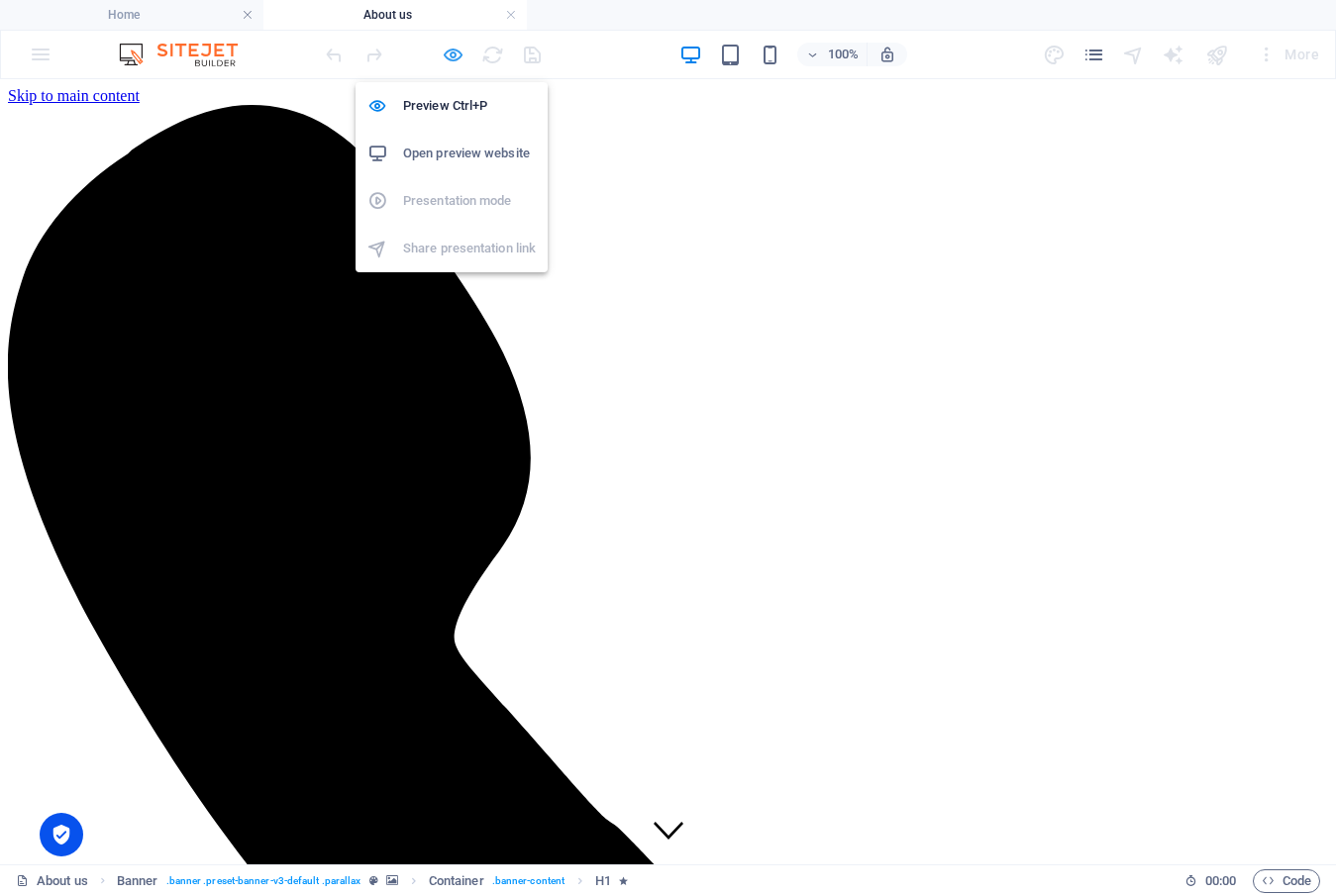 scroll, scrollTop: 0, scrollLeft: 0, axis: both 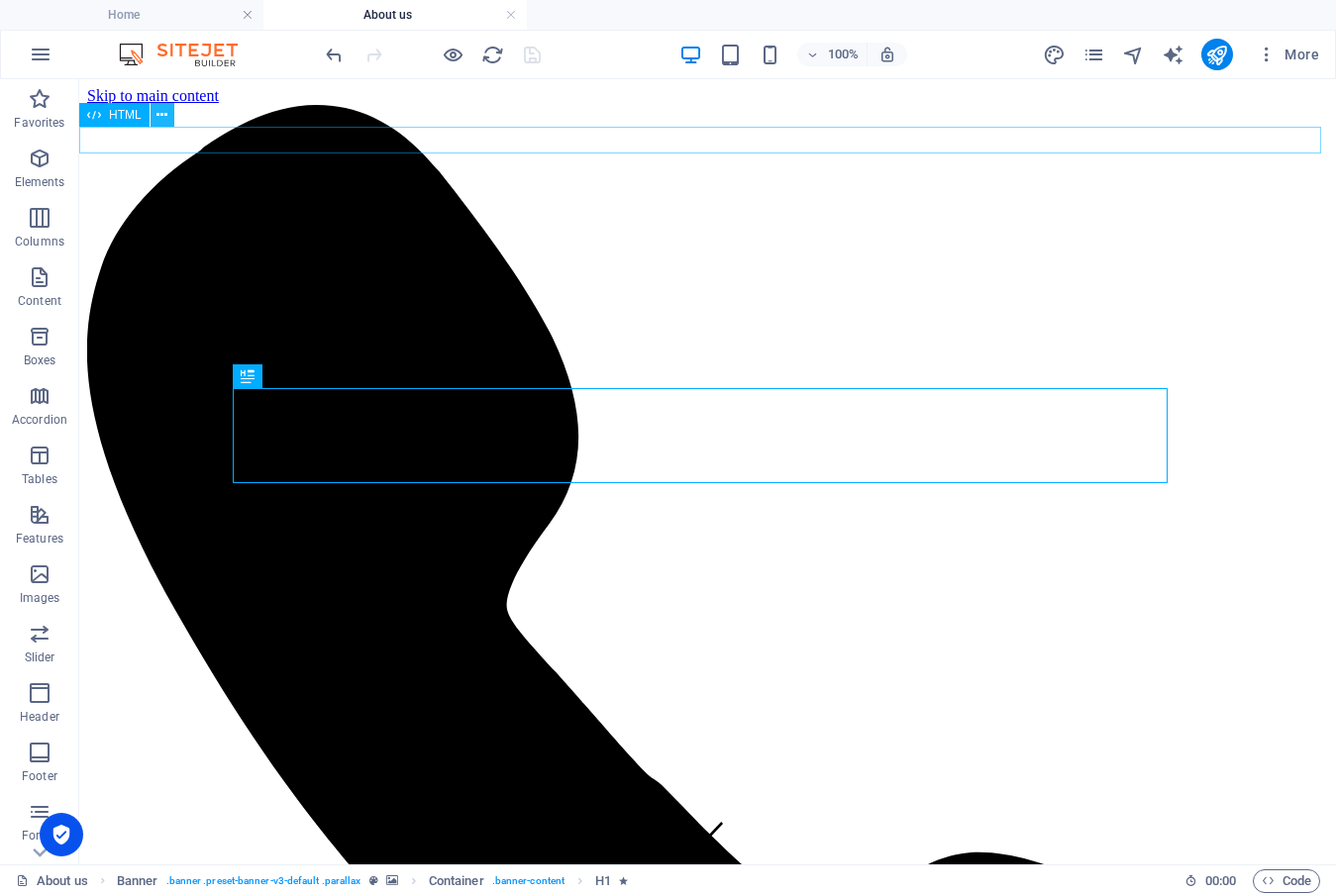 click at bounding box center [161, 115] 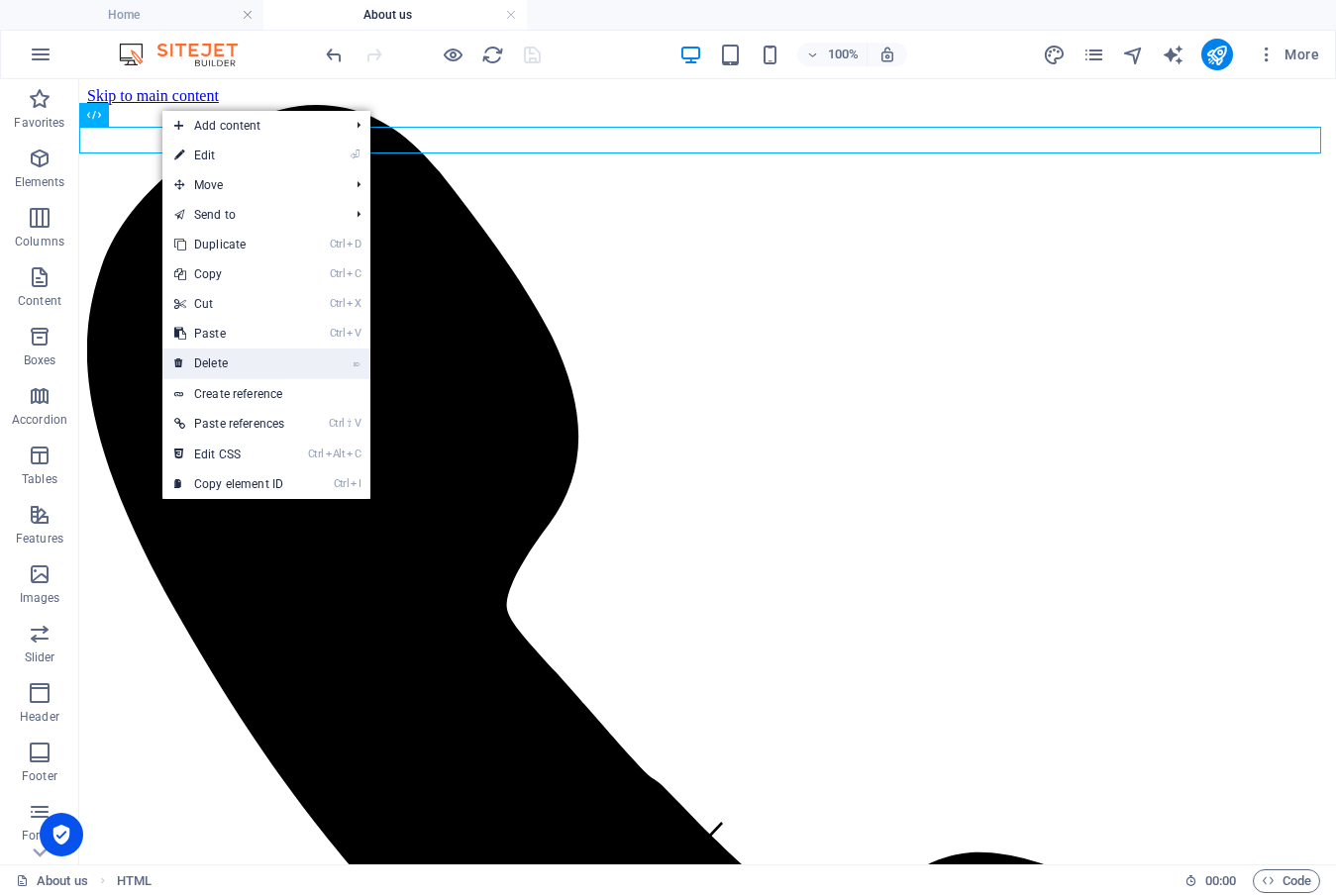 click on "⌦  Delete" at bounding box center [229, 363] 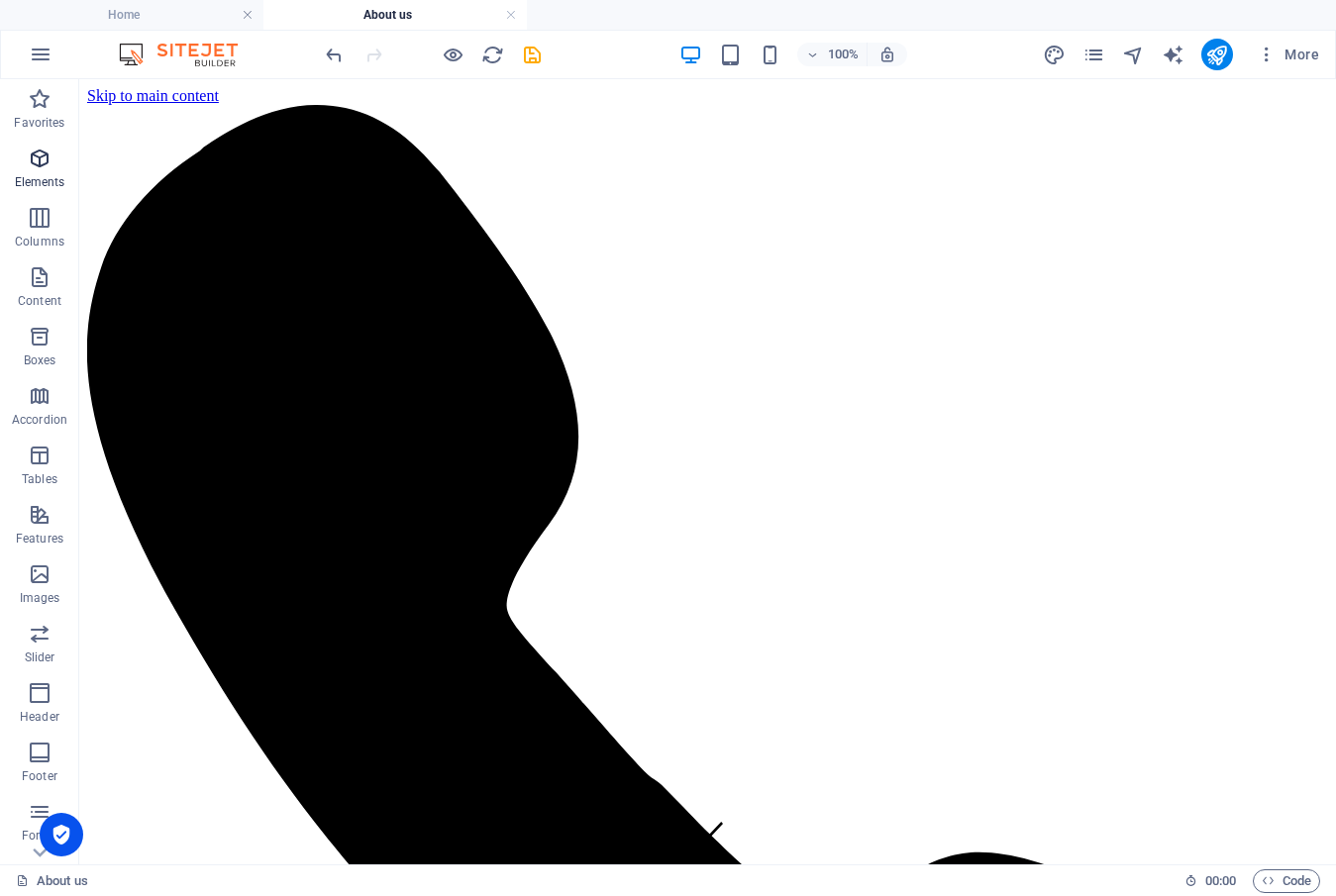 click at bounding box center [40, 158] 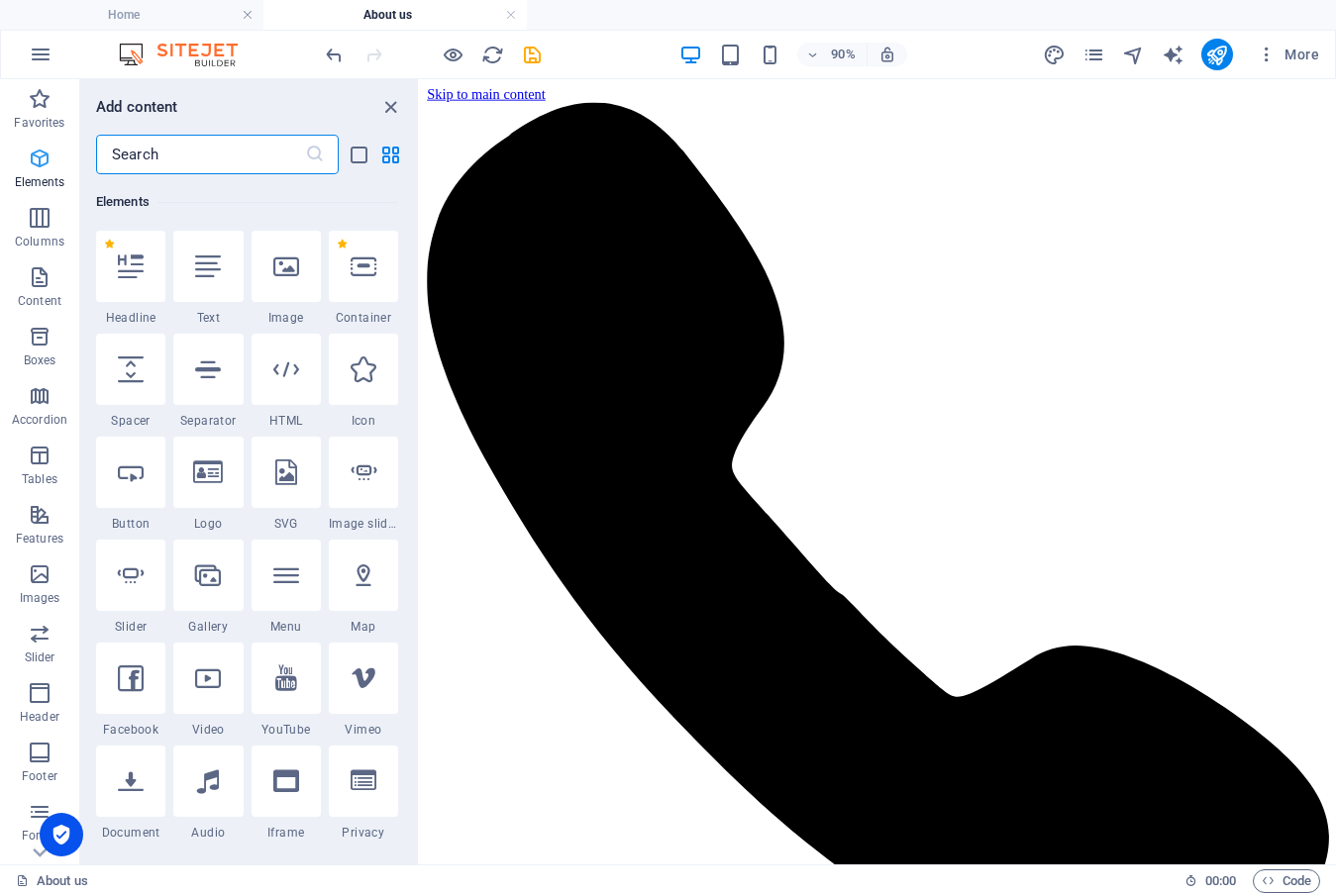 scroll, scrollTop: 211, scrollLeft: 0, axis: vertical 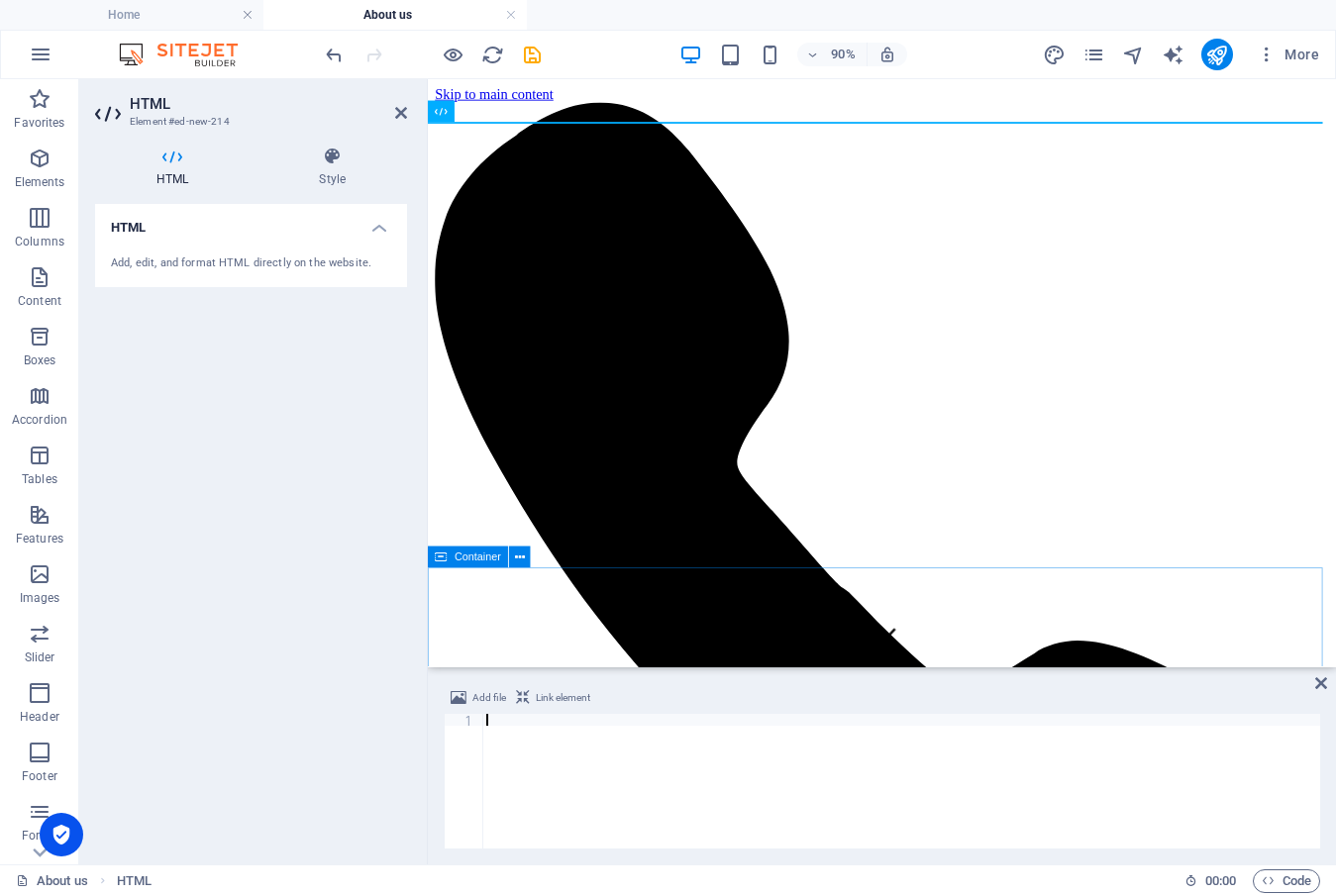 type on "crossorigin="anonymous"></script>" 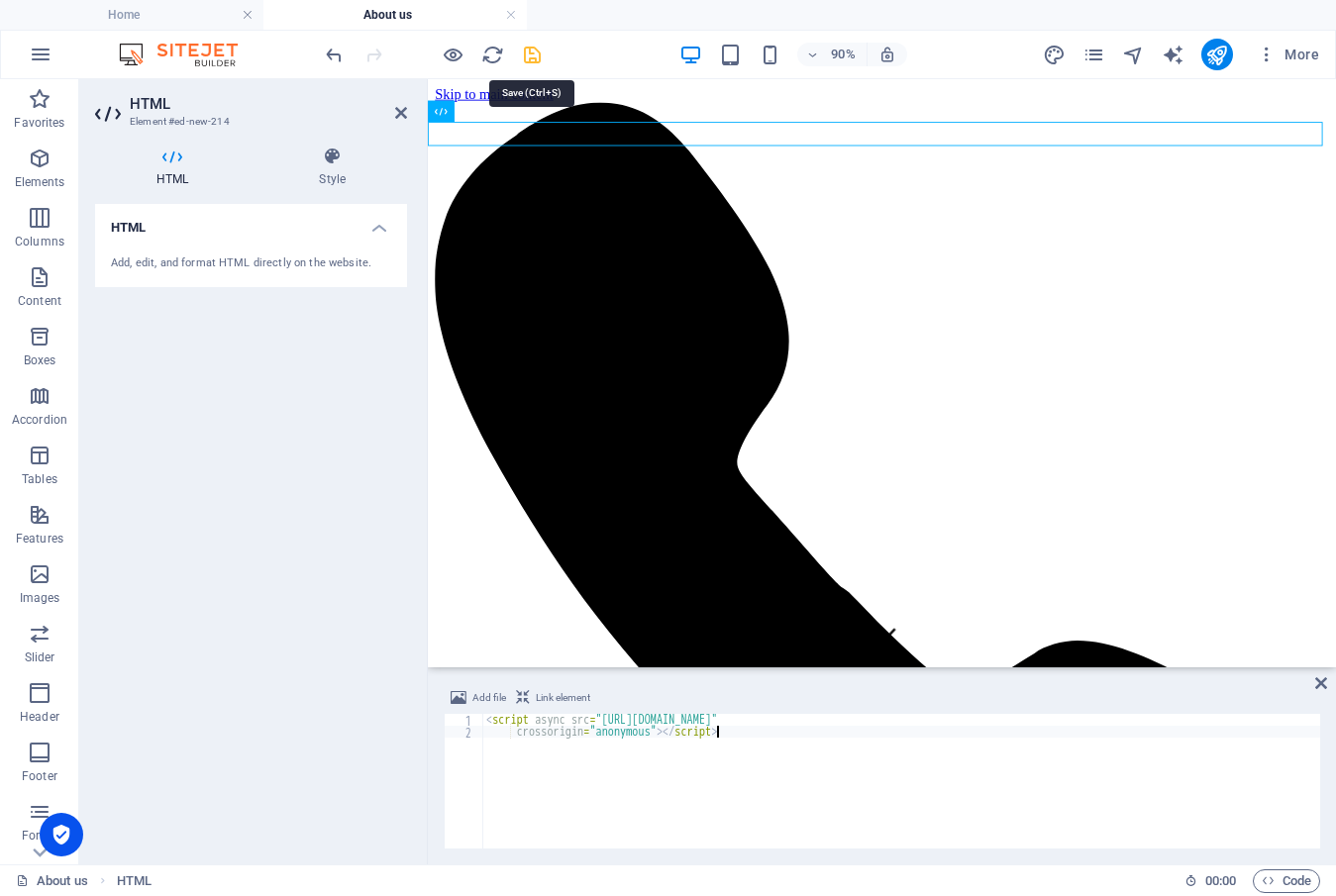 click at bounding box center [532, 54] 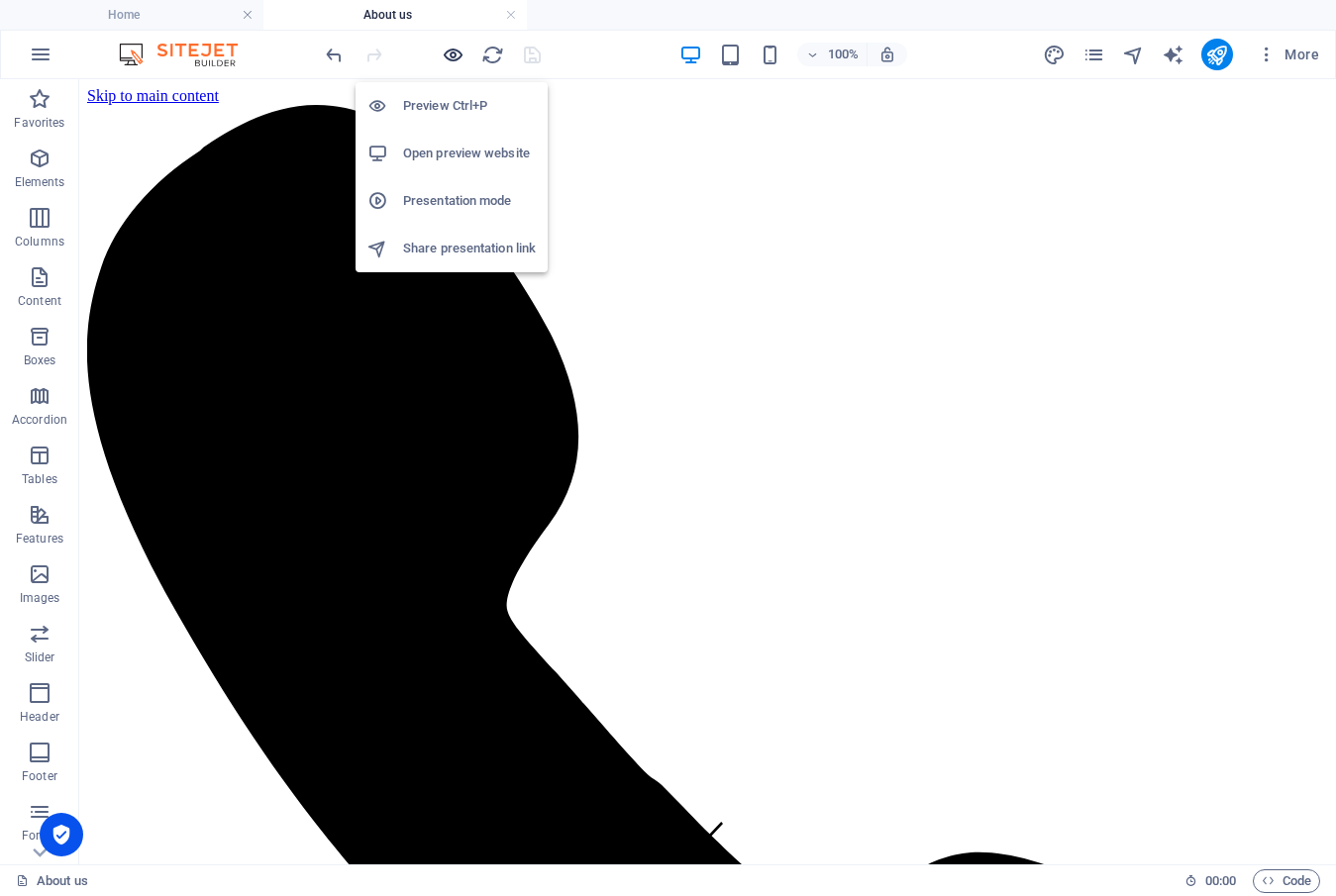 click at bounding box center [453, 54] 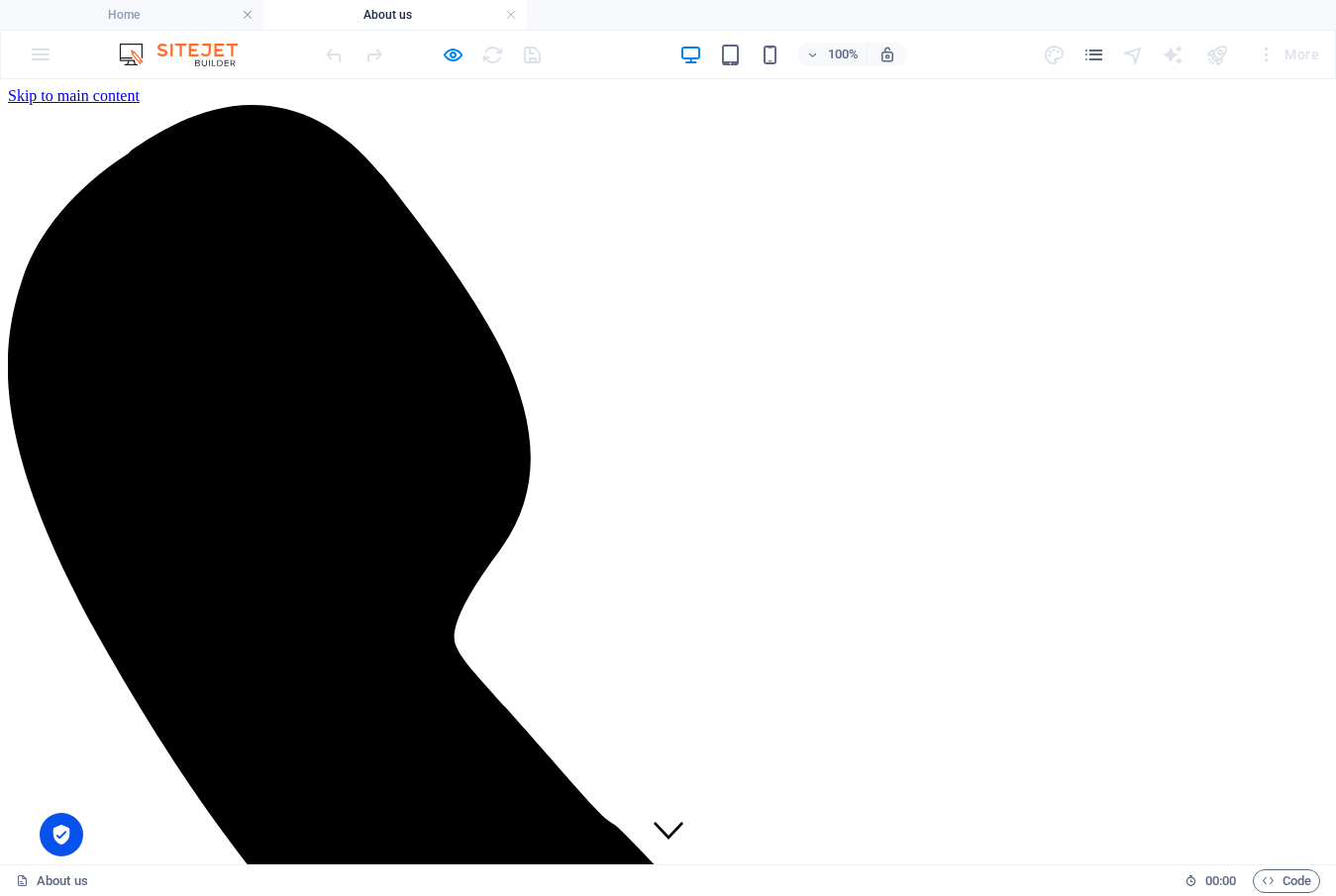 click on "Service" at bounding box center (71, 10076) 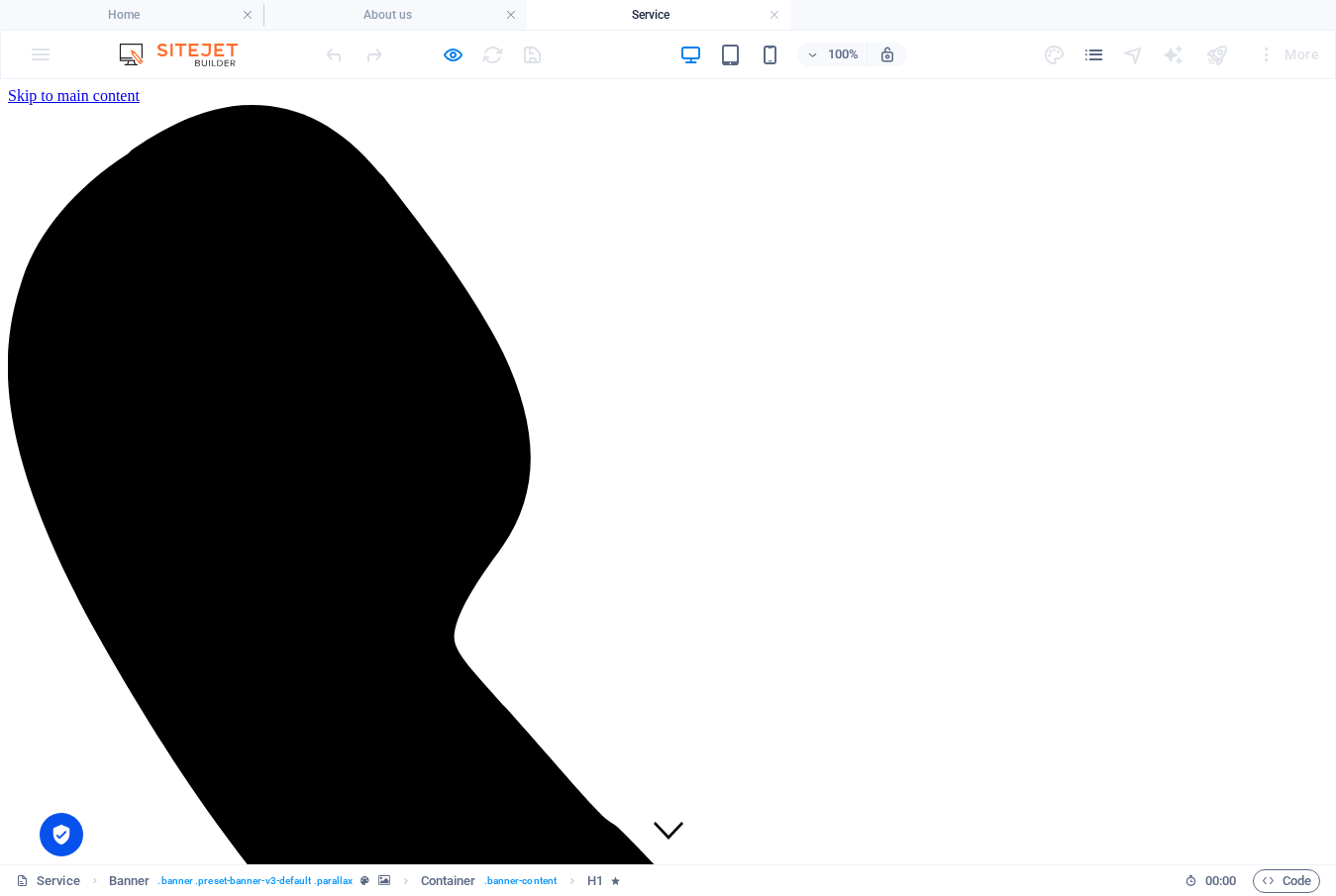 scroll, scrollTop: 0, scrollLeft: 0, axis: both 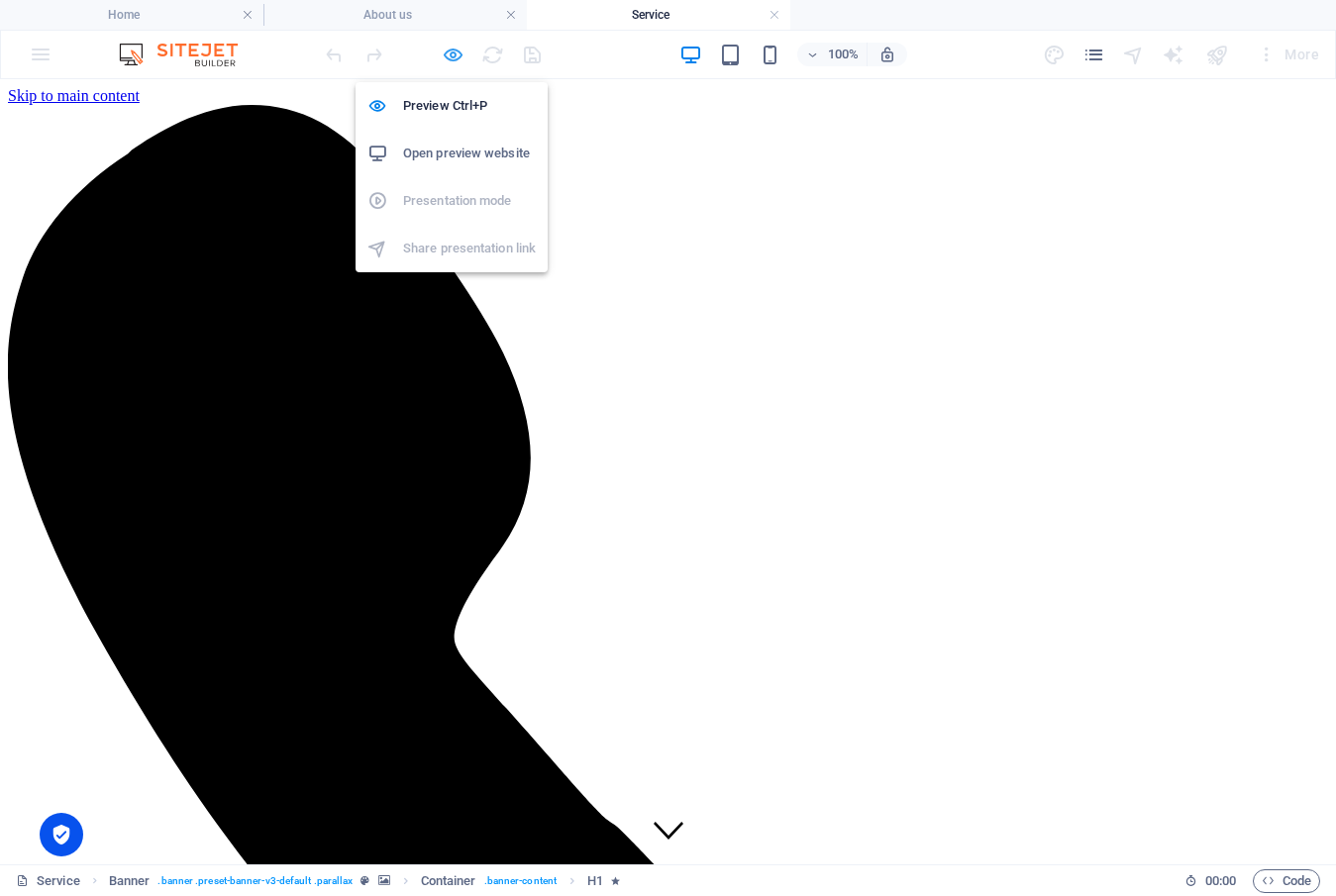 click at bounding box center (453, 54) 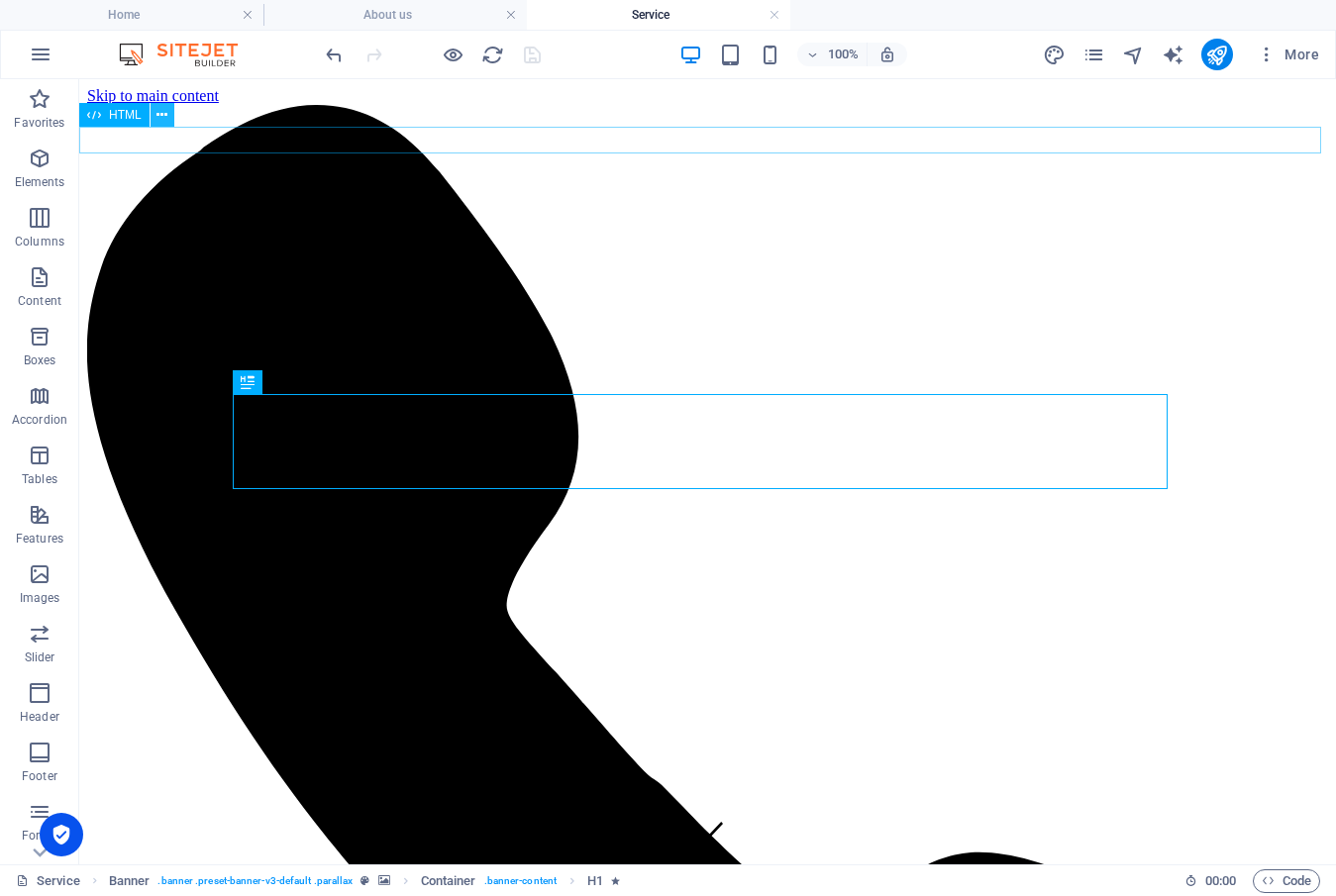 click at bounding box center (161, 115) 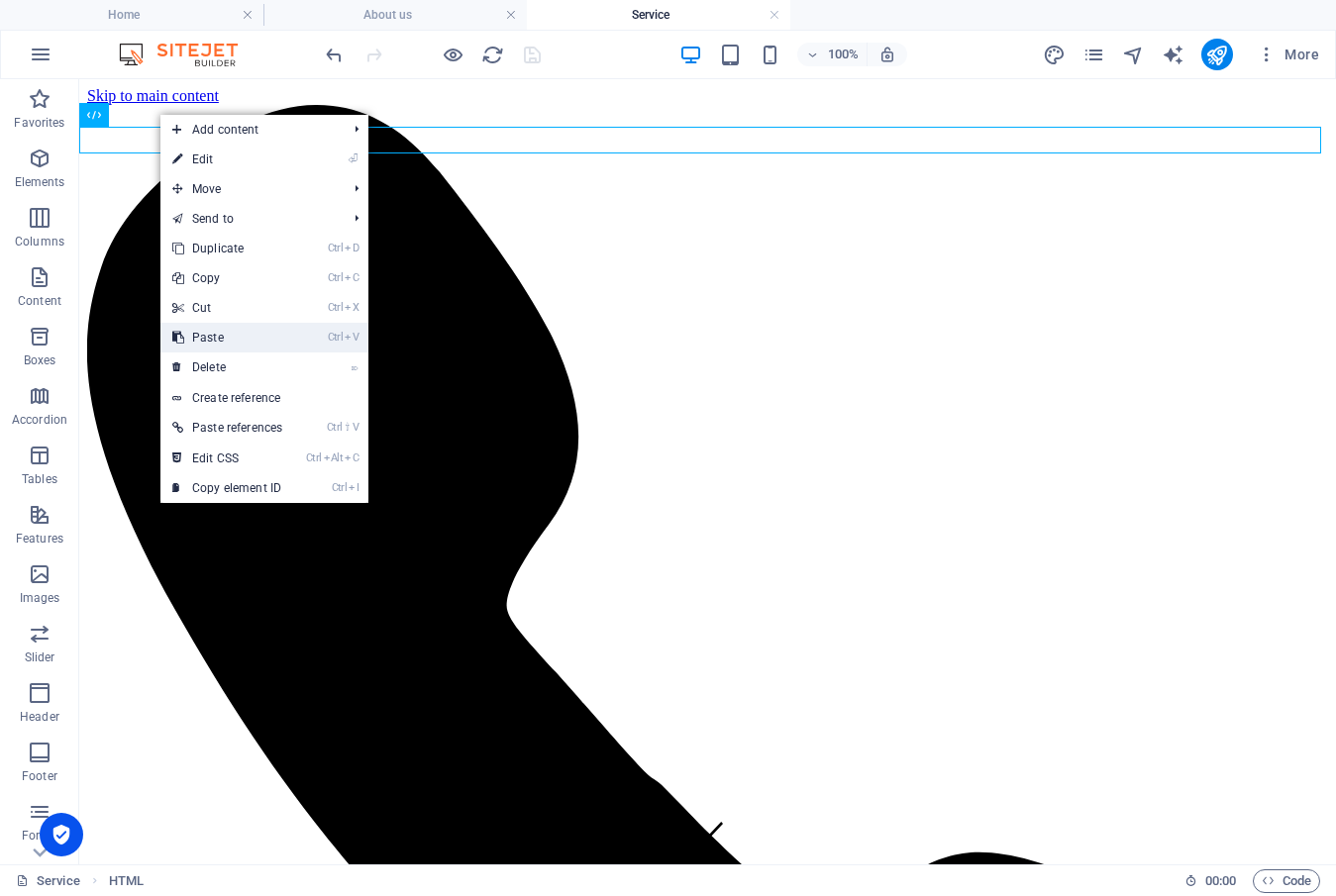 click on "Ctrl V  Paste" at bounding box center [227, 338] 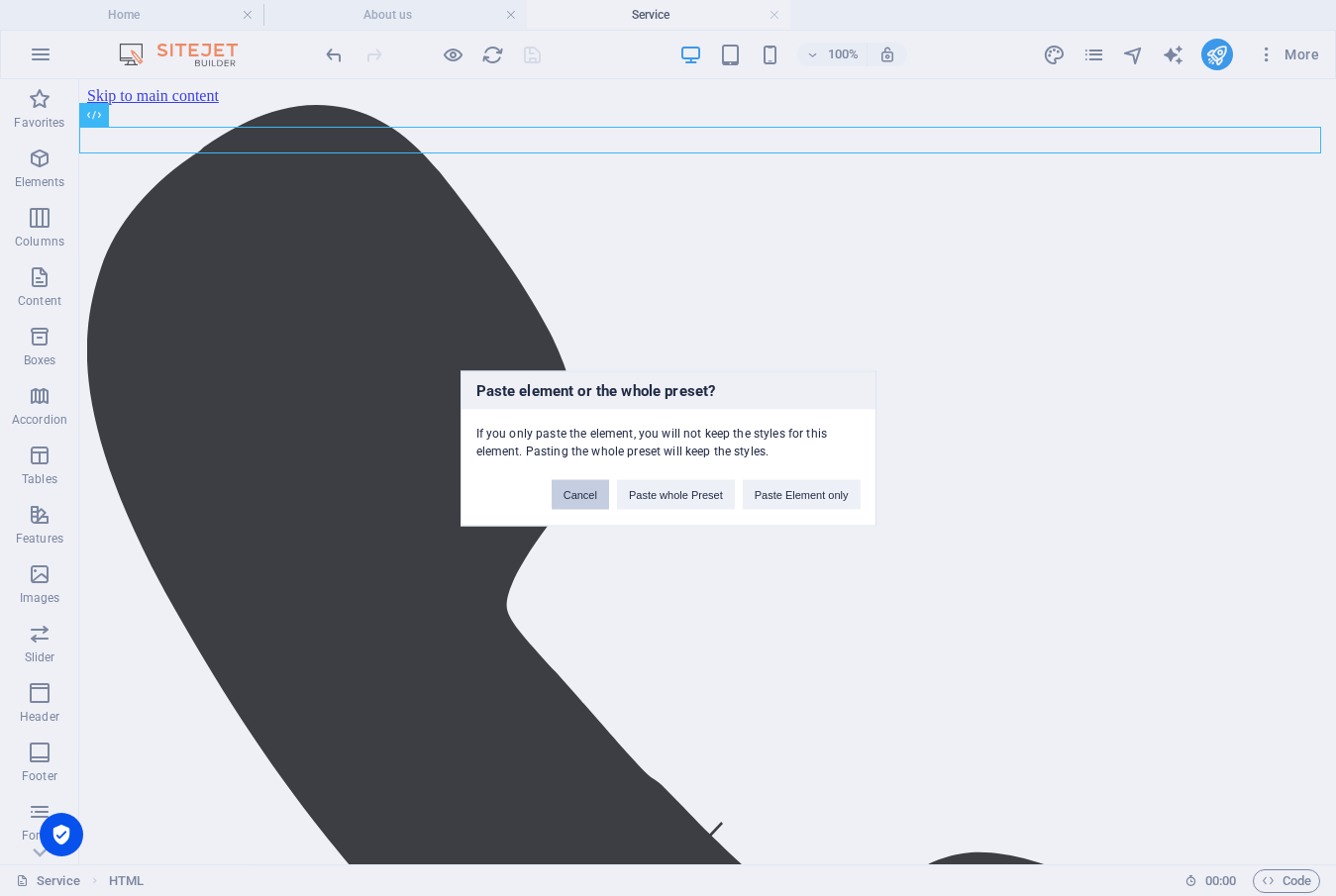 click on "Cancel" at bounding box center [580, 494] 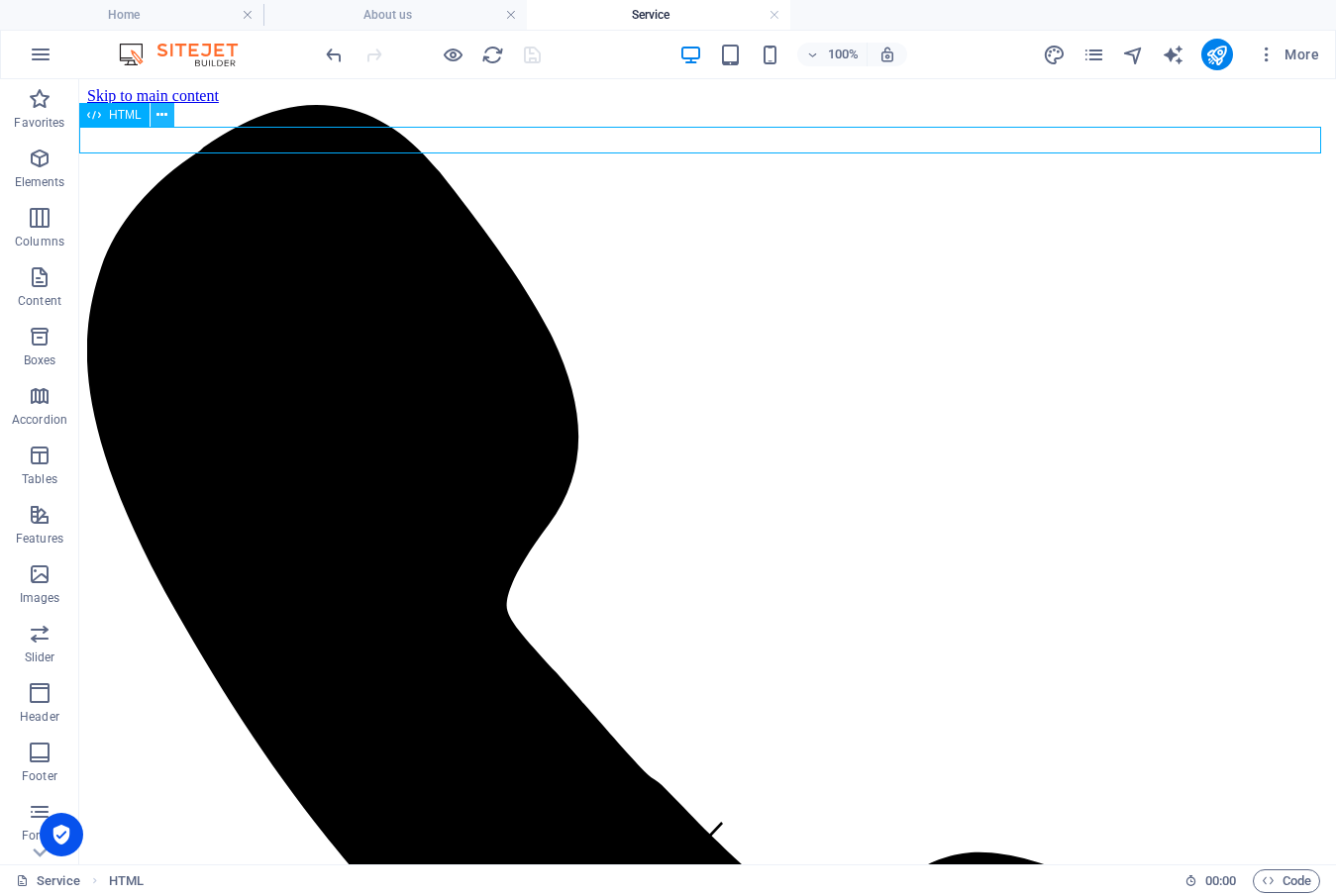 click at bounding box center [161, 115] 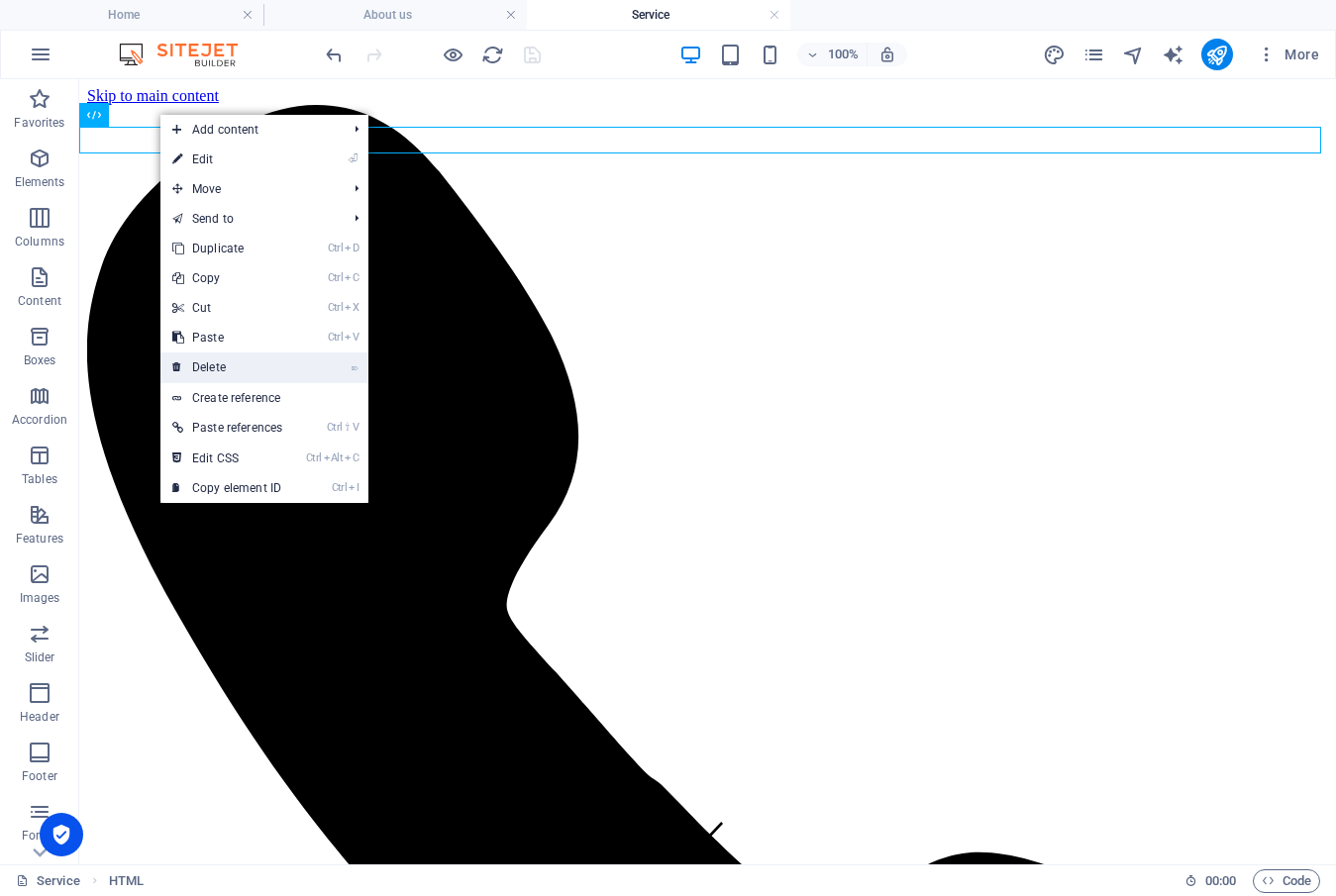 click on "⌦  Delete" at bounding box center (227, 367) 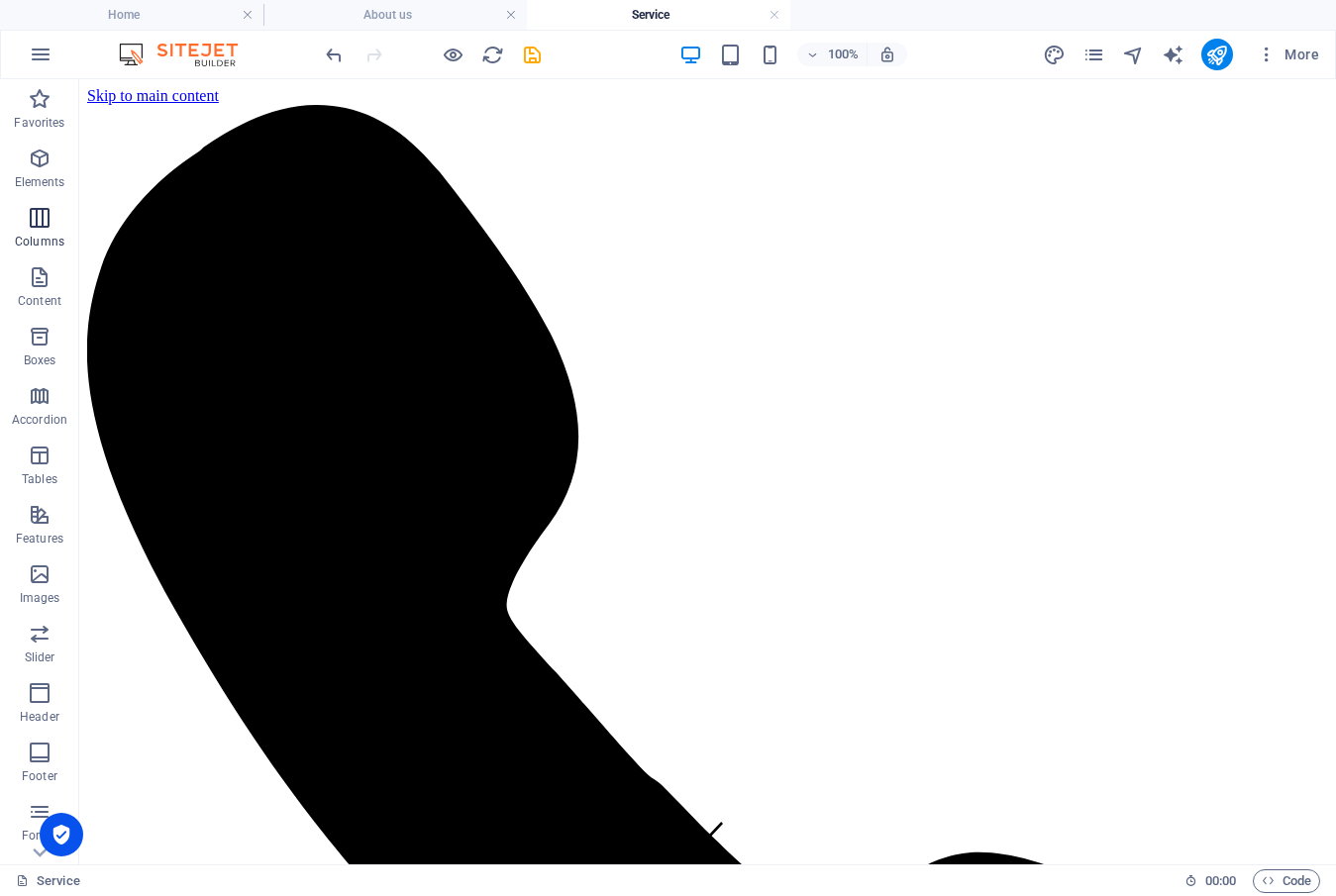 click on "Columns" at bounding box center (40, 230) 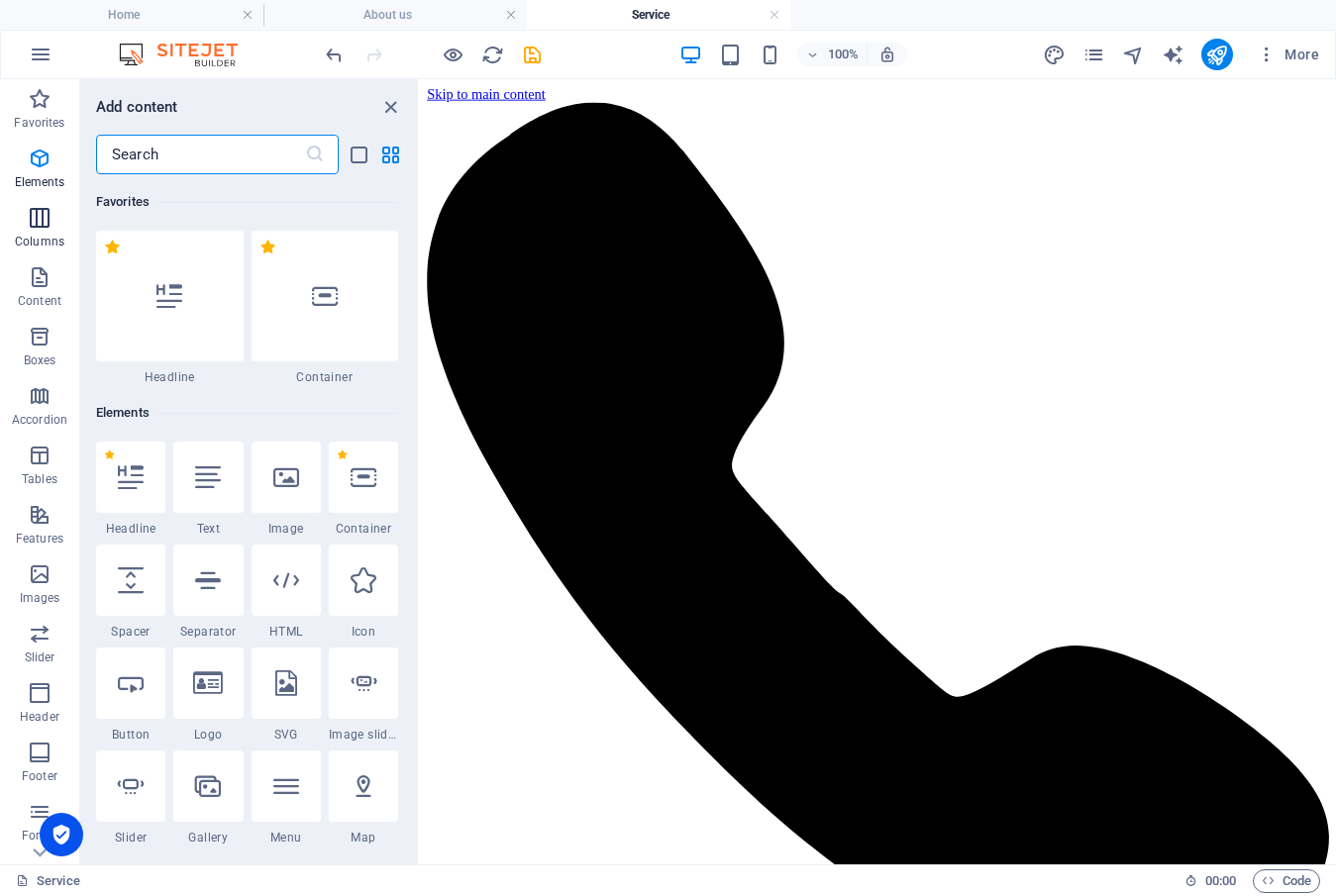 scroll, scrollTop: 980, scrollLeft: 0, axis: vertical 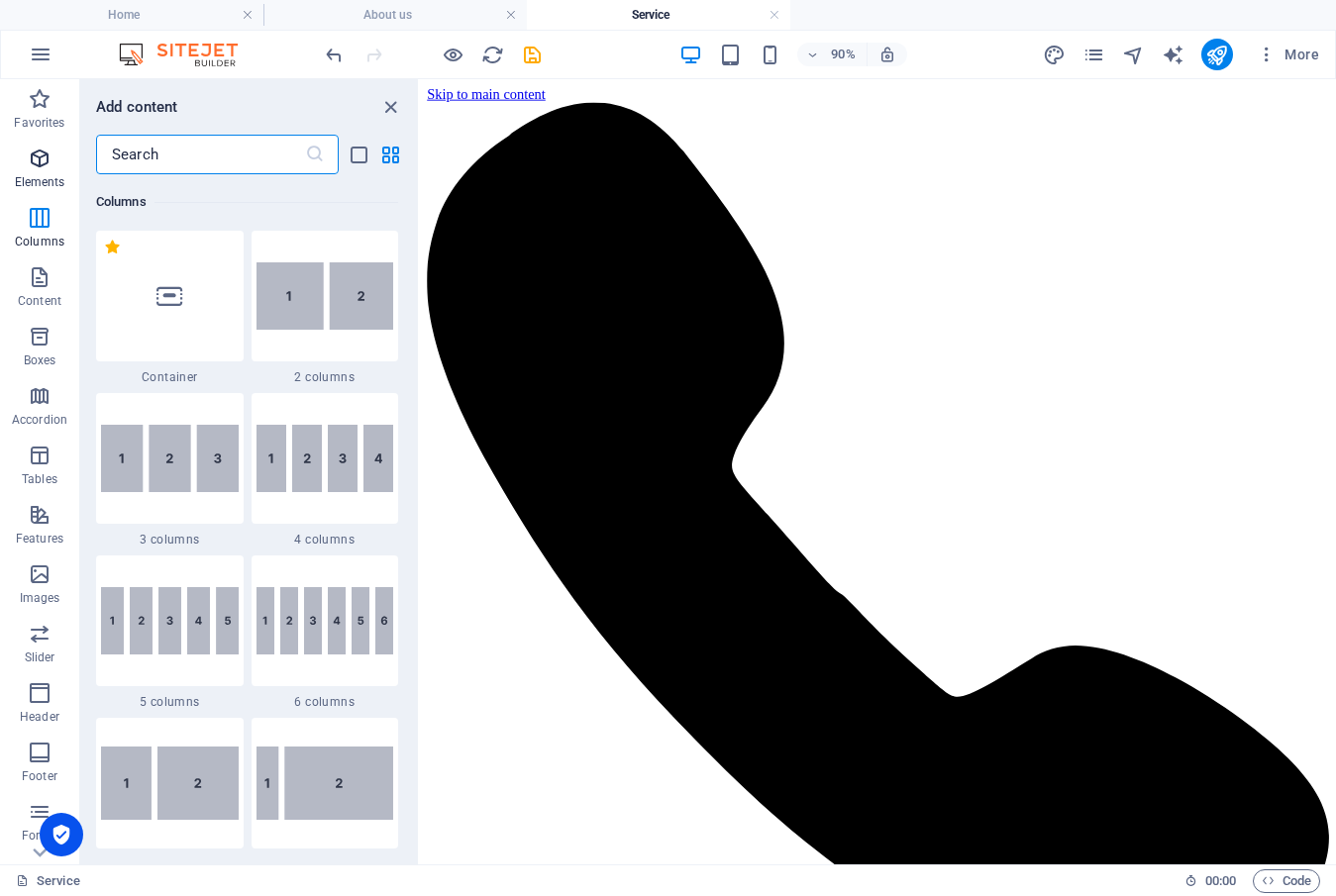 click at bounding box center (40, 158) 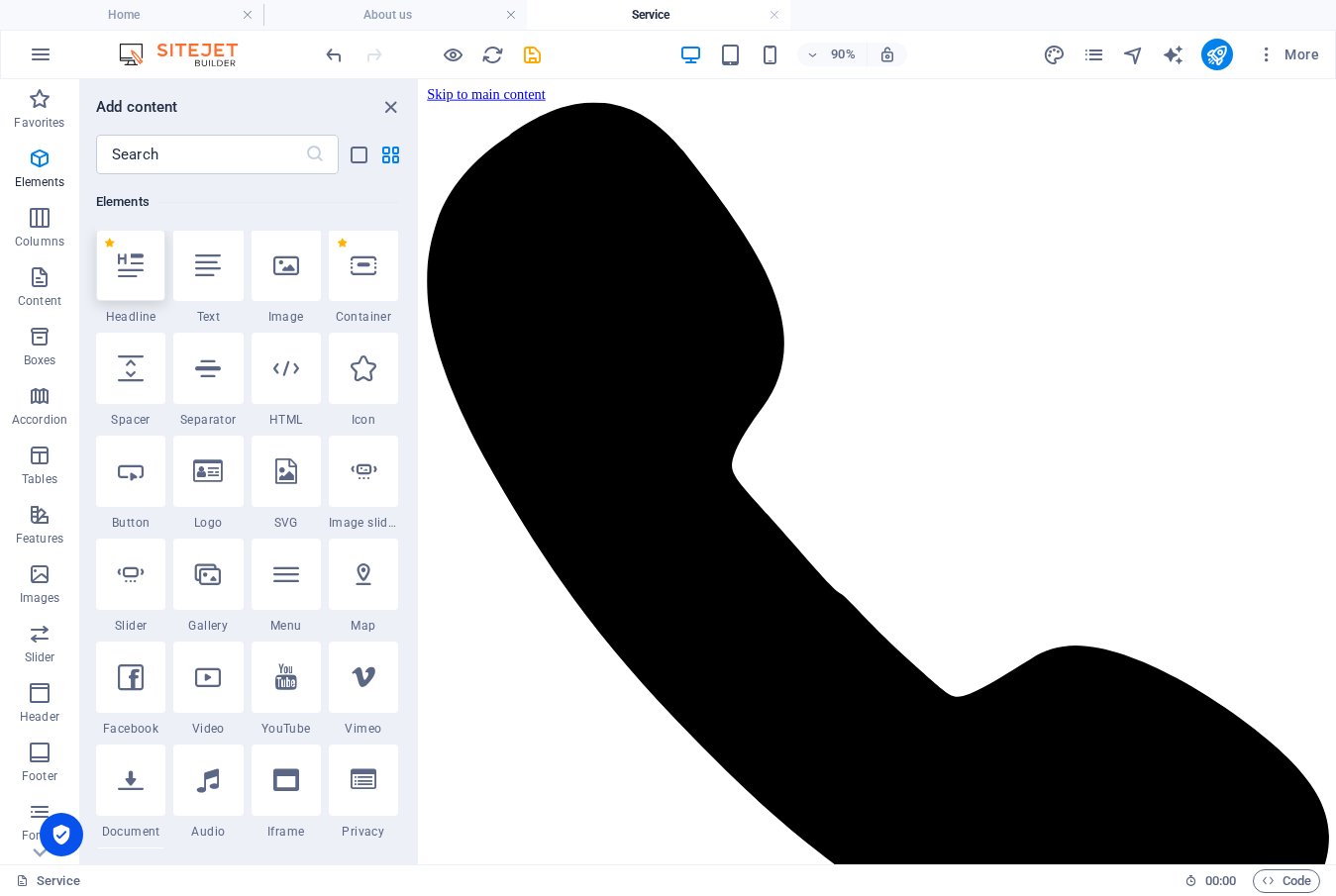 scroll, scrollTop: 211, scrollLeft: 0, axis: vertical 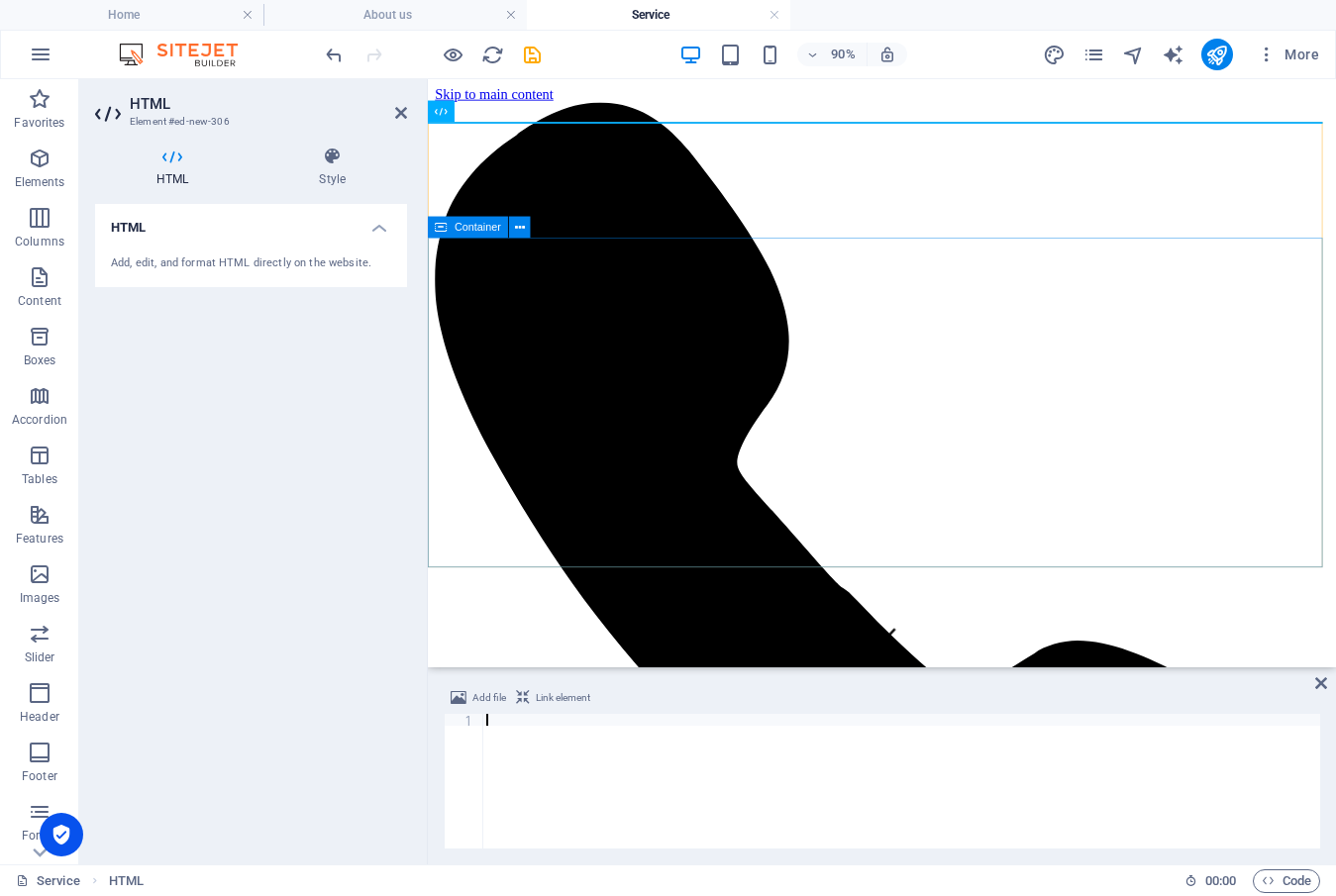 type on "crossorigin="anonymous"></script>" 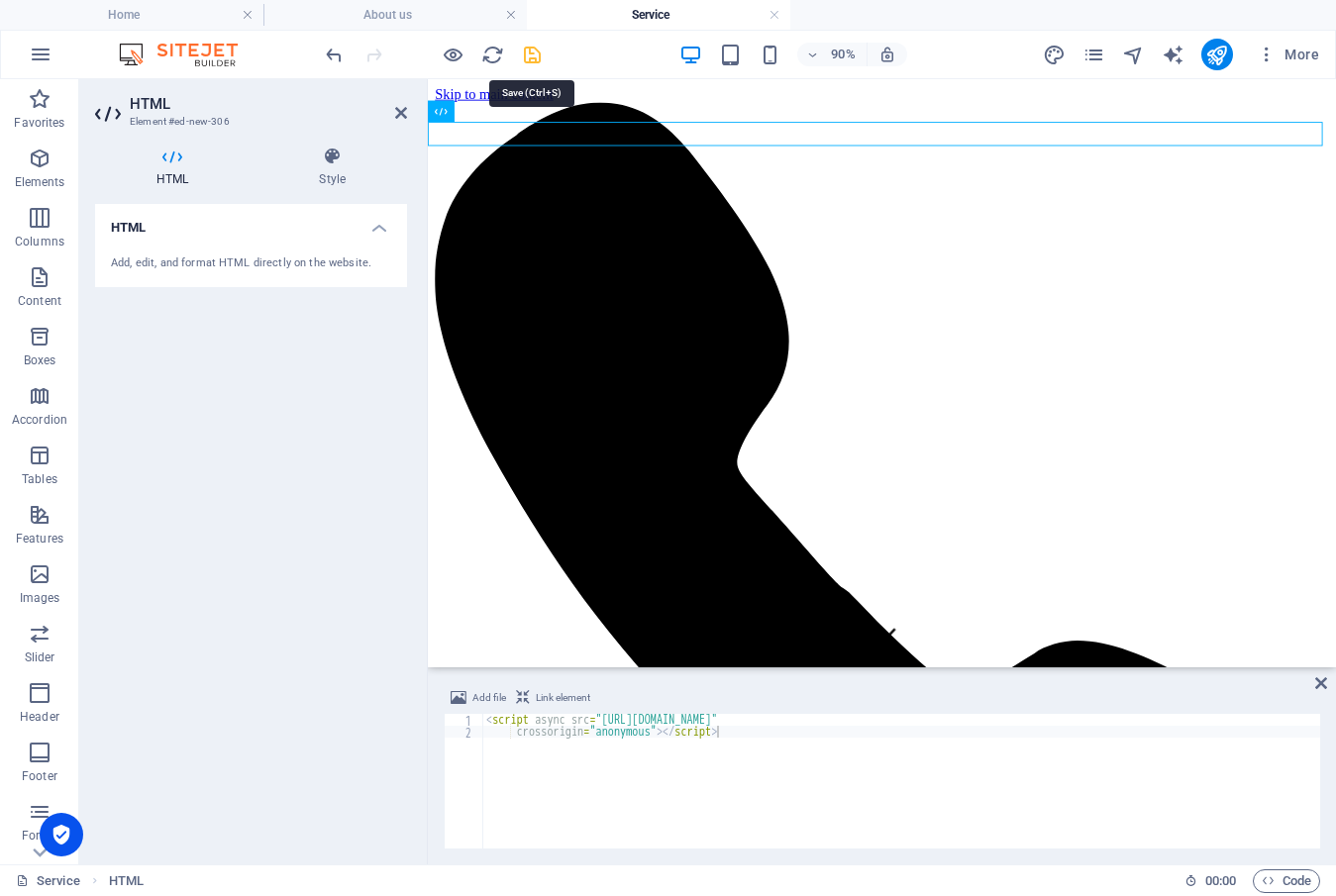 drag, startPoint x: 527, startPoint y: 48, endPoint x: 472, endPoint y: 54, distance: 55.326305 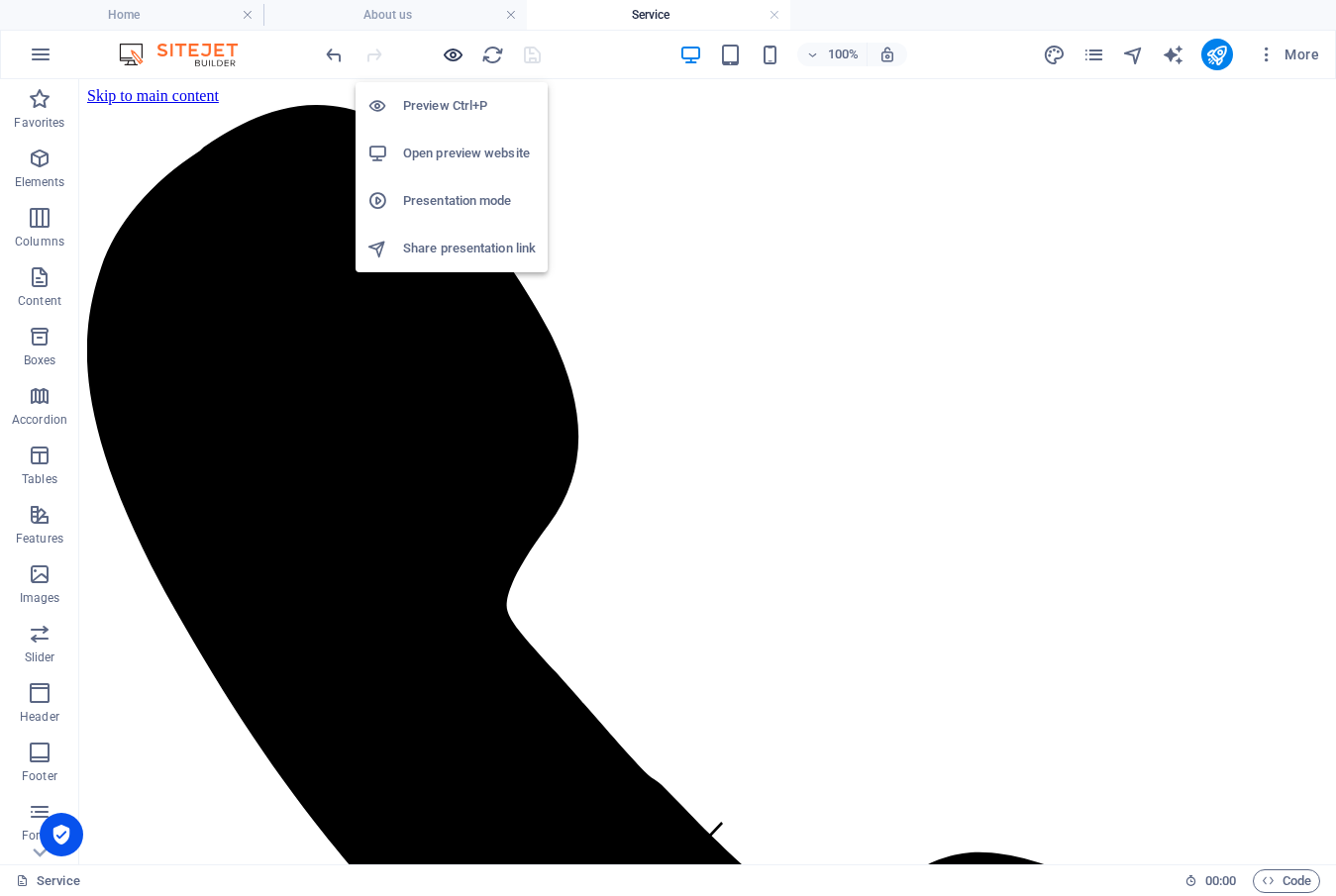 click at bounding box center (453, 54) 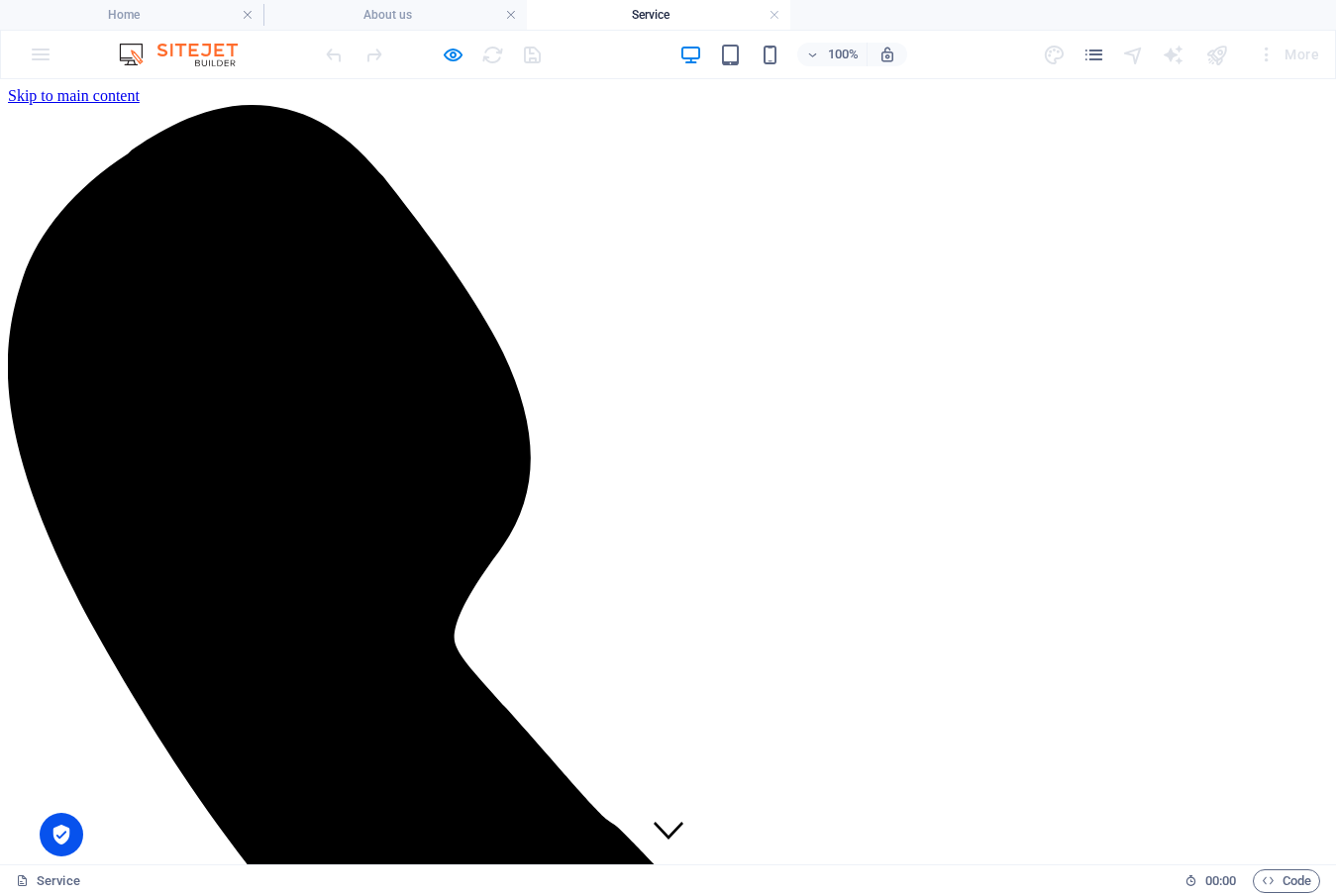 click on "Pricing" at bounding box center [70, 10105] 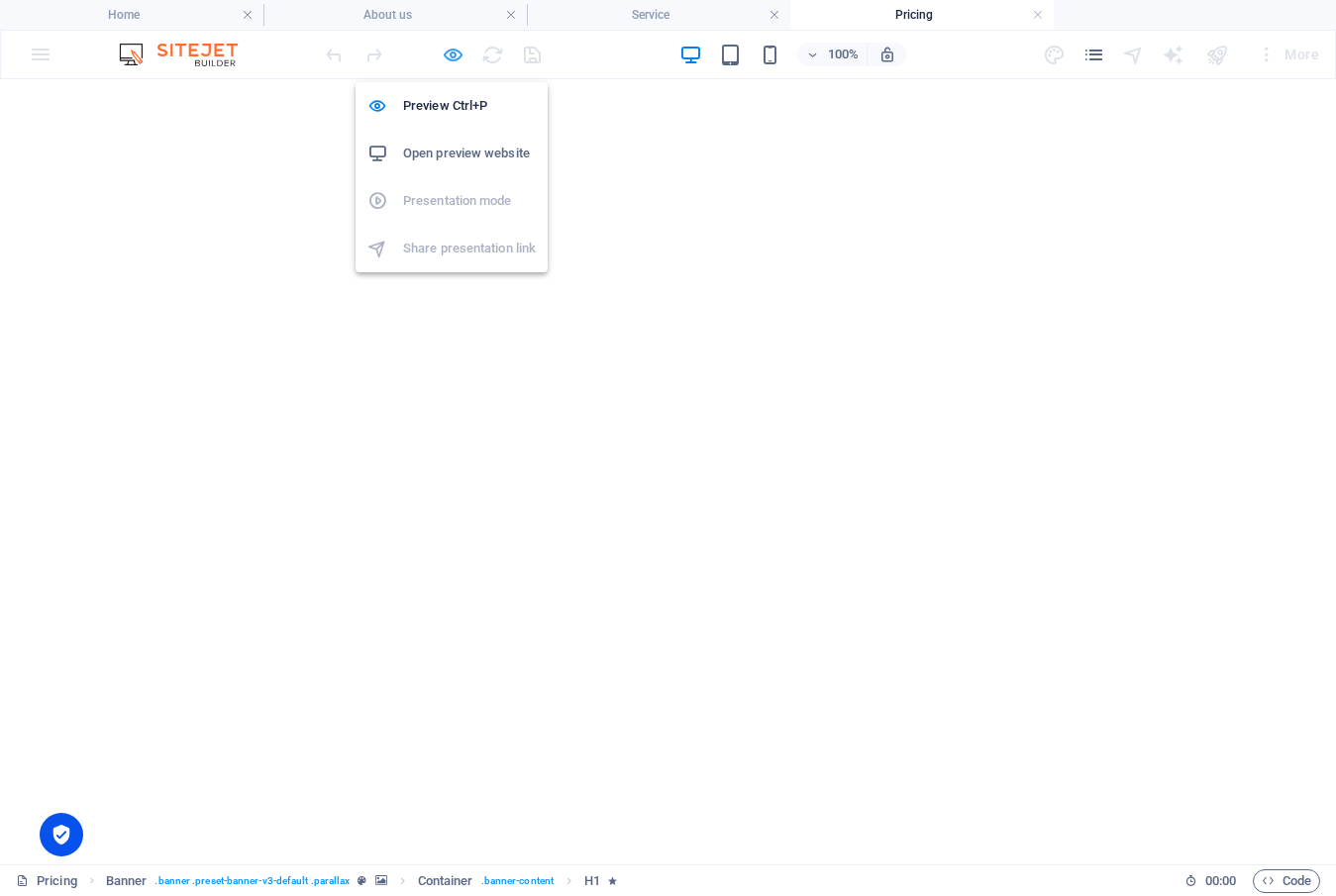 click at bounding box center [453, 54] 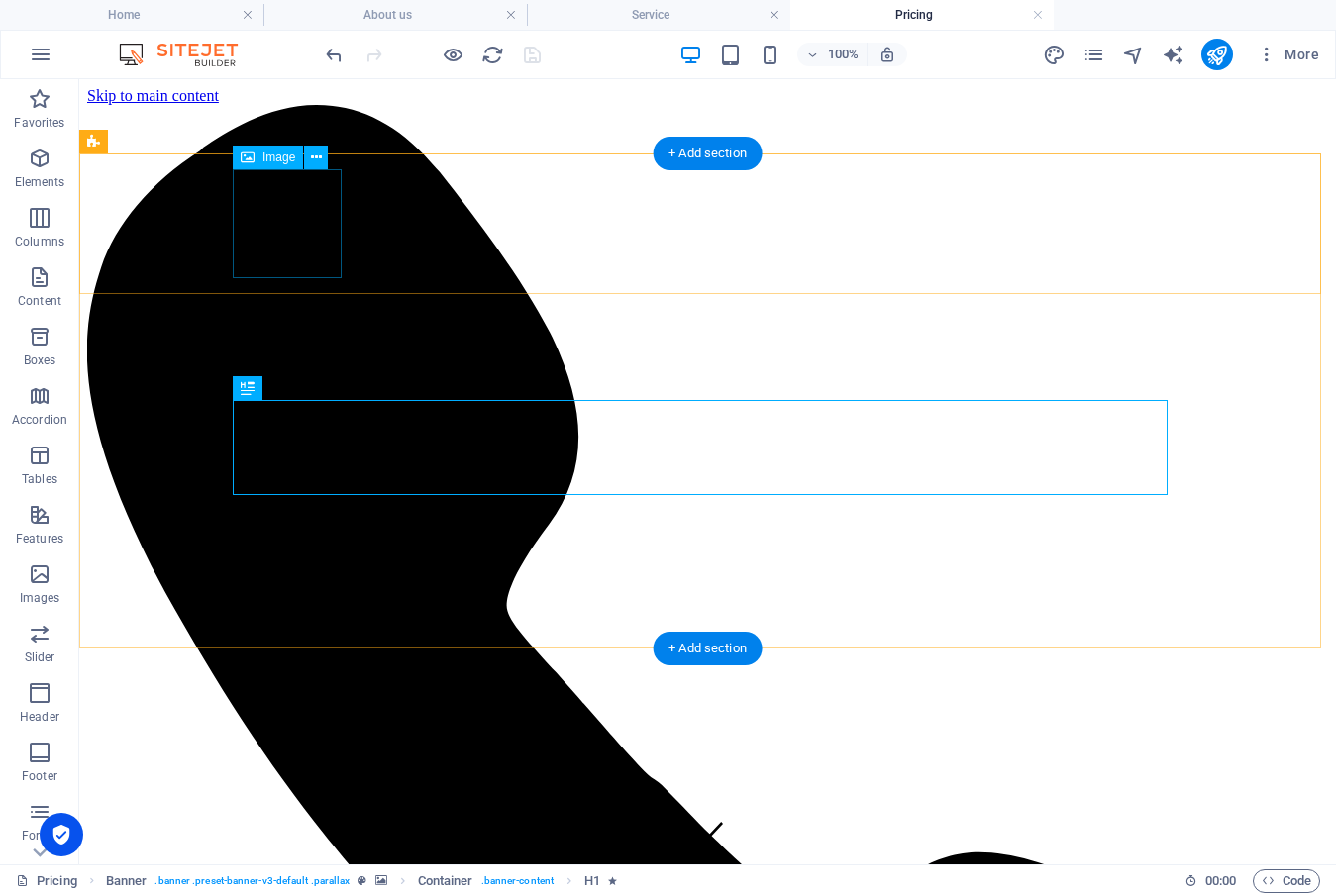 scroll, scrollTop: 0, scrollLeft: 0, axis: both 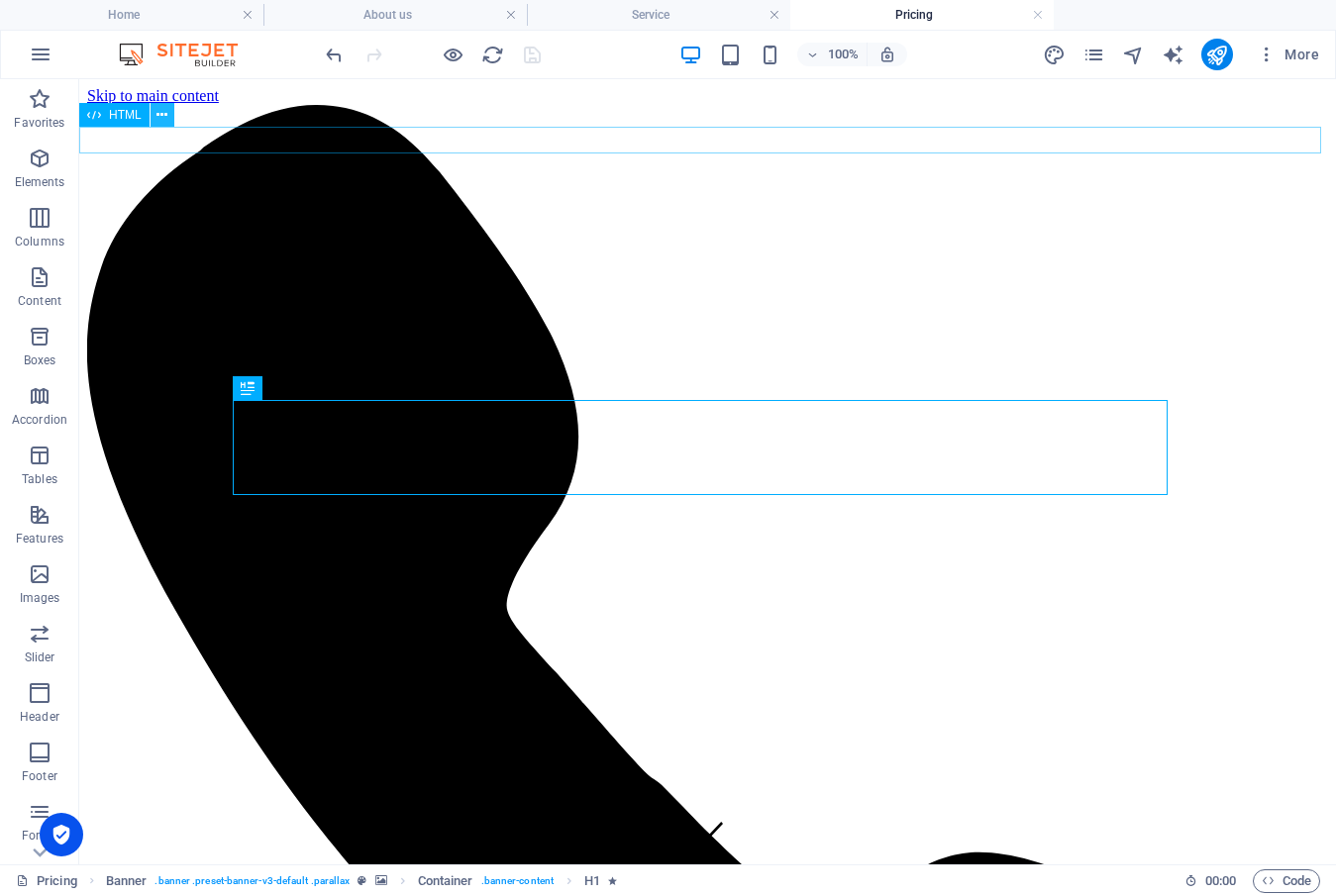 click at bounding box center [161, 115] 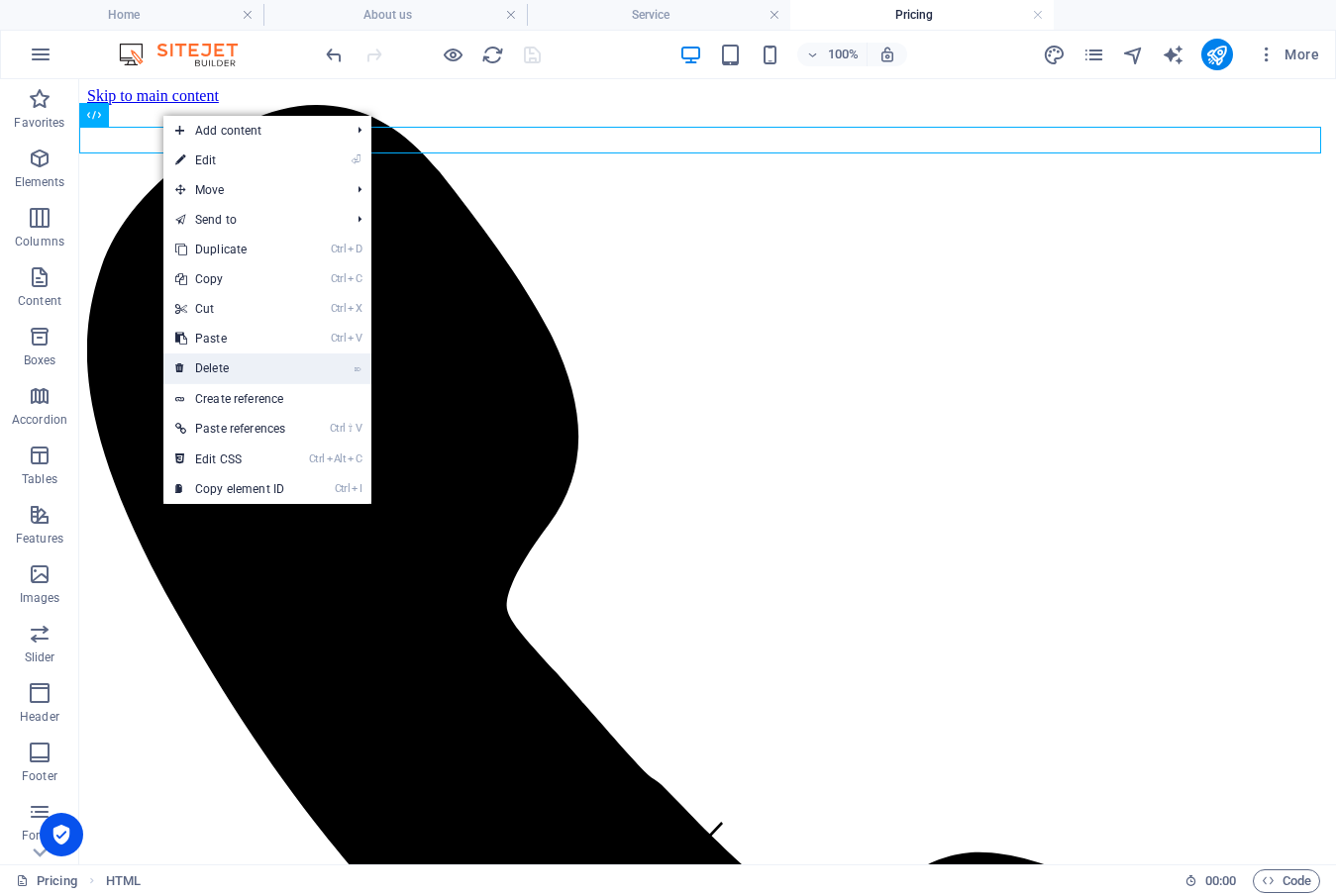 click on "⌦  Delete" at bounding box center (230, 368) 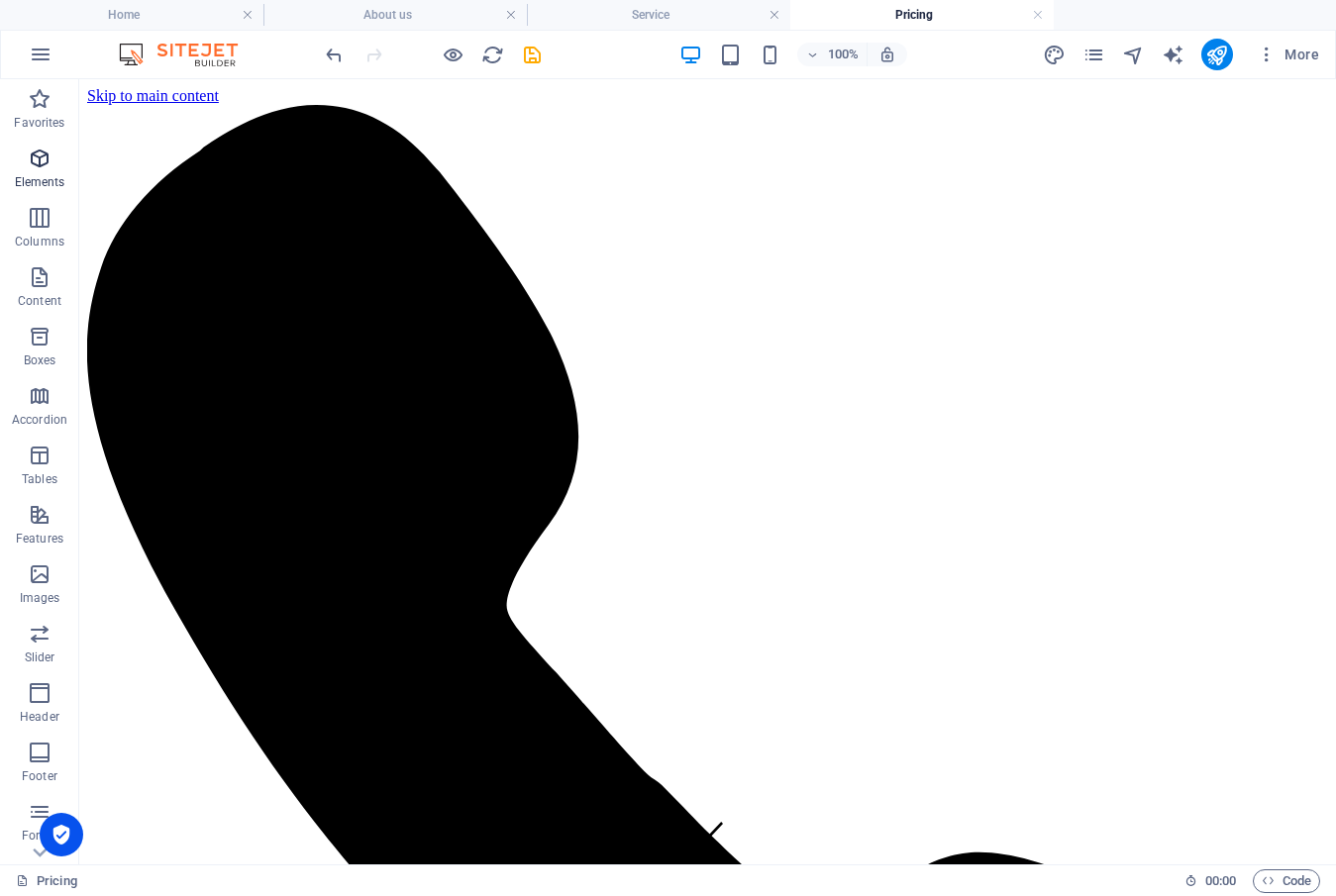 click at bounding box center [40, 158] 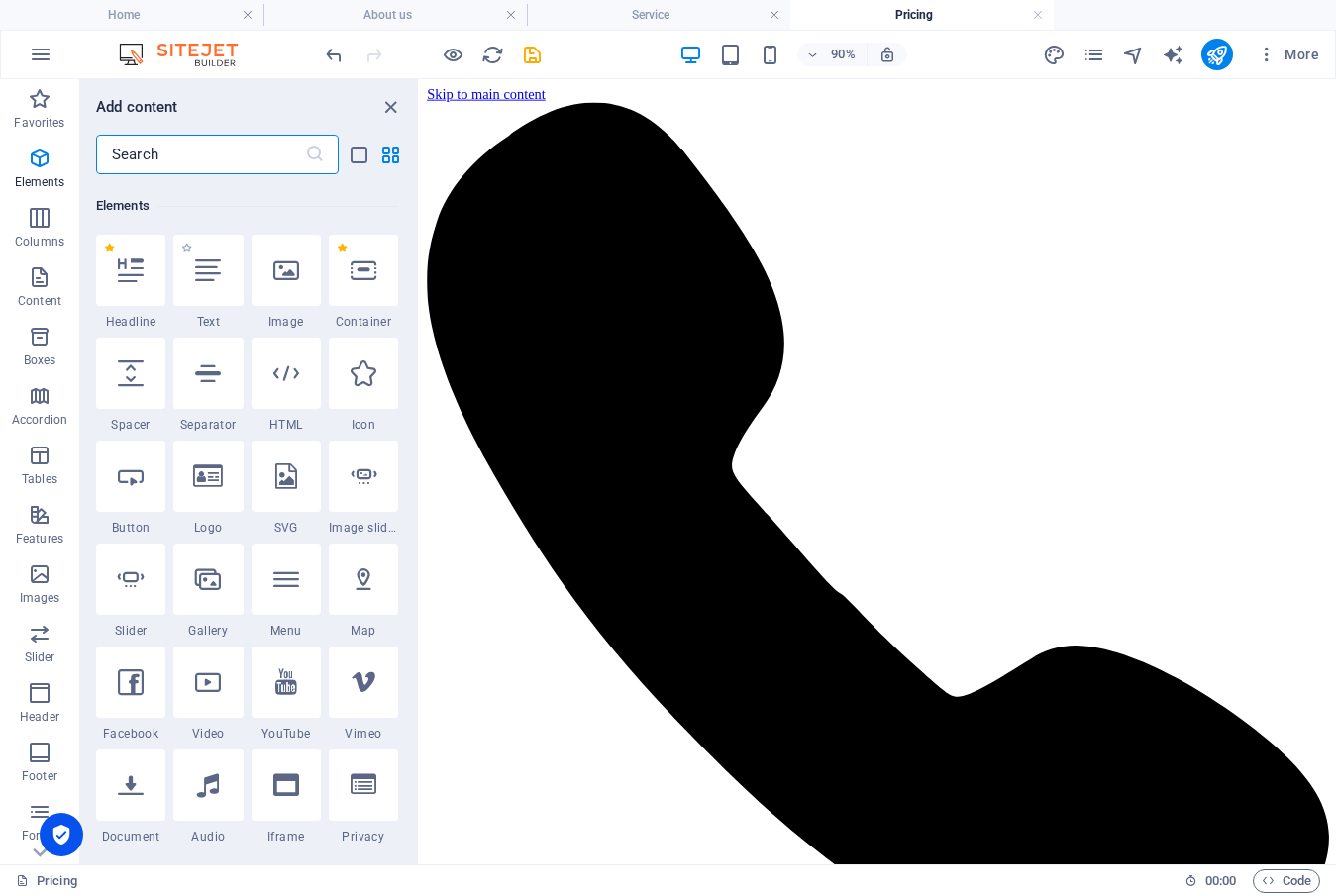 scroll, scrollTop: 211, scrollLeft: 0, axis: vertical 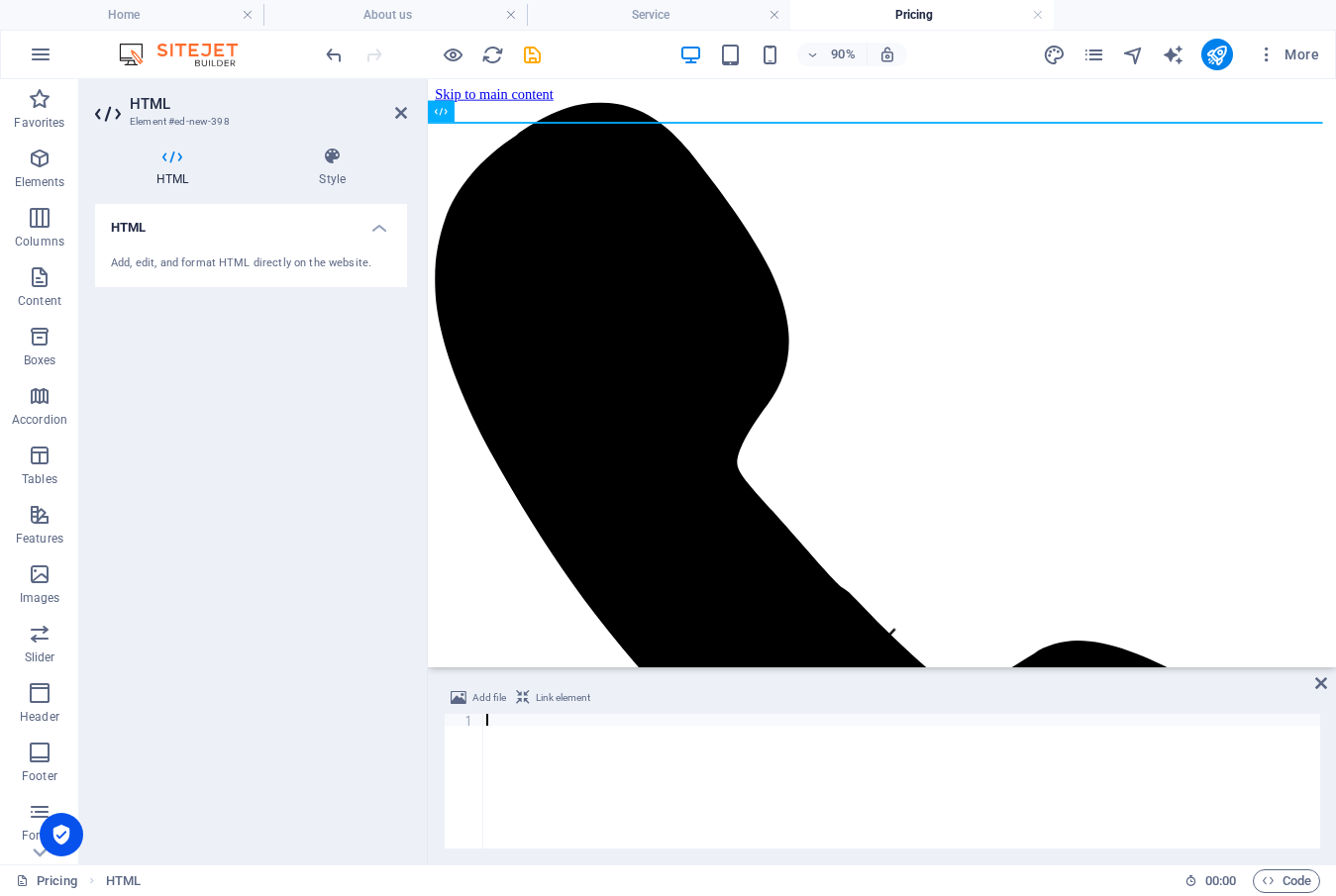type on "crossorigin="anonymous"></script>" 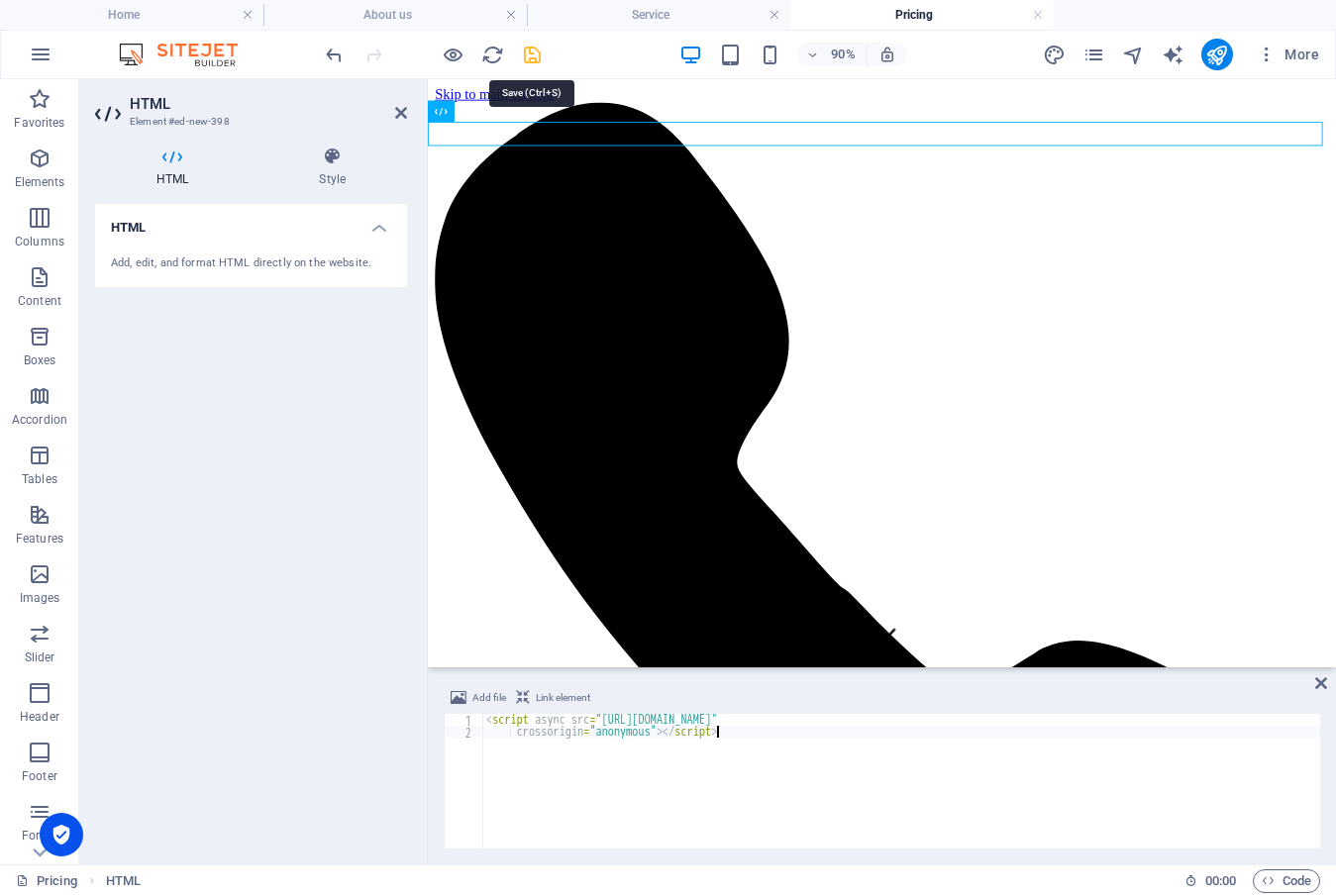 drag, startPoint x: 537, startPoint y: 58, endPoint x: 456, endPoint y: 117, distance: 100.2098 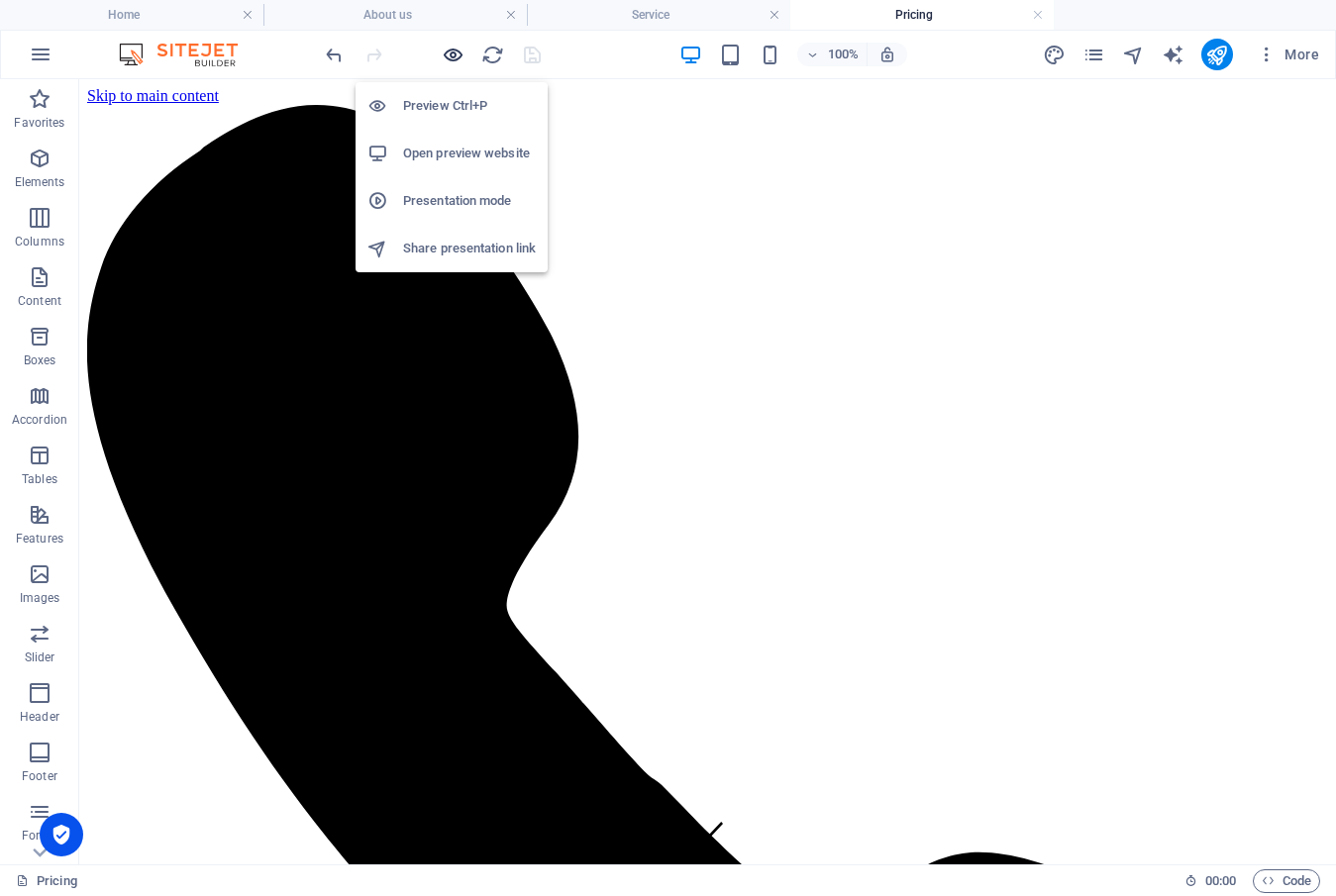 click at bounding box center [453, 54] 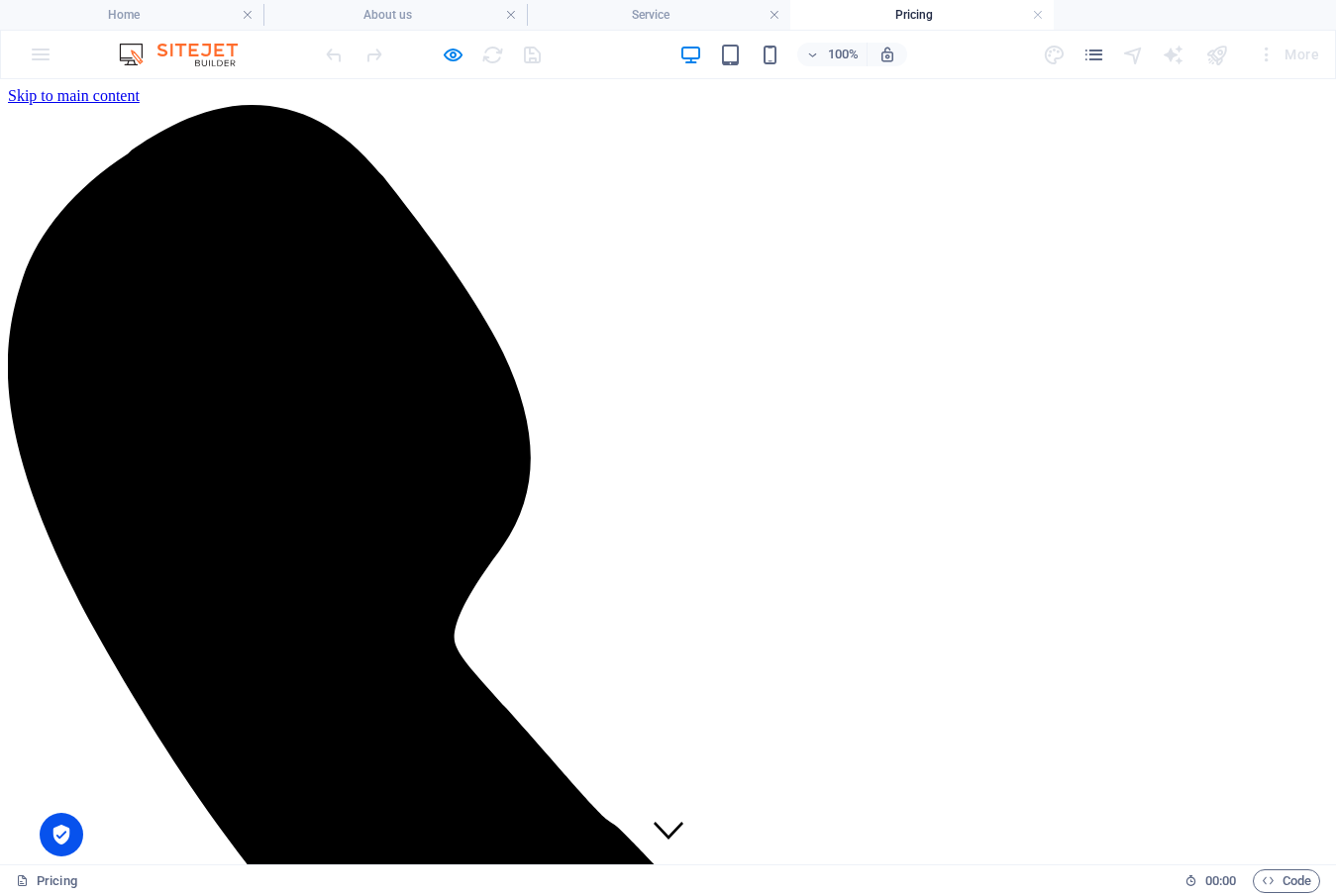 click on "Gallery" at bounding box center (71, 10135) 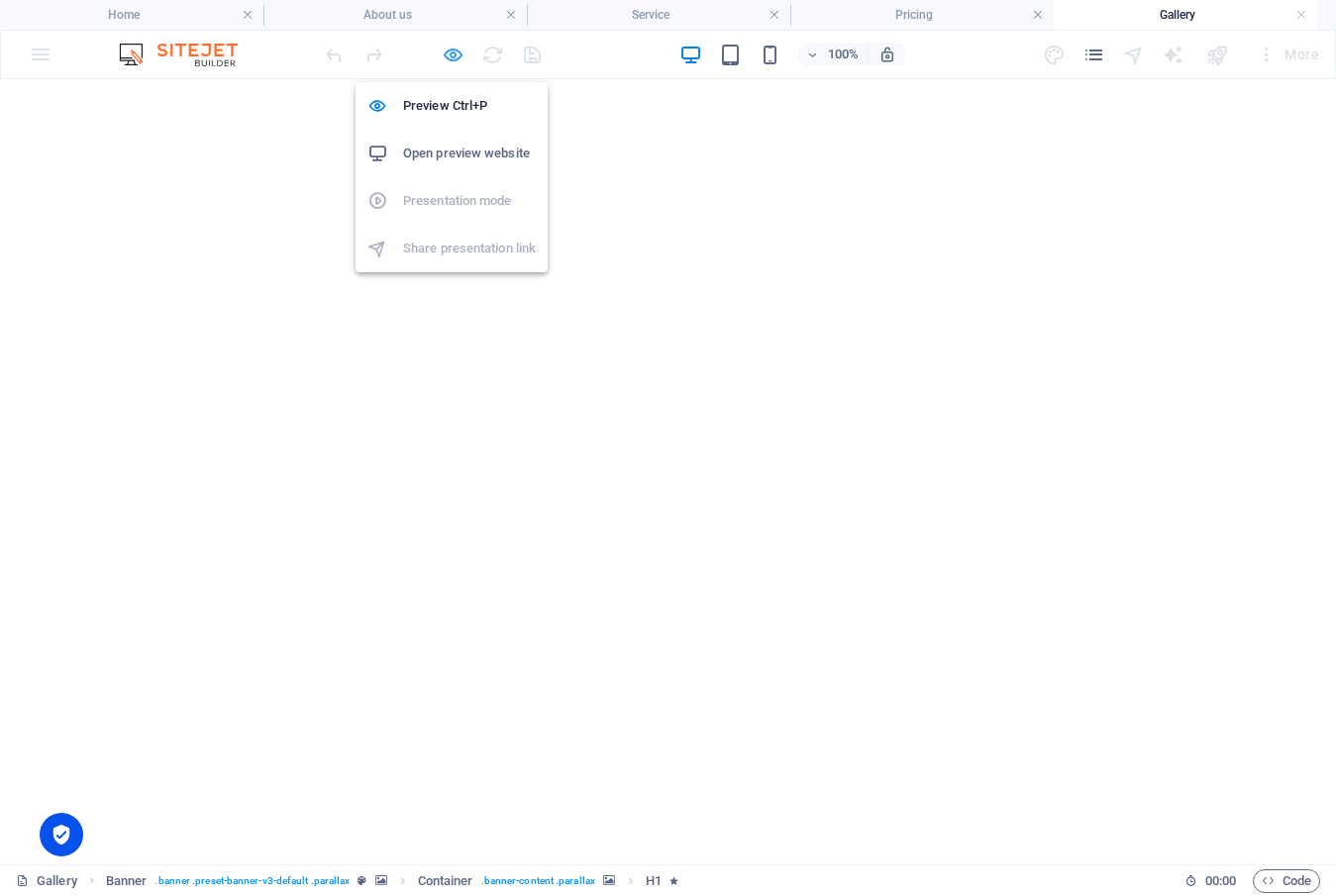 click at bounding box center [453, 54] 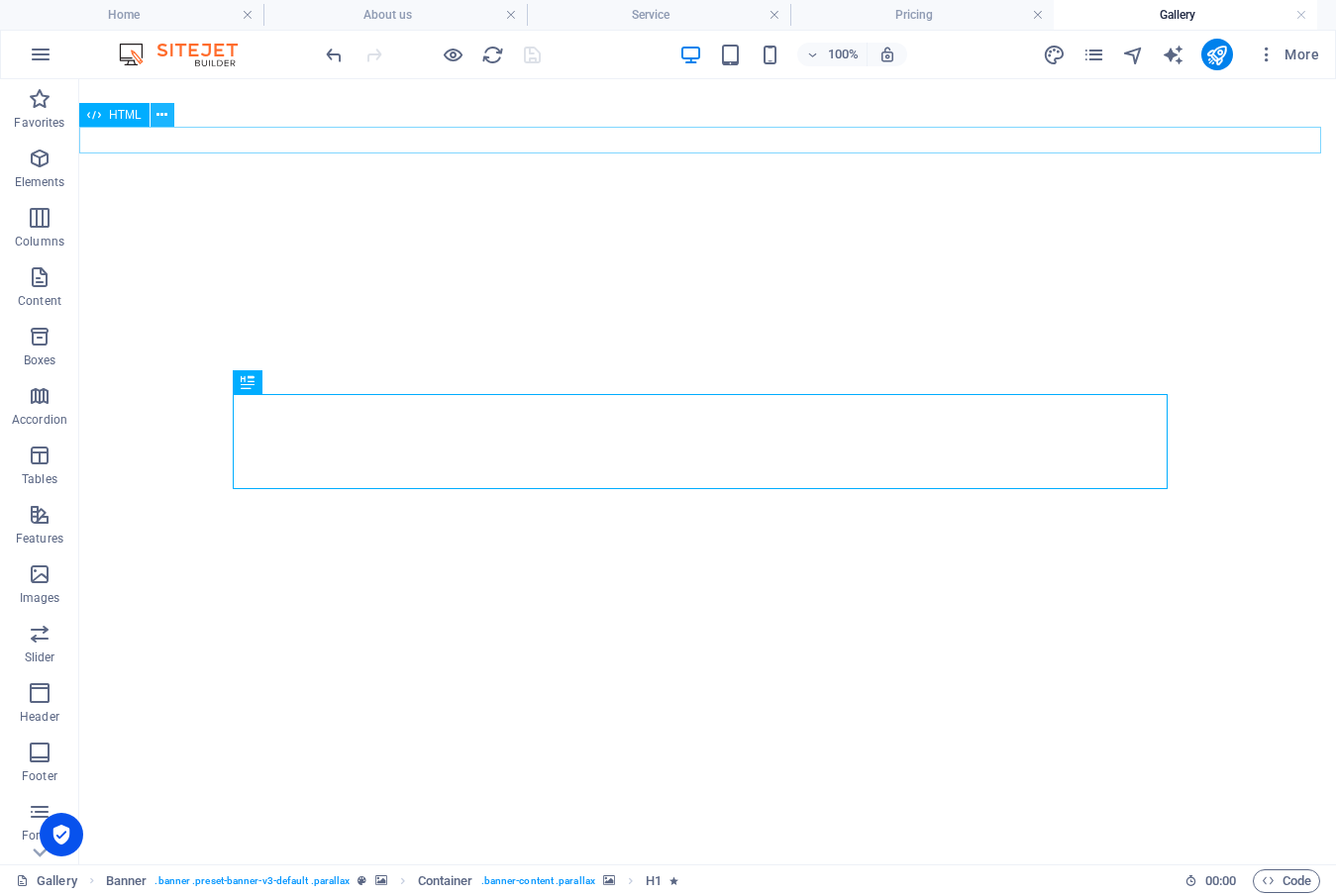 click at bounding box center (161, 115) 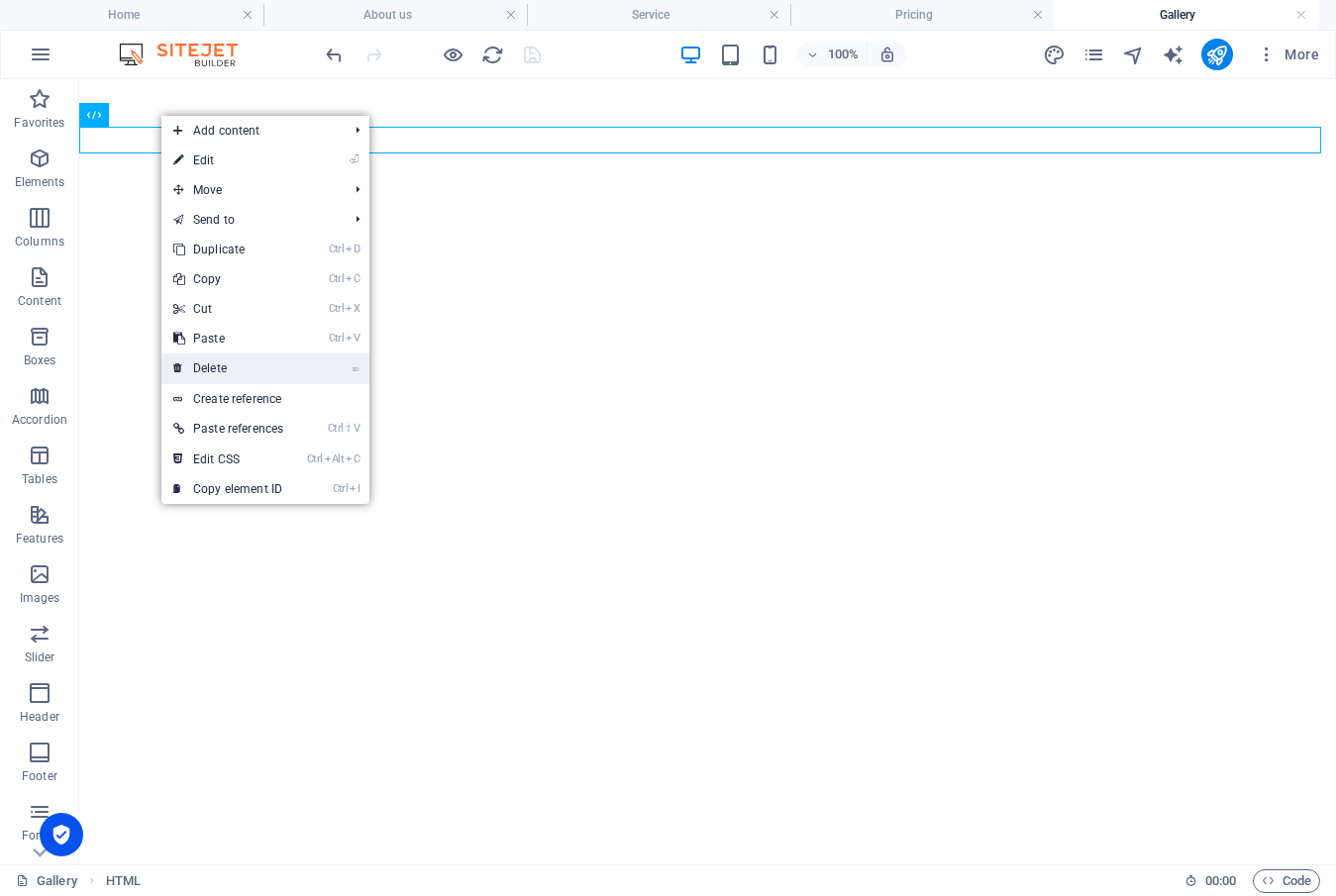 click on "⌦  Delete" at bounding box center [228, 368] 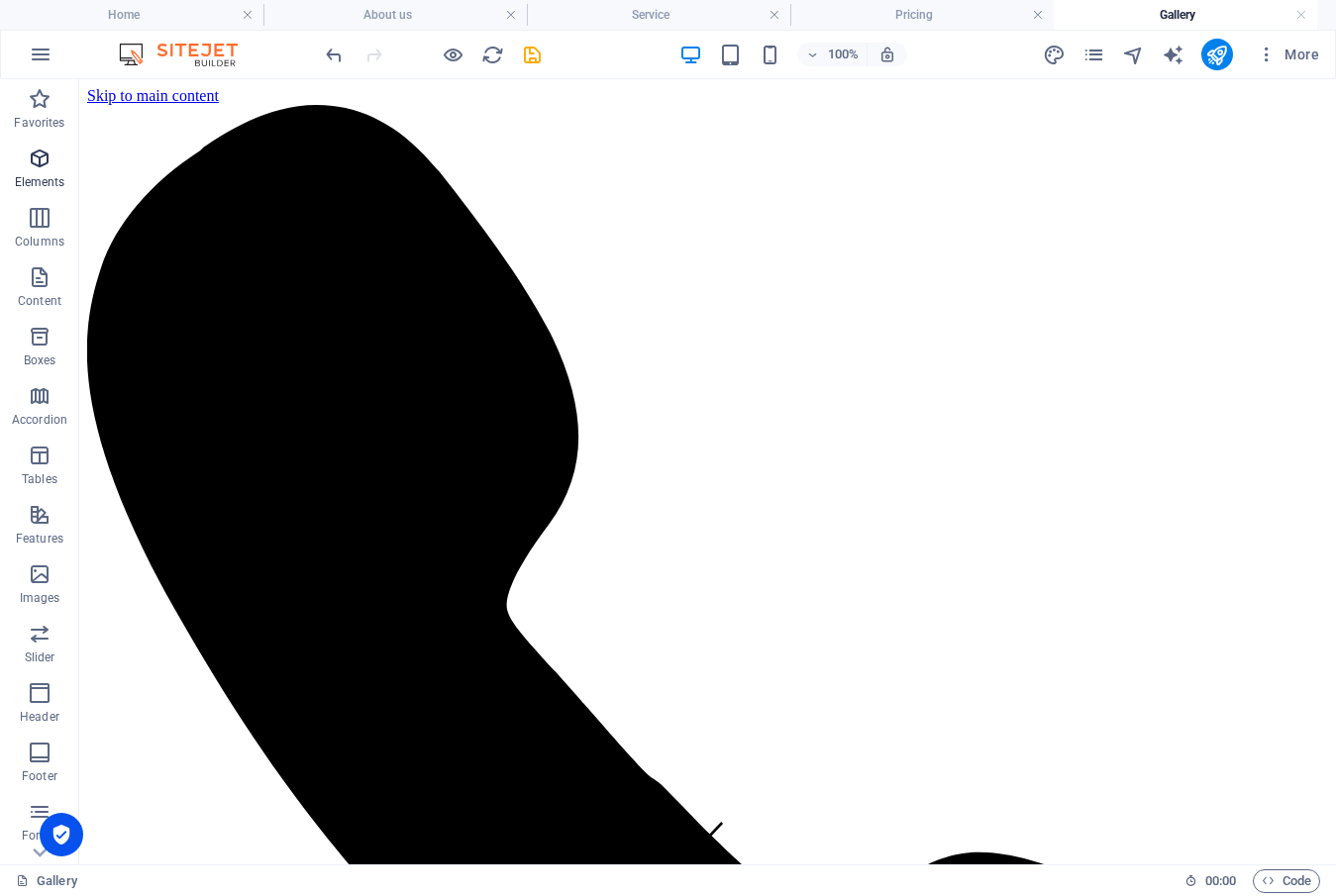 scroll, scrollTop: 0, scrollLeft: 0, axis: both 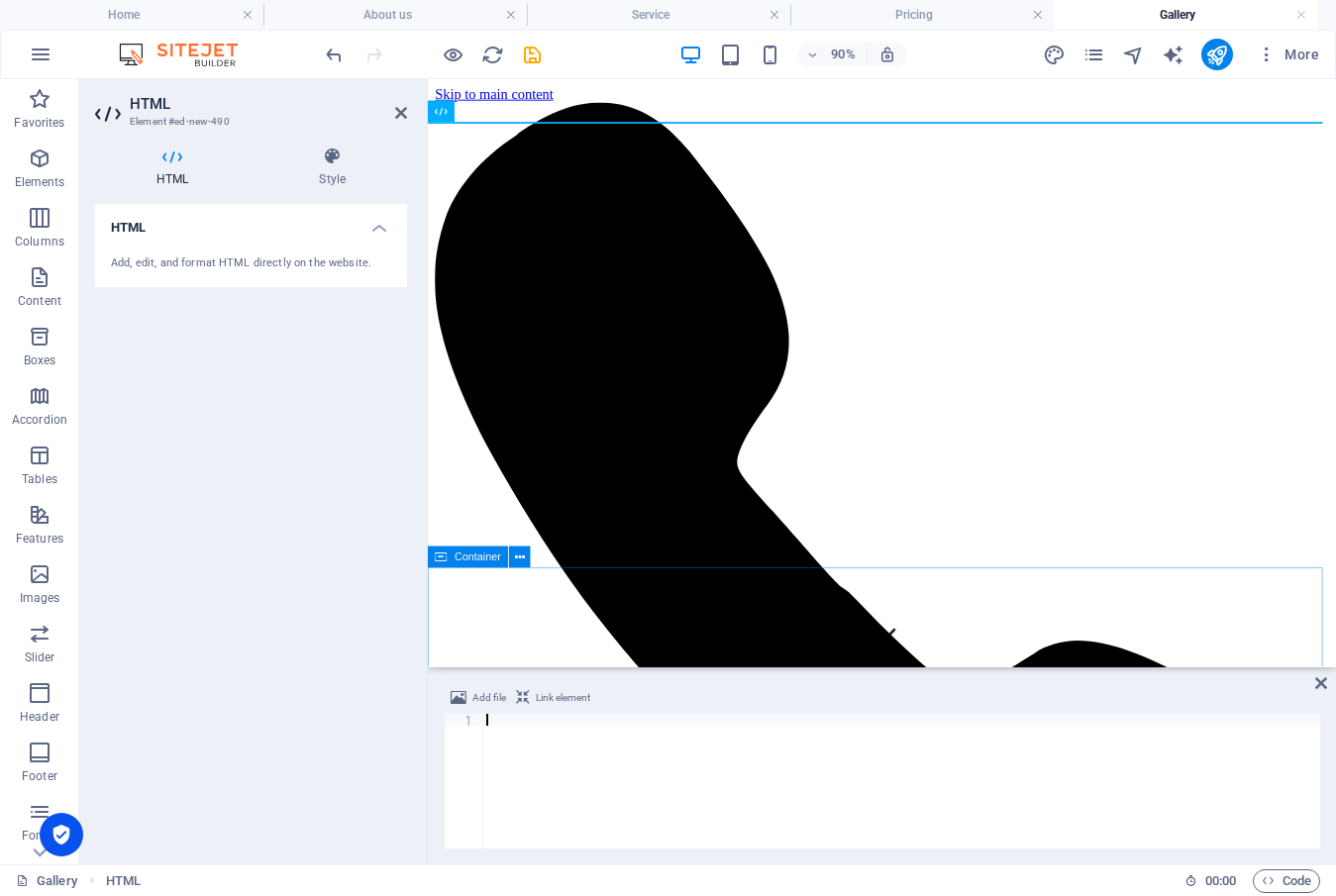 type on "crossorigin="anonymous"></script>" 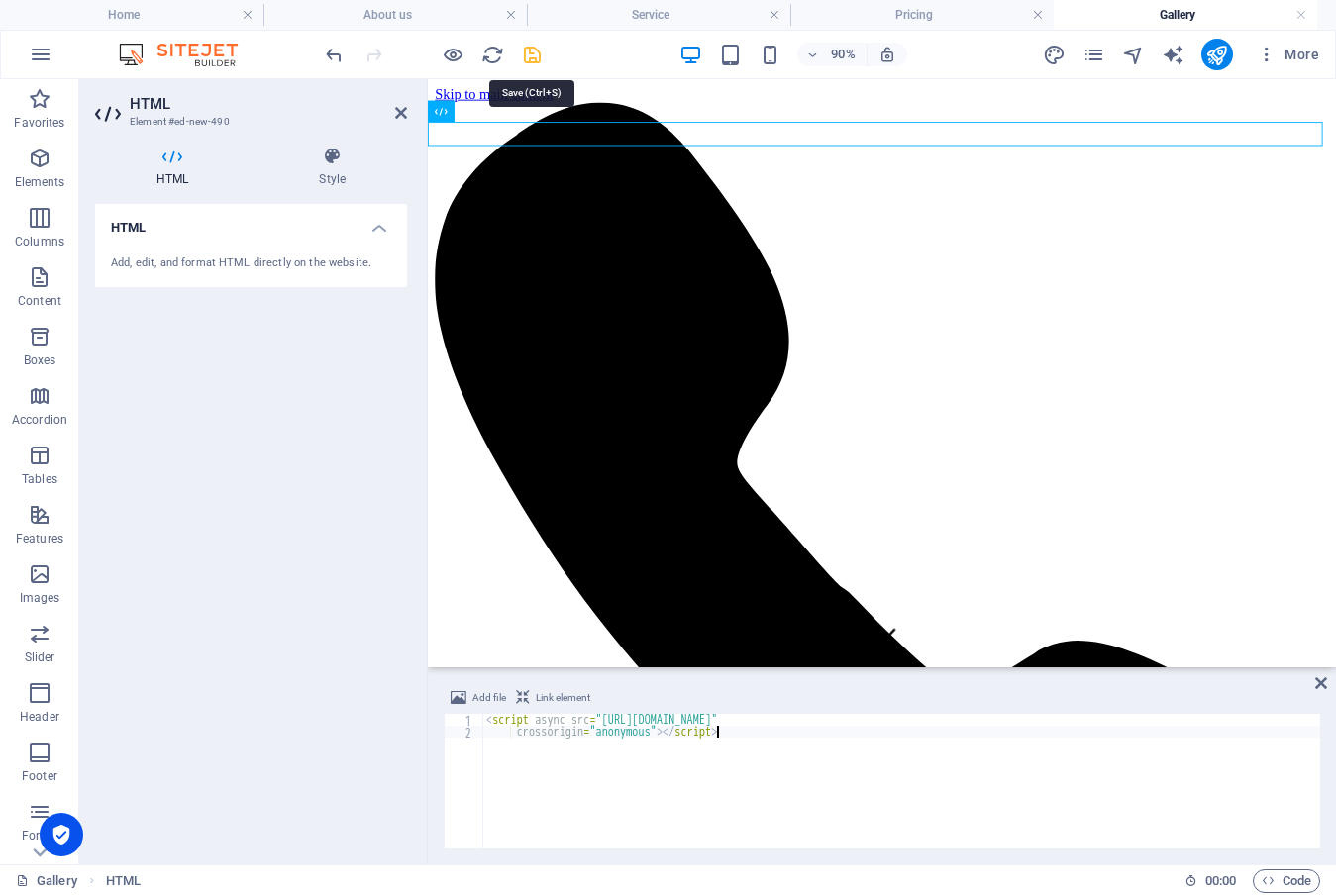 click at bounding box center (532, 54) 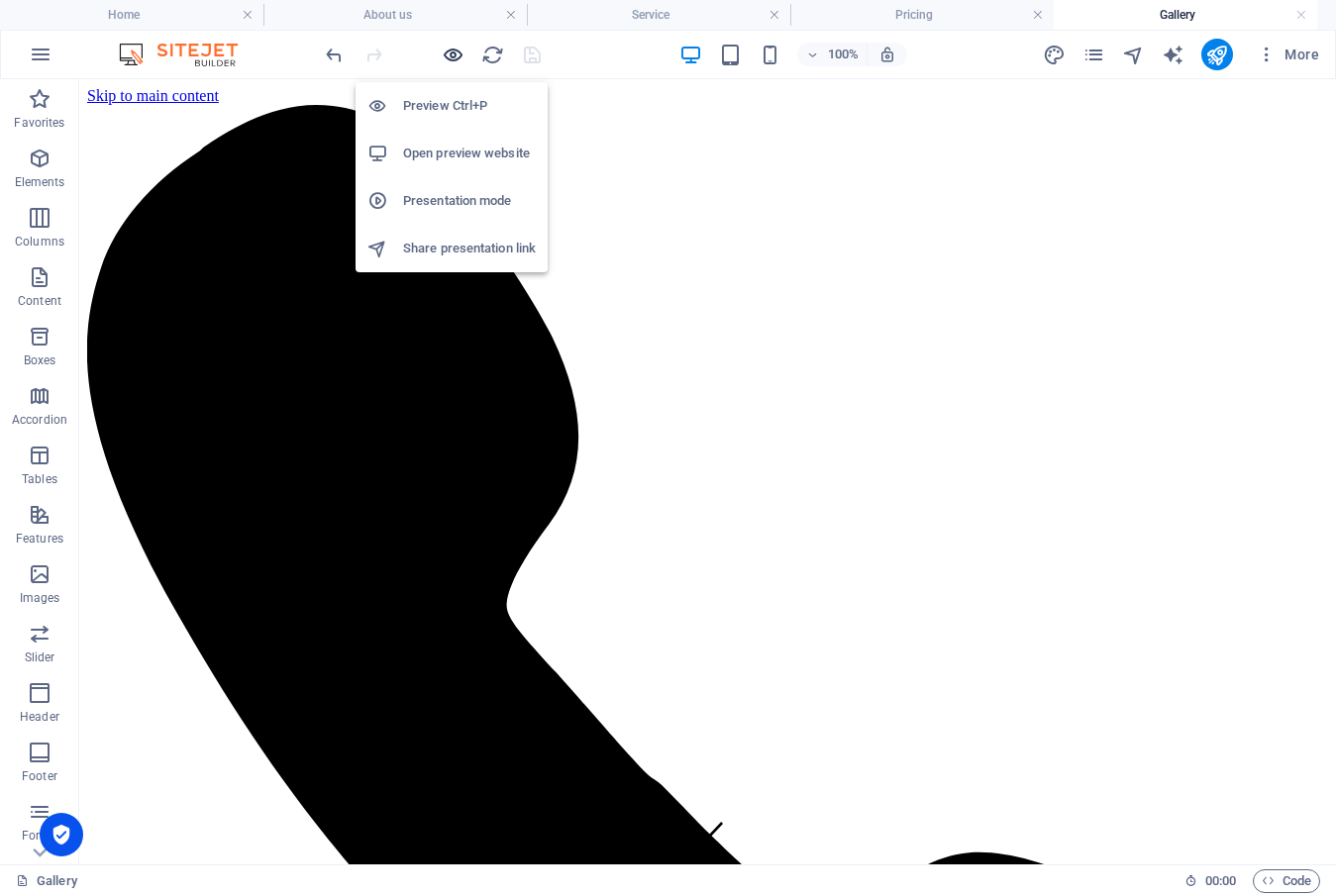 click at bounding box center (453, 54) 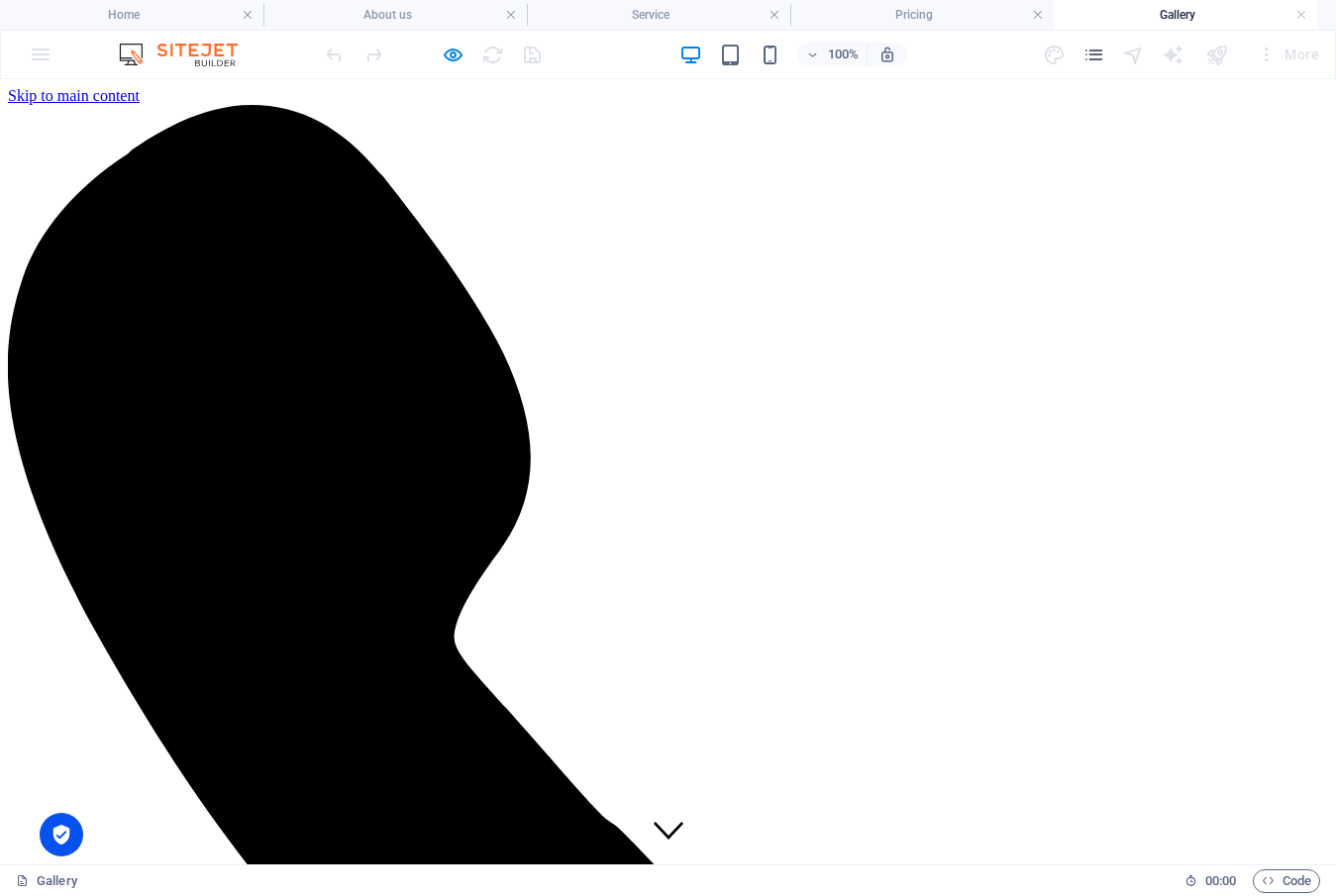 click on "Contact" at bounding box center (72, 10270) 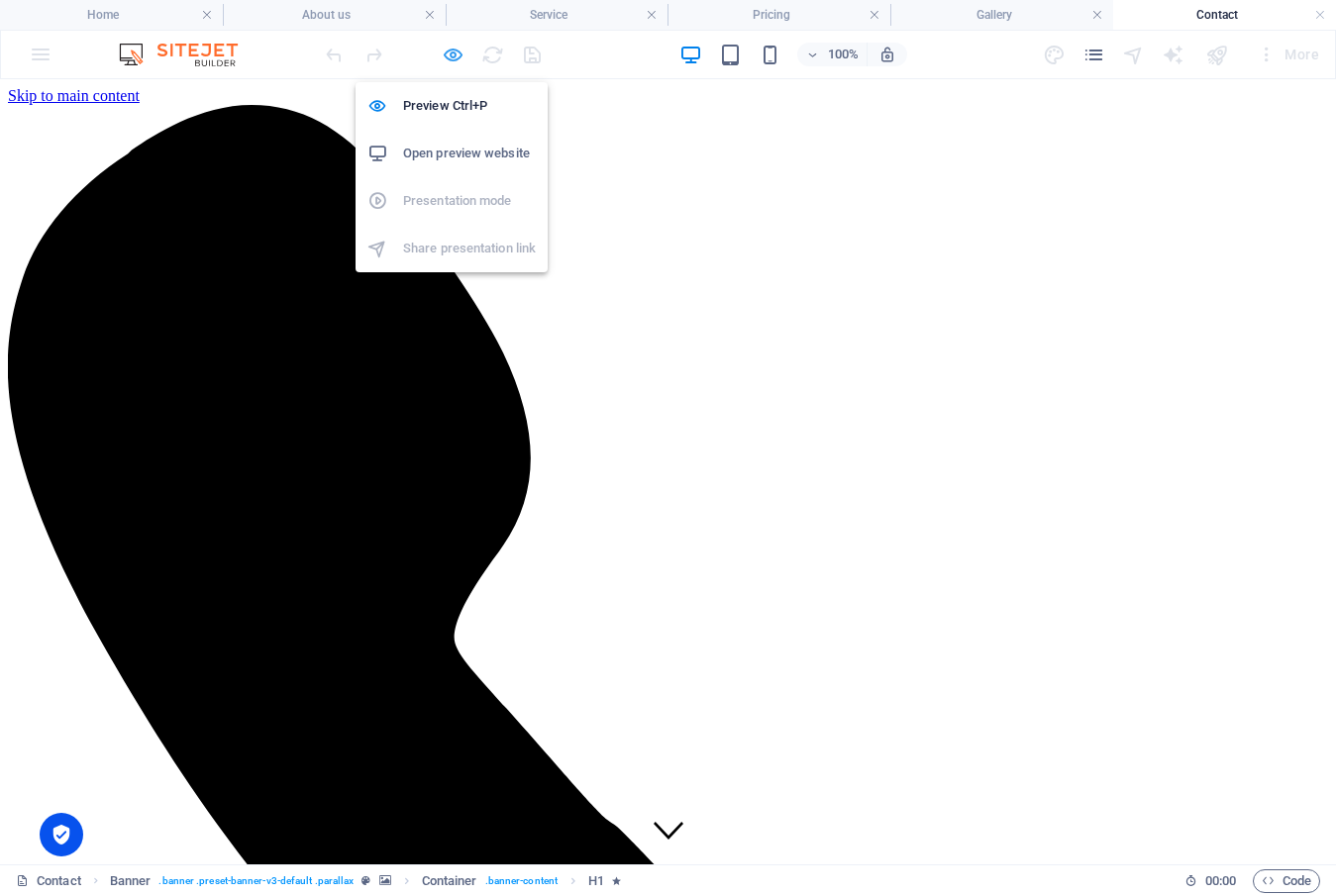 scroll, scrollTop: 0, scrollLeft: 0, axis: both 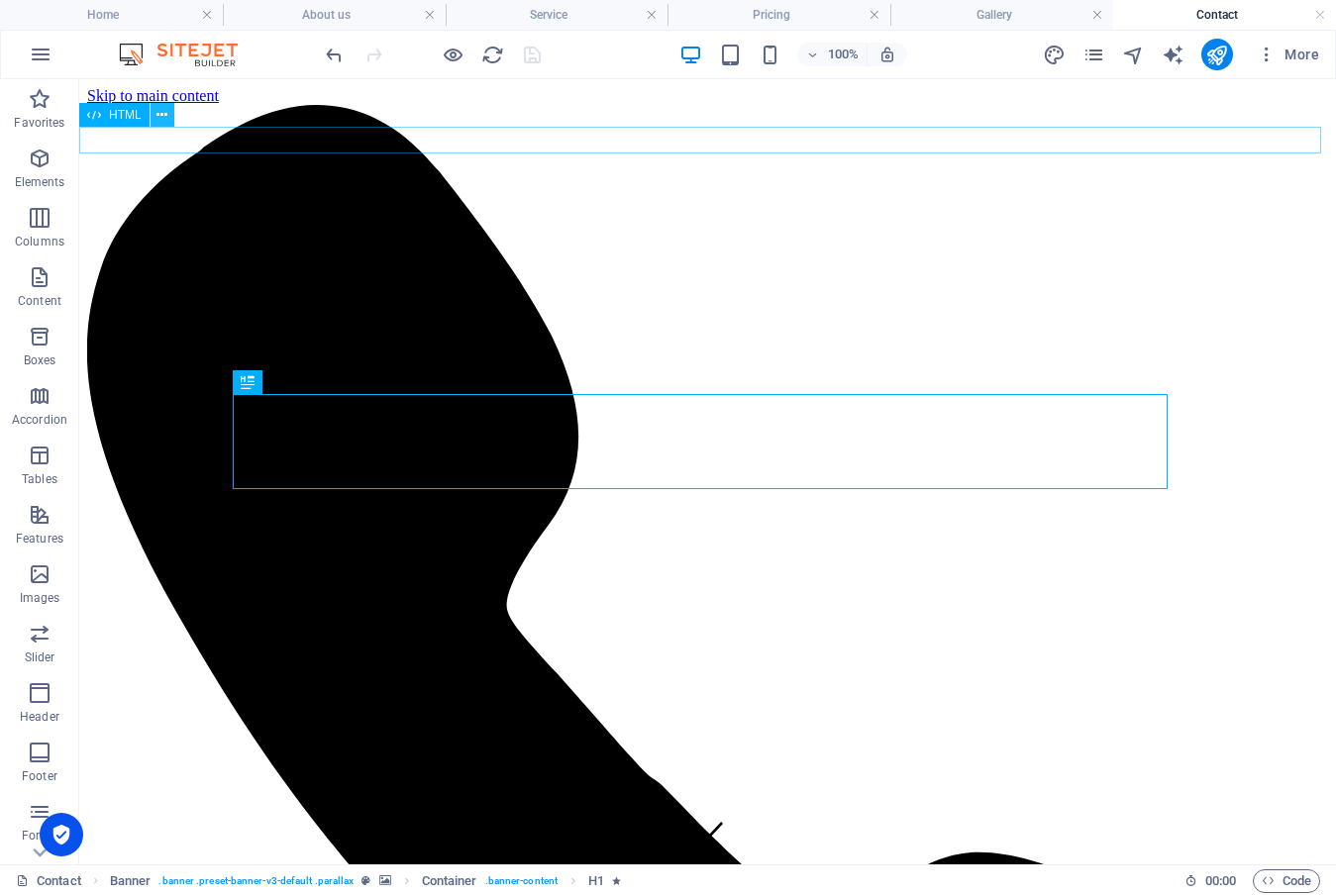 click at bounding box center [161, 115] 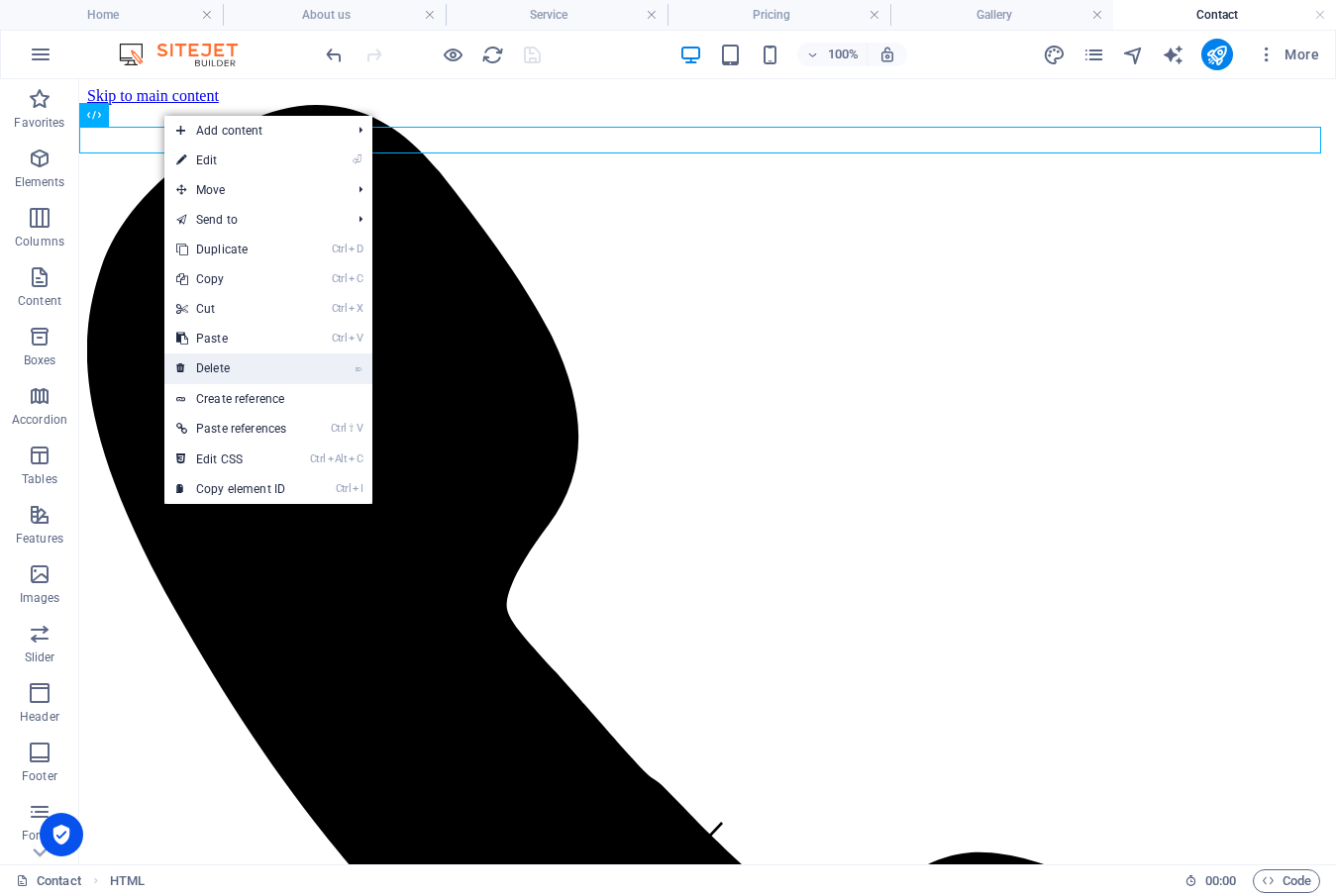 click on "⌦  Delete" at bounding box center (231, 368) 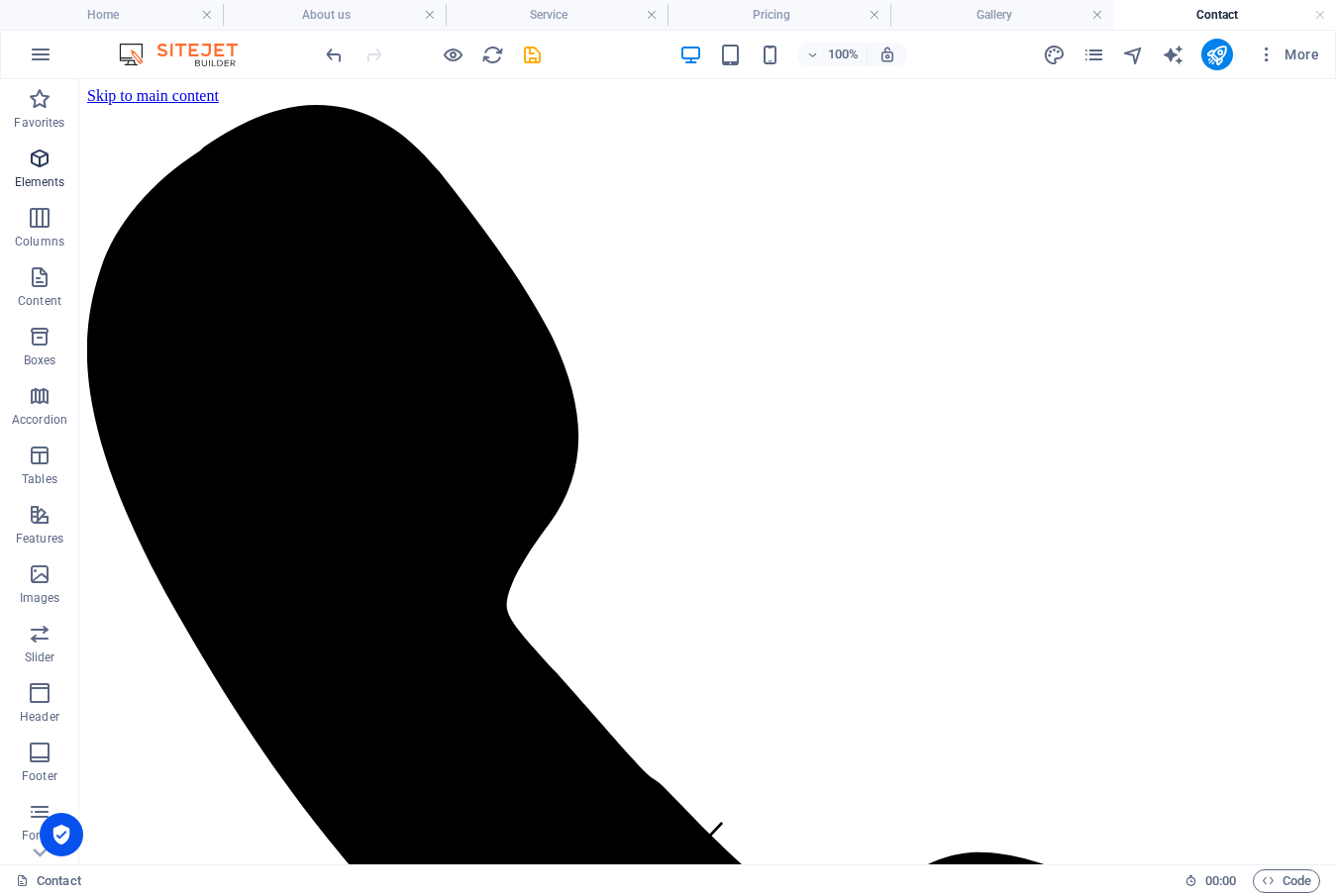 click at bounding box center (40, 158) 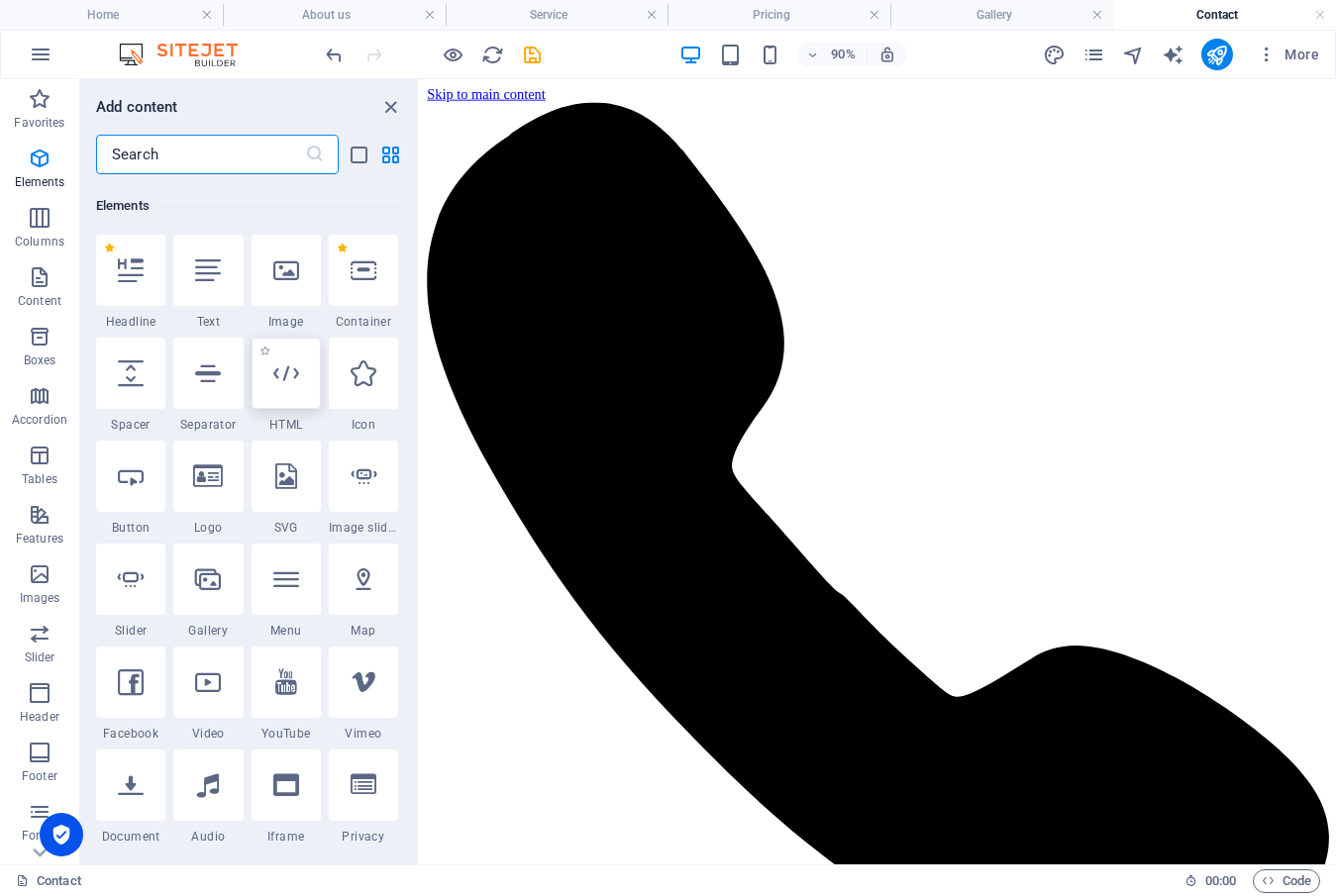 scroll, scrollTop: 211, scrollLeft: 0, axis: vertical 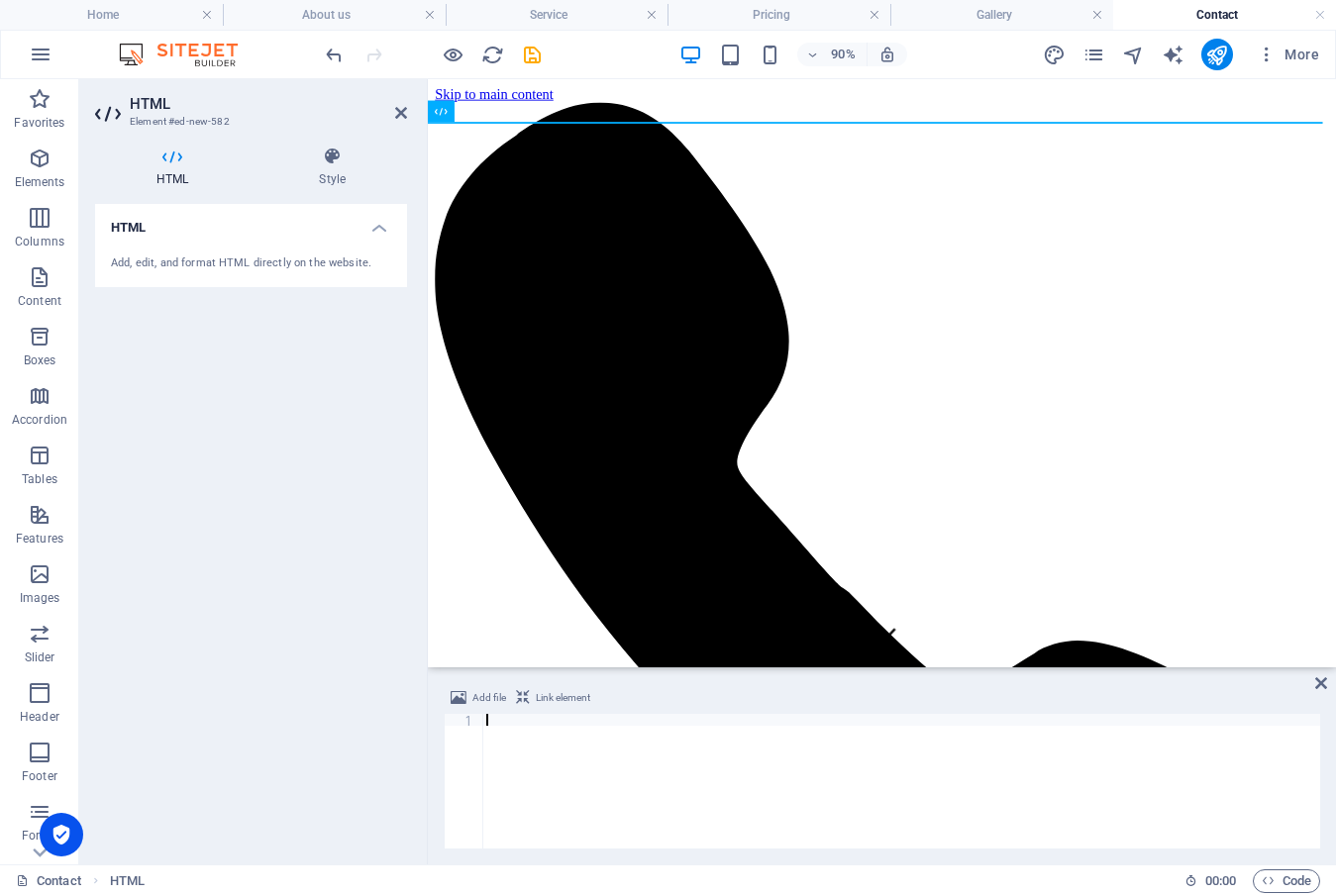 type on "crossorigin="anonymous"></script>" 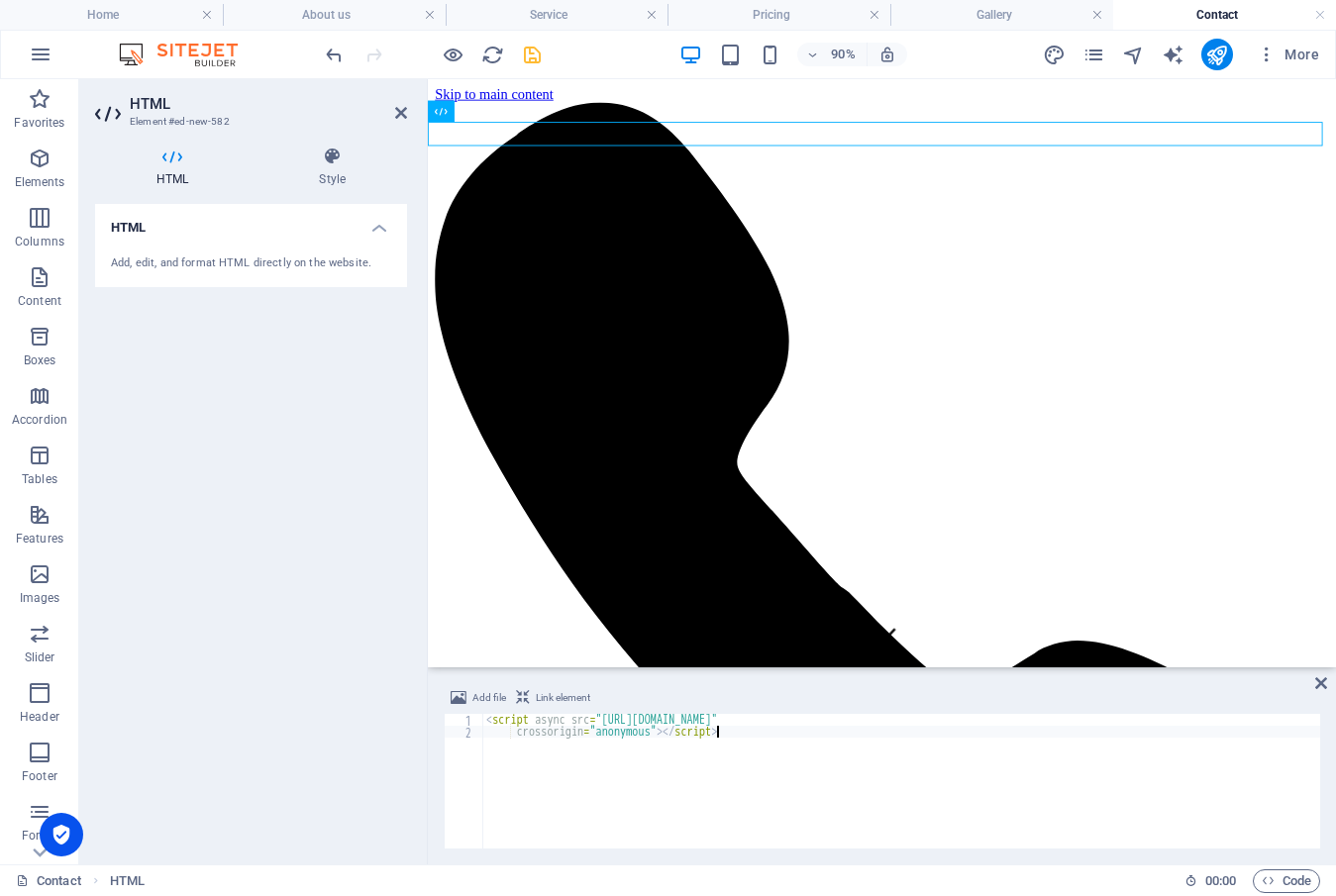 click at bounding box center (532, 54) 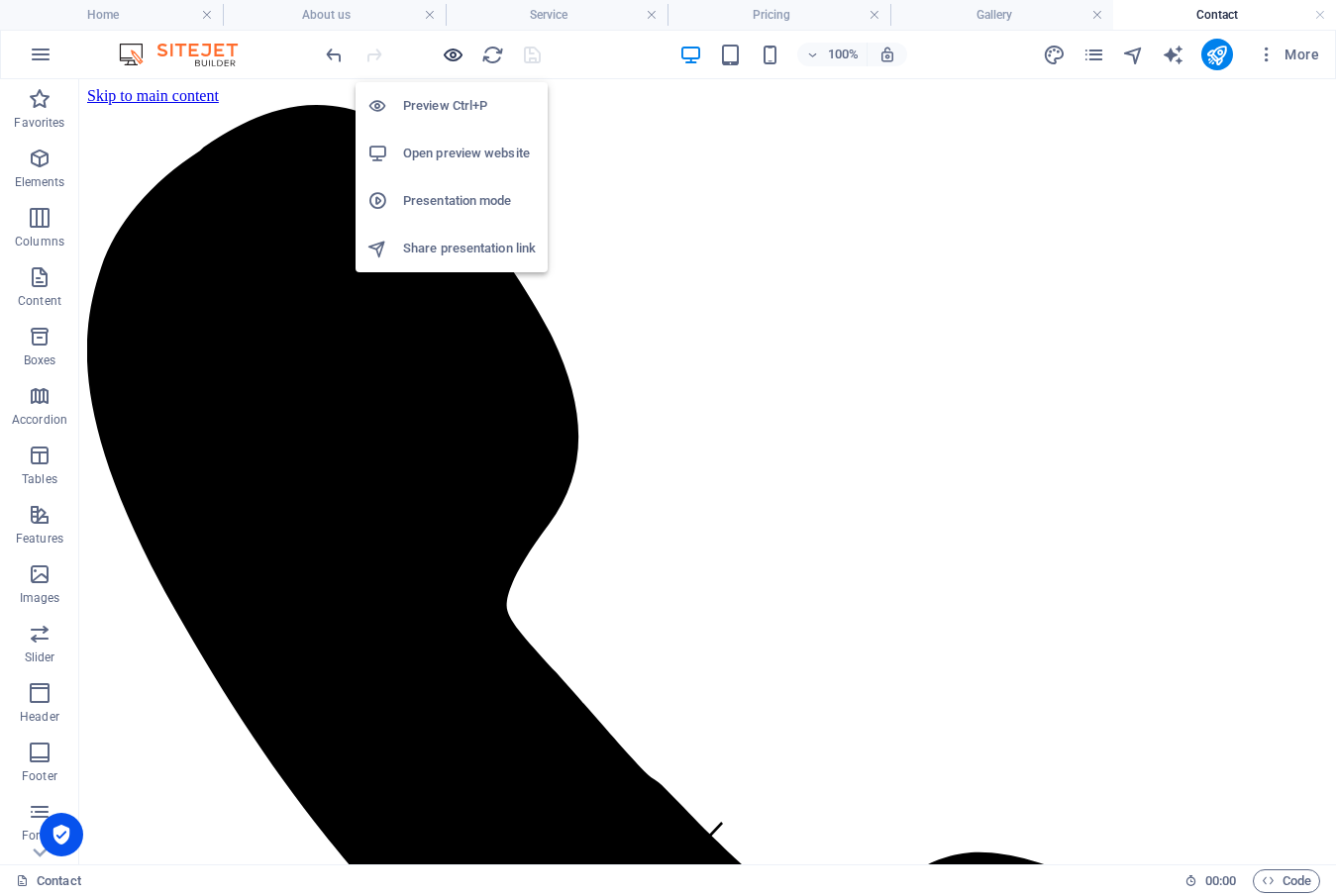 click at bounding box center (453, 54) 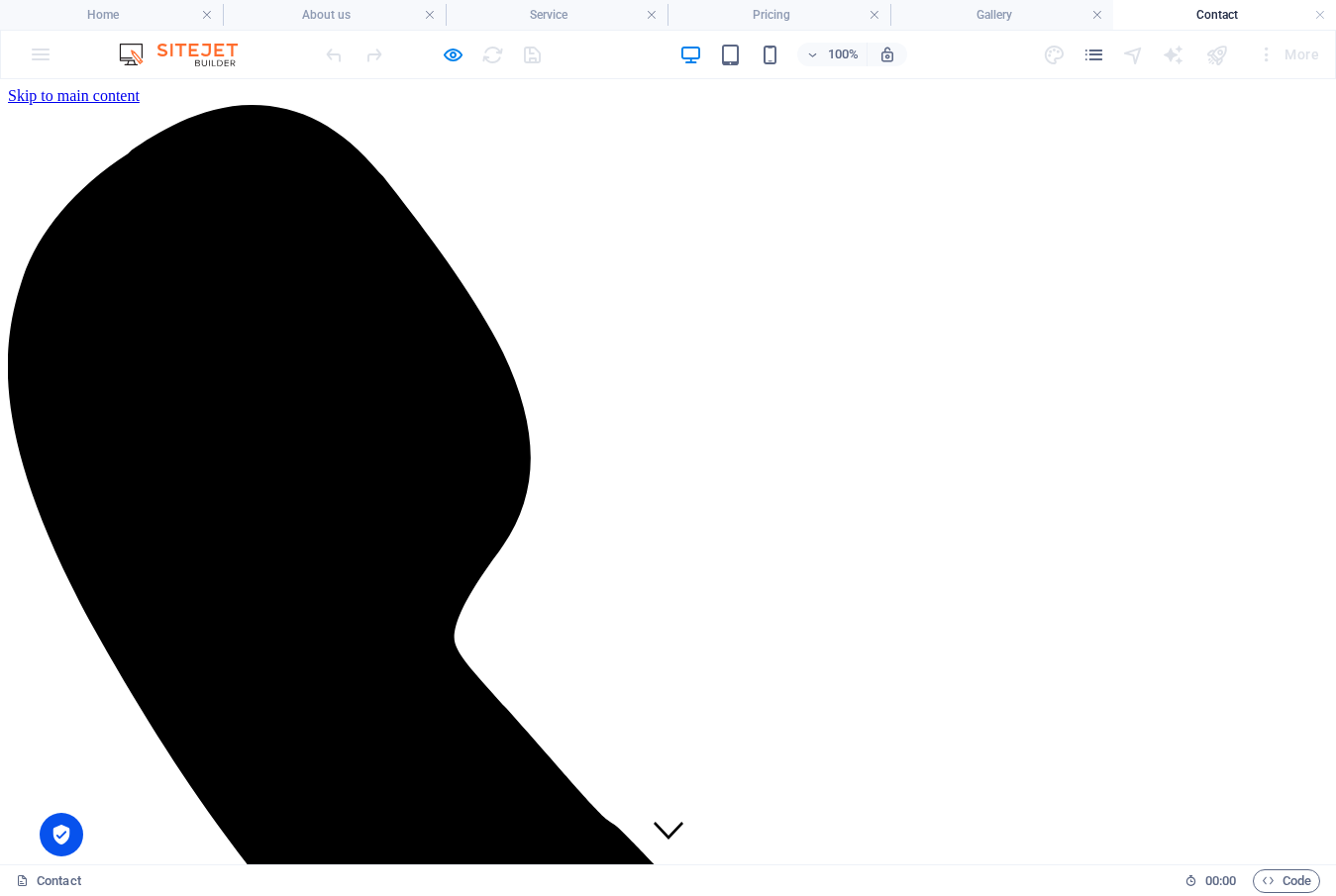 click on "Voting" at bounding box center [68, 10159] 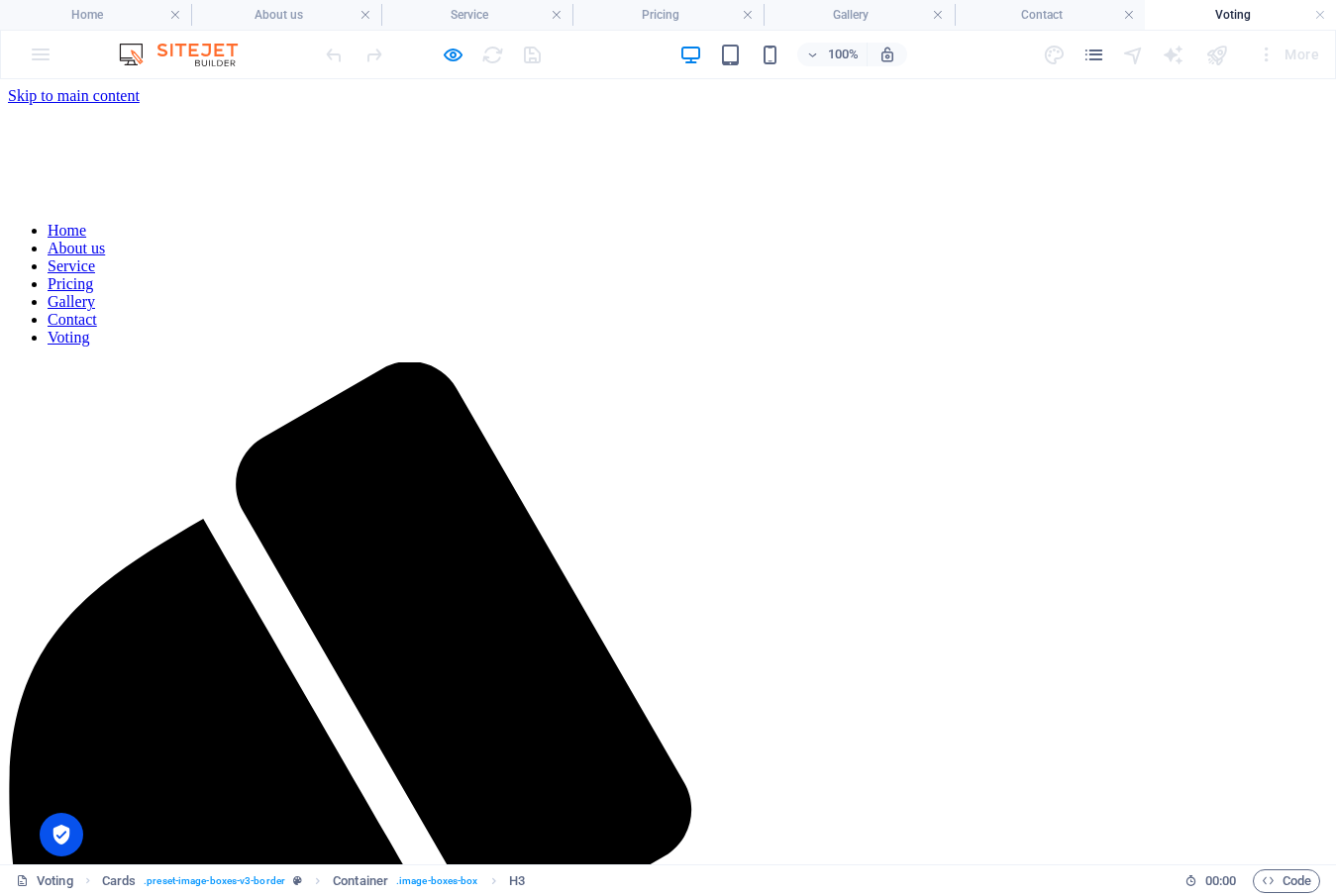 scroll, scrollTop: 0, scrollLeft: 0, axis: both 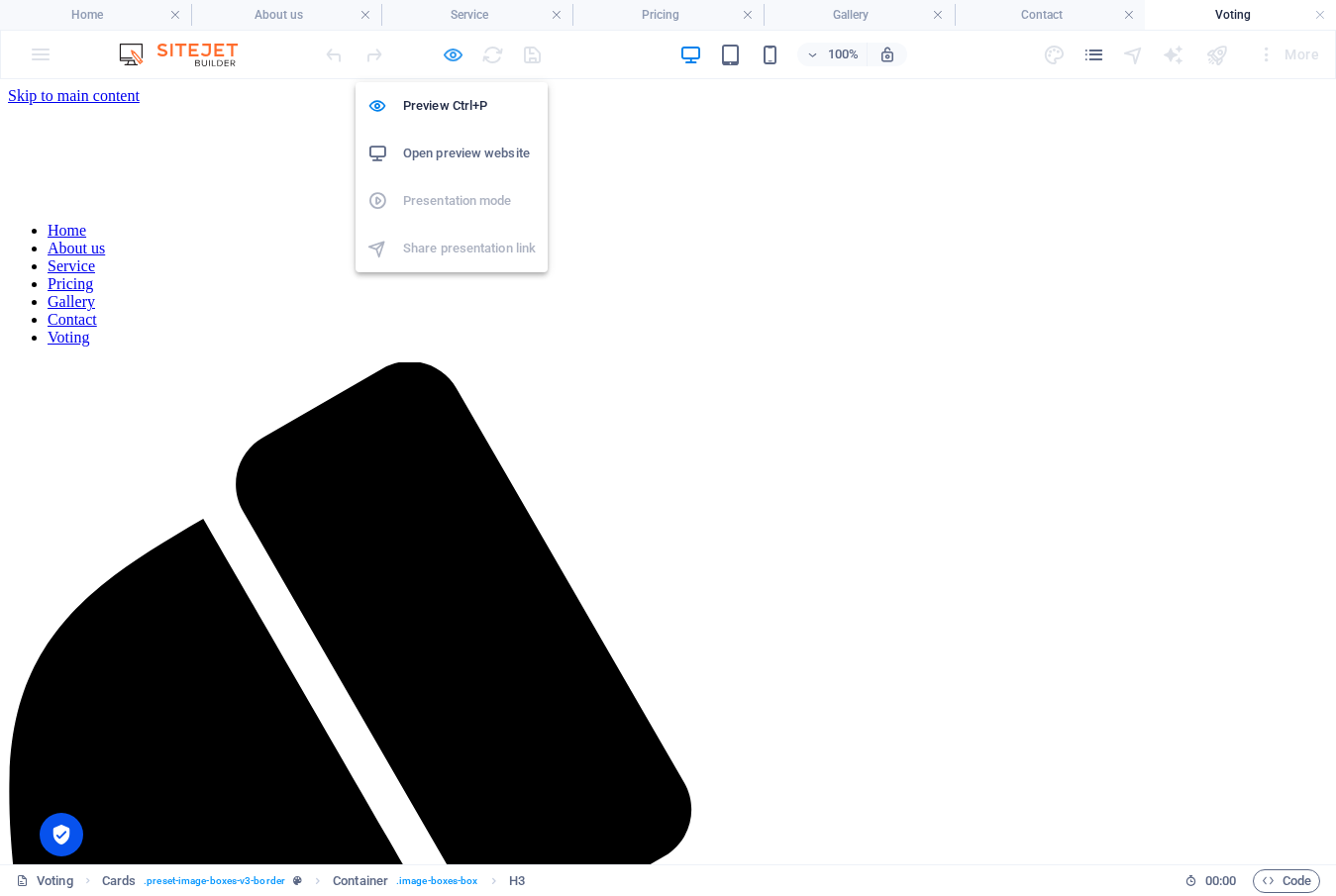 click at bounding box center (453, 54) 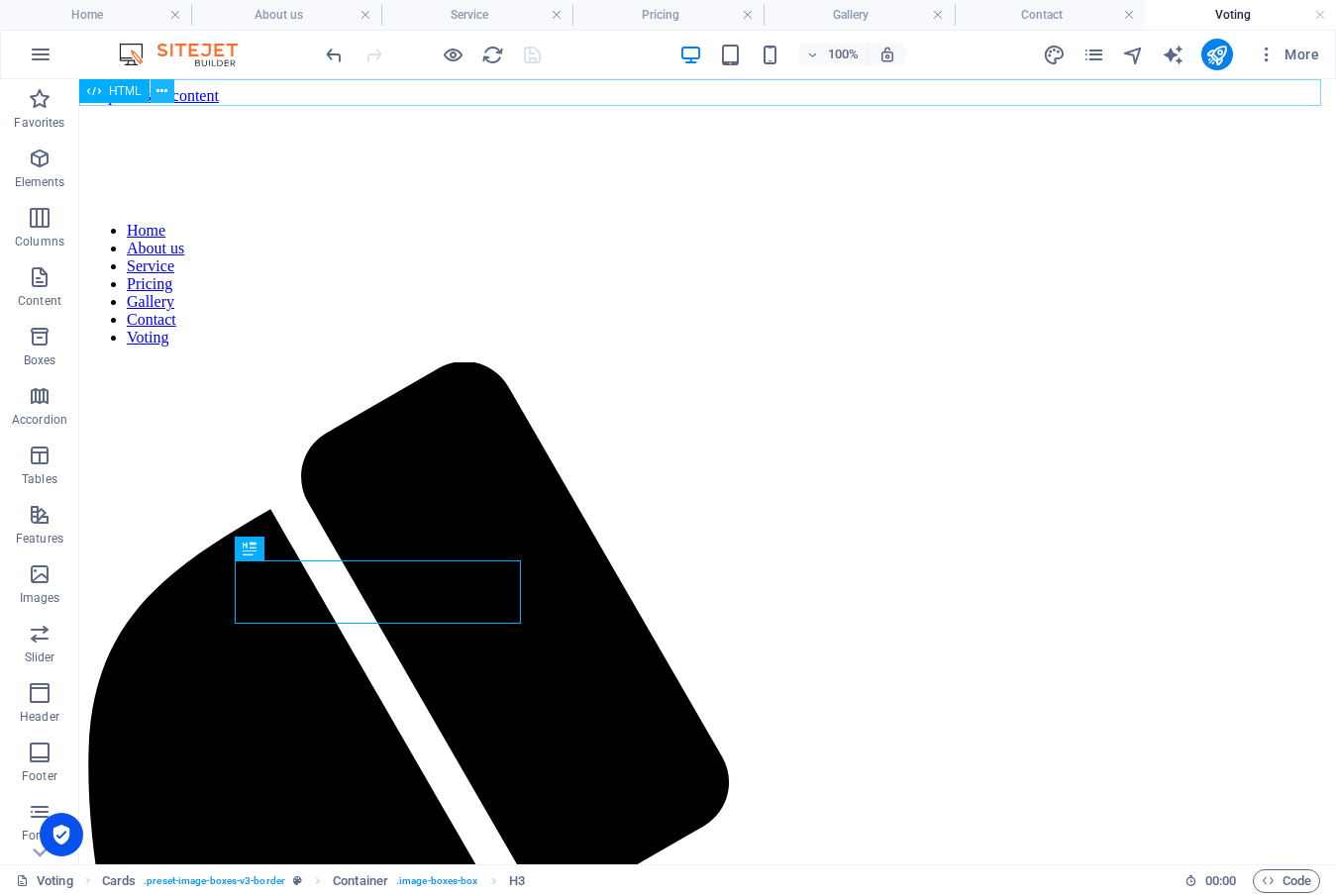 click at bounding box center (161, 91) 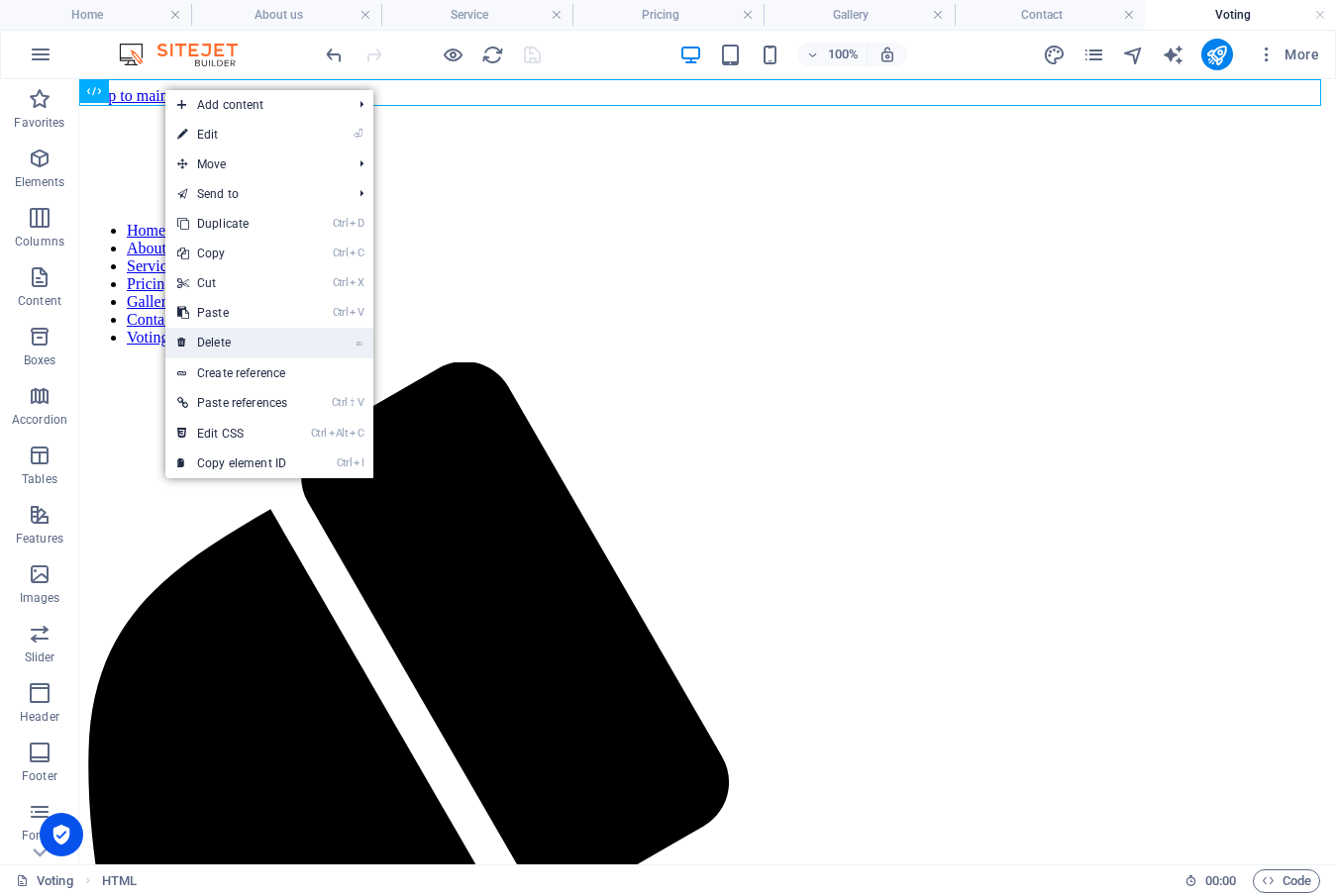 click on "⌦  Delete" at bounding box center [232, 343] 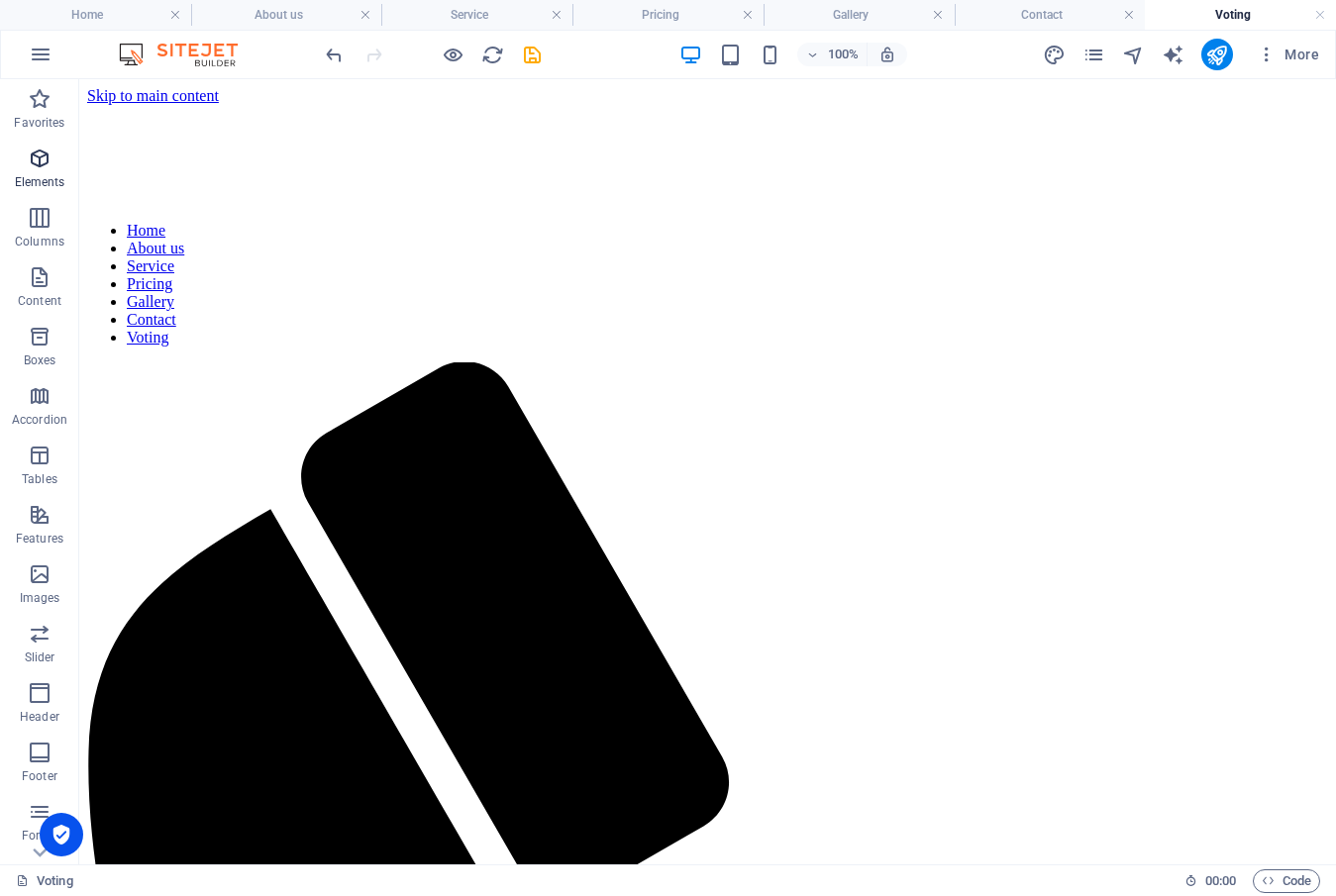 click at bounding box center [40, 158] 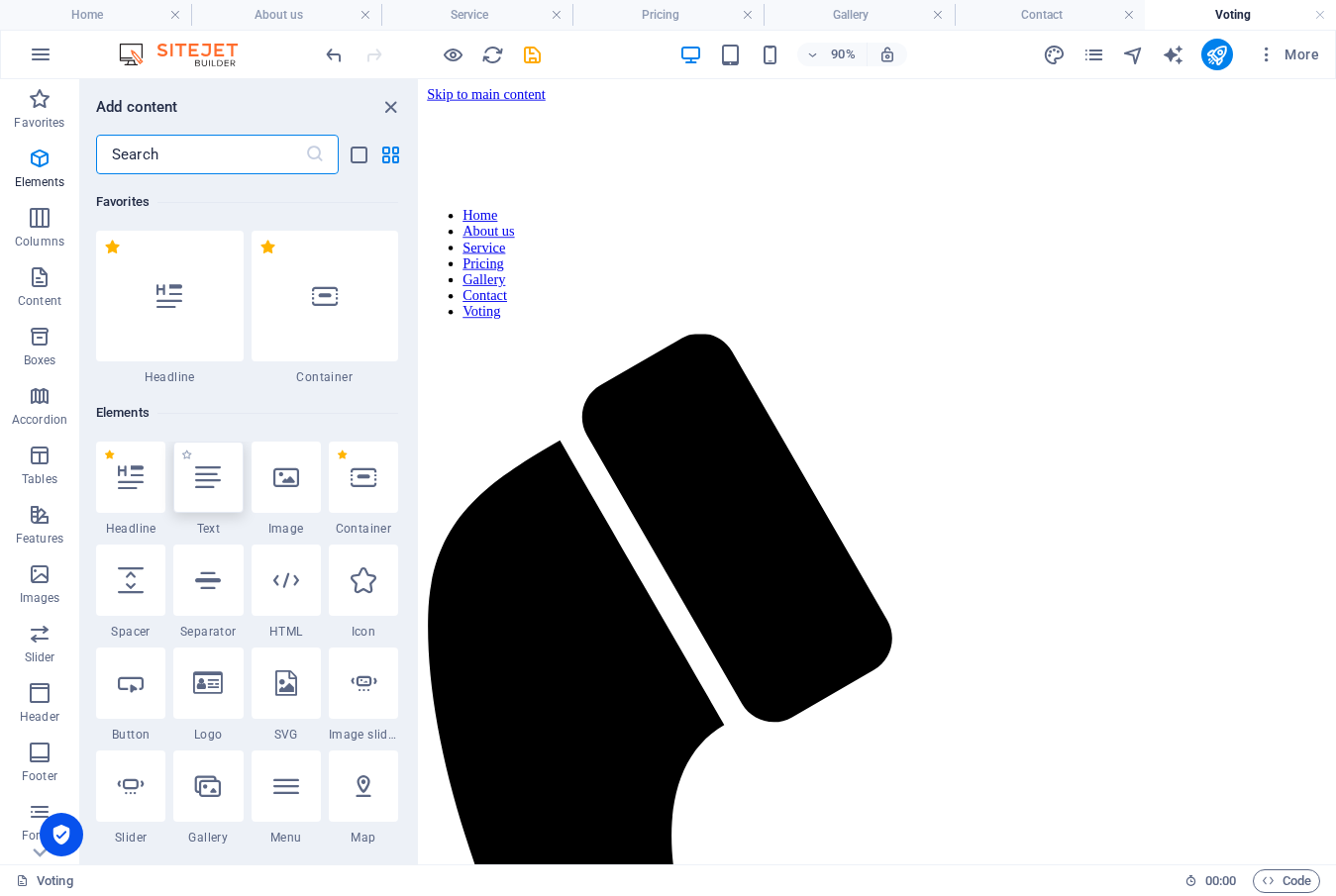 scroll, scrollTop: 211, scrollLeft: 0, axis: vertical 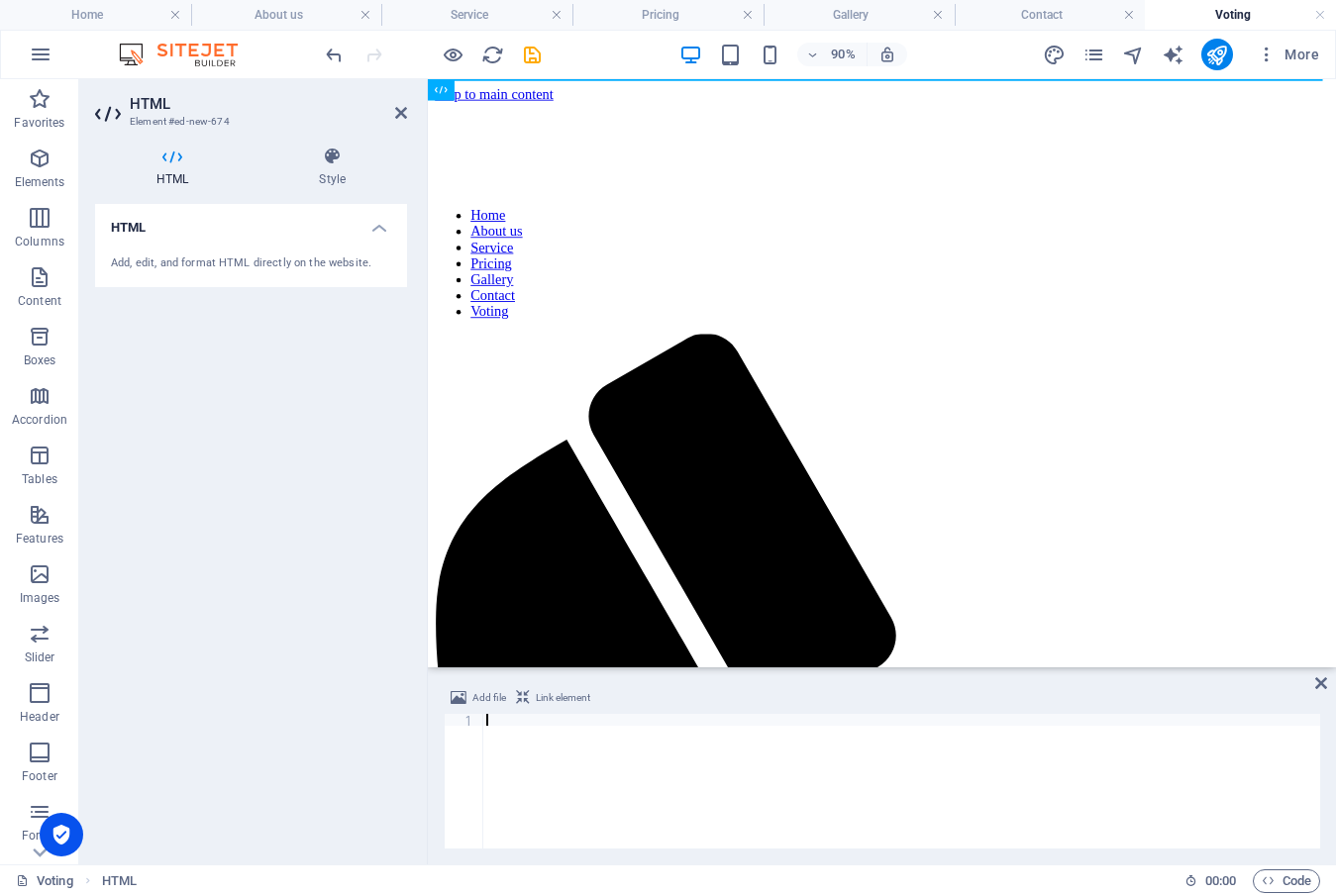 type on "crossorigin="anonymous"></script>" 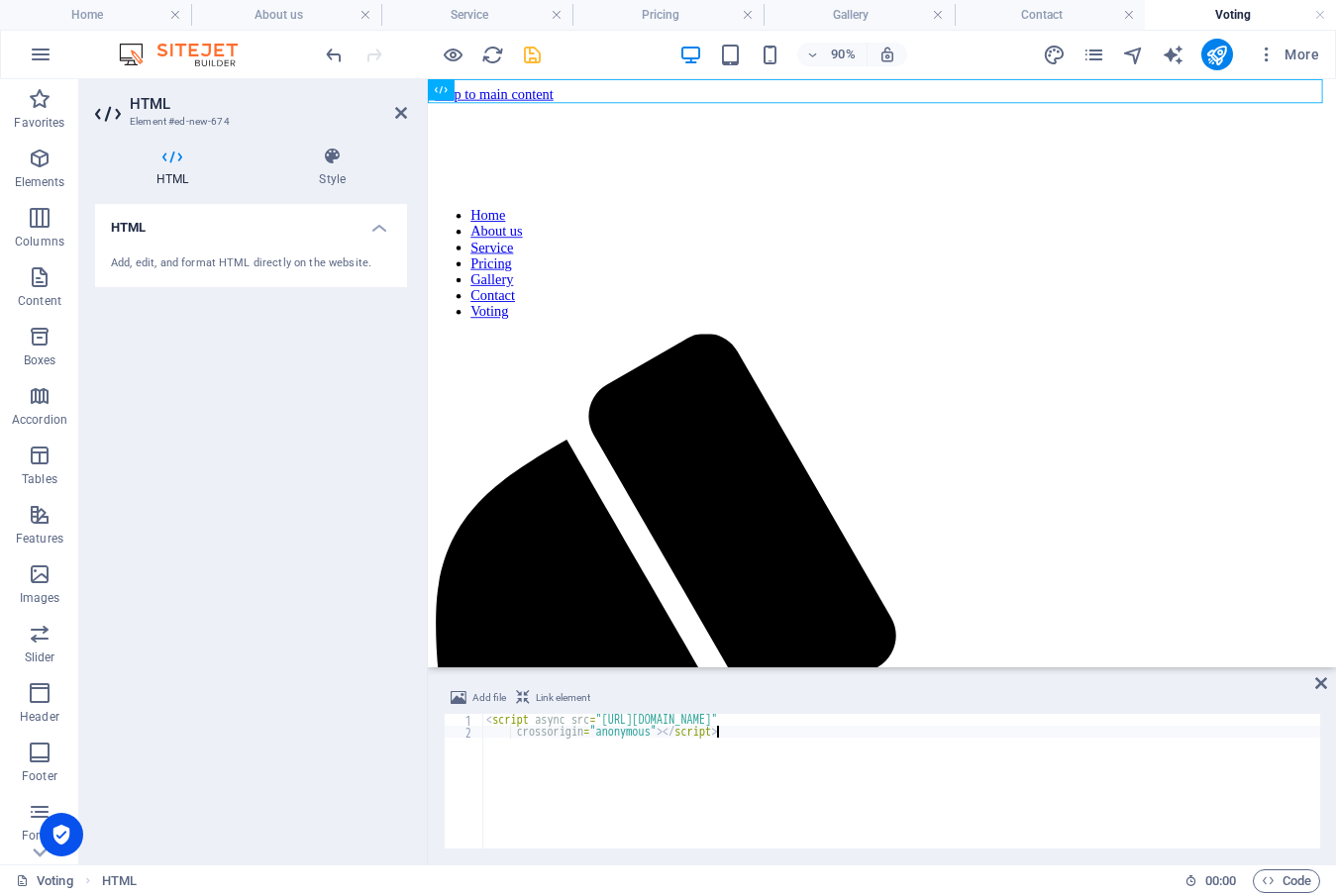 drag, startPoint x: 529, startPoint y: 51, endPoint x: 538, endPoint y: 253, distance: 202.2004 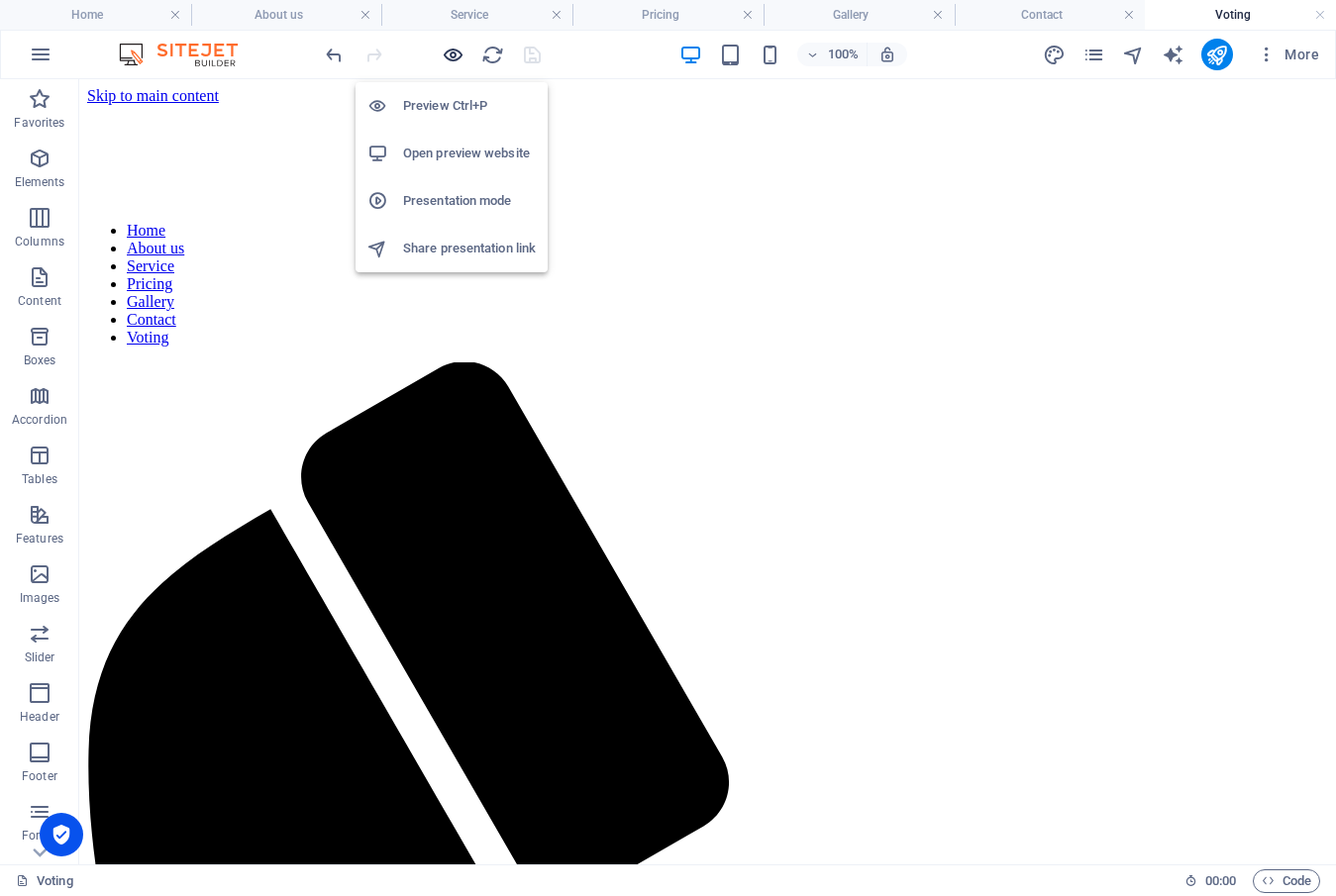 click at bounding box center [453, 54] 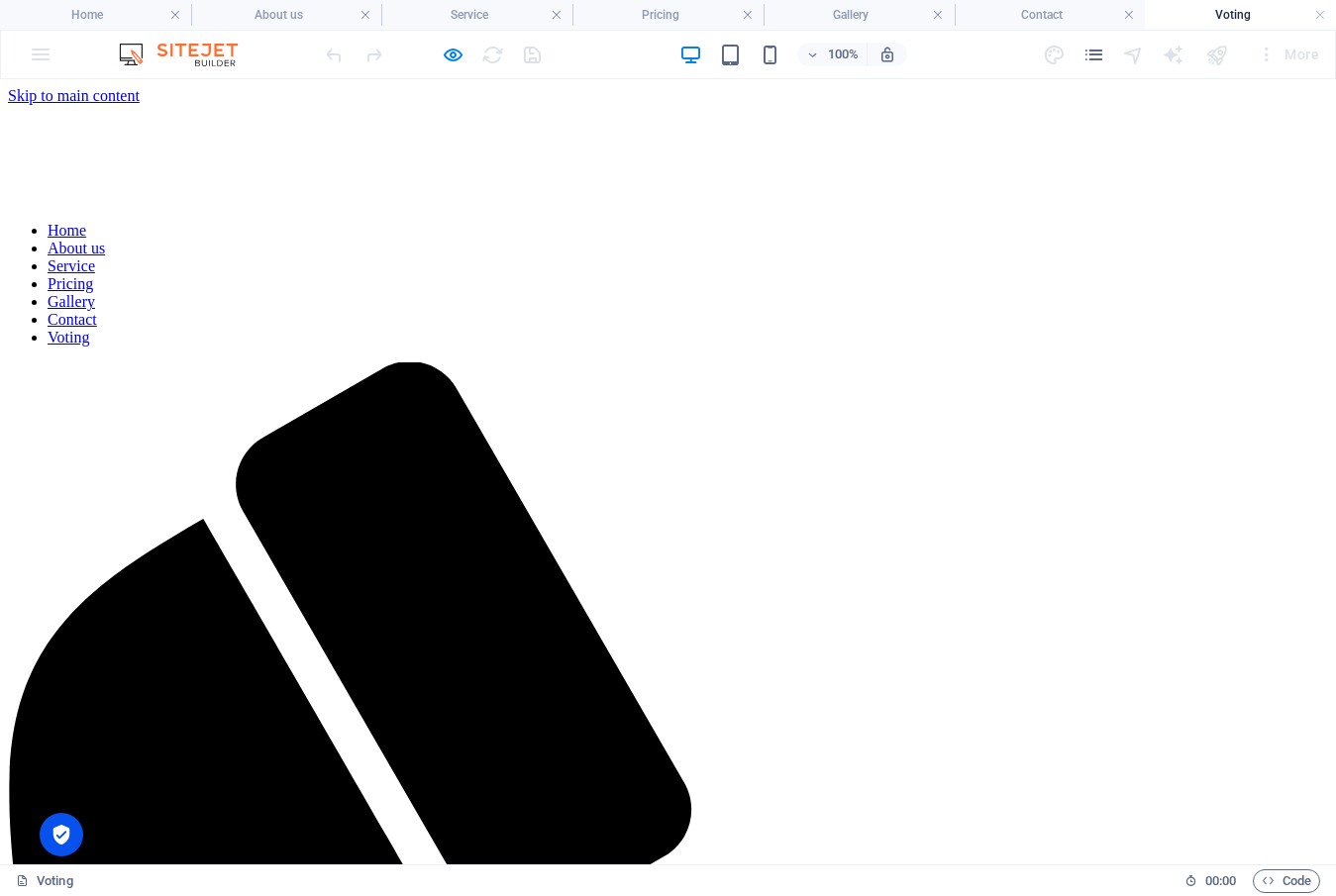 click on "Gallery" at bounding box center (71, 301) 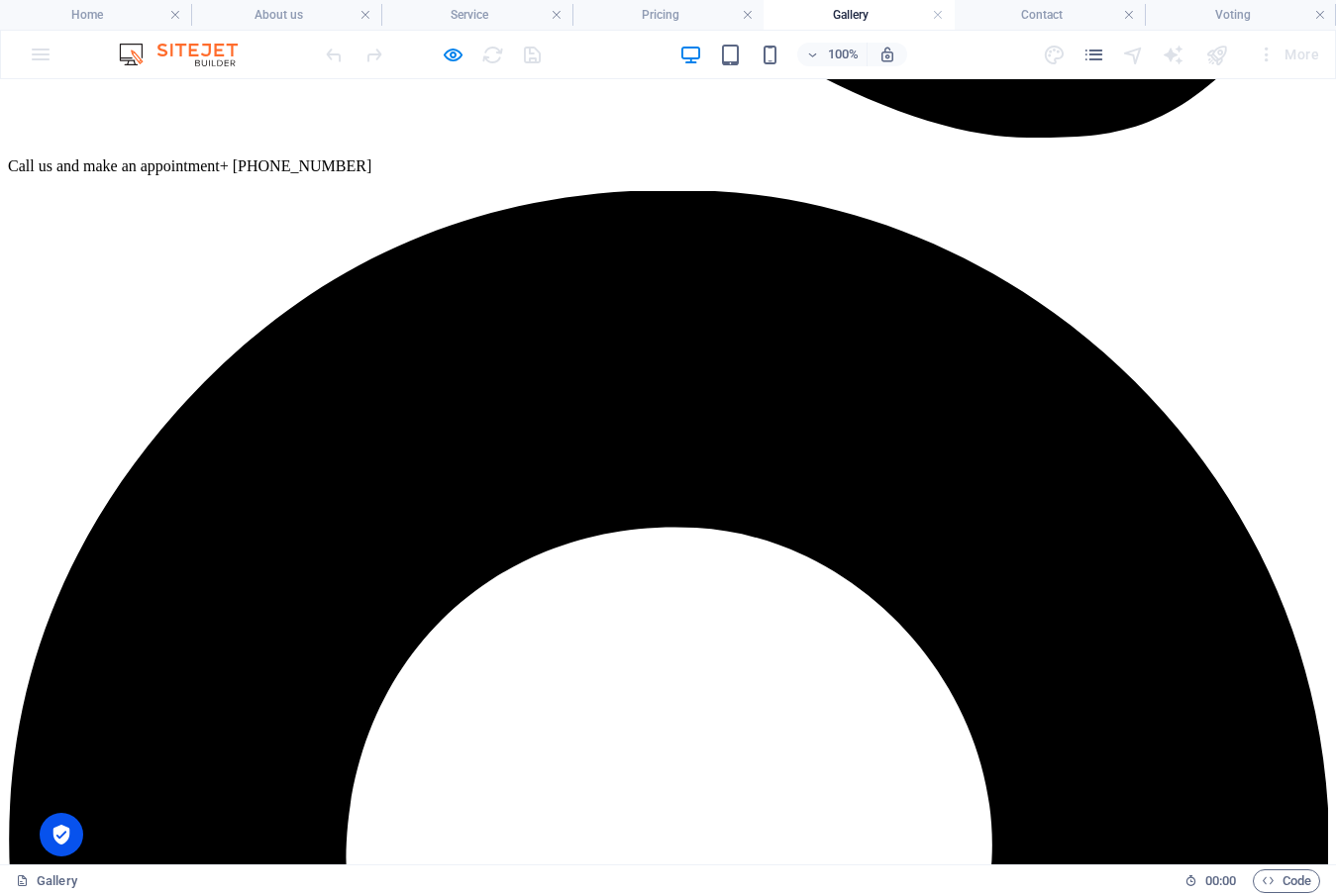scroll, scrollTop: 792, scrollLeft: 0, axis: vertical 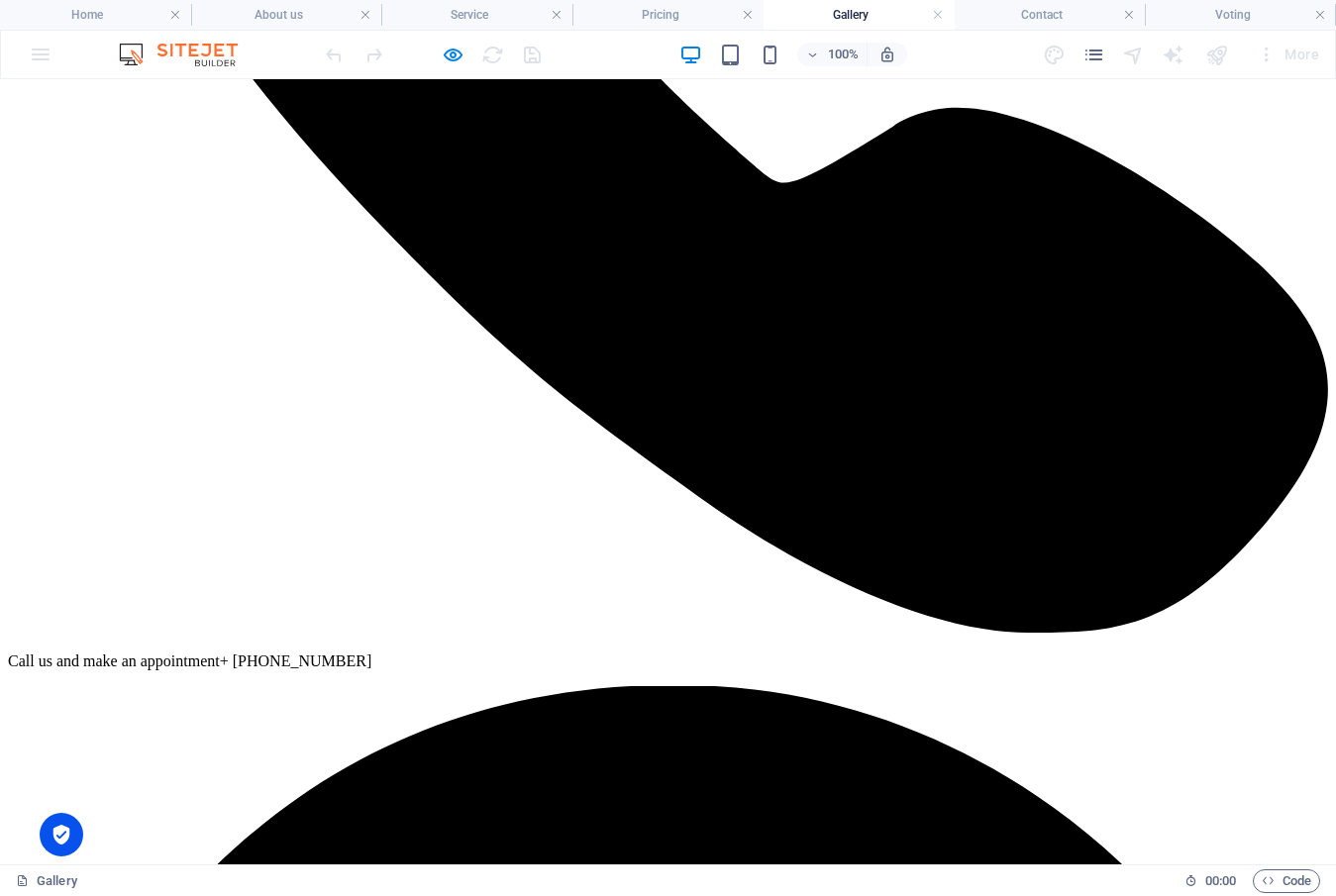 click on "Service" at bounding box center [71, 9424] 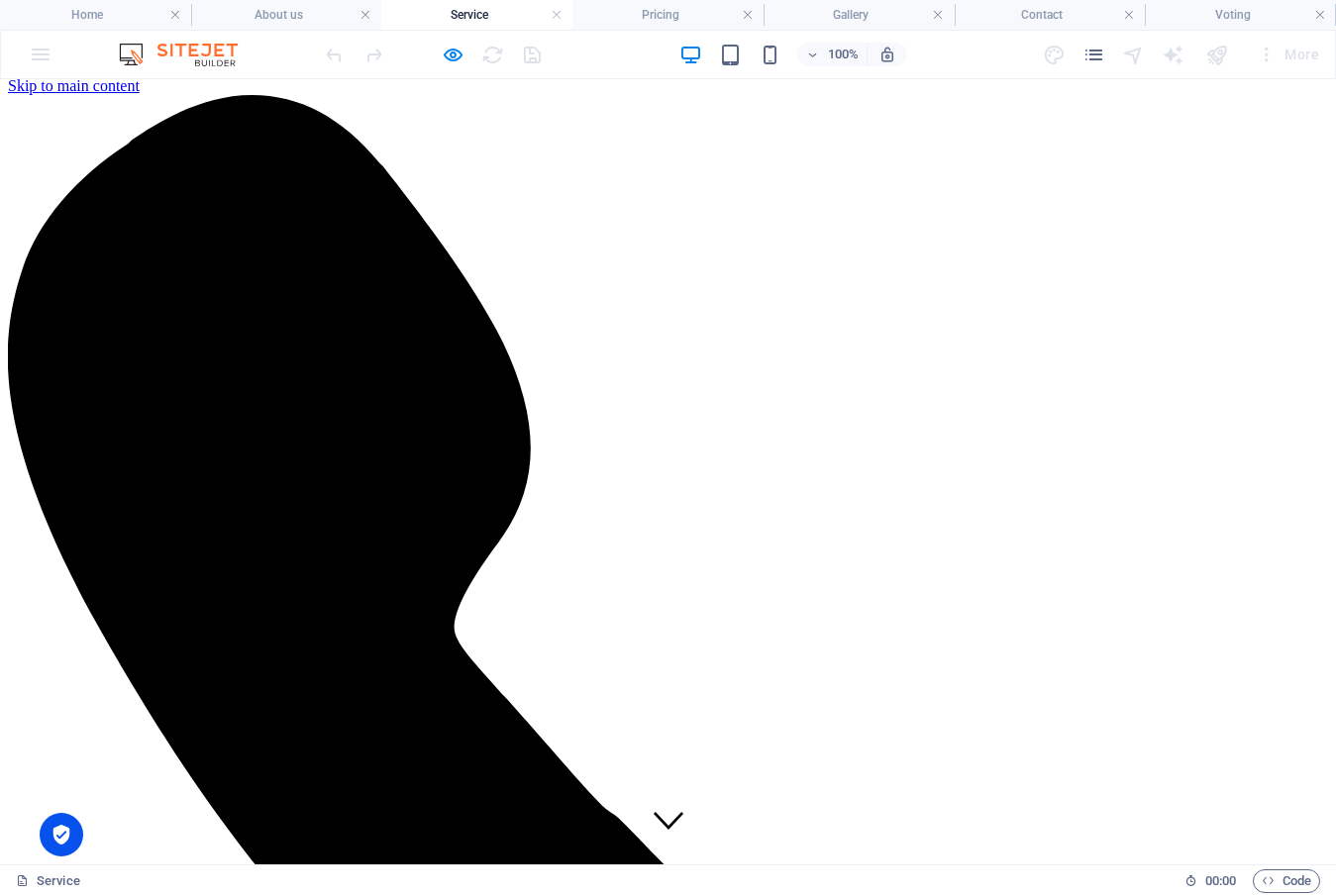 scroll, scrollTop: 0, scrollLeft: 0, axis: both 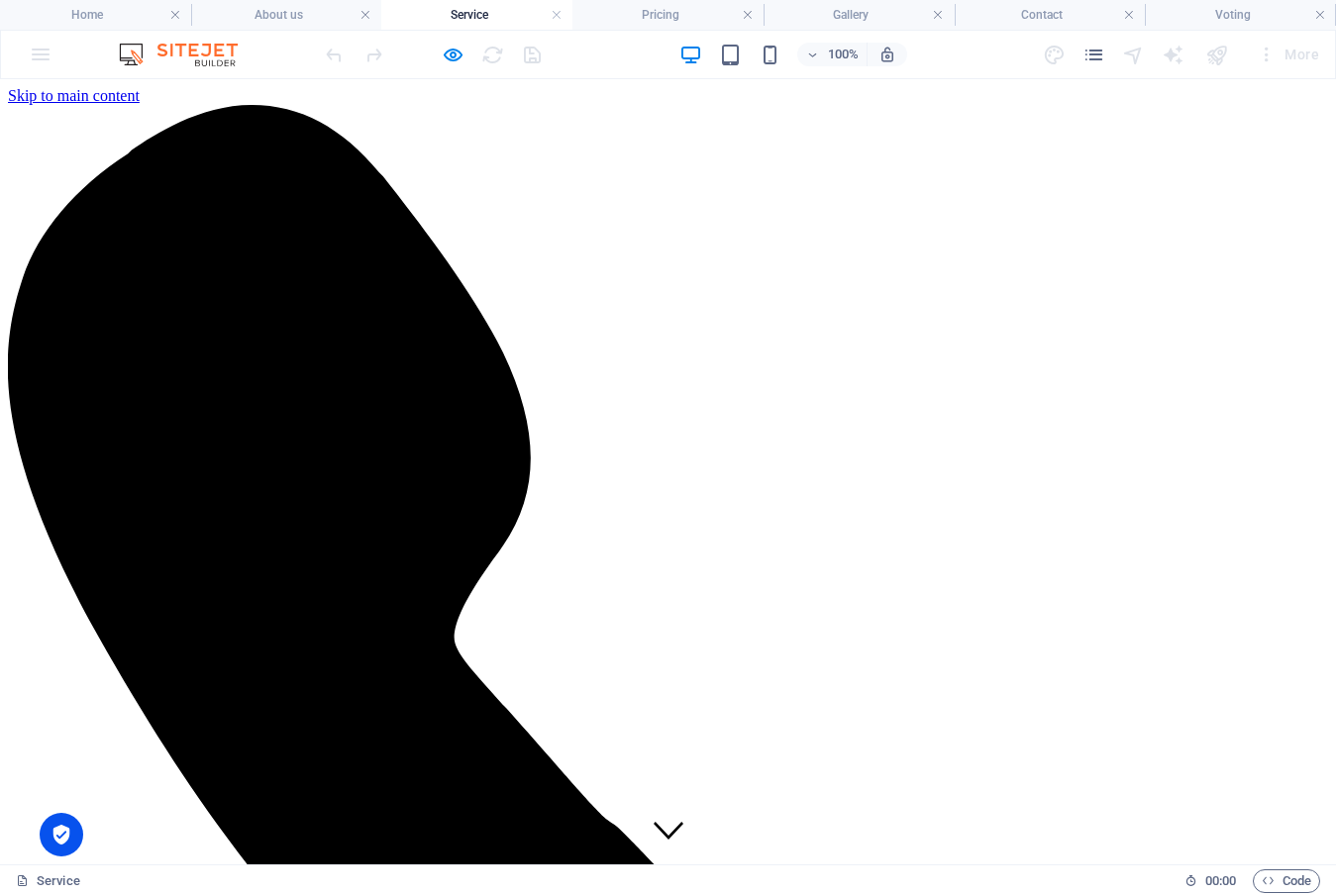 drag, startPoint x: 516, startPoint y: 182, endPoint x: 642, endPoint y: 372, distance: 227.98246 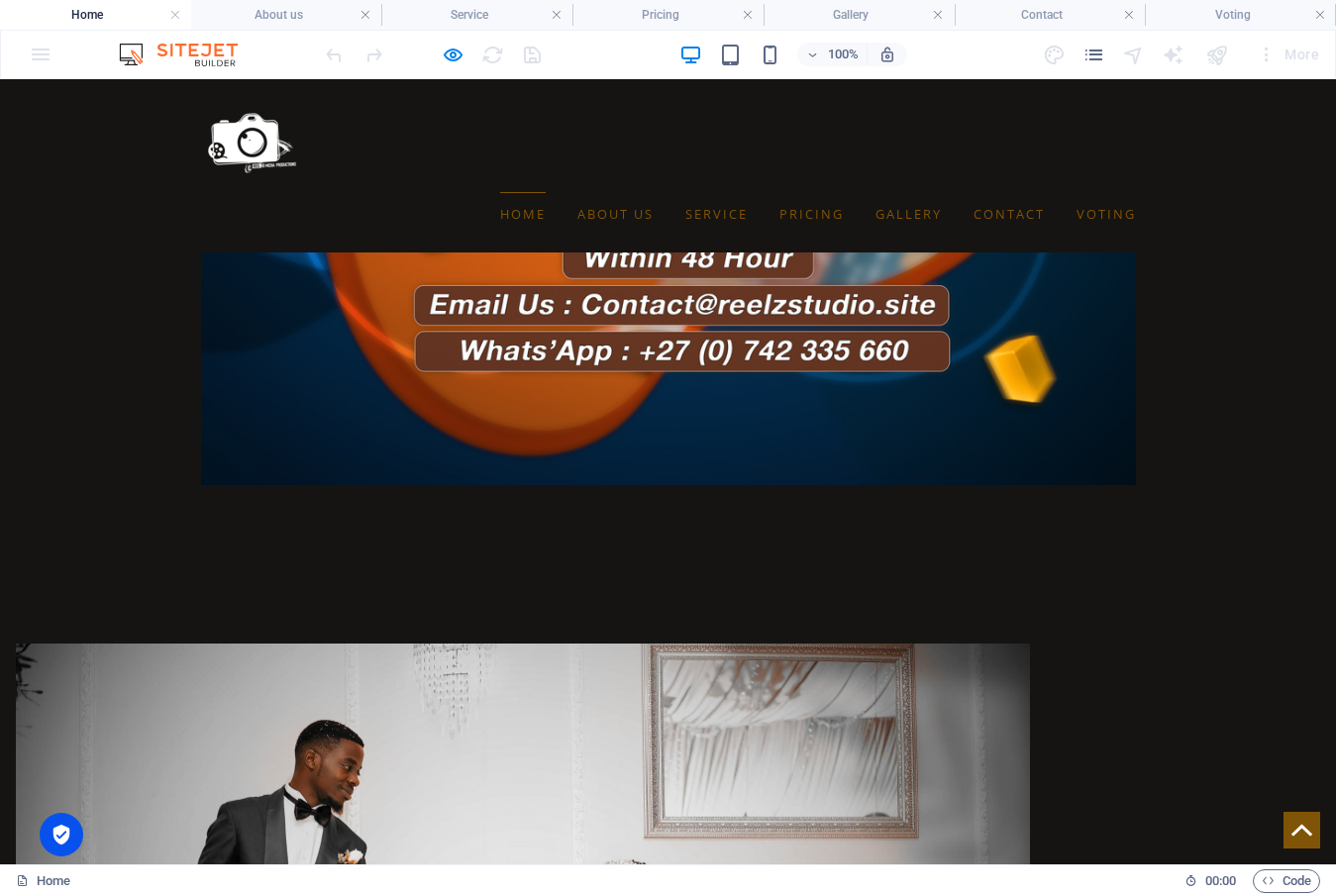 scroll, scrollTop: 3663, scrollLeft: 0, axis: vertical 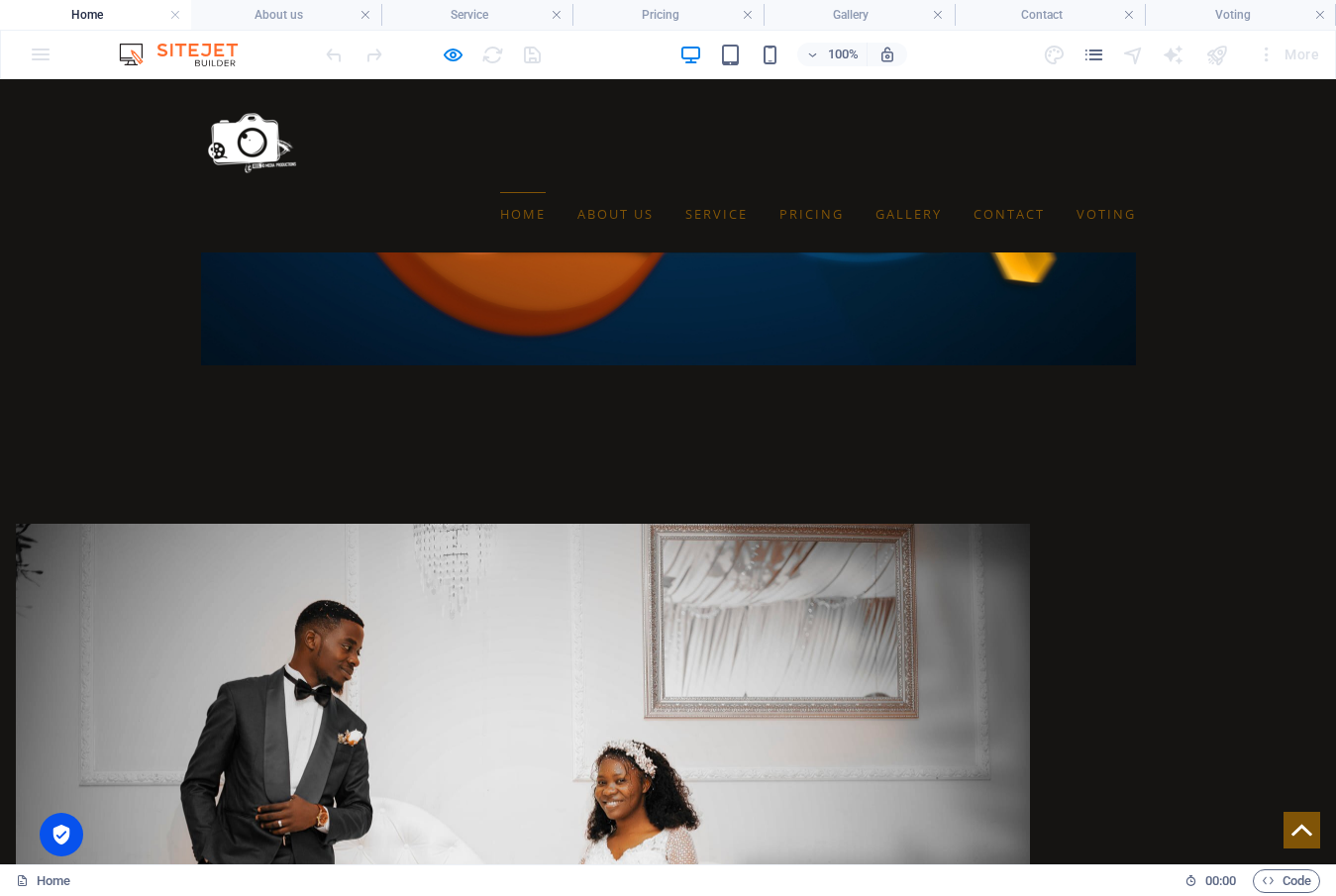 click on "WEDDING PACKAGES" at bounding box center (668, 8560) 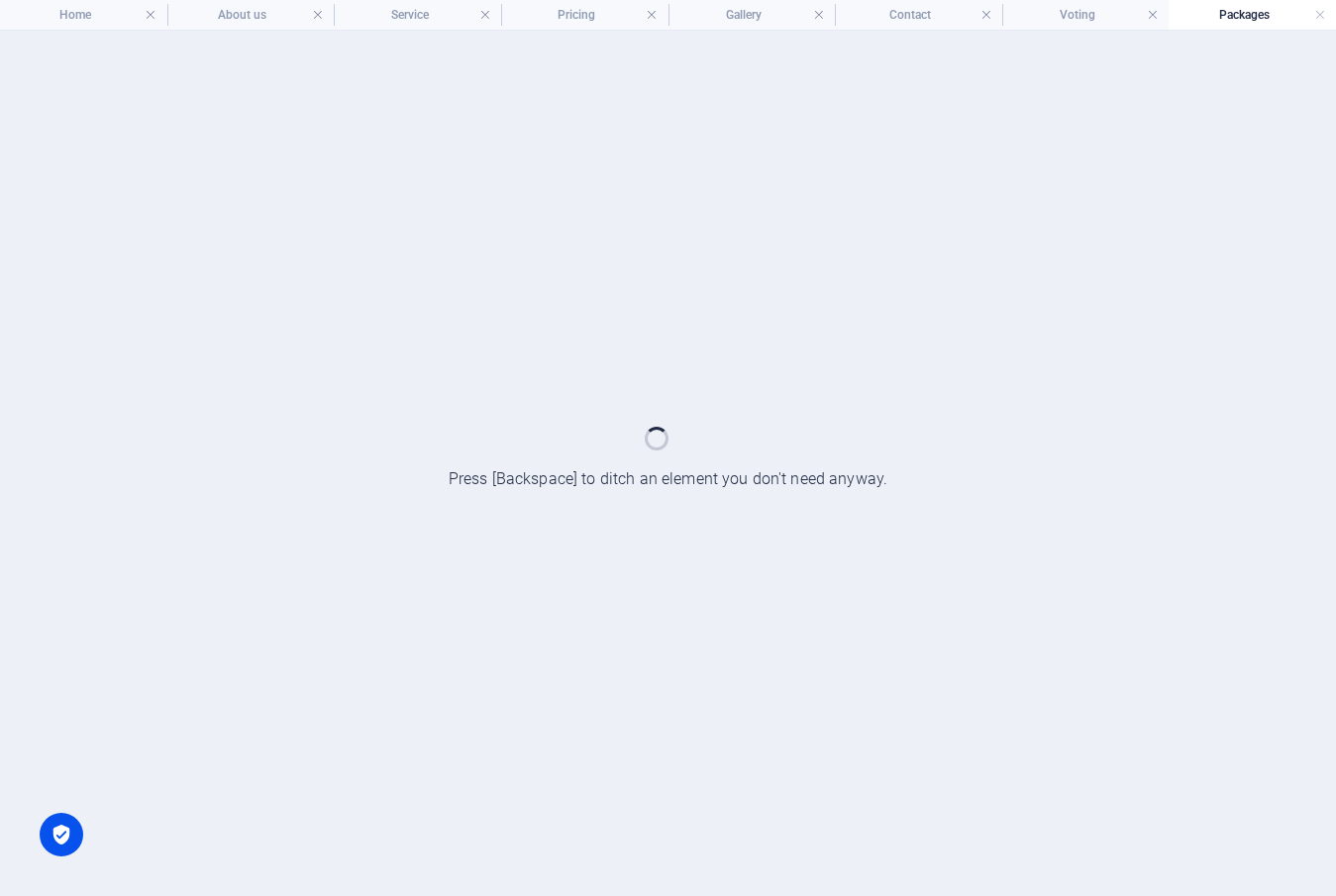 scroll, scrollTop: 0, scrollLeft: 0, axis: both 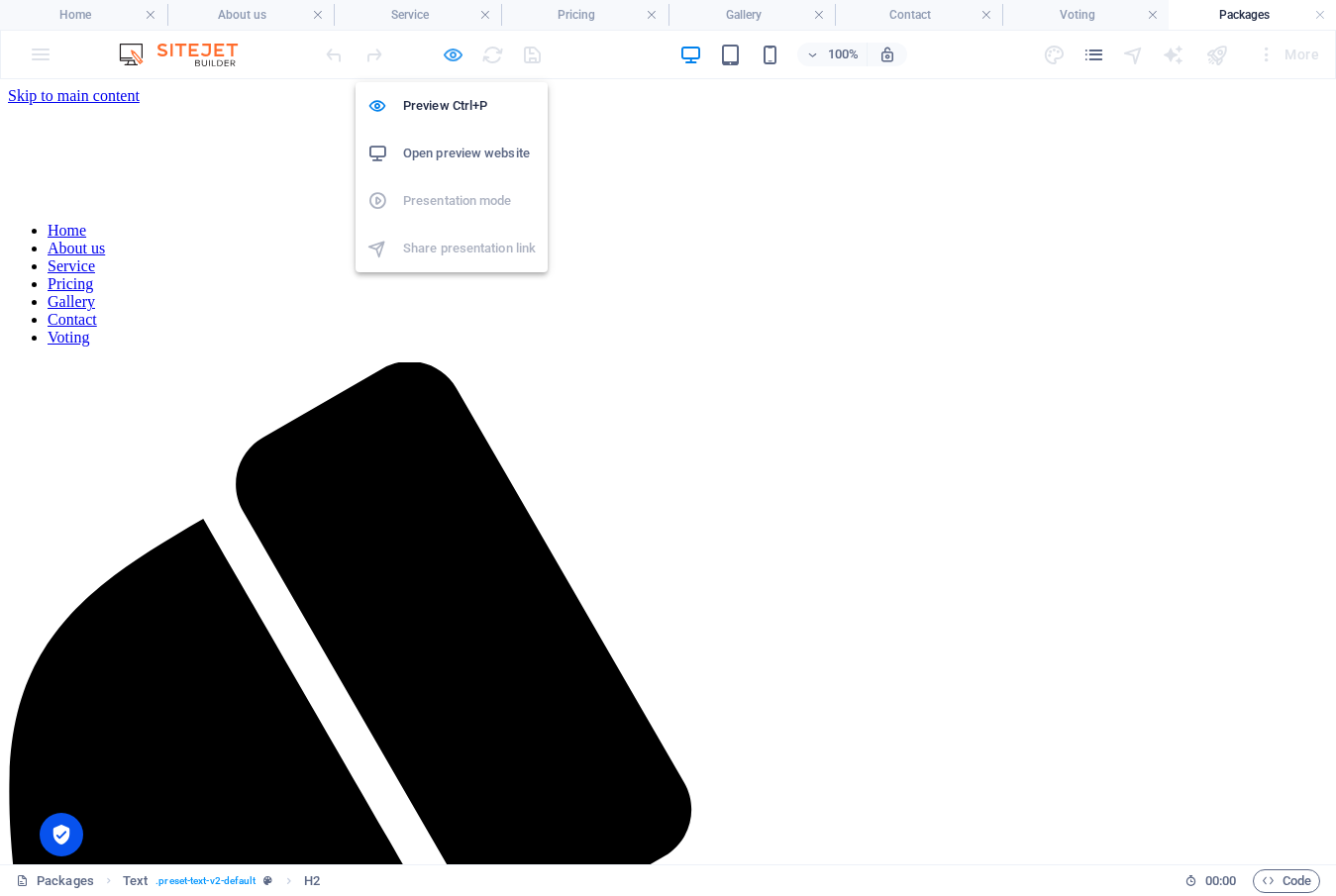click at bounding box center (453, 54) 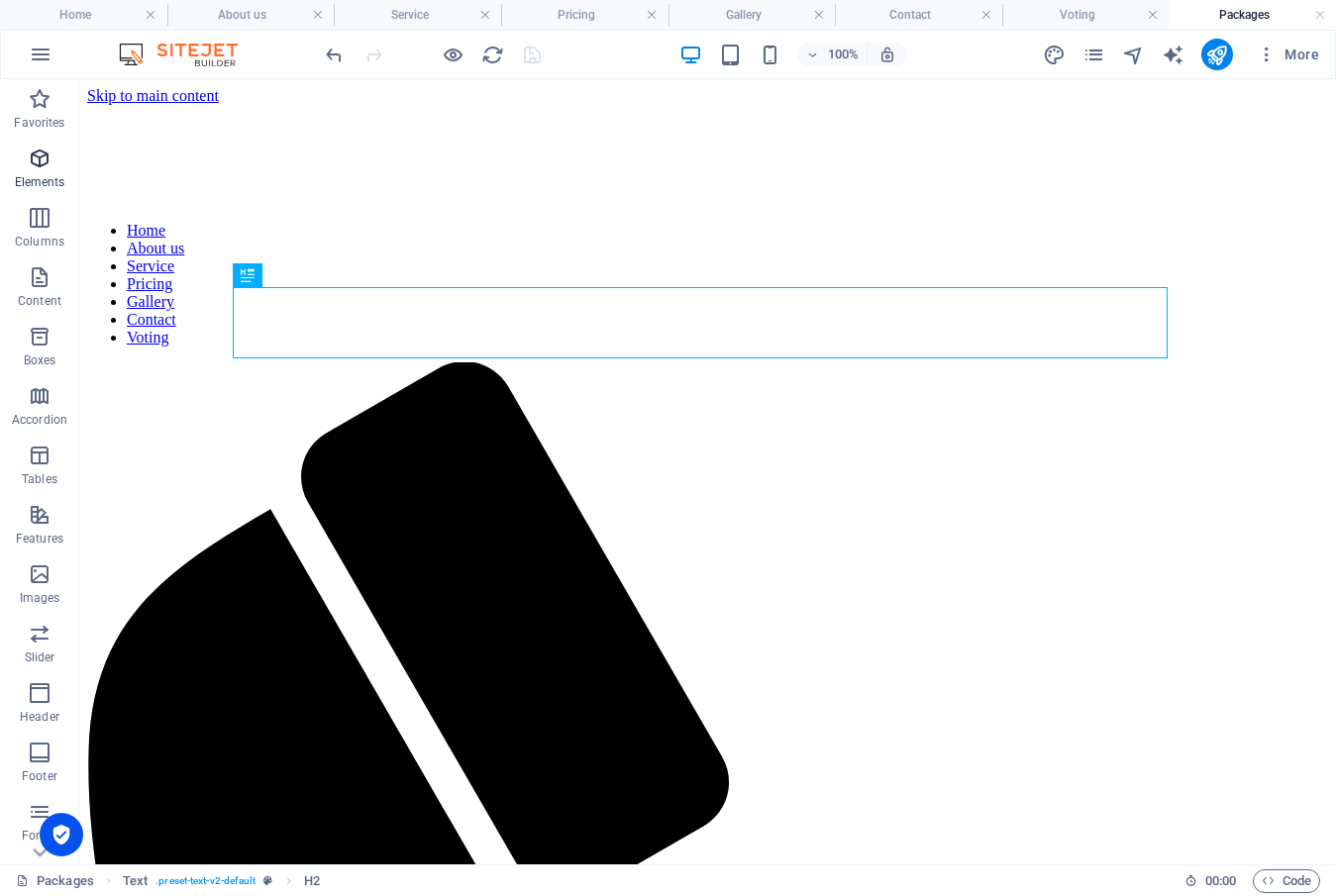 click at bounding box center [40, 158] 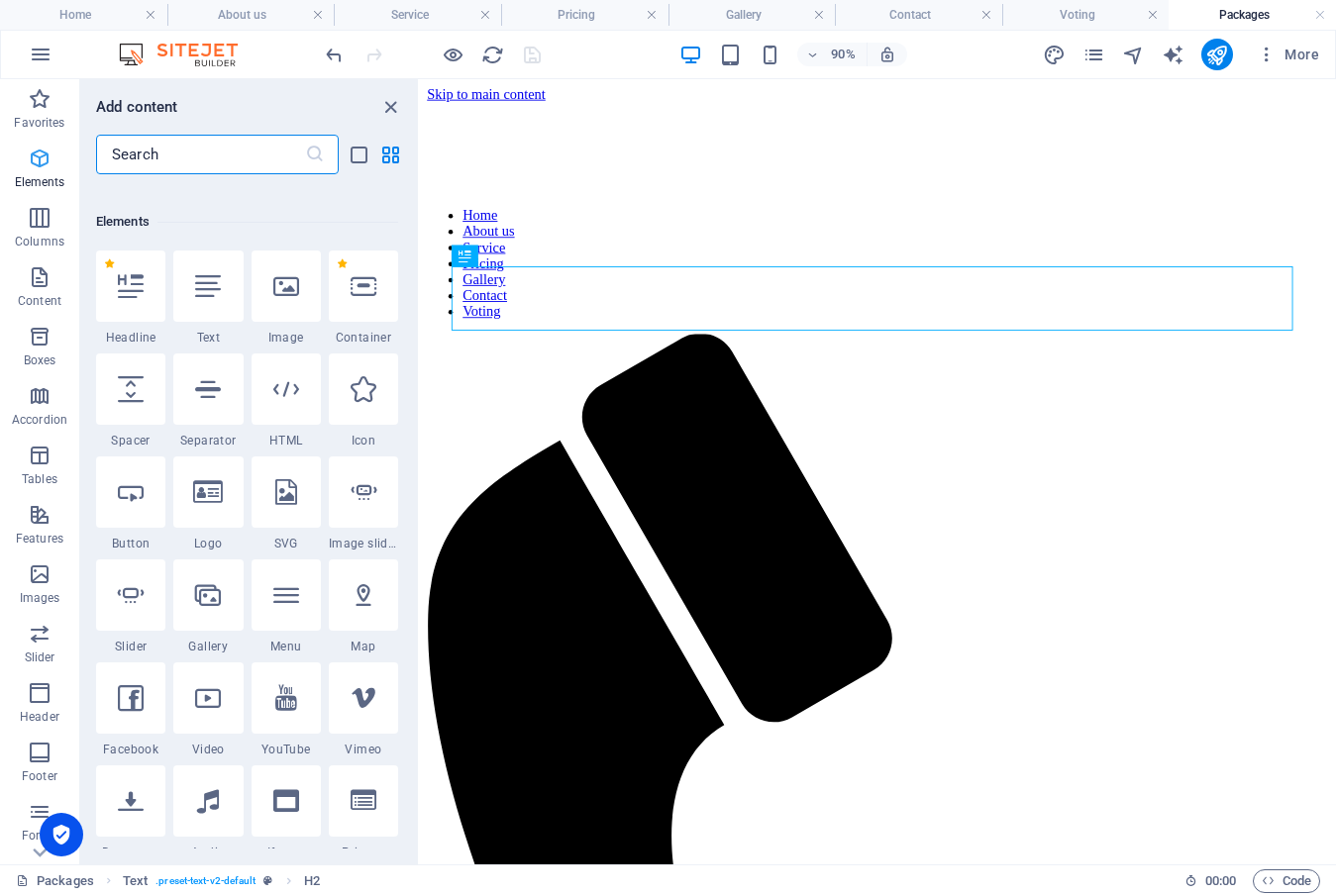 scroll, scrollTop: 211, scrollLeft: 0, axis: vertical 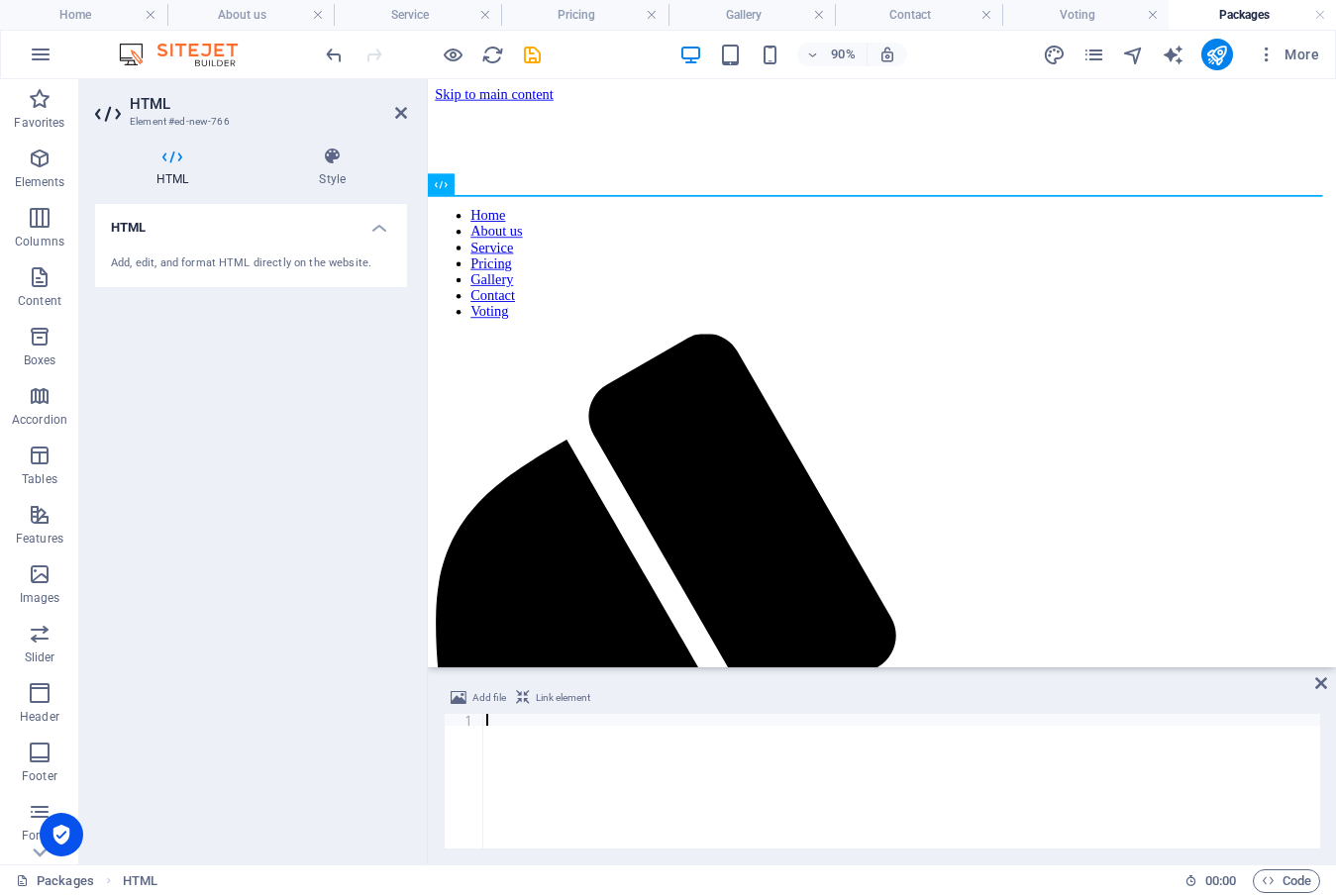 type on "crossorigin="anonymous"></script>" 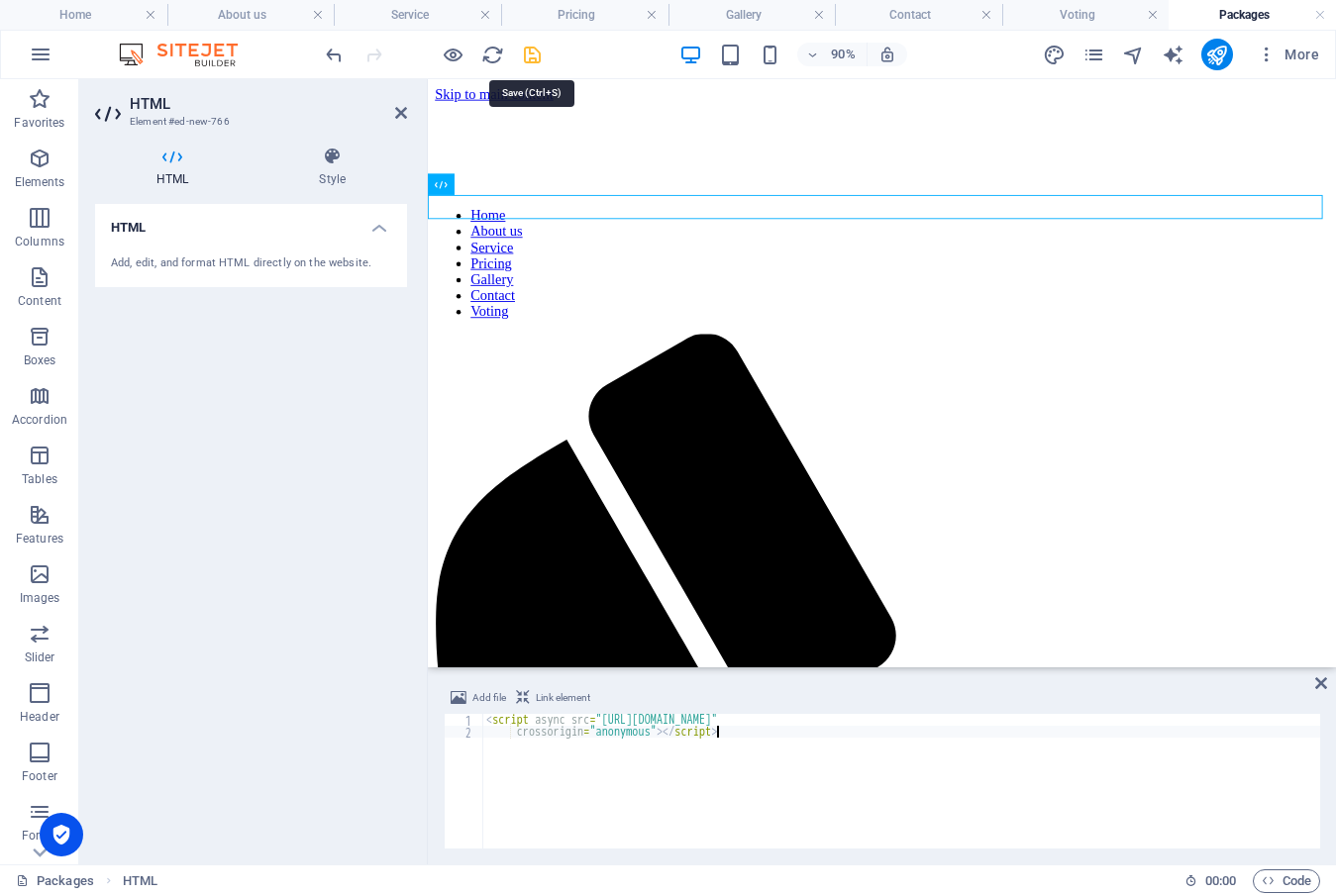 drag, startPoint x: 527, startPoint y: 45, endPoint x: 511, endPoint y: 166, distance: 122.053267 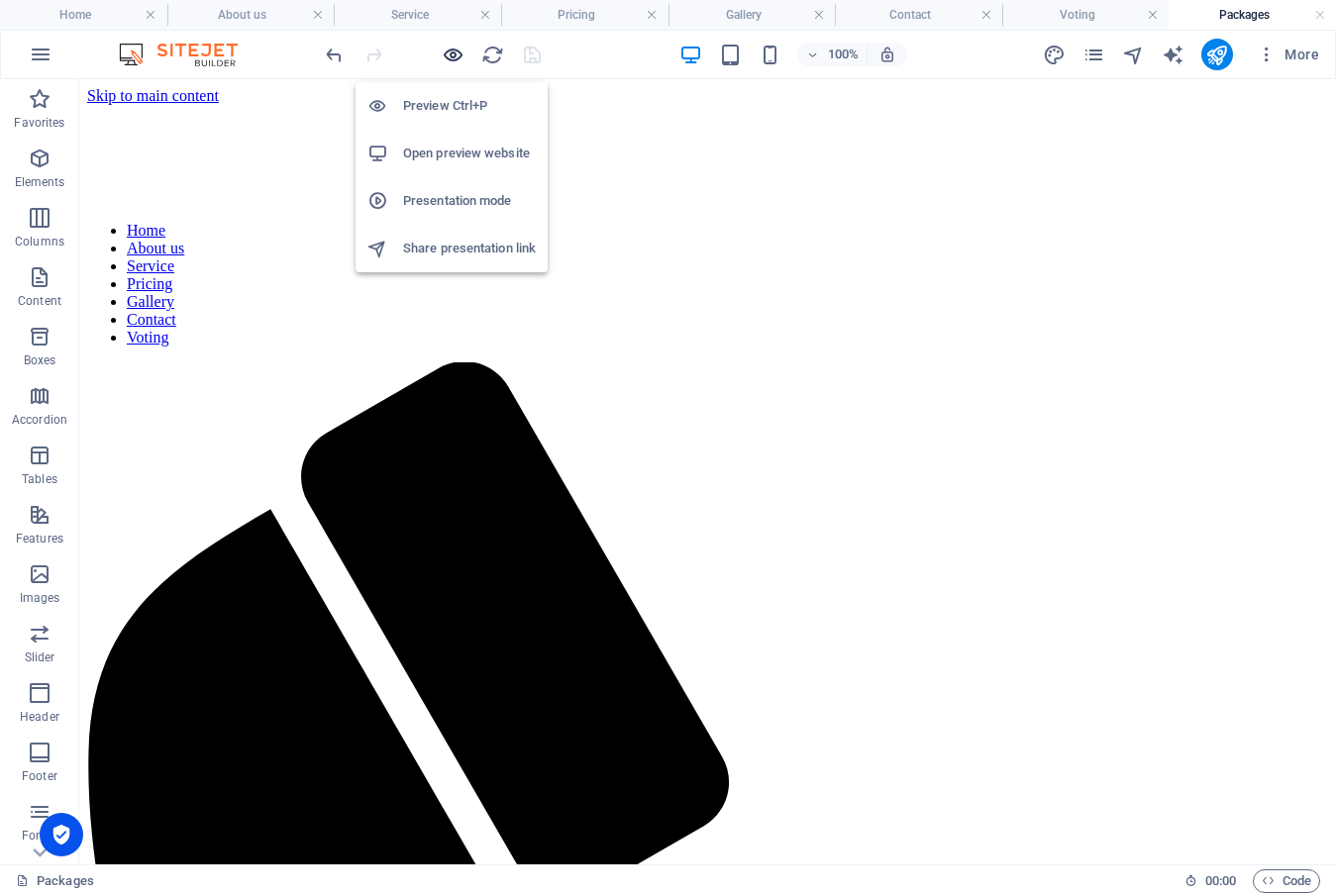 click at bounding box center (453, 54) 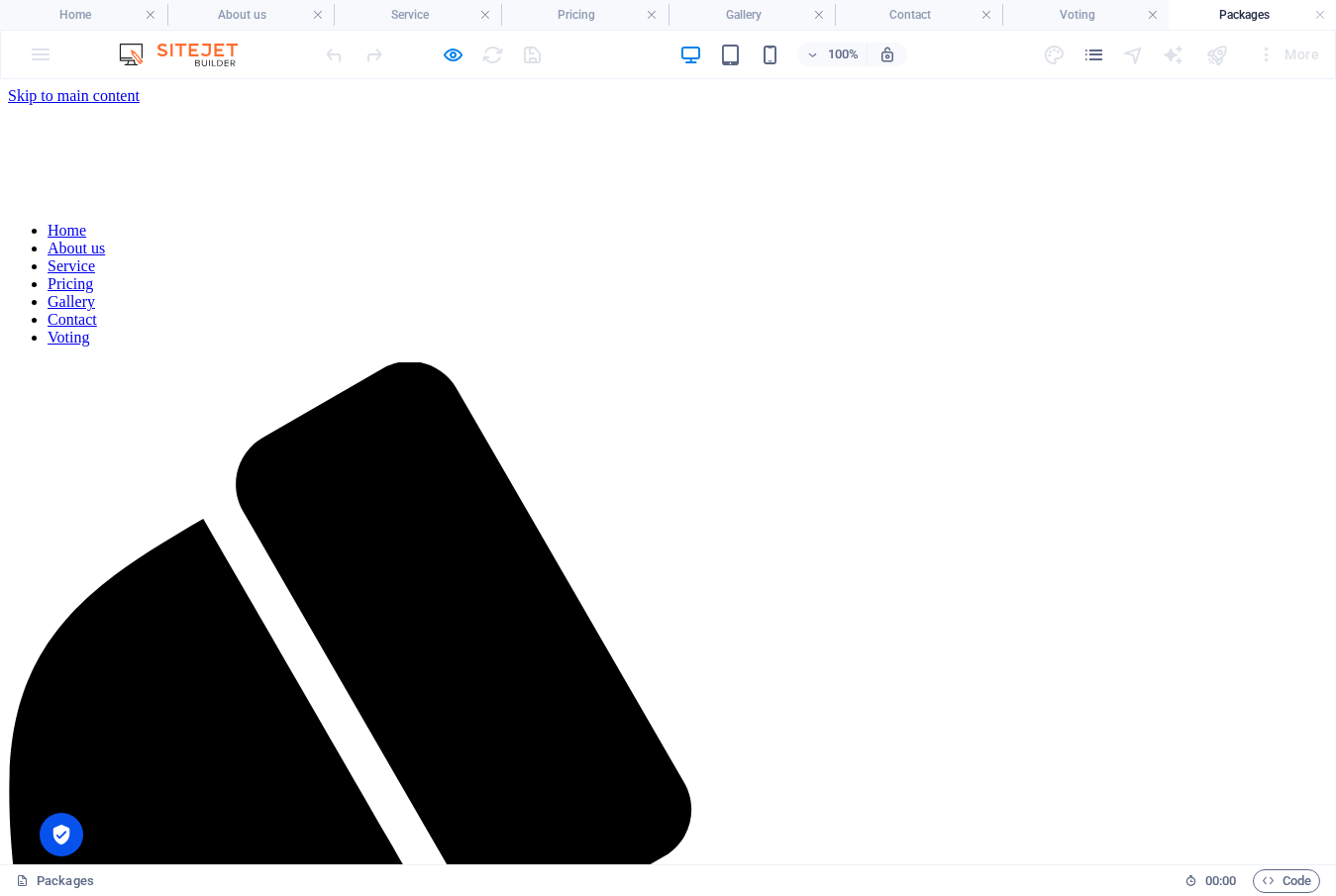 drag, startPoint x: 518, startPoint y: 154, endPoint x: 513, endPoint y: 143, distance: 12 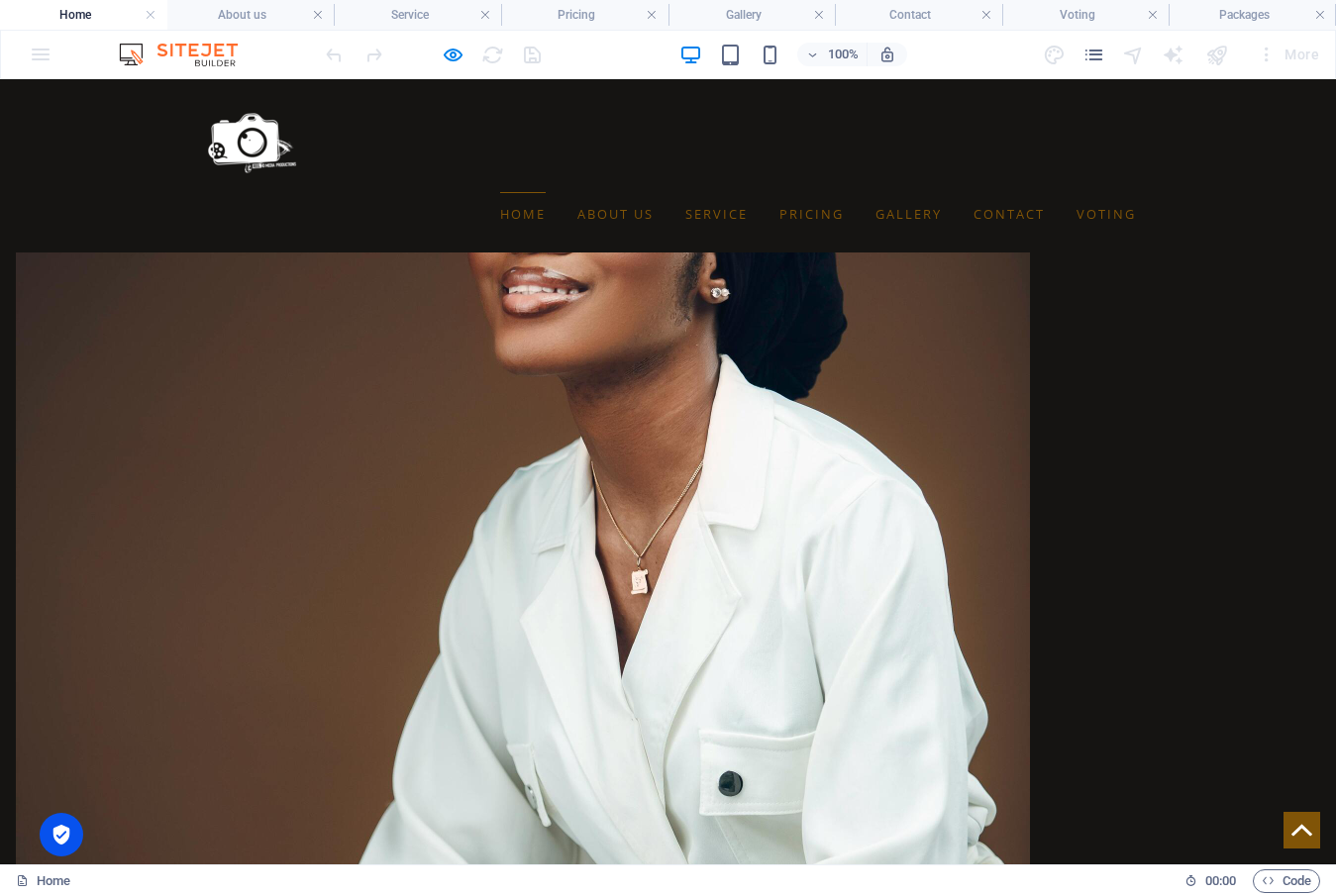 scroll, scrollTop: 7326, scrollLeft: 0, axis: vertical 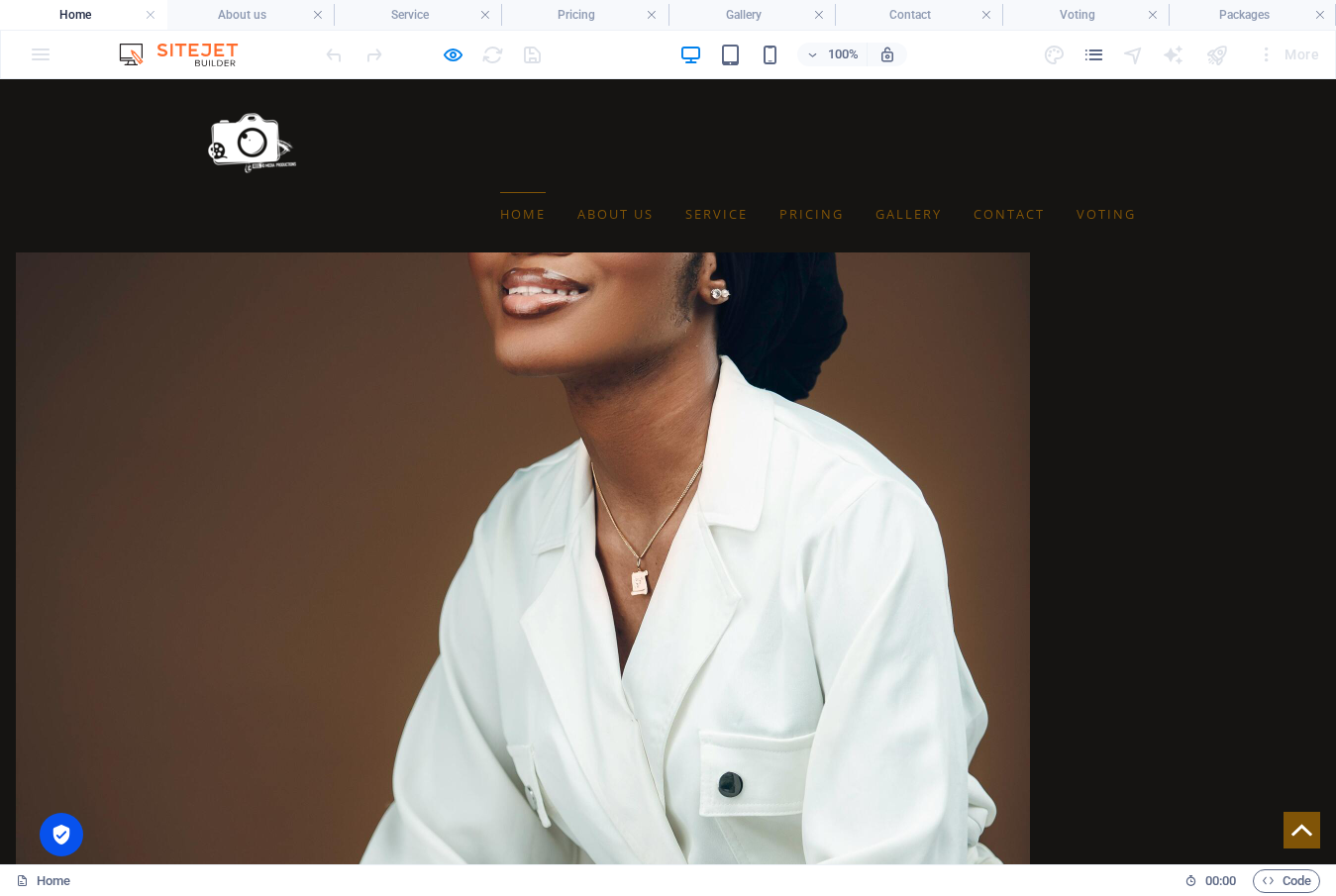 click on "Social Media Hidden Truths" at bounding box center [375, 19847] 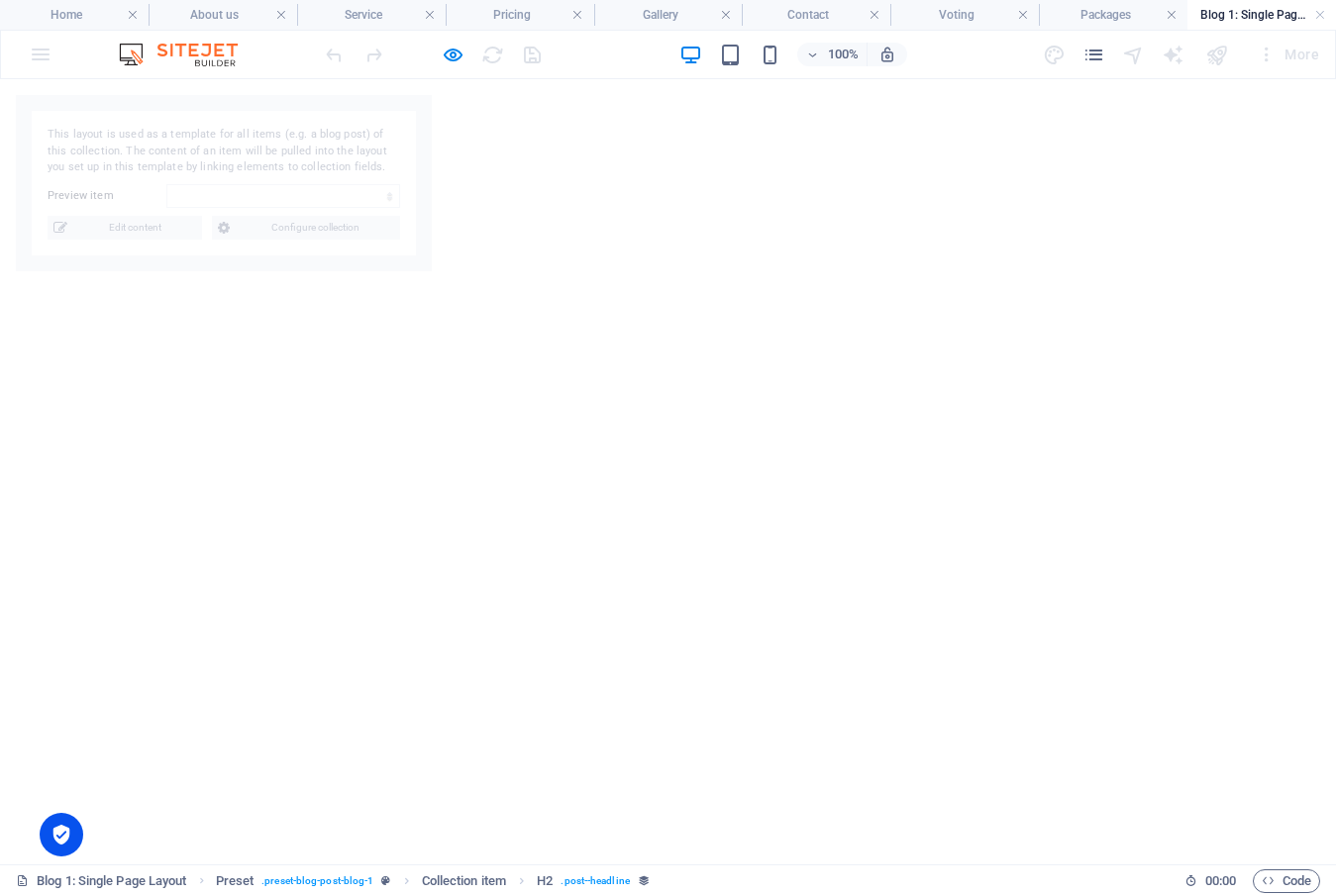 select on "685069fa582045bfc407c48a" 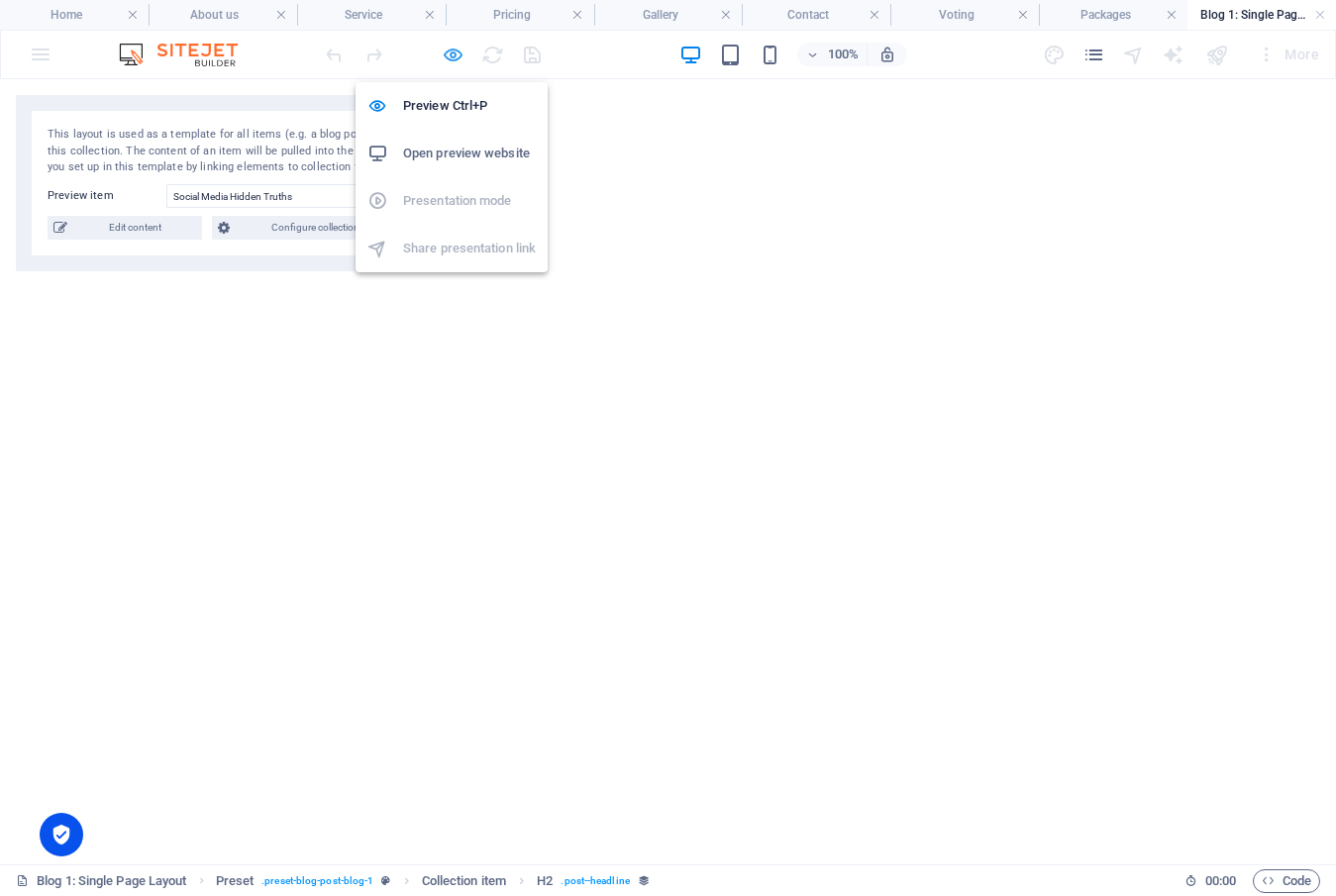 click at bounding box center (453, 54) 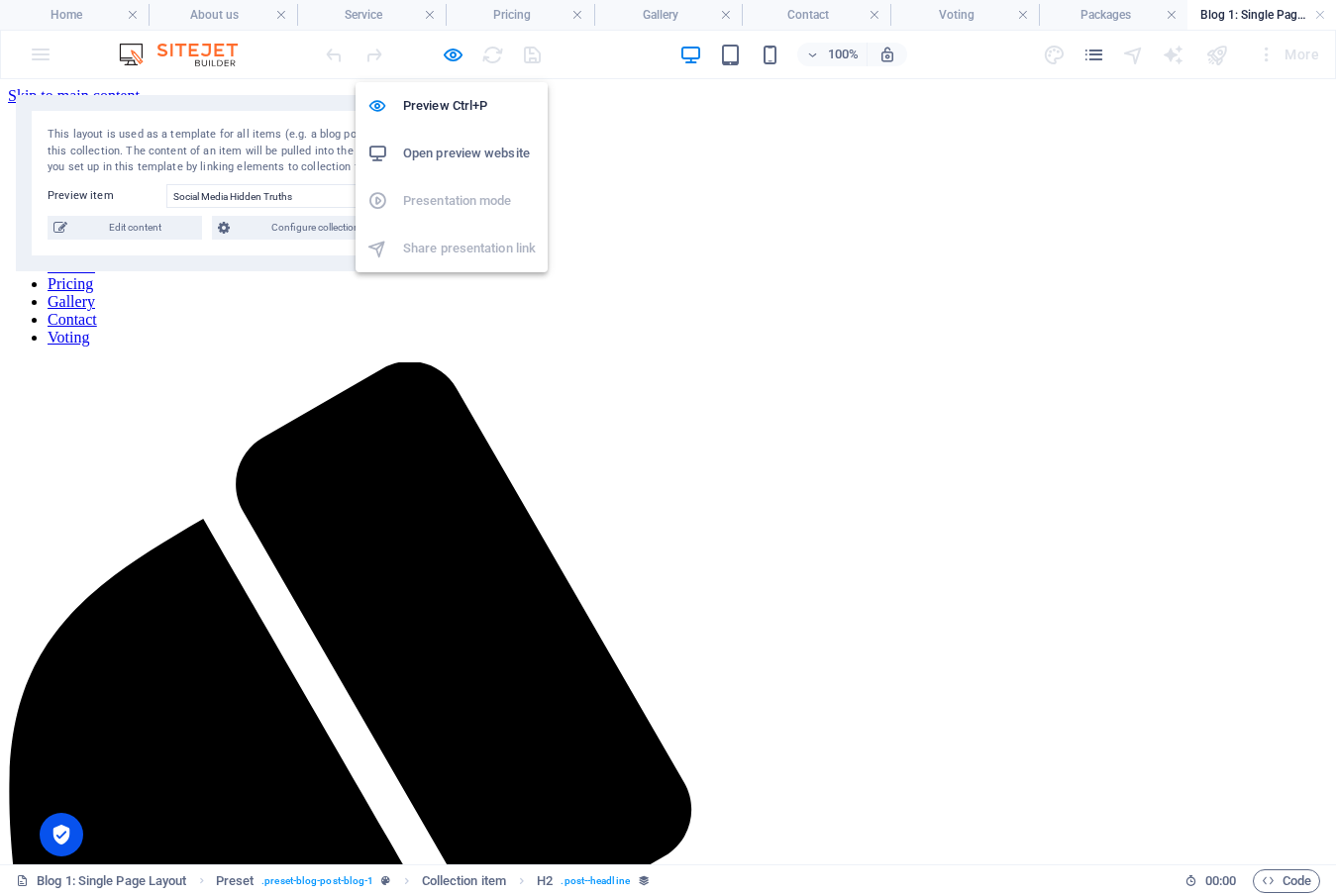 scroll, scrollTop: 0, scrollLeft: 0, axis: both 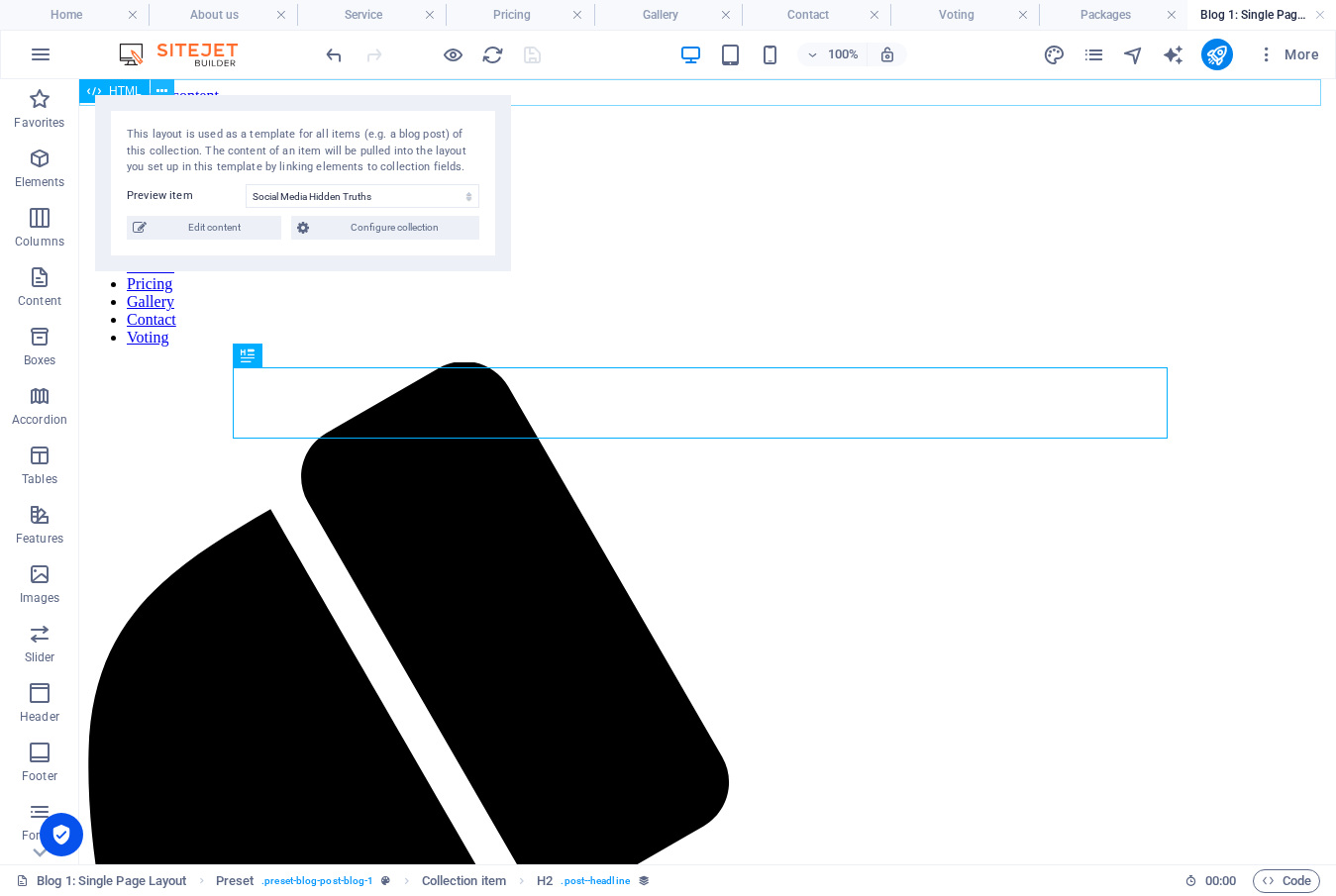 click at bounding box center [161, 91] 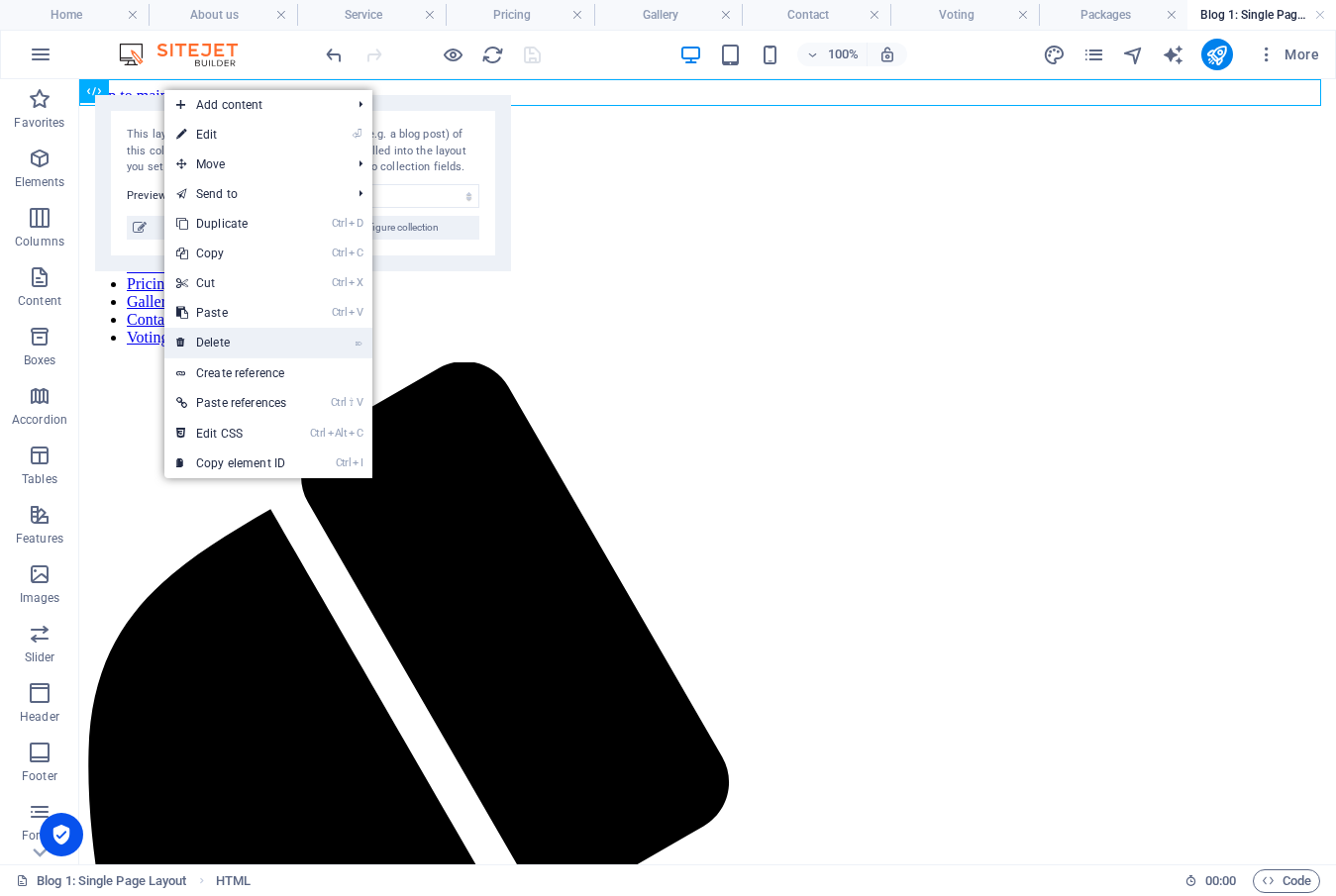 click on "⌦  Delete" at bounding box center (231, 343) 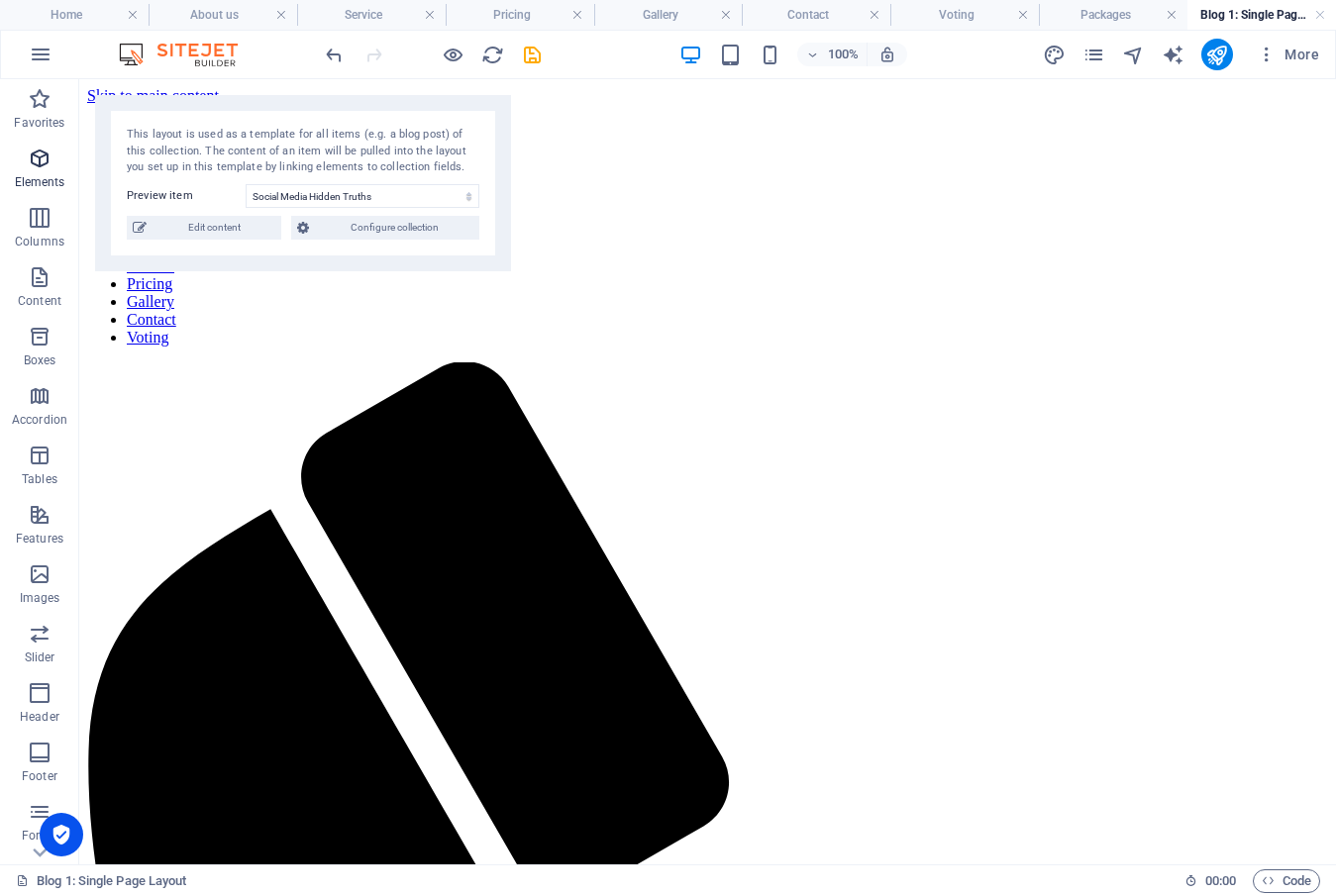 click on "Elements" at bounding box center [40, 182] 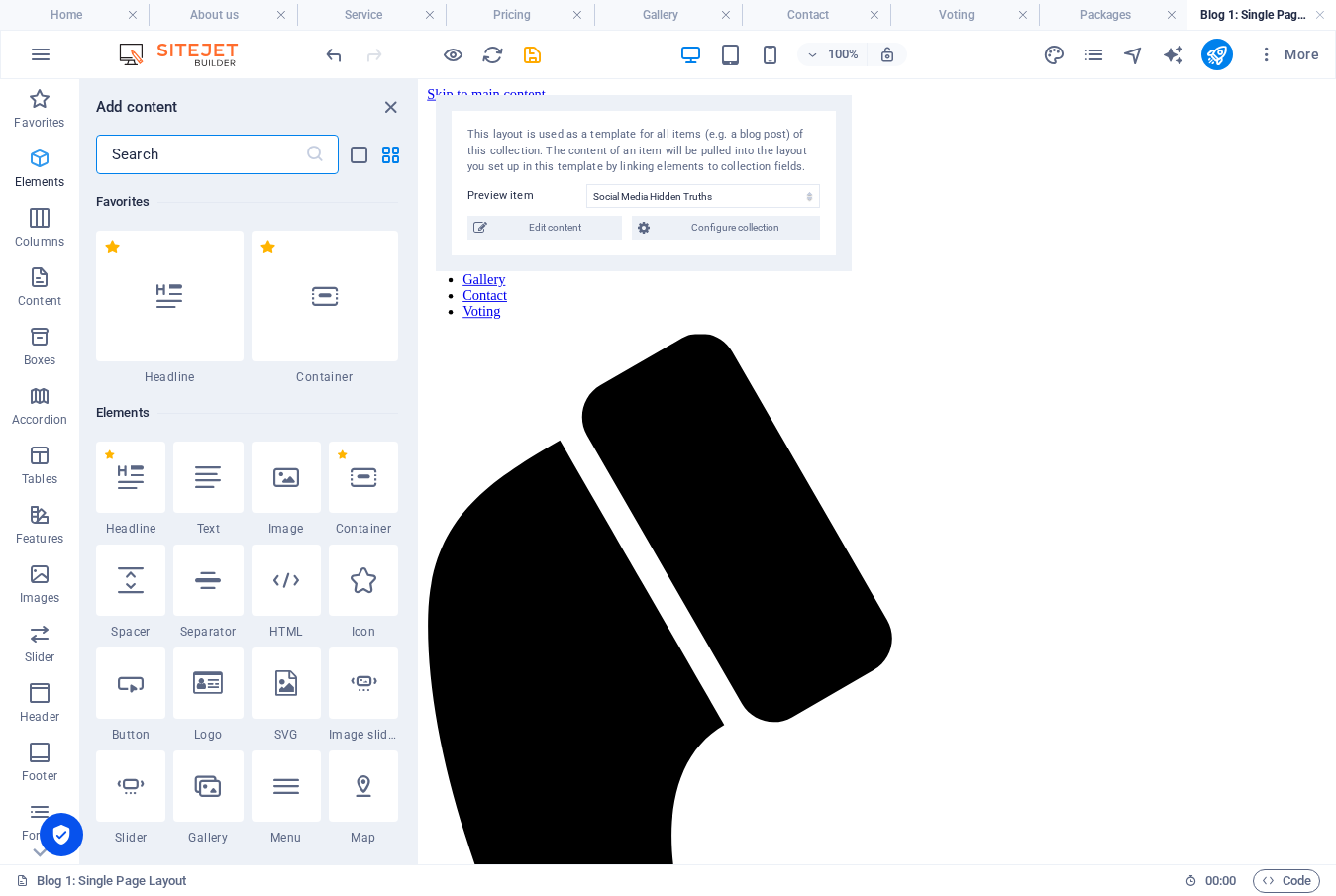 scroll, scrollTop: 211, scrollLeft: 0, axis: vertical 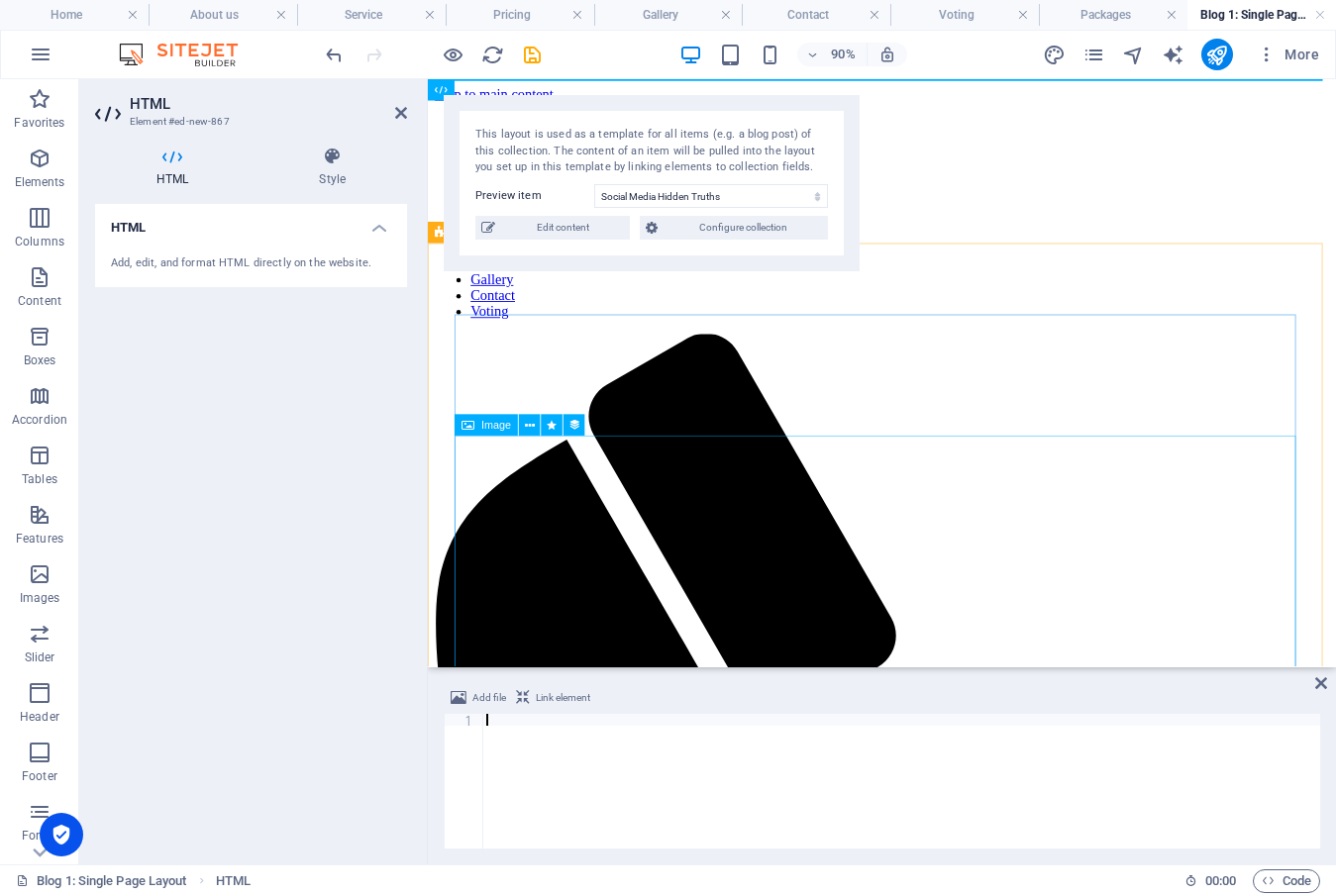 type on "crossorigin="anonymous"></script>" 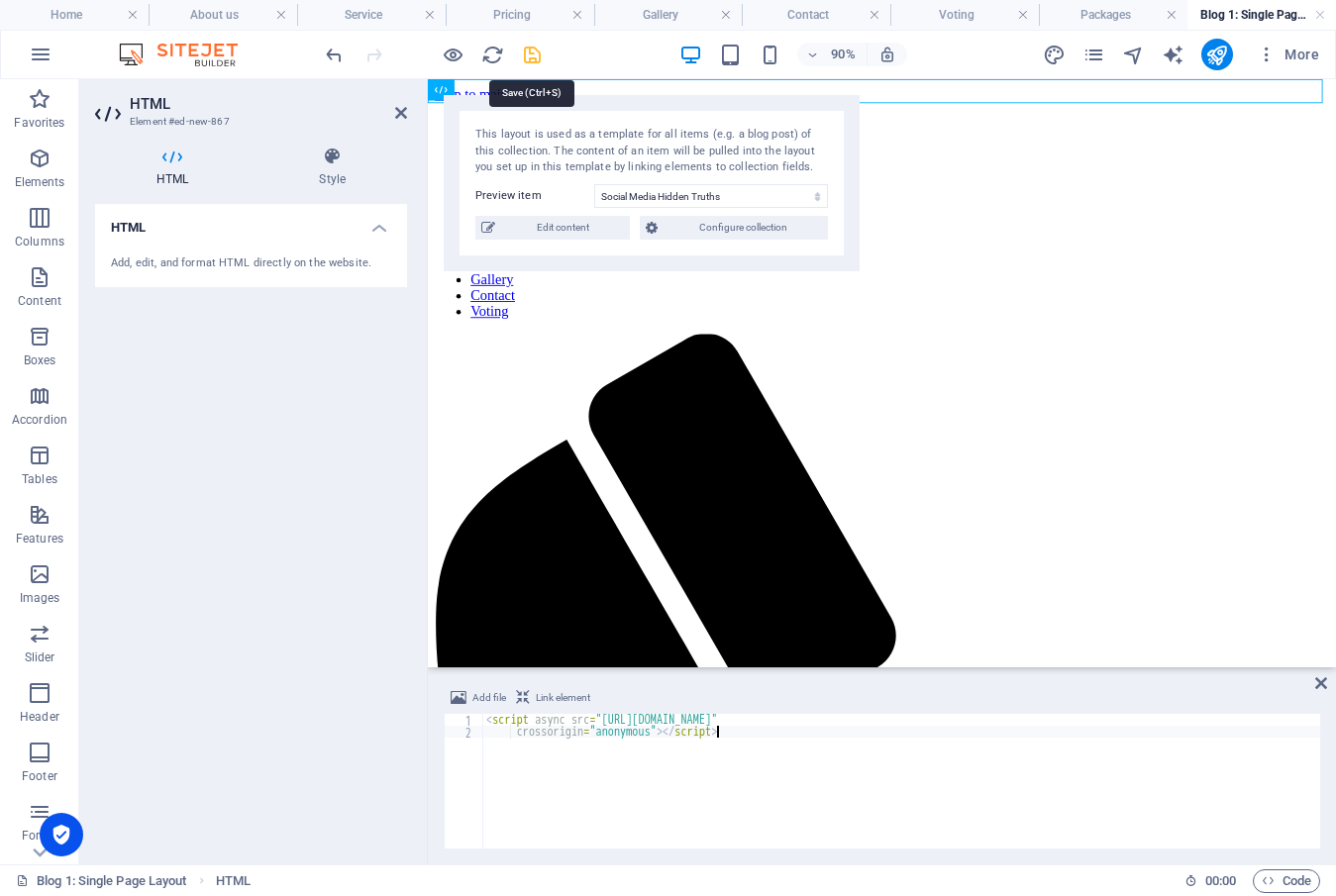 click at bounding box center [532, 54] 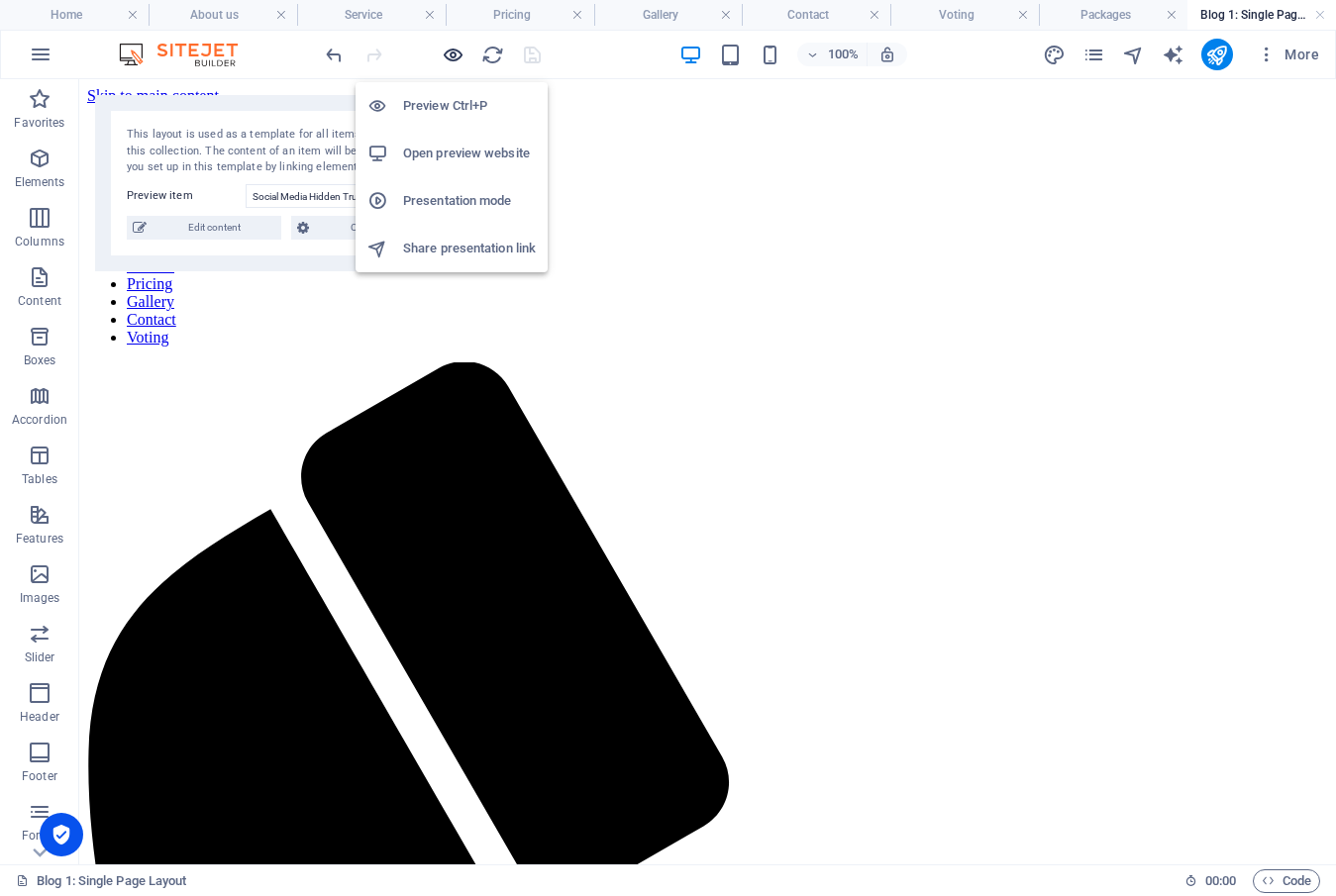 click at bounding box center [453, 54] 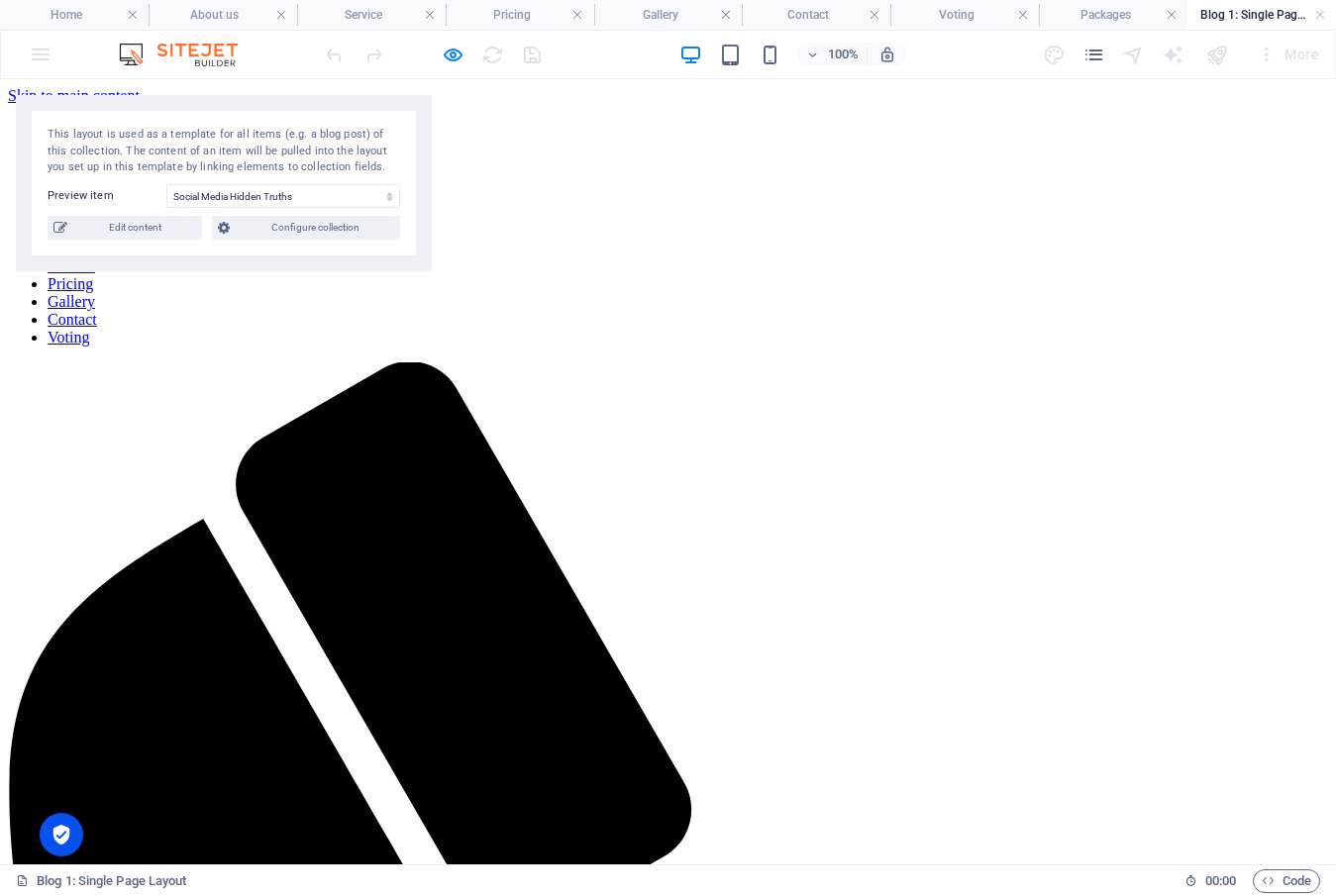 drag, startPoint x: 570, startPoint y: 400, endPoint x: 512, endPoint y: 137, distance: 269.3195 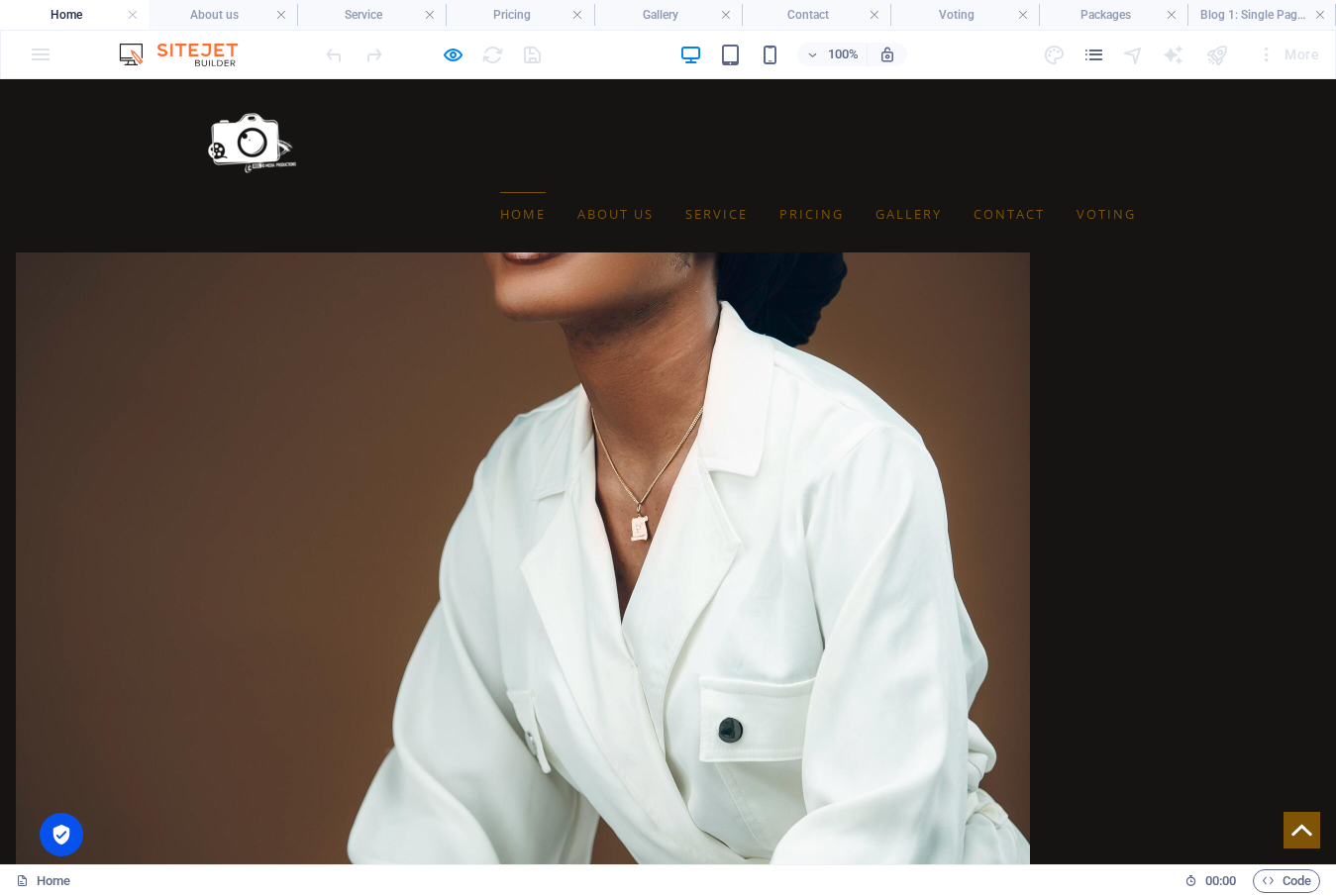 scroll, scrollTop: 7407, scrollLeft: 0, axis: vertical 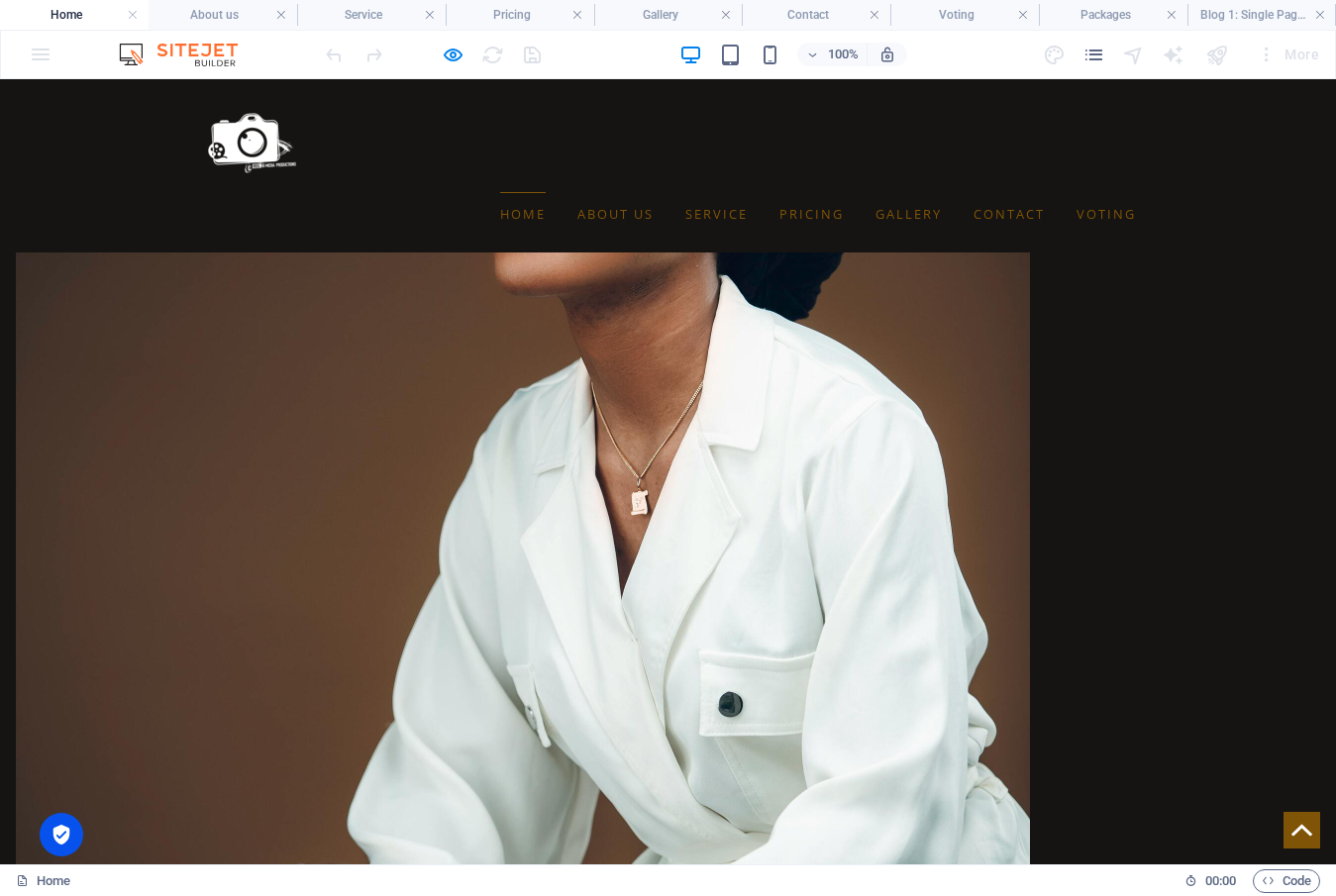 drag, startPoint x: 760, startPoint y: 423, endPoint x: 559, endPoint y: 426, distance: 201.02239 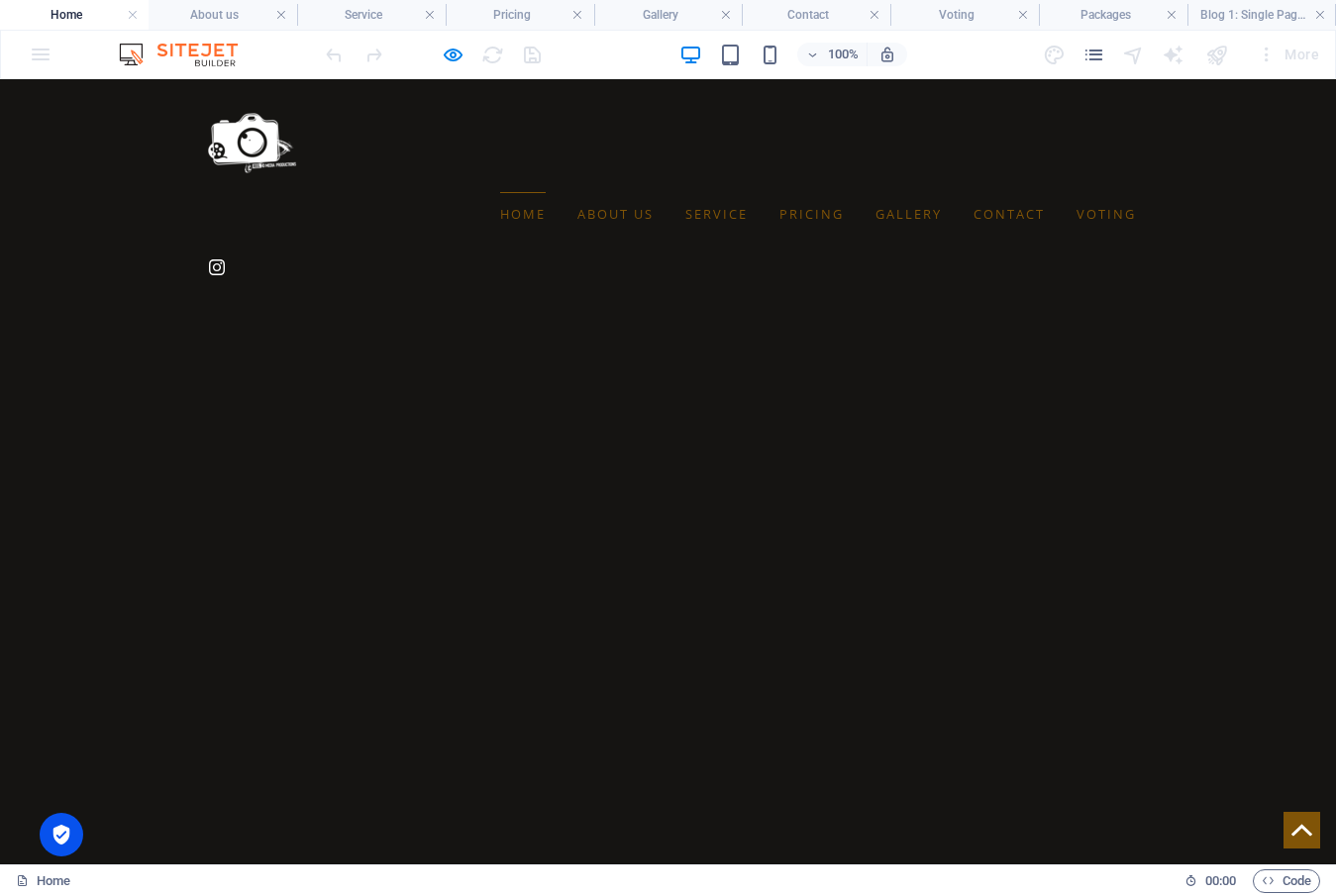 select on "685069fa582045bfc407c489" 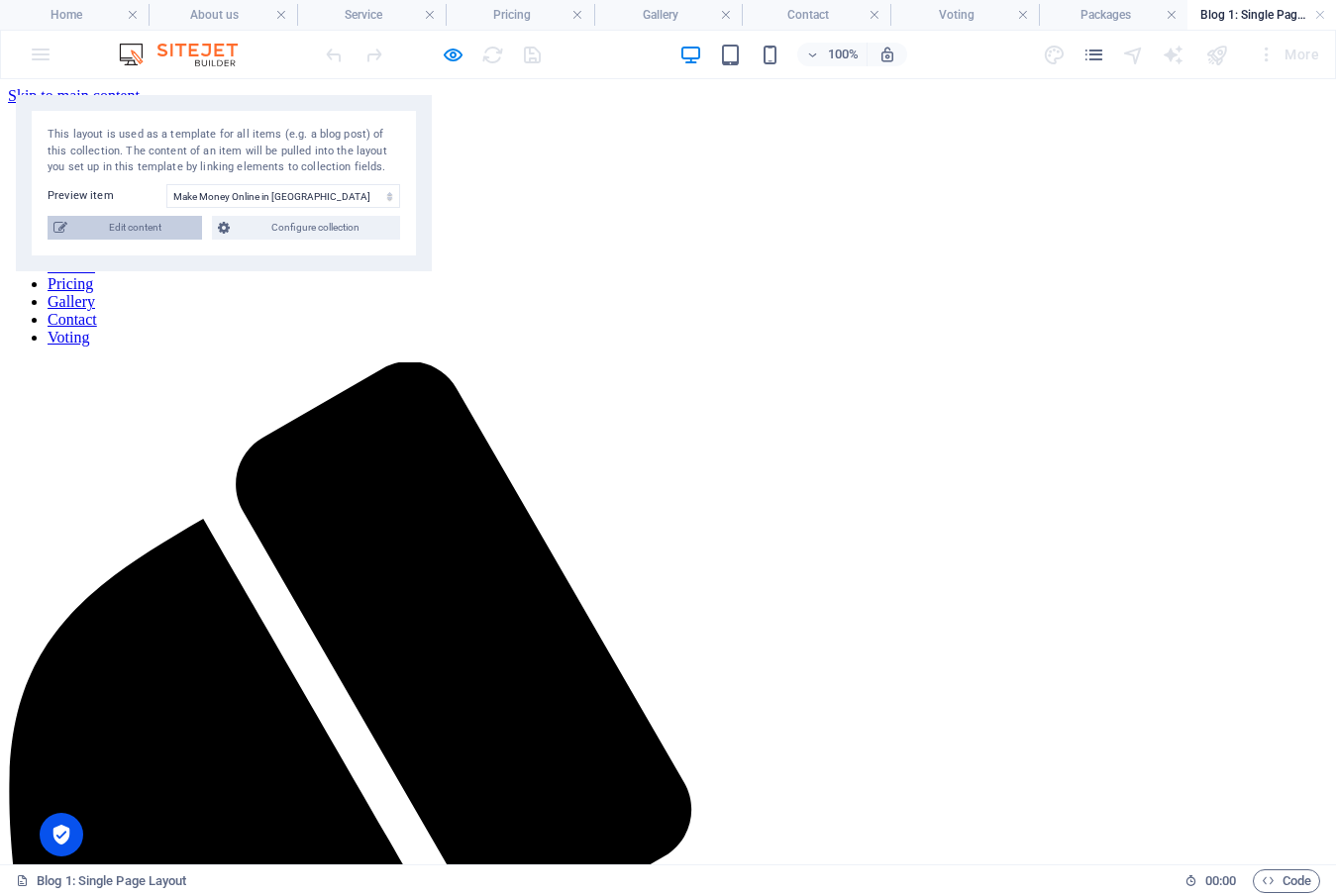 click on "Edit content" at bounding box center (135, 228) 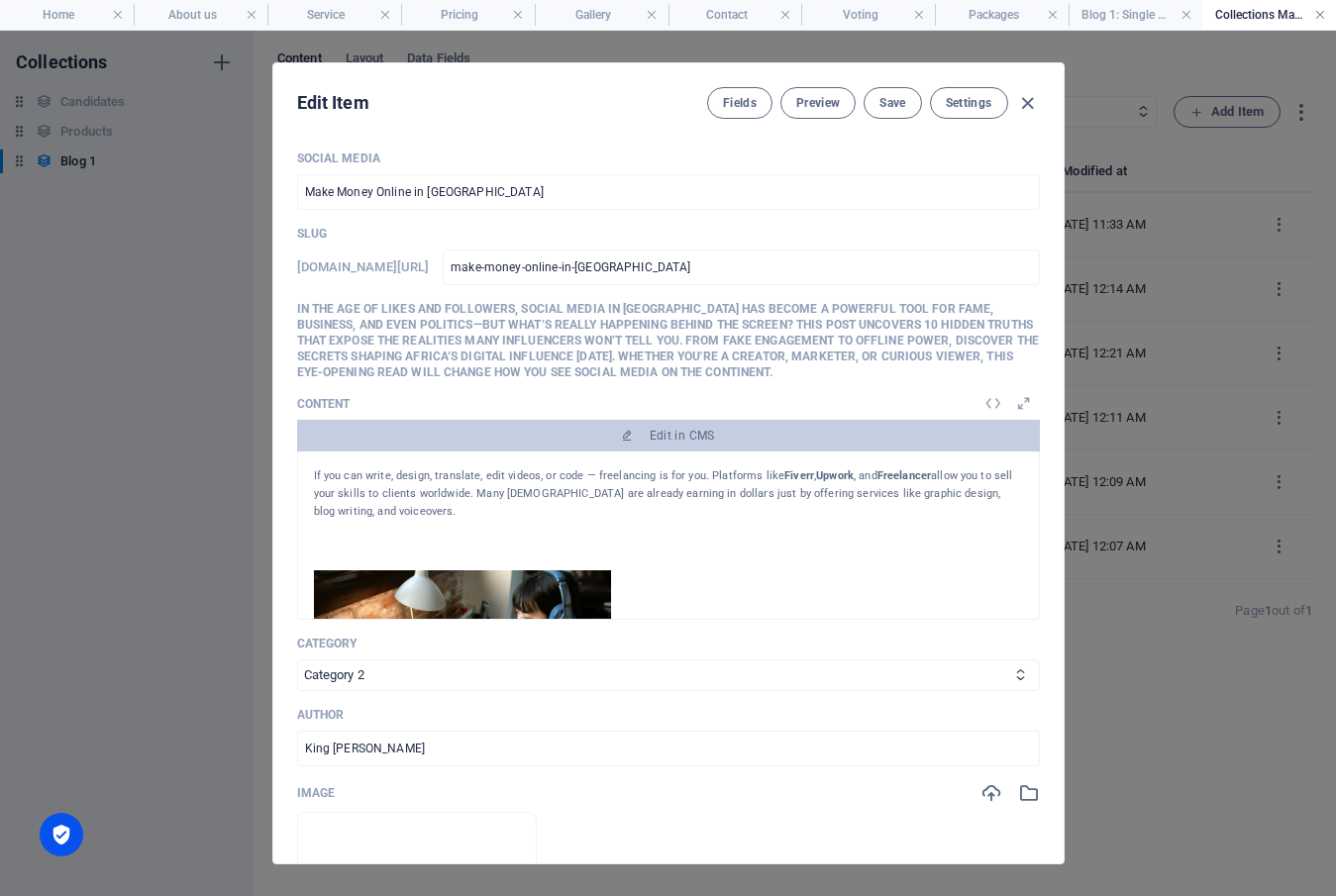 click at bounding box center (1320, 15) 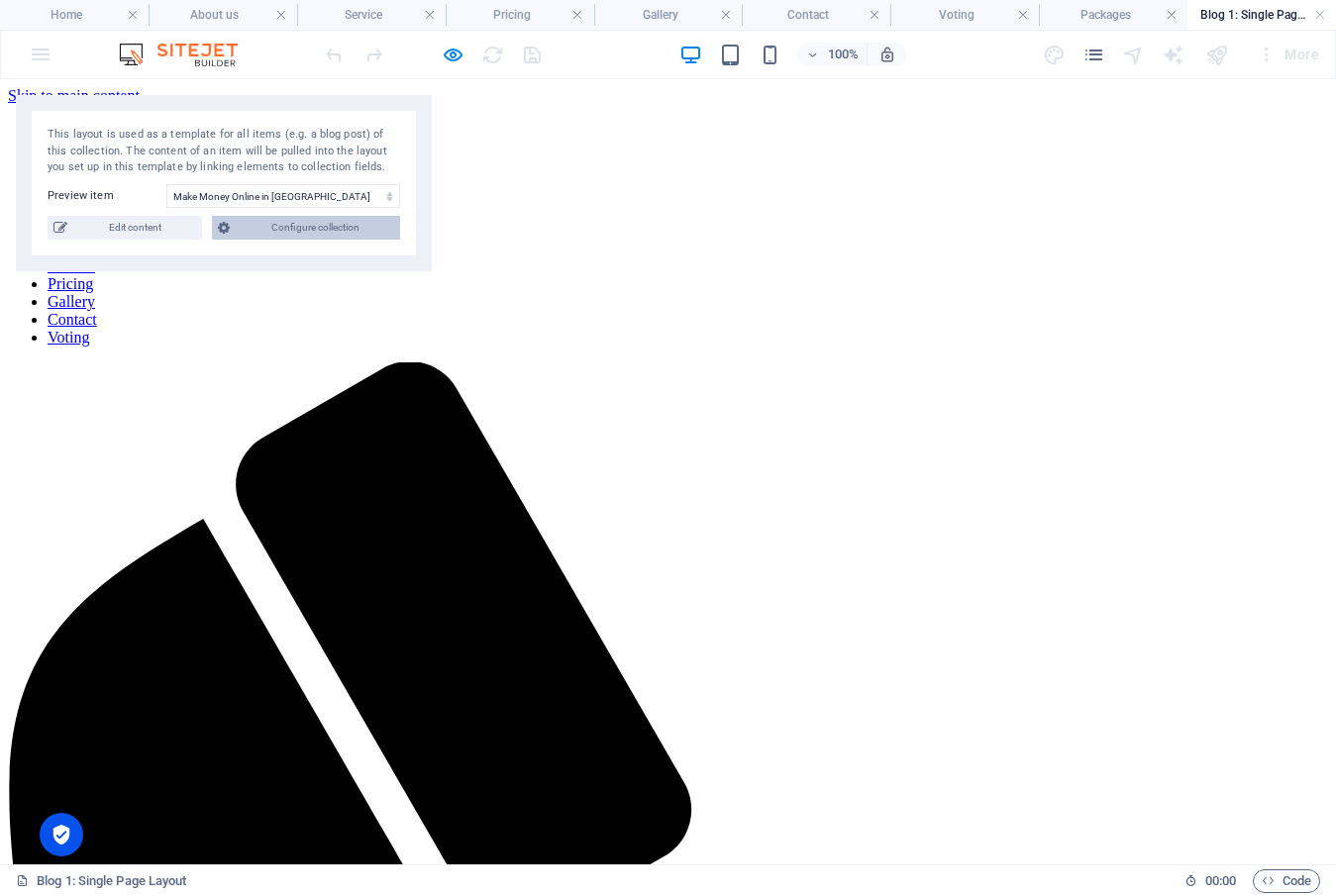 click on "Configure collection" at bounding box center [315, 228] 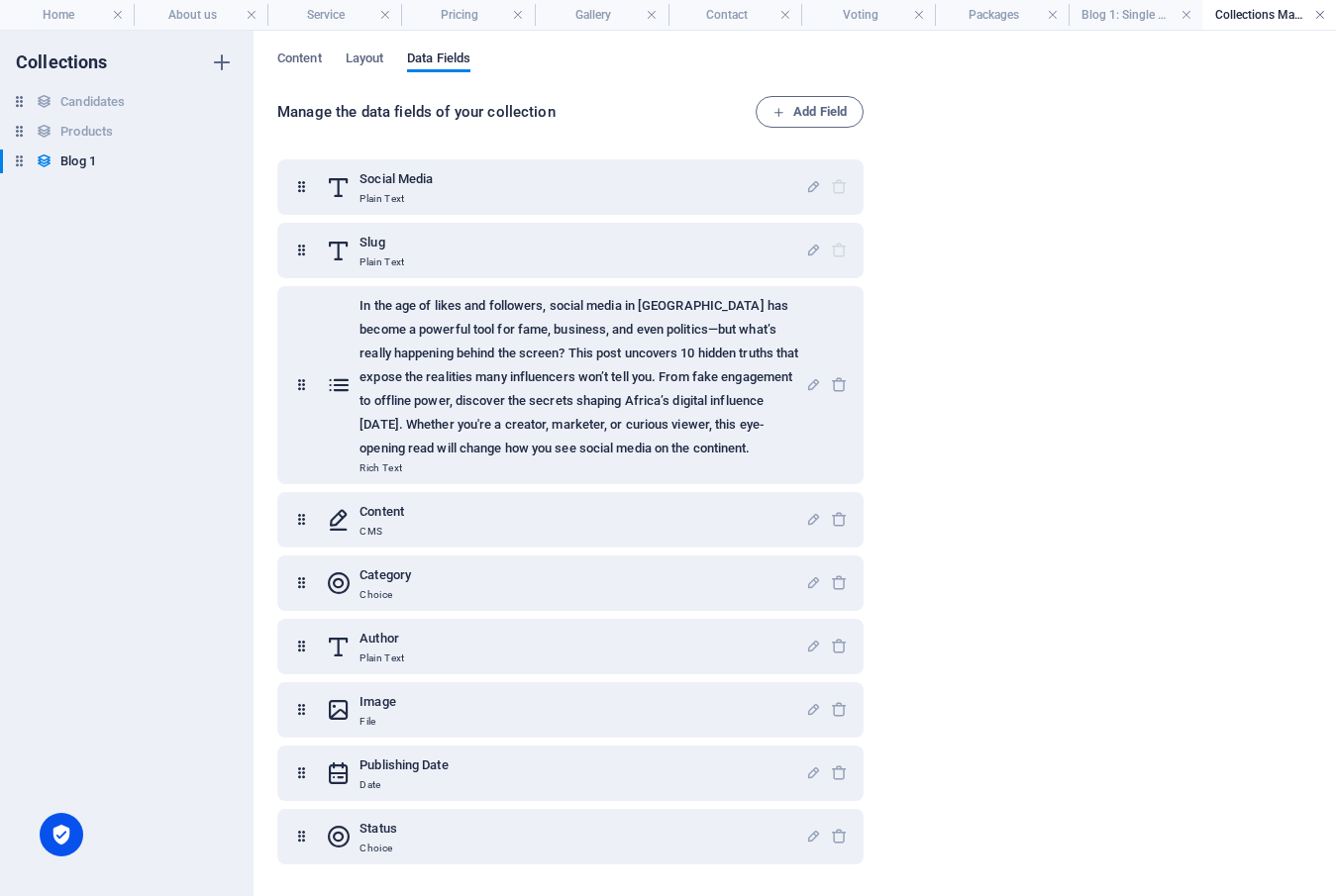 click at bounding box center [1320, 15] 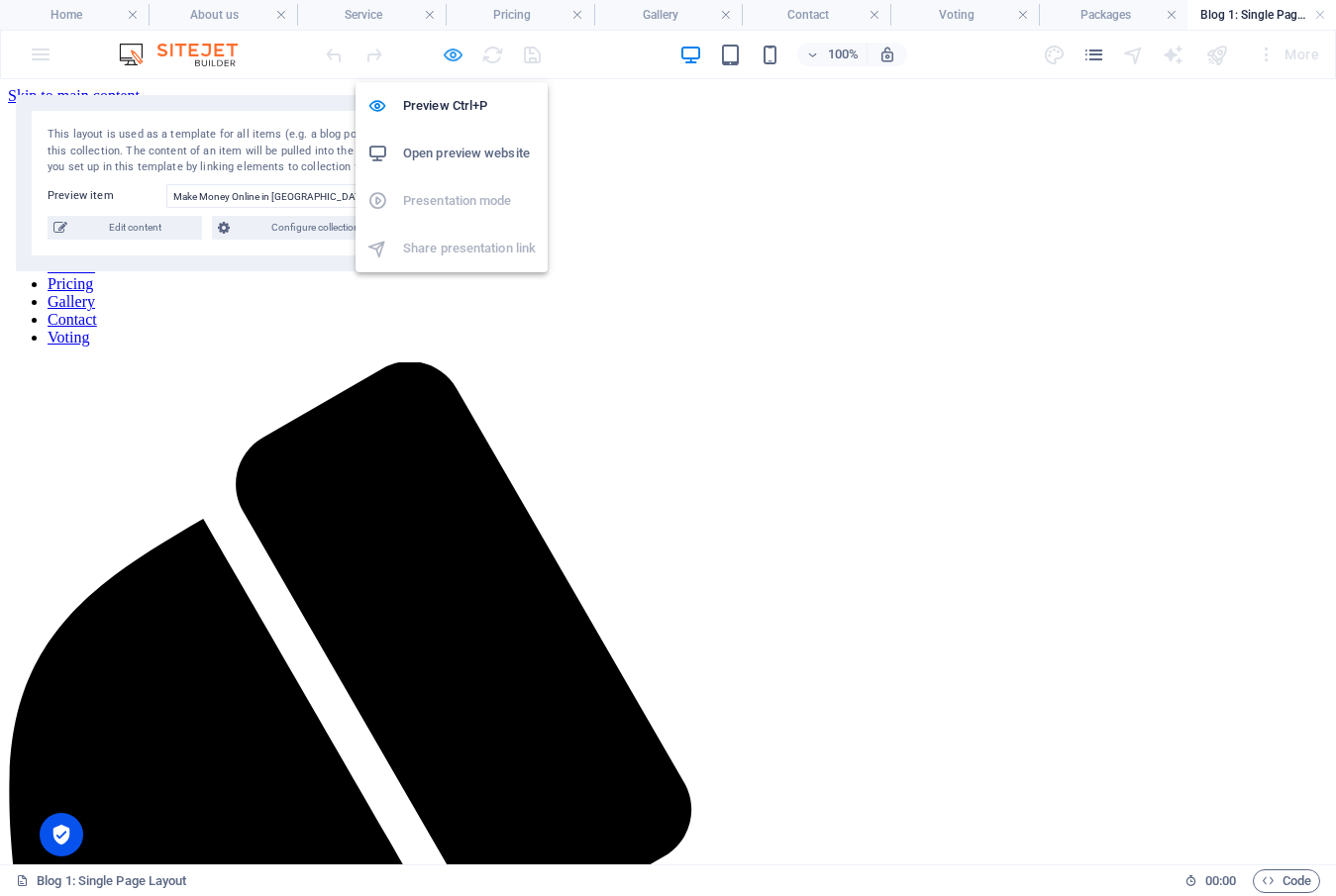 click at bounding box center (453, 54) 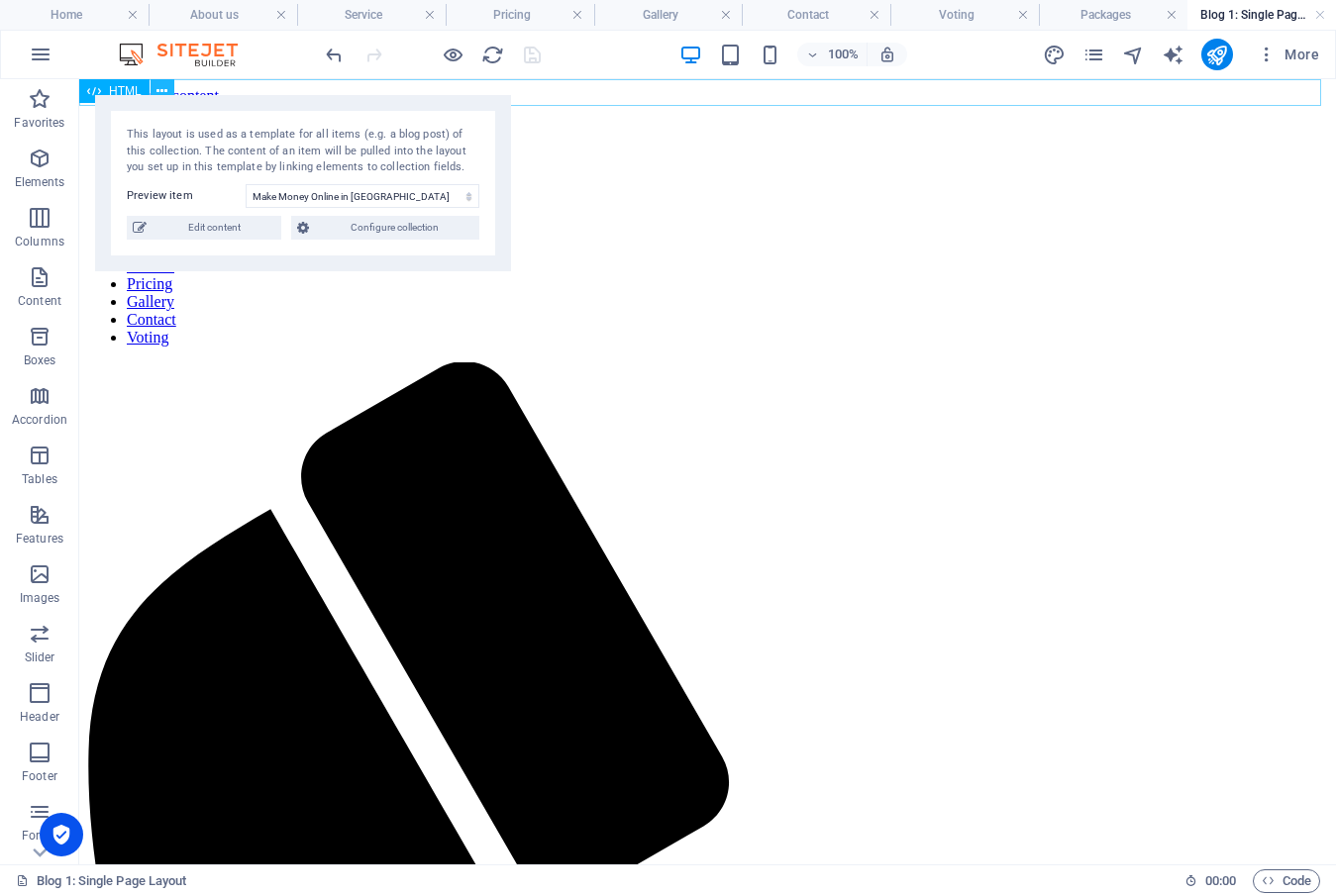 click at bounding box center (161, 91) 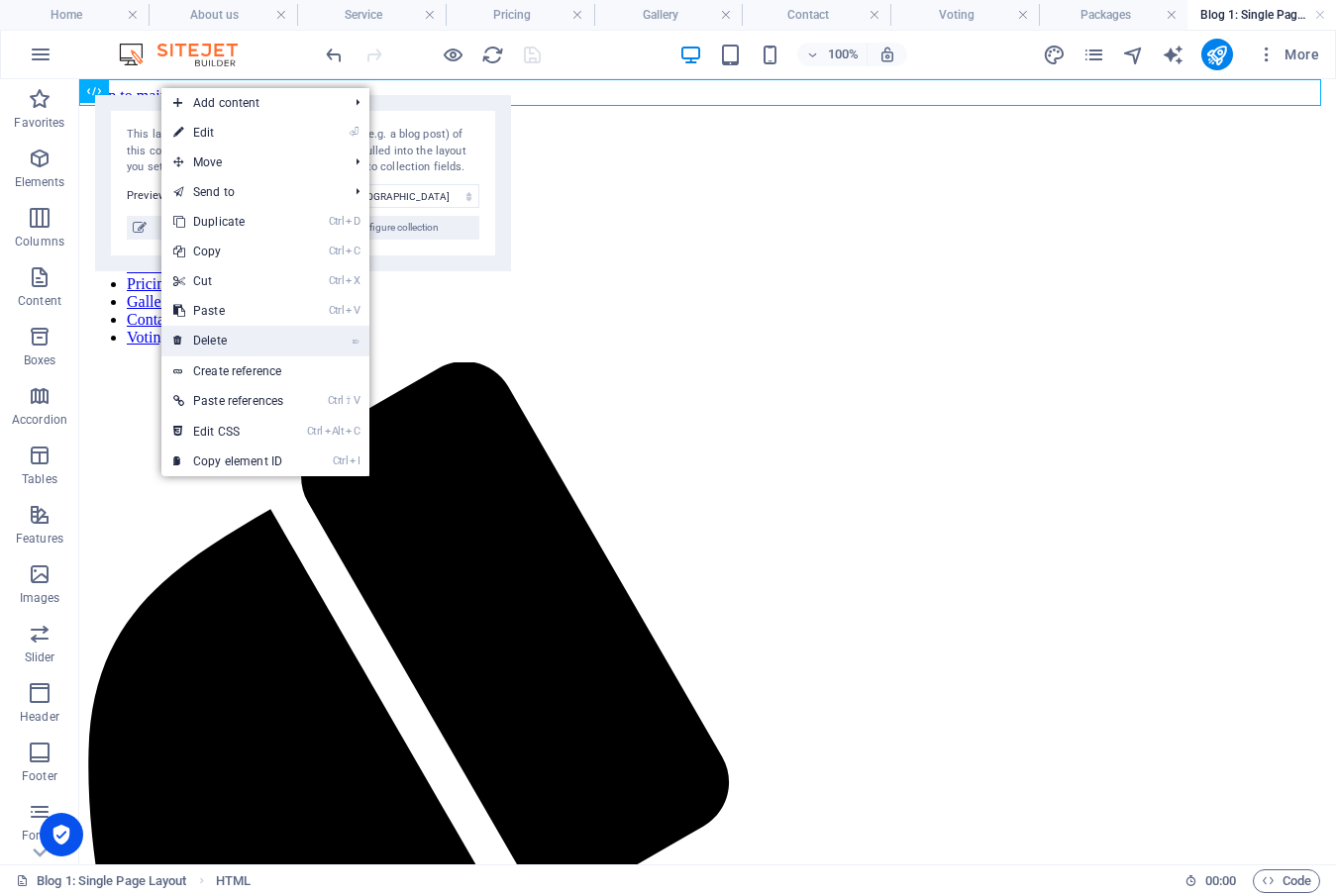 click on "⌦  Delete" at bounding box center (228, 341) 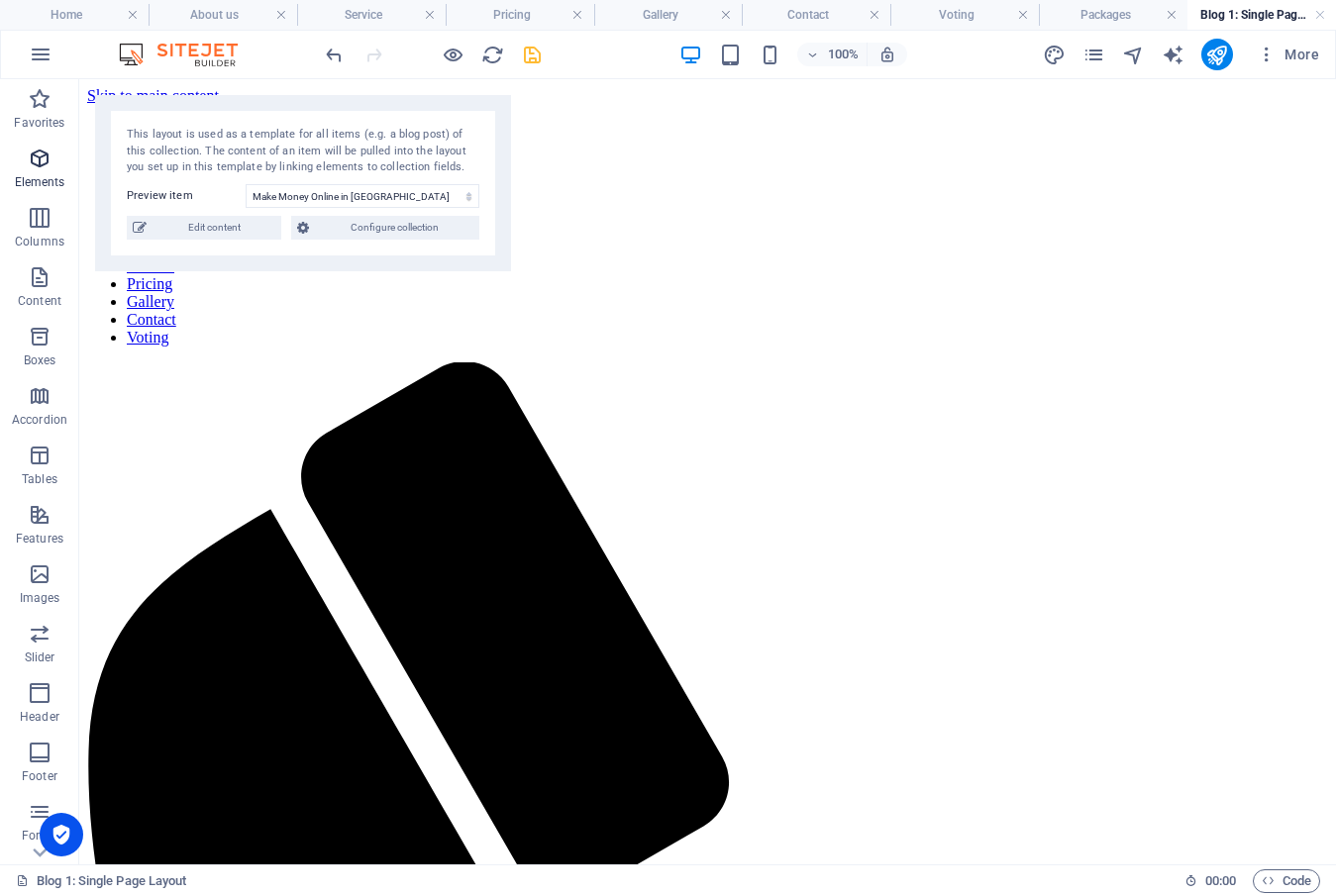 click at bounding box center [40, 158] 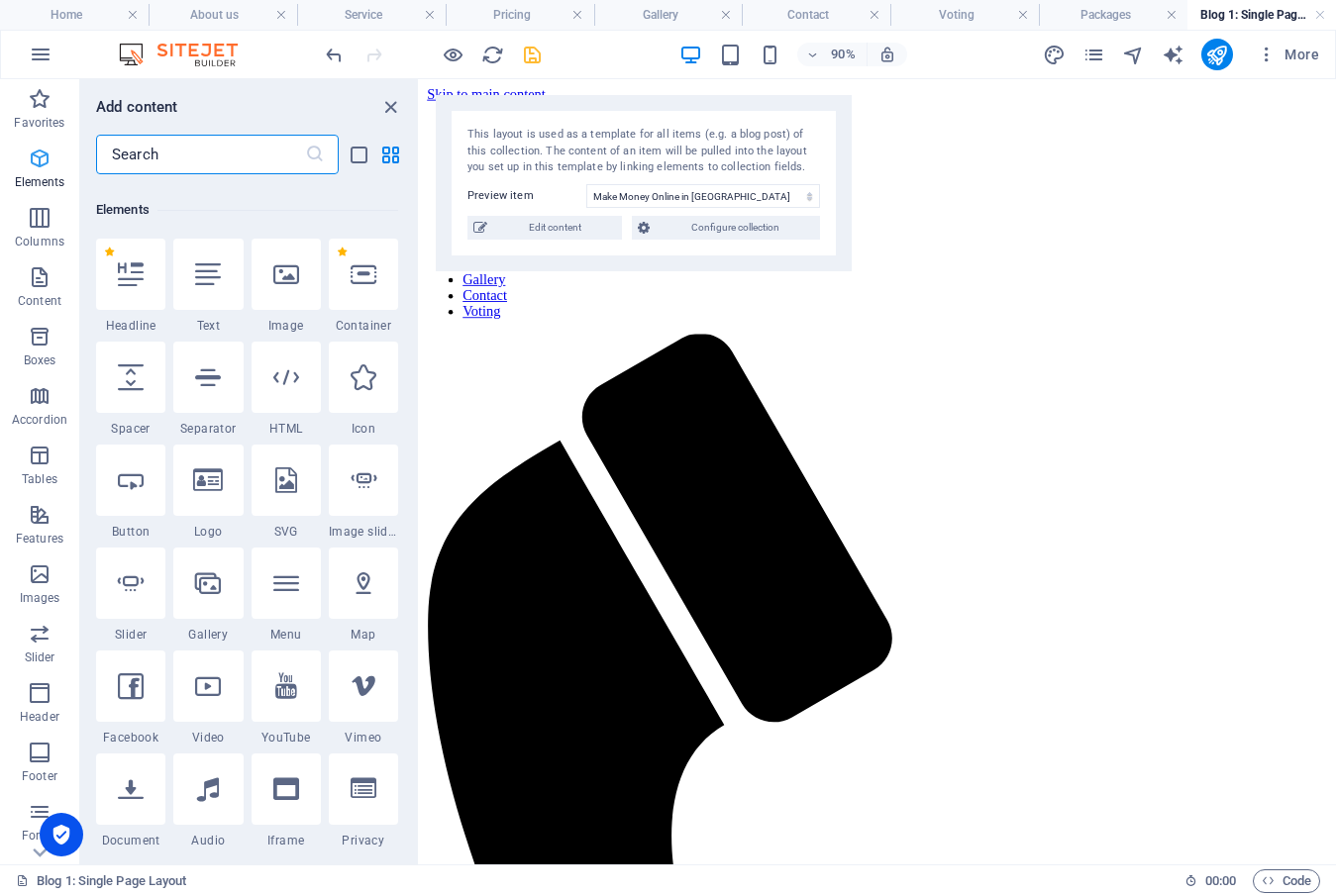 scroll, scrollTop: 211, scrollLeft: 0, axis: vertical 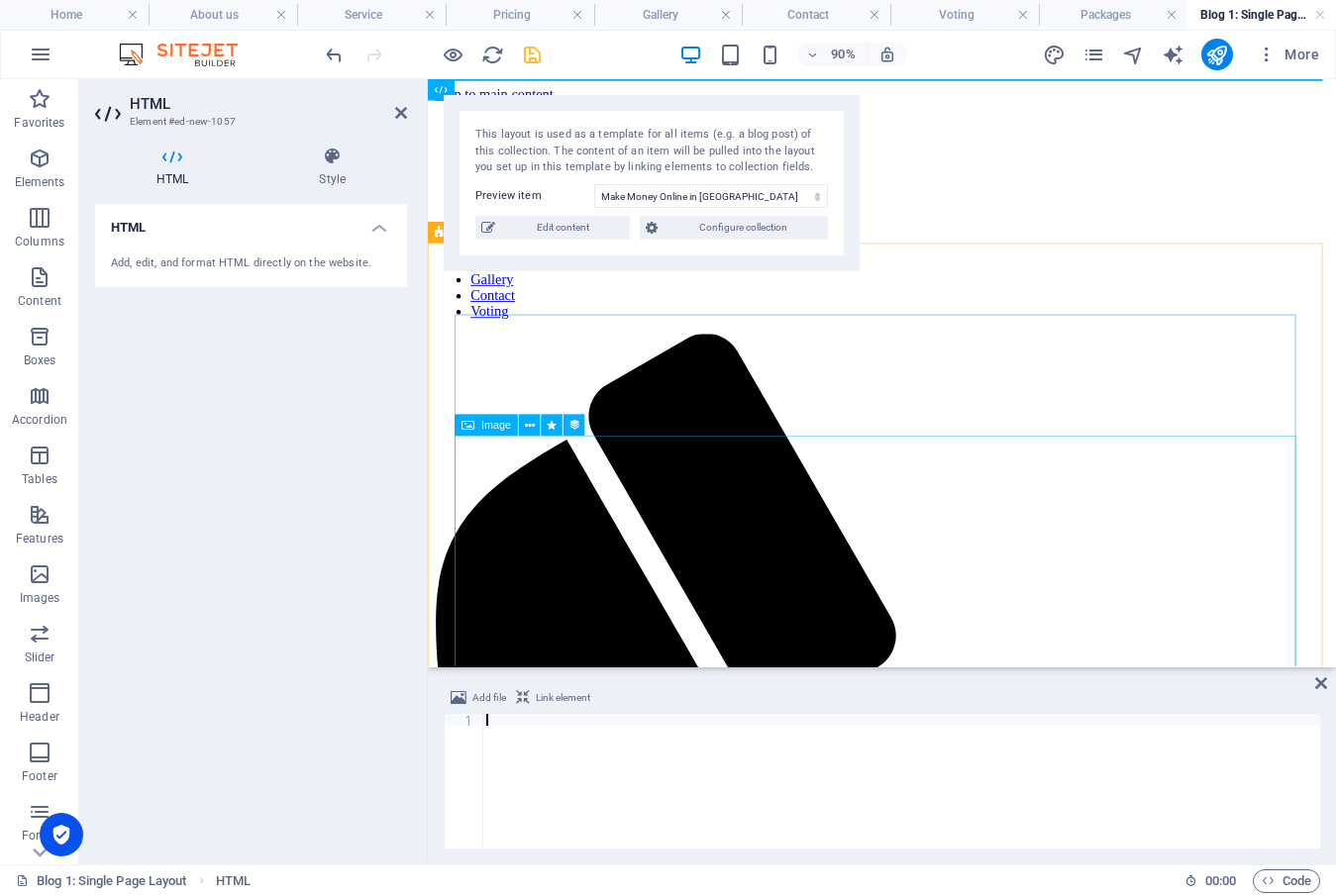 type on "crossorigin="anonymous"></script>" 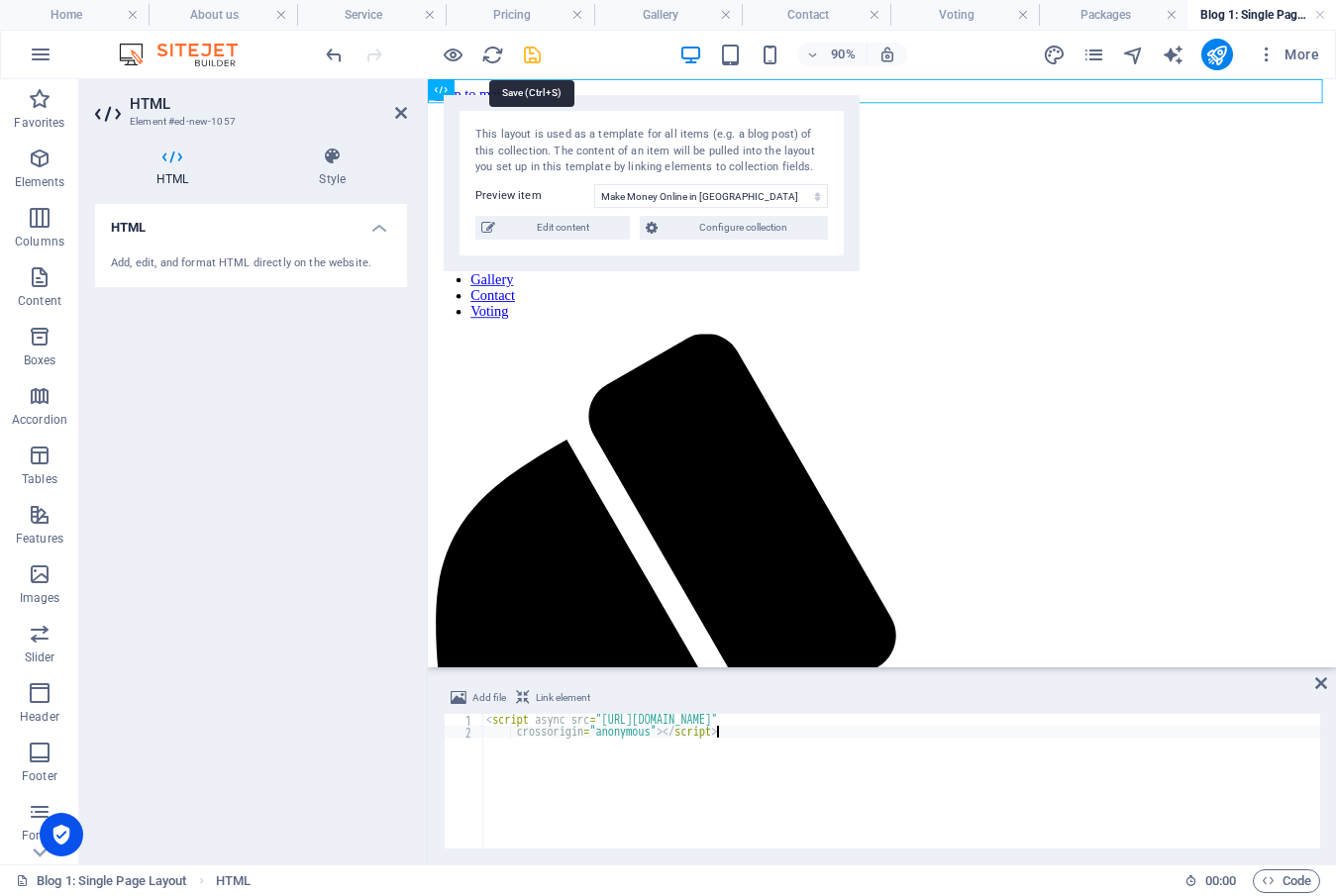 click at bounding box center [532, 54] 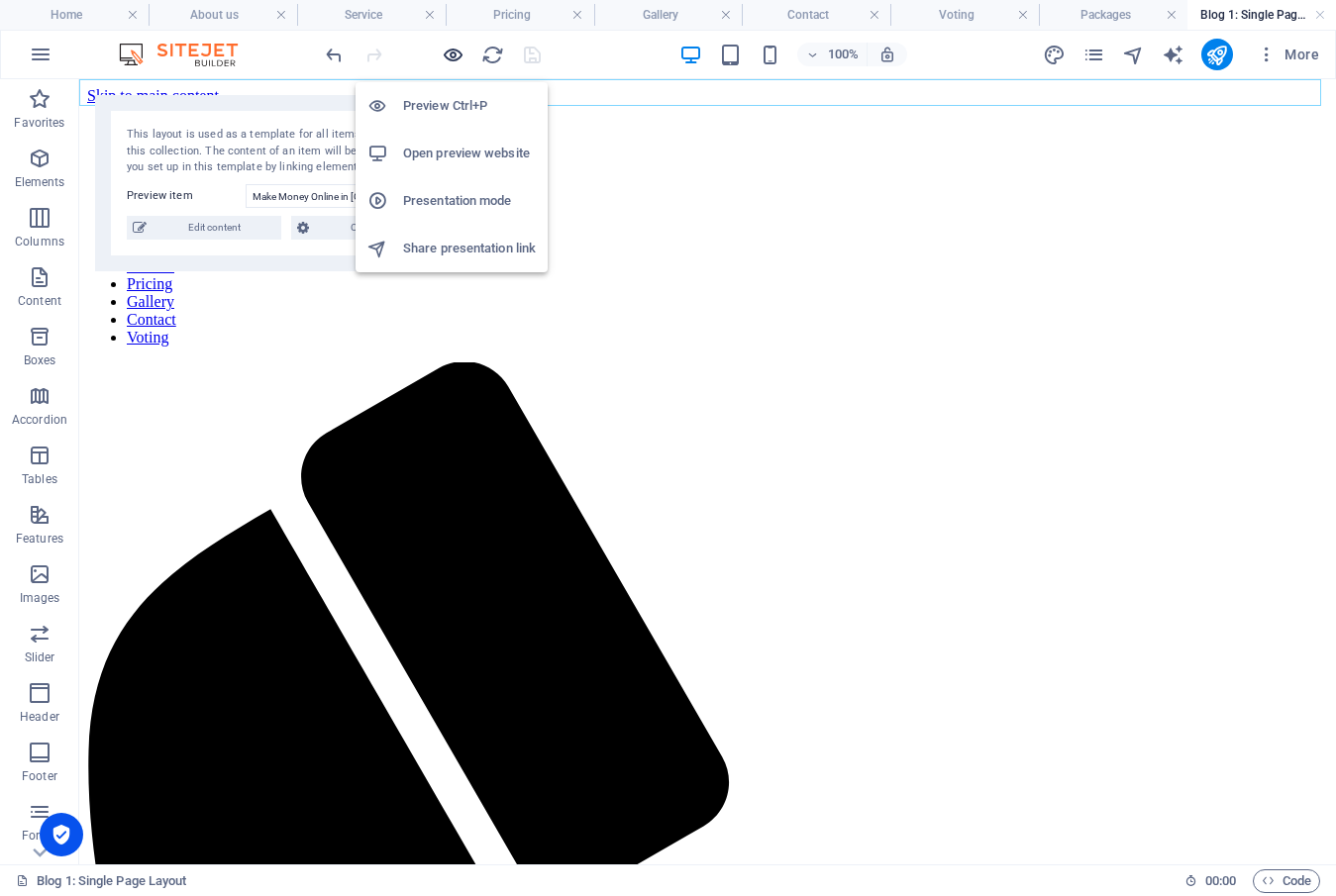 click at bounding box center [453, 54] 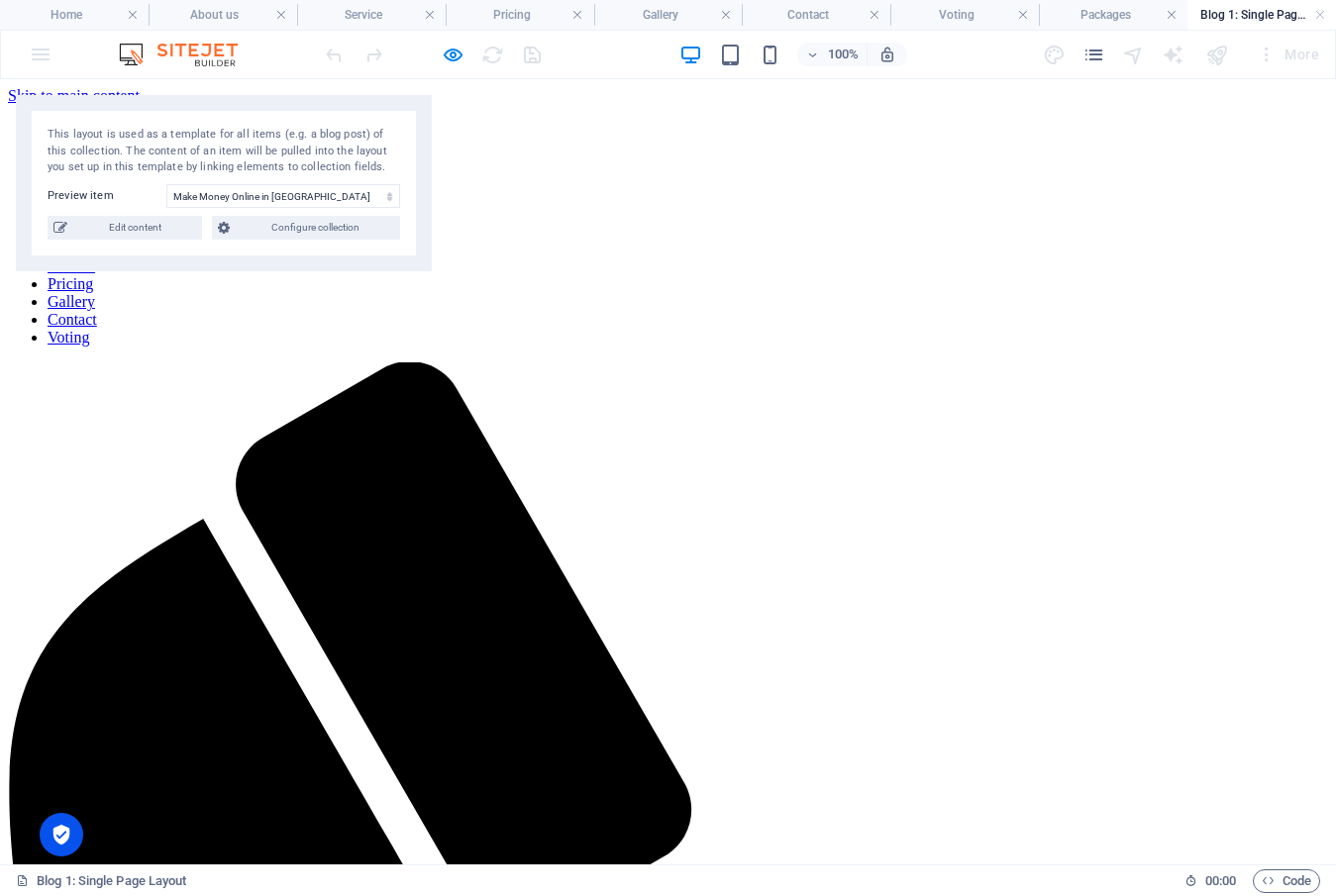 drag, startPoint x: 521, startPoint y: 138, endPoint x: 578, endPoint y: 356, distance: 225.32865 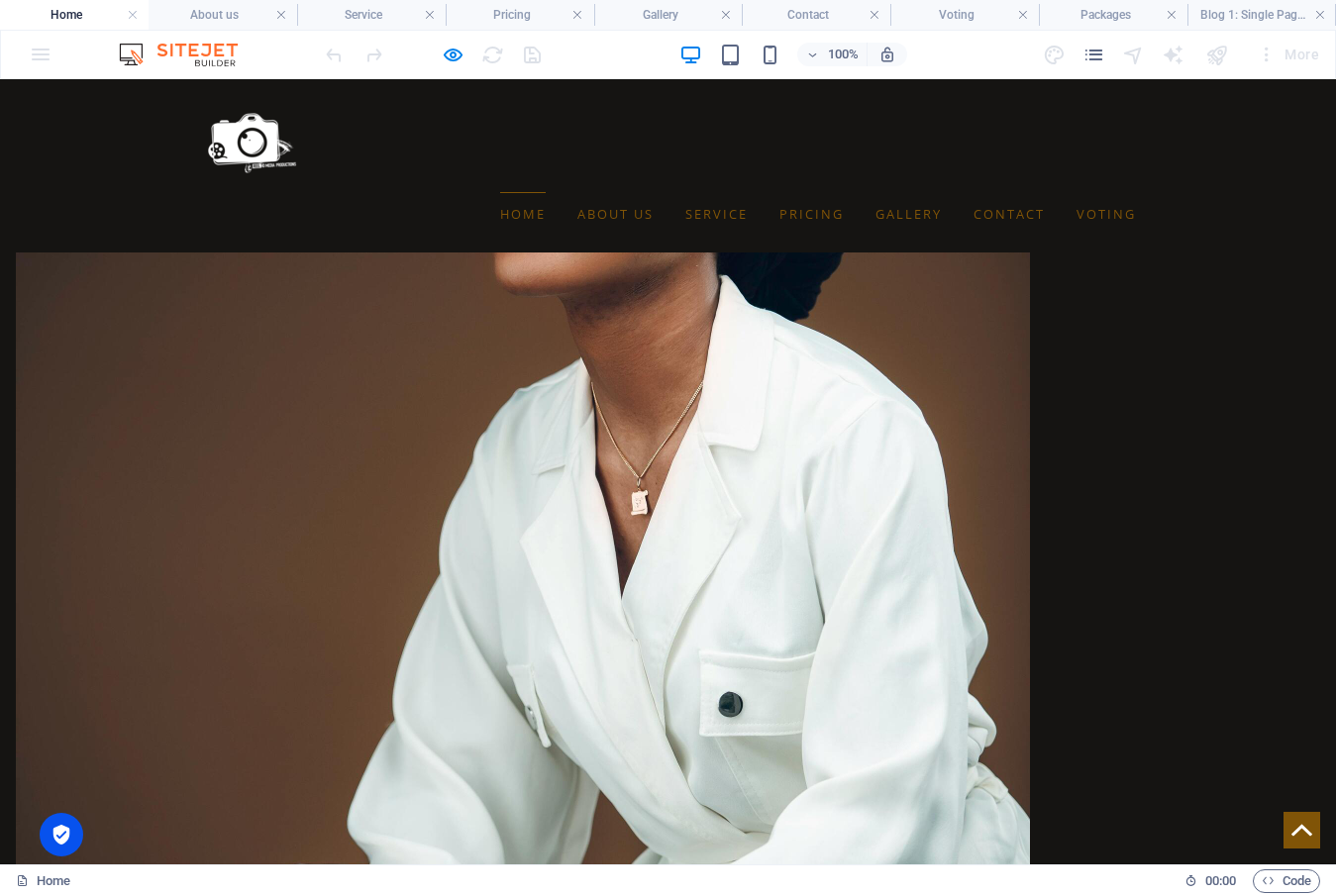 scroll, scrollTop: 8001, scrollLeft: 0, axis: vertical 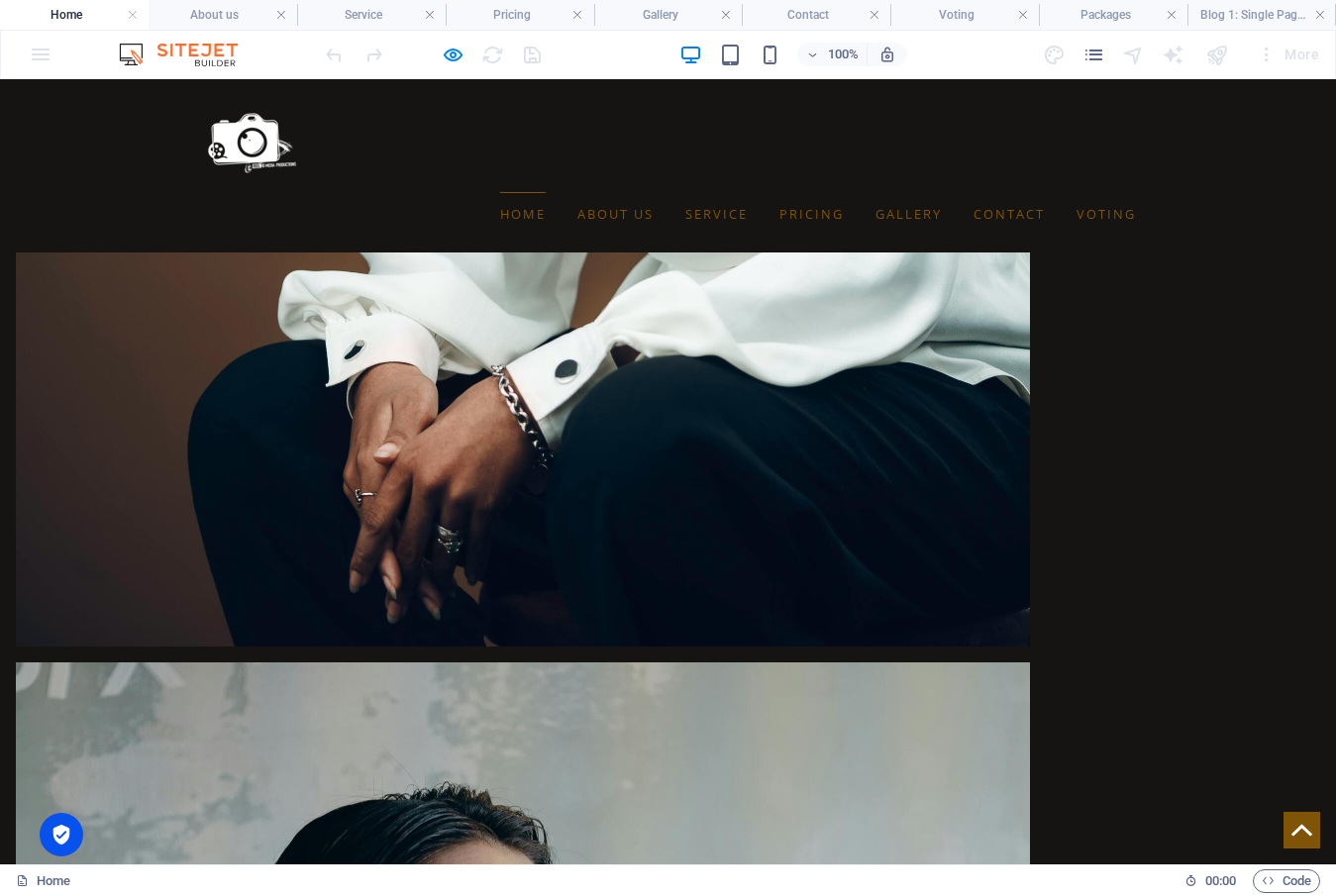 click on "[DEMOGRAPHIC_DATA] Musicians Dominating" at bounding box center [408, 20303] 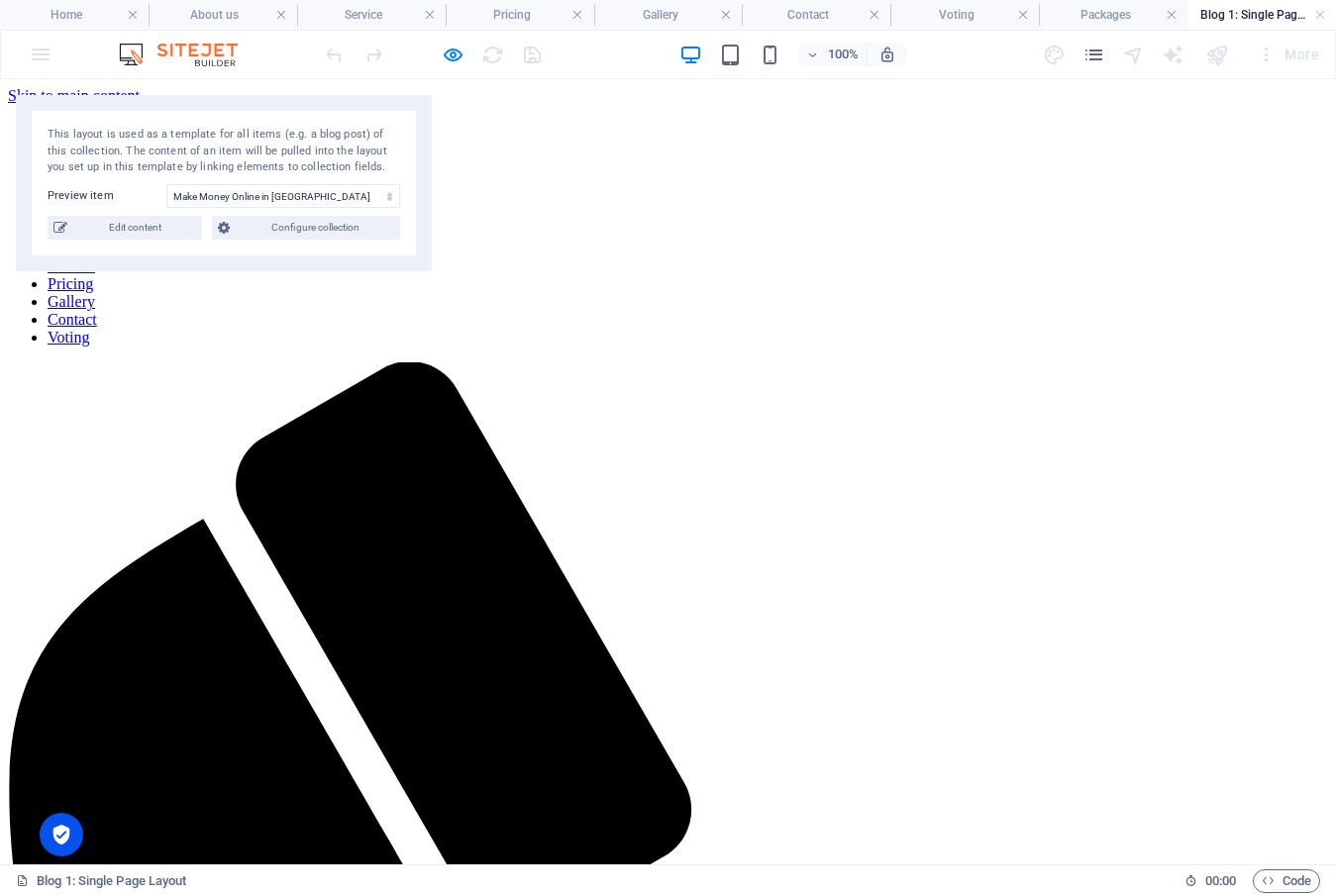 select on "685069fa582045bfc407c488" 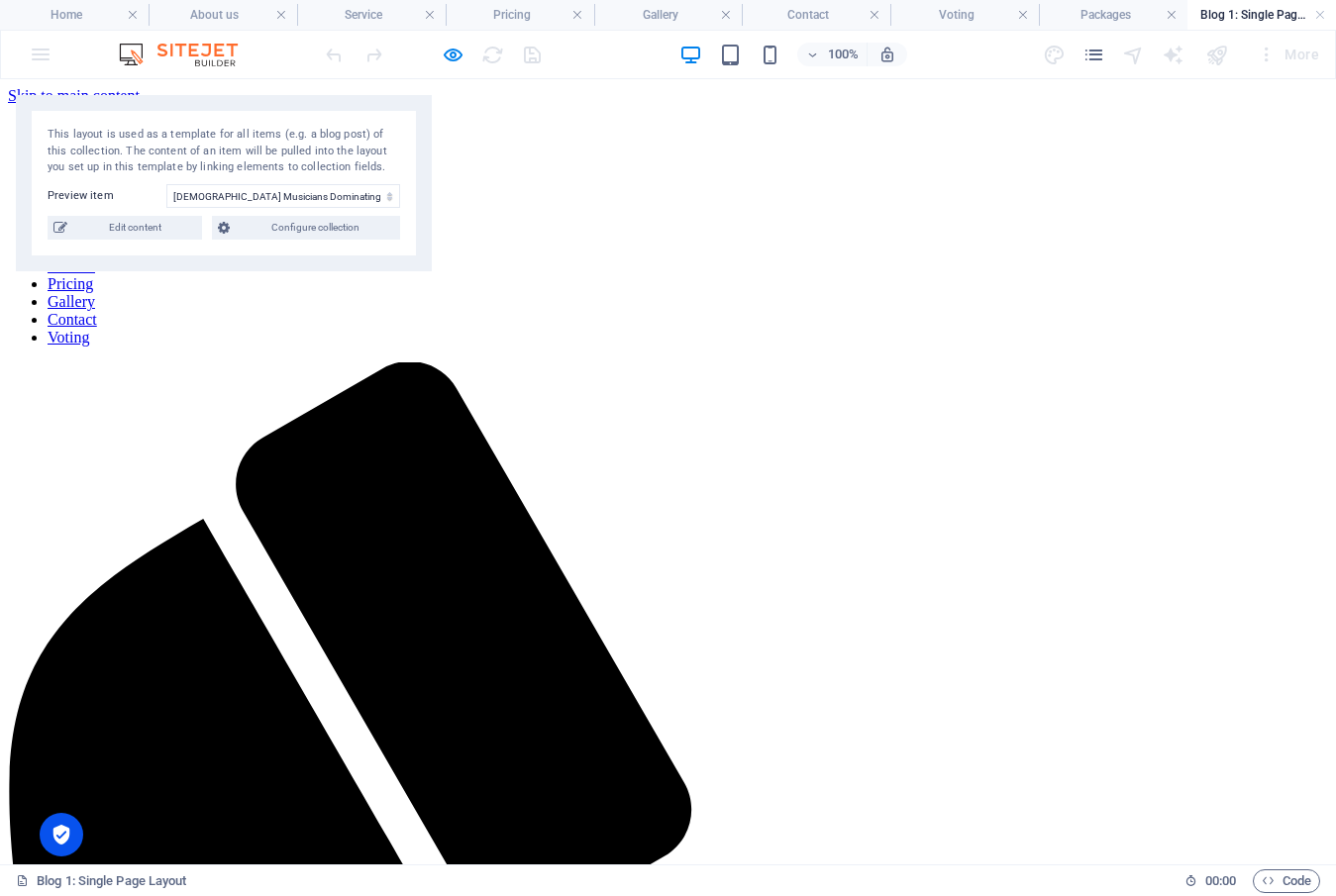 scroll, scrollTop: 0, scrollLeft: 0, axis: both 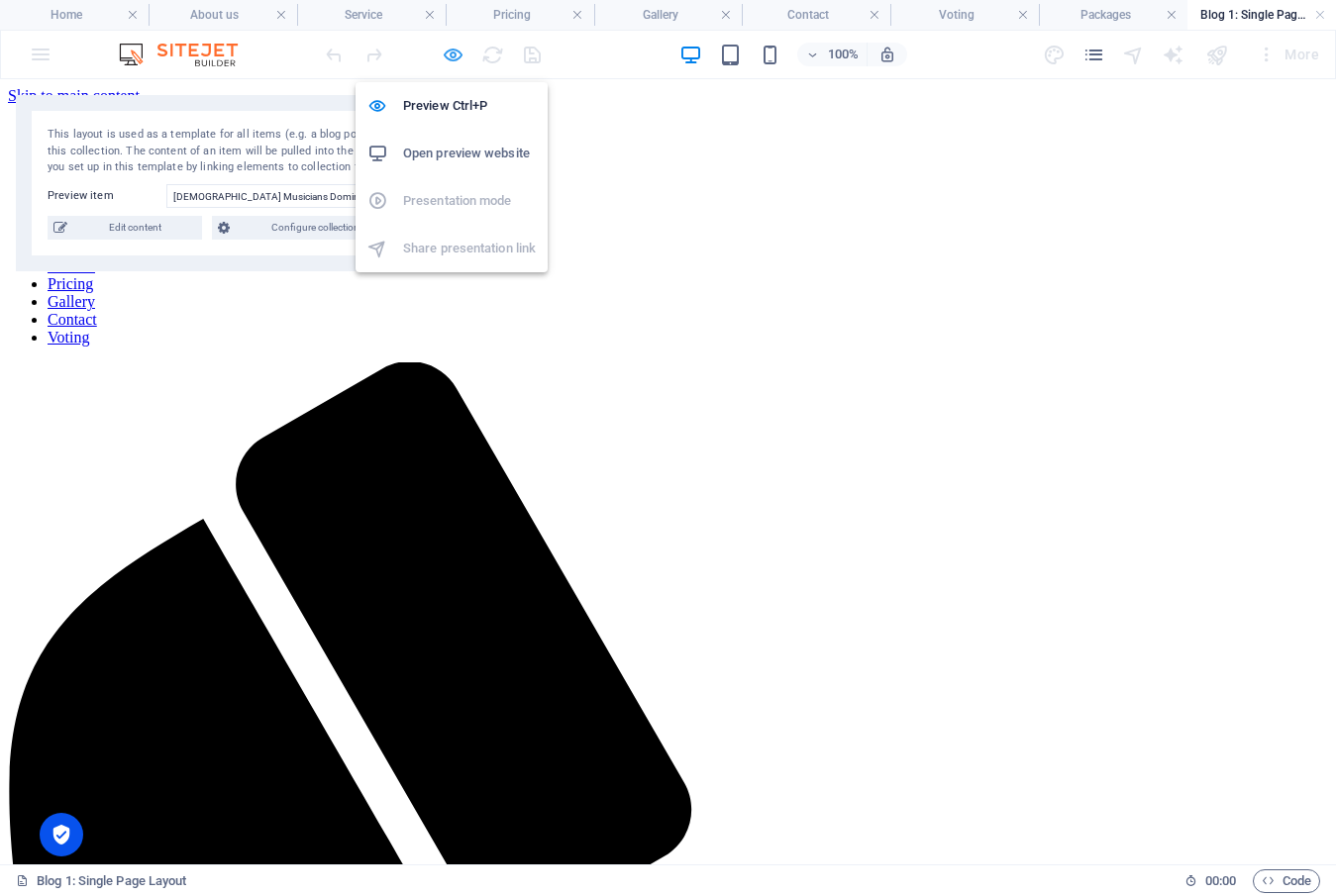 click at bounding box center (453, 54) 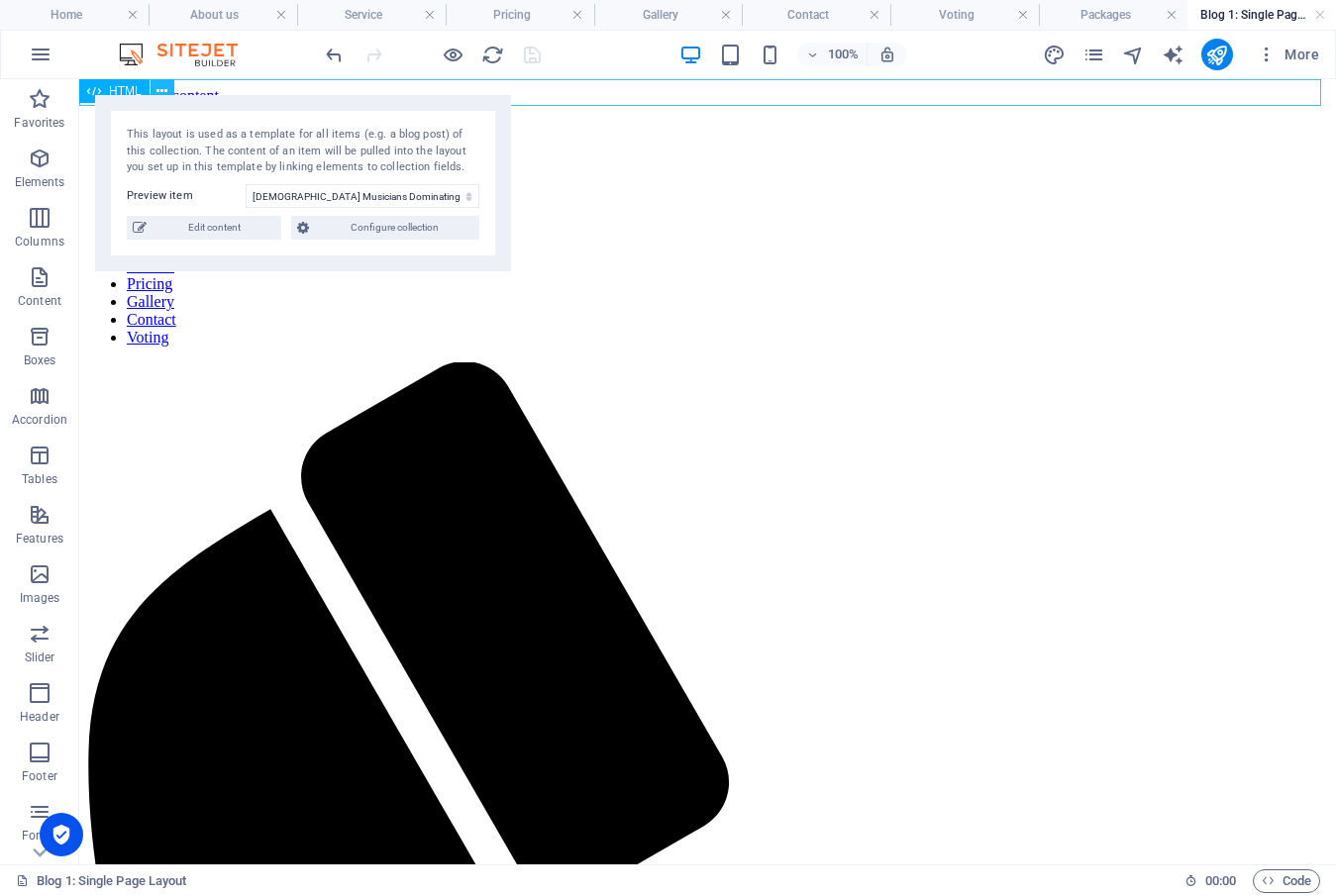 click at bounding box center [161, 91] 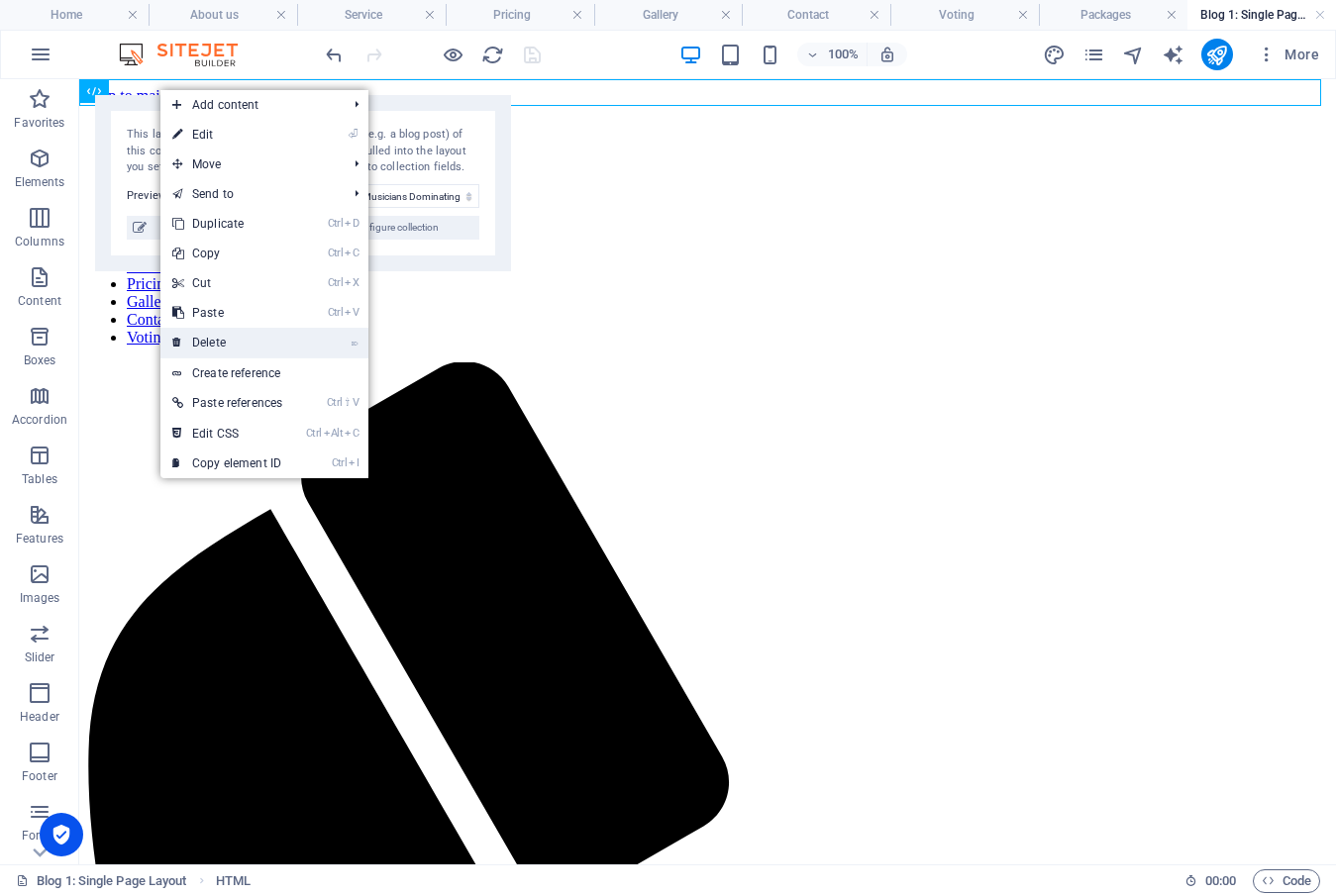 click on "⌦  Delete" at bounding box center [227, 343] 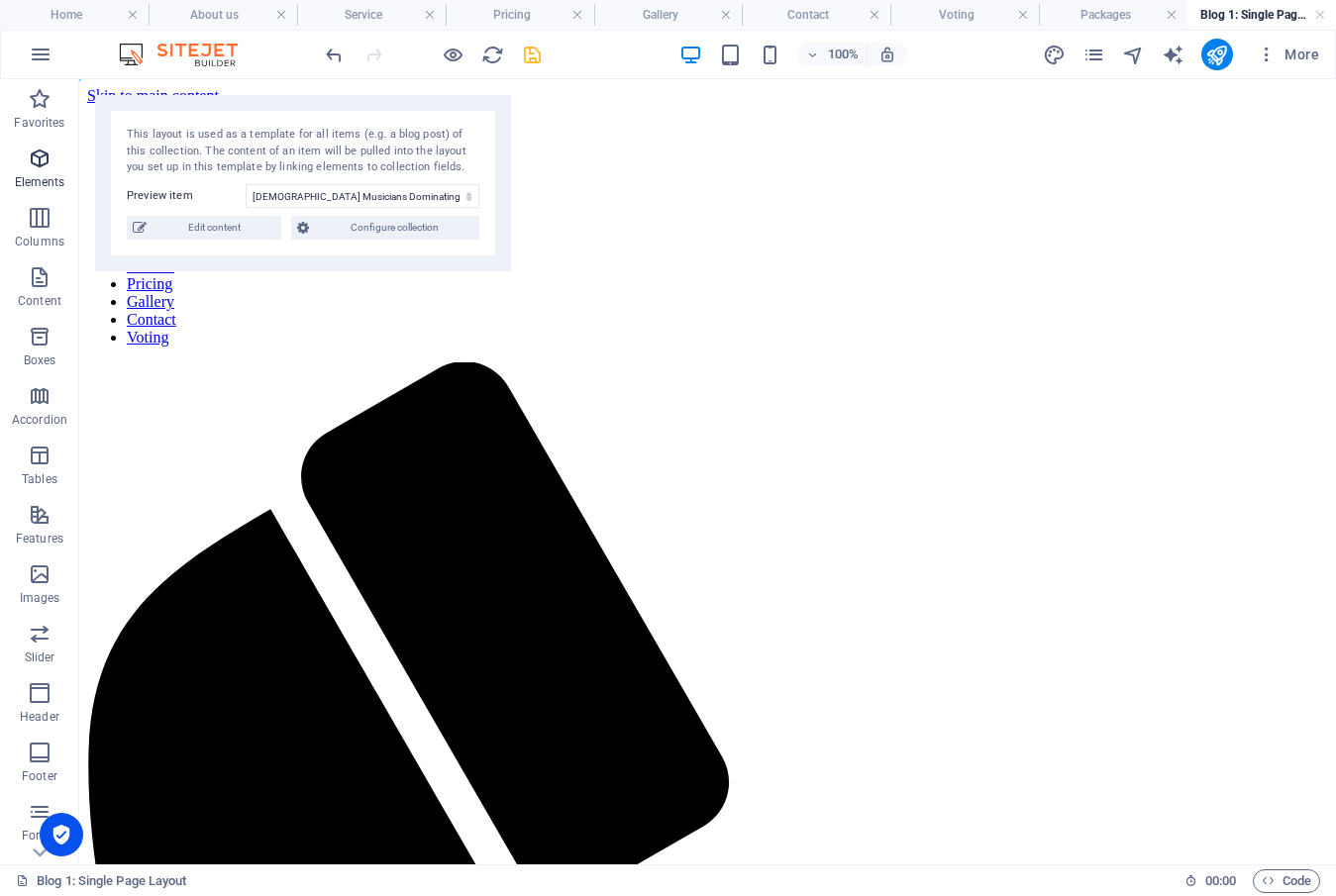 click on "Elements" at bounding box center (40, 170) 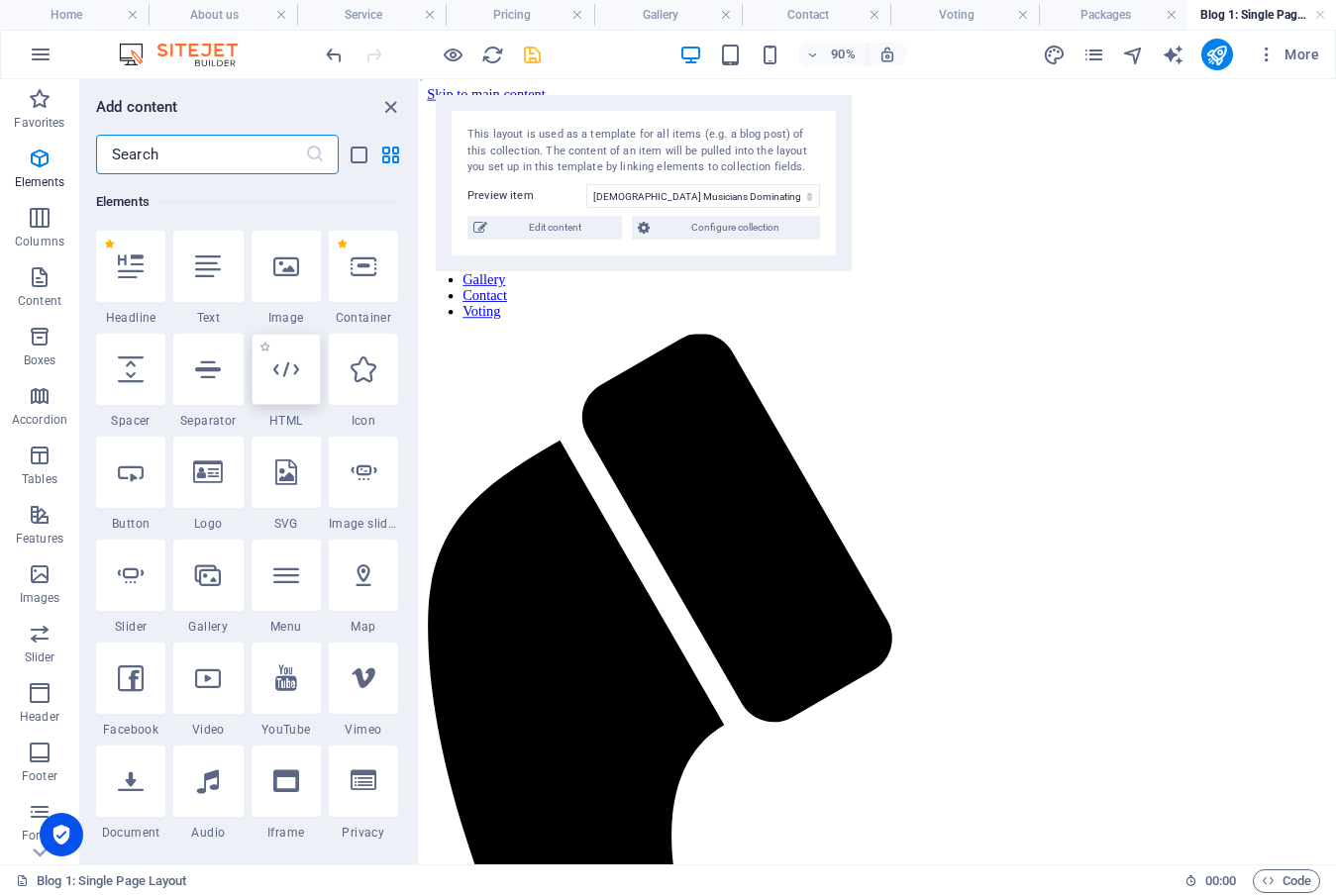scroll, scrollTop: 211, scrollLeft: 0, axis: vertical 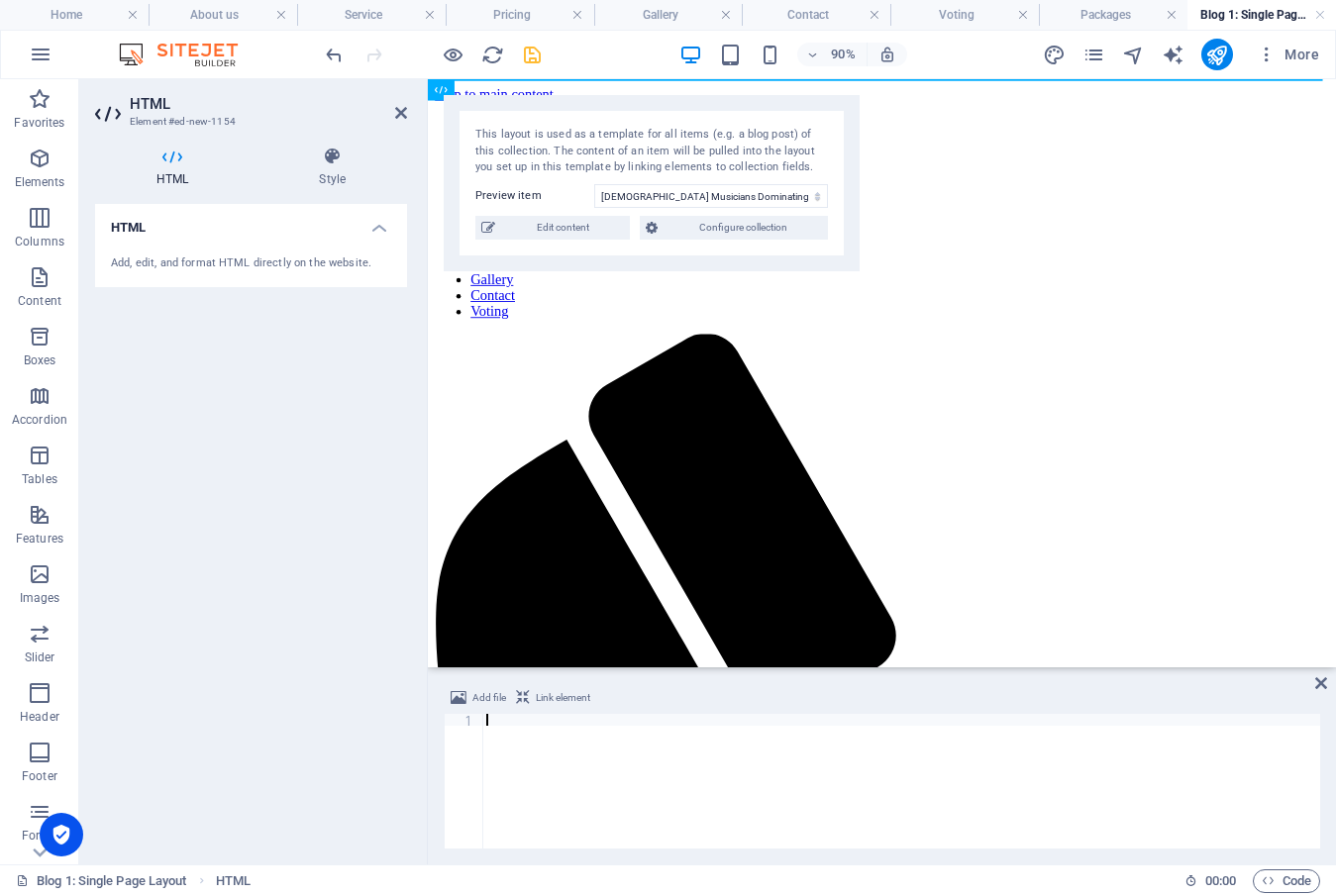 type on "crossorigin="anonymous"></script>" 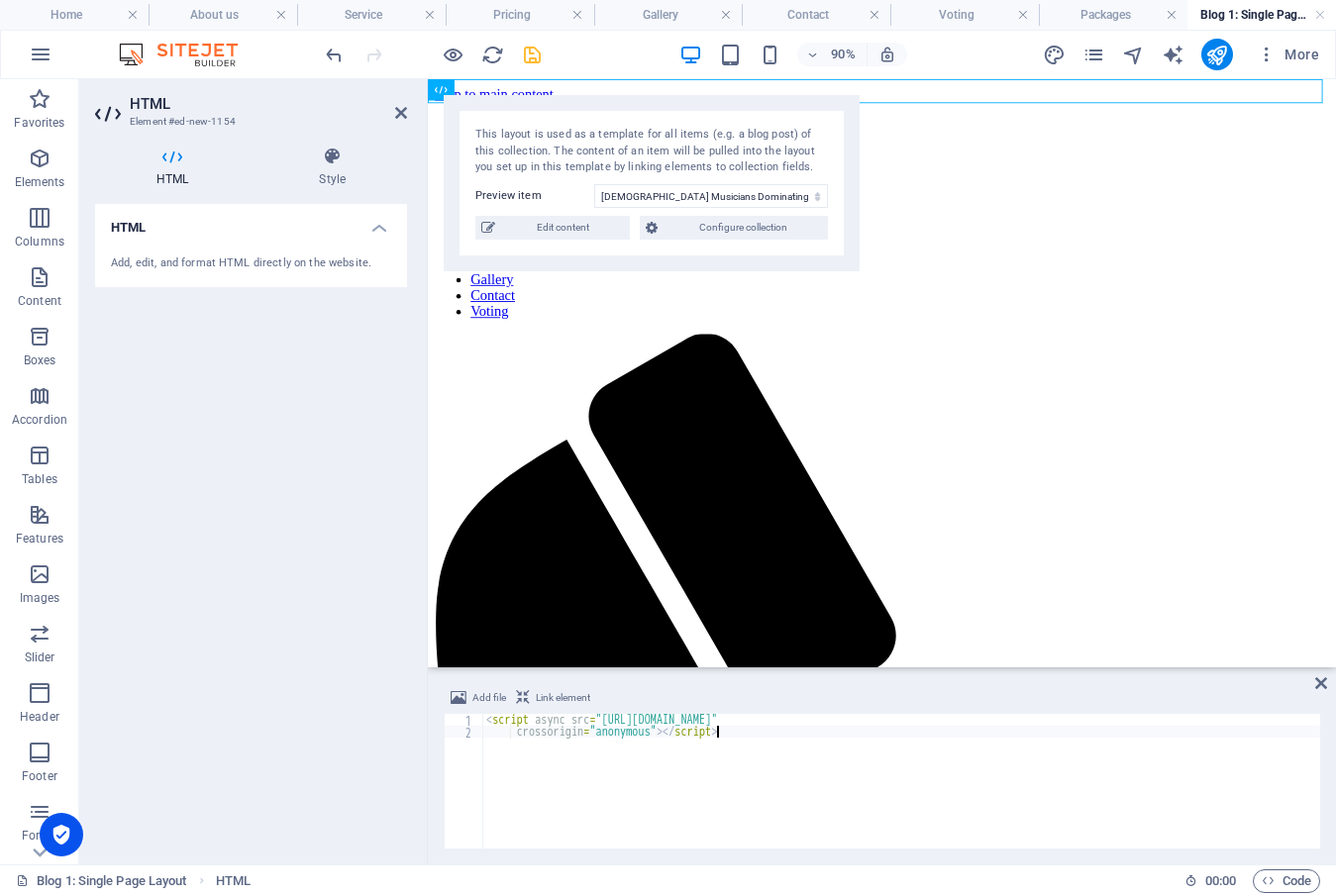 click at bounding box center [532, 54] 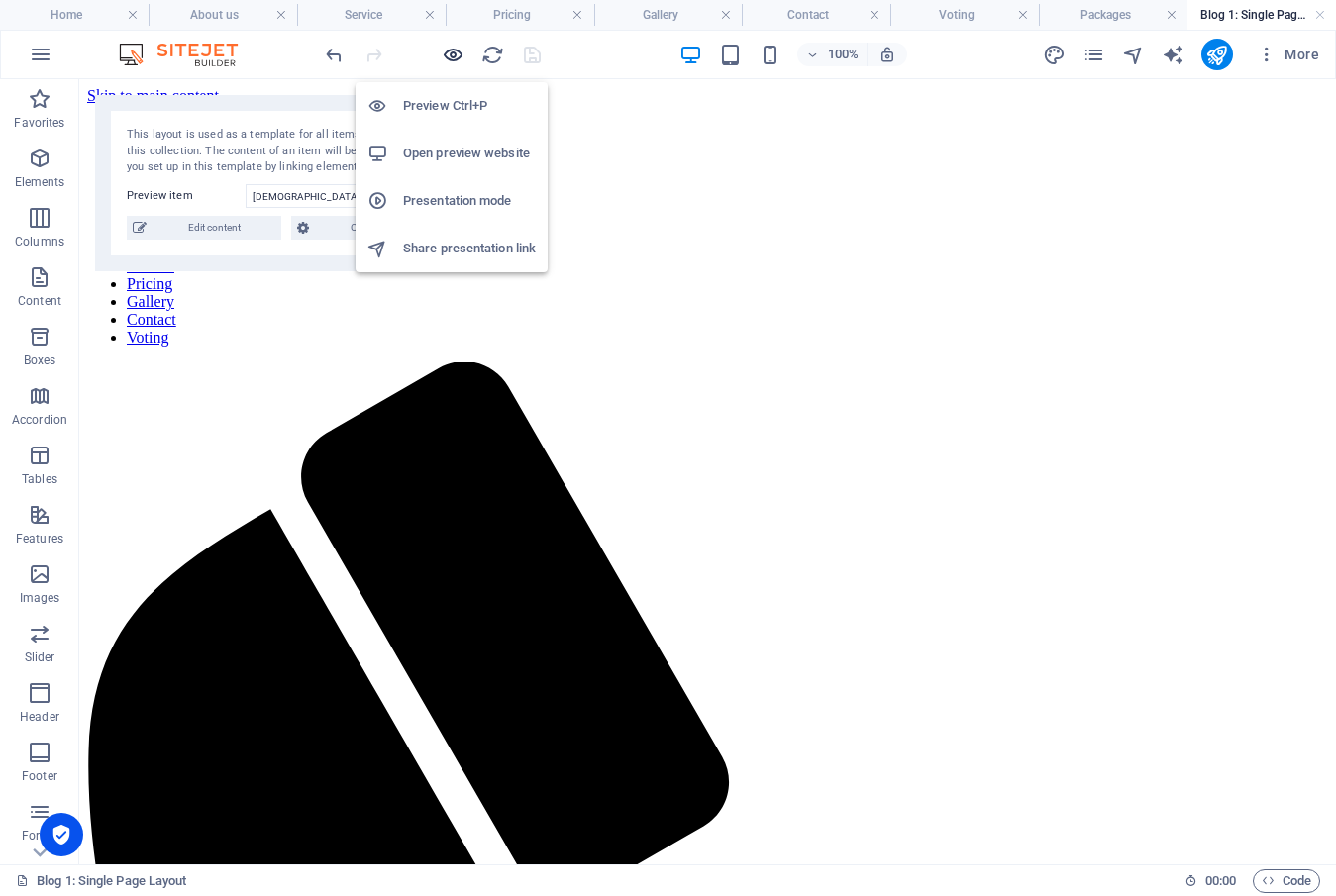 click at bounding box center (453, 54) 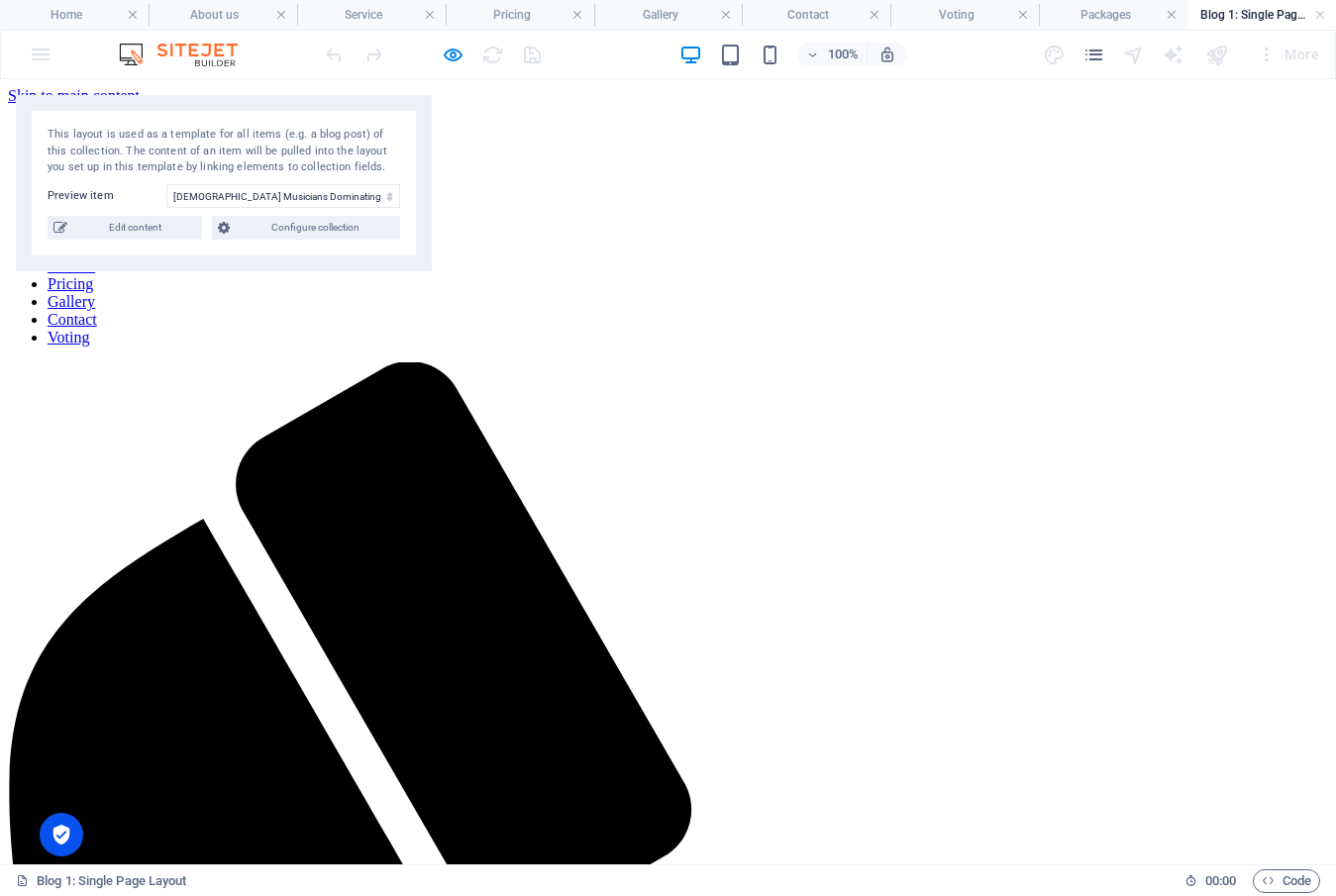 click on "Home" at bounding box center (66, 230) 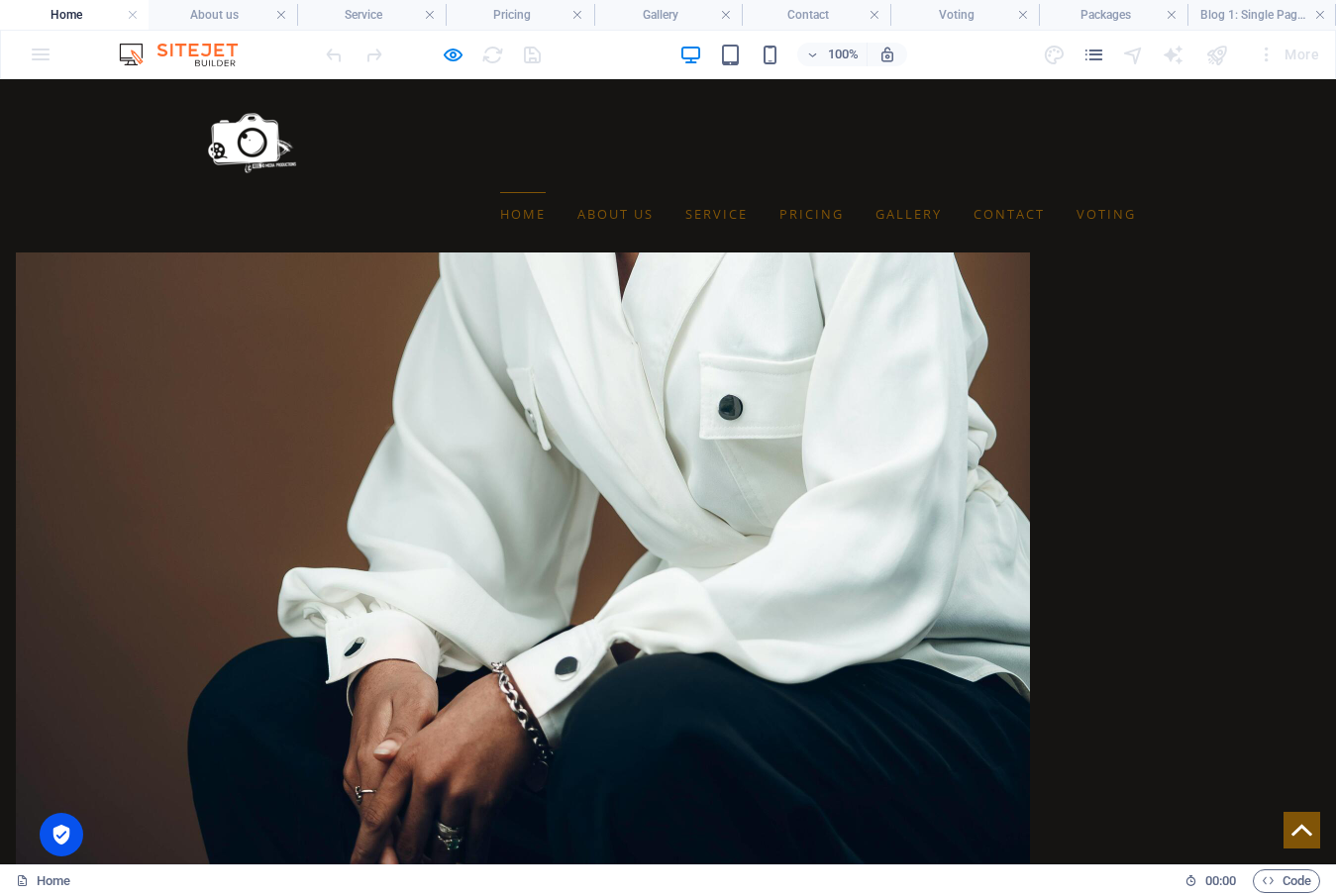 scroll, scrollTop: 8100, scrollLeft: 0, axis: vertical 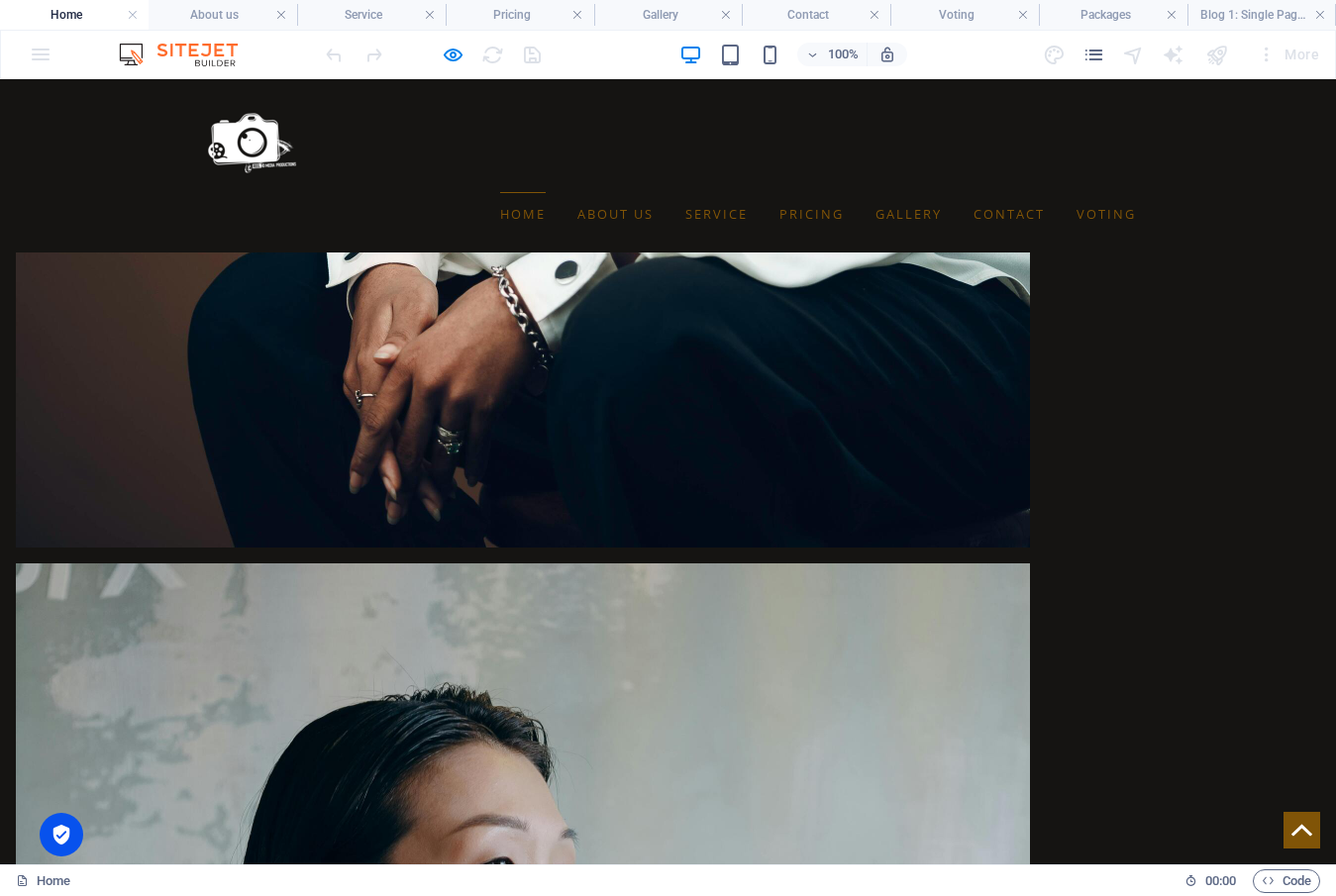 drag, startPoint x: 744, startPoint y: 483, endPoint x: 676, endPoint y: 481, distance: 68.0294 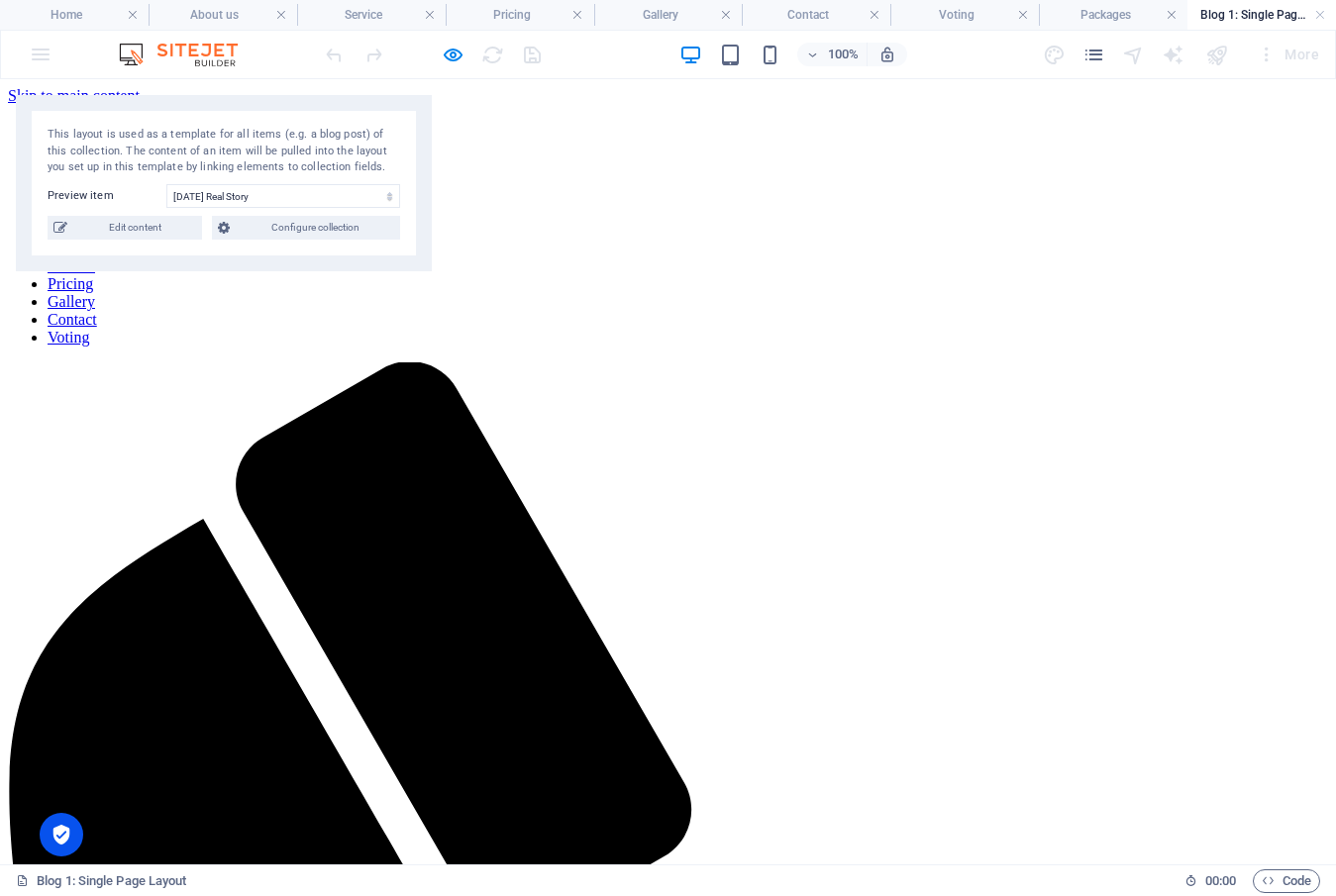 scroll, scrollTop: 0, scrollLeft: 0, axis: both 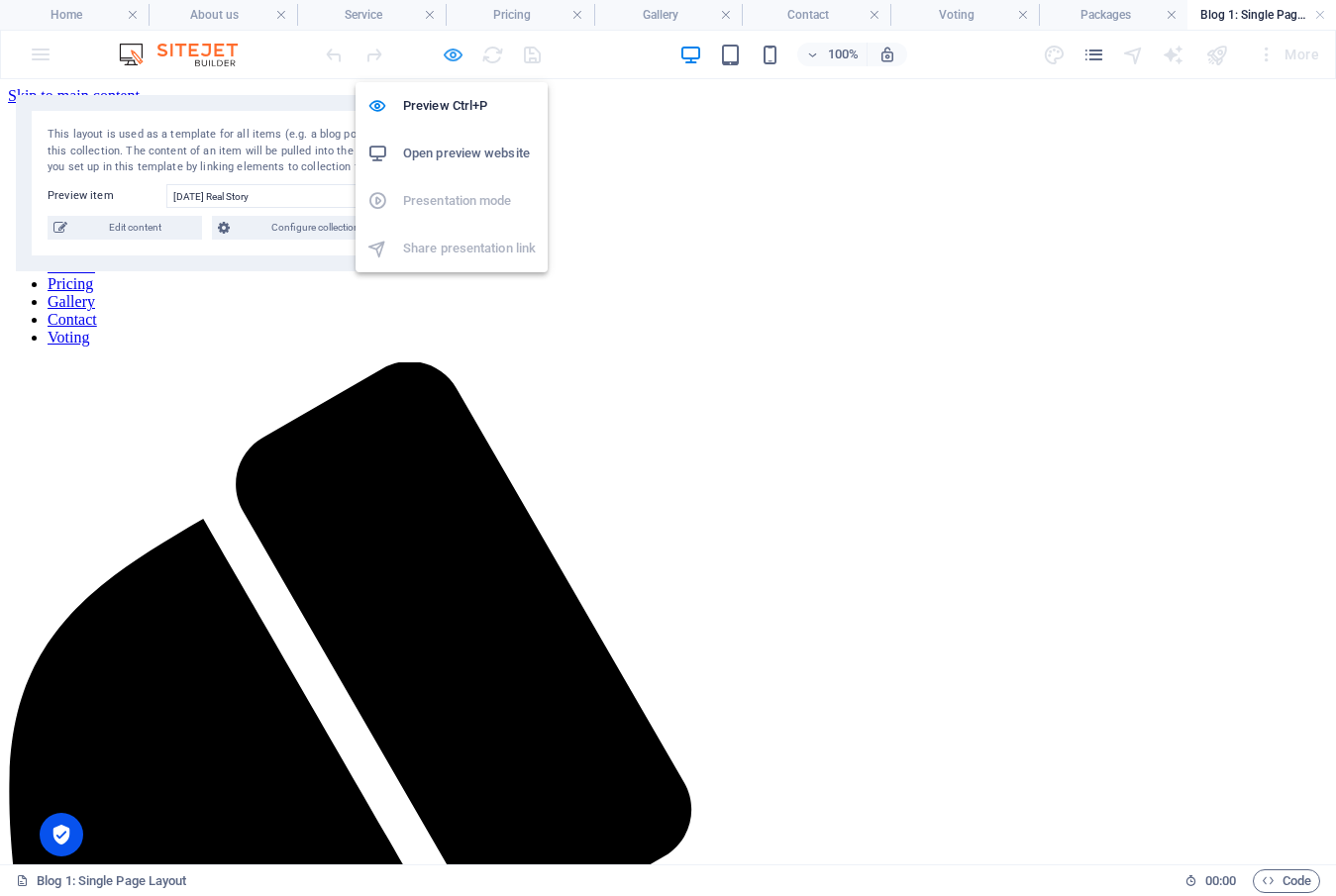 click at bounding box center (453, 54) 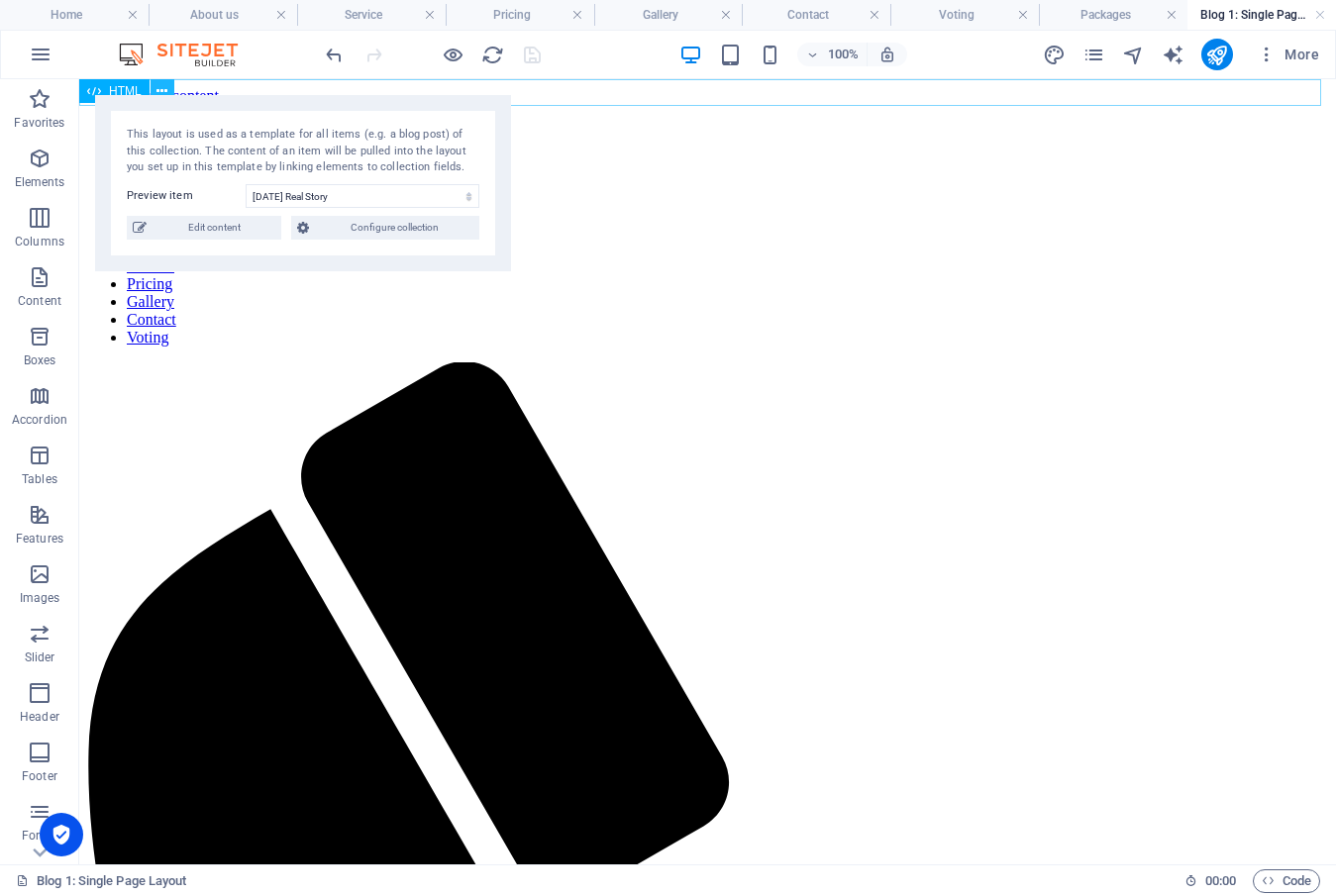 click at bounding box center (161, 91) 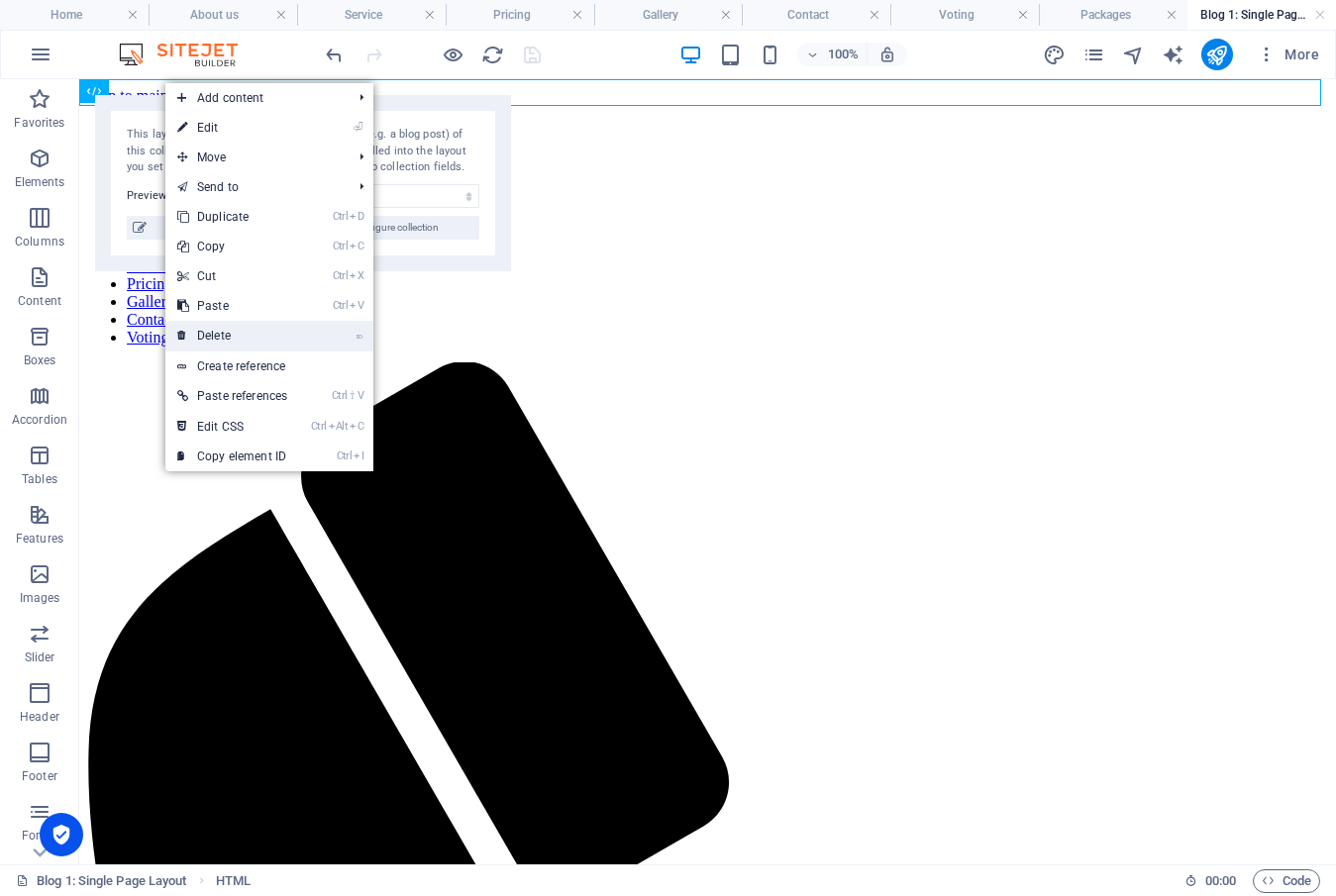 click on "⌦  Delete" at bounding box center (232, 336) 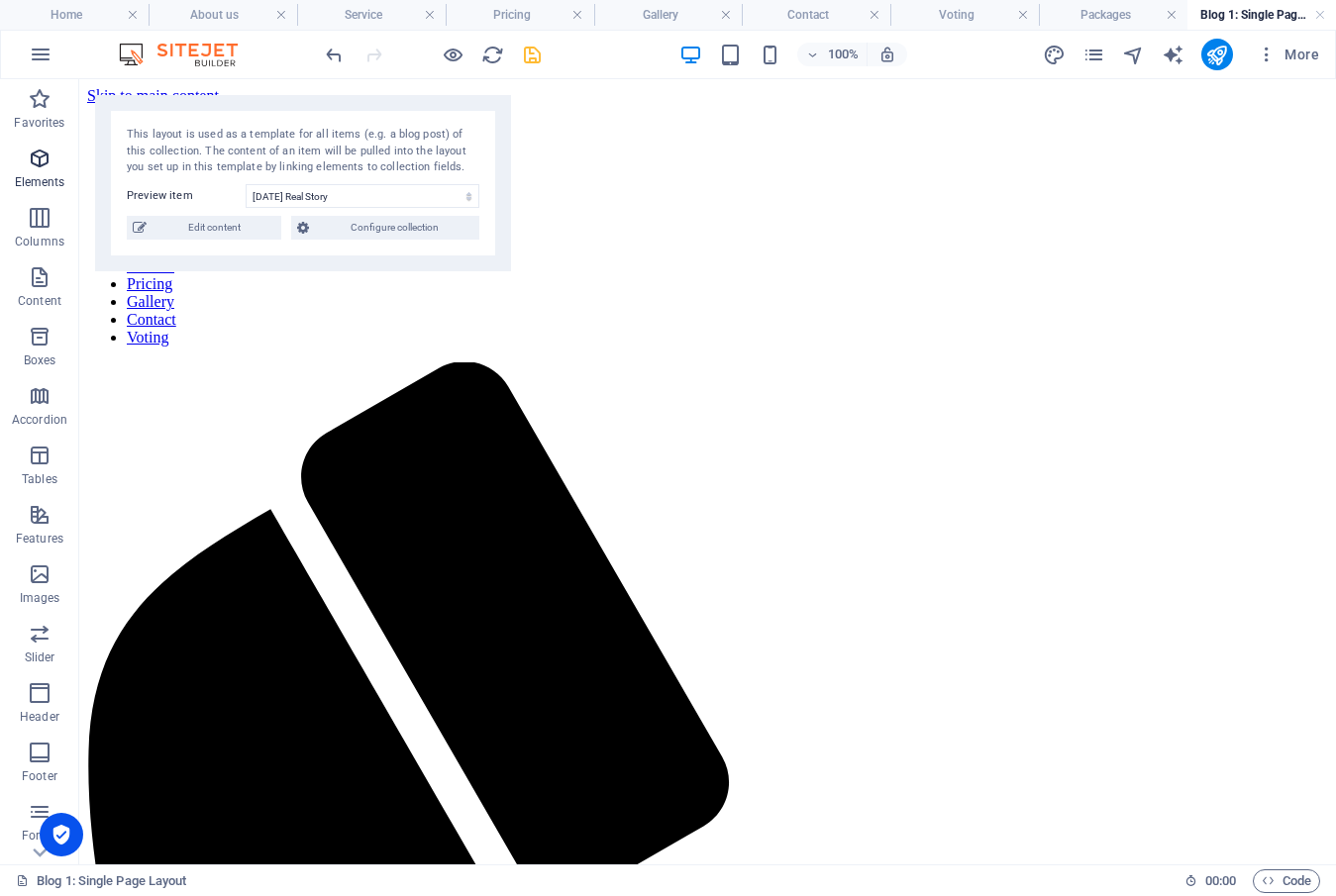 click at bounding box center (40, 158) 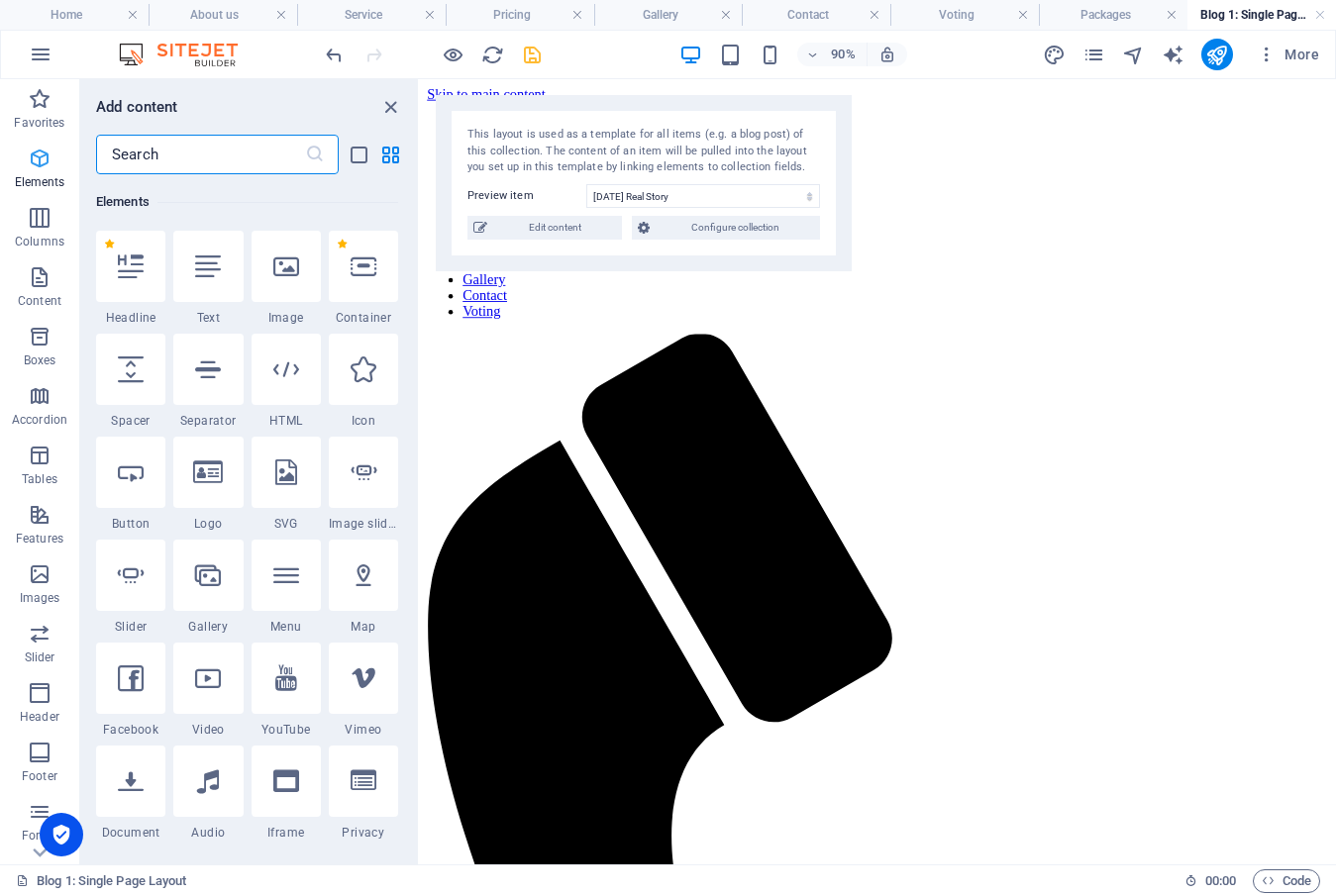 scroll, scrollTop: 211, scrollLeft: 0, axis: vertical 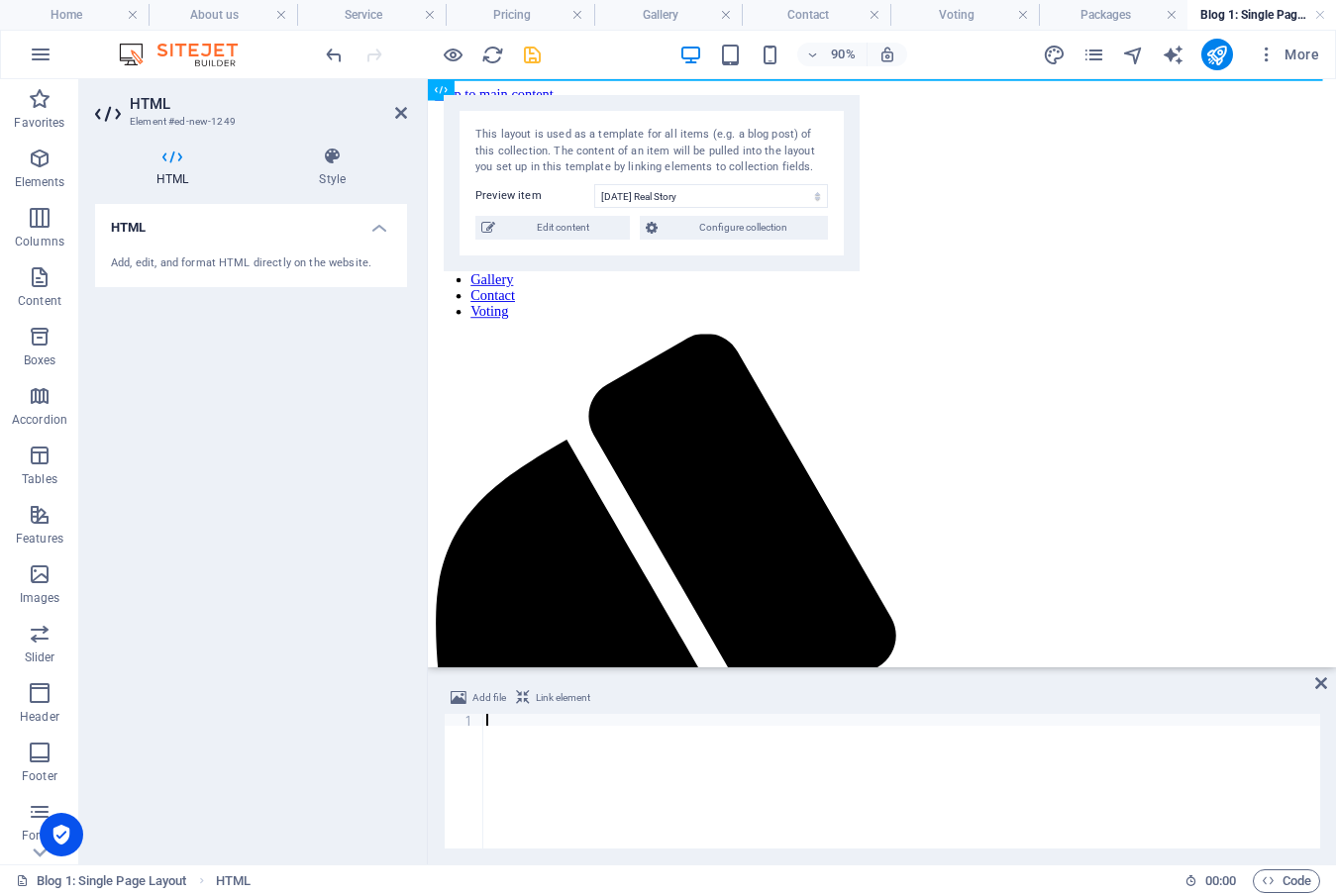 type on "crossorigin="anonymous"></script>" 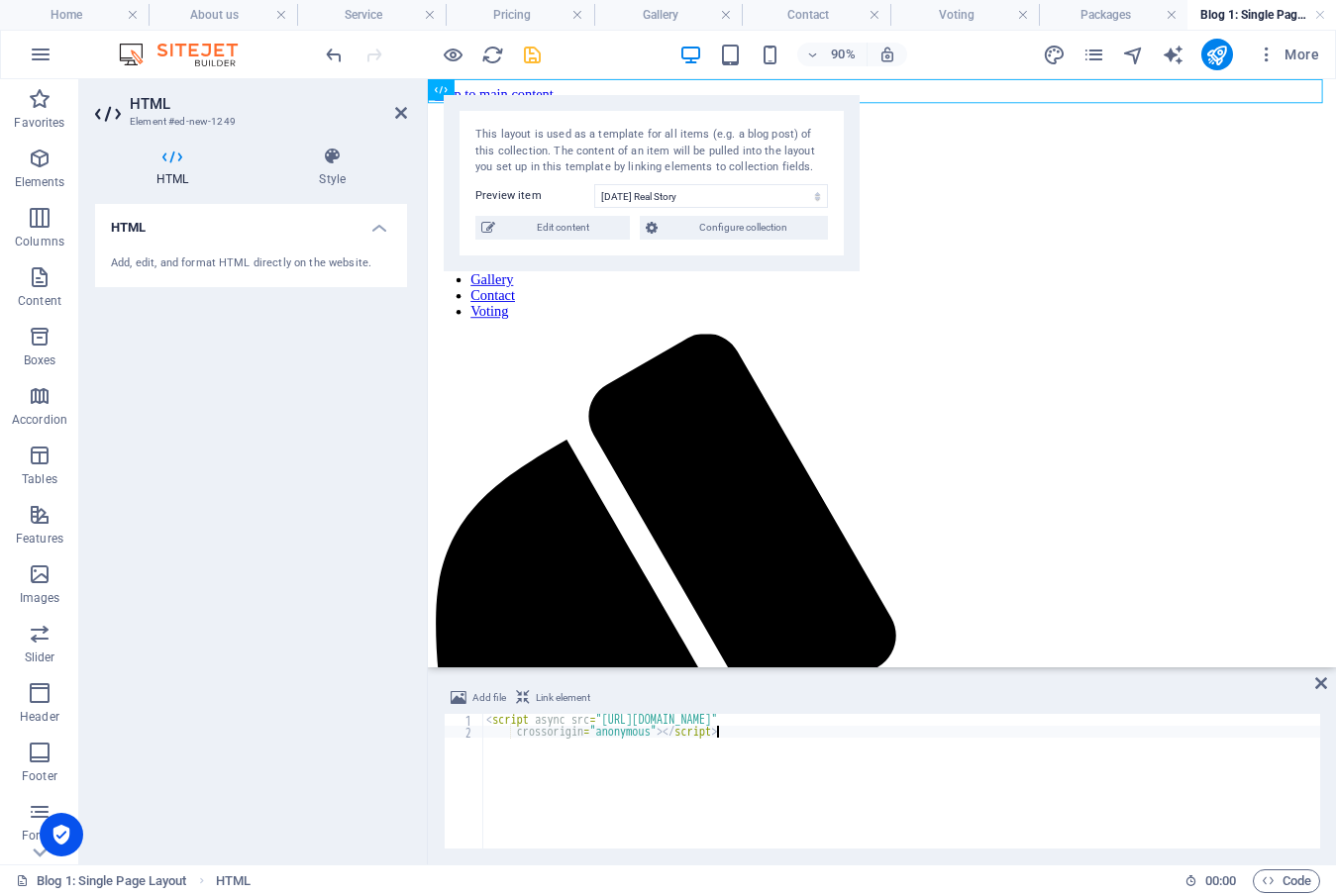 drag, startPoint x: 530, startPoint y: 53, endPoint x: 505, endPoint y: 301, distance: 249.2569 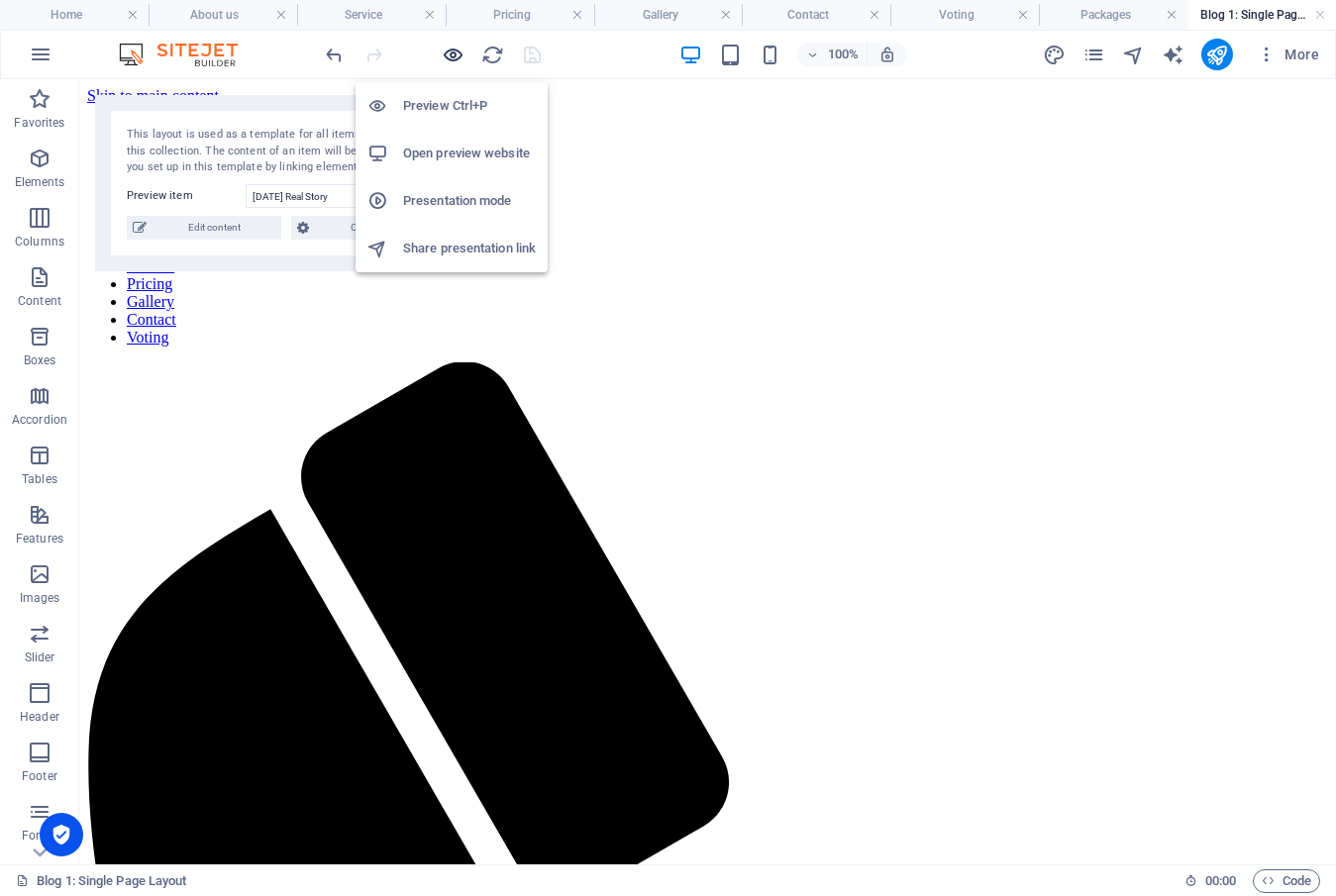 click at bounding box center (453, 54) 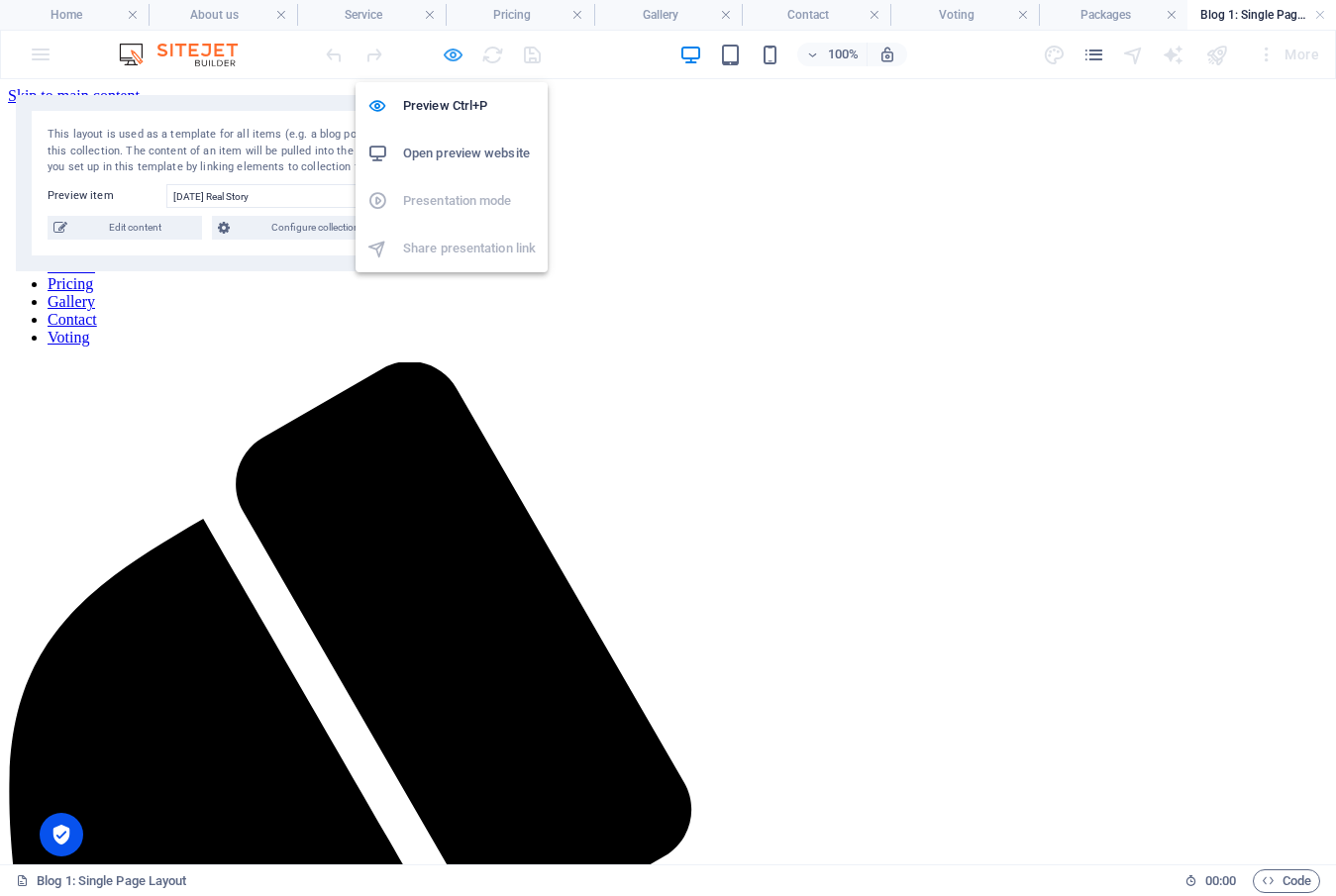 click at bounding box center (453, 54) 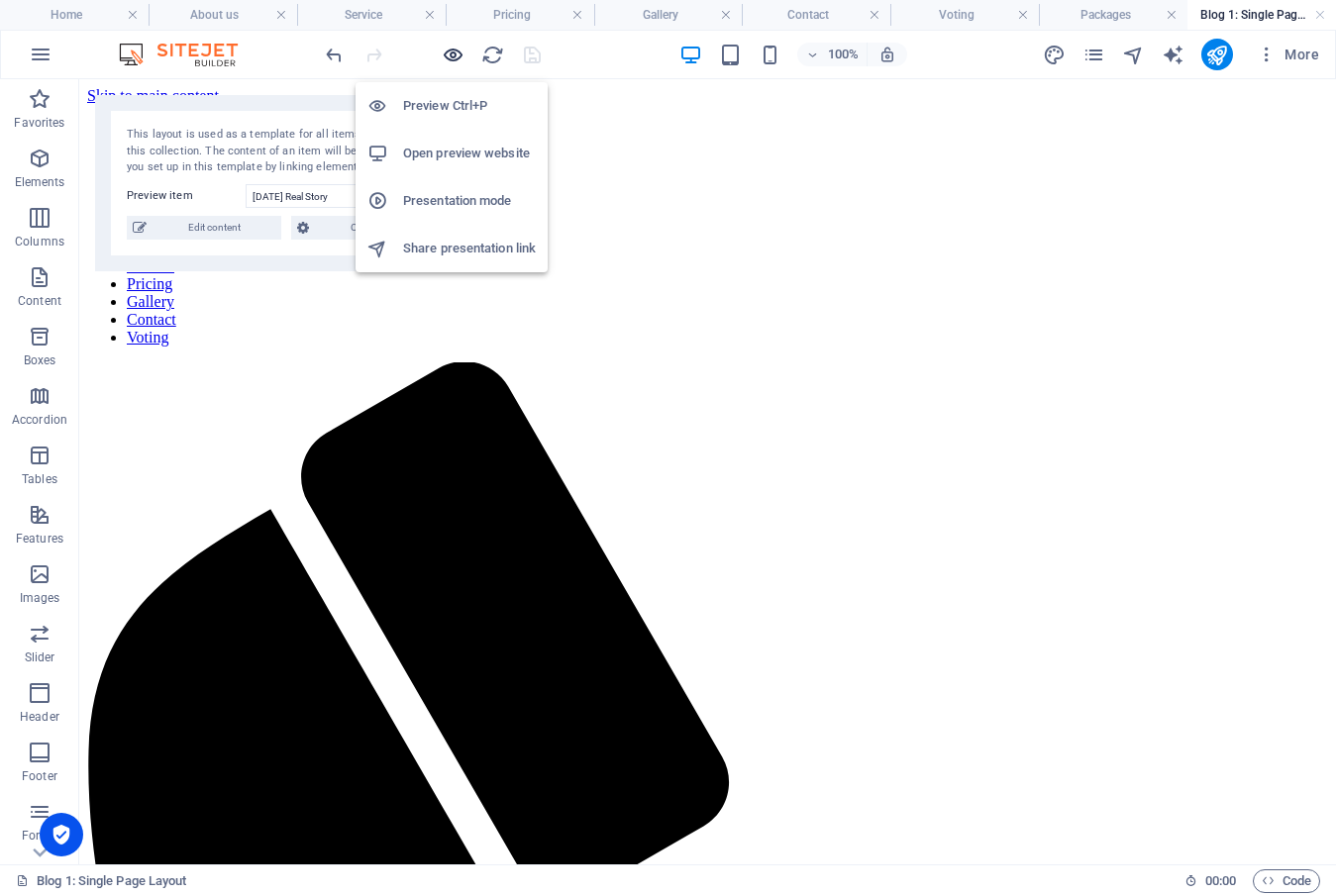 click at bounding box center [453, 54] 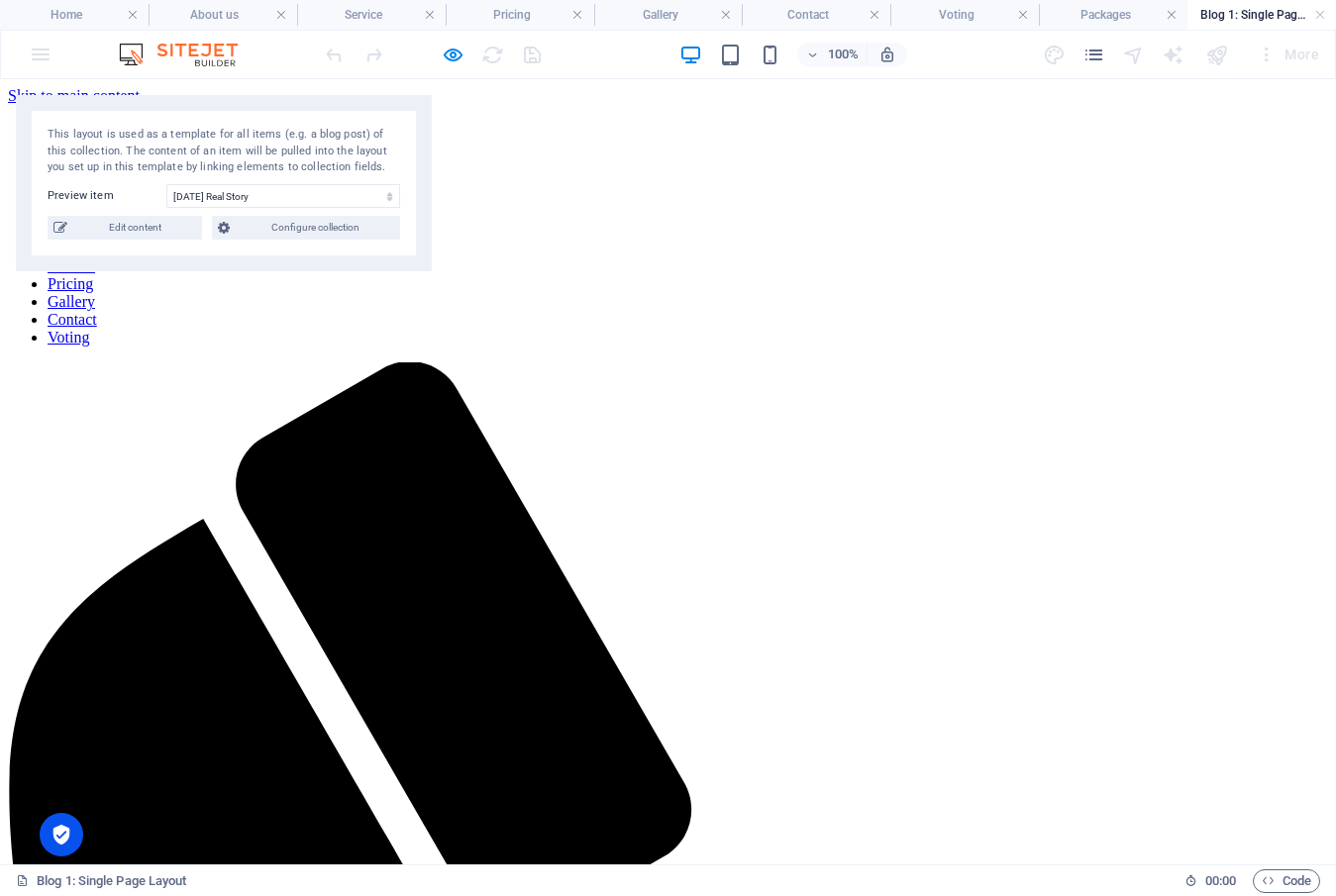 click on "Home" at bounding box center (66, 230) 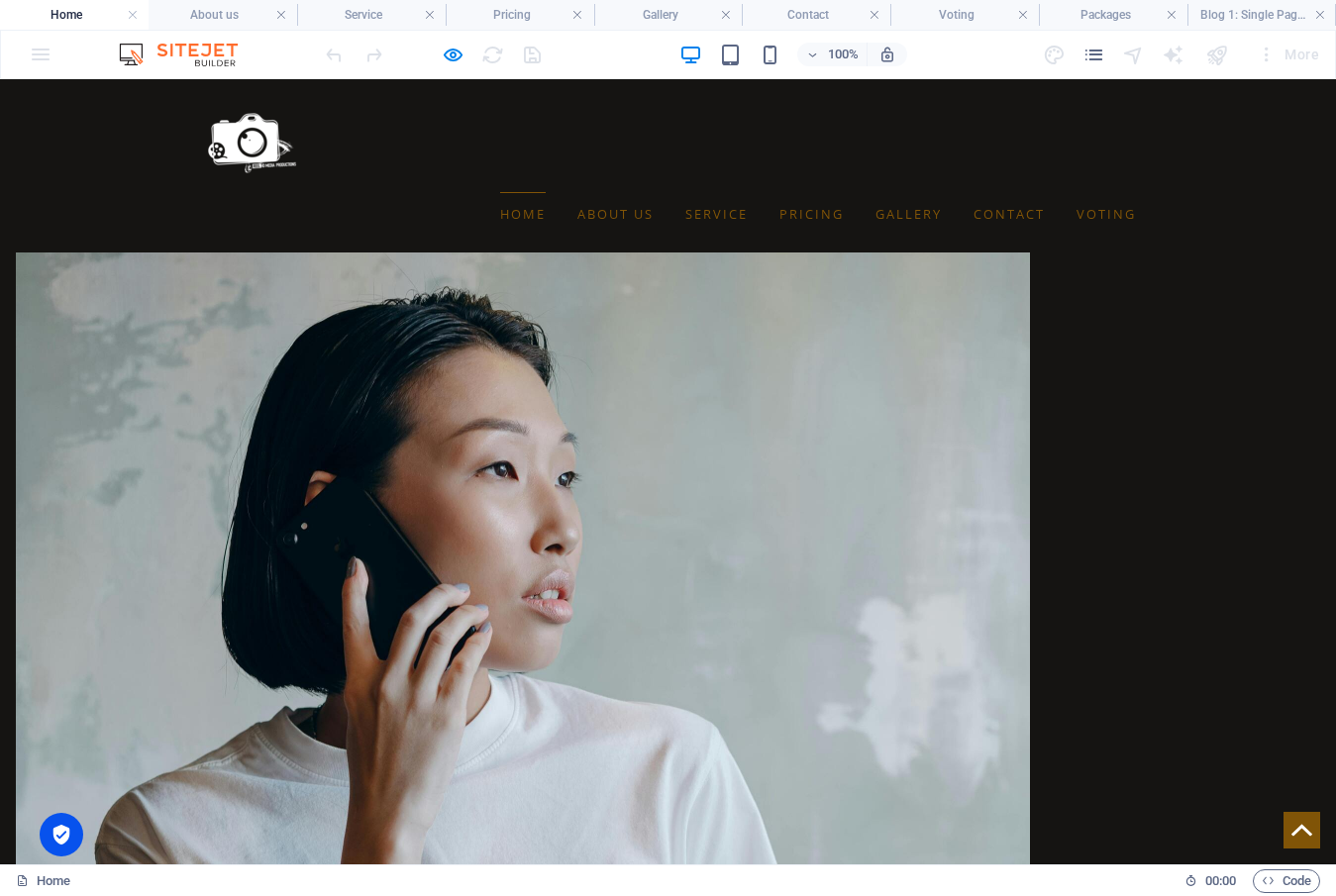 scroll, scrollTop: 8694, scrollLeft: 0, axis: vertical 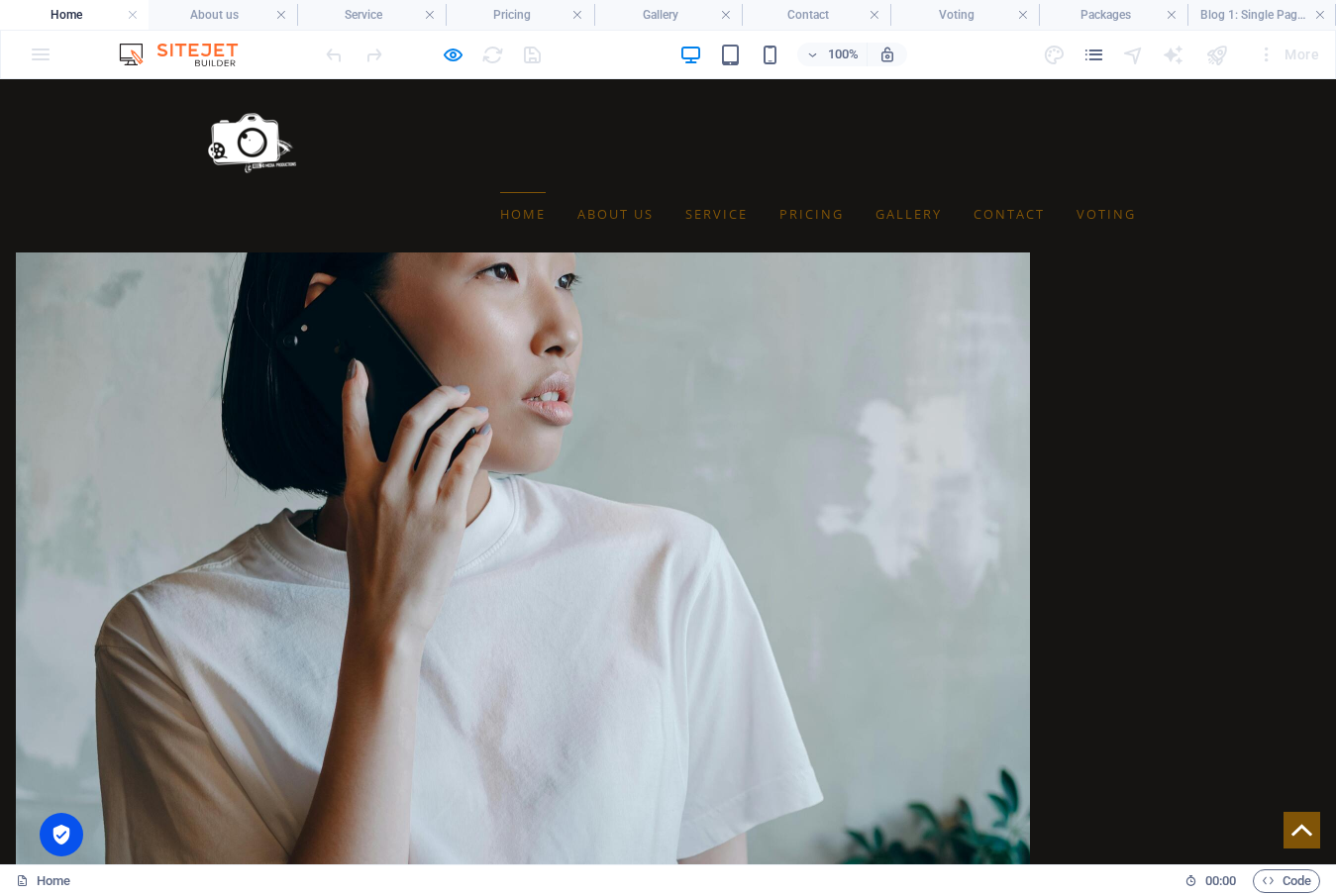 click on "African Natural Skincare Tips" at bounding box center [400, 20646] 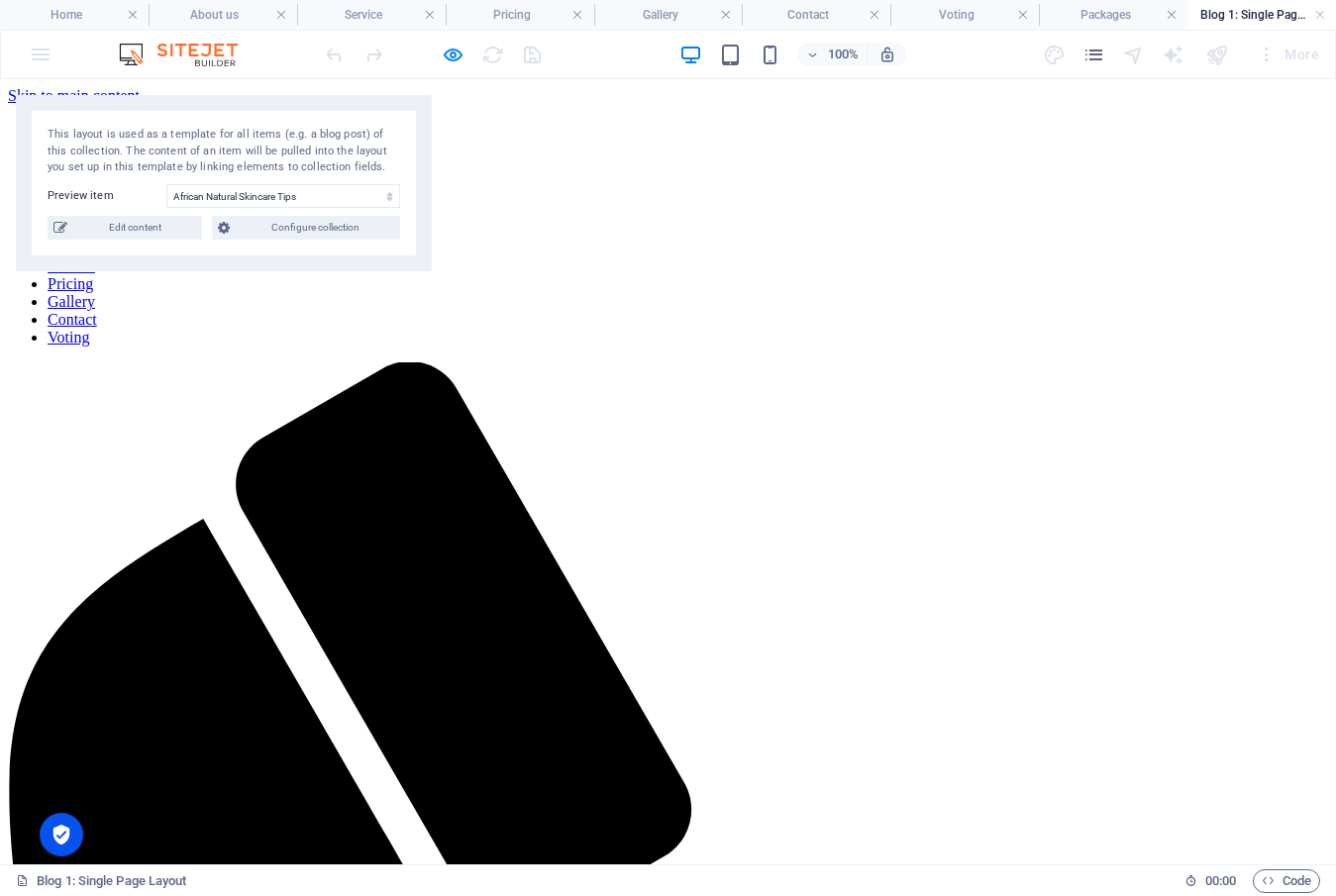 scroll, scrollTop: 0, scrollLeft: 0, axis: both 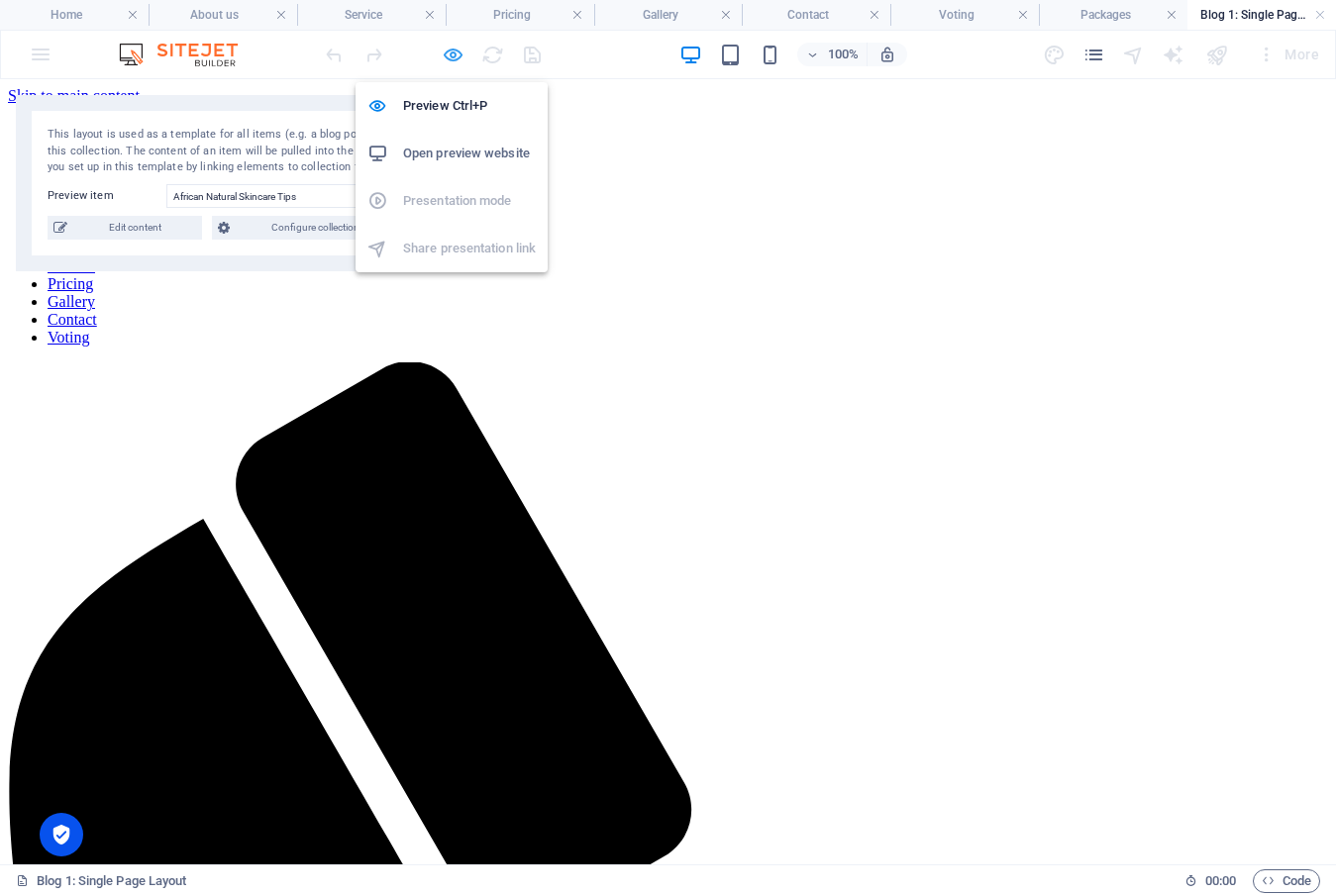 click at bounding box center (453, 54) 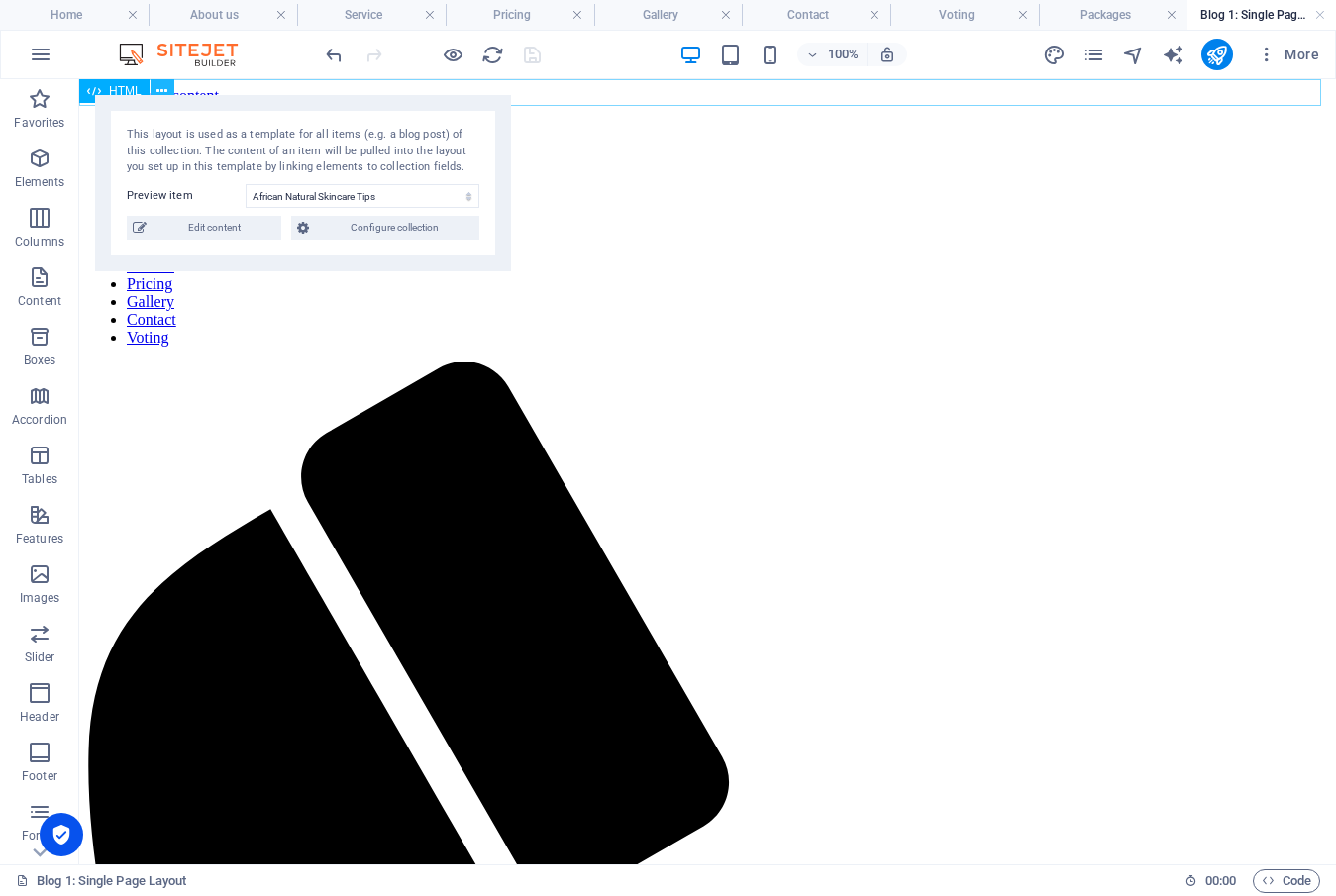 click at bounding box center (161, 91) 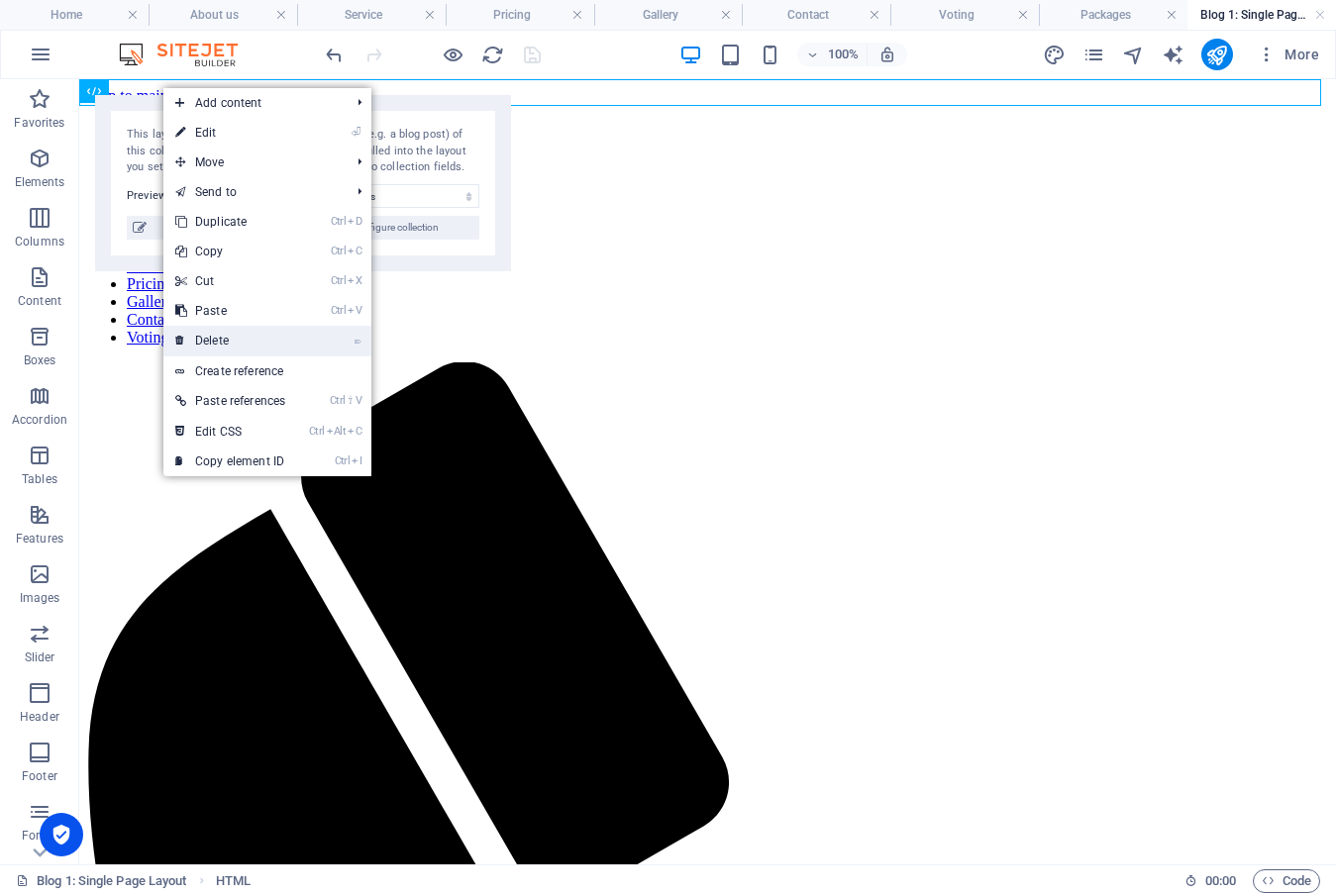 click on "⌦  Delete" at bounding box center (230, 341) 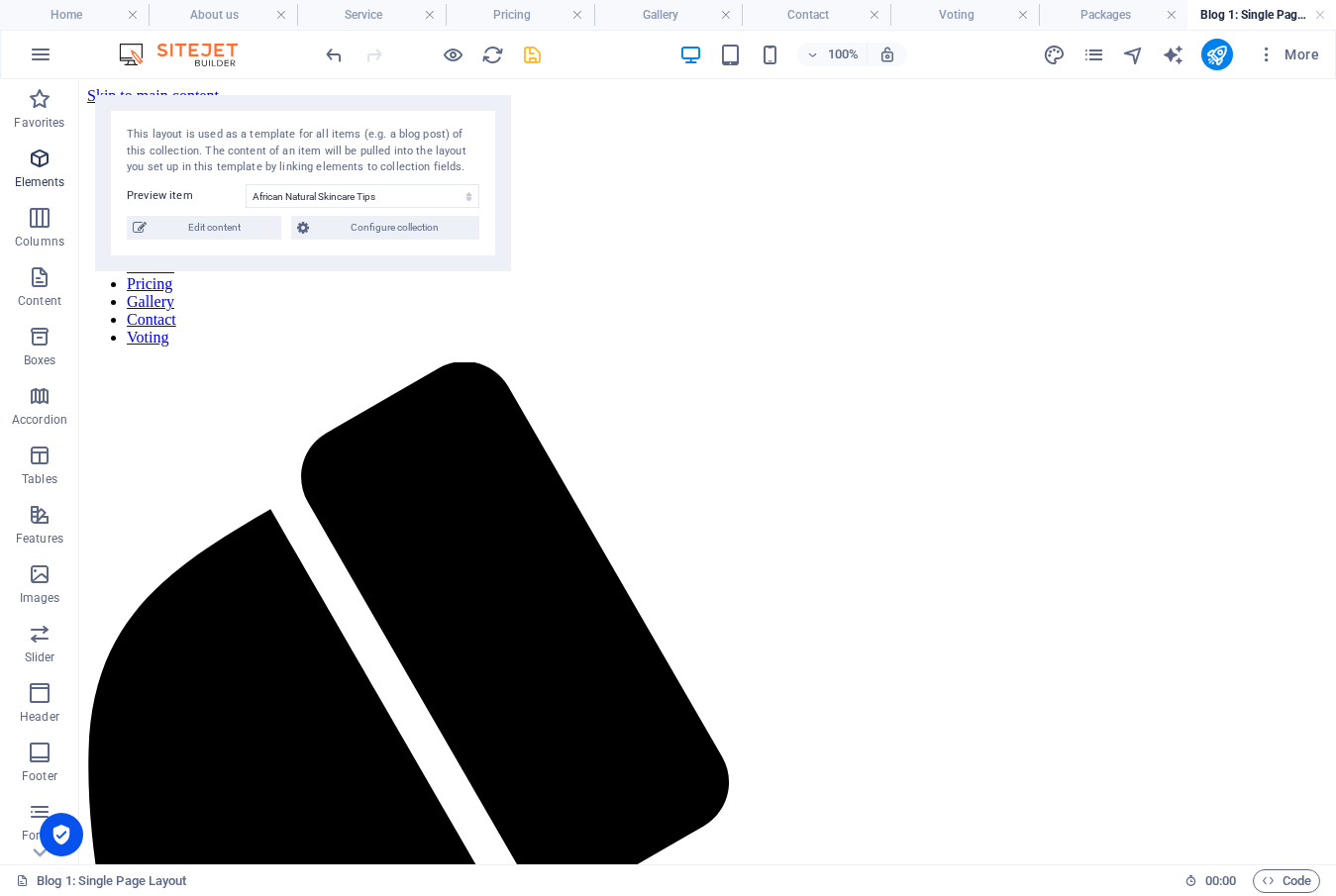 click at bounding box center (40, 158) 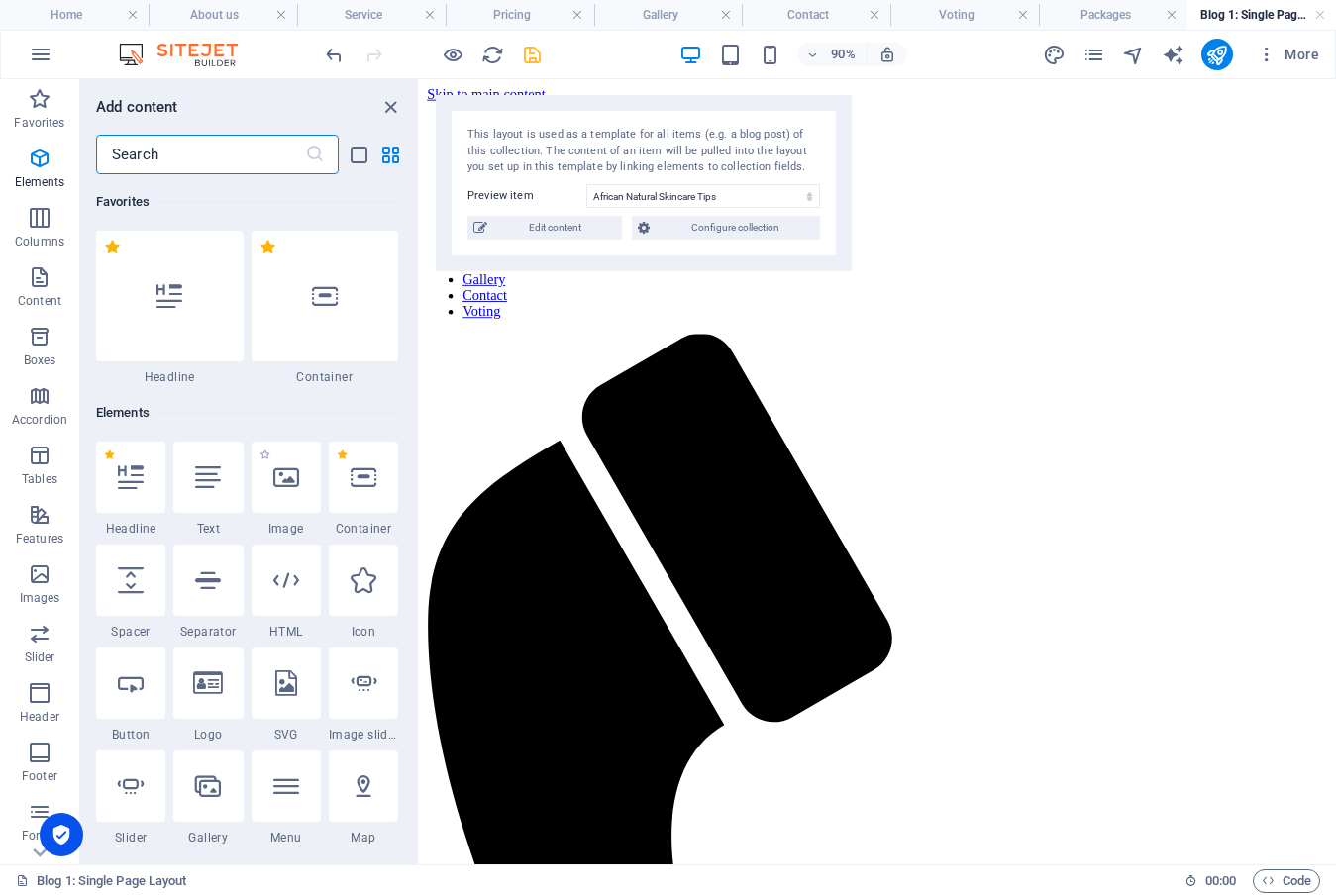 scroll, scrollTop: 211, scrollLeft: 0, axis: vertical 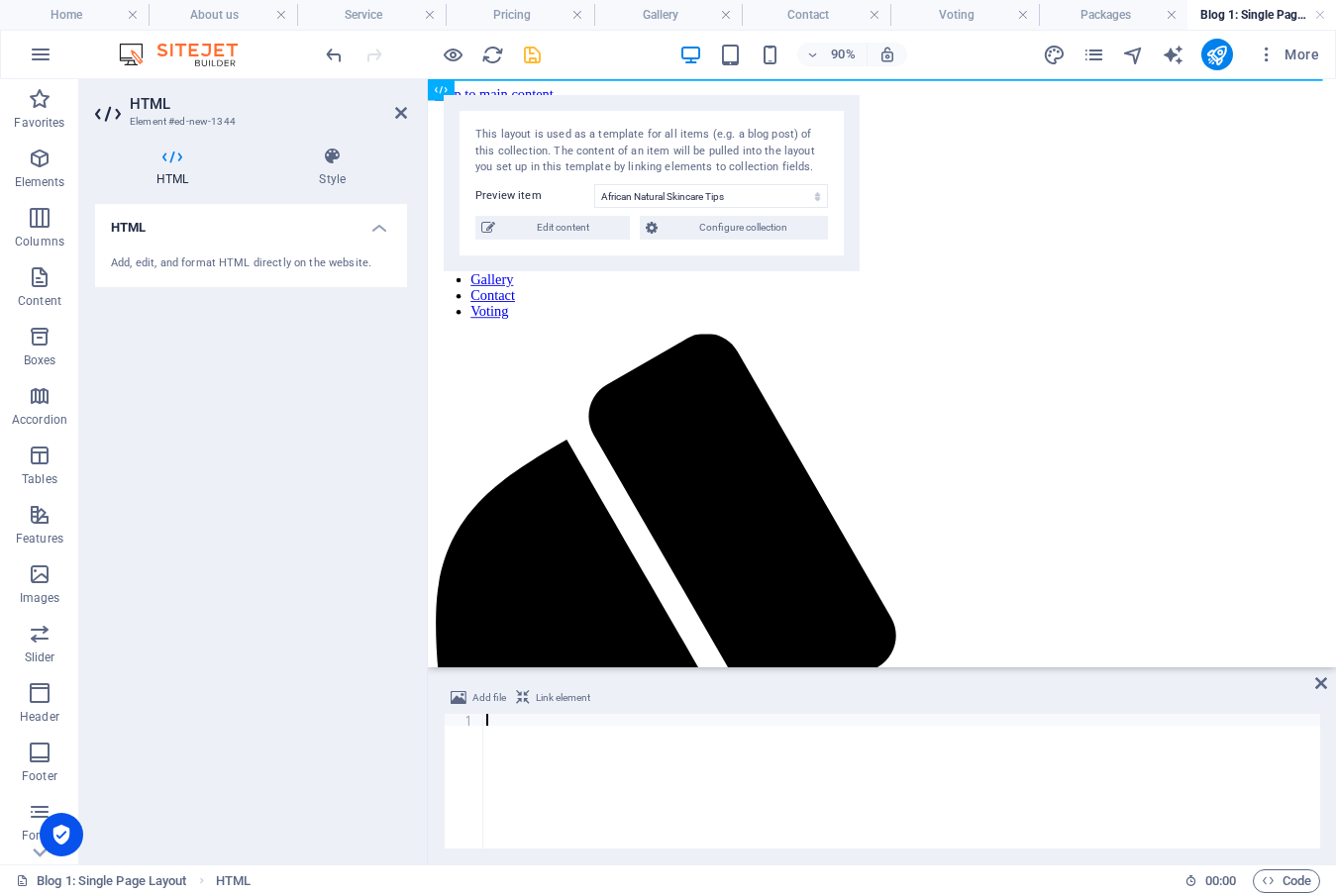 type on "crossorigin="anonymous"></script>" 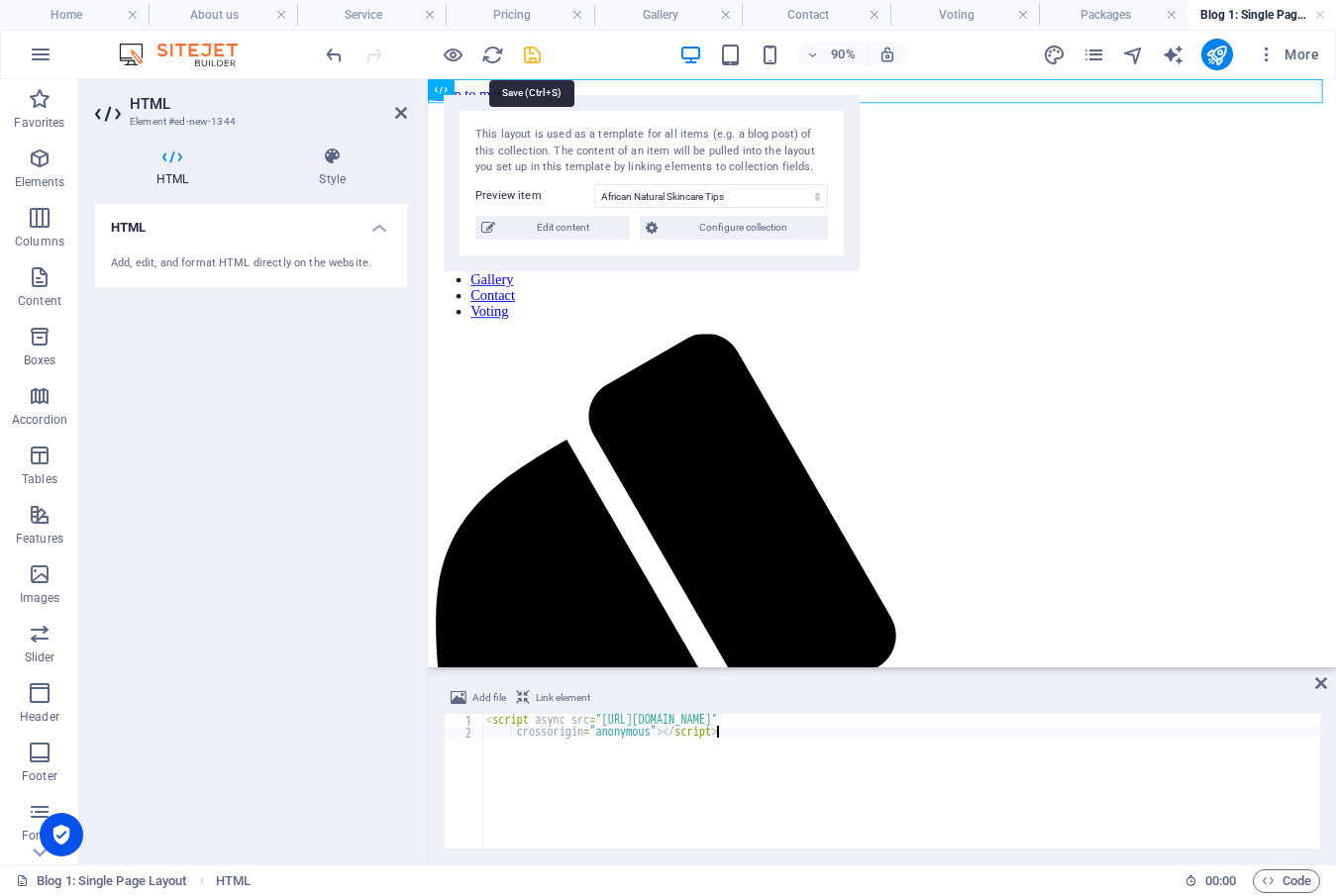 click at bounding box center [532, 54] 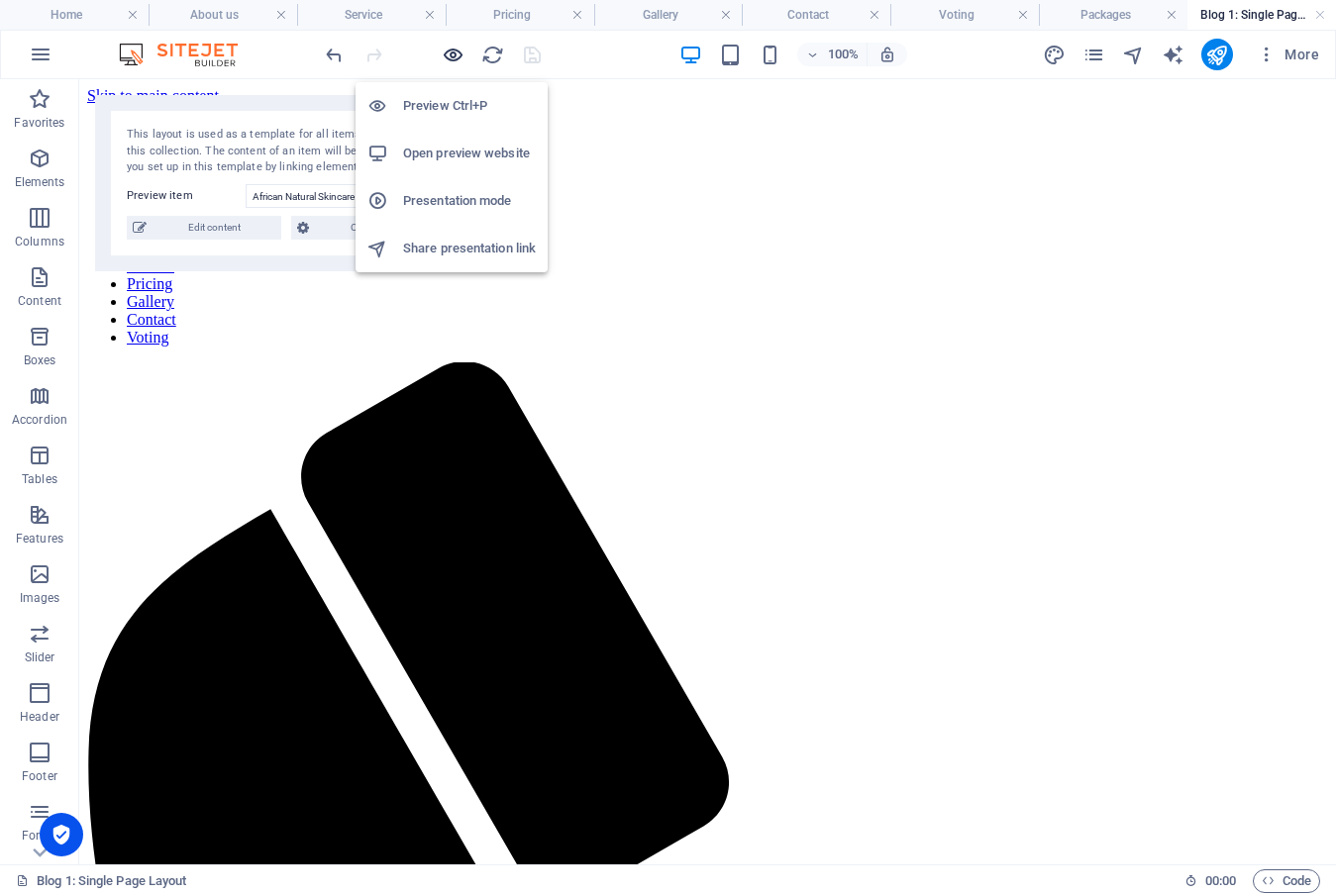 click at bounding box center [453, 54] 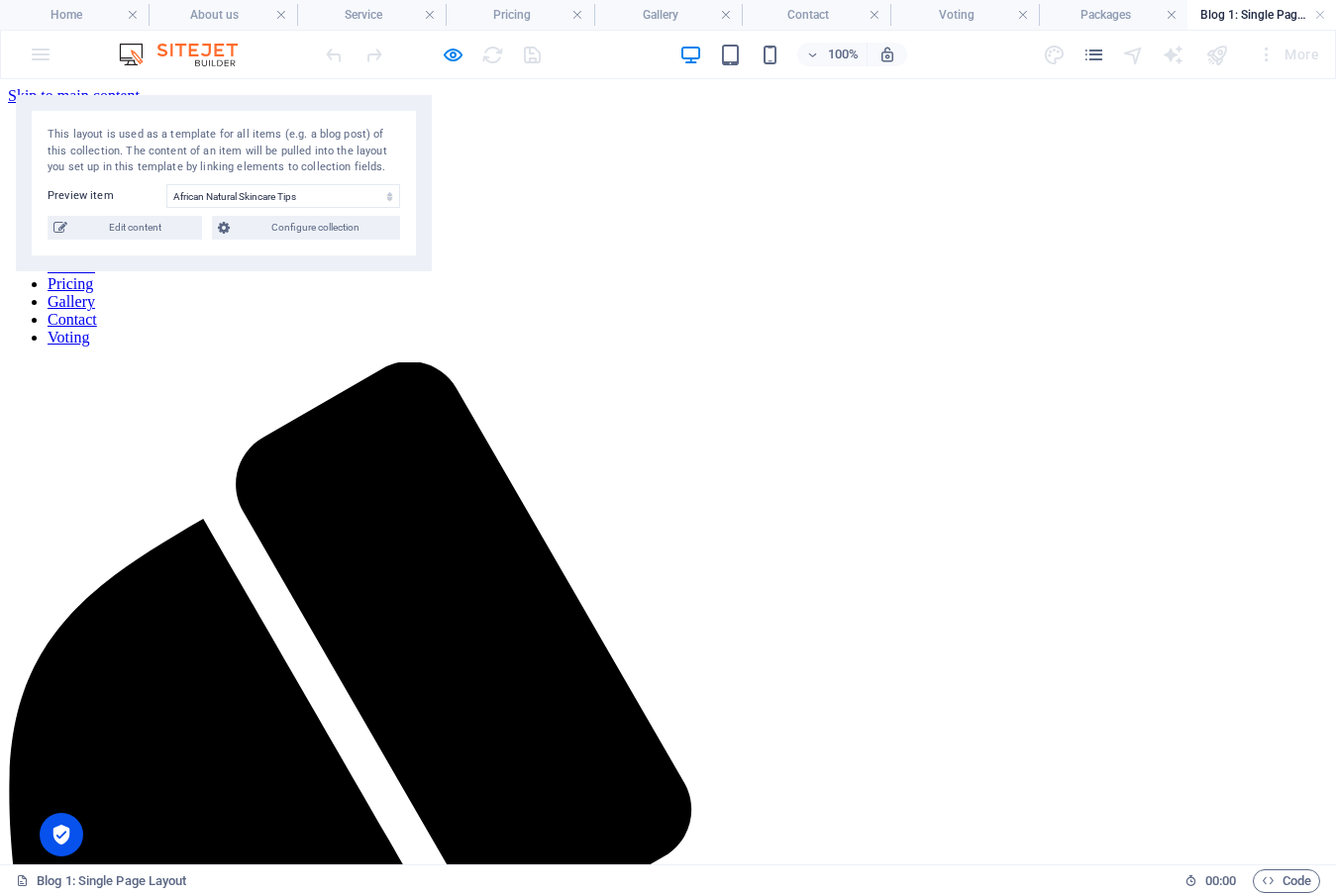 drag, startPoint x: 522, startPoint y: 139, endPoint x: 619, endPoint y: 409, distance: 286.8955 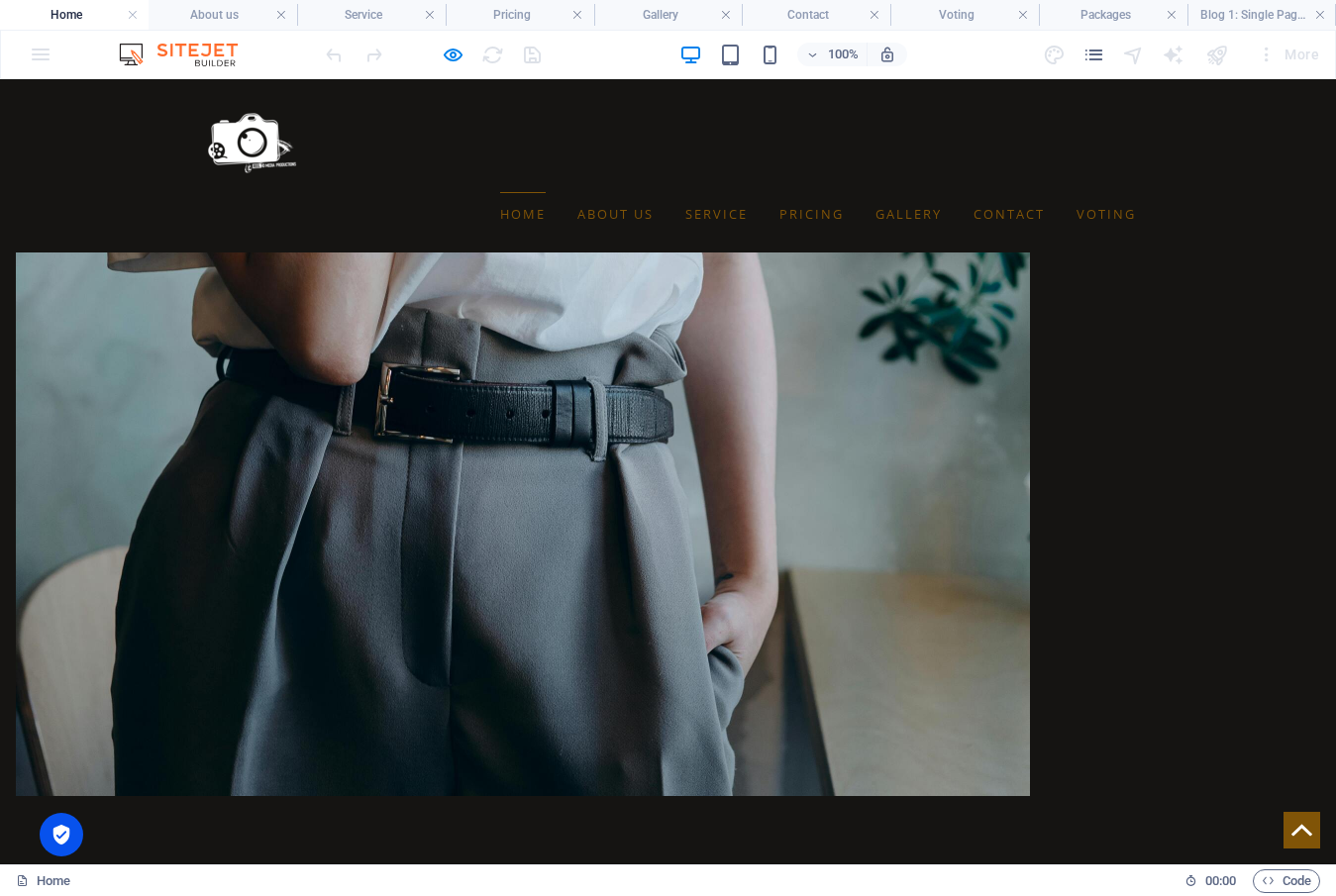 scroll, scrollTop: 8793, scrollLeft: 0, axis: vertical 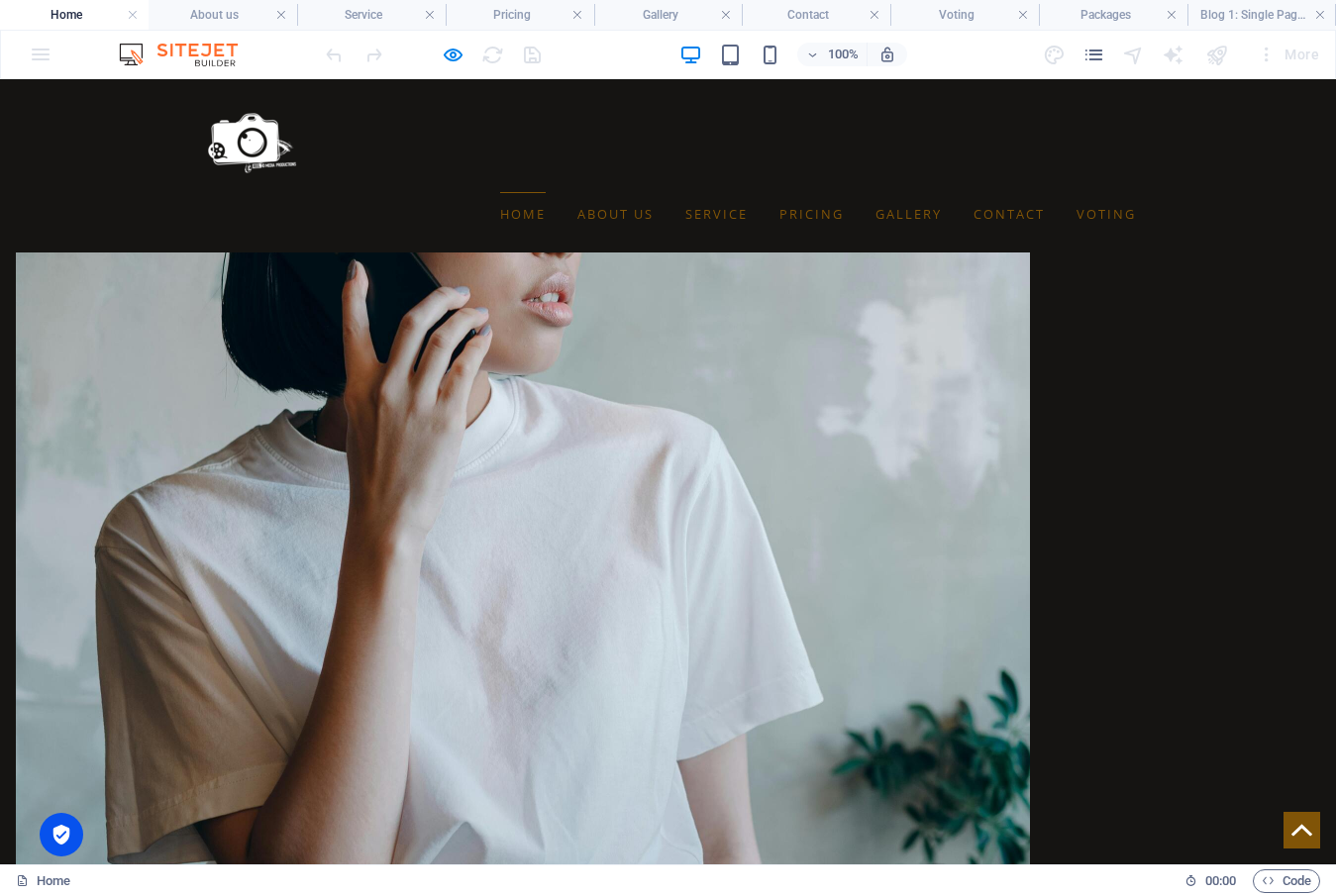 click on "Where To Visit In [GEOGRAPHIC_DATA]" at bounding box center [474, 21058] 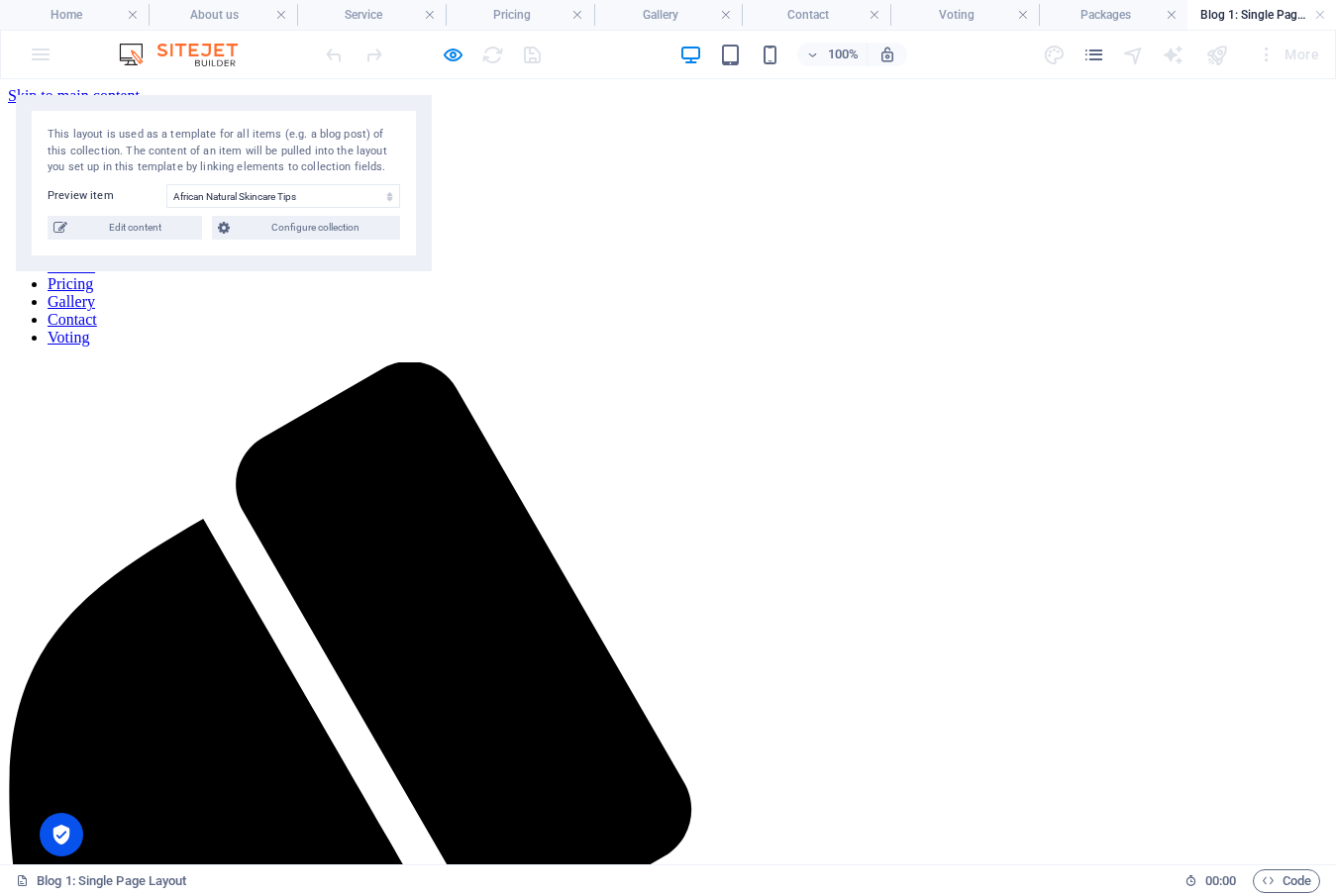 select on "685069fa582045bfc407c485" 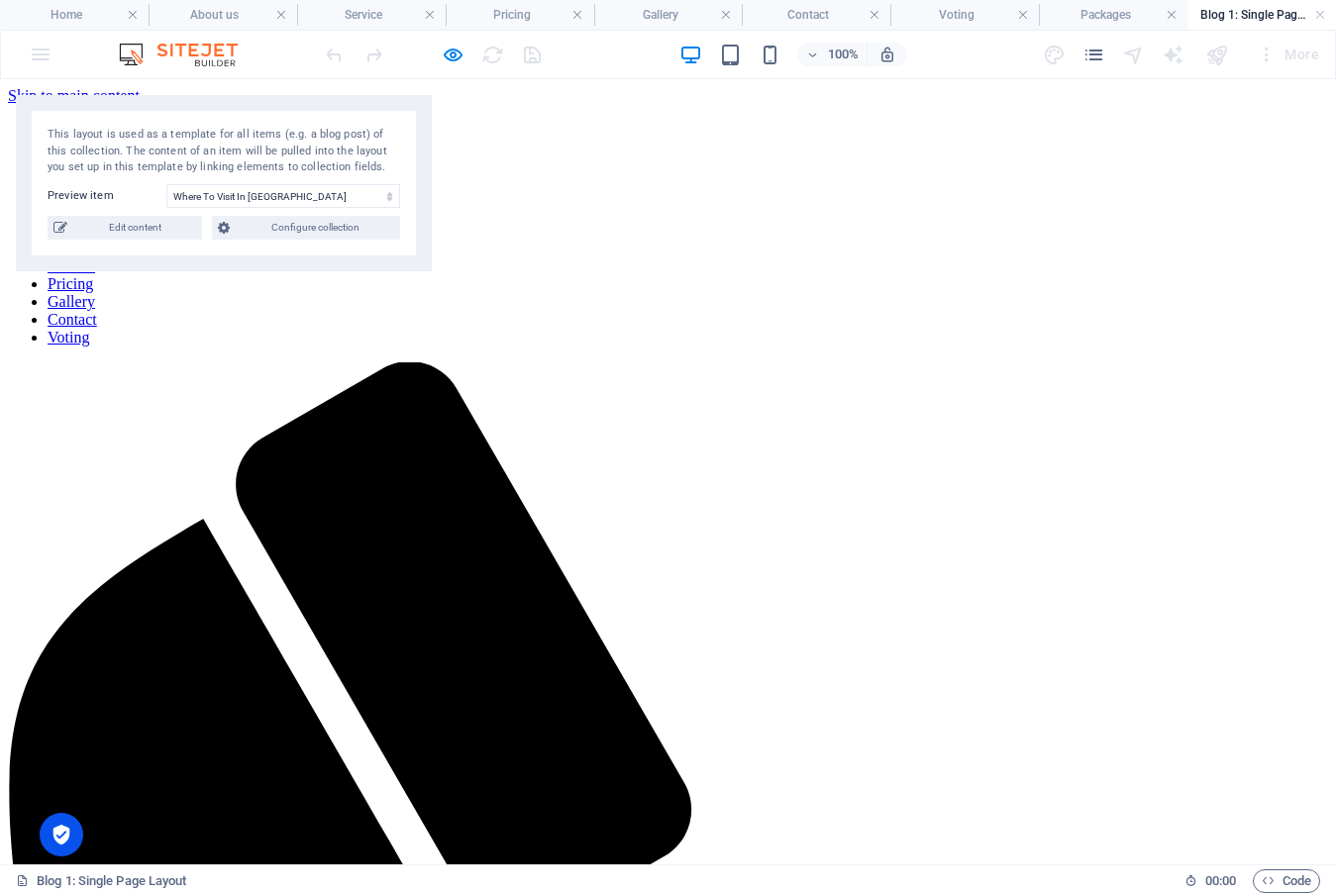 scroll, scrollTop: 0, scrollLeft: 0, axis: both 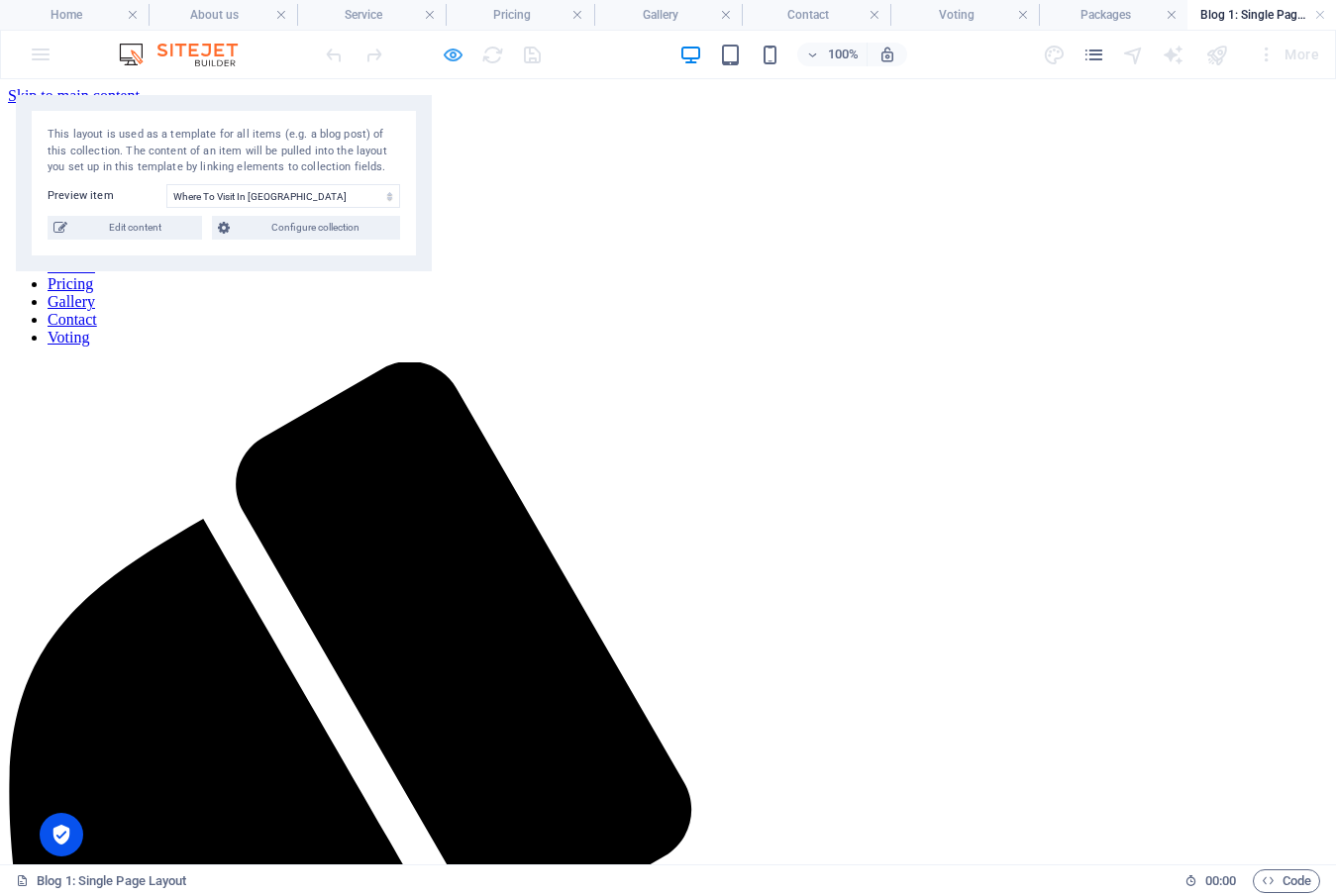 click at bounding box center (453, 54) 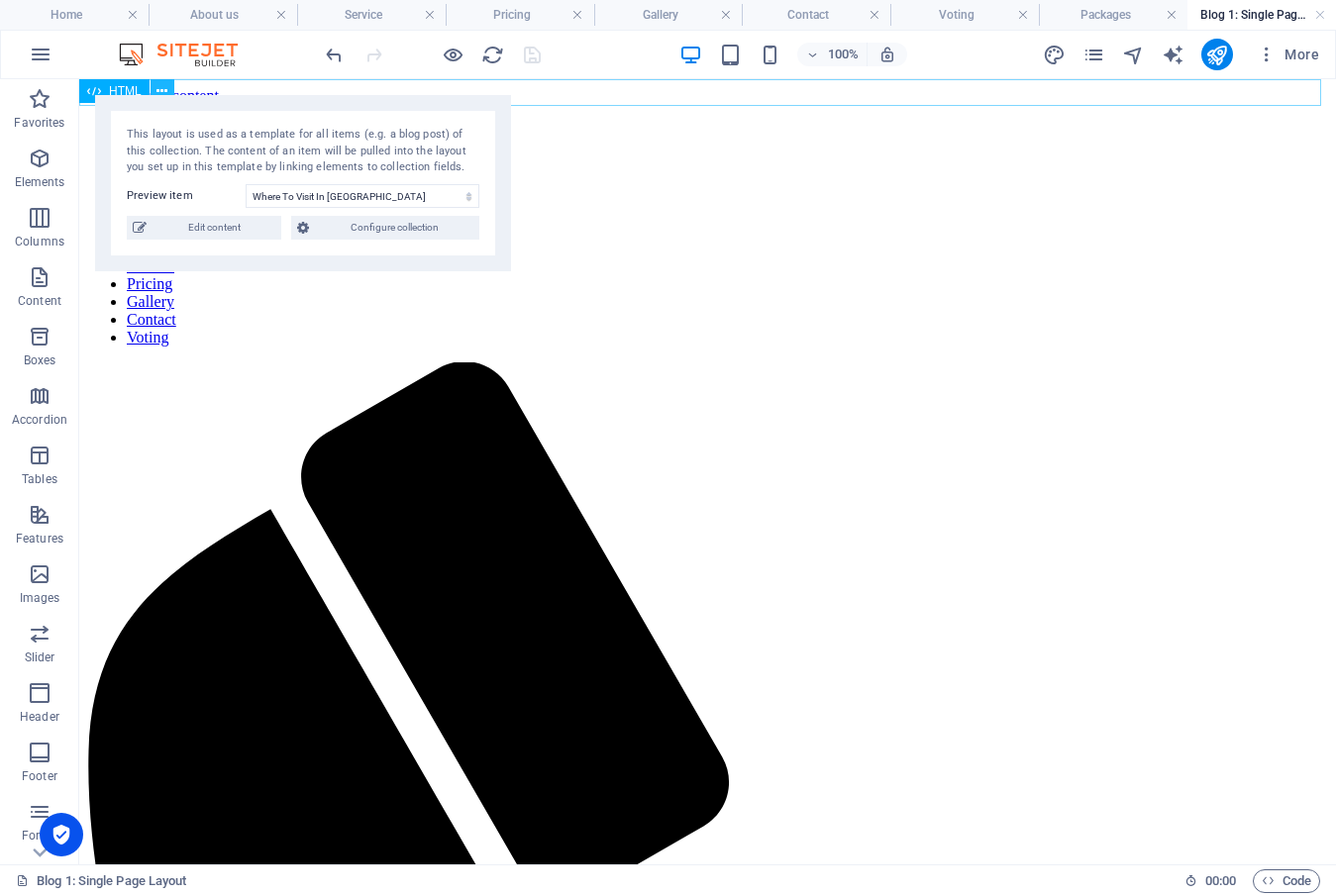 click at bounding box center (161, 91) 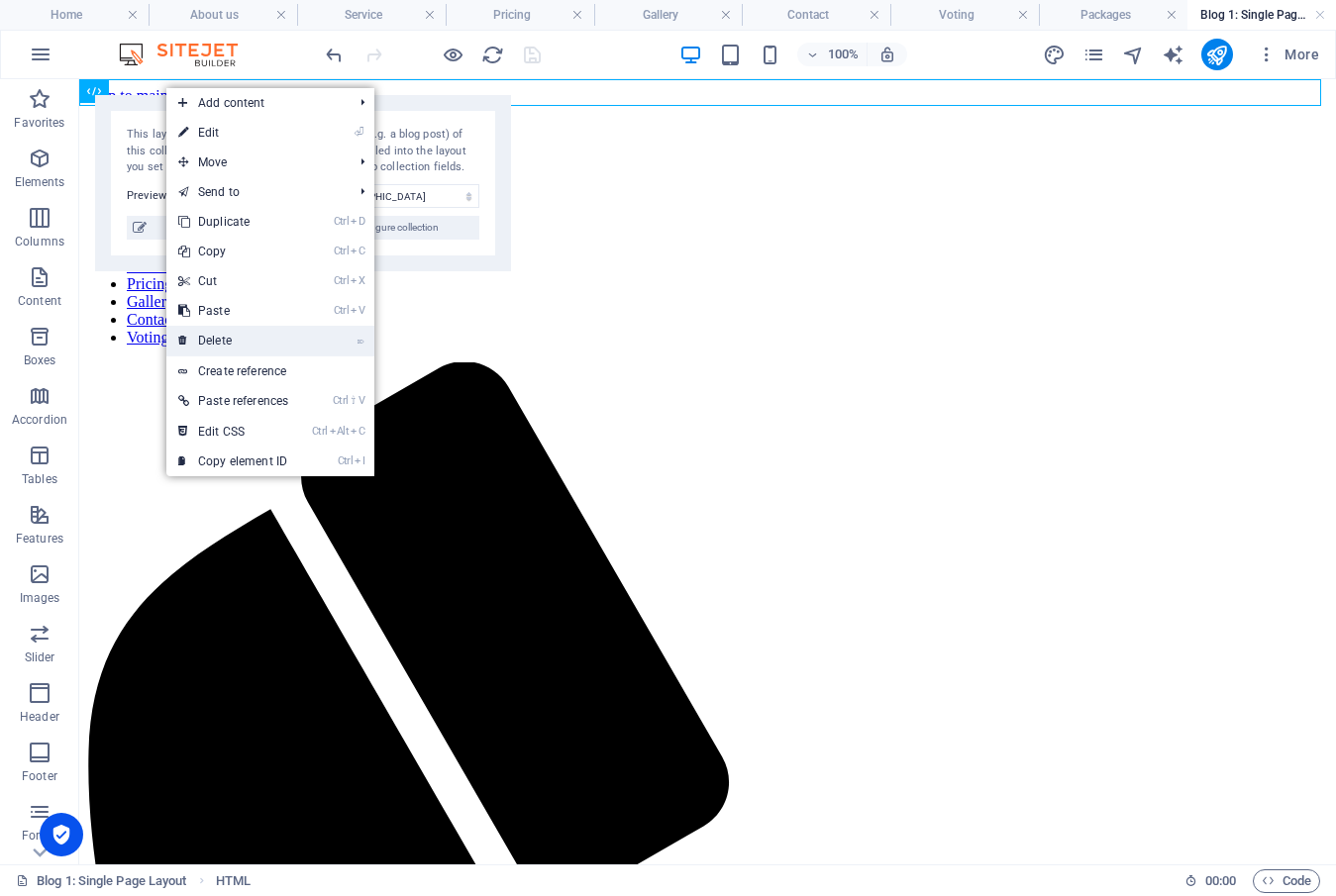 click on "⌦  Delete" at bounding box center (233, 341) 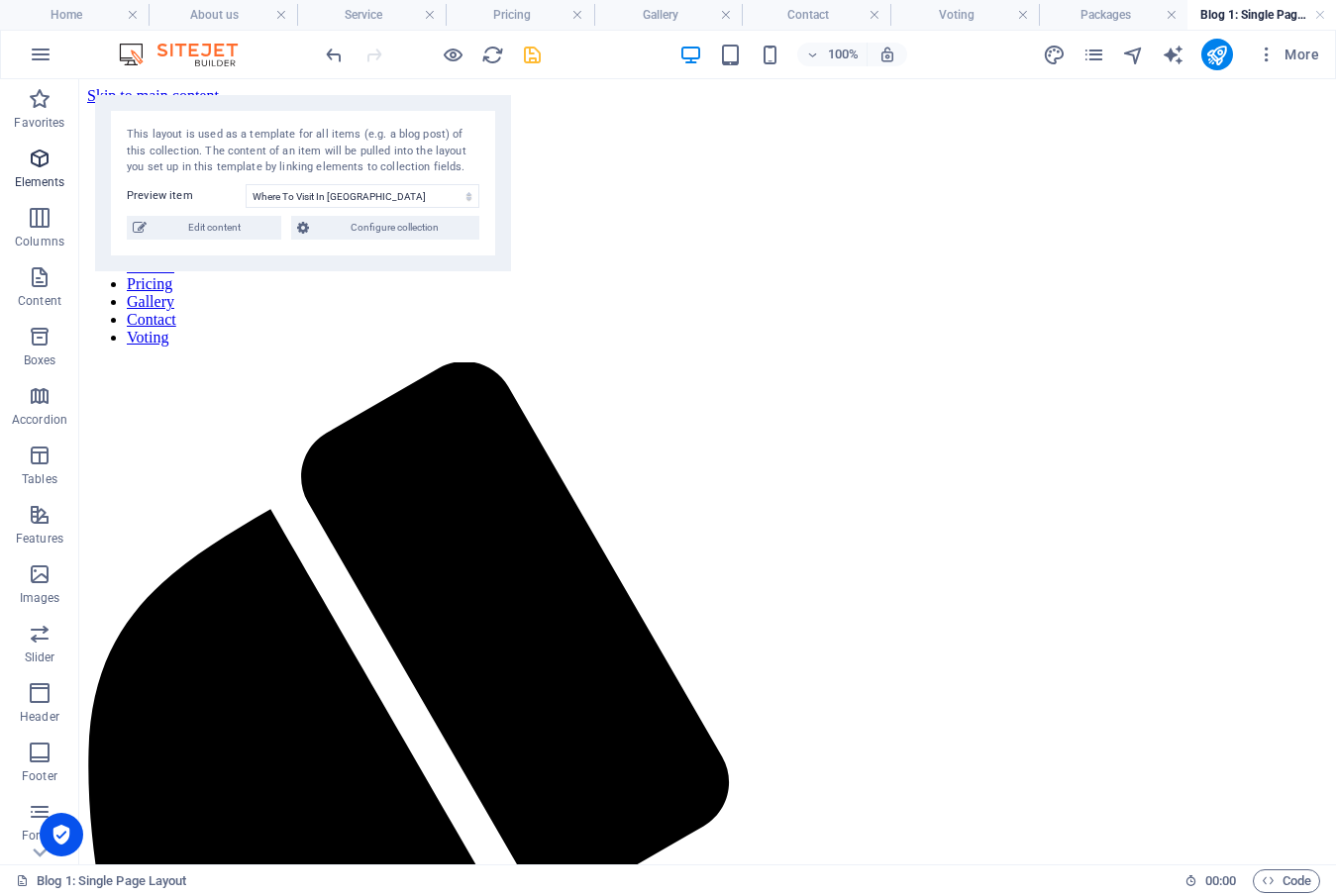 click at bounding box center [40, 158] 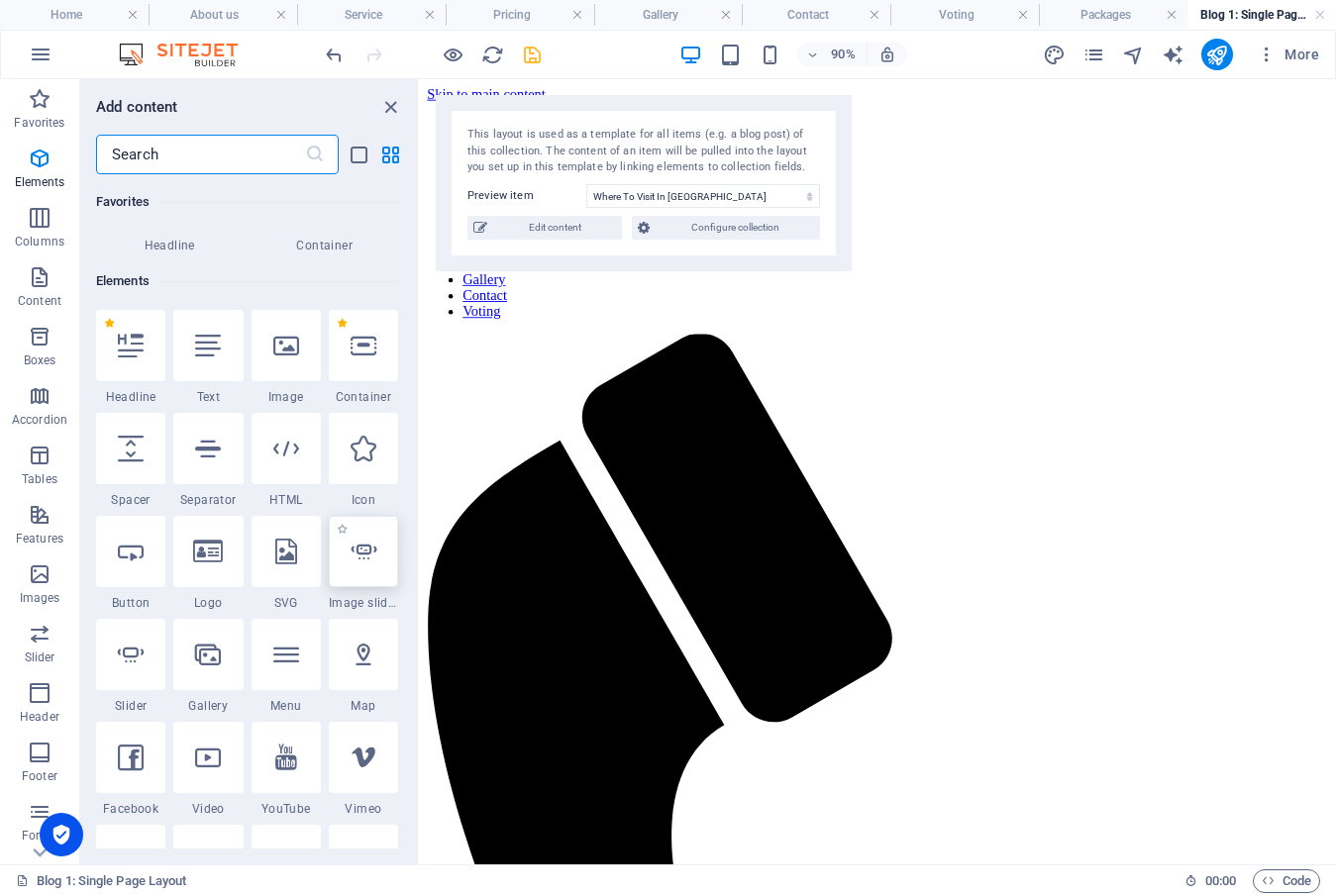 scroll, scrollTop: 211, scrollLeft: 0, axis: vertical 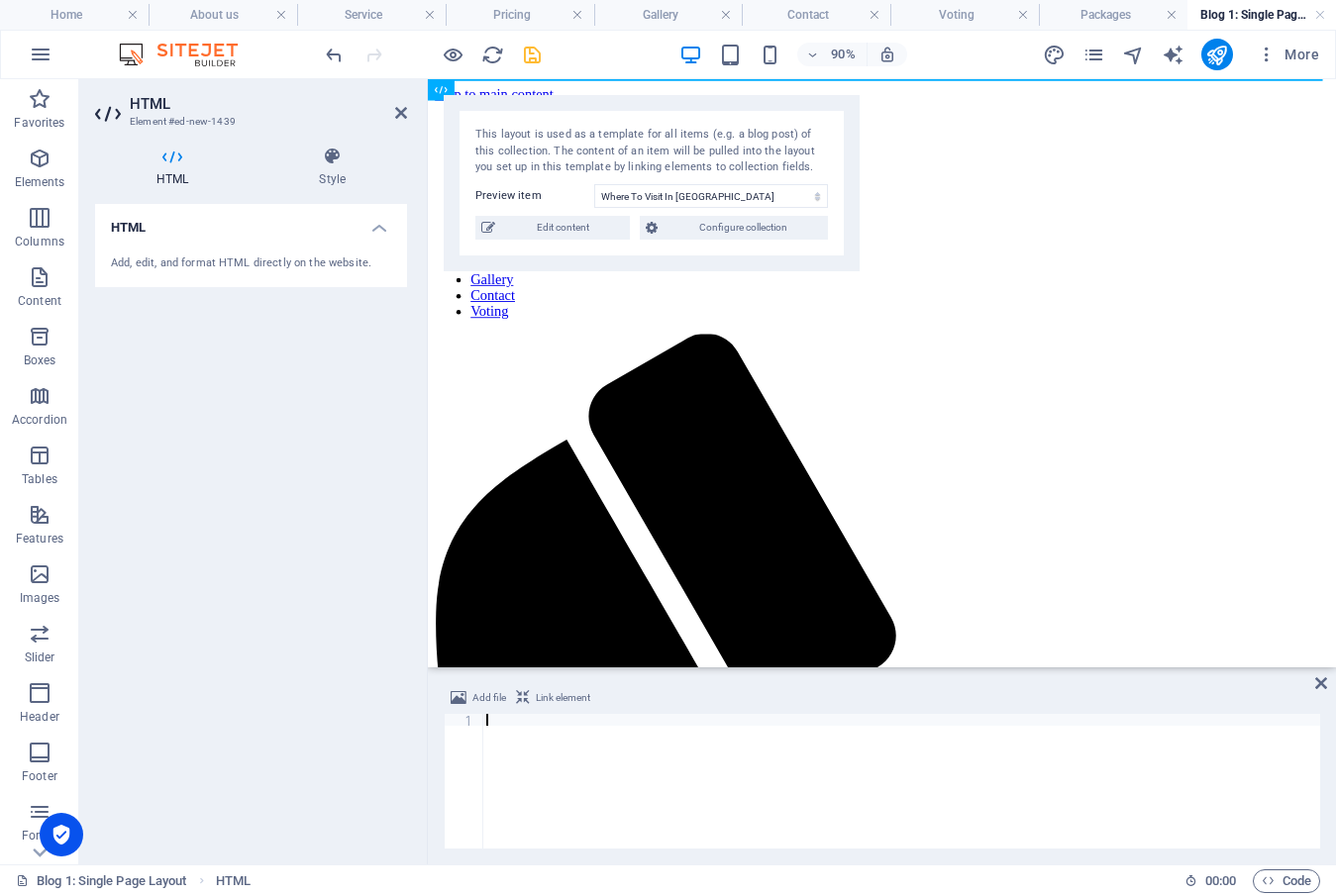 type on "crossorigin="anonymous"></script>" 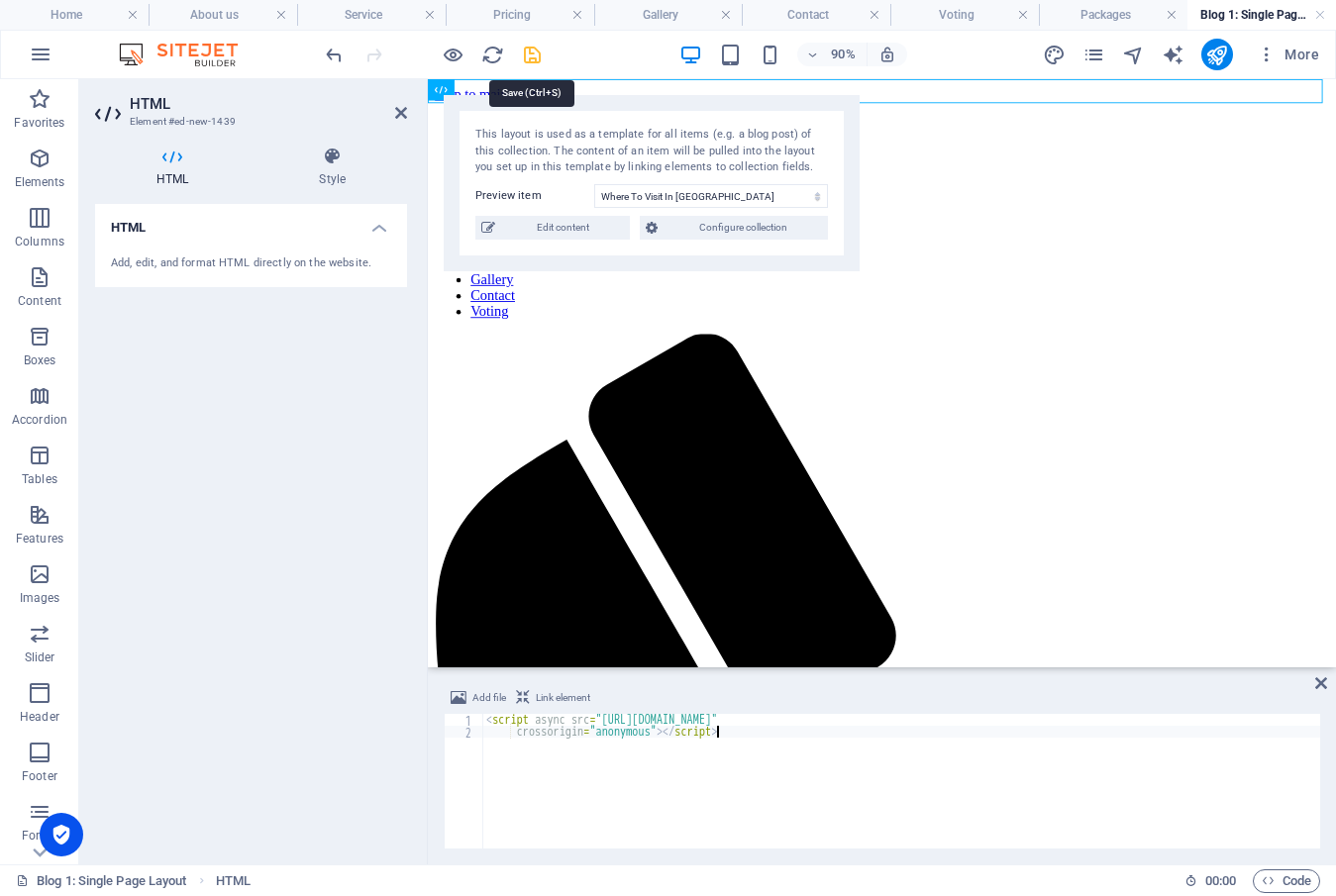 click at bounding box center [532, 54] 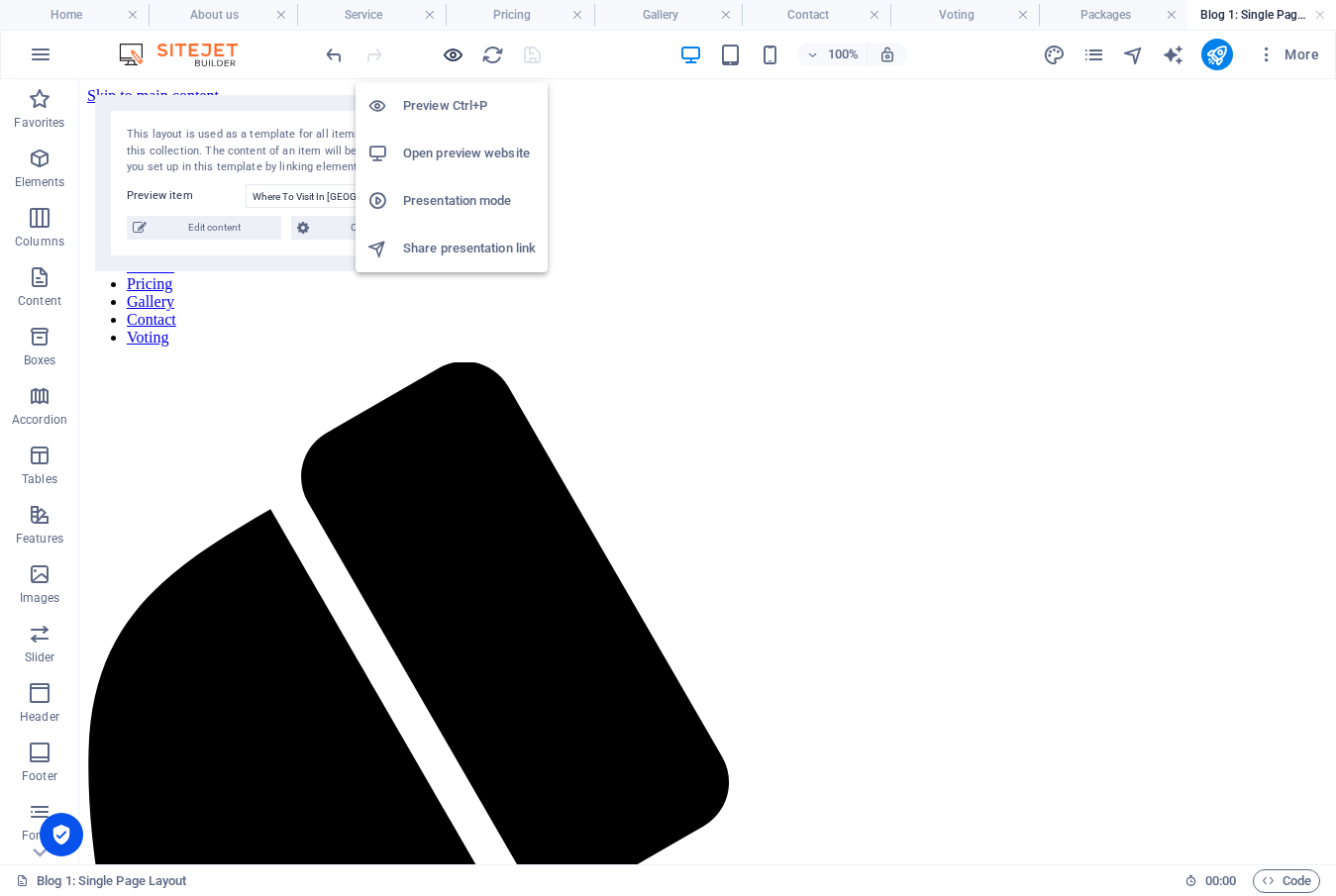 click at bounding box center [453, 54] 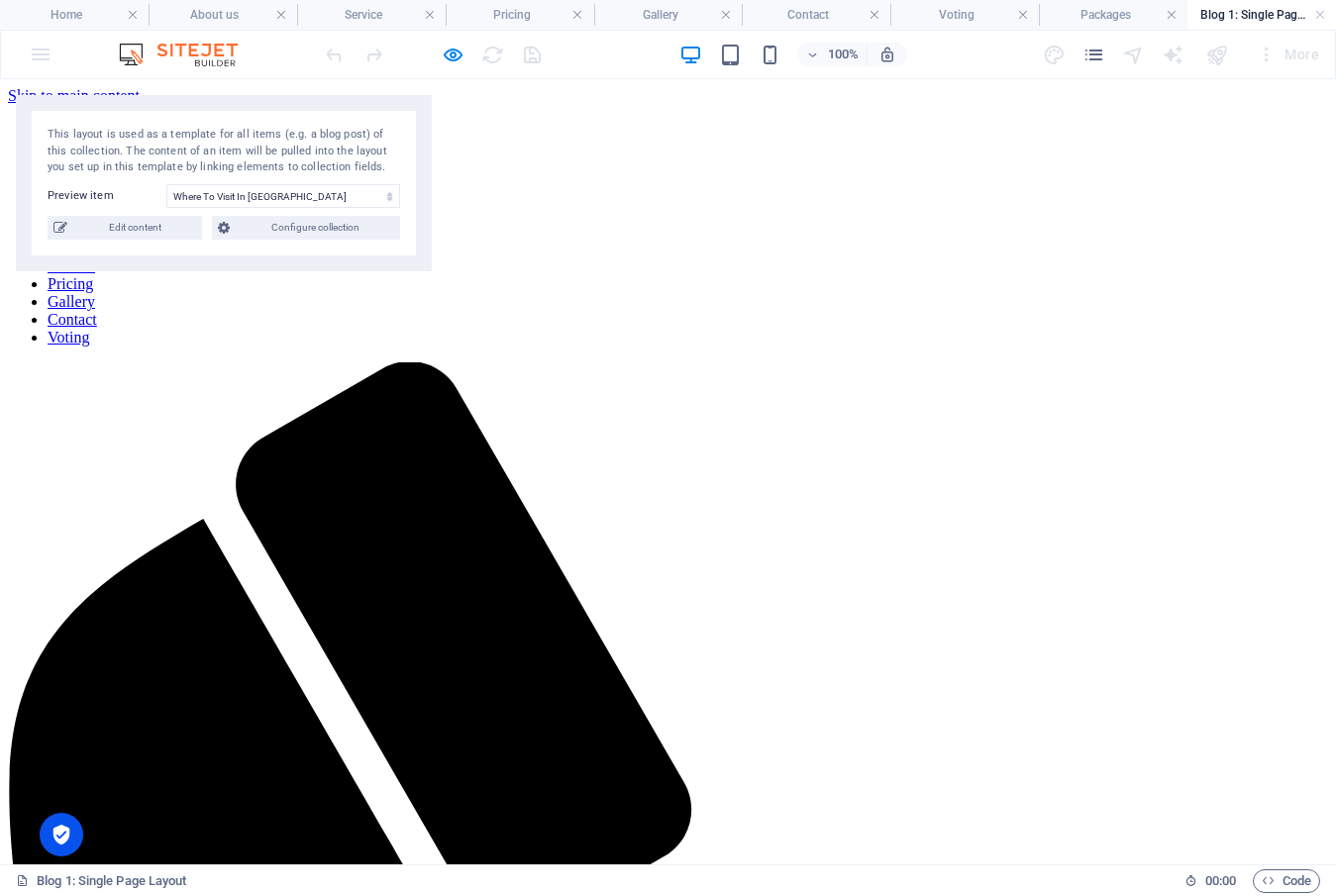 drag, startPoint x: 533, startPoint y: 141, endPoint x: 529, endPoint y: 190, distance: 49.162994 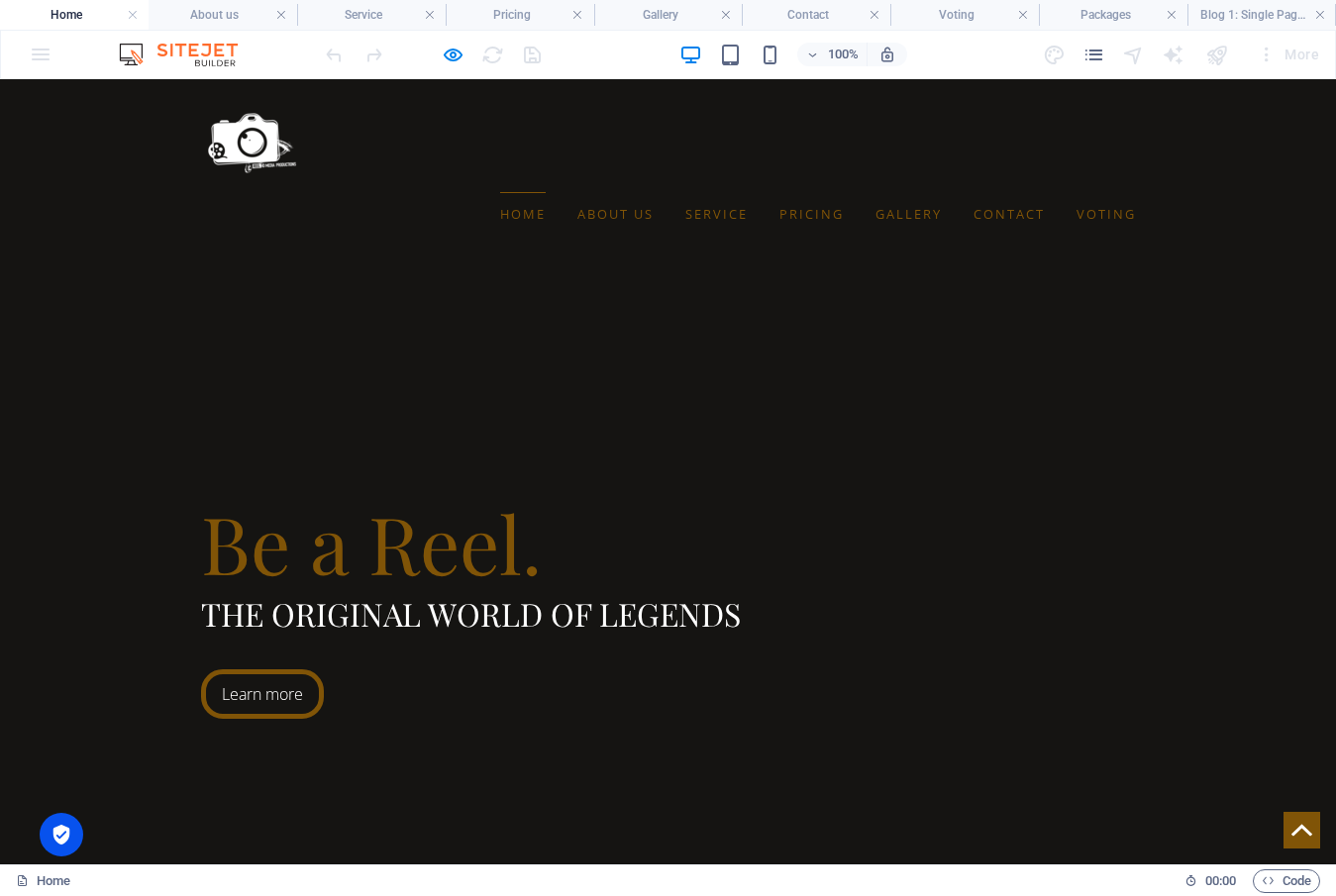scroll, scrollTop: 1188, scrollLeft: 0, axis: vertical 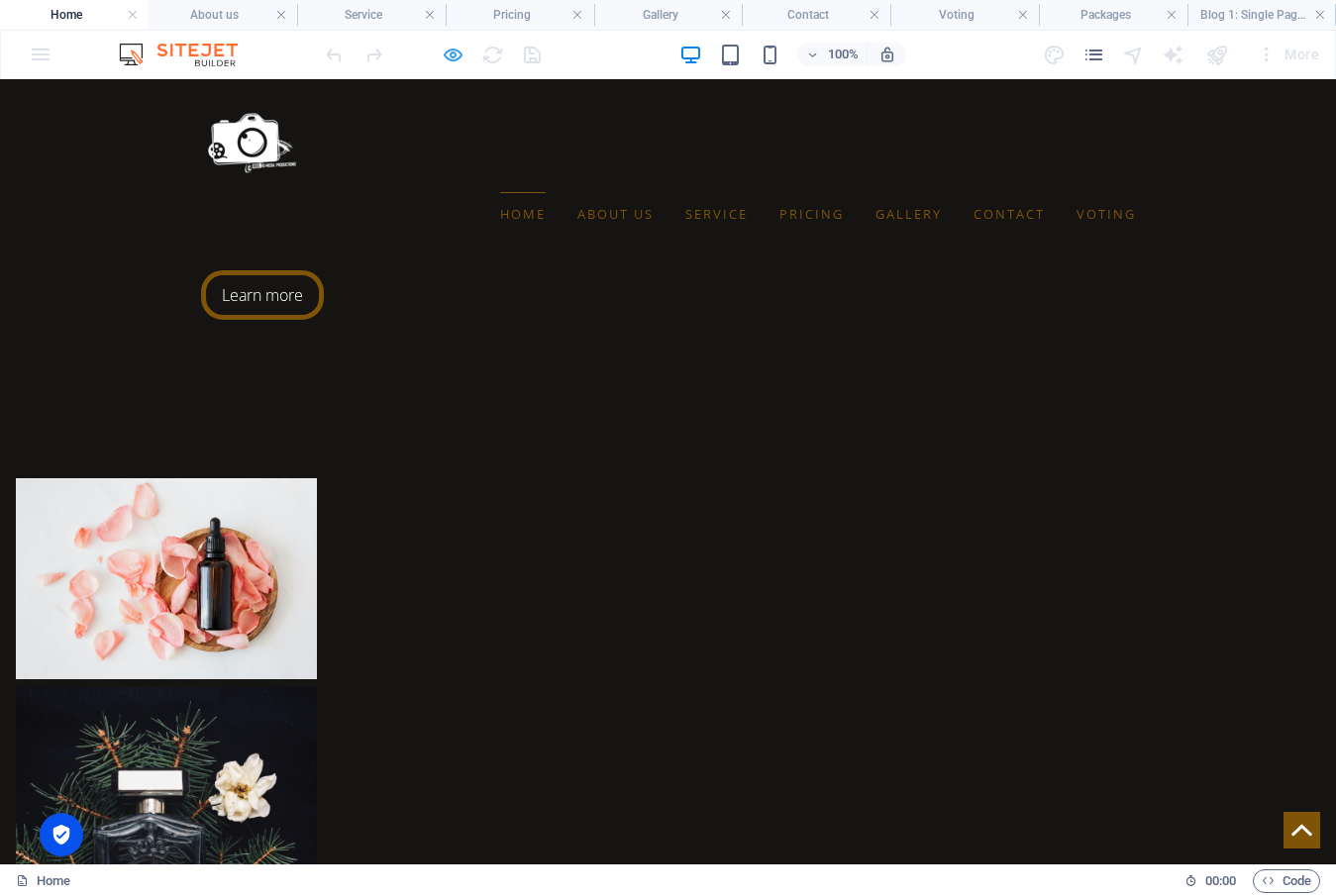 click at bounding box center [453, 54] 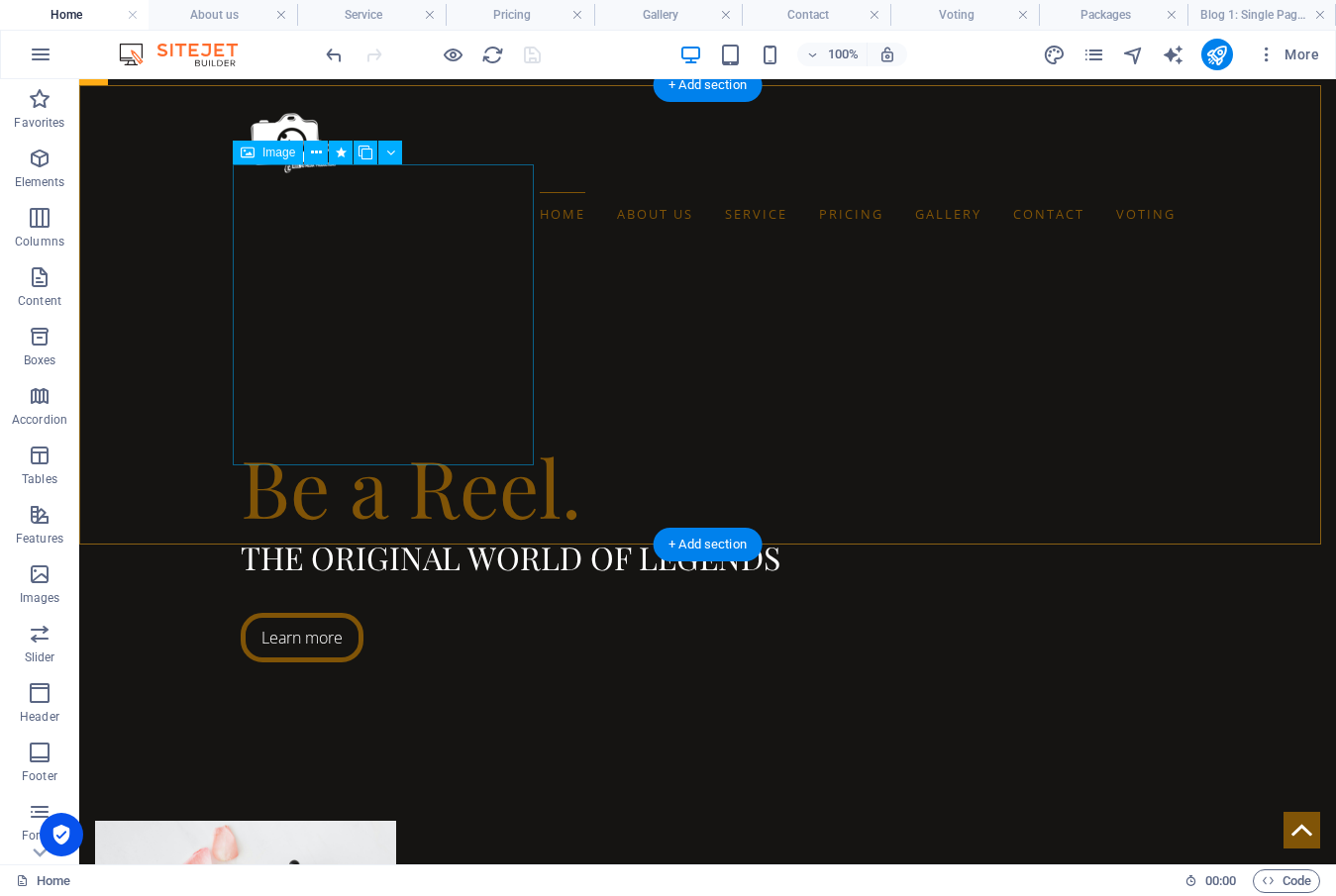 scroll, scrollTop: 918, scrollLeft: 0, axis: vertical 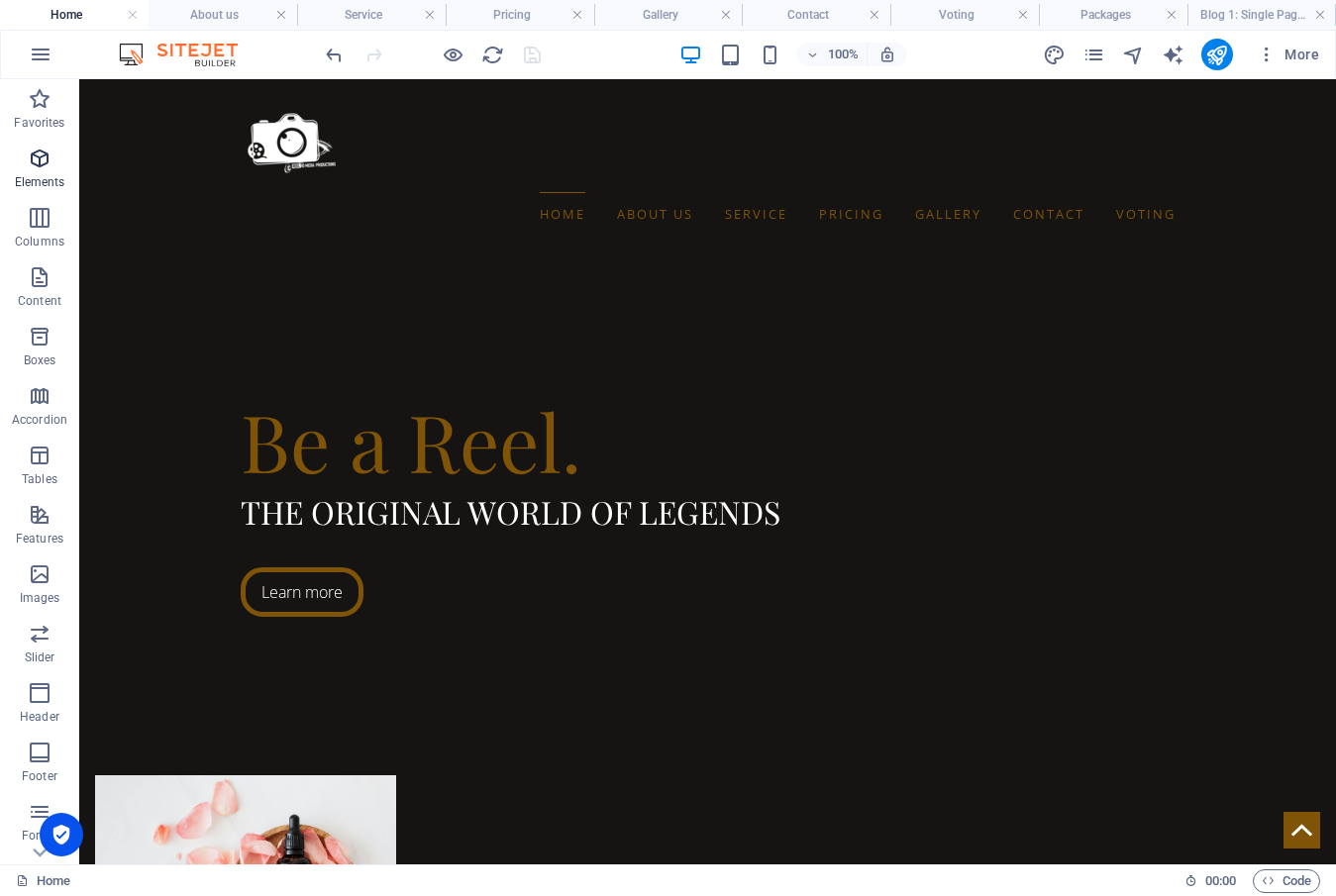 click at bounding box center [40, 158] 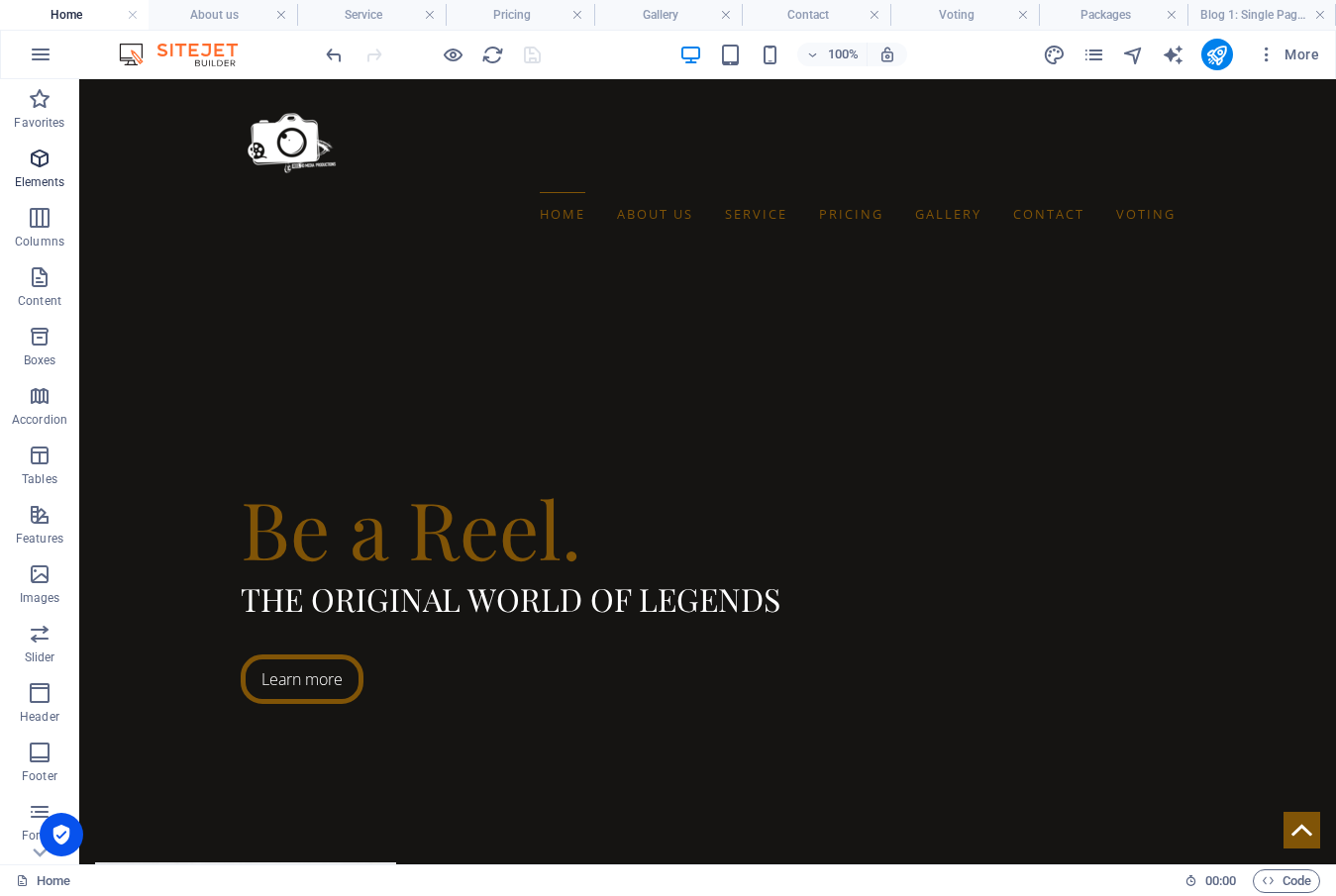 scroll, scrollTop: 1005, scrollLeft: 0, axis: vertical 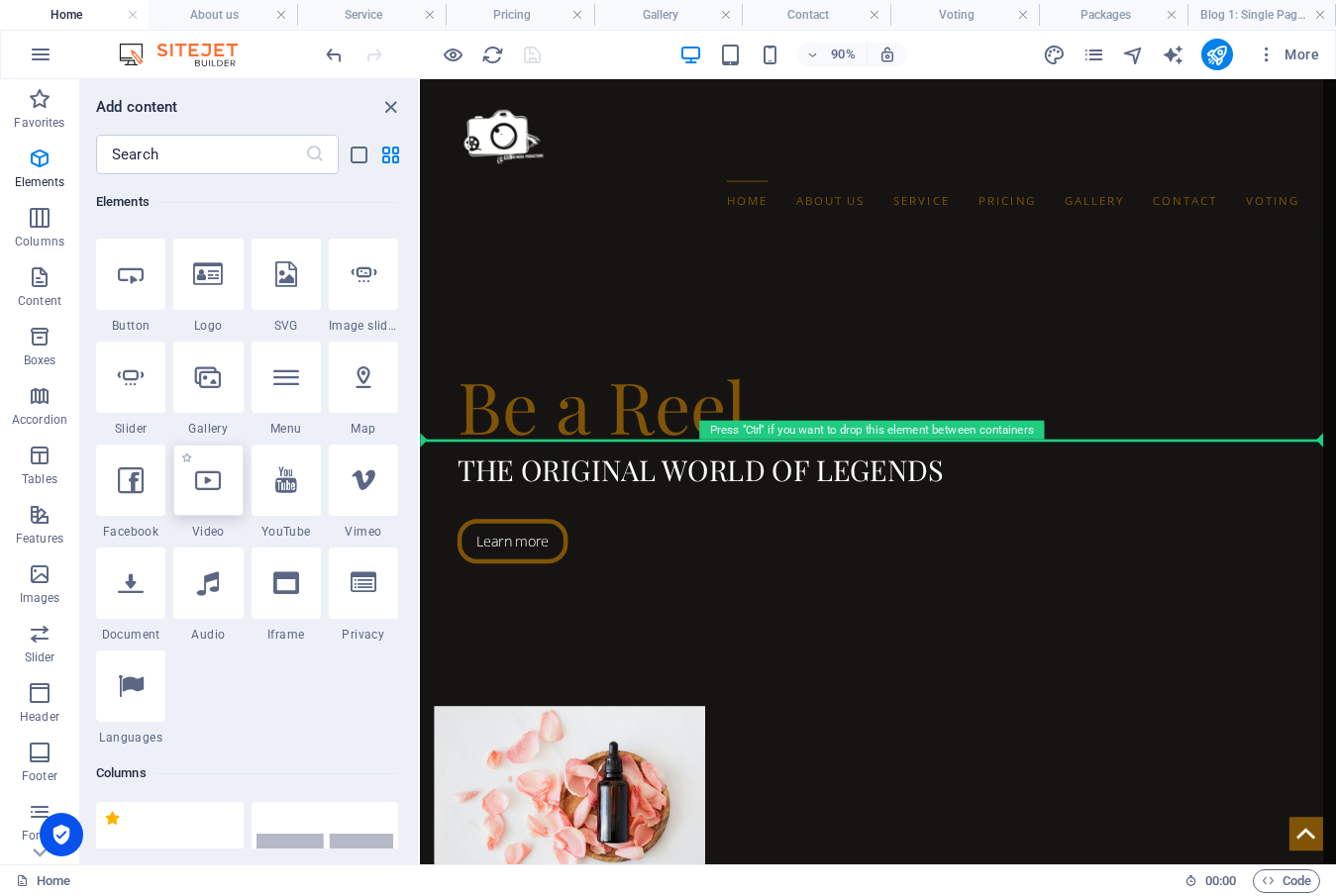 select on "%" 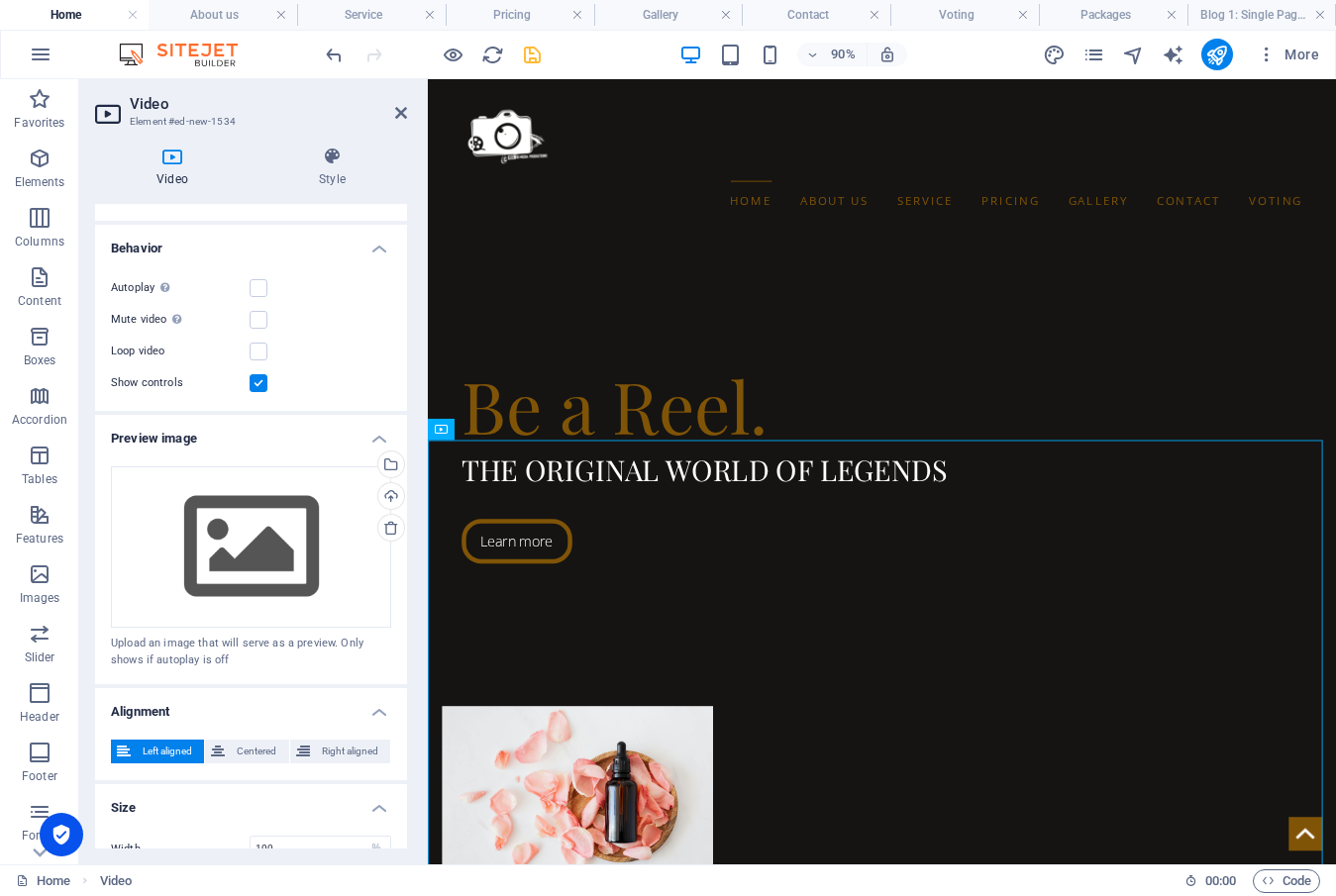 scroll, scrollTop: 280, scrollLeft: 0, axis: vertical 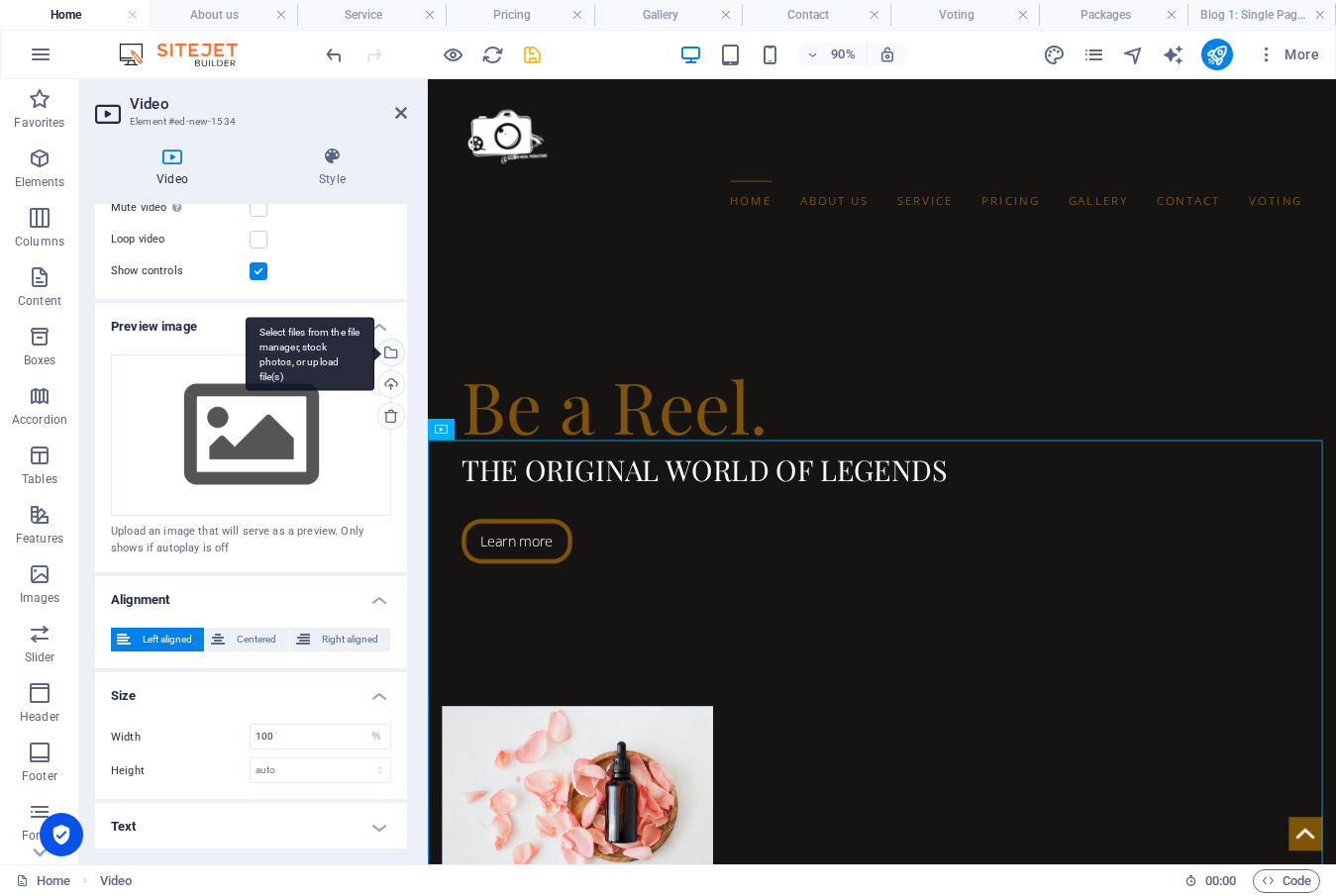 click on "Select files from the file manager, stock photos, or upload file(s)" at bounding box center [389, 354] 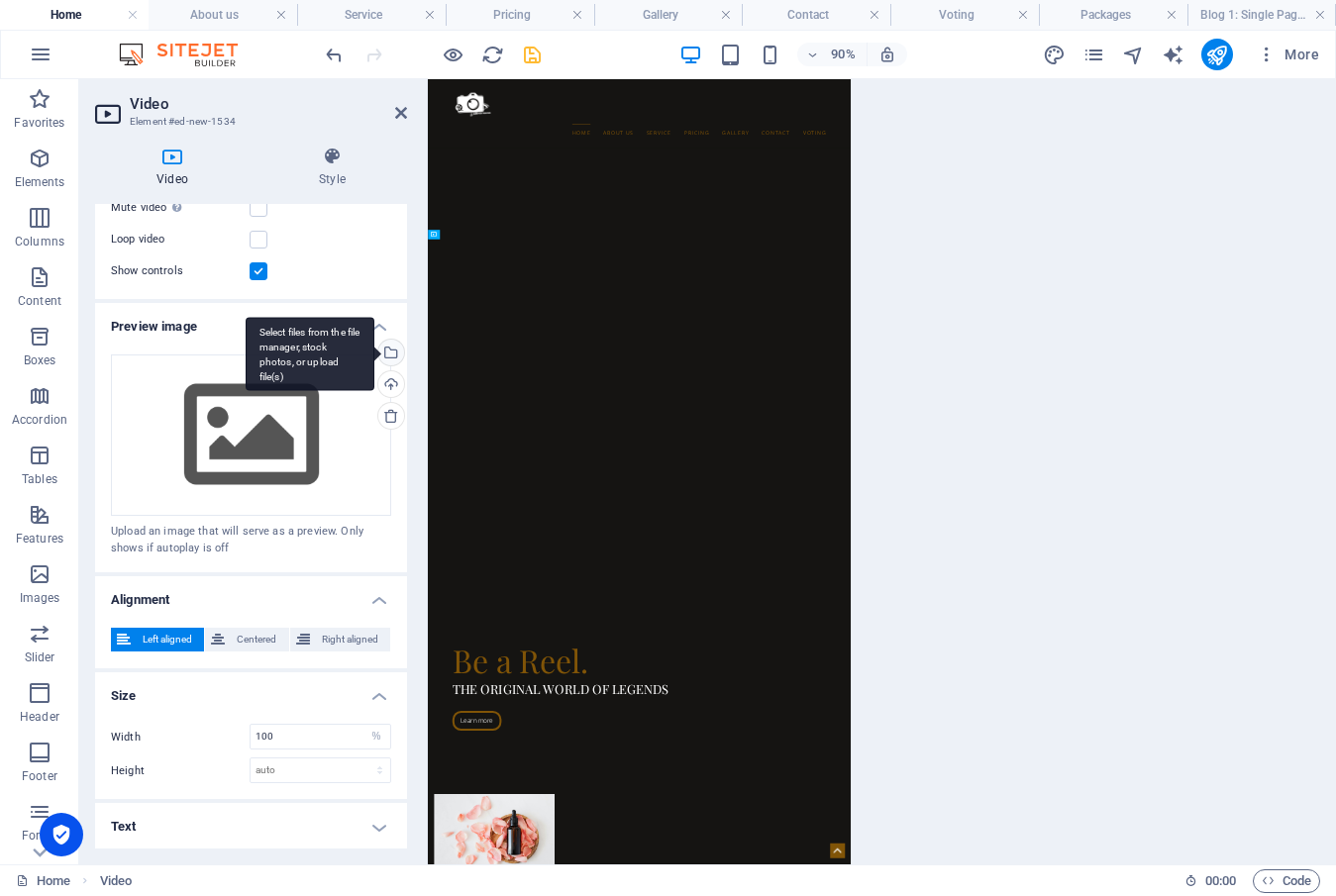 scroll, scrollTop: 2096, scrollLeft: 0, axis: vertical 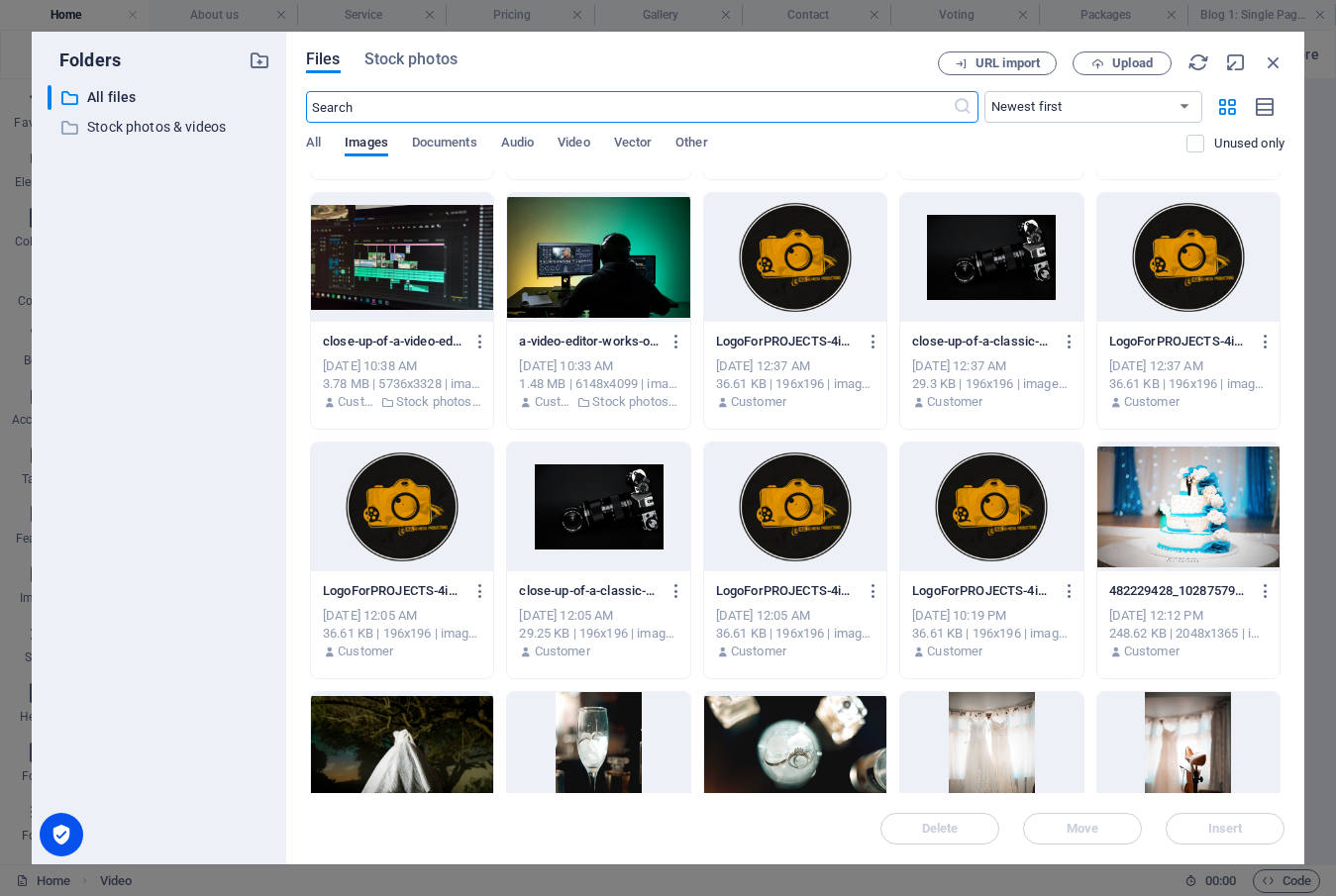 click at bounding box center [1188, 507] 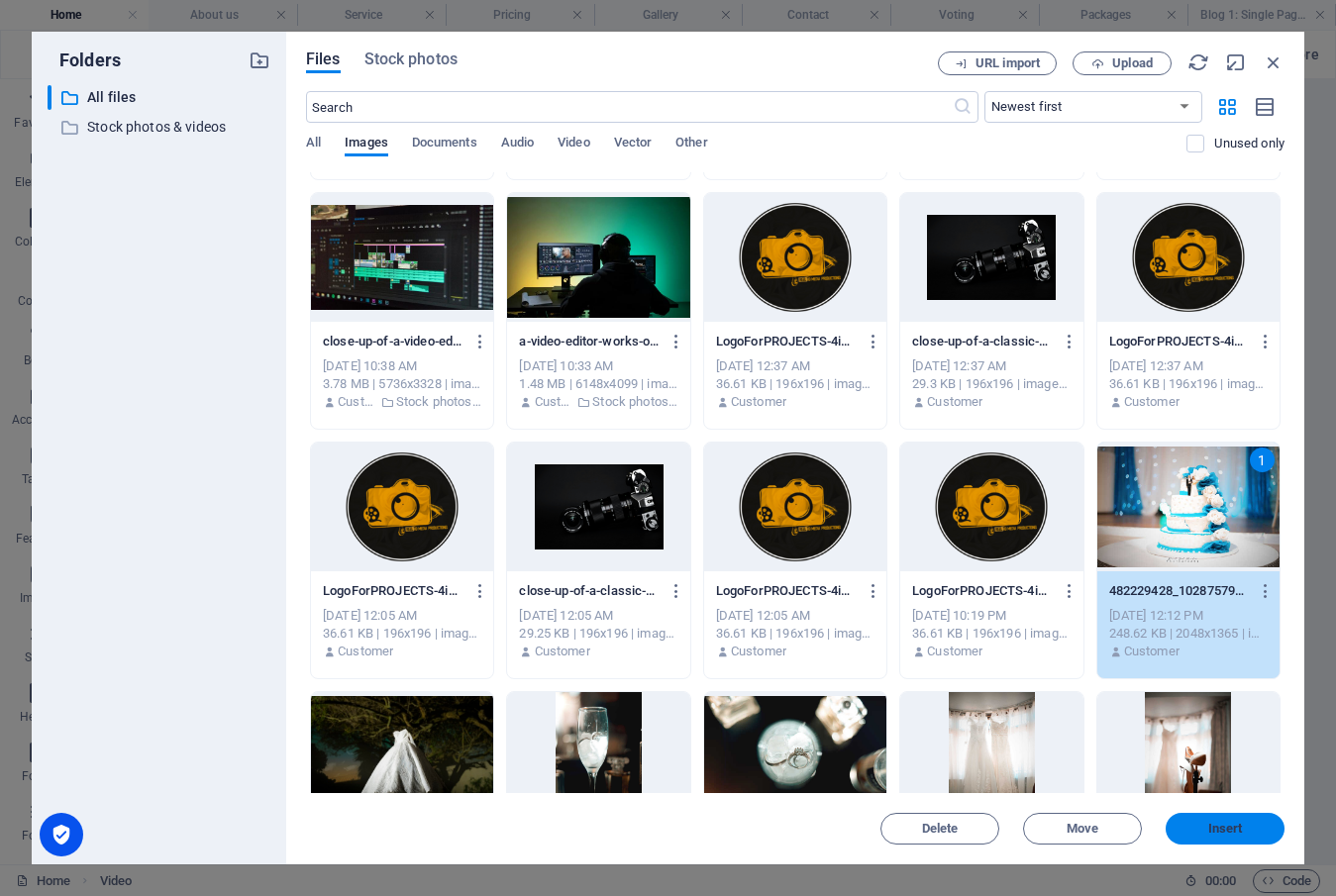 drag, startPoint x: 1212, startPoint y: 826, endPoint x: 411, endPoint y: 680, distance: 814.19715 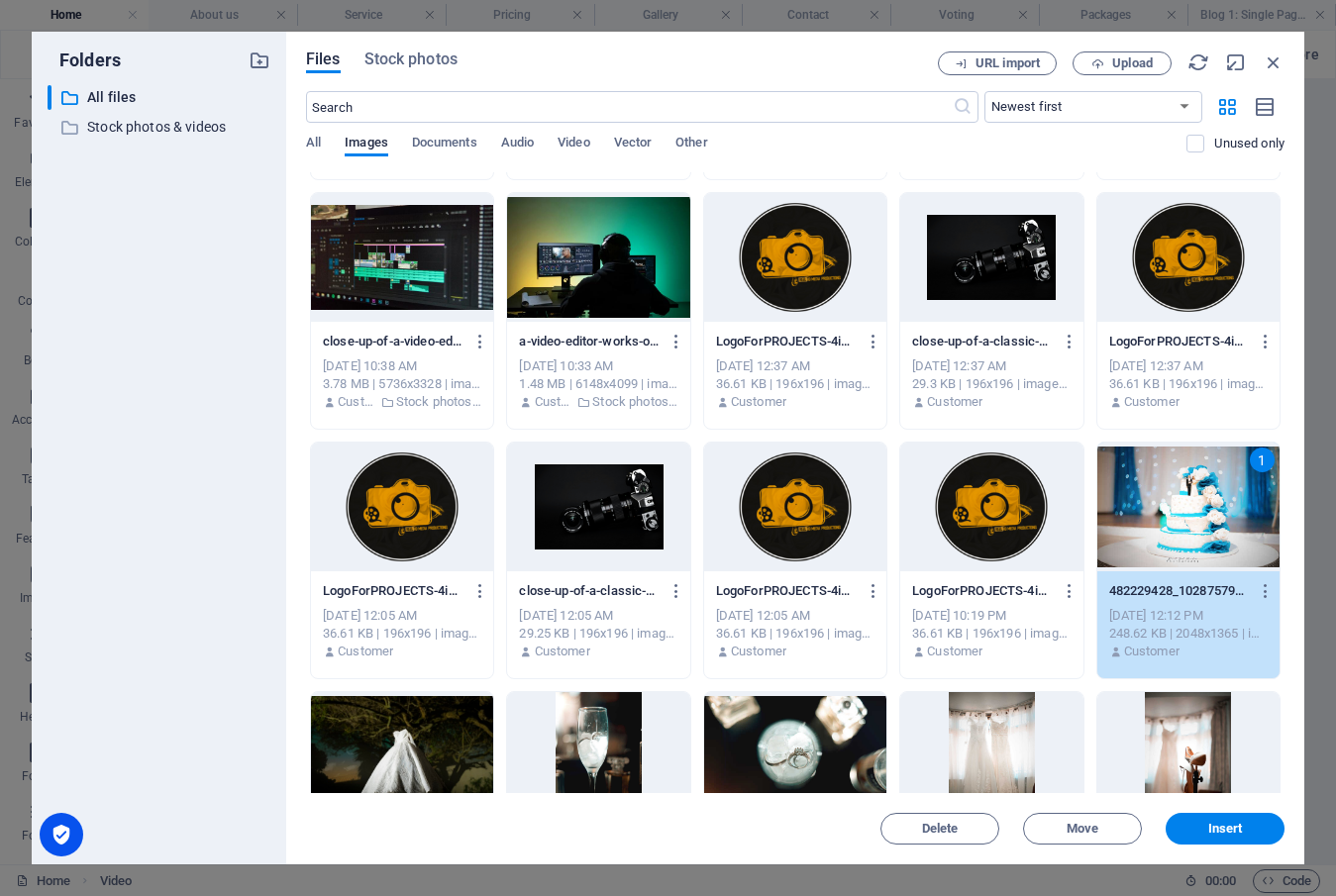 scroll, scrollTop: 1005, scrollLeft: 0, axis: vertical 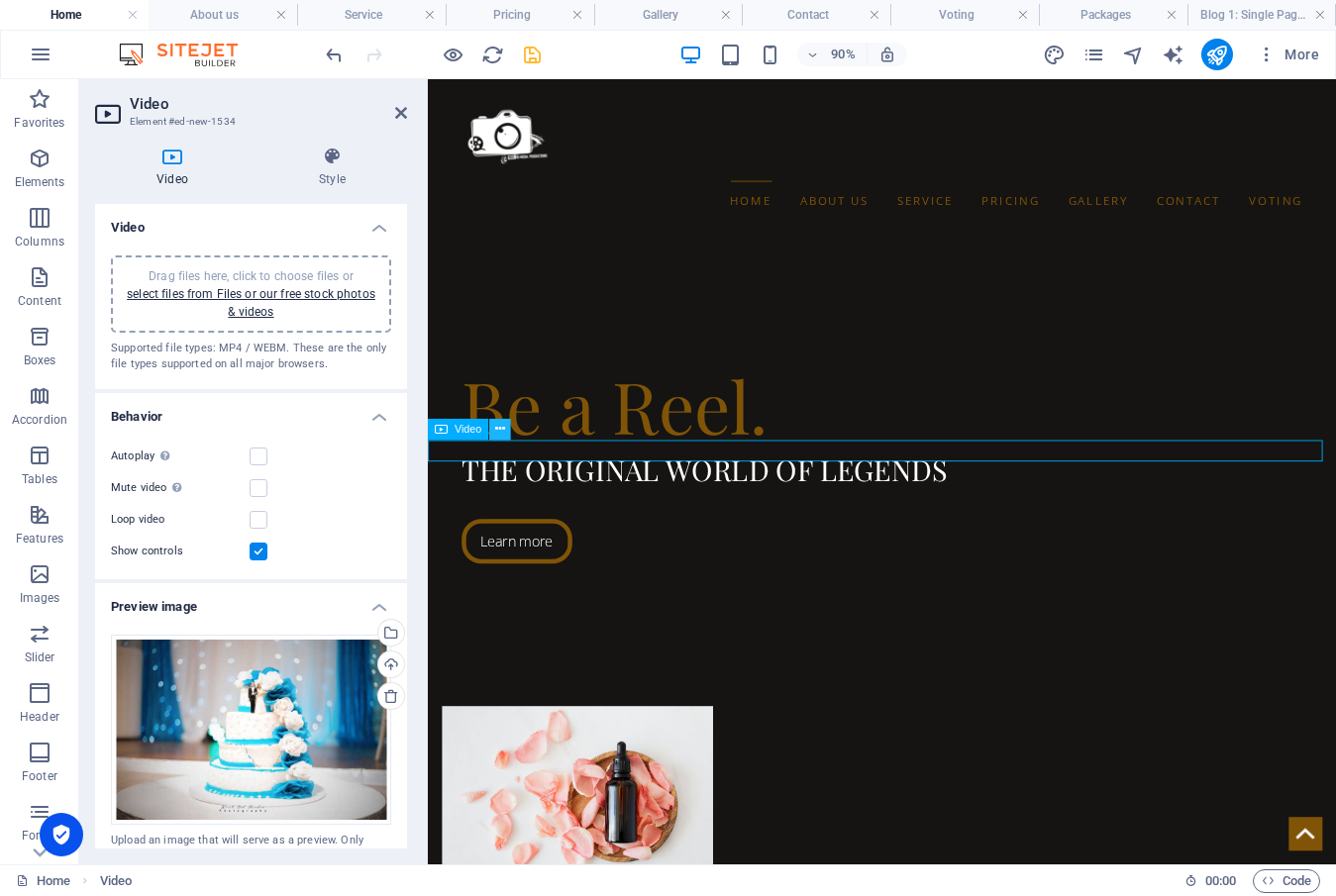 click at bounding box center (500, 429) 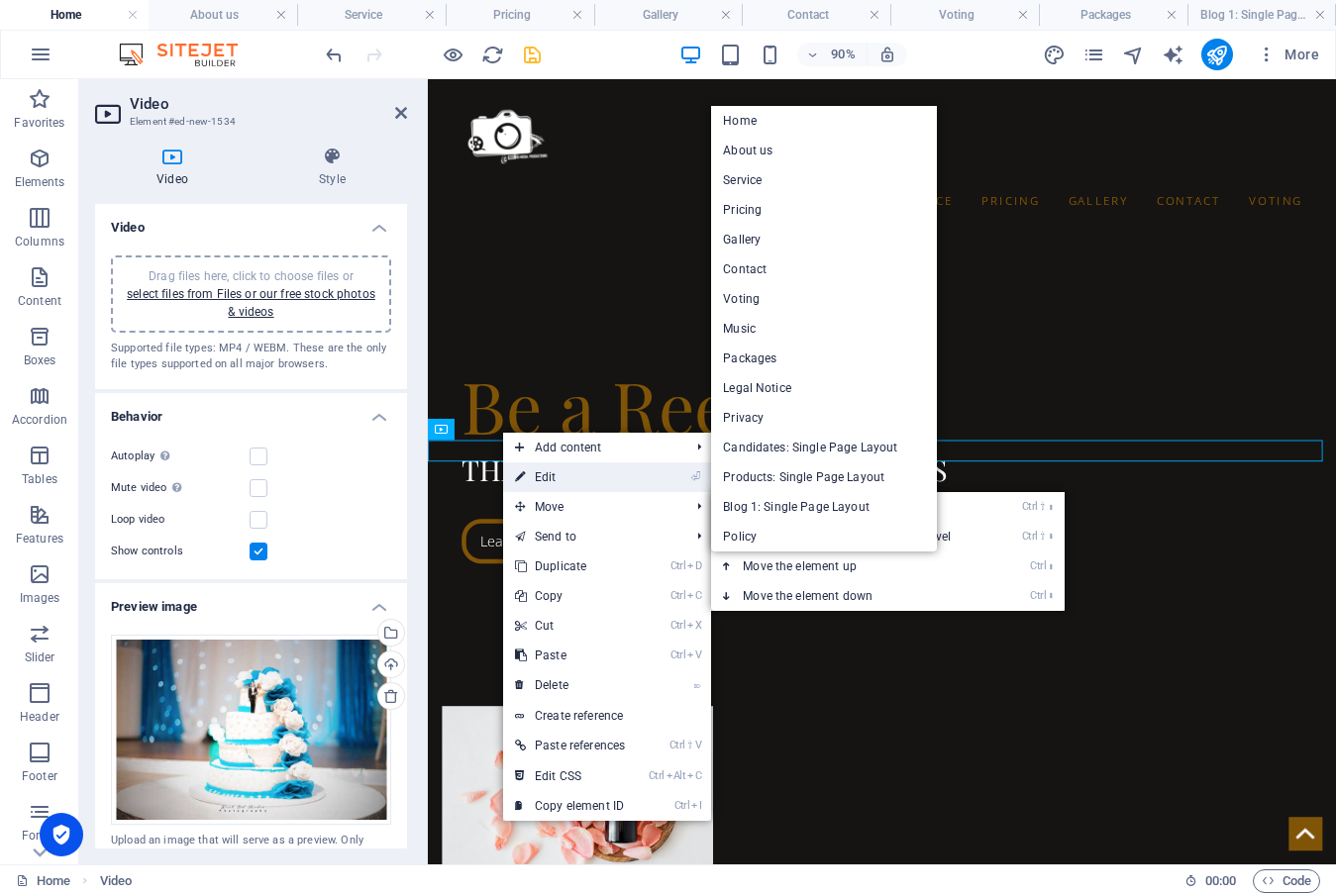 click on "⏎  Edit" at bounding box center [569, 477] 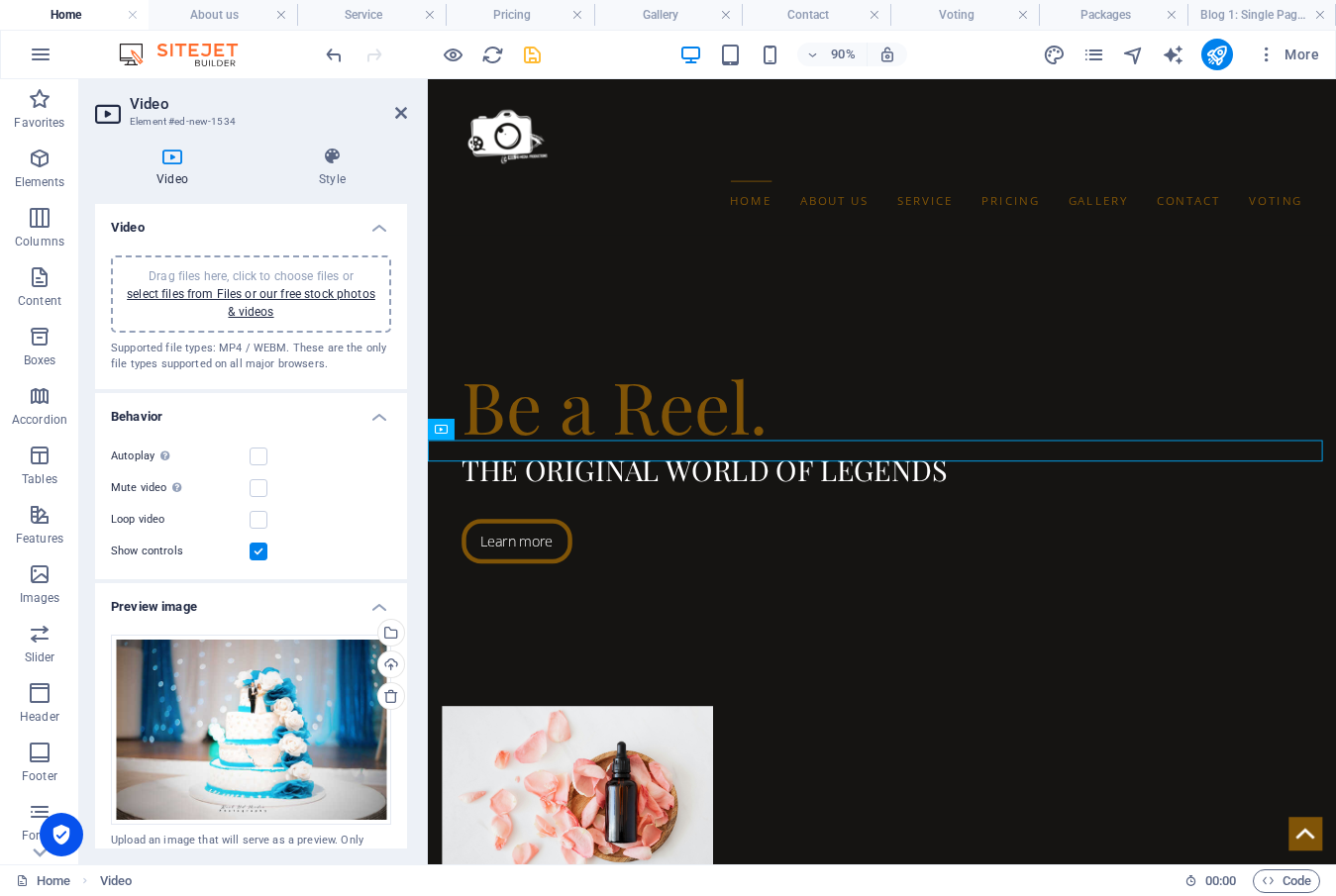 click on "Drag files here, click to choose files or select files from Files or our free stock photos & videos" at bounding box center [251, 294] 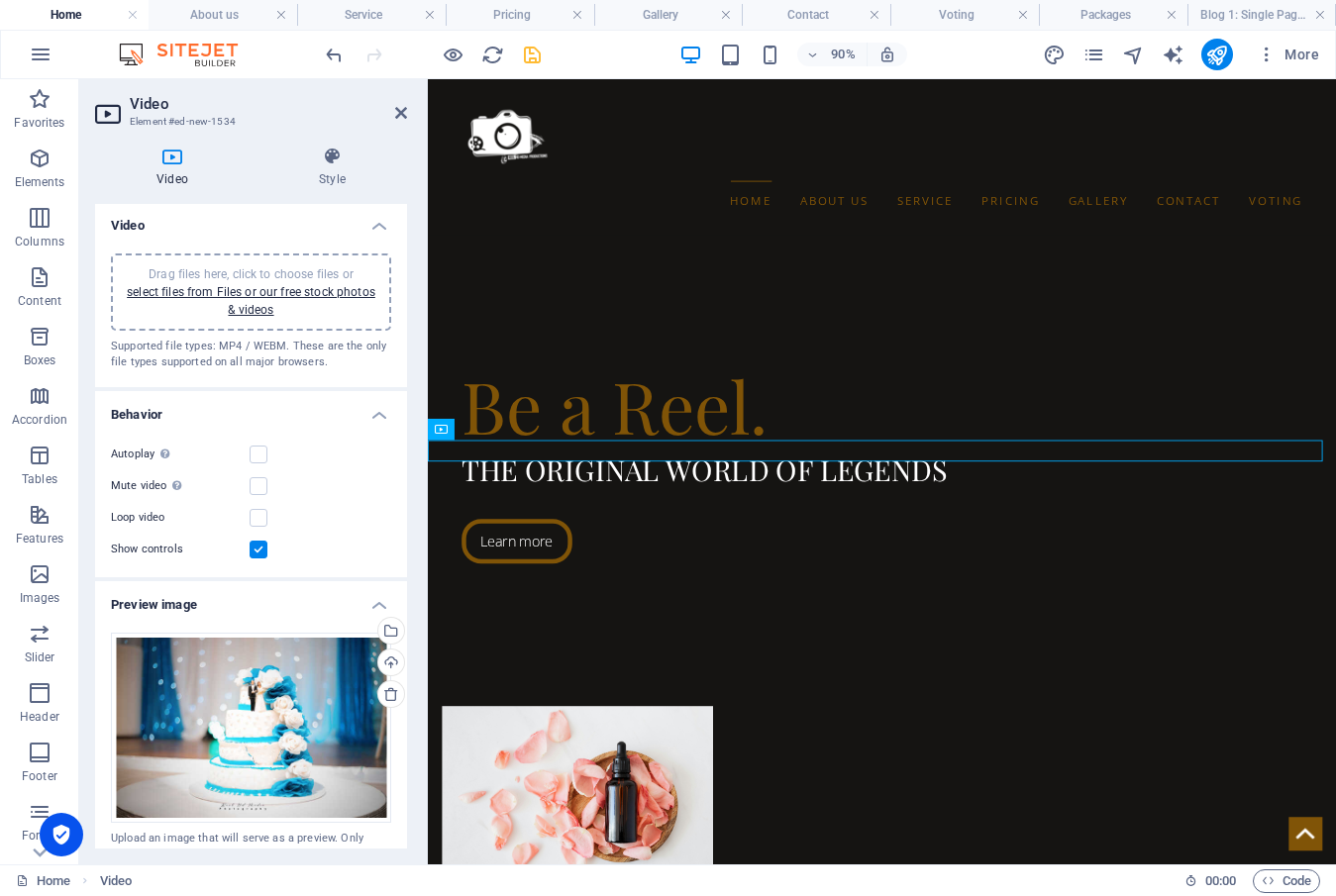 scroll, scrollTop: 0, scrollLeft: 0, axis: both 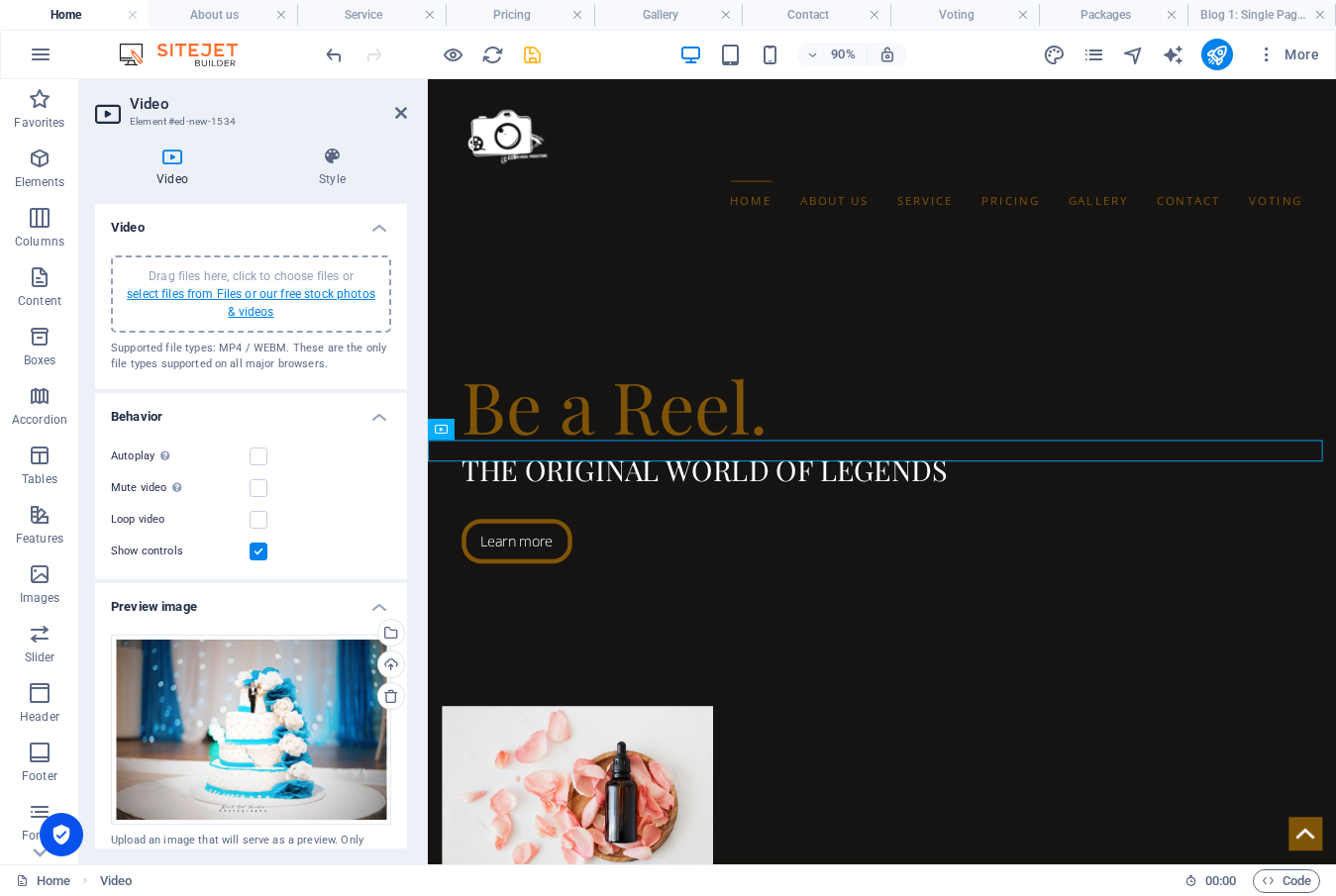 click on "select files from Files or our free stock photos & videos" at bounding box center (251, 303) 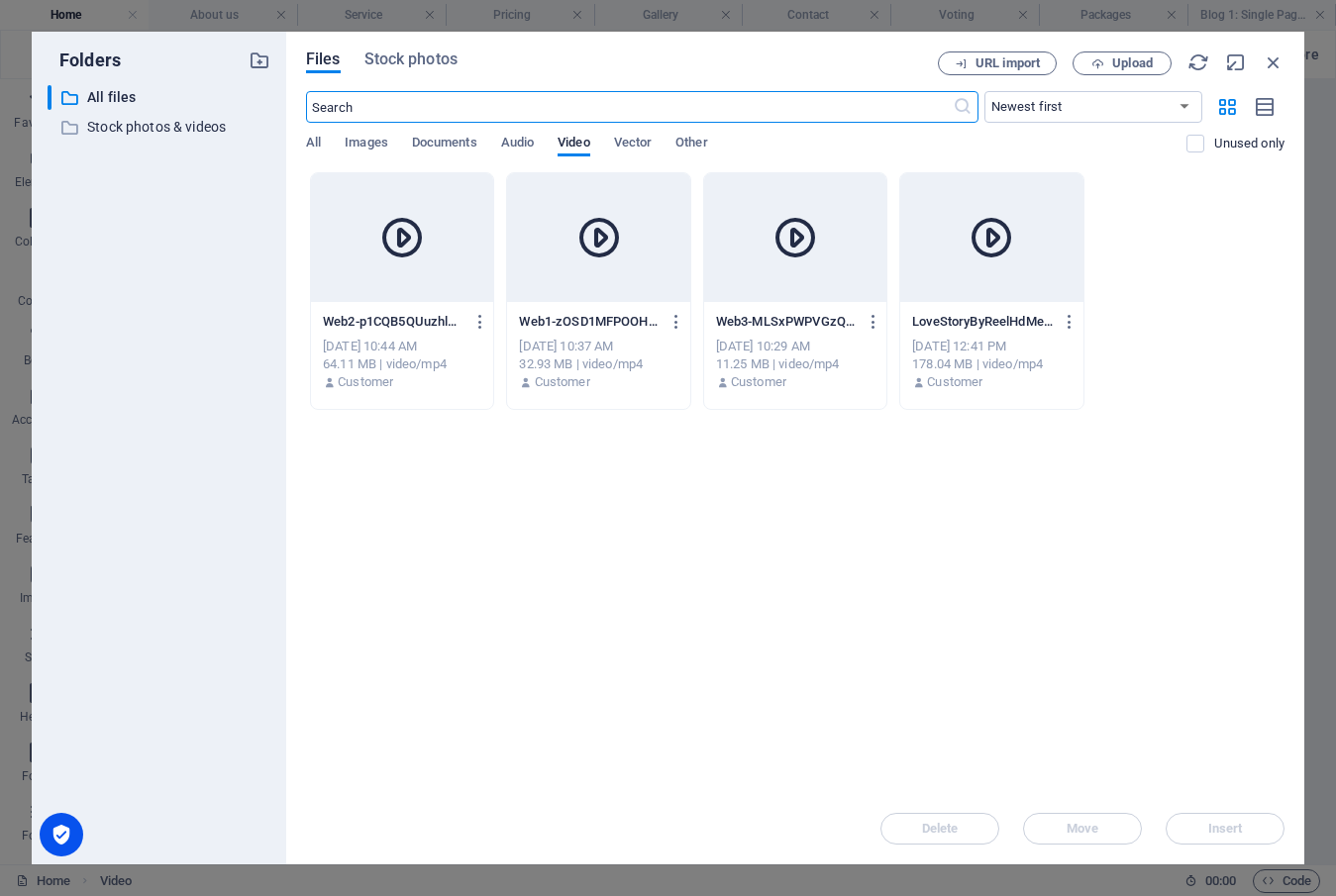 scroll, scrollTop: 2096, scrollLeft: 0, axis: vertical 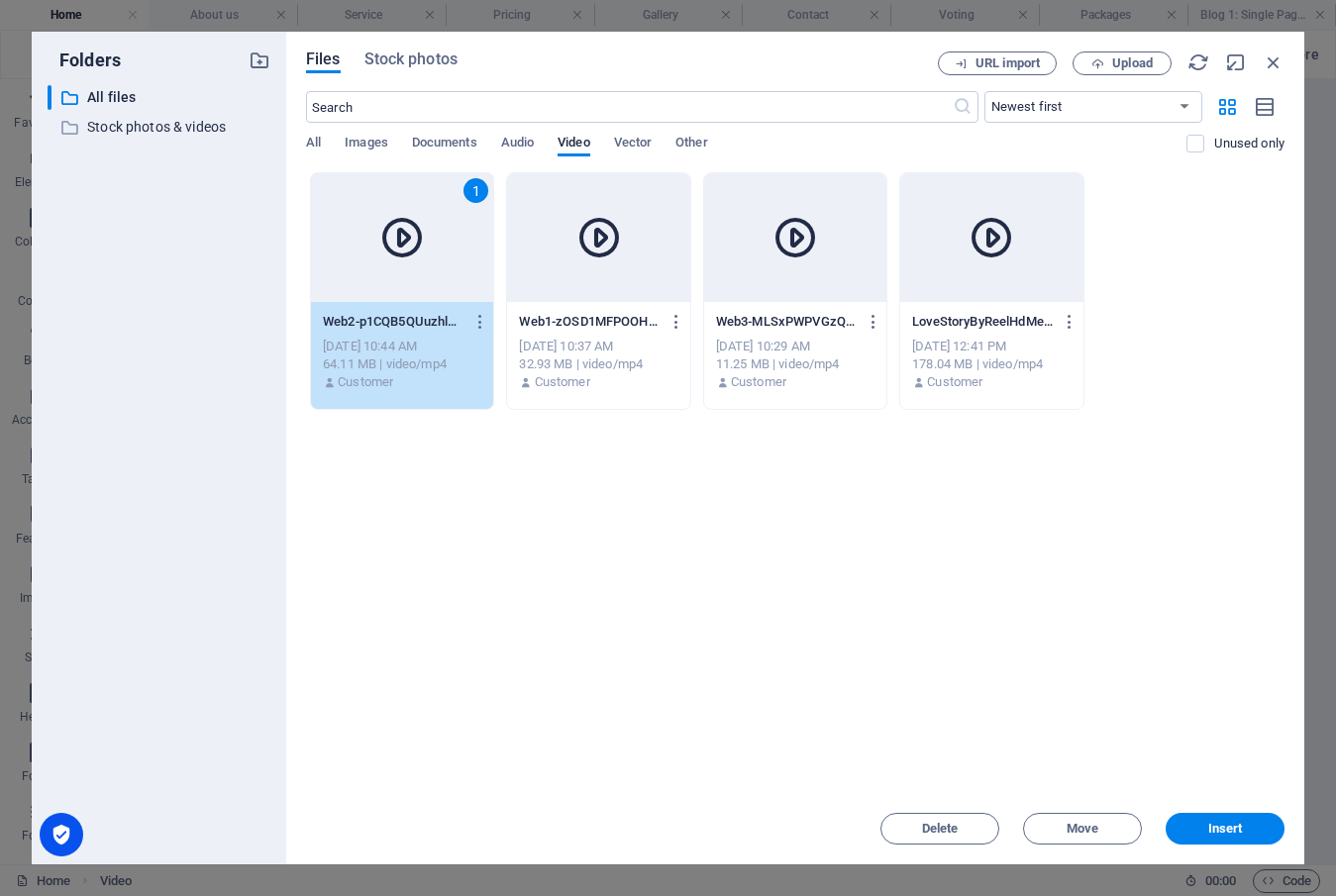 click at bounding box center [599, 238] 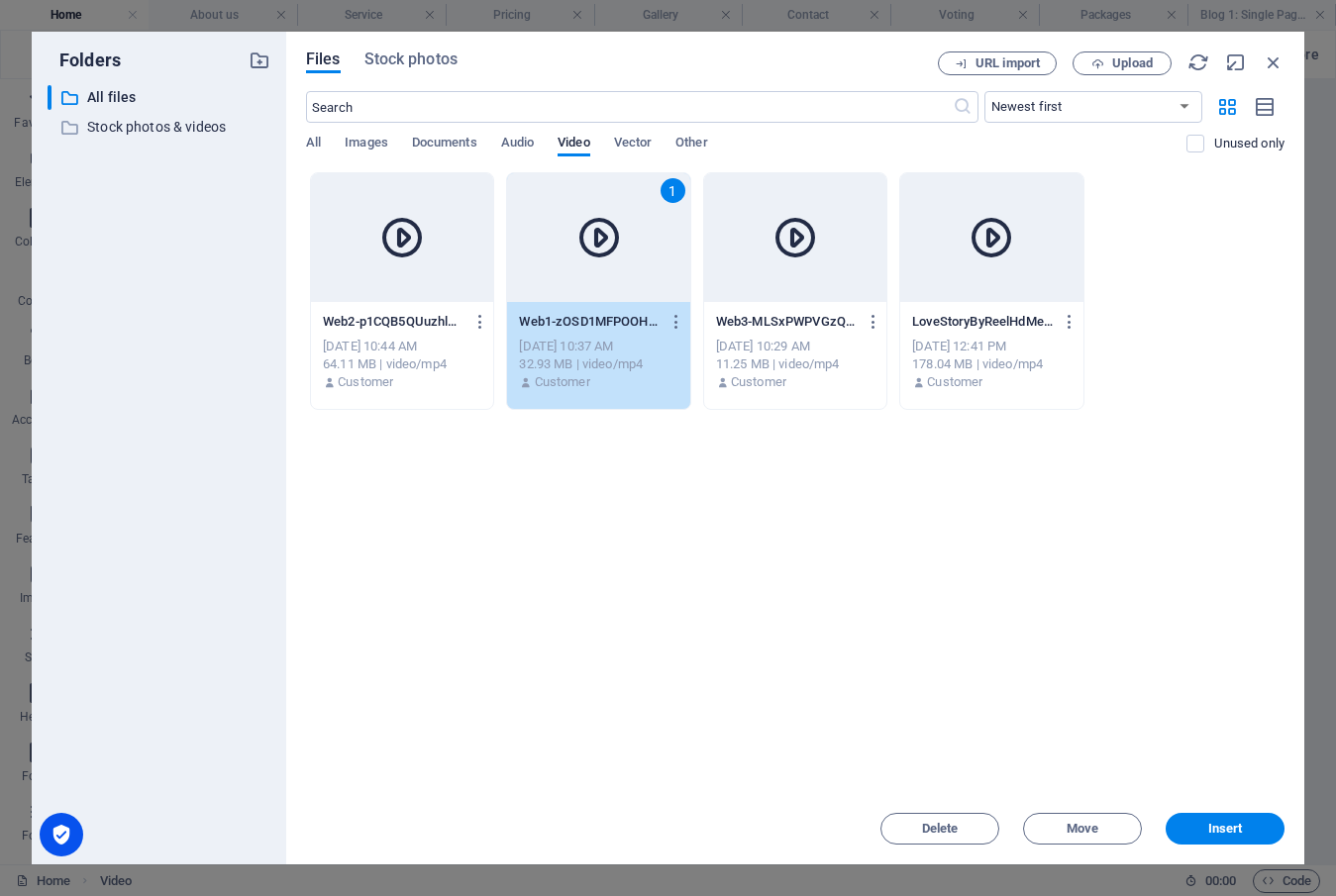 click at bounding box center [795, 238] 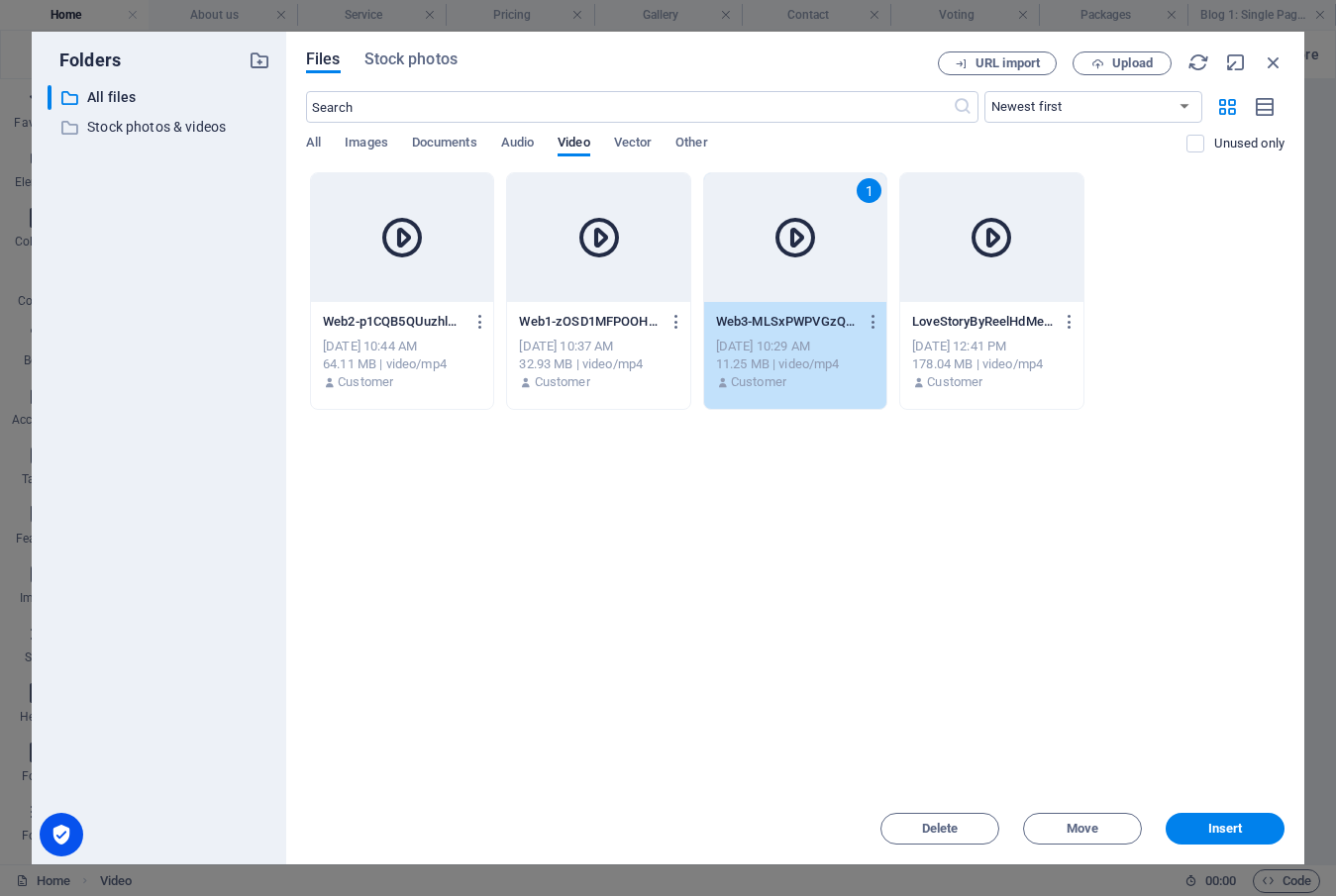 click at bounding box center [991, 238] 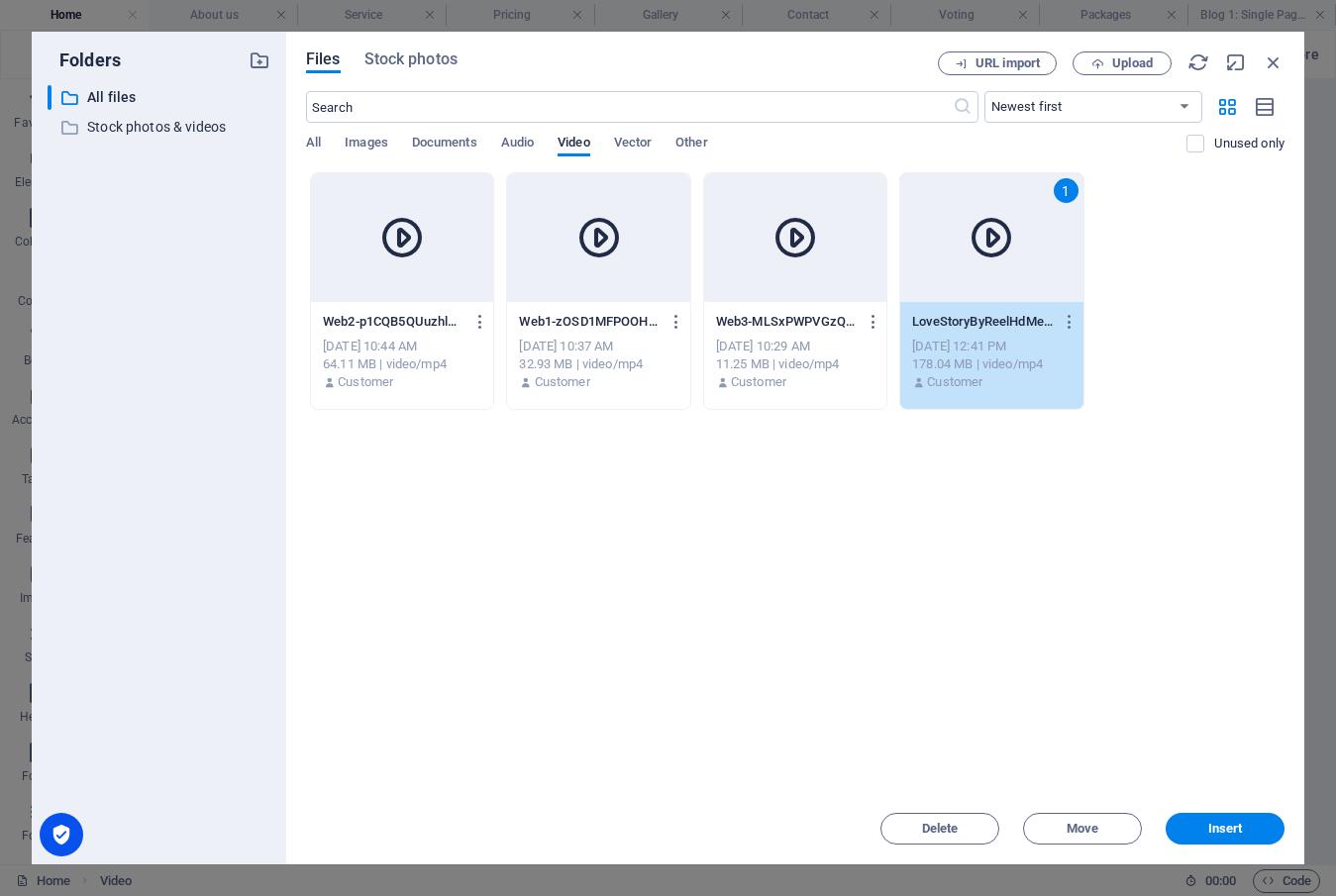click at bounding box center (795, 238) 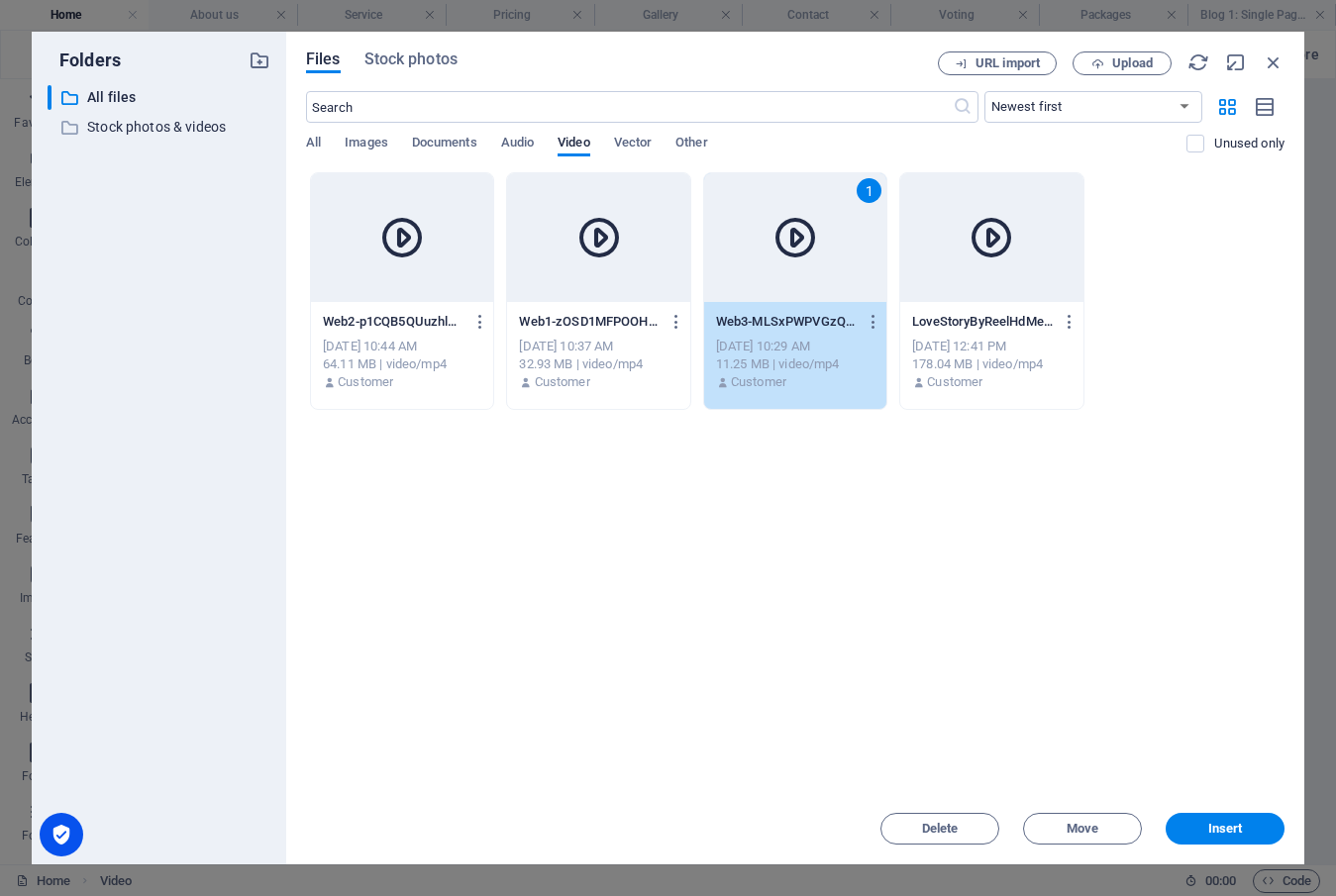 click at bounding box center (598, 238) 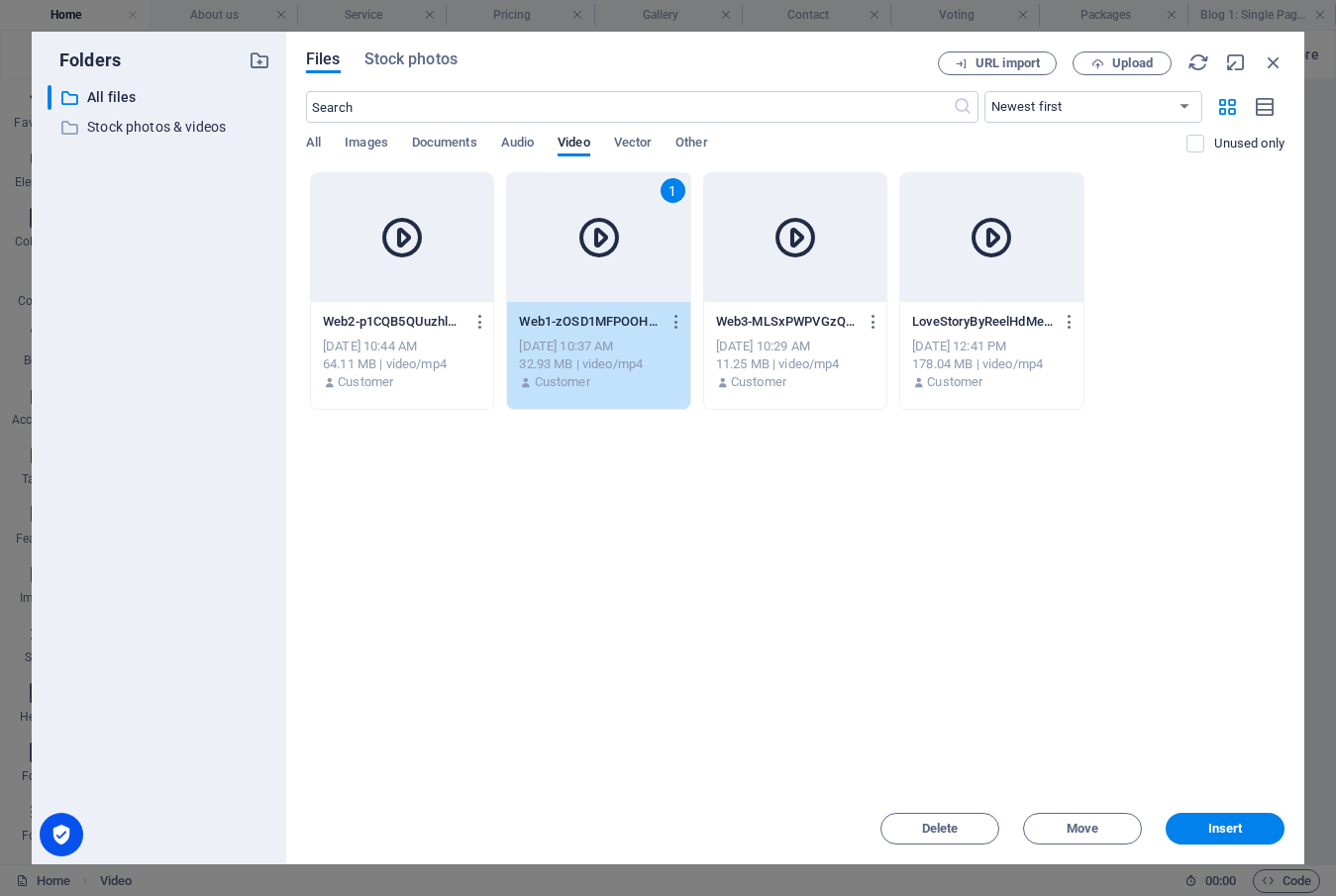 click at bounding box center (402, 238) 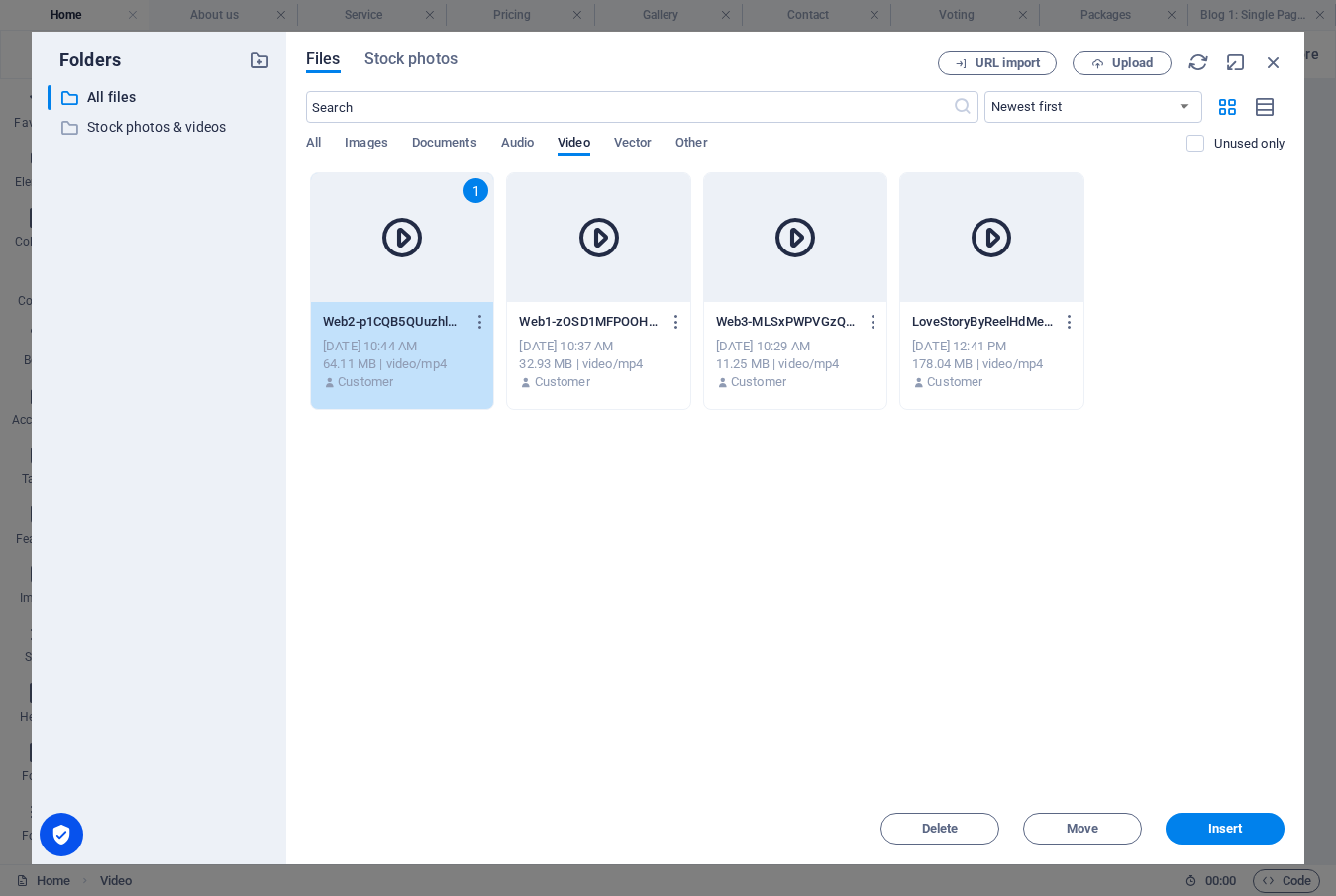 click at bounding box center [991, 238] 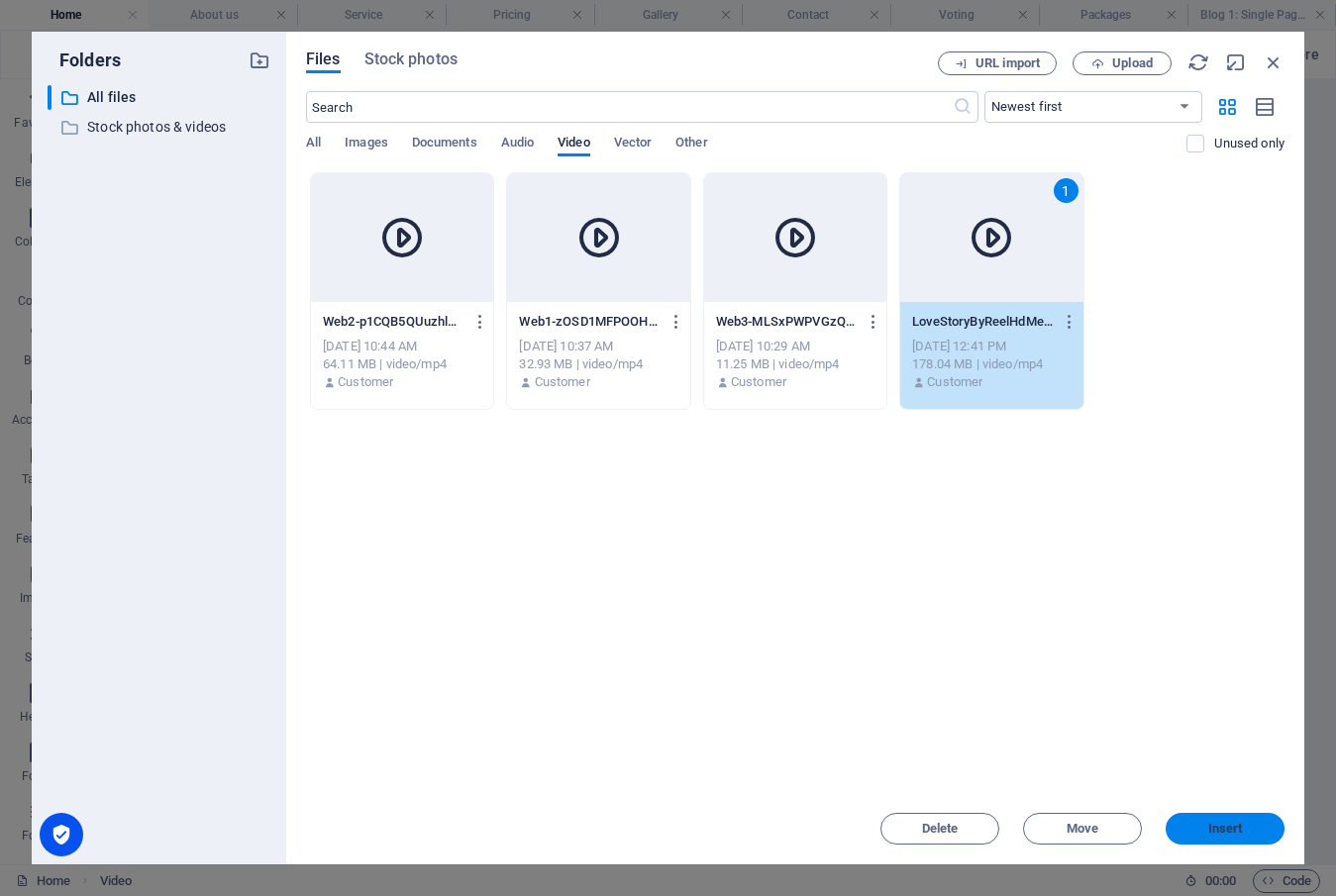 click on "Insert" at bounding box center (1225, 829) 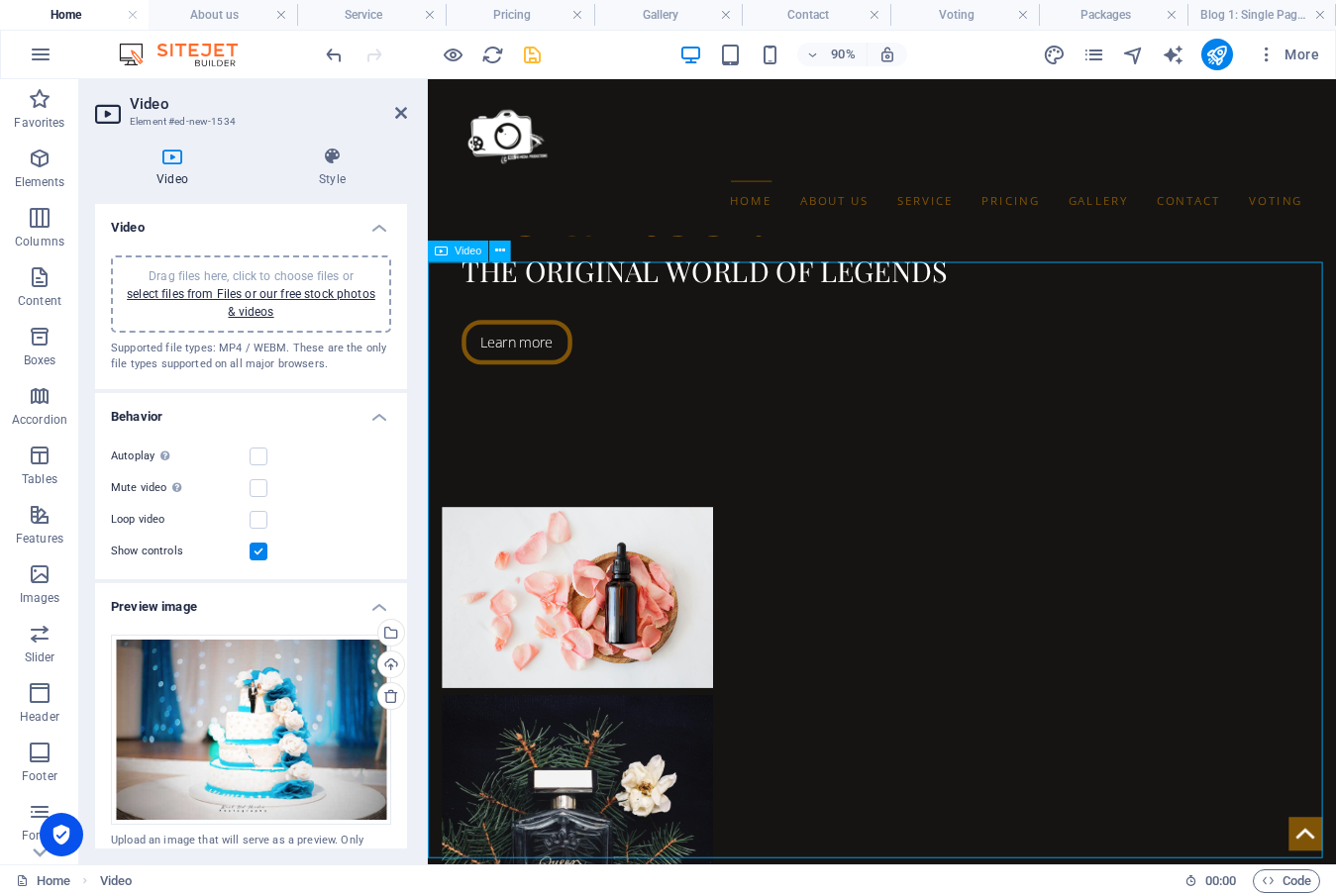 scroll, scrollTop: 1203, scrollLeft: 0, axis: vertical 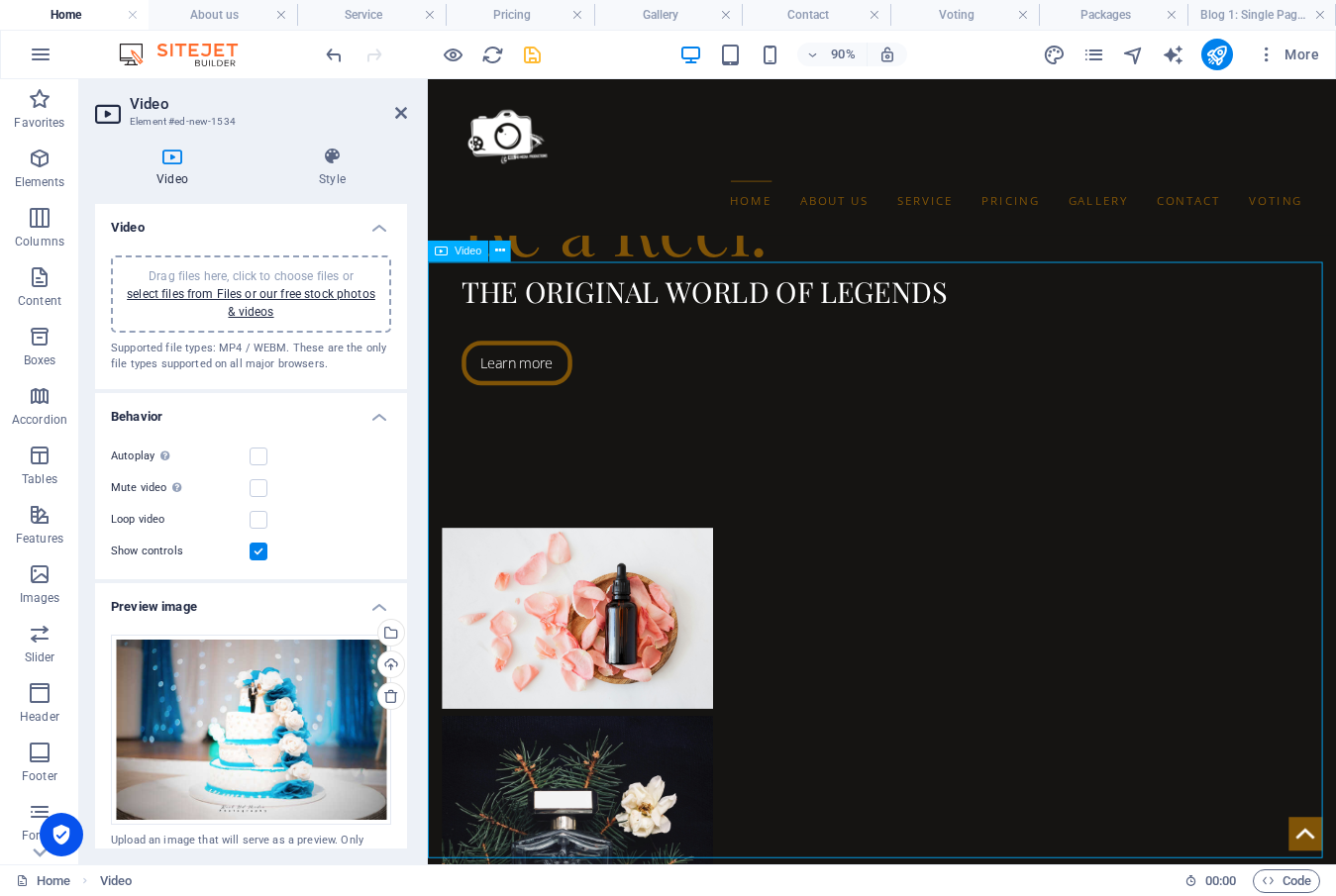 click at bounding box center [932, 1692] 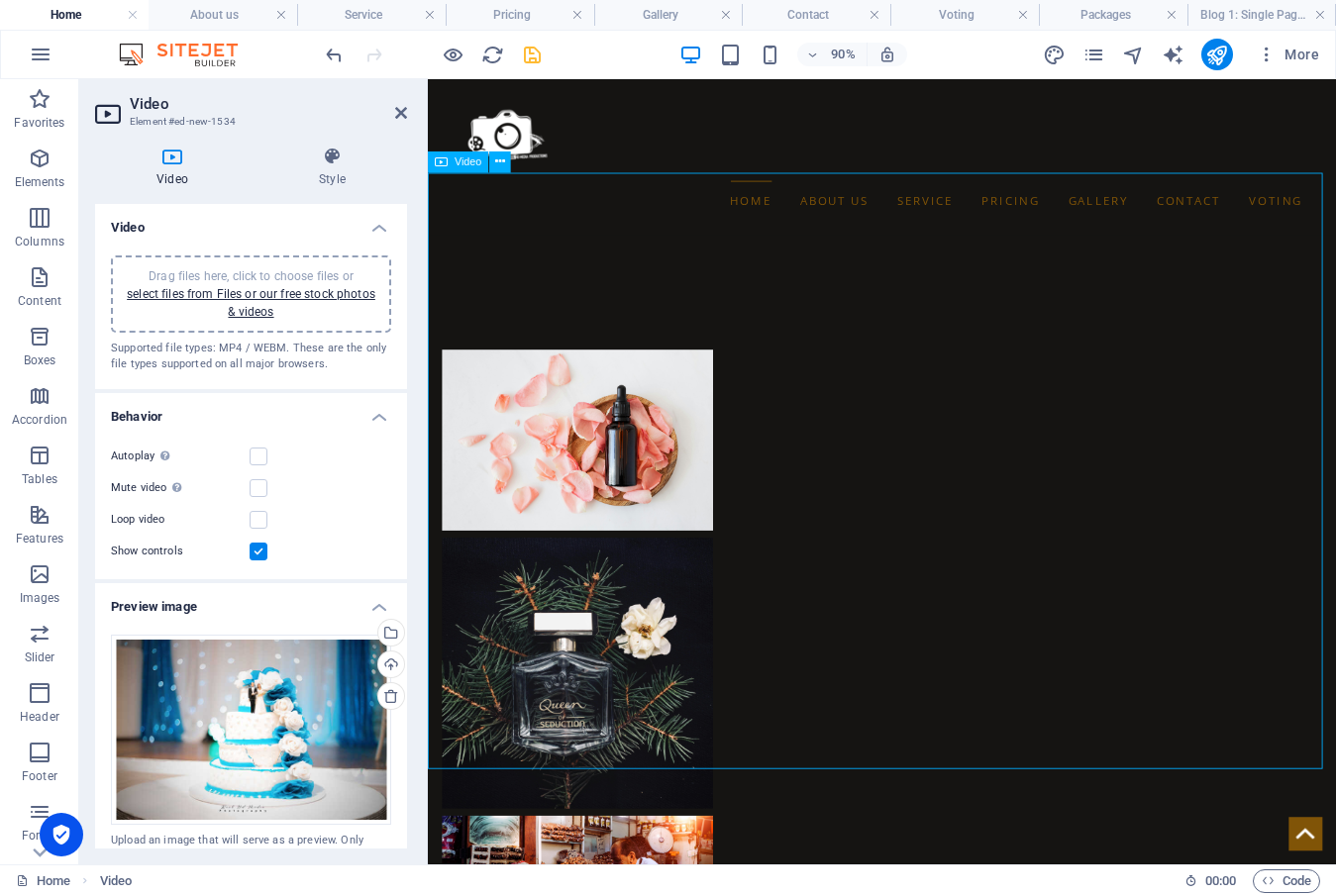 scroll, scrollTop: 1302, scrollLeft: 0, axis: vertical 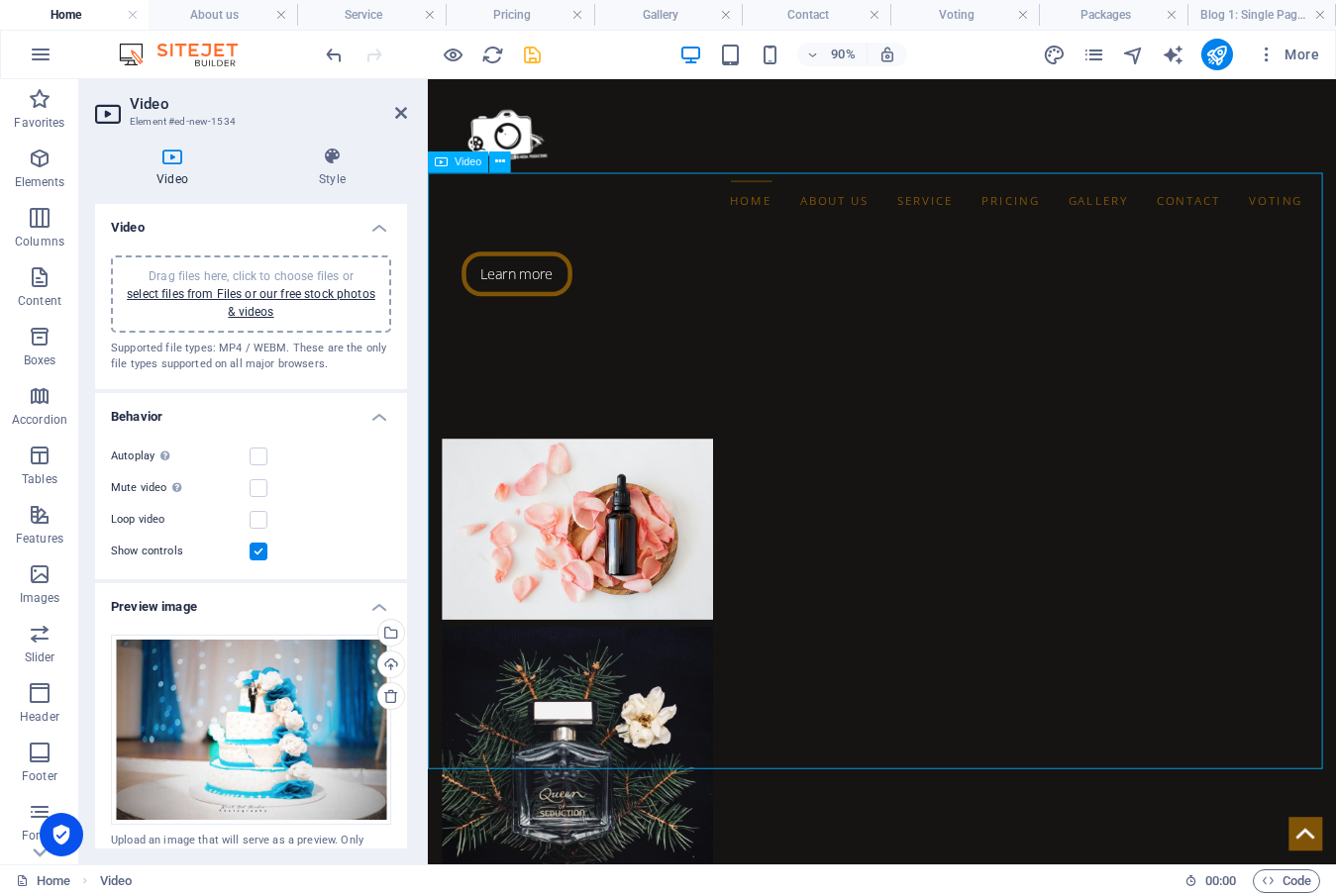 click at bounding box center [932, 1593] 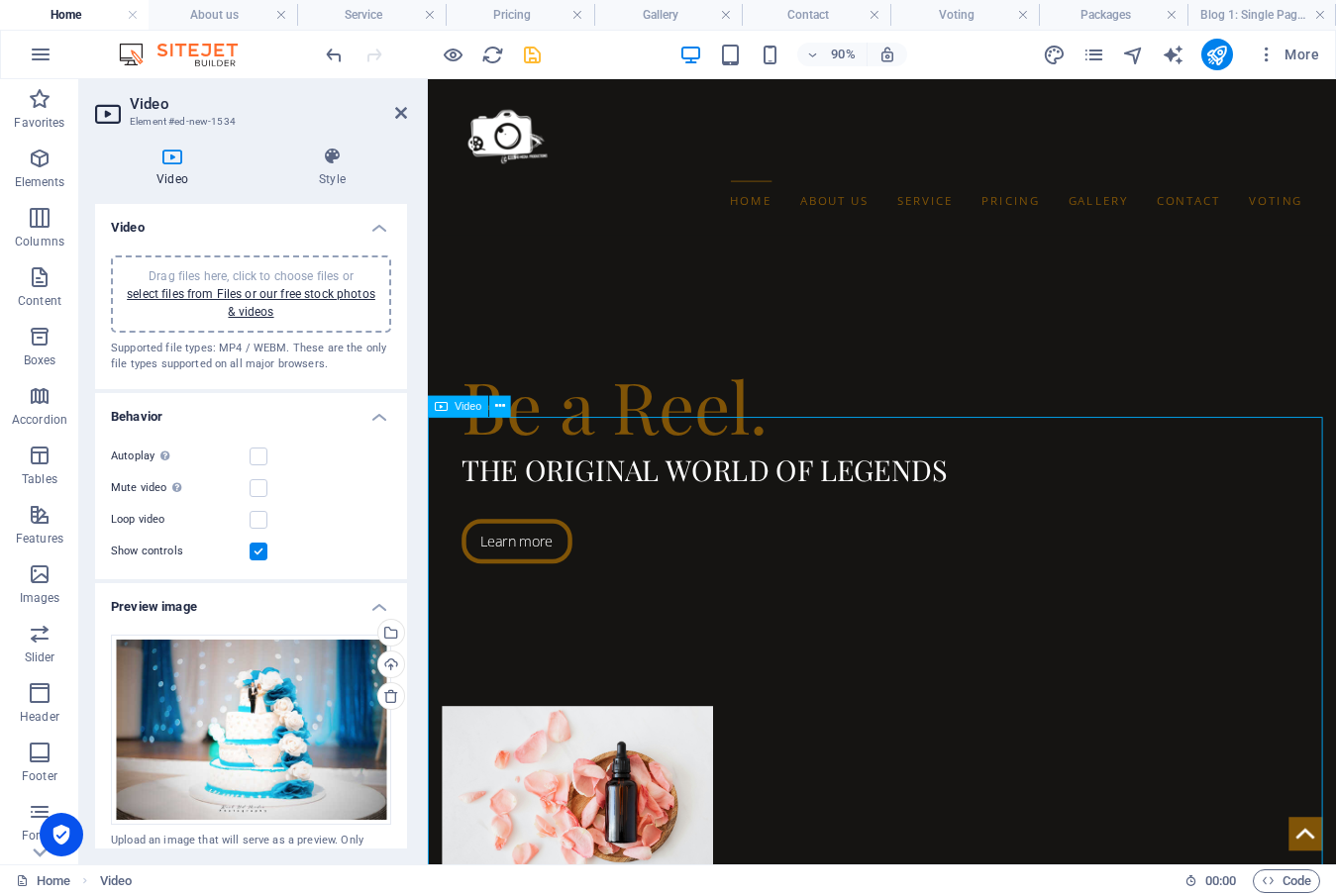 scroll, scrollTop: 1203, scrollLeft: 0, axis: vertical 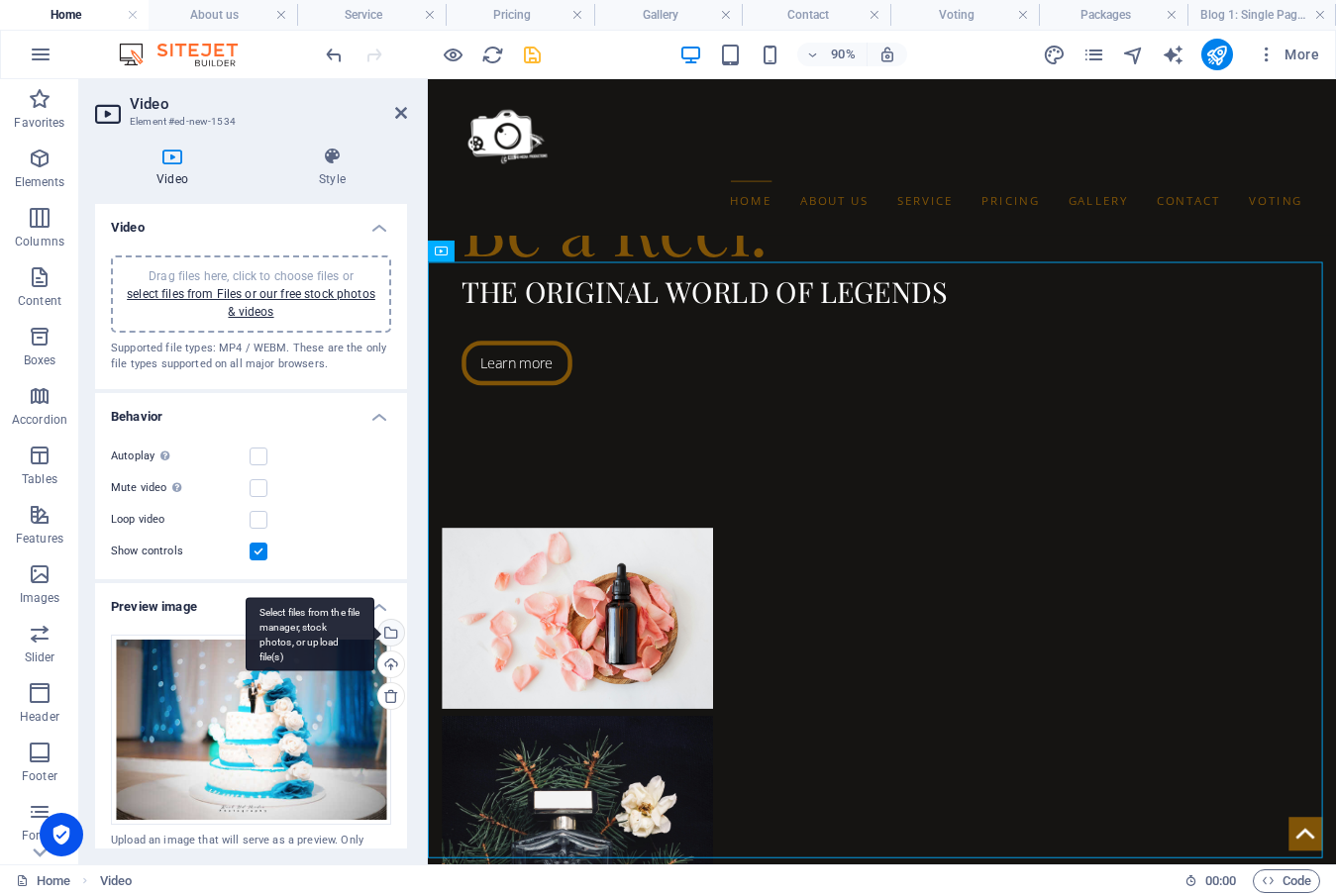 click on "Select files from the file manager, stock photos, or upload file(s)" at bounding box center [389, 635] 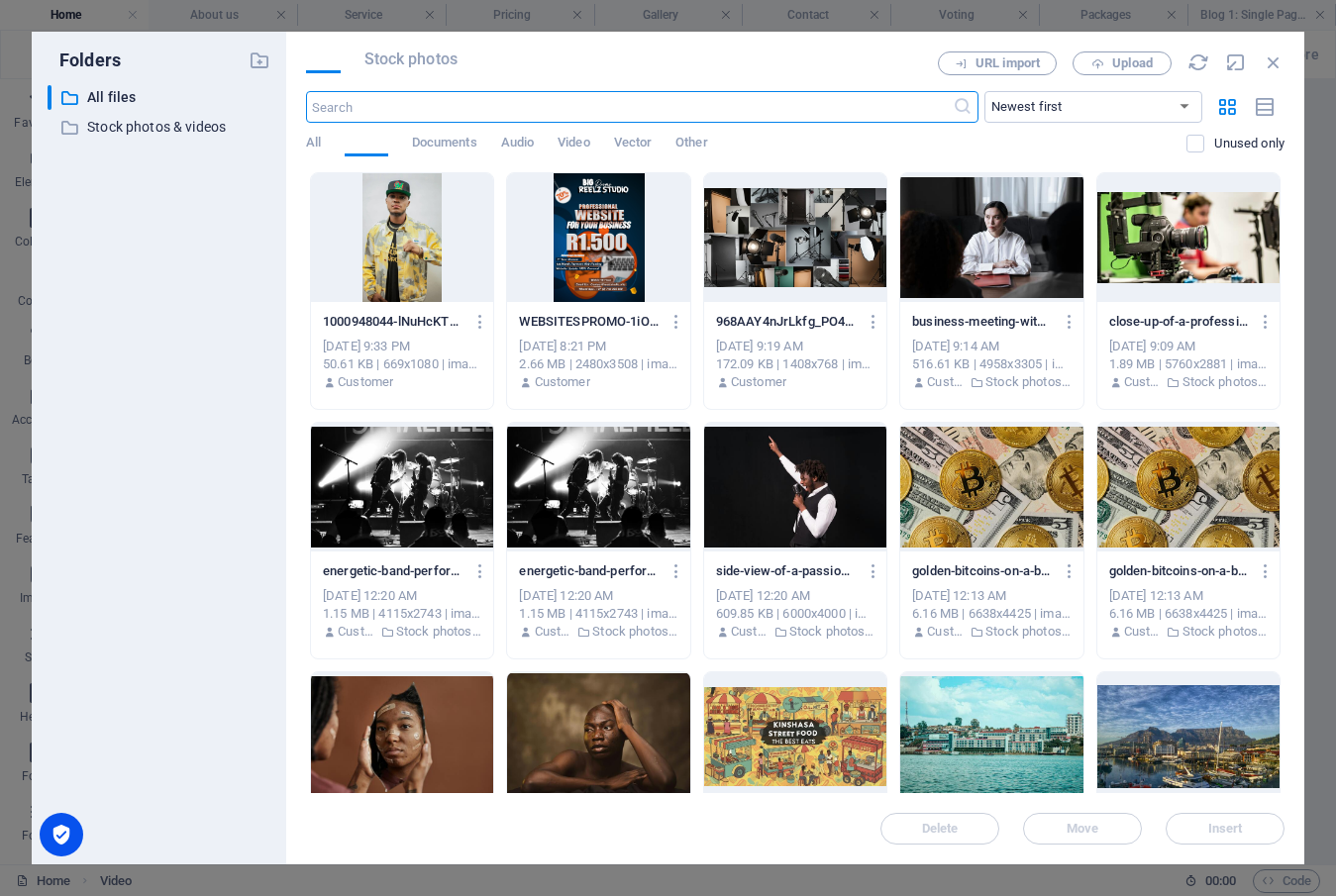 scroll, scrollTop: 2294, scrollLeft: 0, axis: vertical 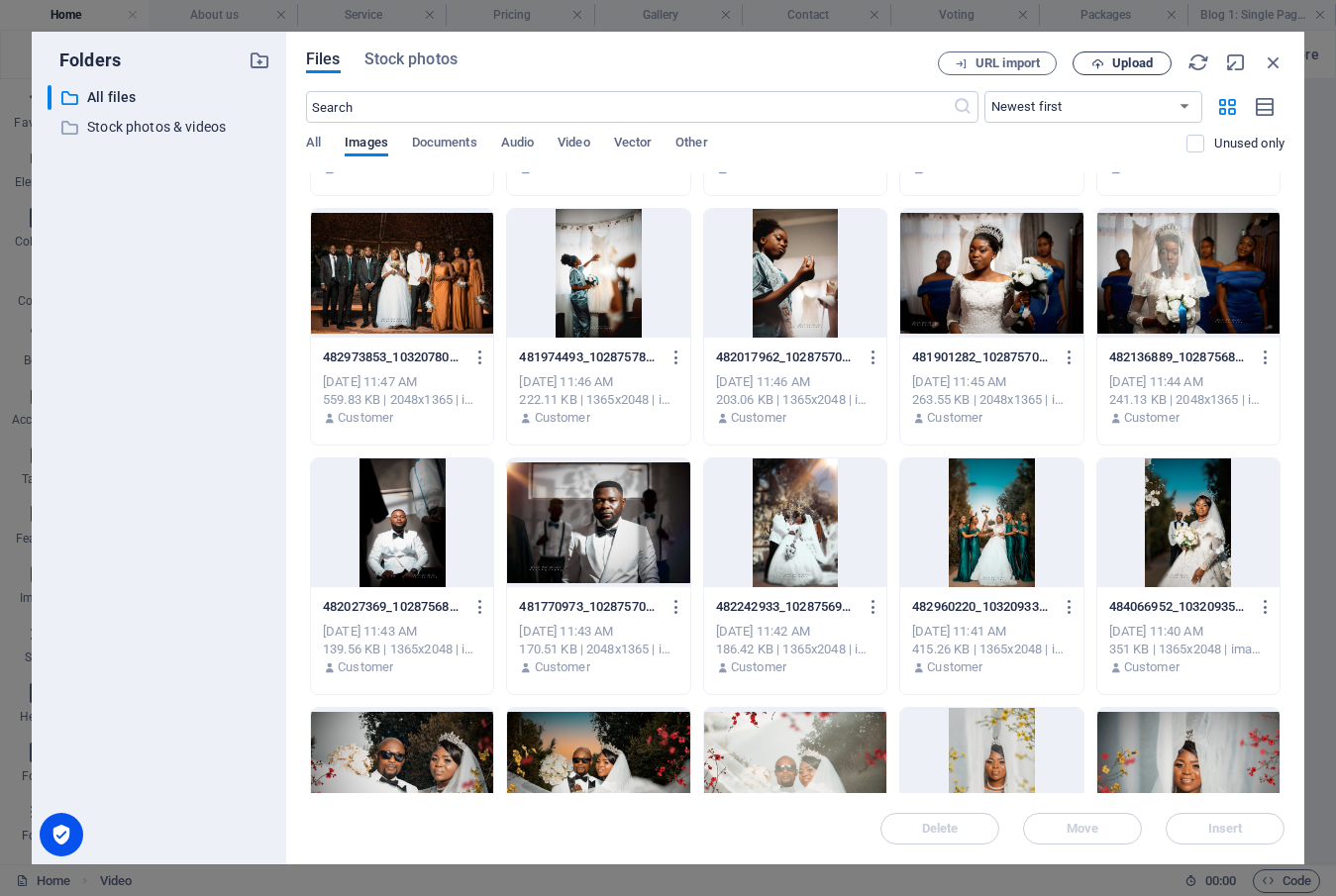 click on "Upload" at bounding box center (1132, 63) 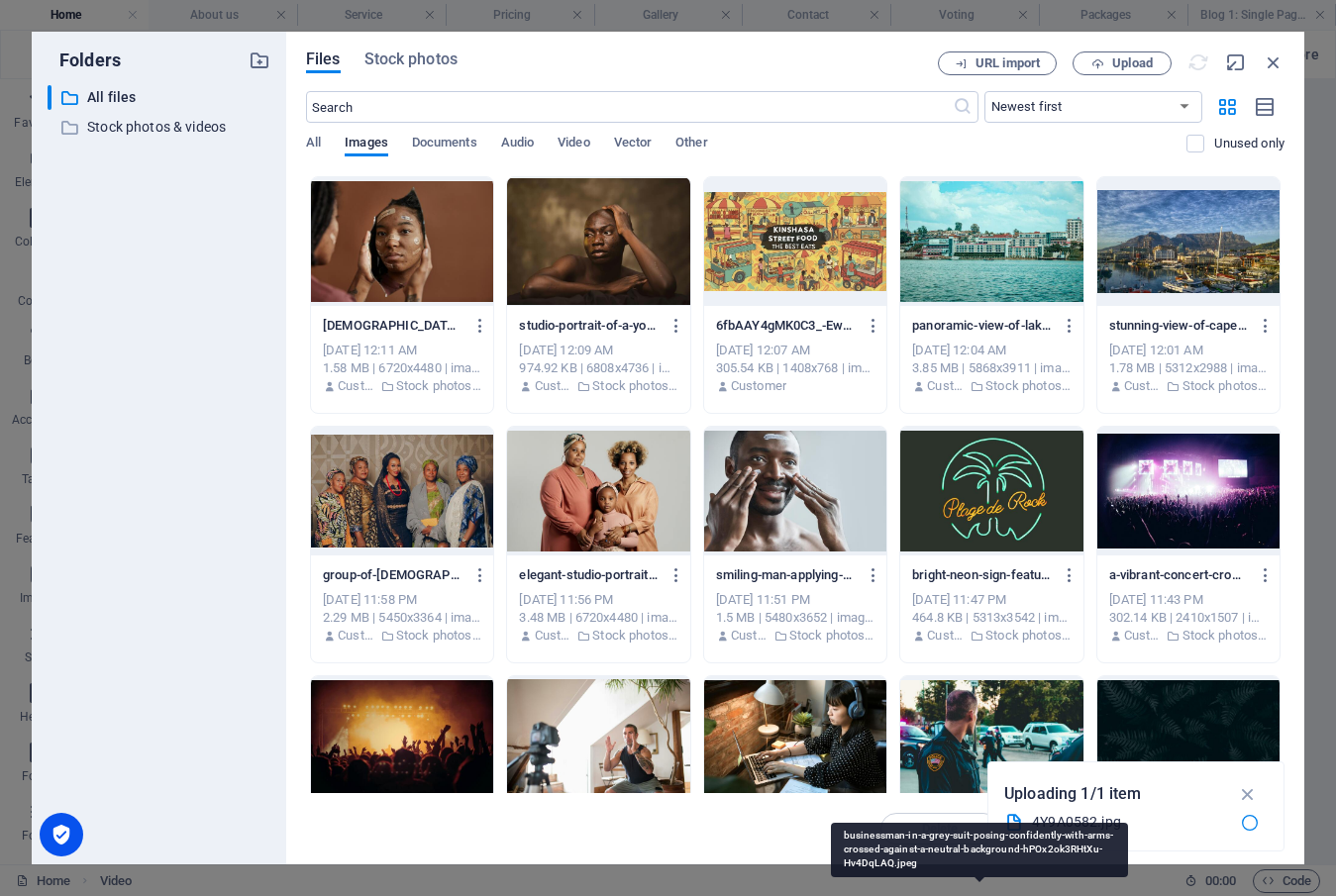 scroll, scrollTop: 0, scrollLeft: 0, axis: both 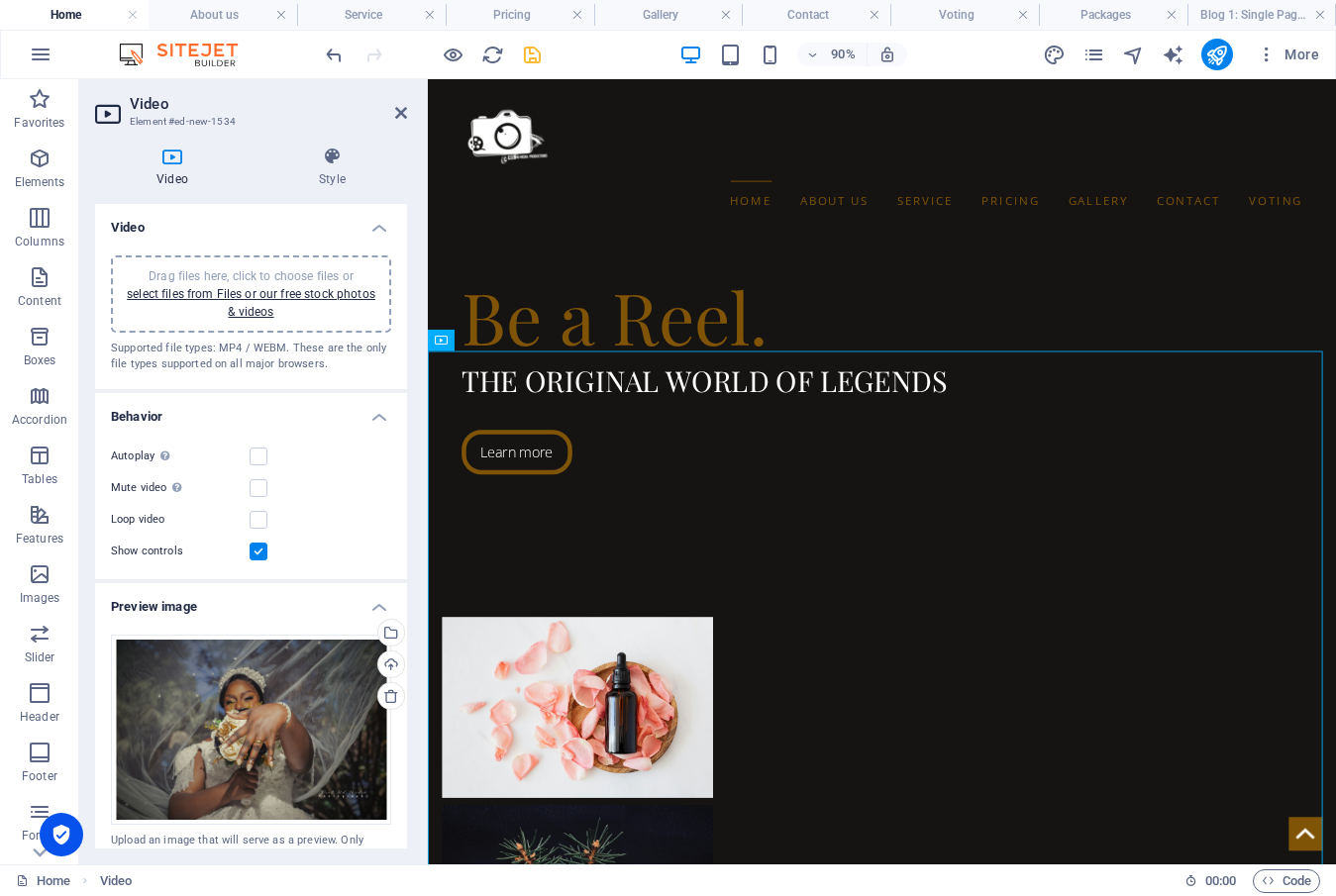 click at bounding box center [532, 54] 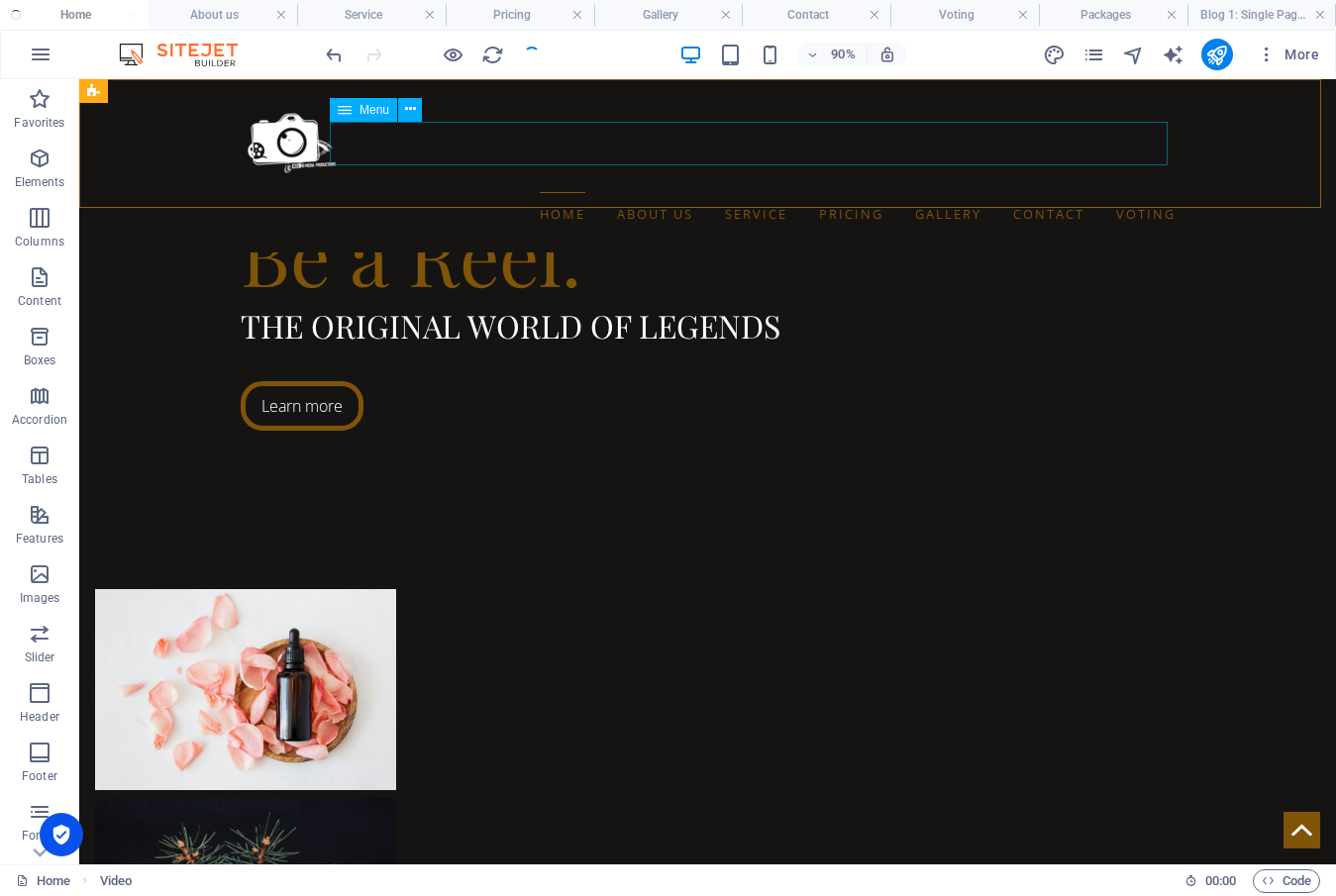 scroll, scrollTop: 1017, scrollLeft: 0, axis: vertical 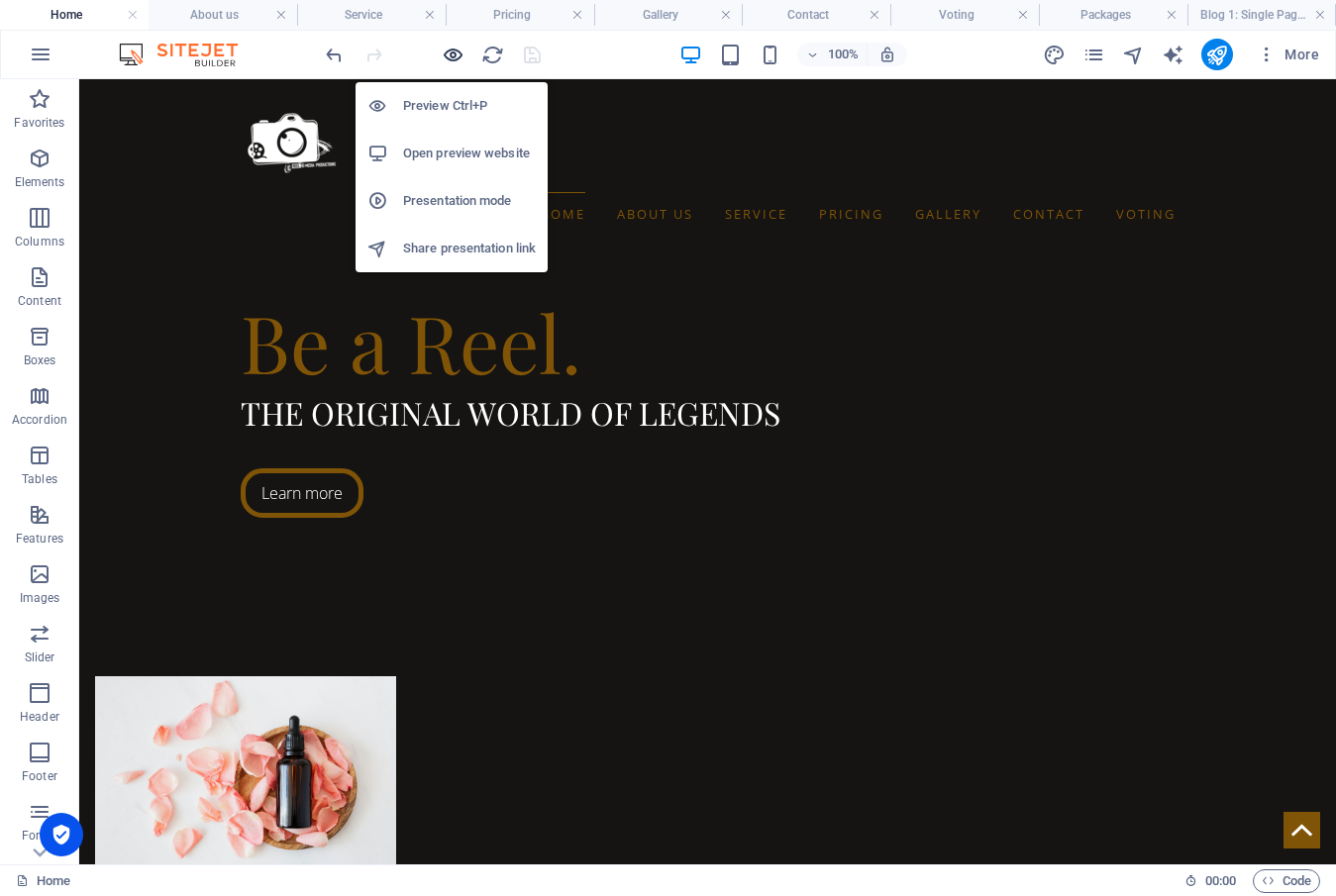 click at bounding box center [453, 54] 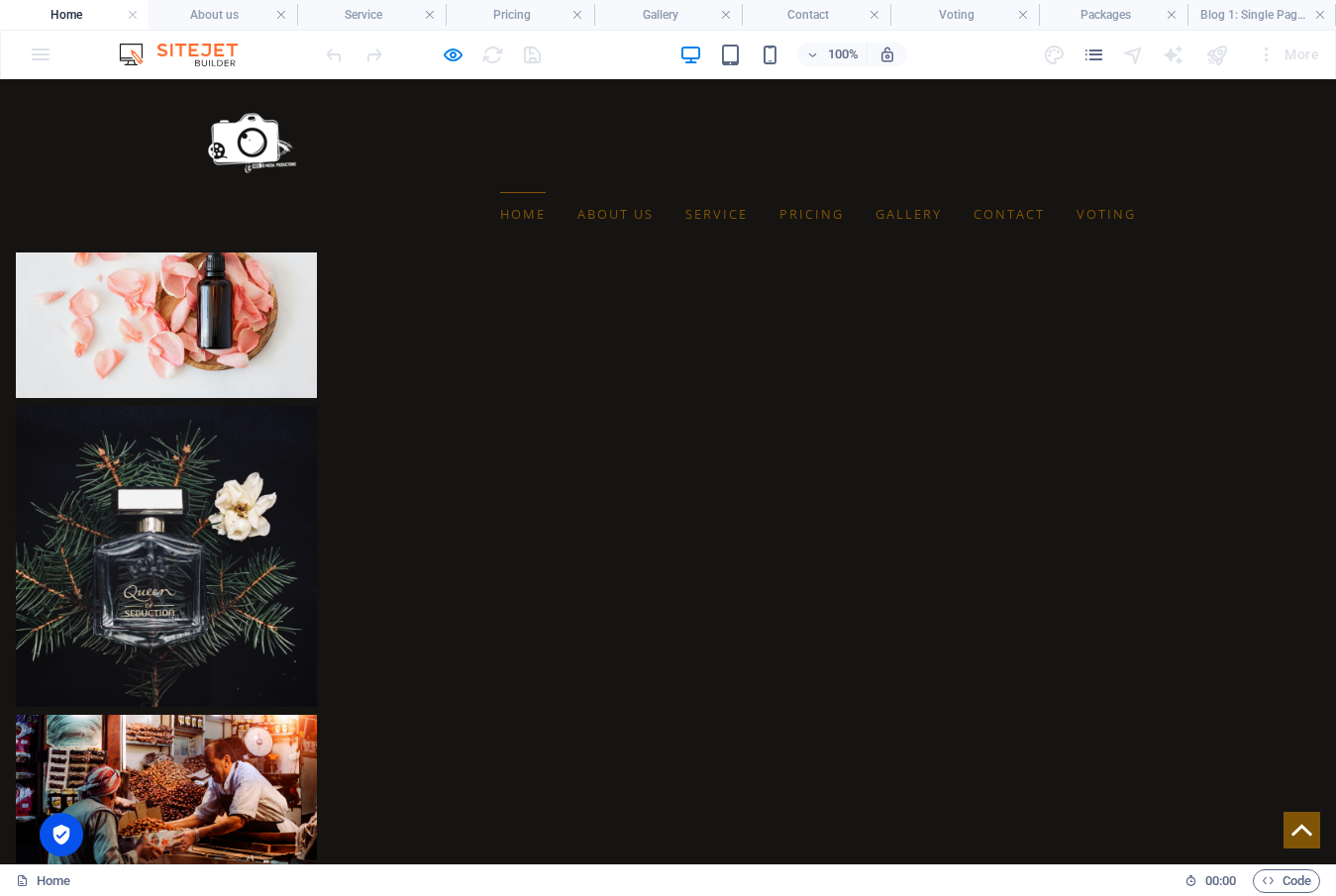 scroll, scrollTop: 1683, scrollLeft: 0, axis: vertical 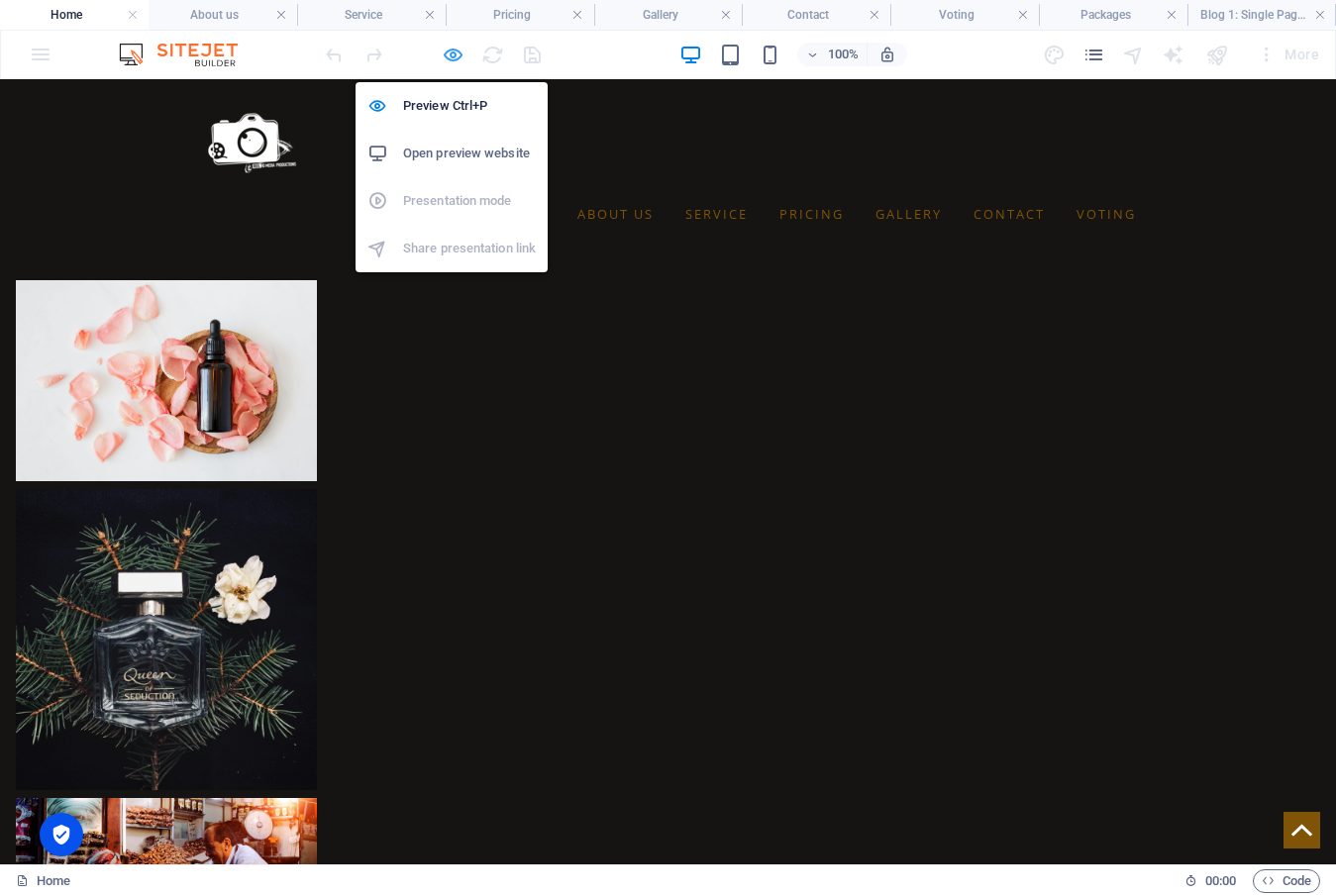 click at bounding box center (453, 54) 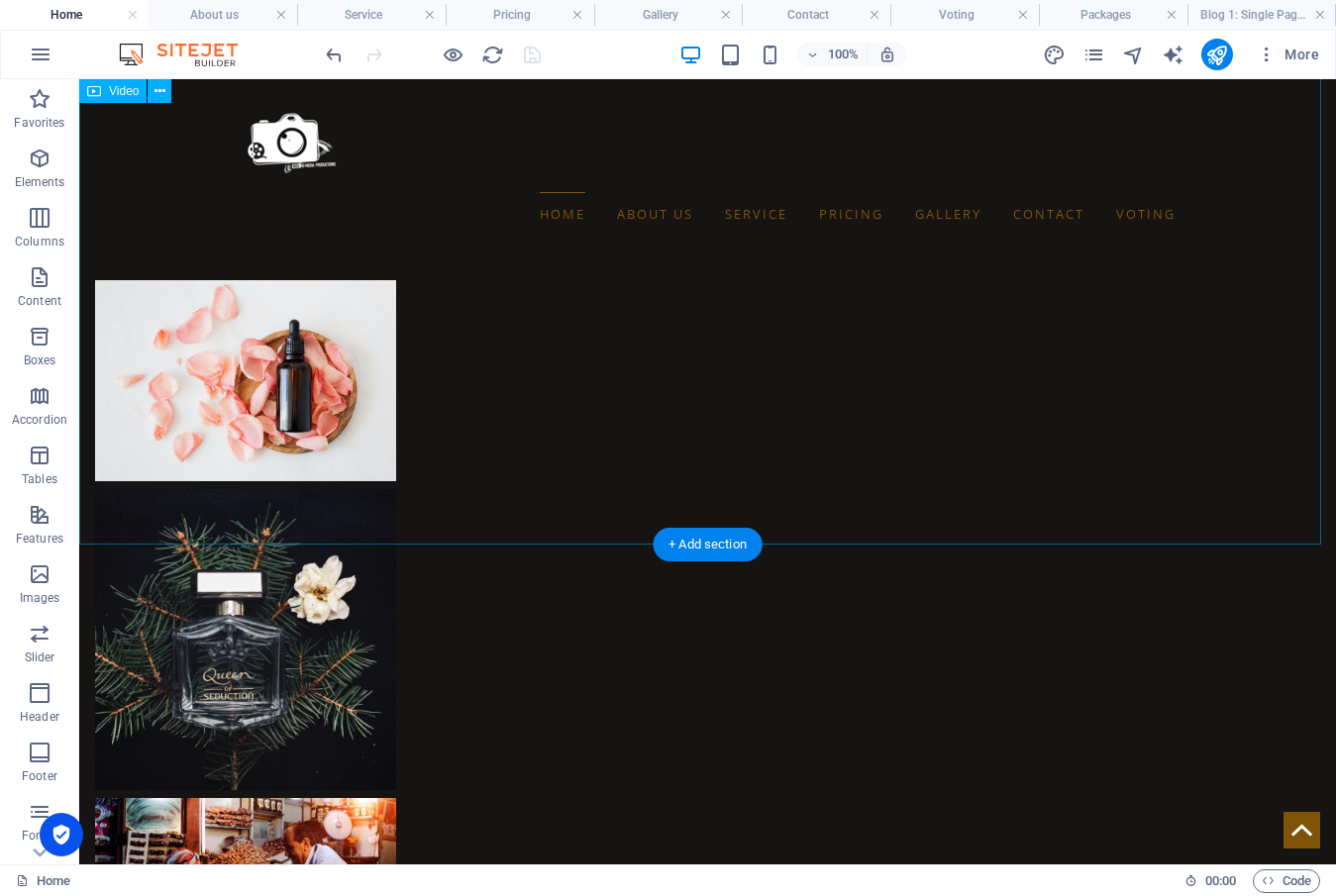 scroll, scrollTop: 1611, scrollLeft: 0, axis: vertical 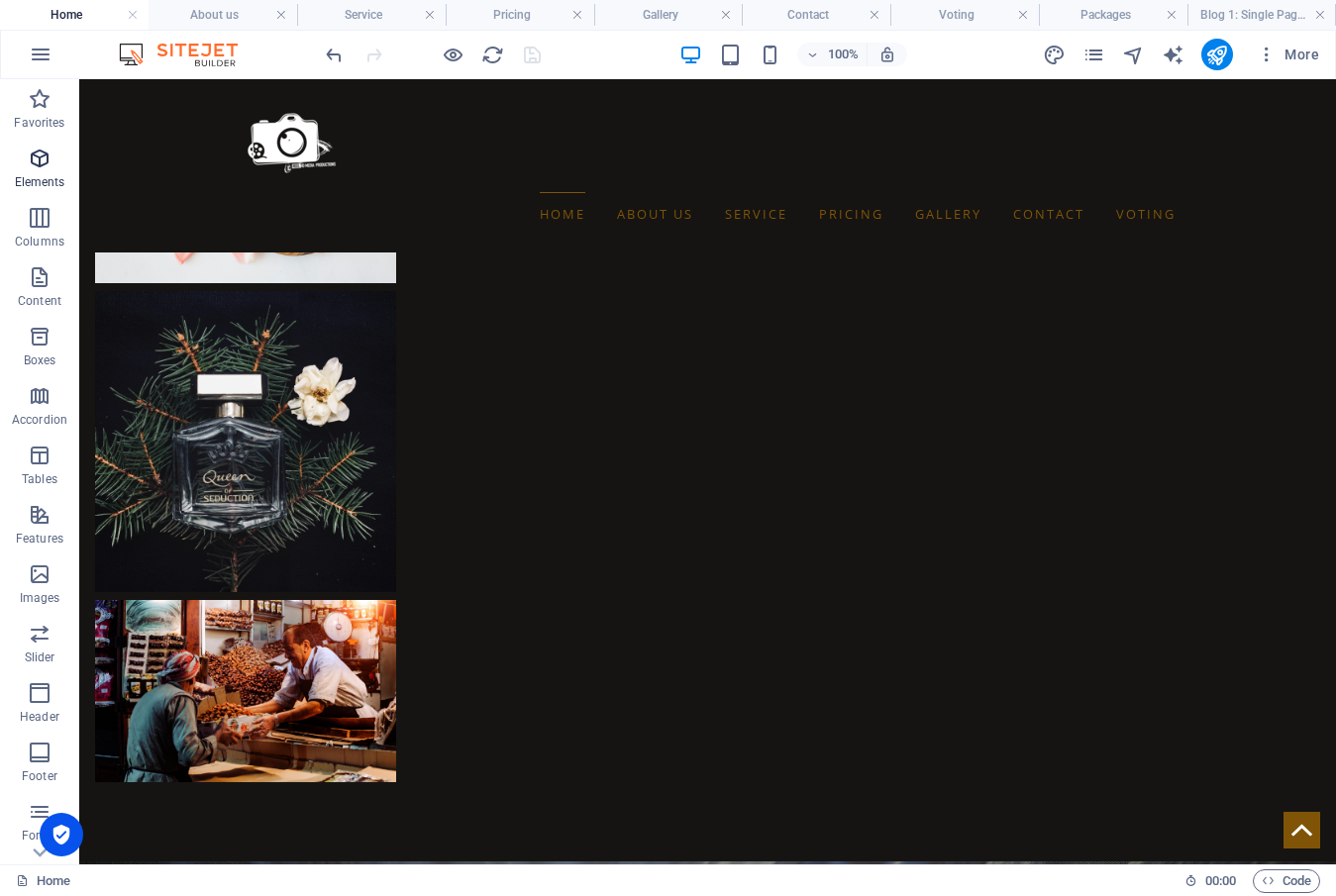 click at bounding box center (40, 158) 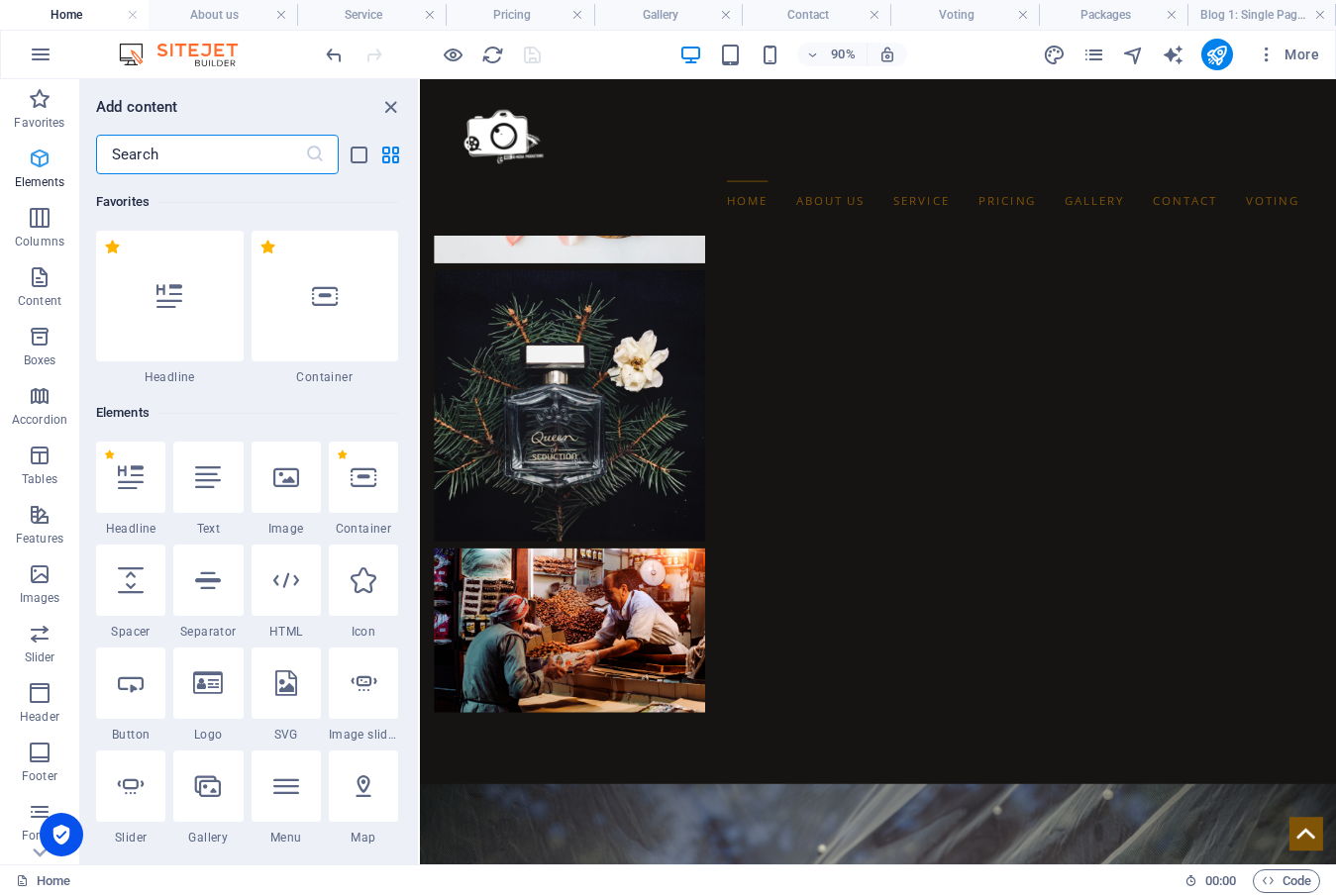 scroll, scrollTop: 211, scrollLeft: 0, axis: vertical 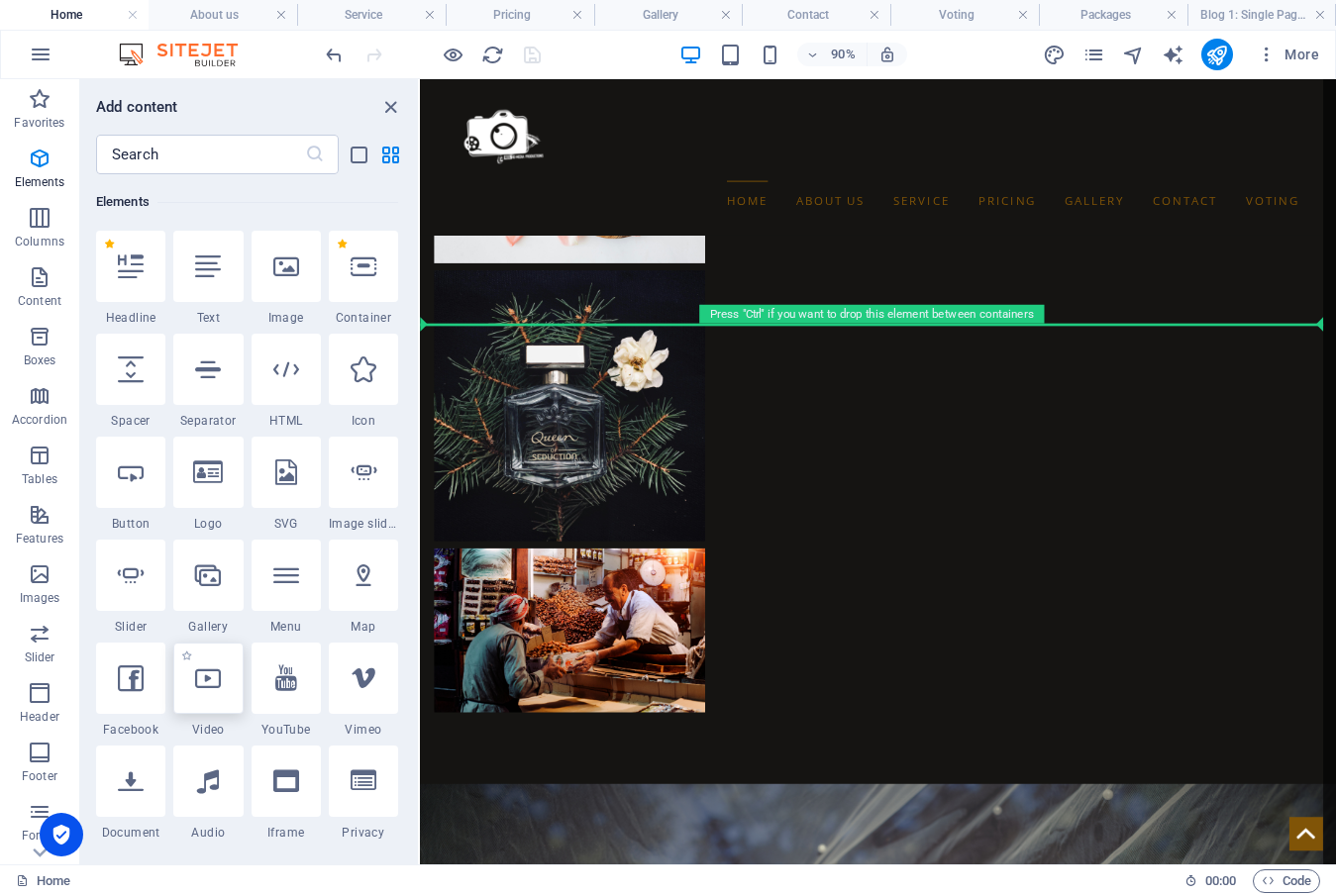 select on "%" 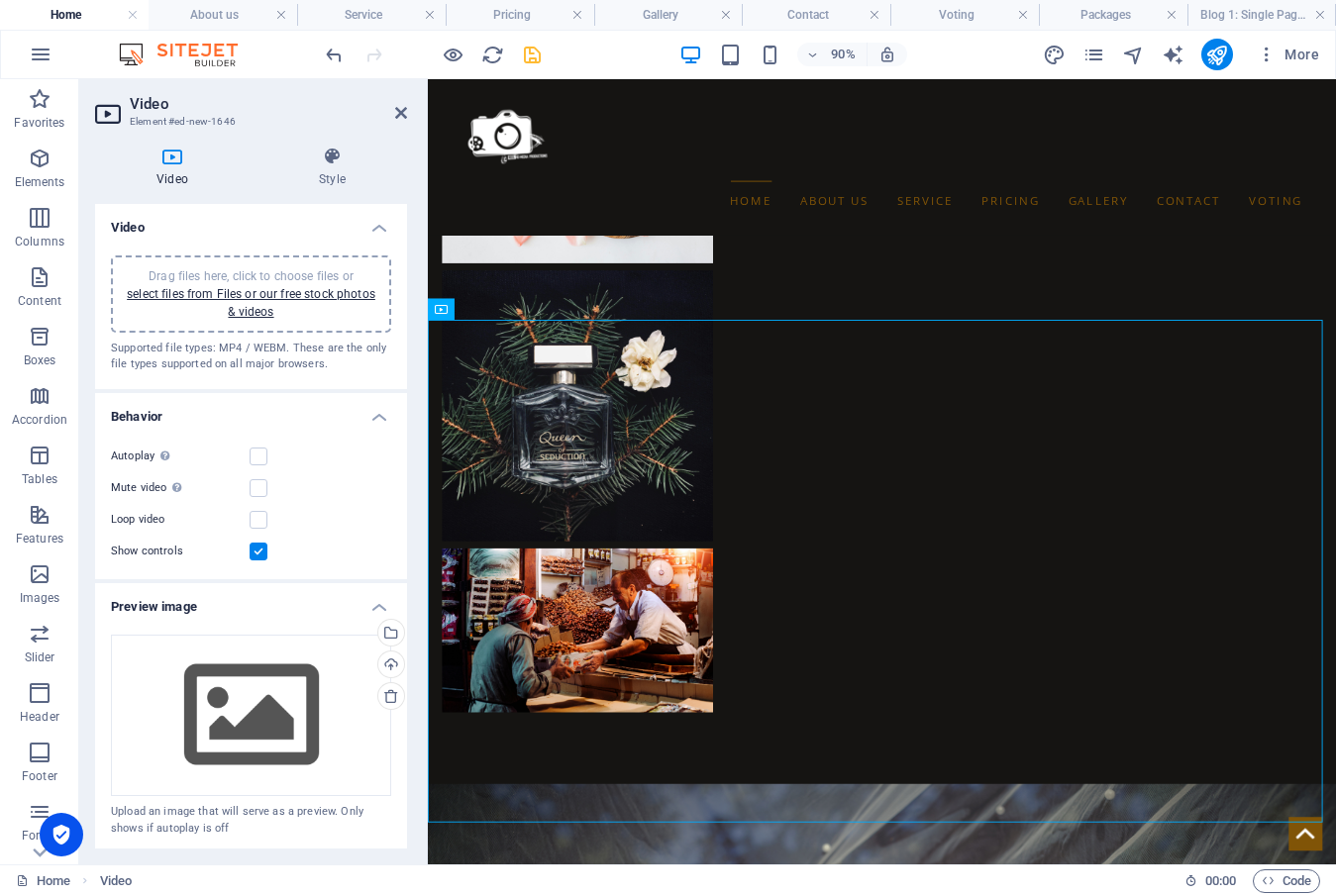 click on "Drag files here, click to choose files or select files from Files or our free stock photos & videos" at bounding box center [251, 294] 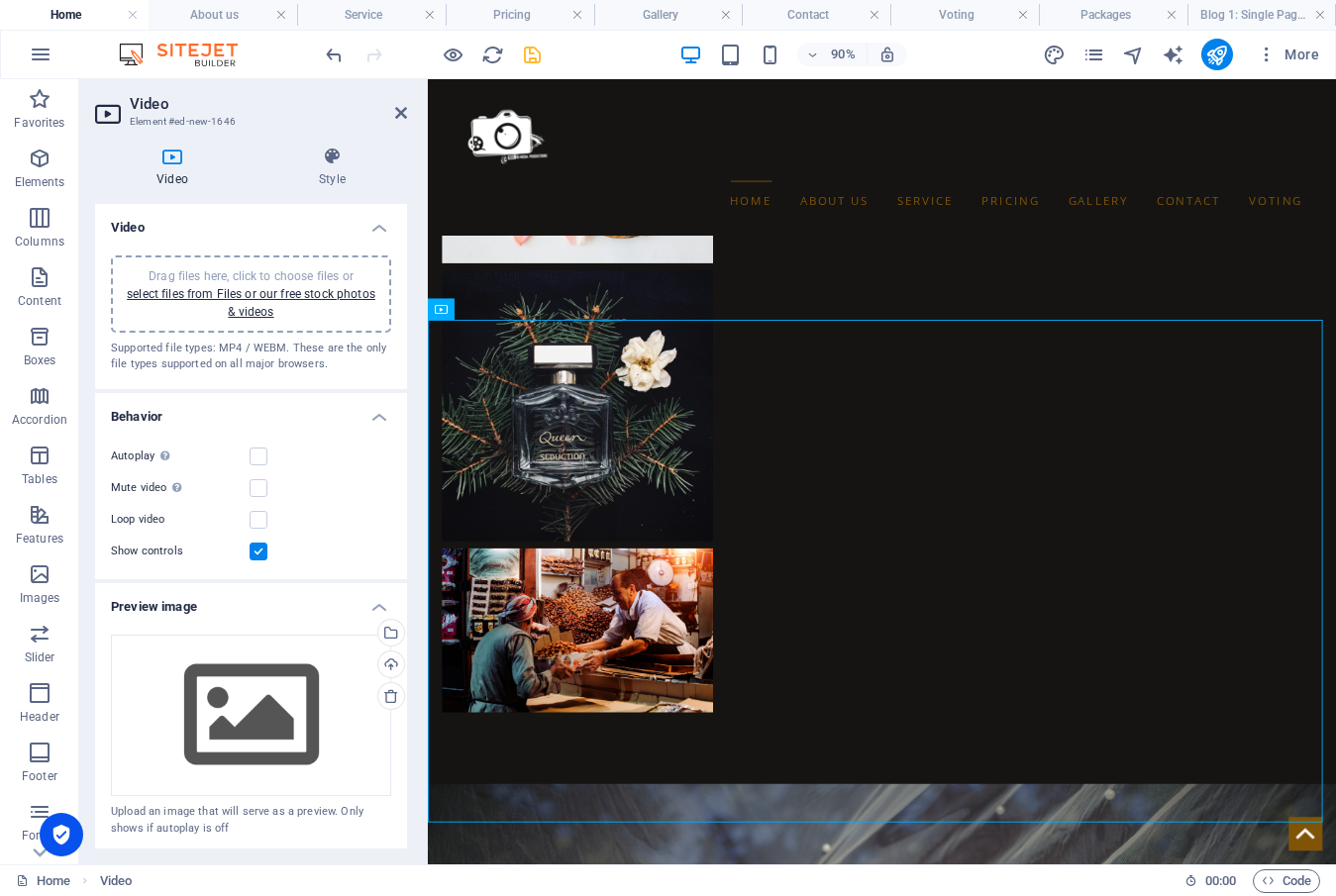 click on "Drag files here, click to choose files or select files from Files or our free stock photos & videos" at bounding box center (251, 294) 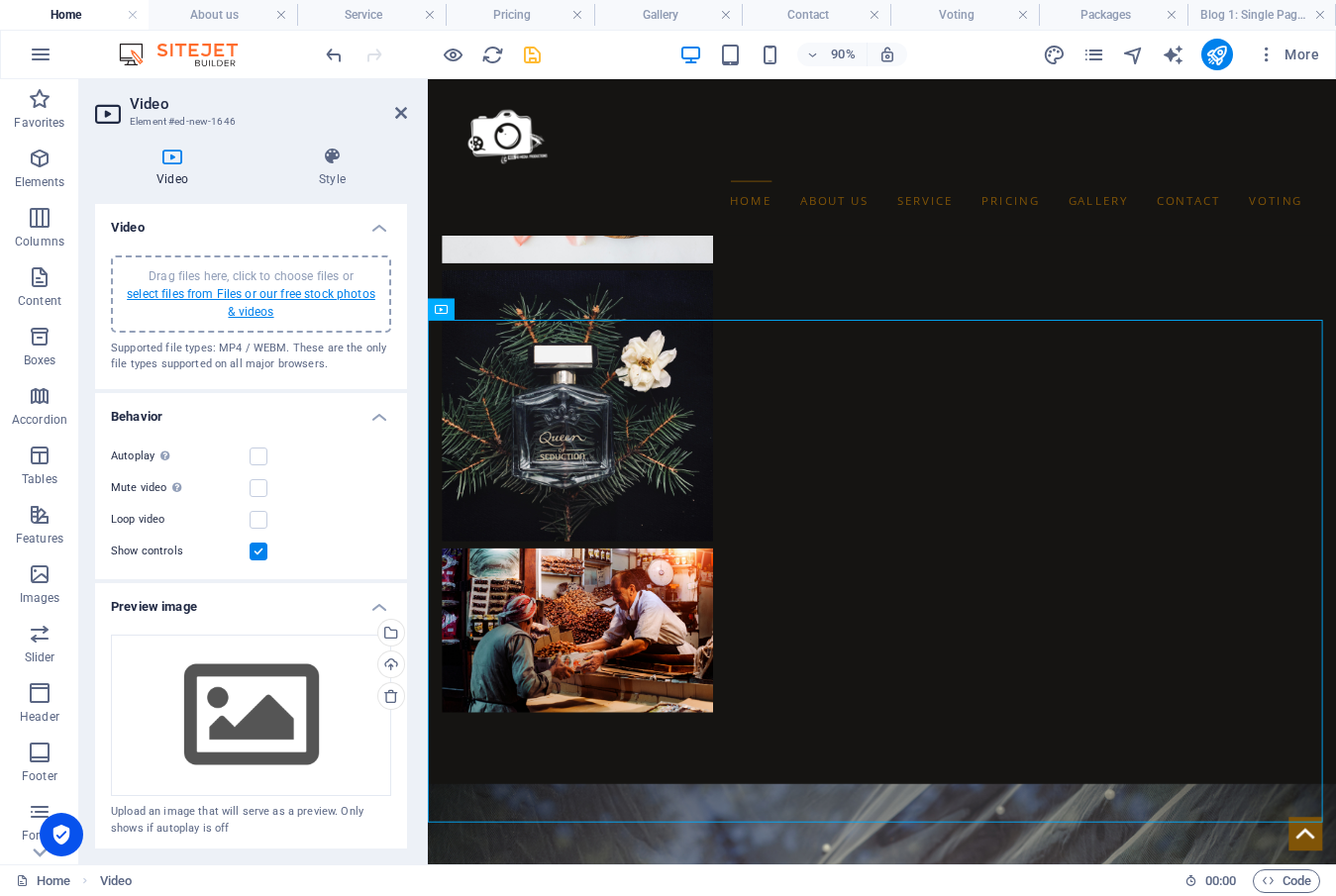 click on "select files from Files or our free stock photos & videos" at bounding box center [251, 303] 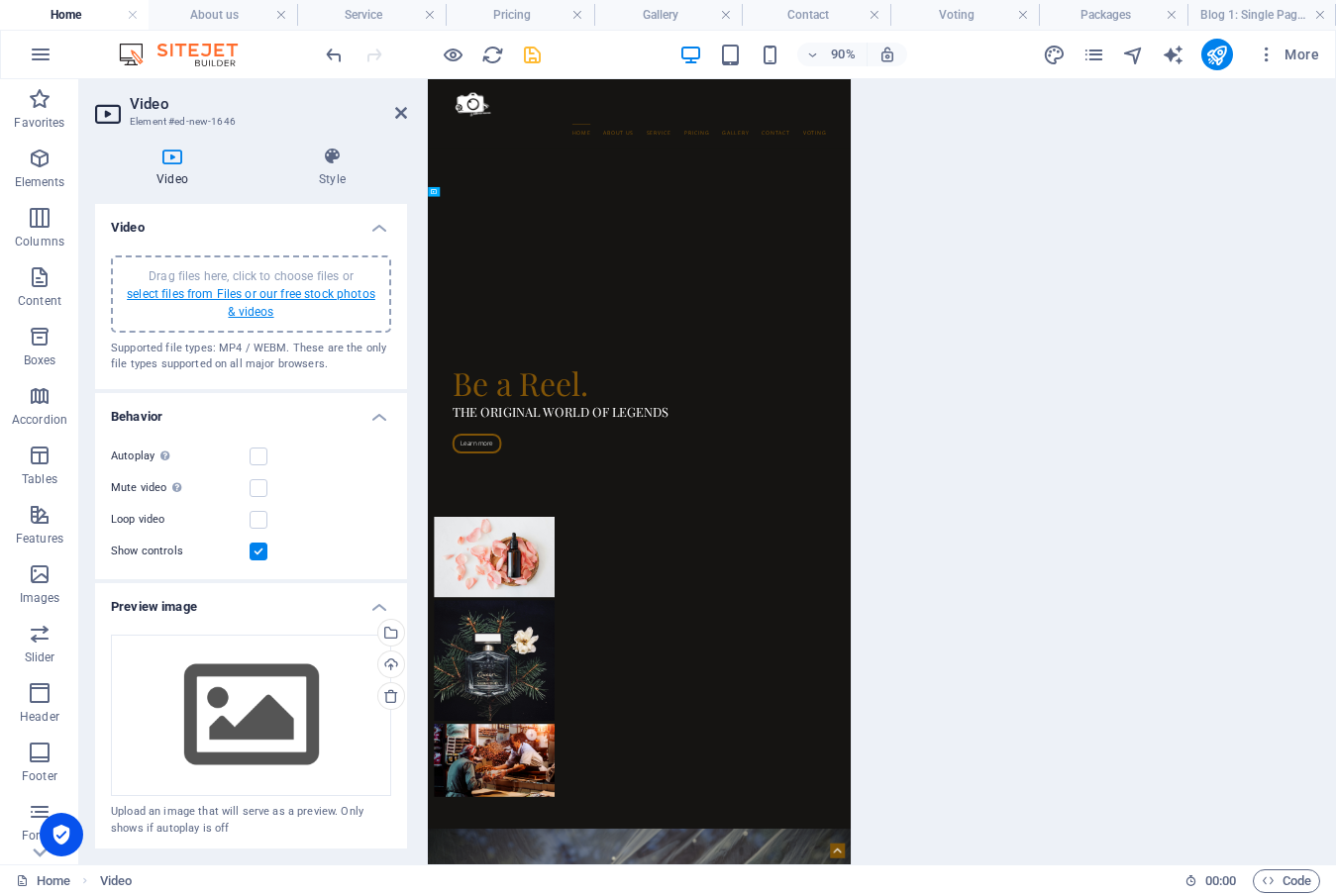 scroll, scrollTop: 2789, scrollLeft: 0, axis: vertical 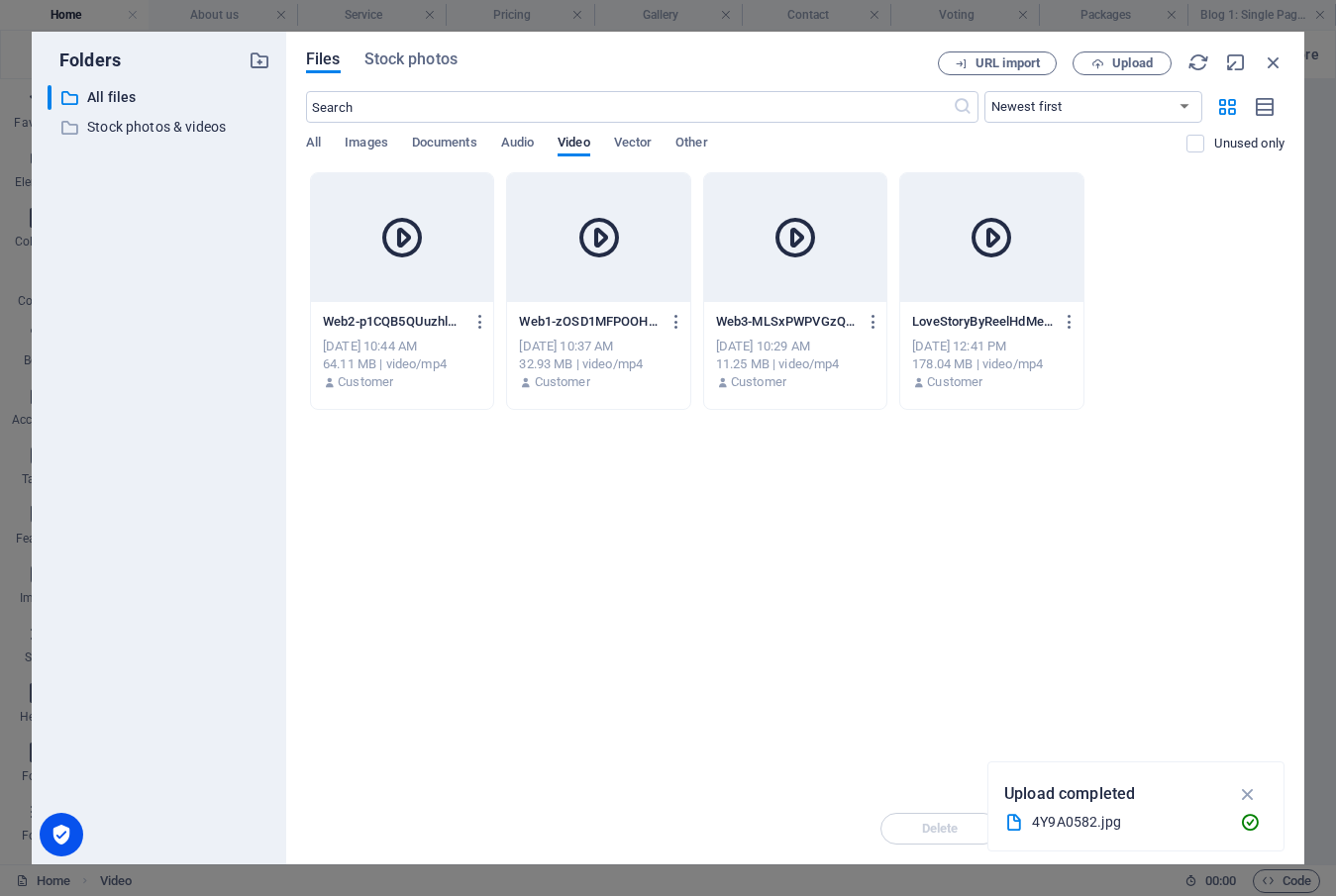click at bounding box center [402, 238] 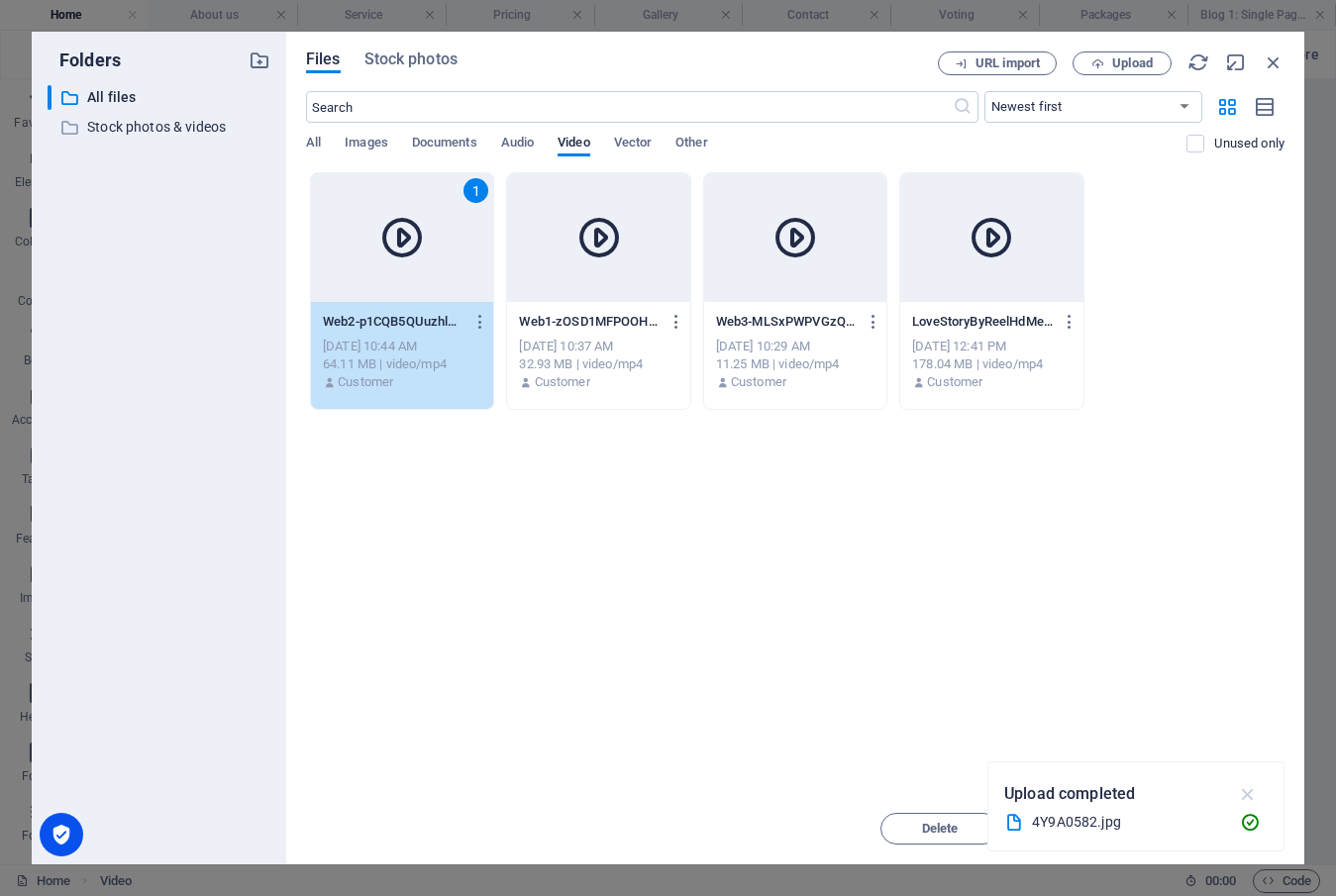 click at bounding box center (1248, 794) 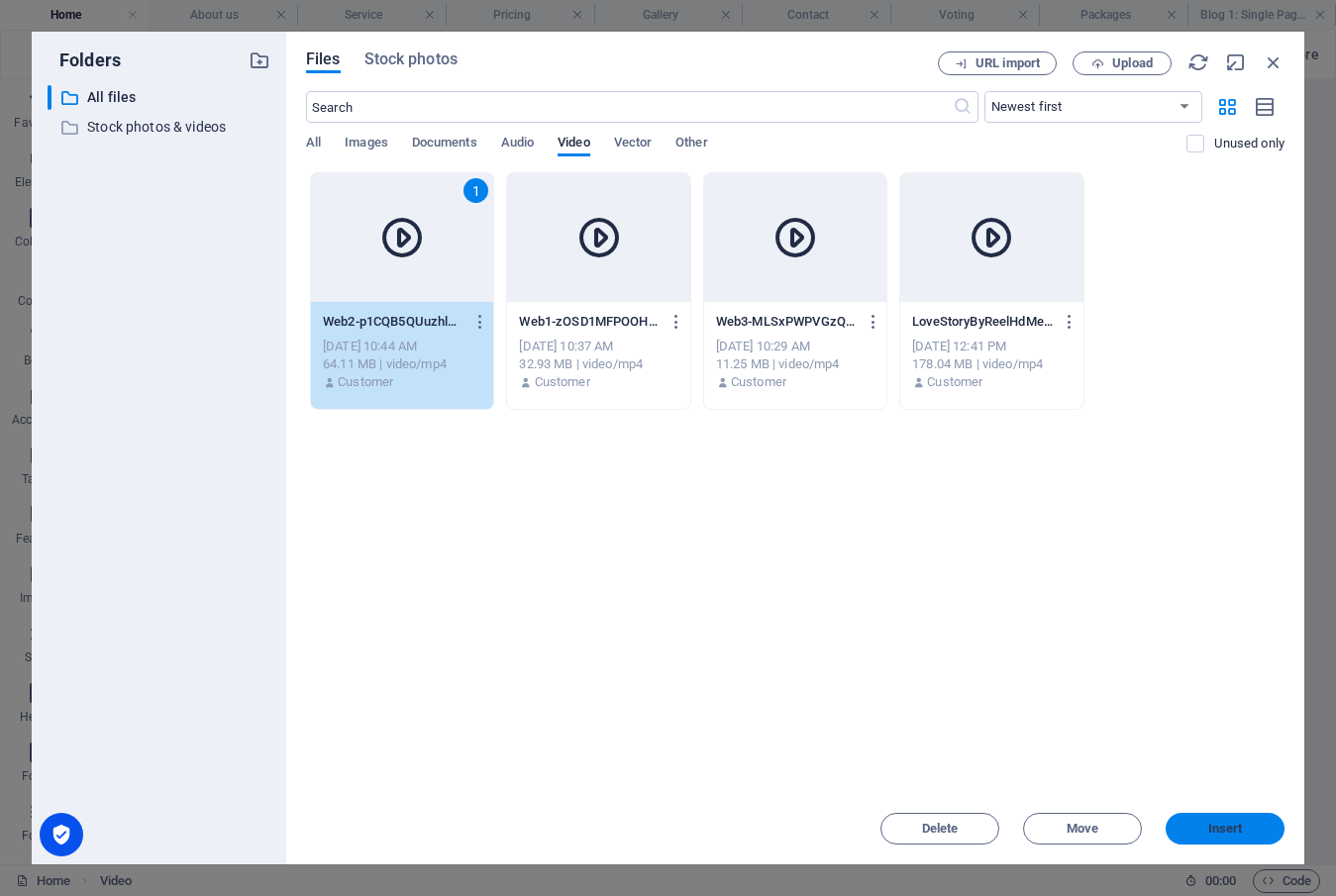 drag, startPoint x: 298, startPoint y: 745, endPoint x: 1251, endPoint y: 830, distance: 956.7832 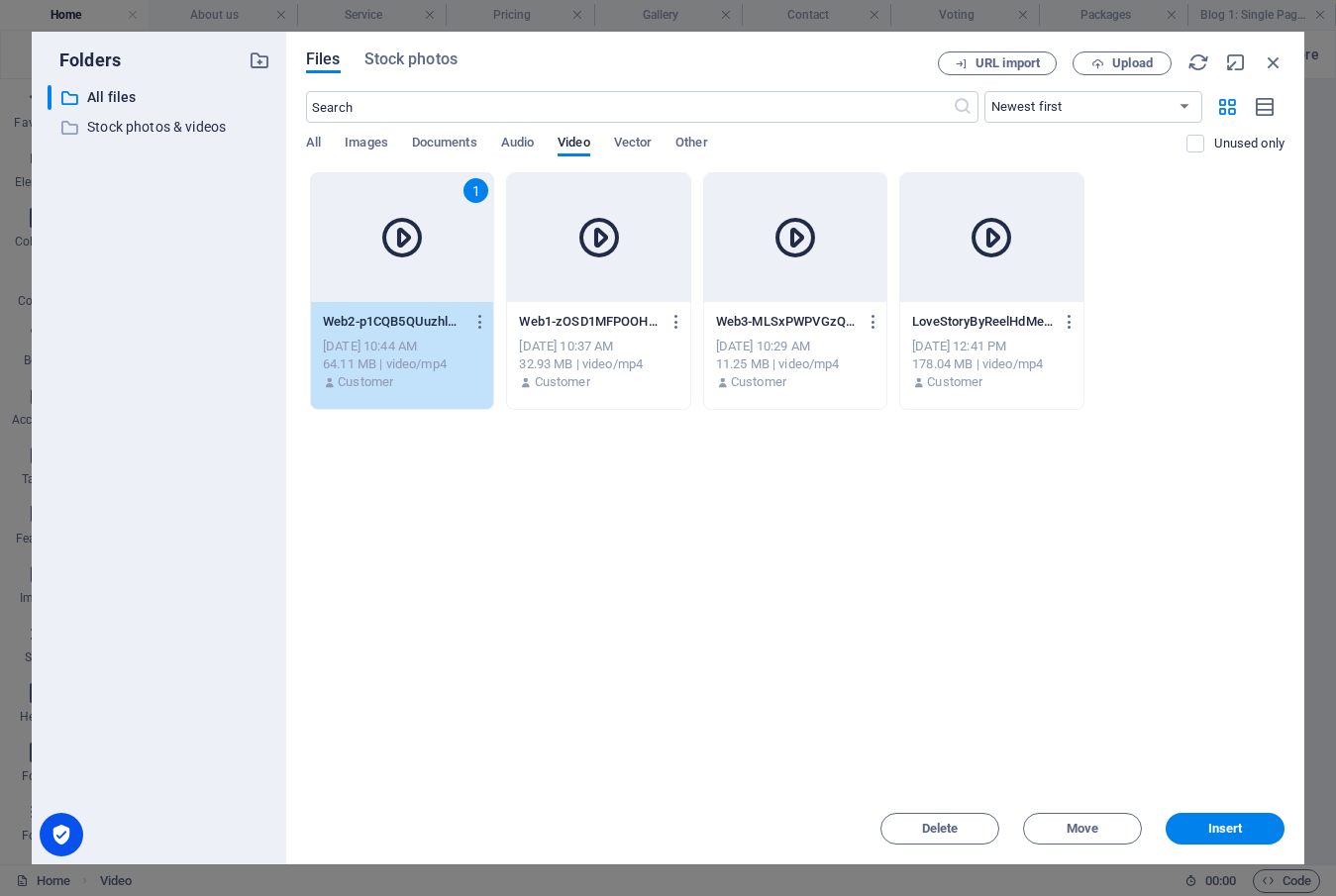scroll, scrollTop: 1698, scrollLeft: 0, axis: vertical 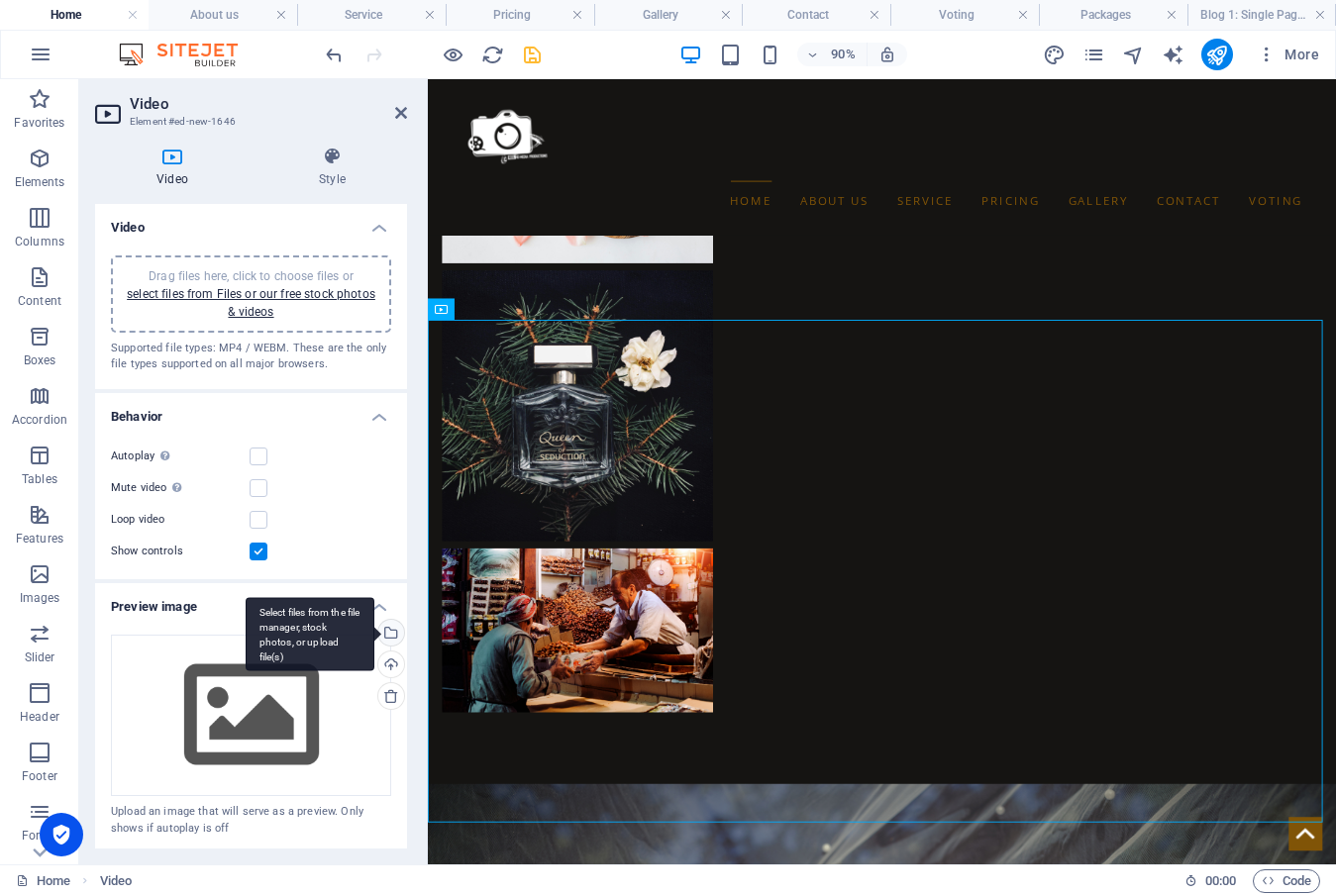 click on "Select files from the file manager, stock photos, or upload file(s)" at bounding box center [310, 634] 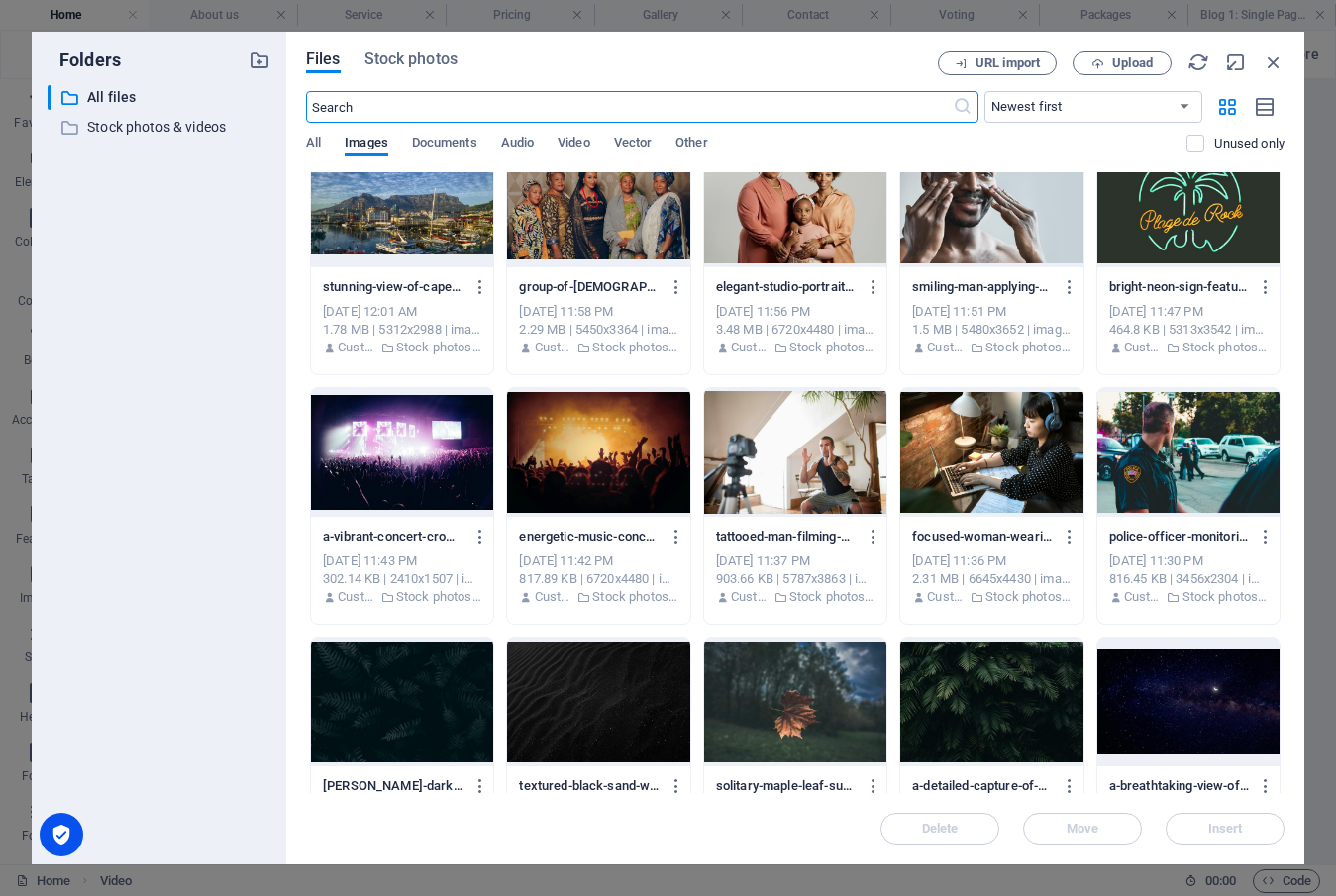scroll, scrollTop: 792, scrollLeft: 0, axis: vertical 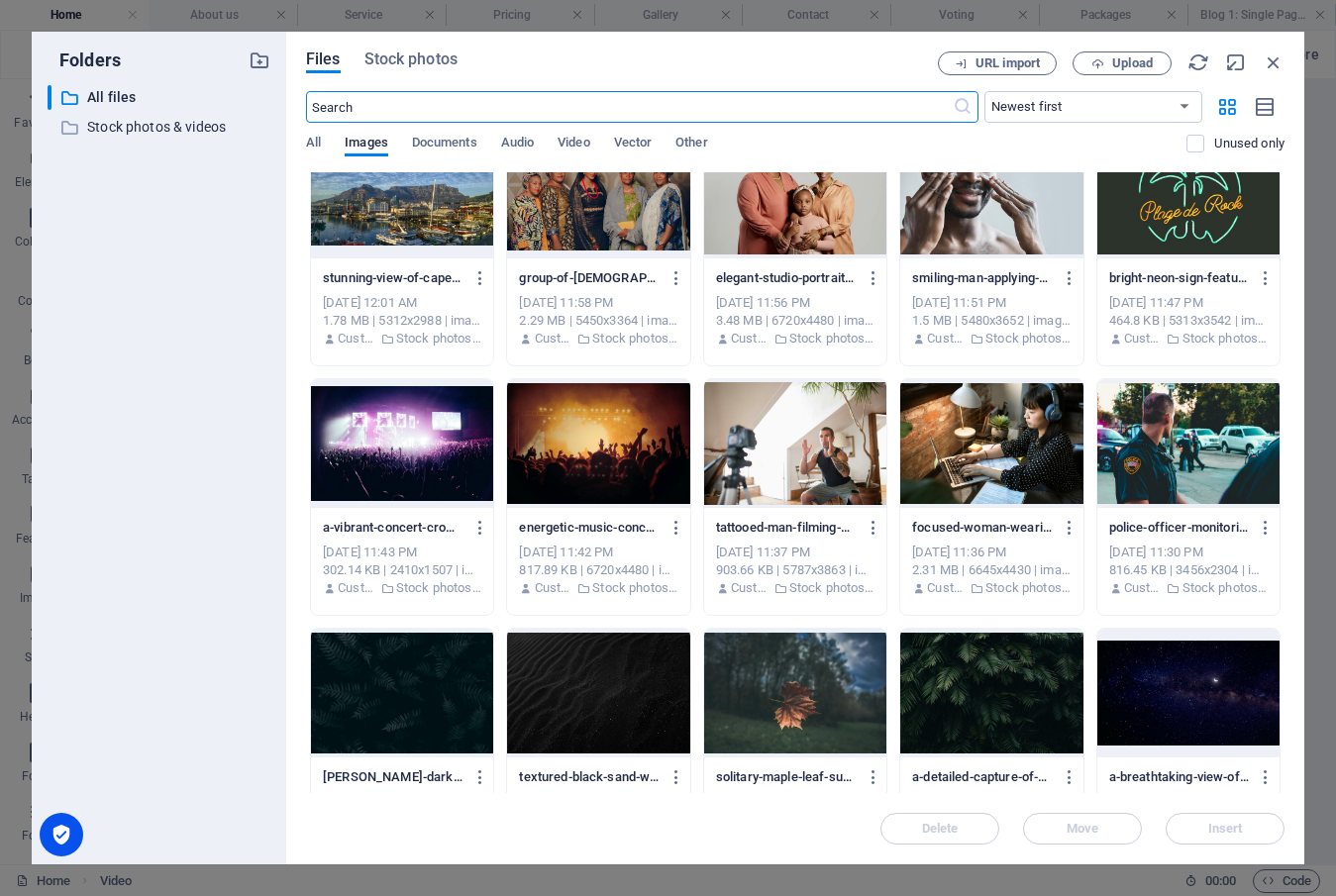 click at bounding box center (598, 444) 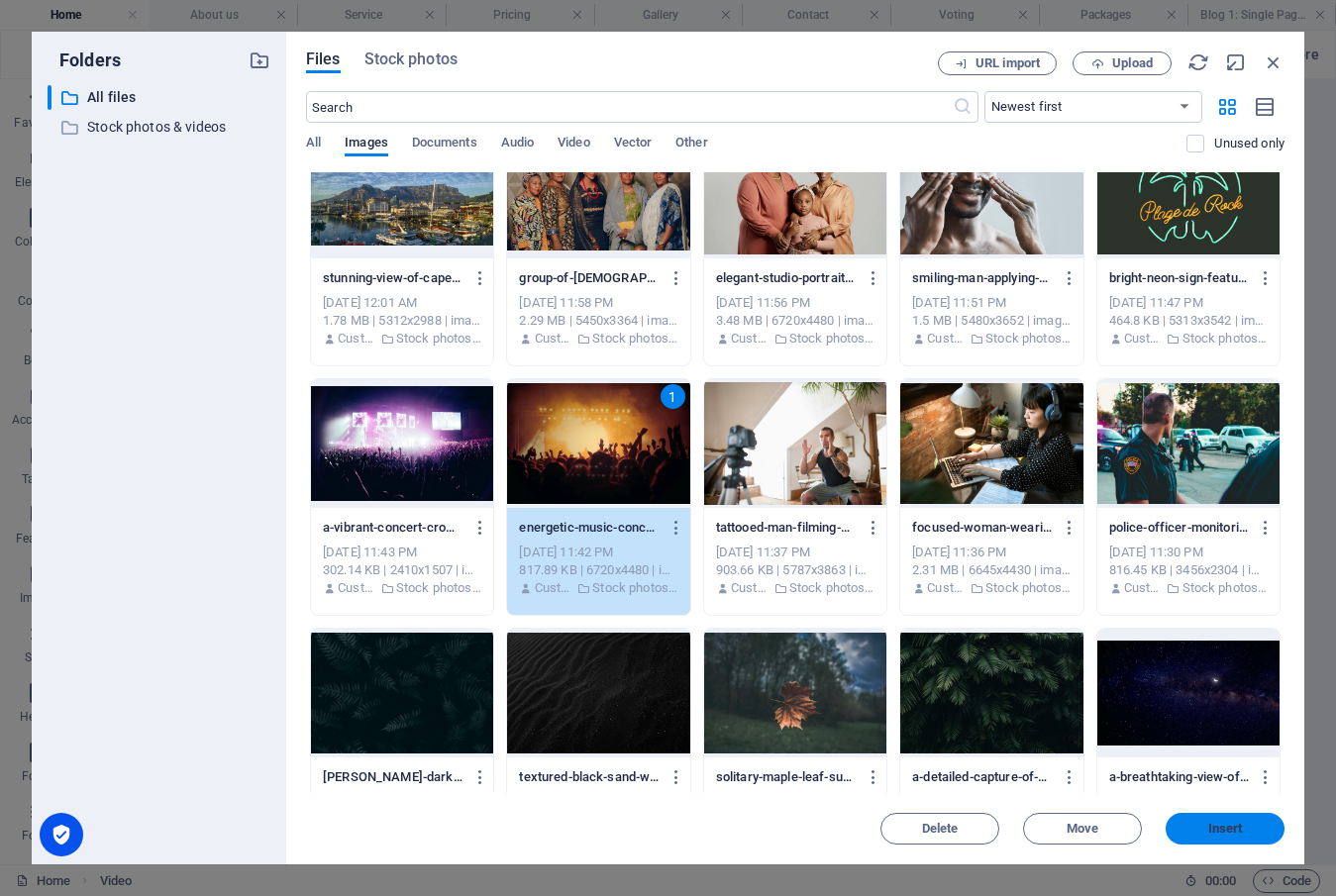 drag, startPoint x: 1245, startPoint y: 833, endPoint x: 135, endPoint y: 608, distance: 1132.5745 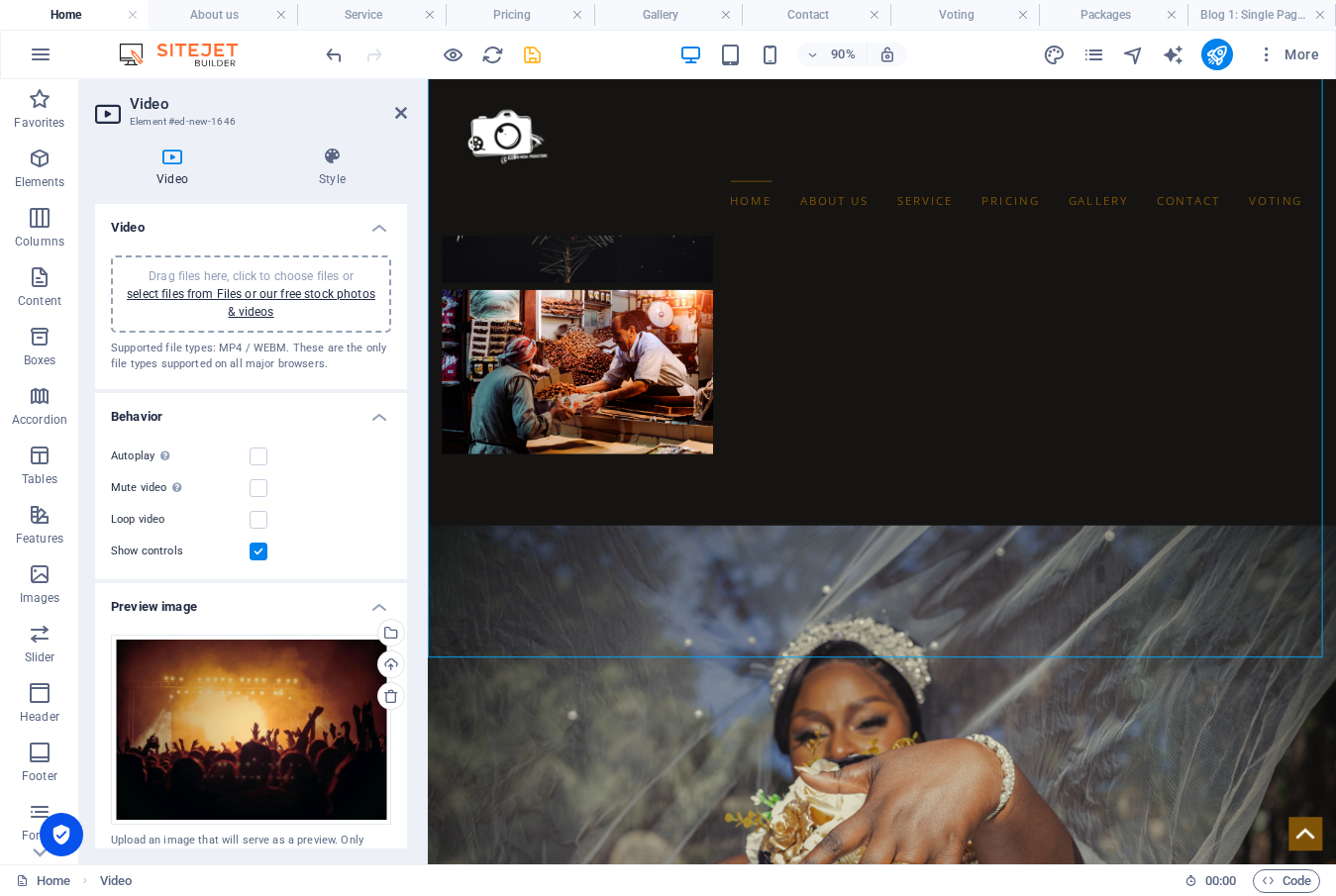 scroll, scrollTop: 1995, scrollLeft: 0, axis: vertical 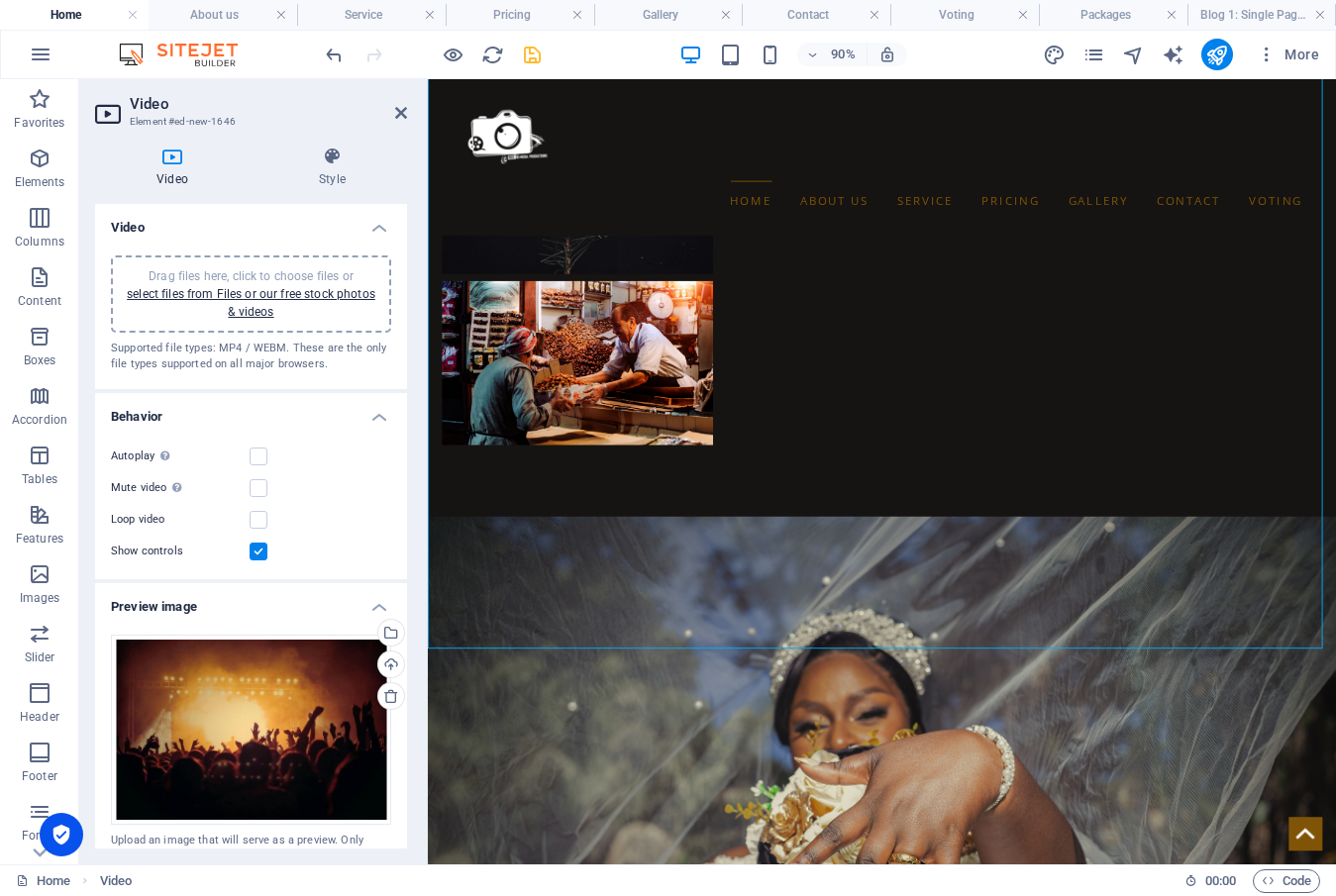 click at bounding box center (532, 54) 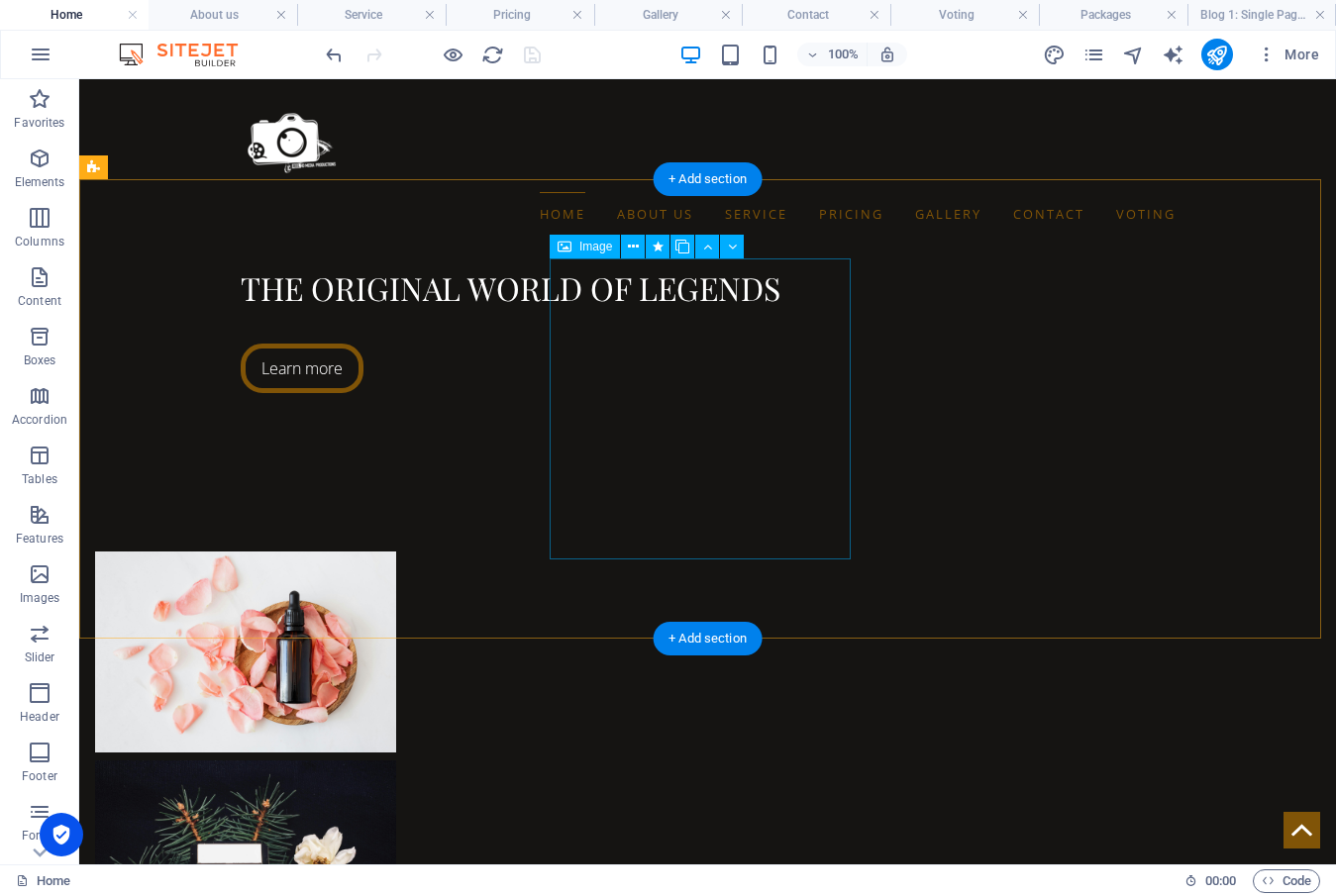 scroll, scrollTop: 759, scrollLeft: 0, axis: vertical 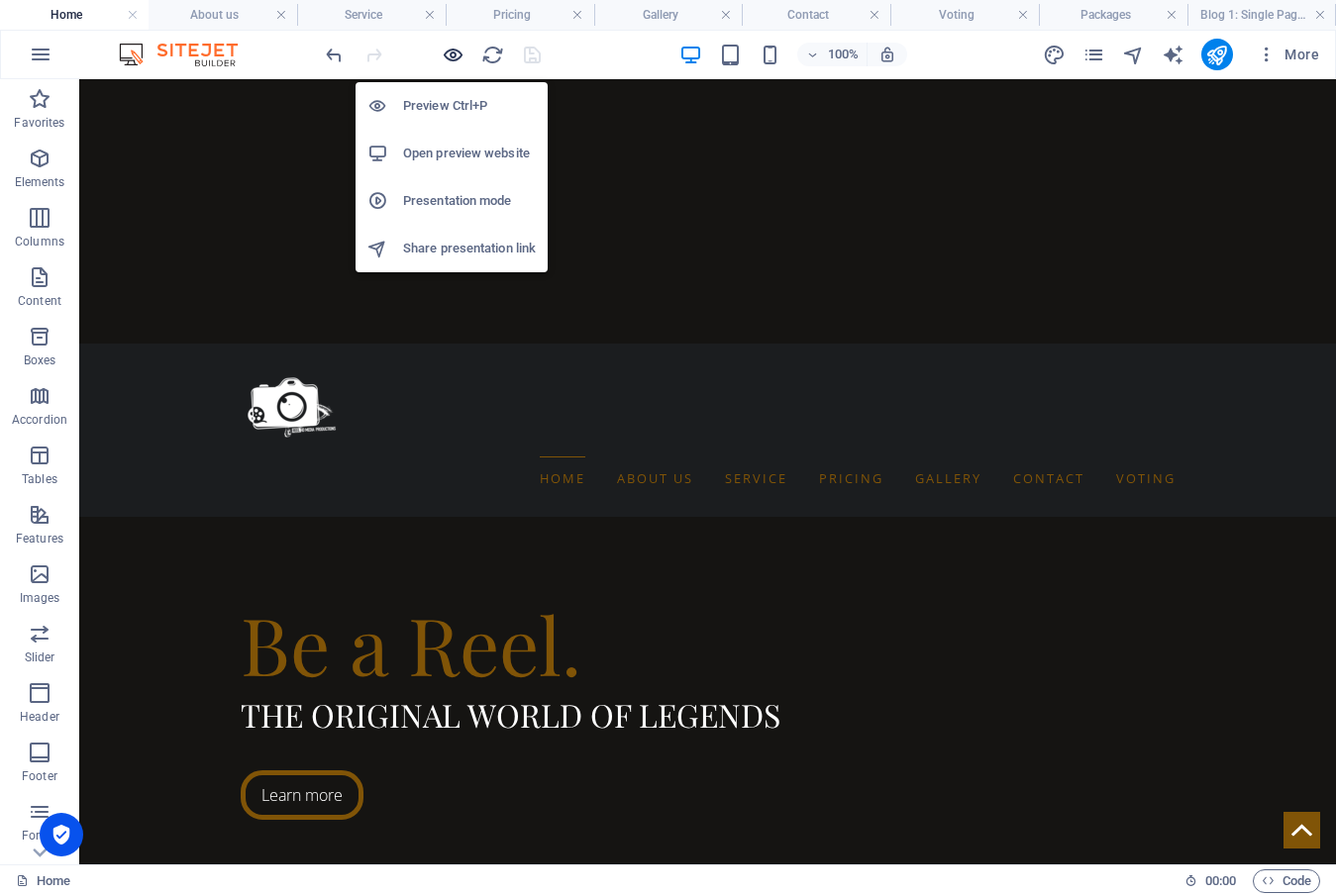 click at bounding box center [453, 54] 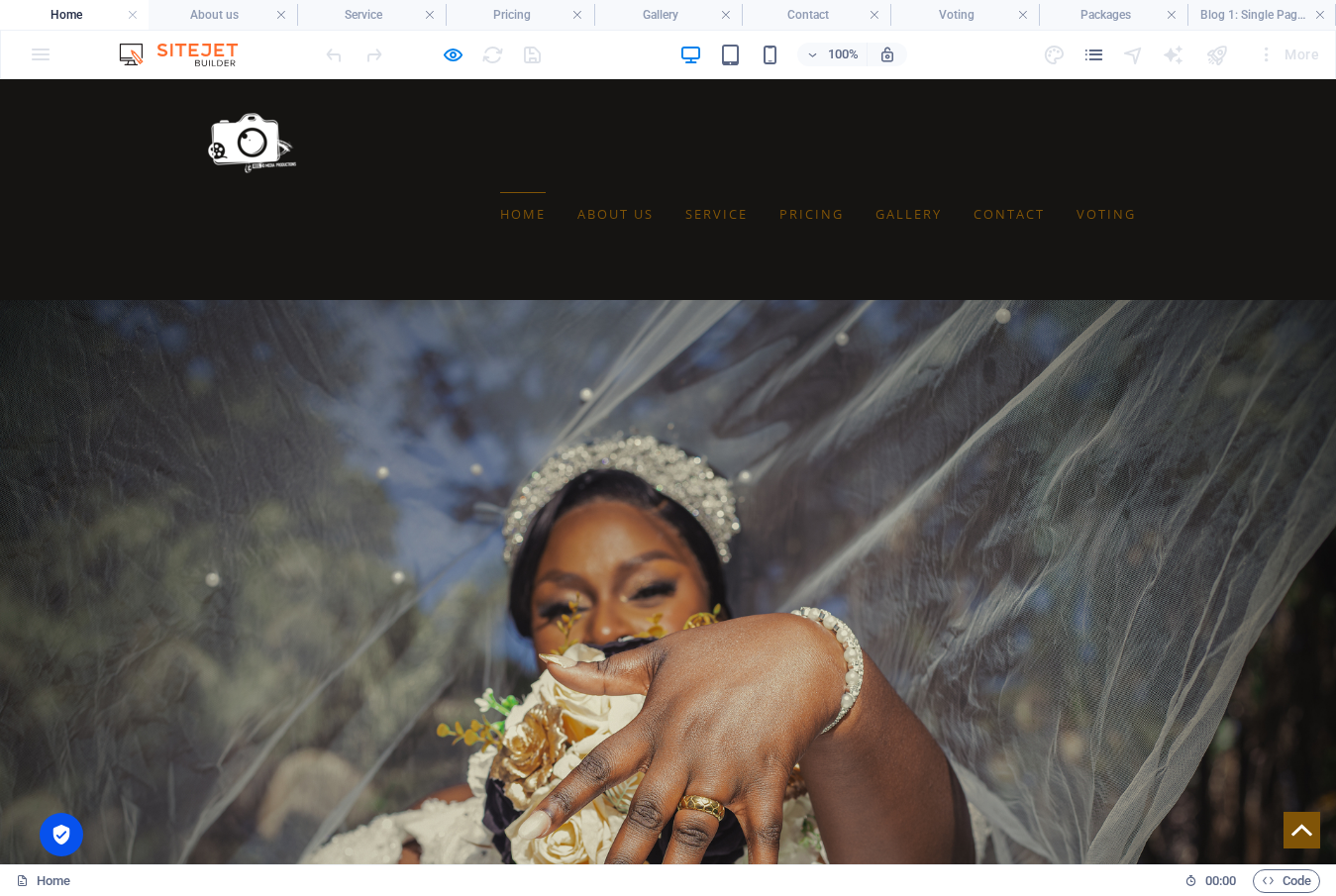 scroll, scrollTop: 2343, scrollLeft: 0, axis: vertical 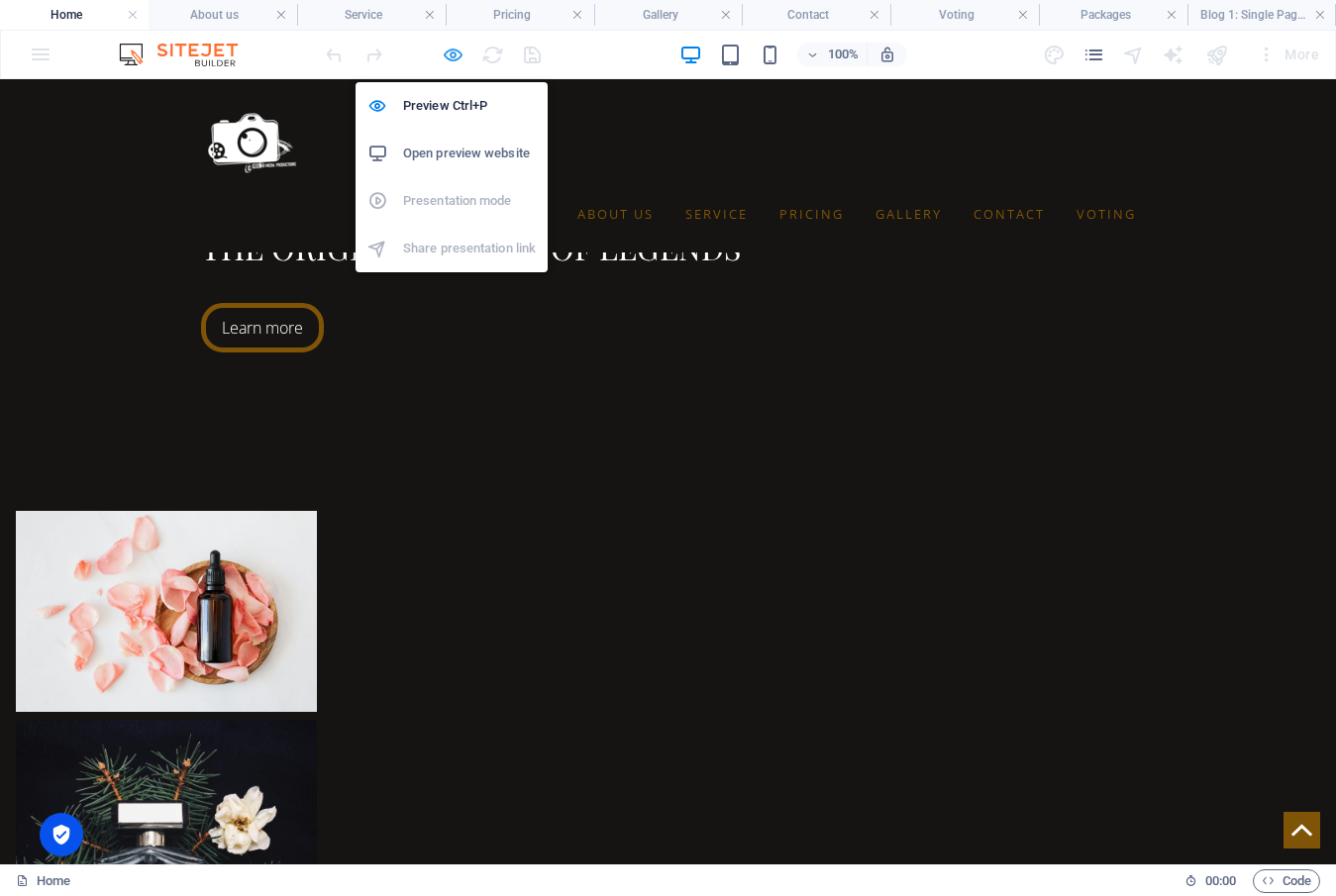 click at bounding box center (453, 54) 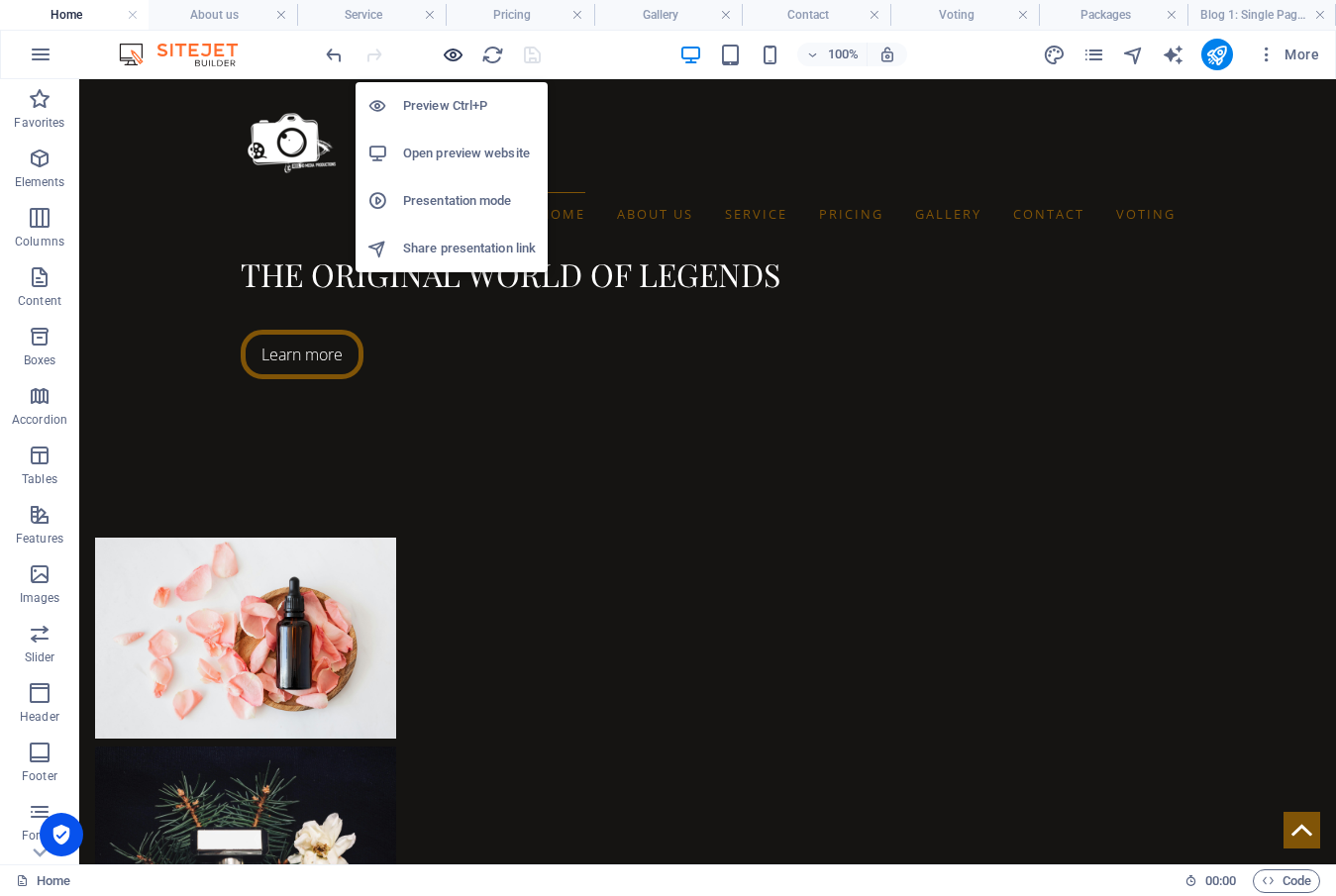 scroll, scrollTop: 1182, scrollLeft: 0, axis: vertical 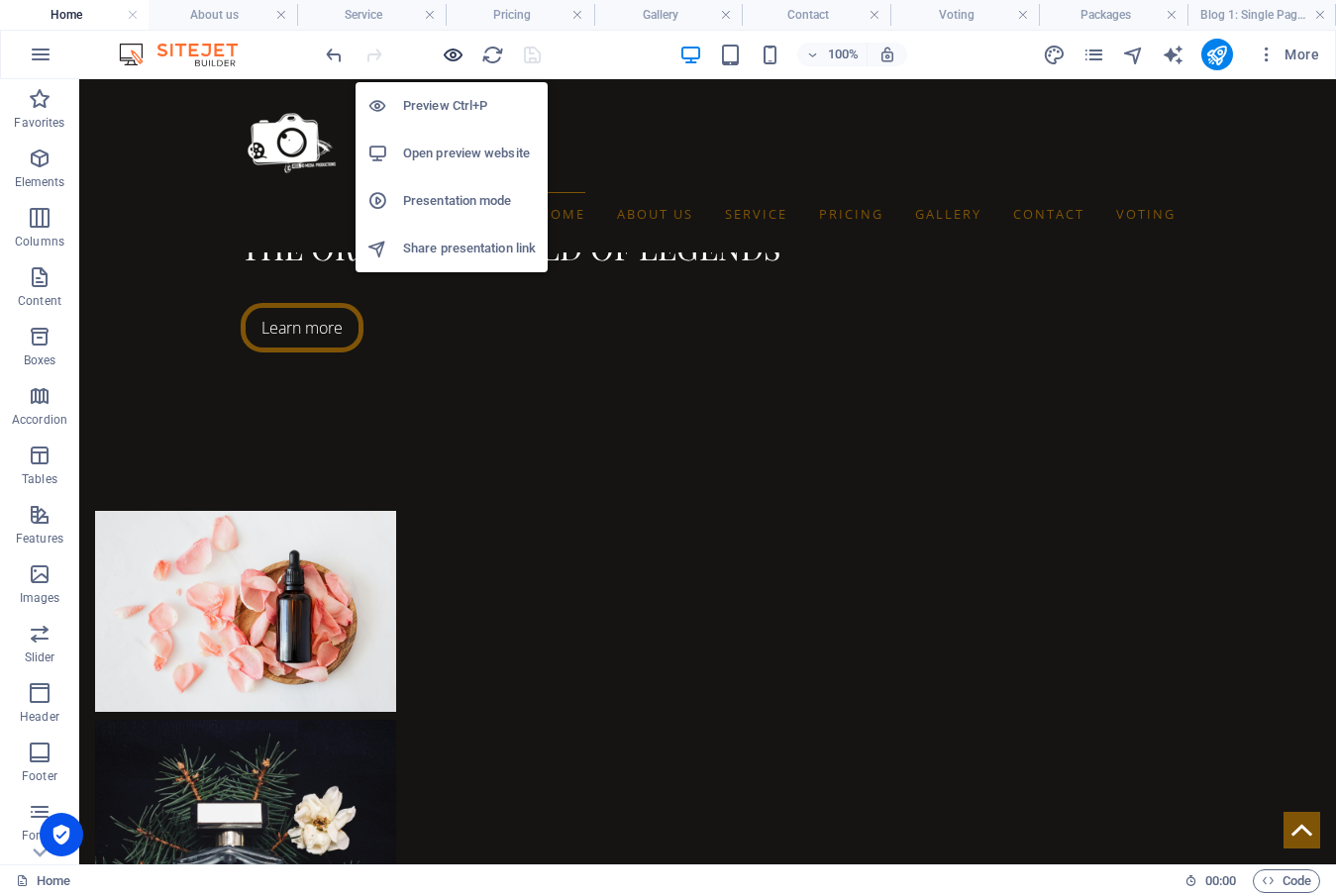 click at bounding box center (453, 54) 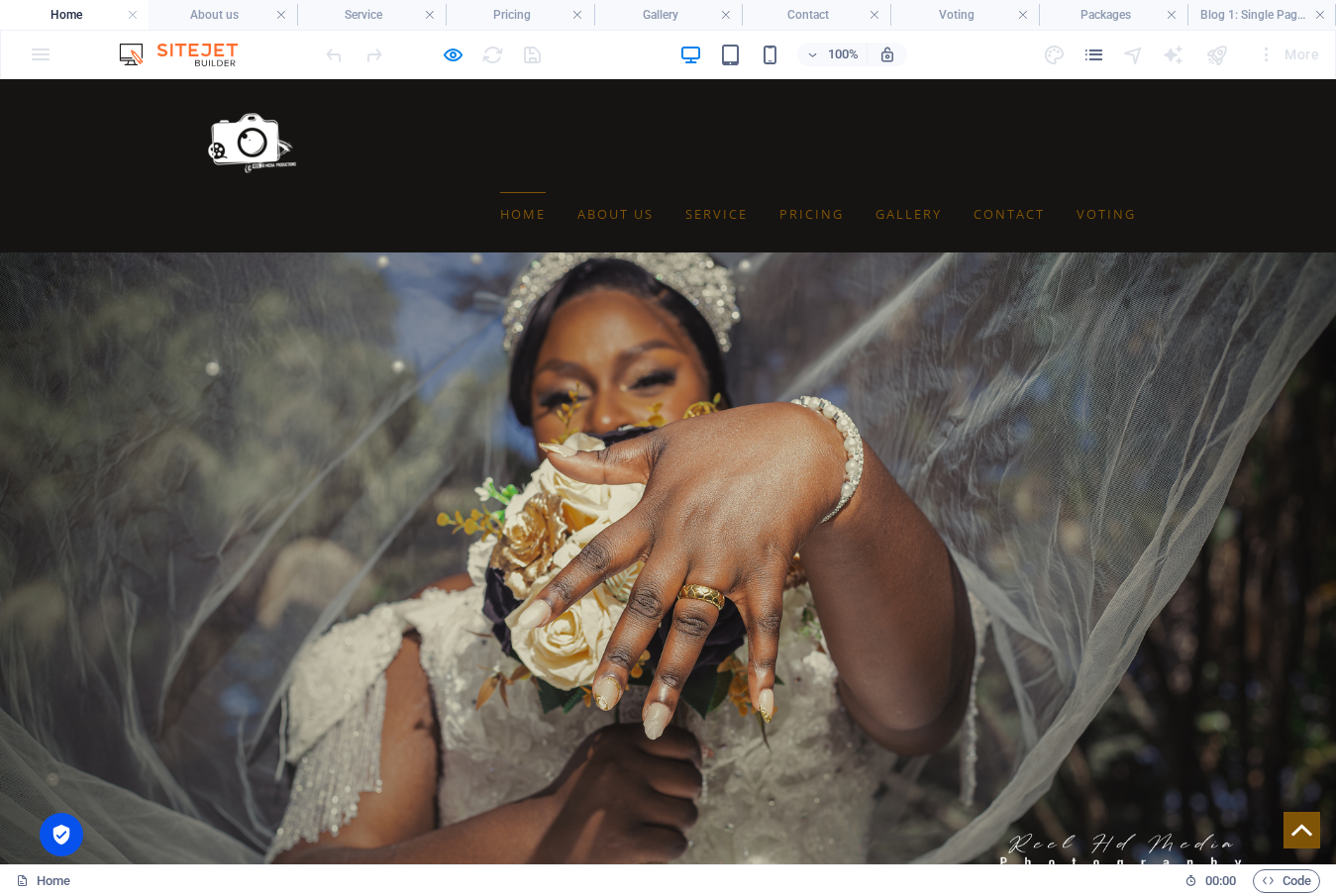 scroll, scrollTop: 2541, scrollLeft: 0, axis: vertical 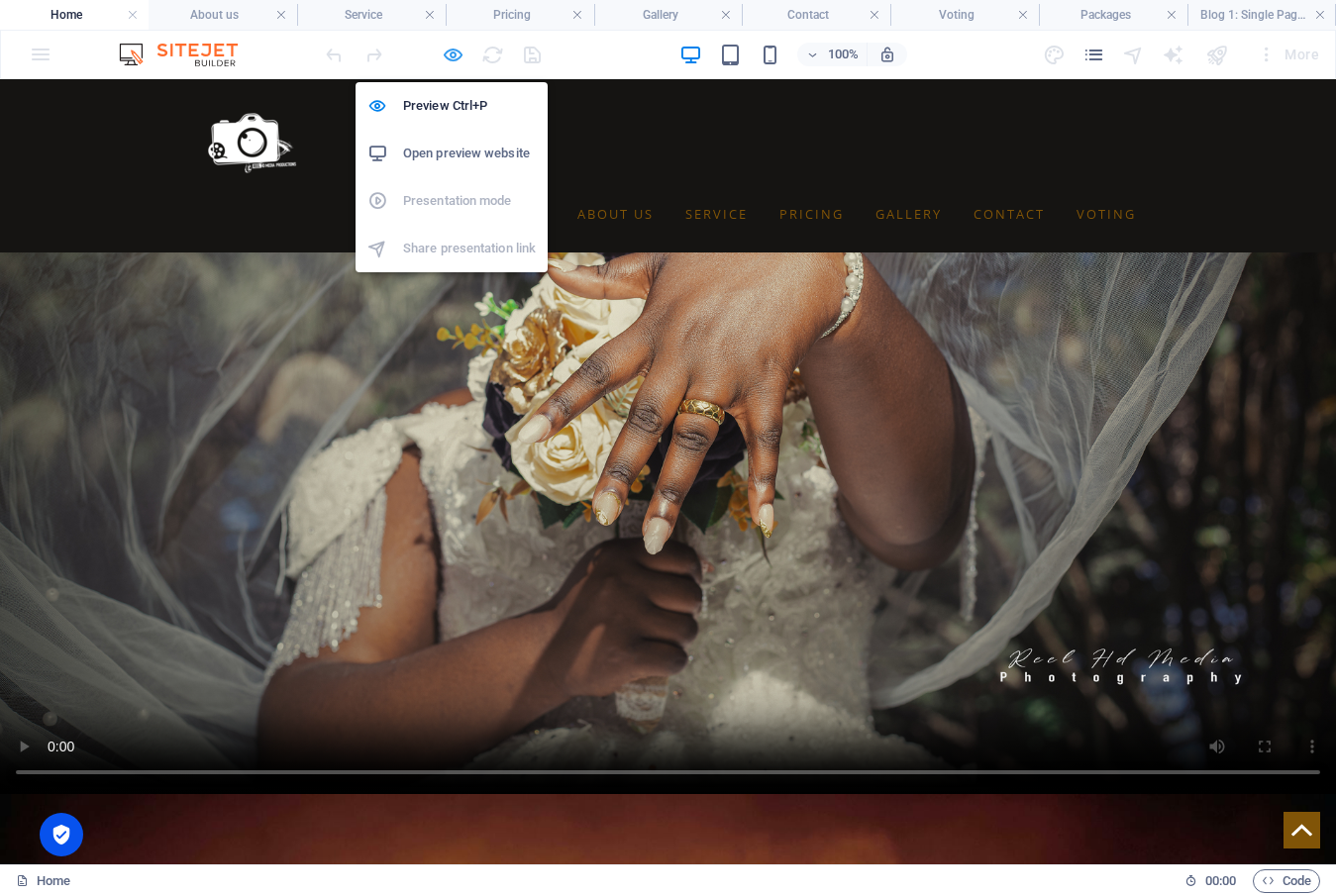 drag, startPoint x: 455, startPoint y: 54, endPoint x: 475, endPoint y: 3, distance: 54.7814 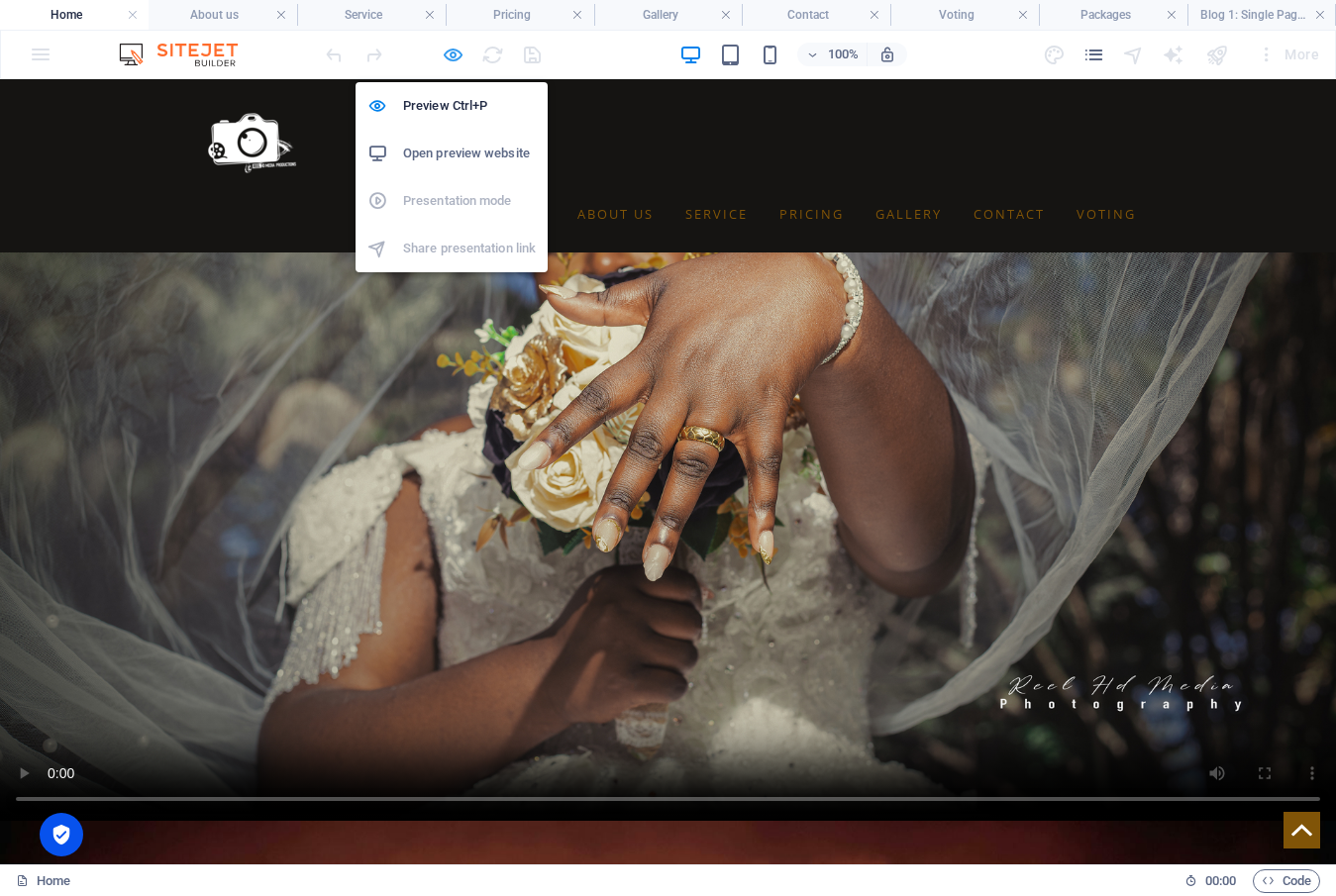 scroll, scrollTop: 2524, scrollLeft: 0, axis: vertical 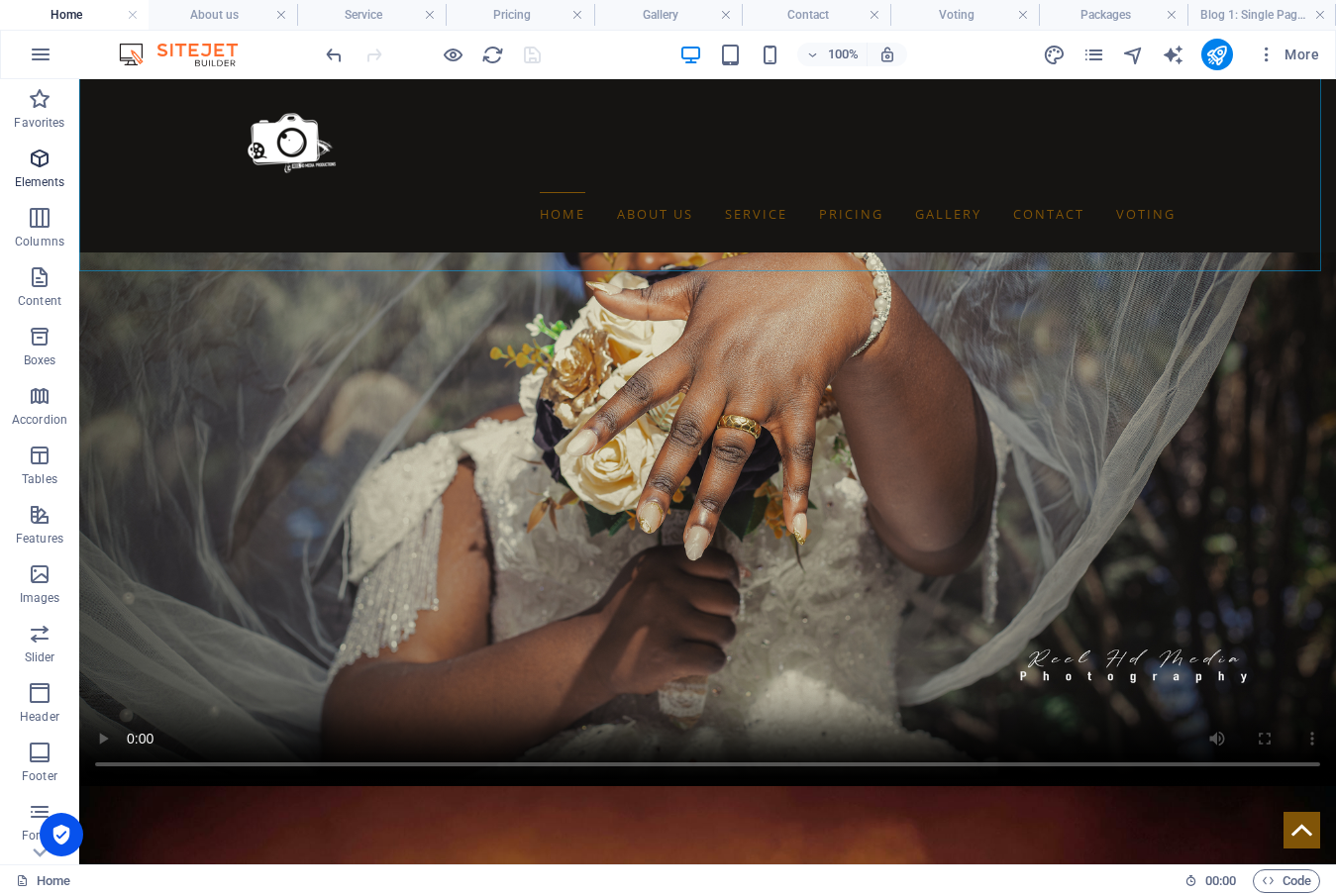 click at bounding box center [40, 158] 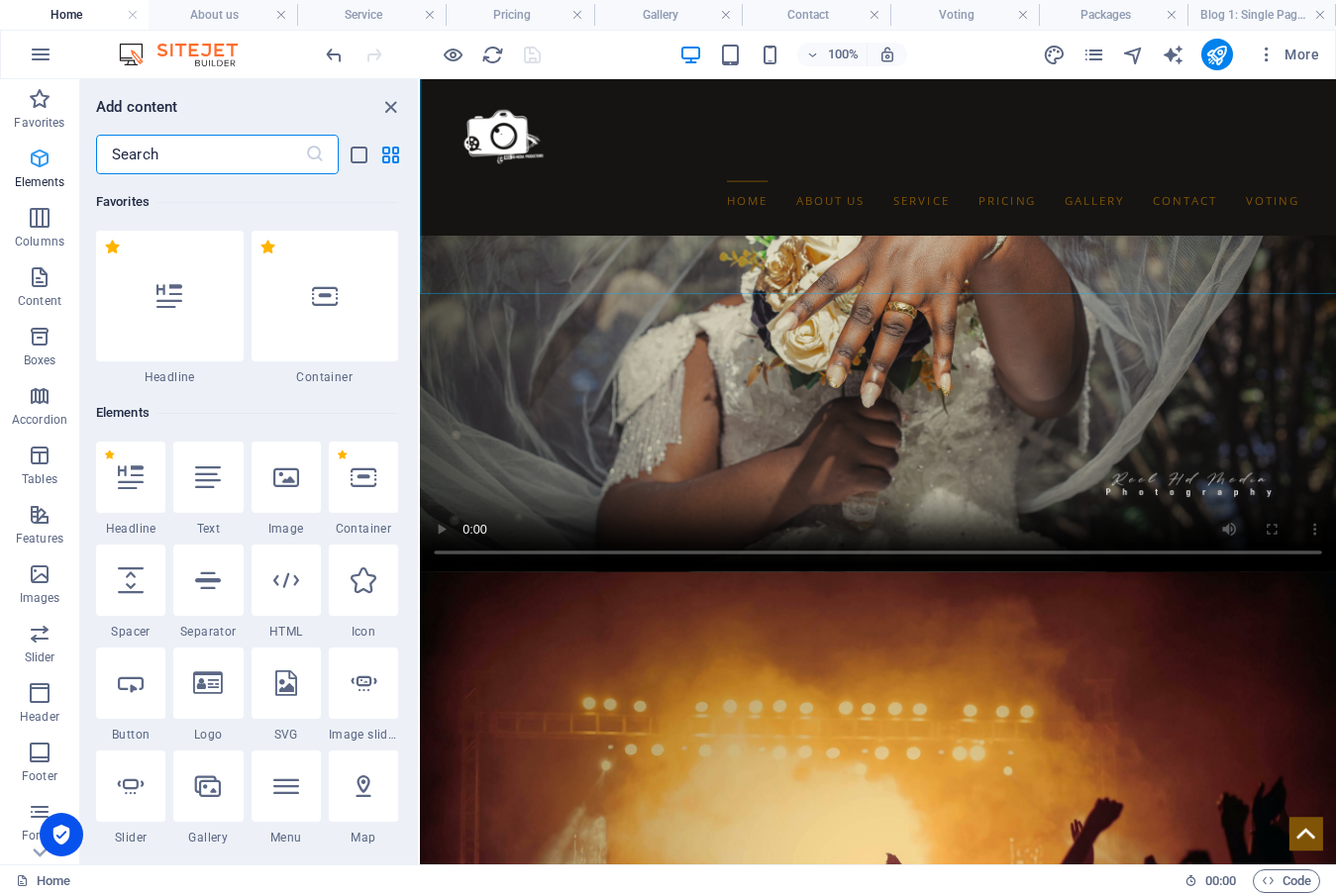 scroll, scrollTop: 2477, scrollLeft: 0, axis: vertical 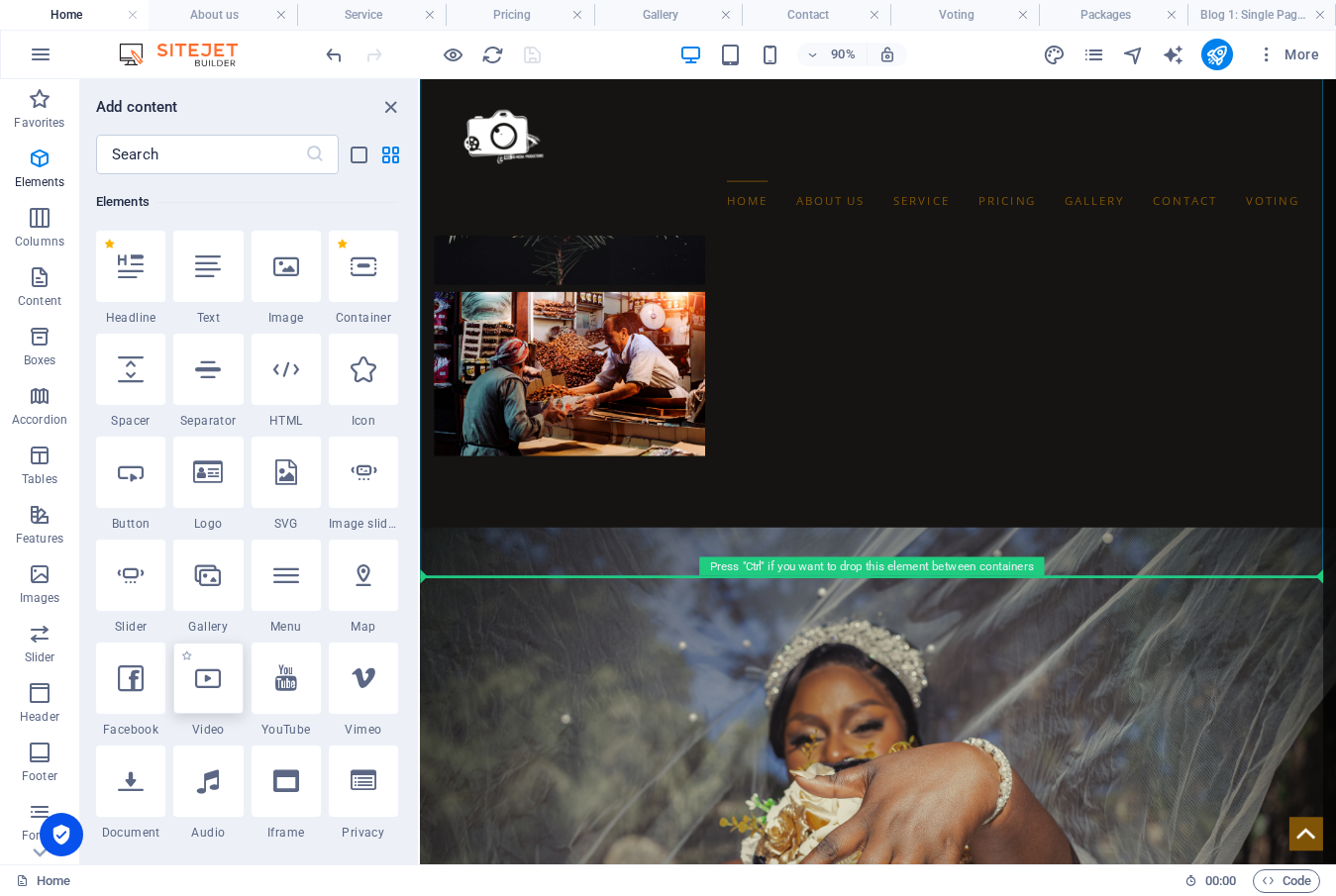 select on "%" 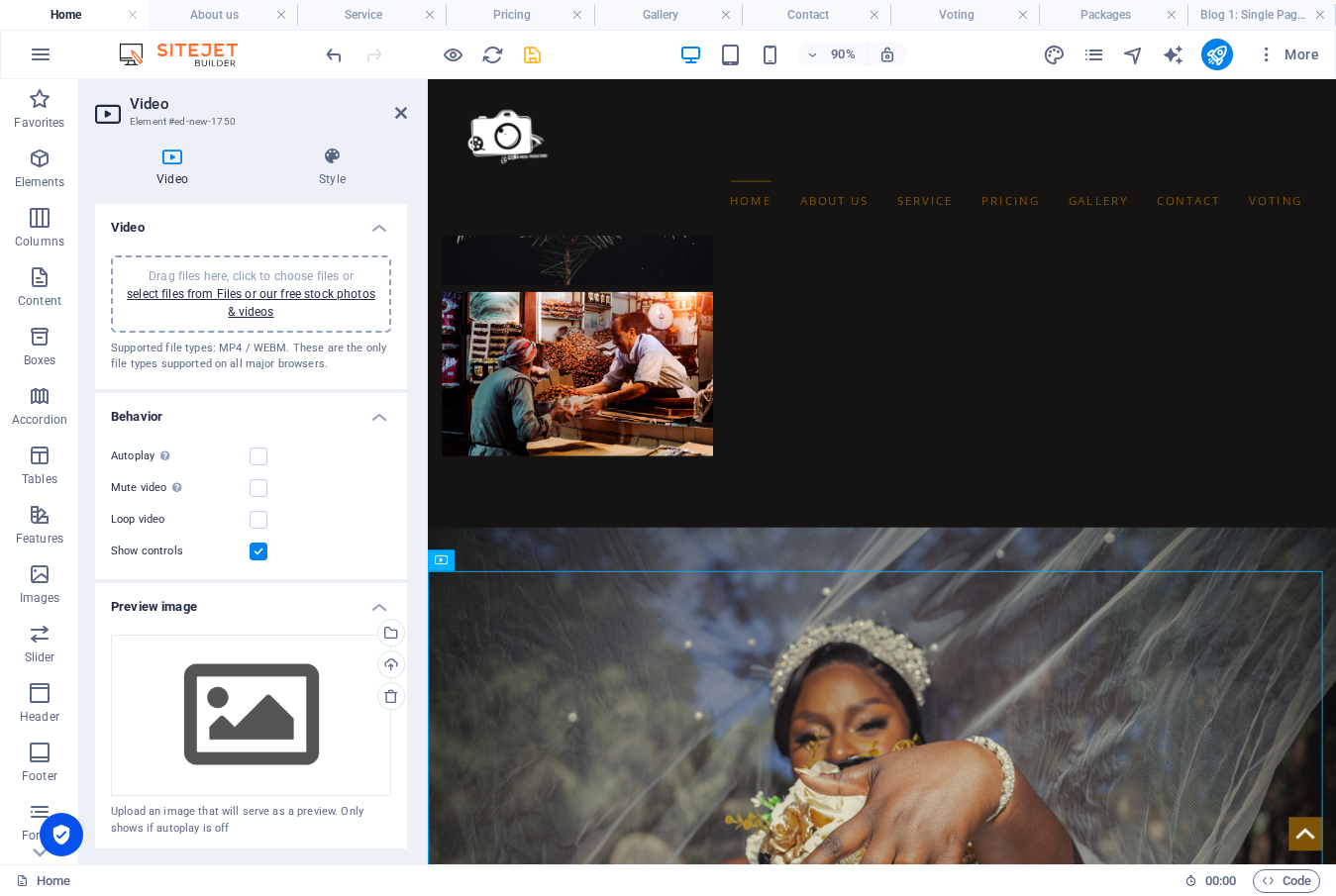 scroll, scrollTop: 1977, scrollLeft: 0, axis: vertical 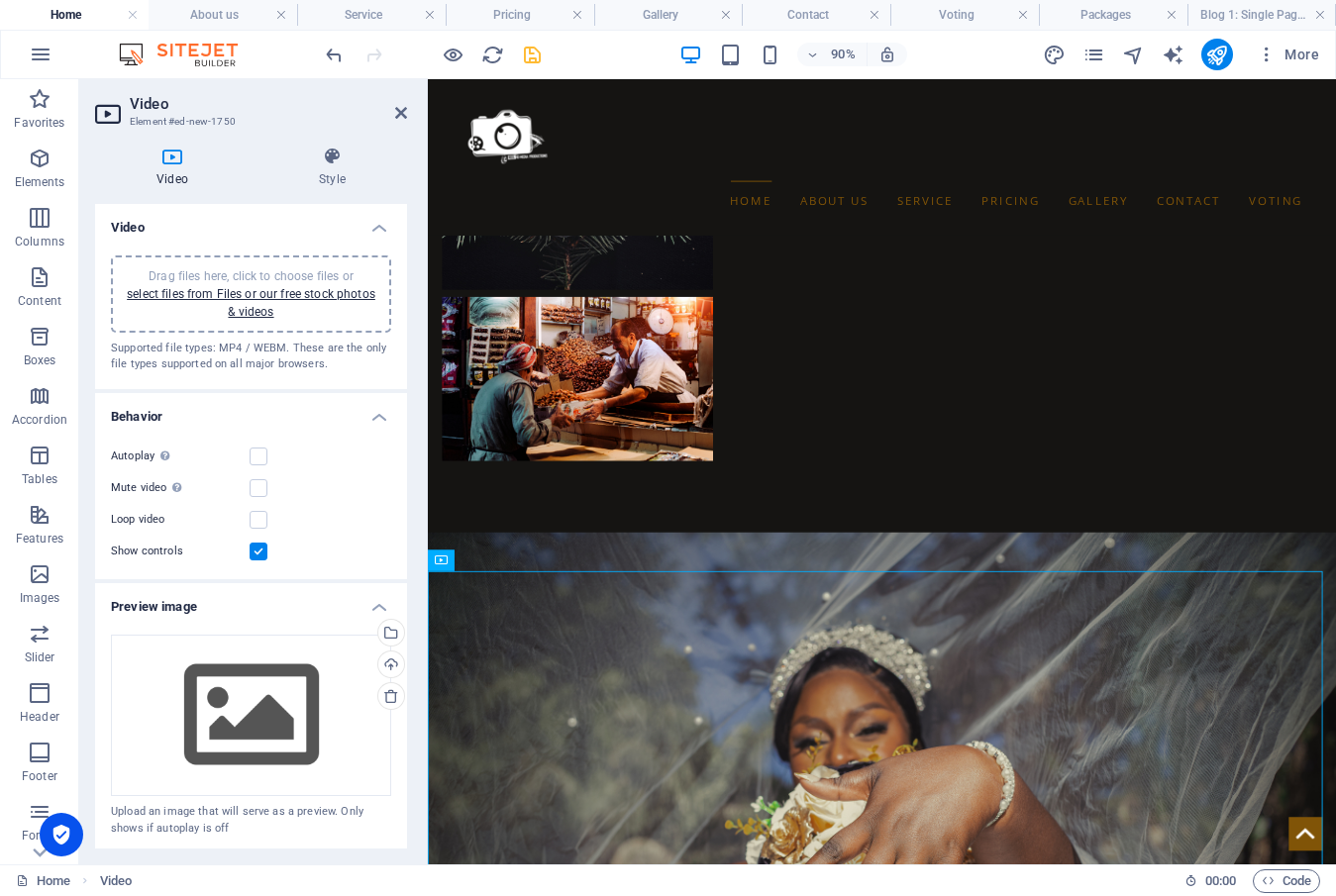 click on "Drag files here, click to choose files or select files from Files or our free stock photos & videos" at bounding box center (251, 294) 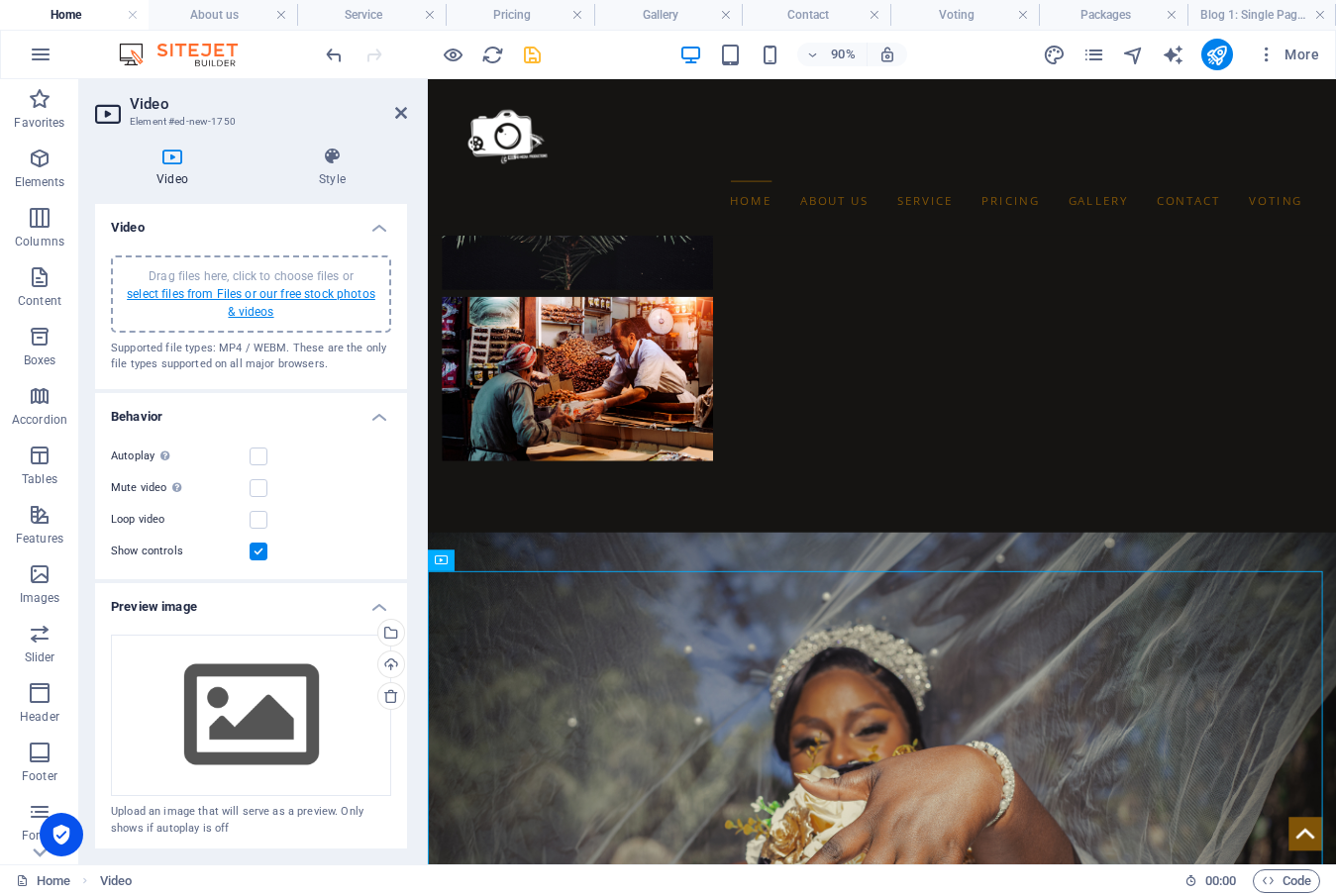 click on "select files from Files or our free stock photos & videos" at bounding box center [251, 303] 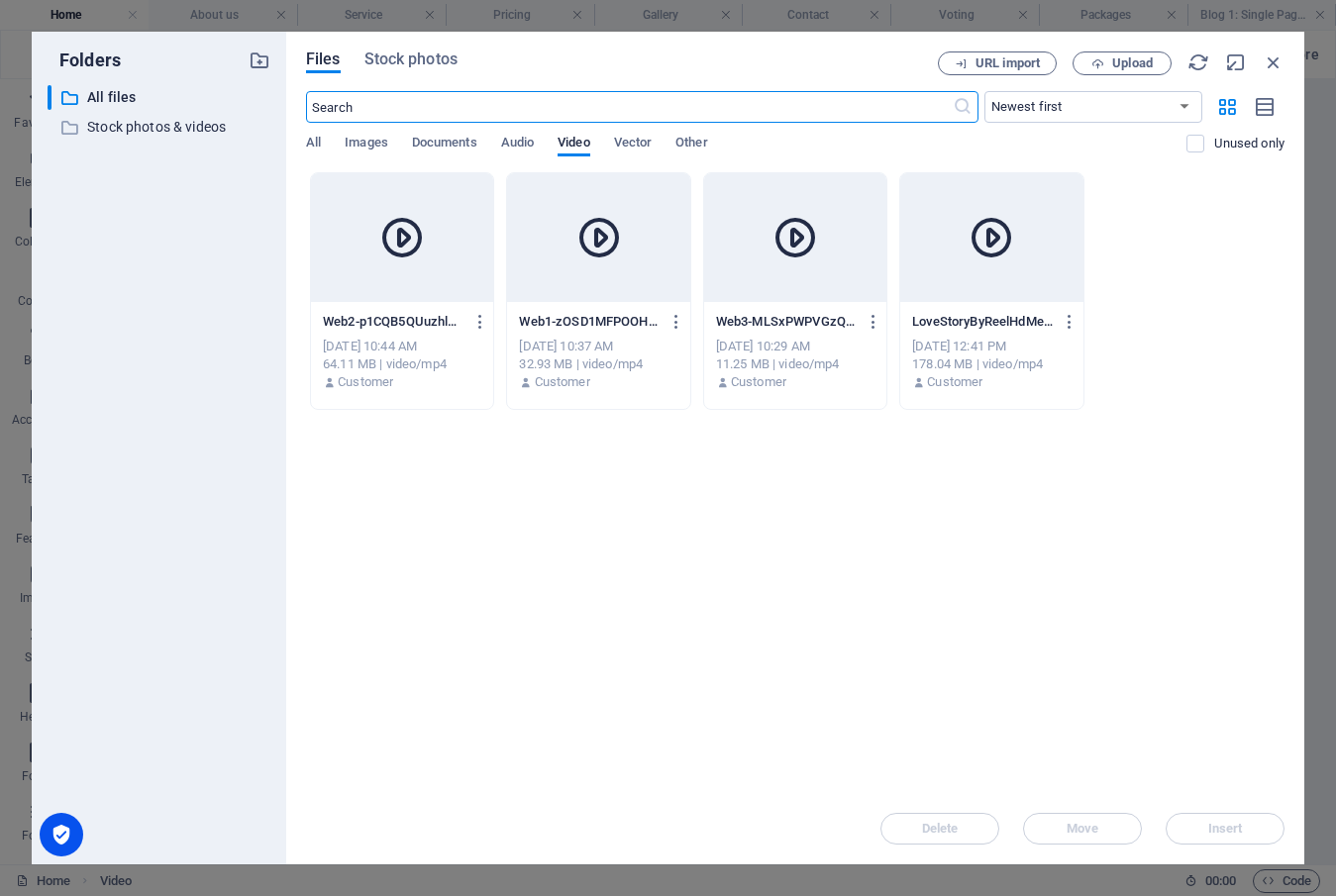 scroll, scrollTop: 3095, scrollLeft: 0, axis: vertical 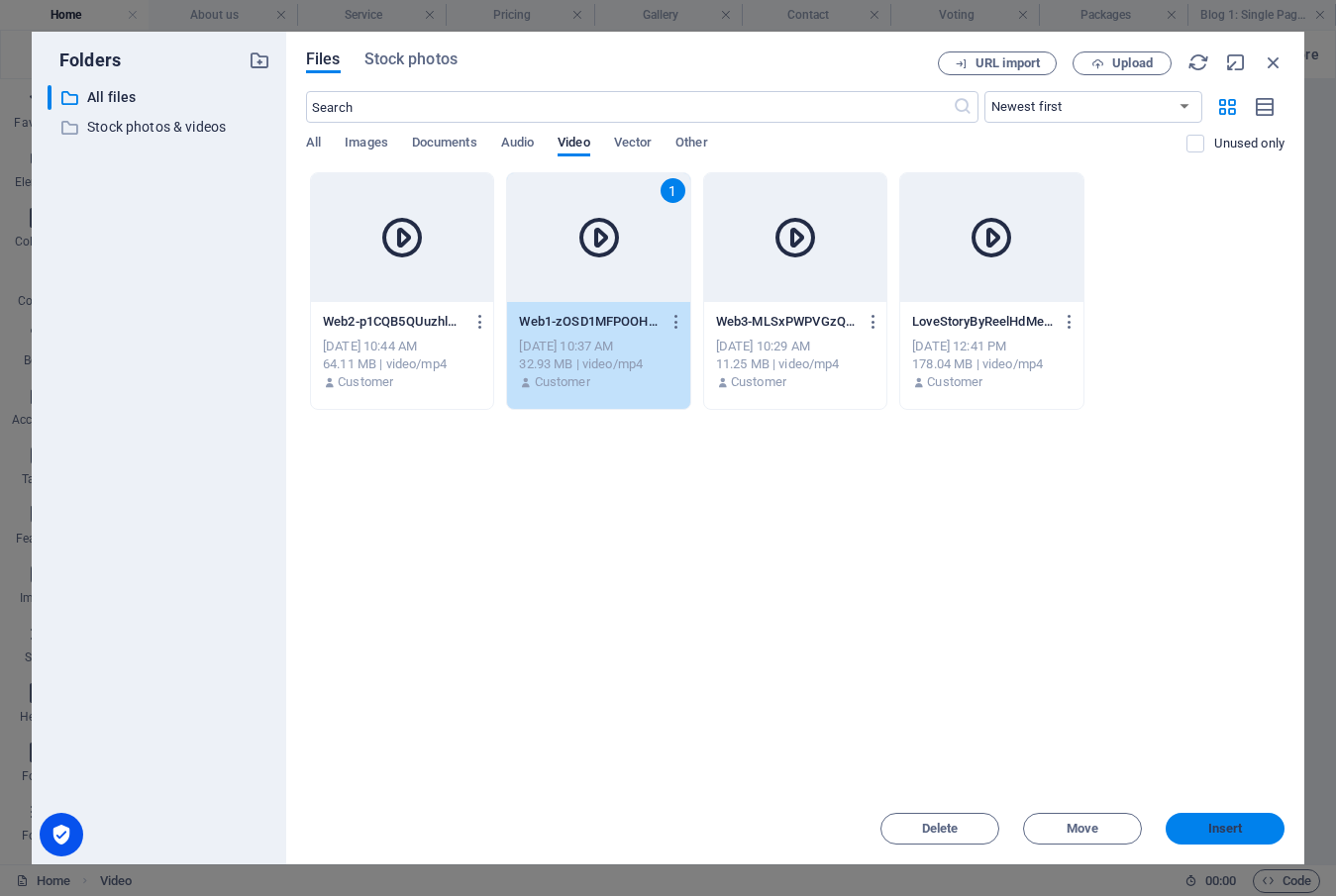 drag, startPoint x: 1224, startPoint y: 826, endPoint x: 224, endPoint y: 741, distance: 1003.606 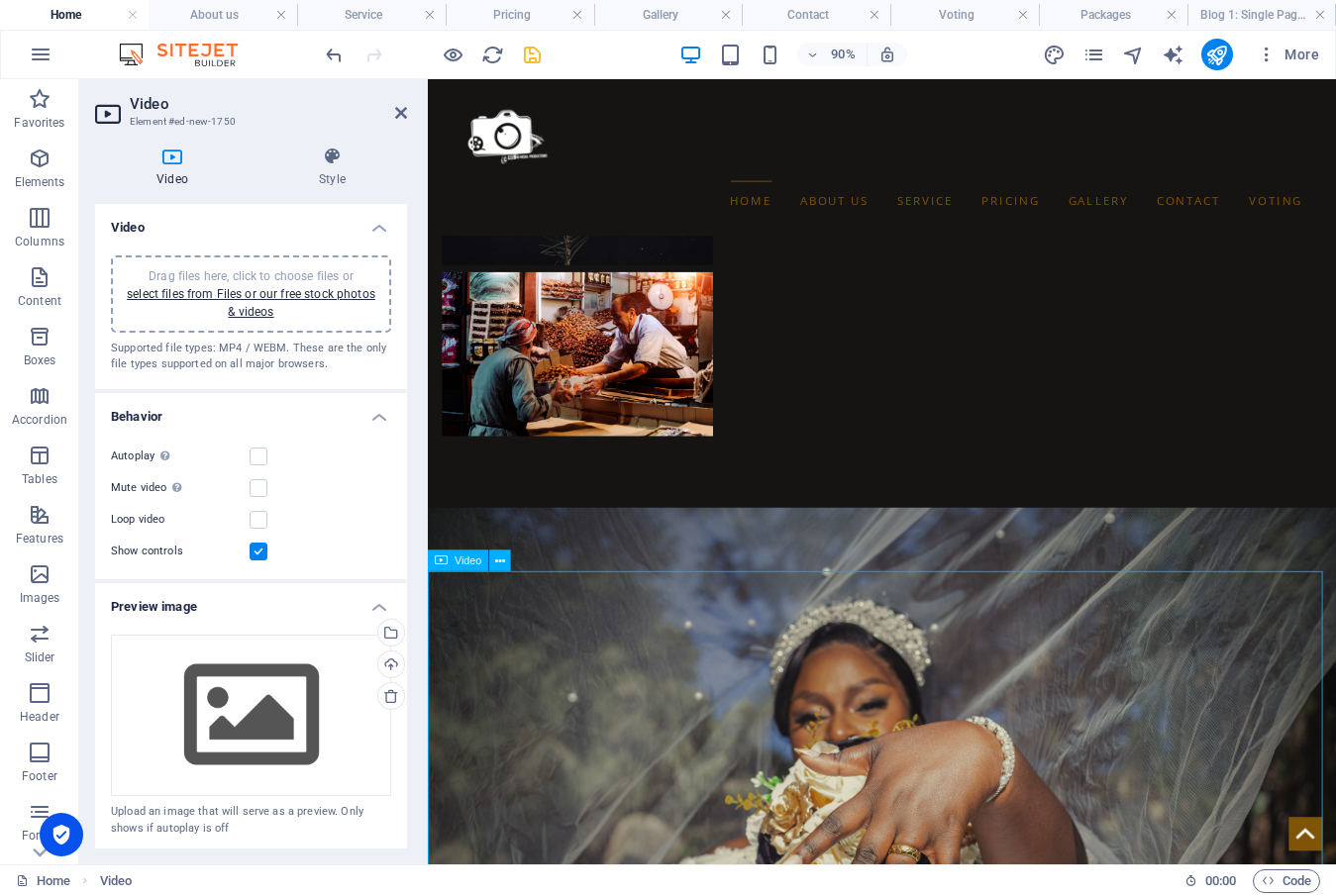 scroll, scrollTop: 2274, scrollLeft: 0, axis: vertical 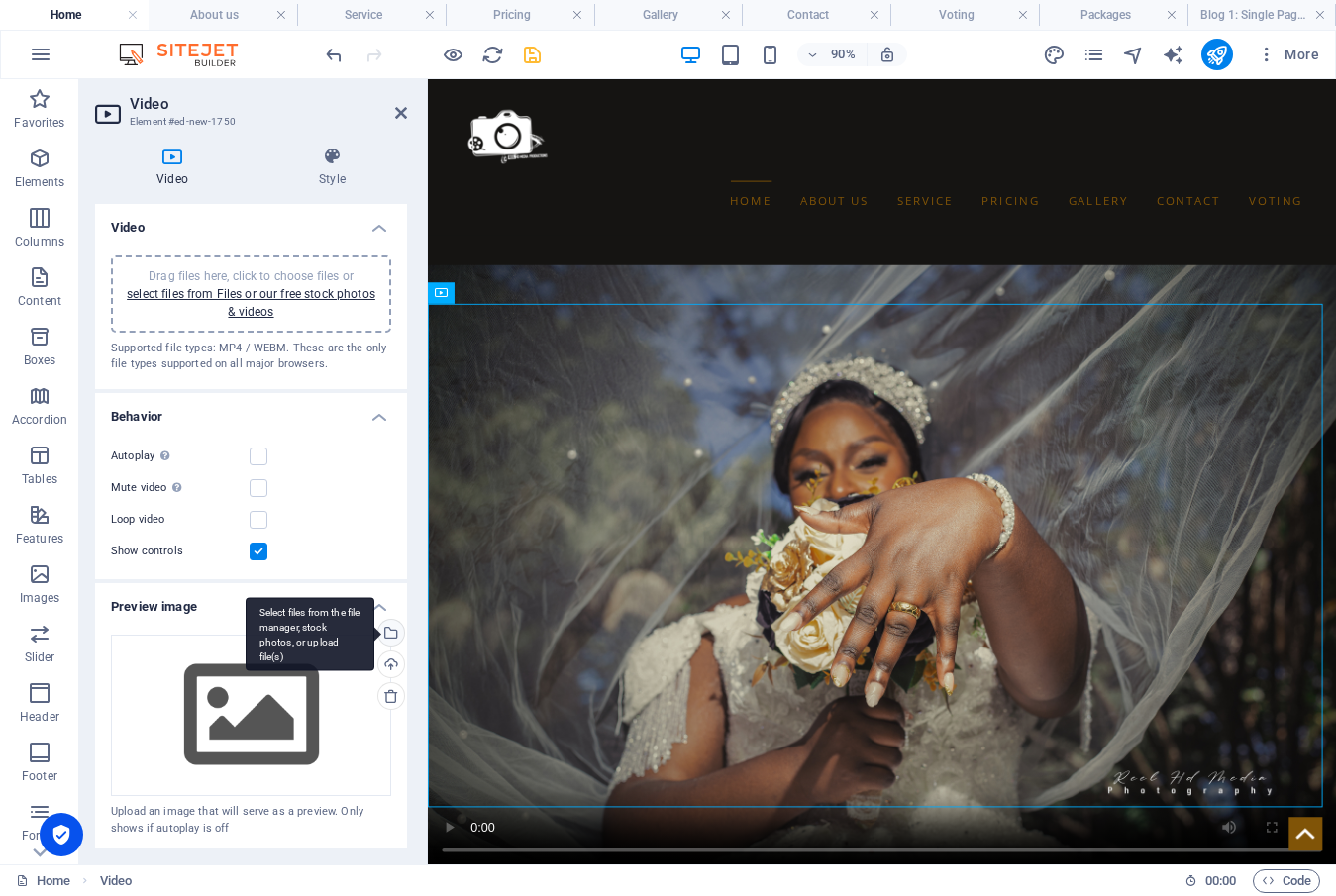 click on "Select files from the file manager, stock photos, or upload file(s)" at bounding box center [389, 635] 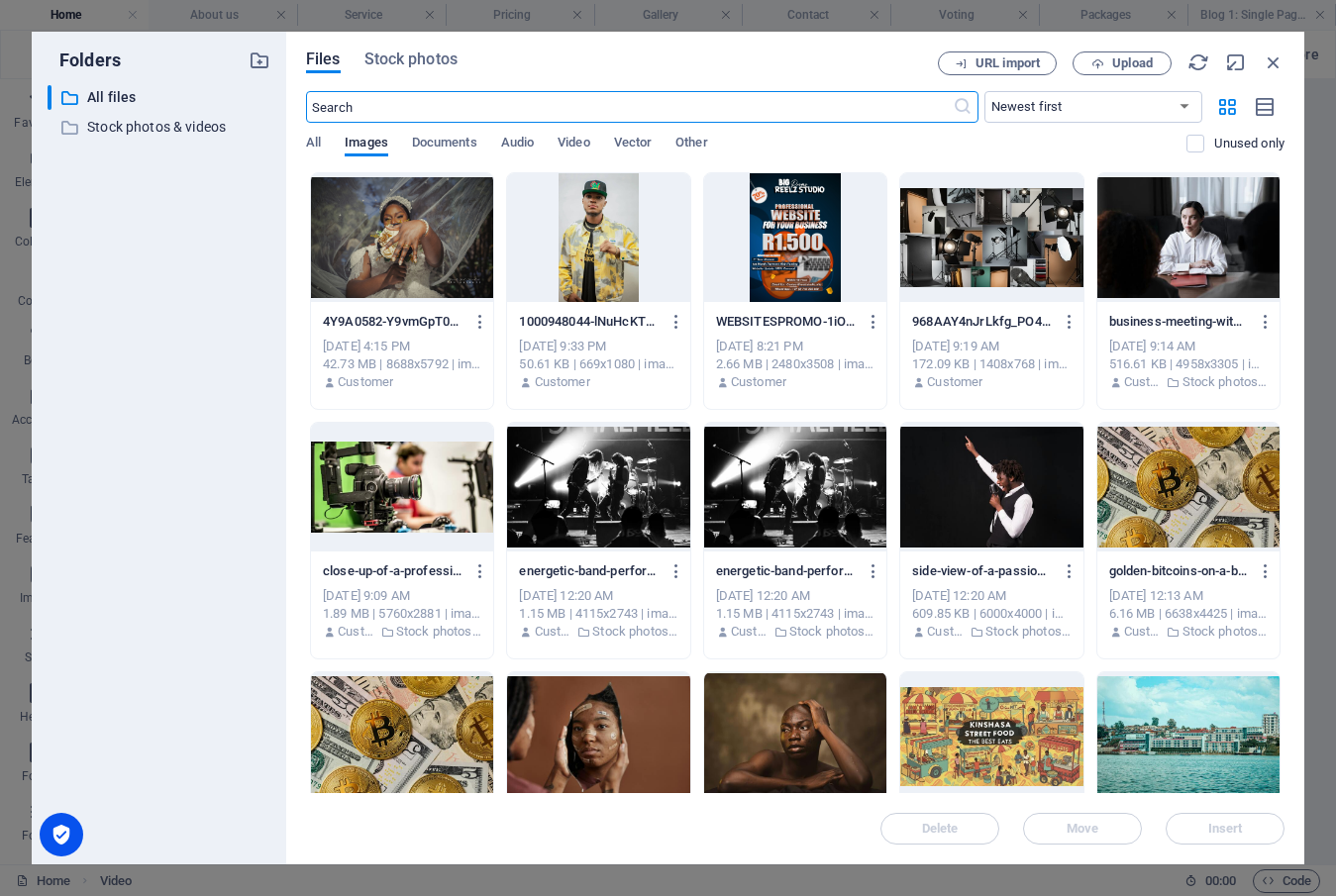 scroll, scrollTop: 3392, scrollLeft: 0, axis: vertical 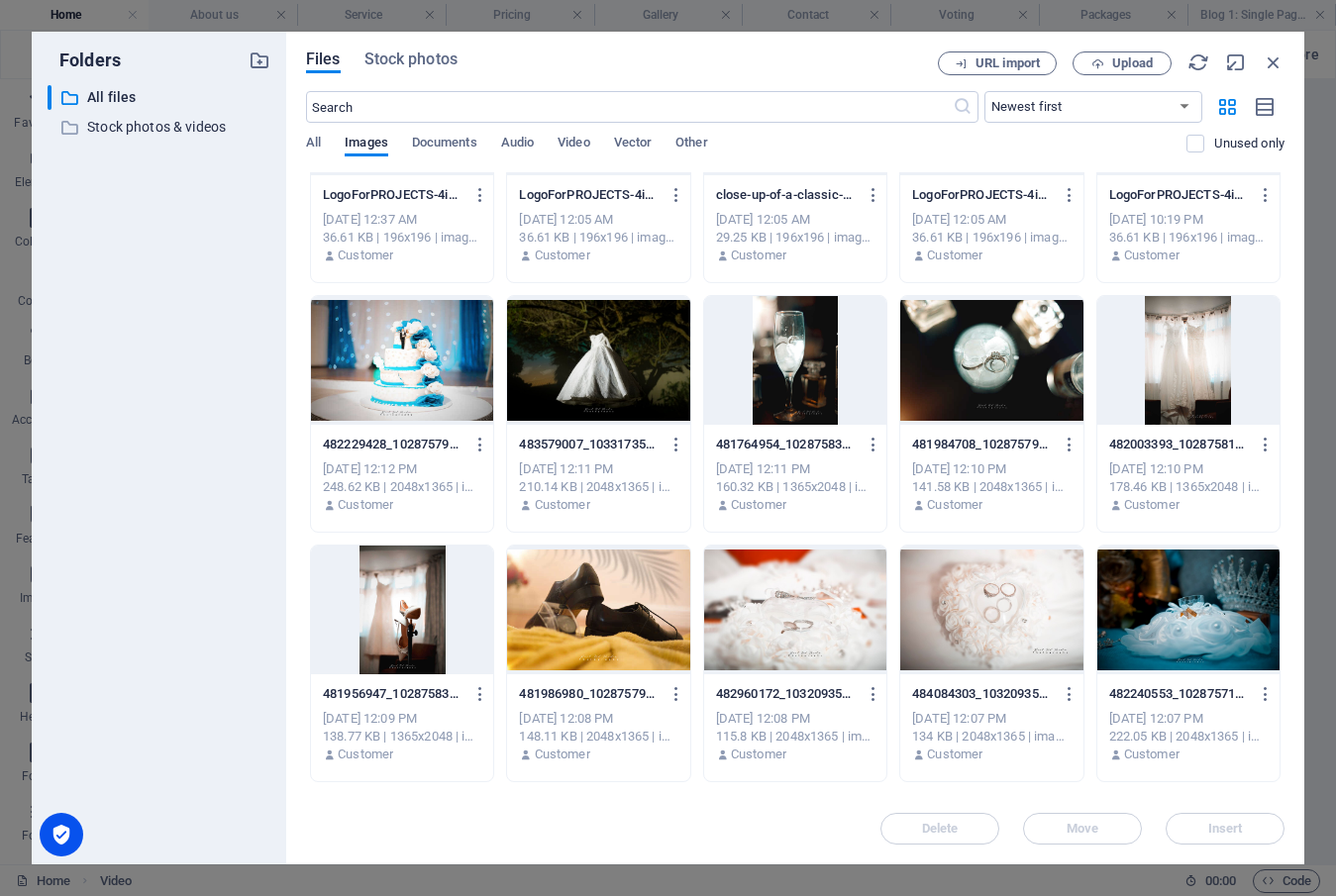 click at bounding box center (991, 360) 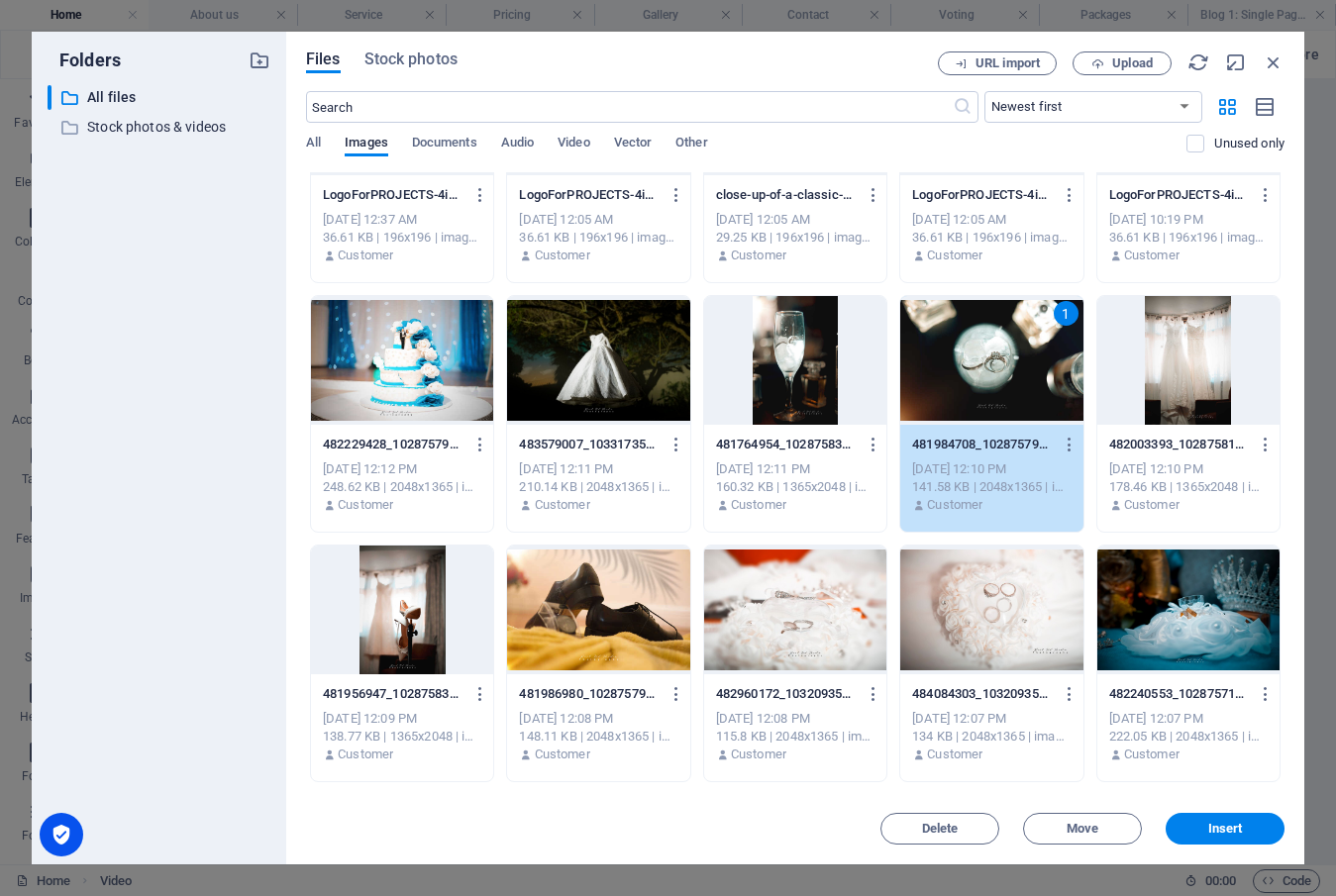 click at bounding box center (402, 360) 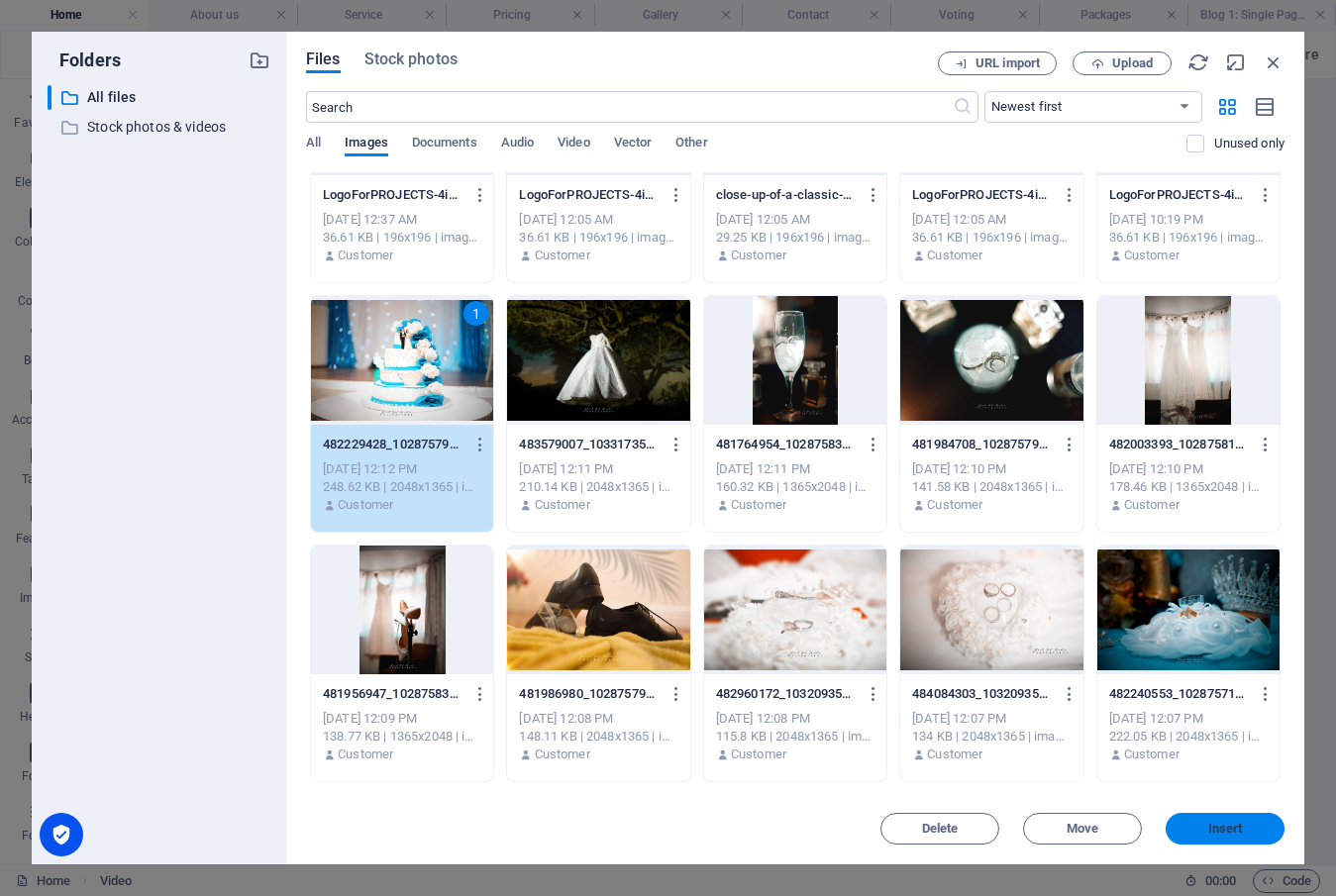 drag, startPoint x: 1216, startPoint y: 829, endPoint x: 191, endPoint y: 592, distance: 1052.0428 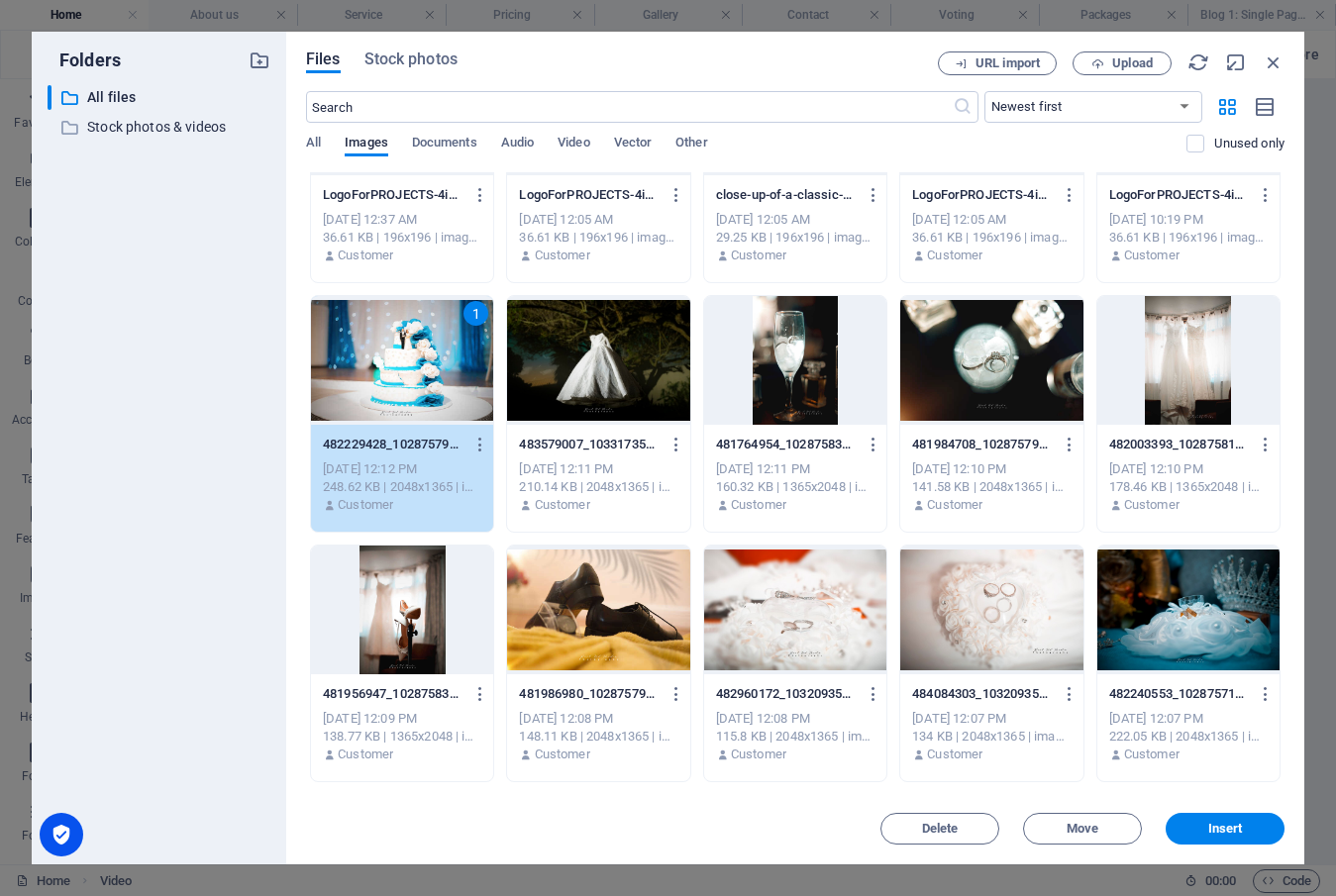 scroll, scrollTop: 2274, scrollLeft: 0, axis: vertical 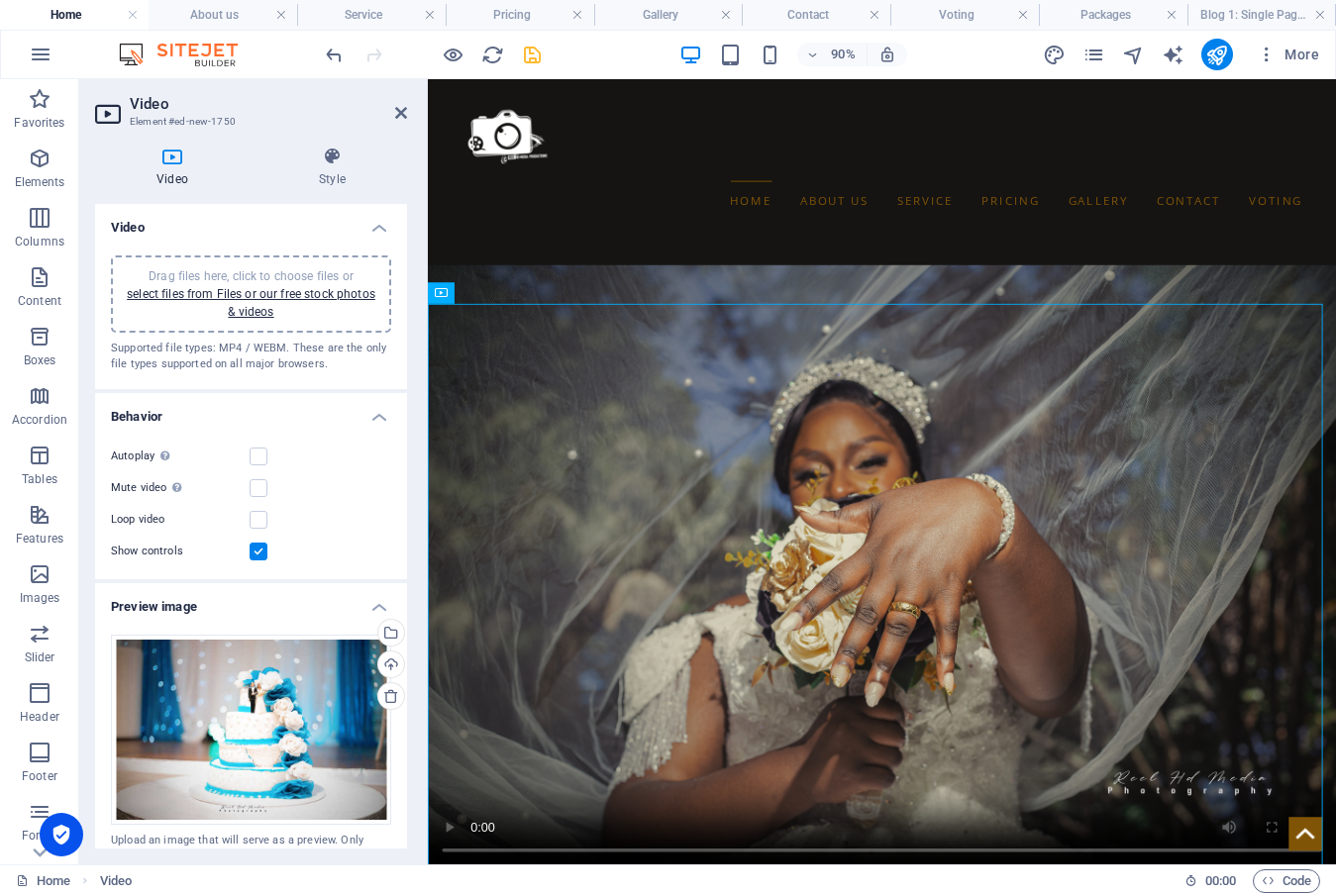 click at bounding box center (532, 54) 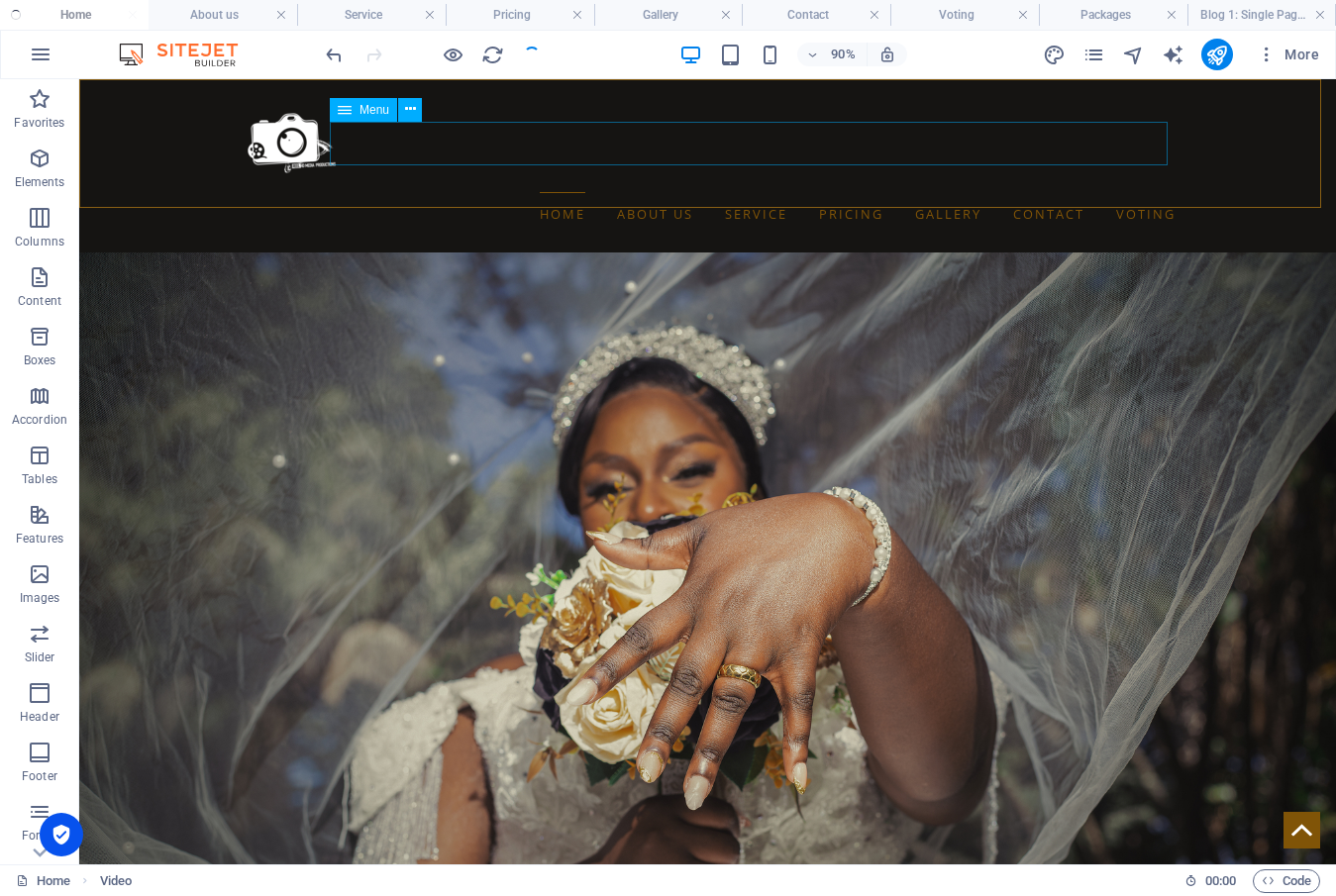 scroll, scrollTop: 2326, scrollLeft: 0, axis: vertical 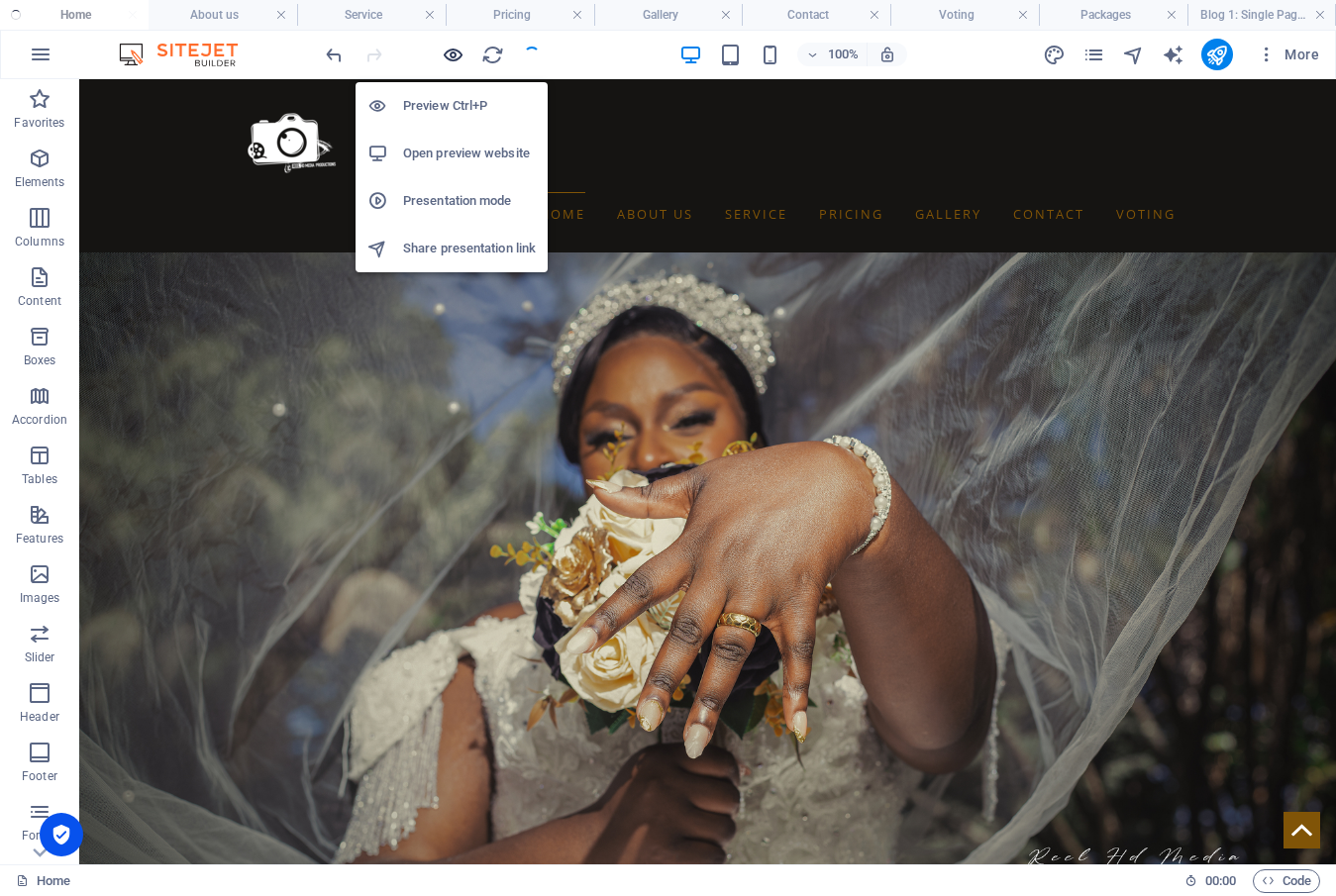 click at bounding box center (453, 54) 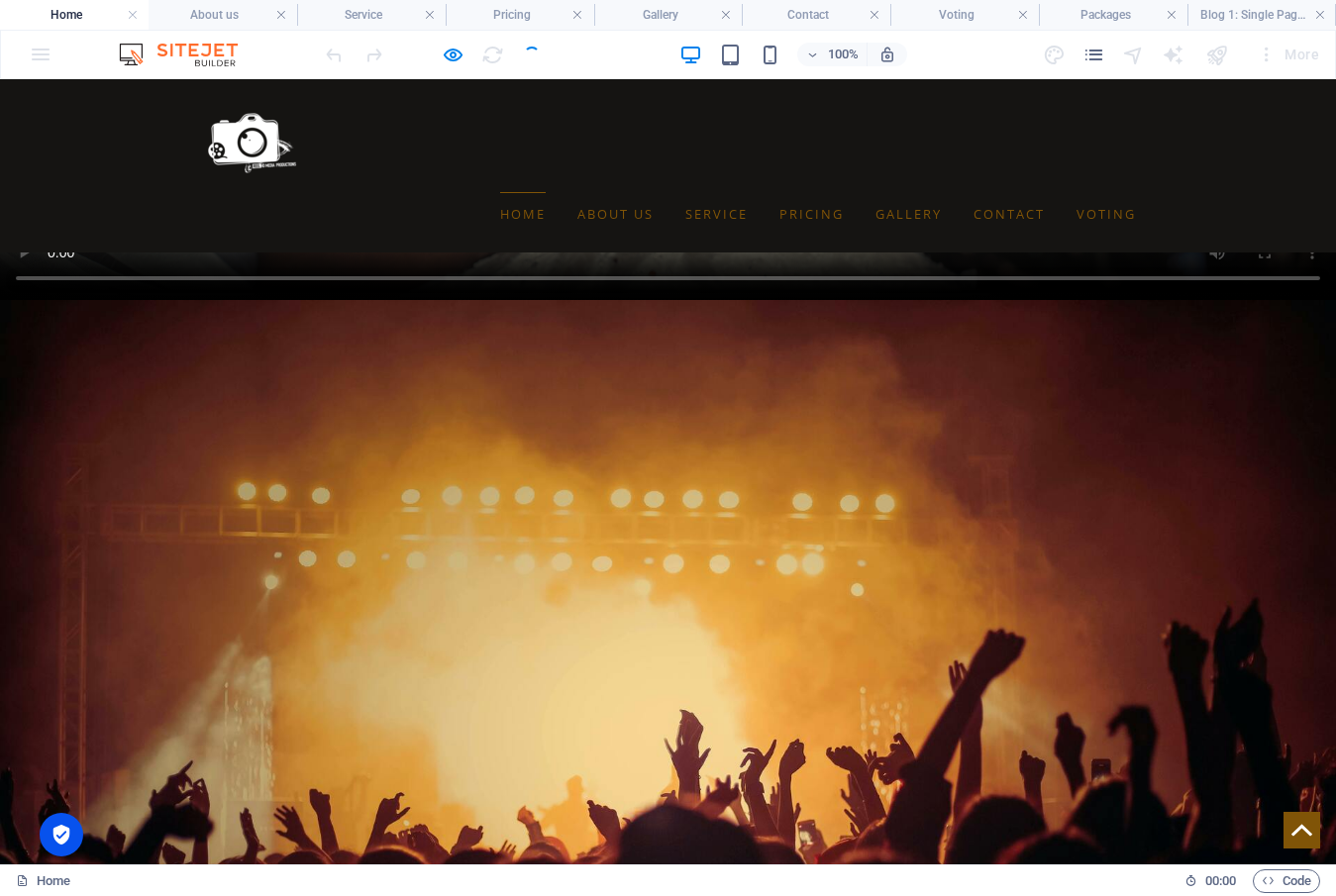 scroll, scrollTop: 3036, scrollLeft: 0, axis: vertical 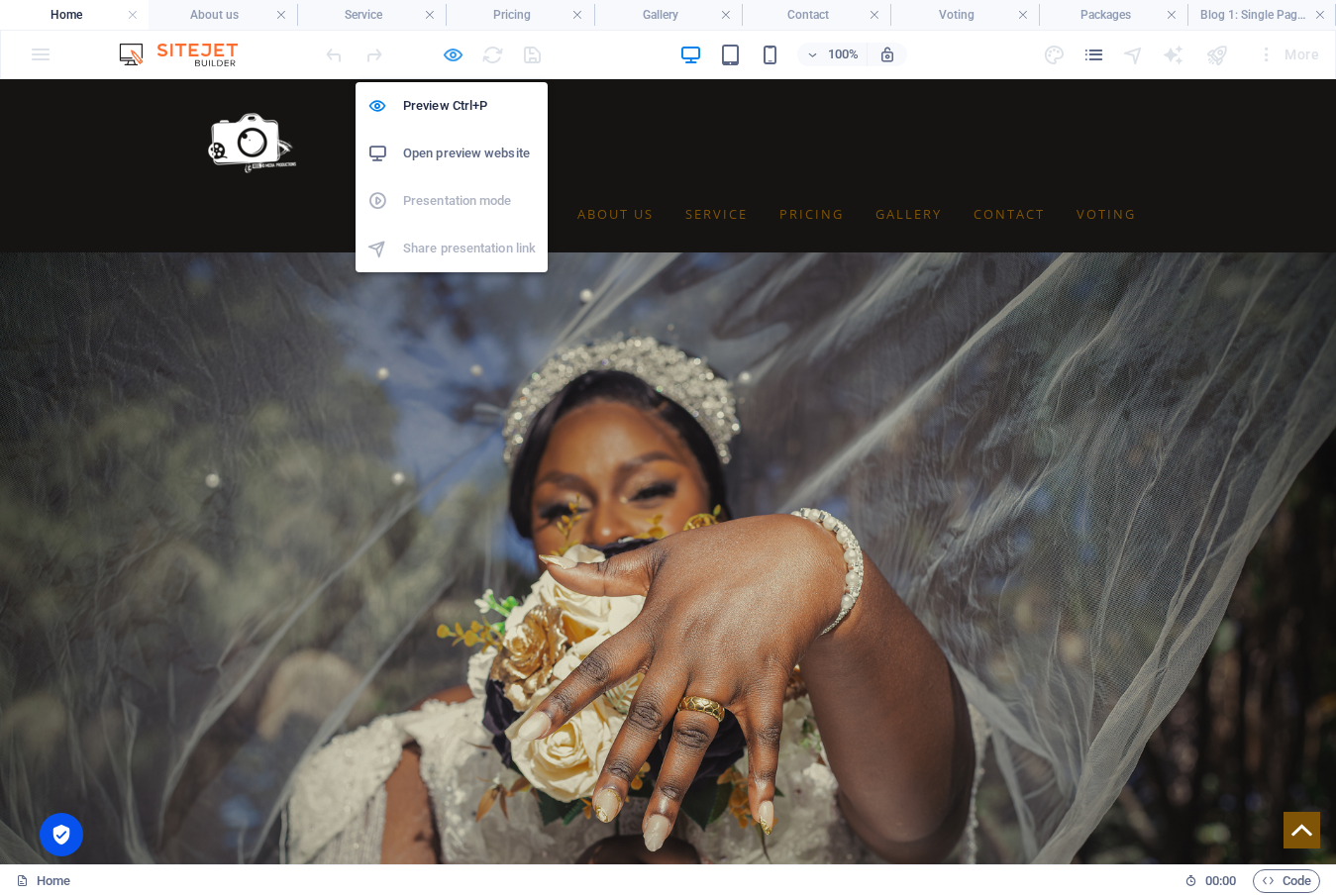 click at bounding box center [453, 54] 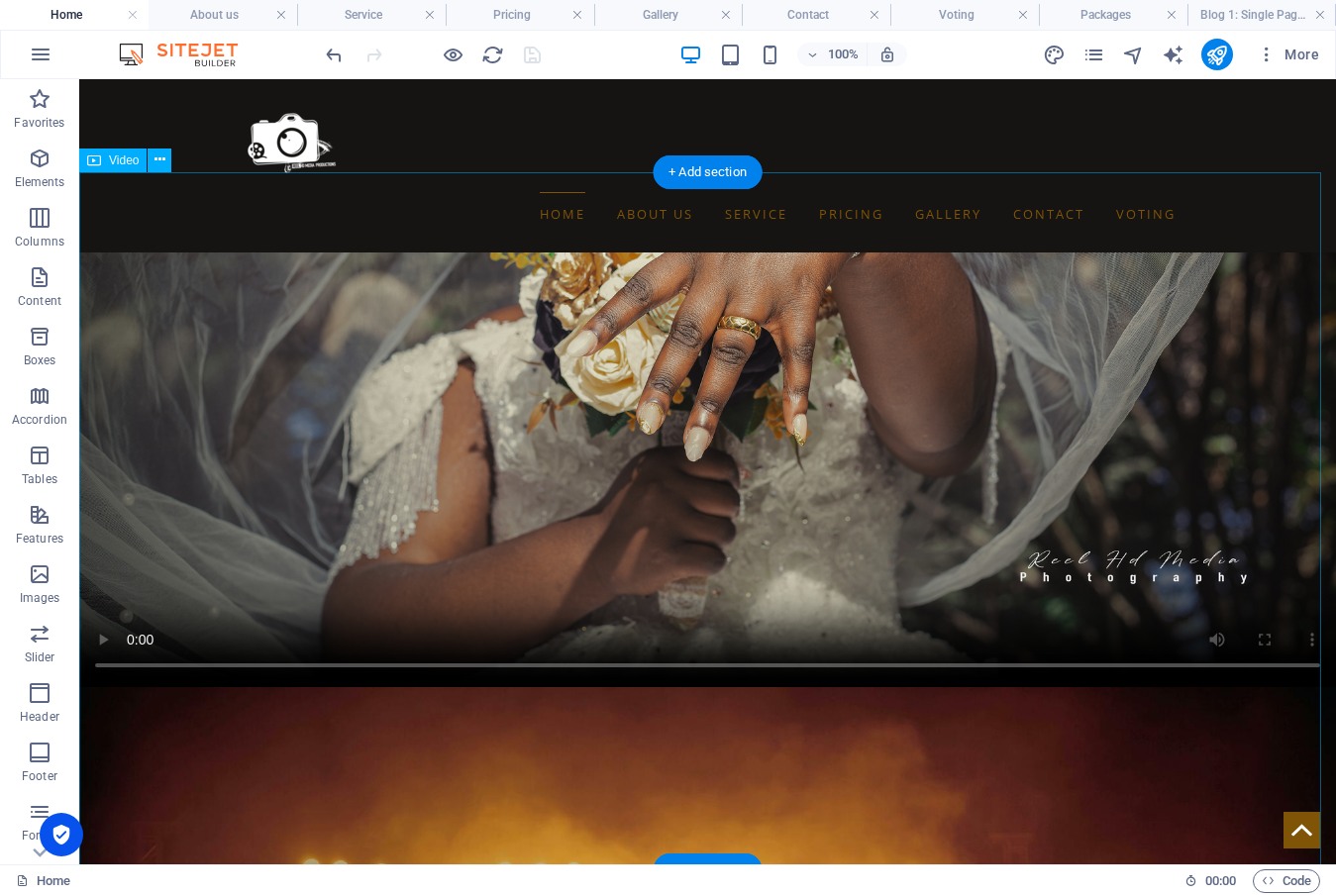 scroll, scrollTop: 3019, scrollLeft: 0, axis: vertical 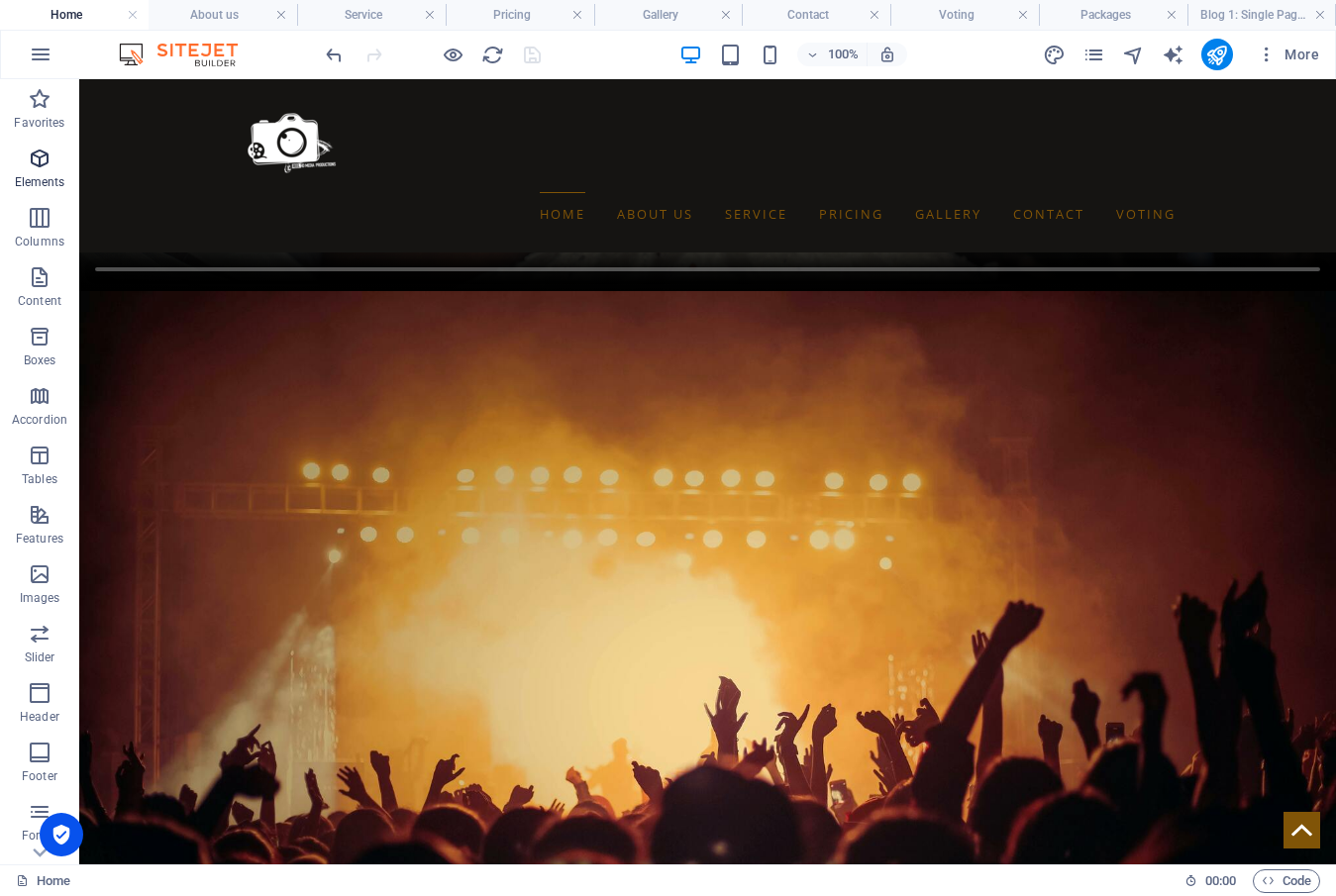 click at bounding box center (40, 158) 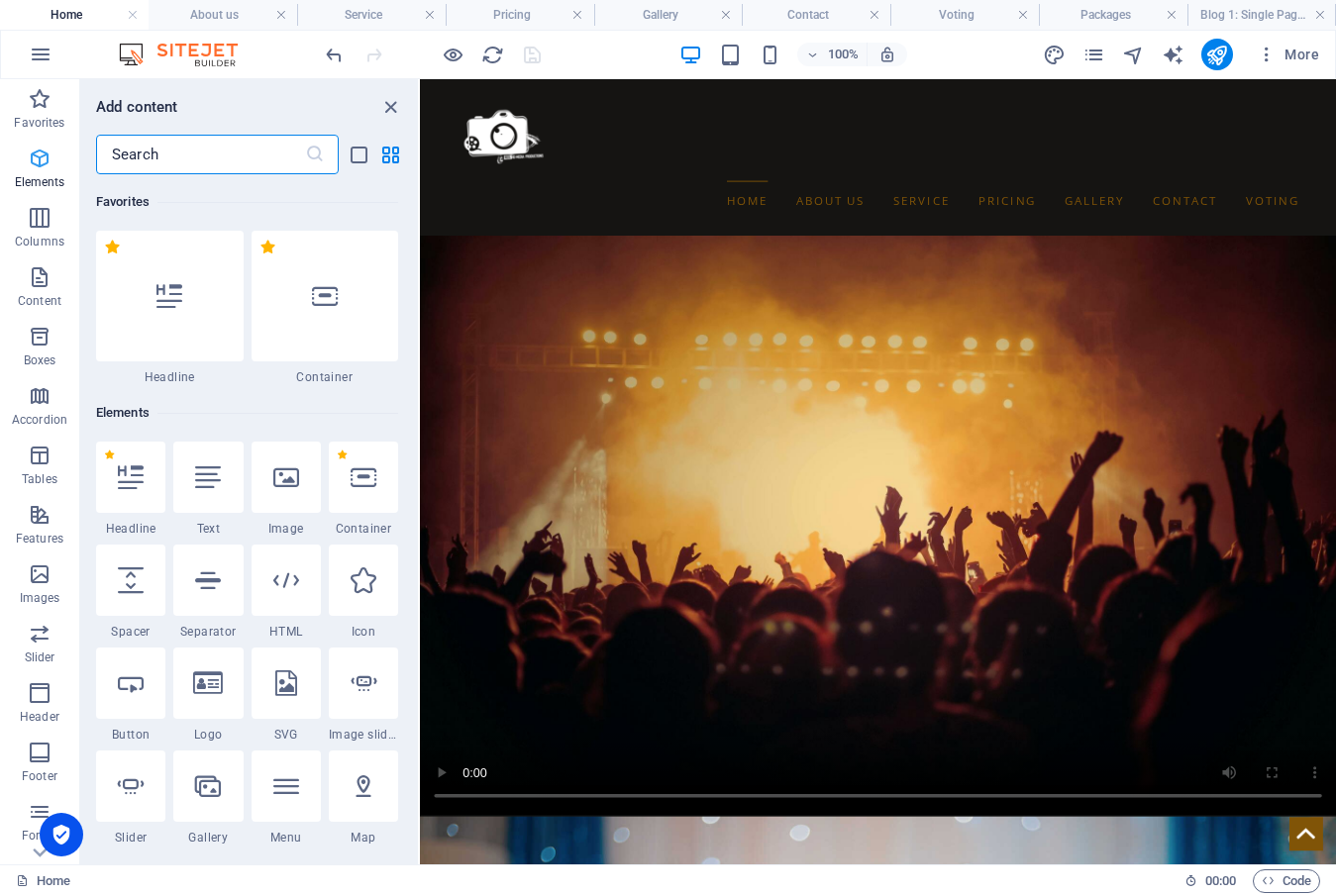 scroll, scrollTop: 2837, scrollLeft: 0, axis: vertical 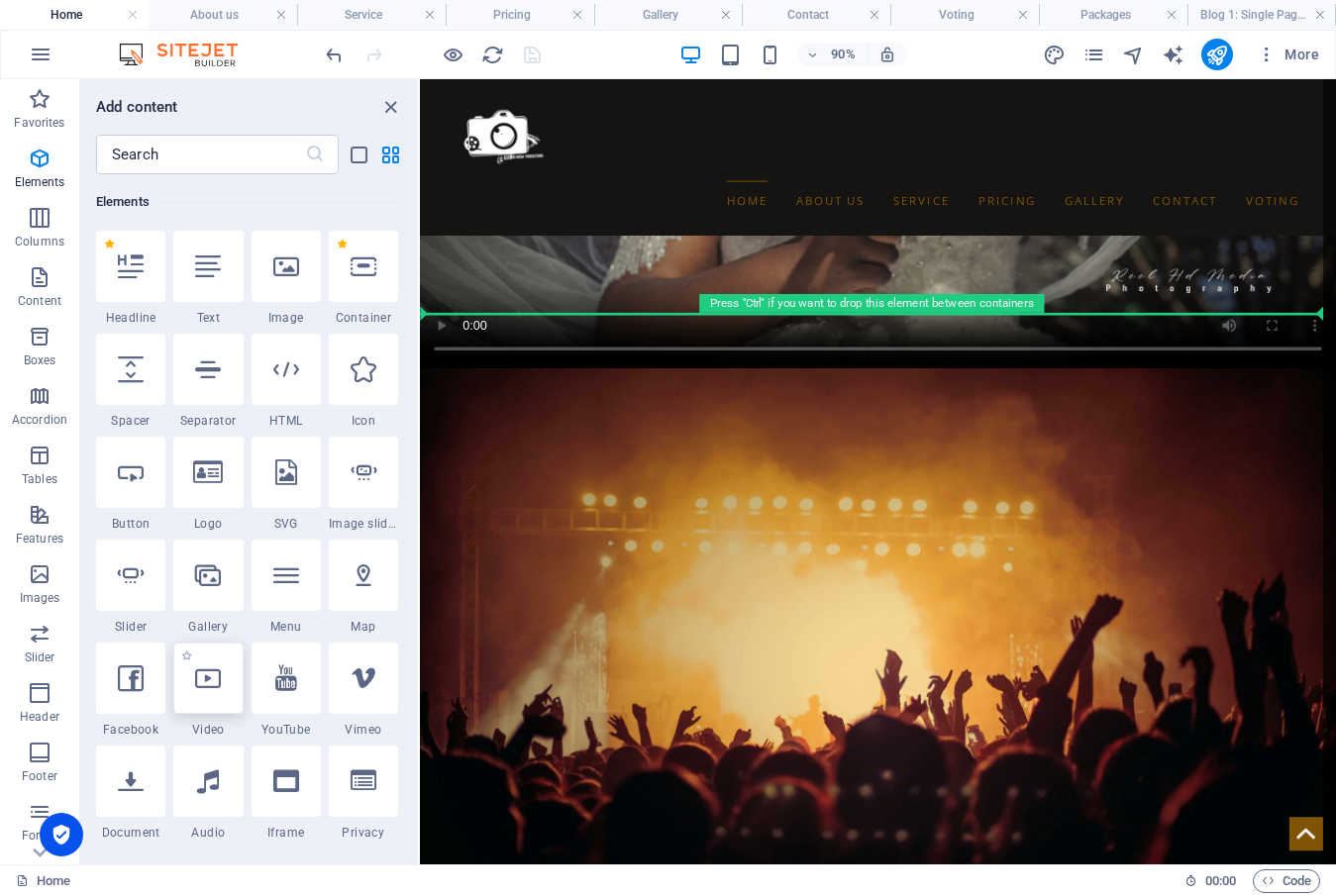 select on "%" 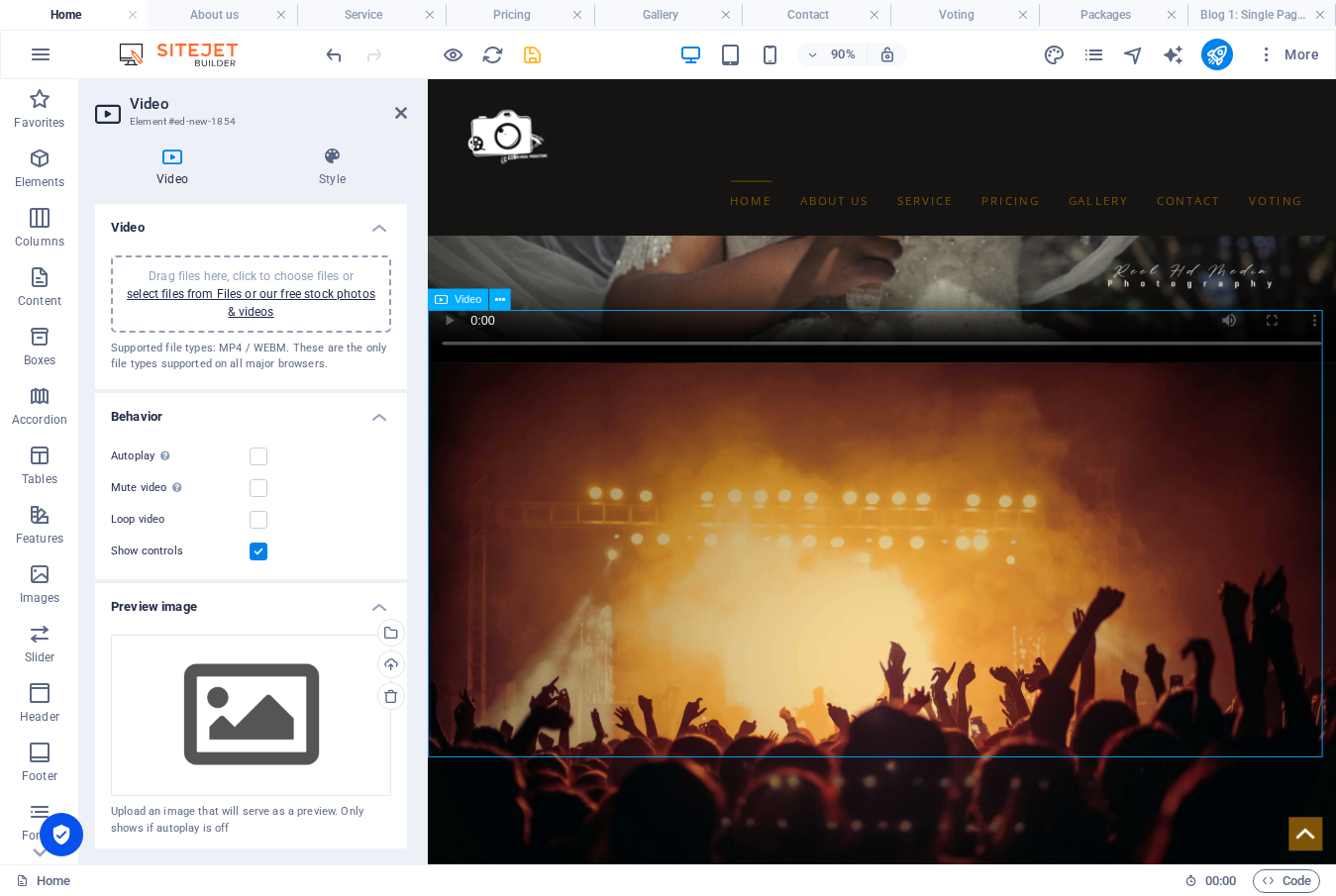 scroll, scrollTop: 2827, scrollLeft: 0, axis: vertical 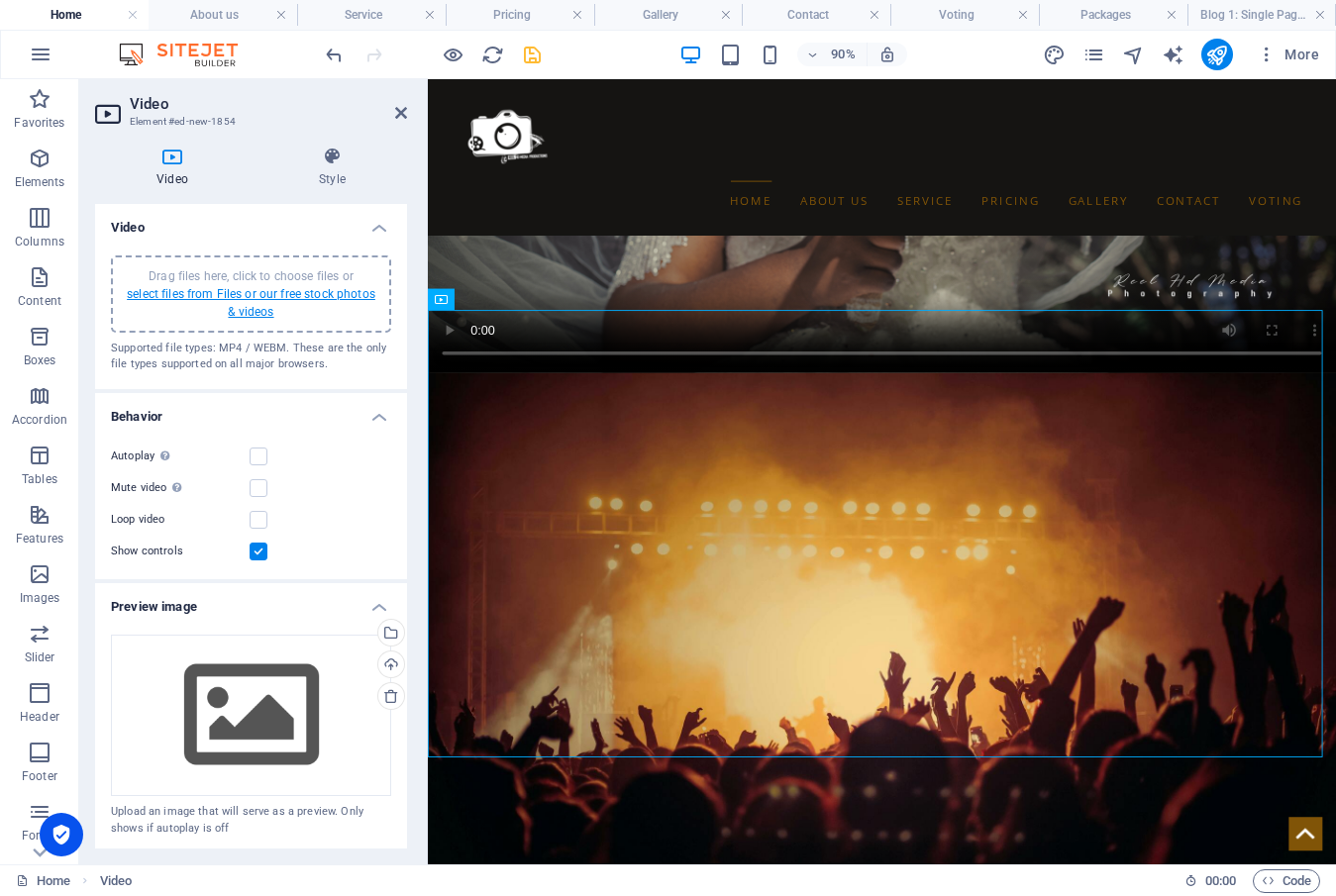 click on "select files from Files or our free stock photos & videos" at bounding box center (251, 303) 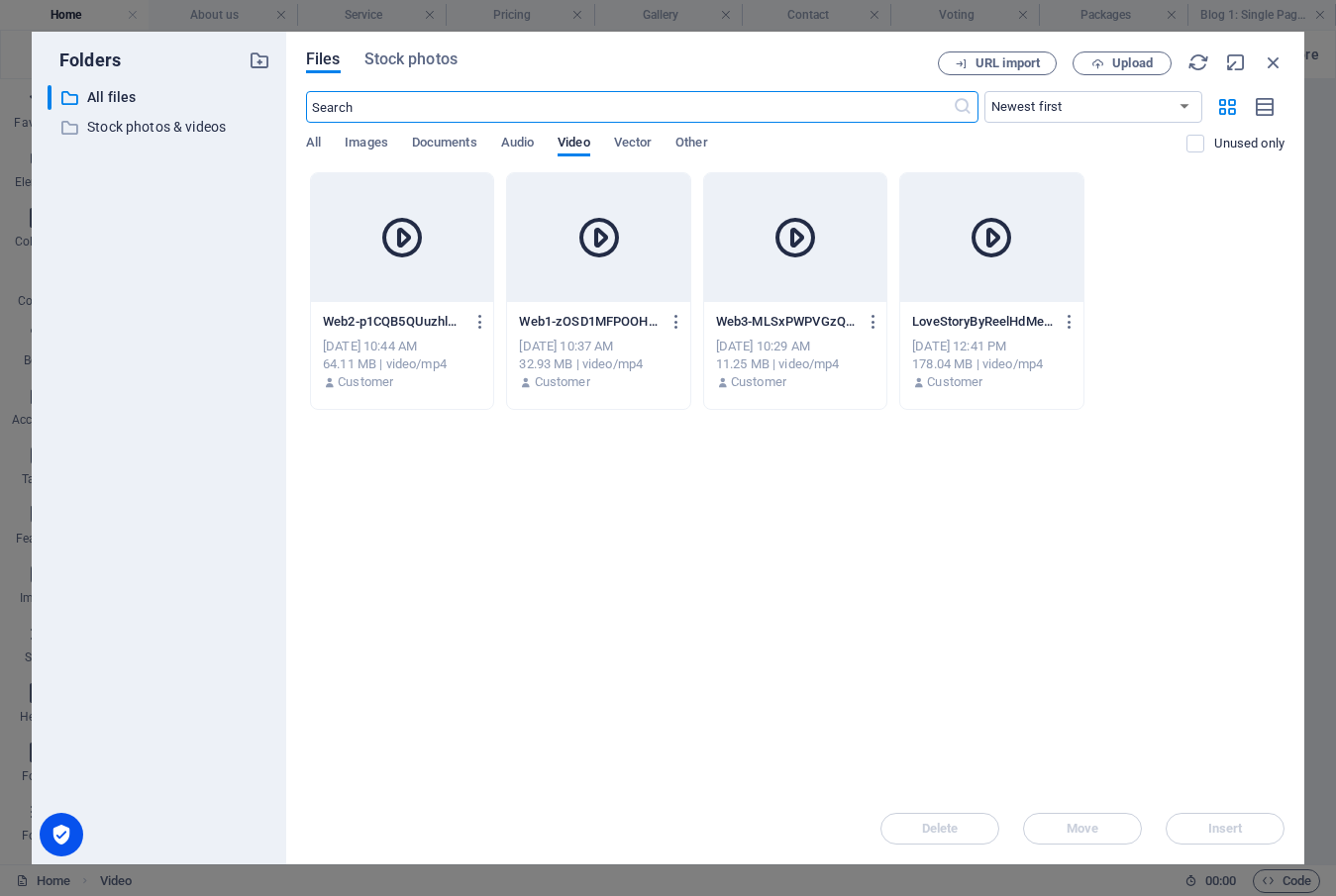 scroll, scrollTop: 3973, scrollLeft: 0, axis: vertical 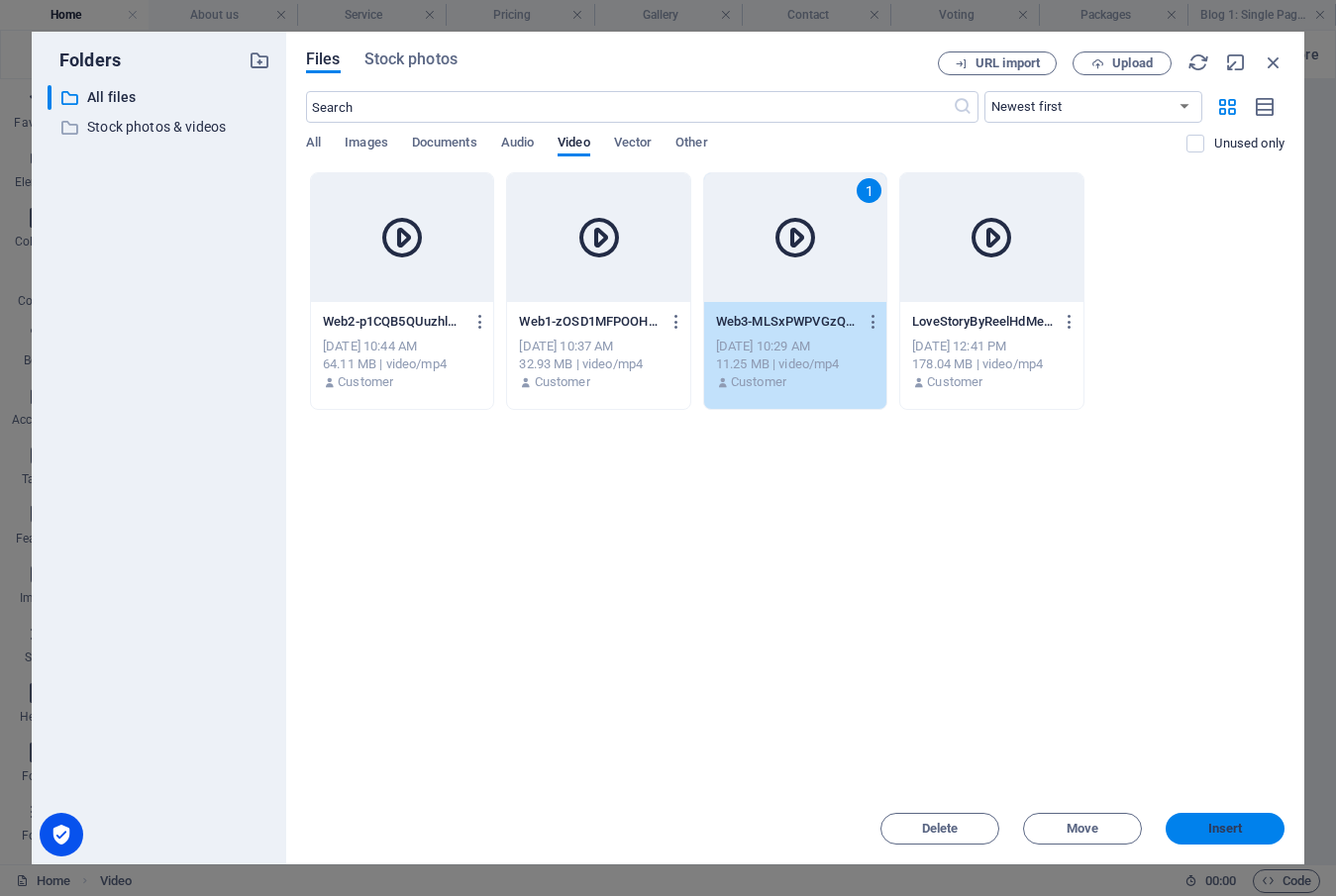 click on "Insert" at bounding box center (1225, 829) 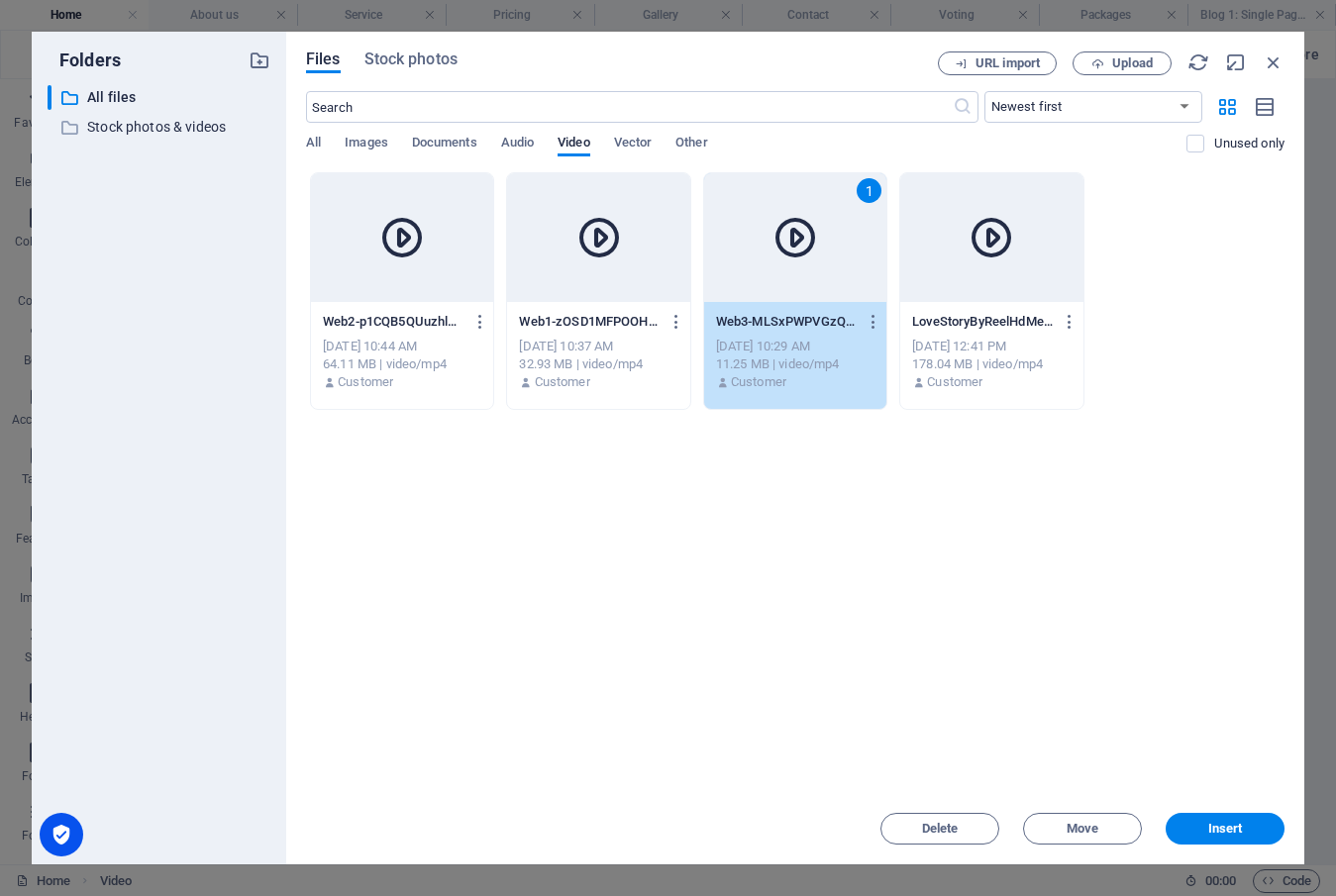 scroll, scrollTop: 2827, scrollLeft: 0, axis: vertical 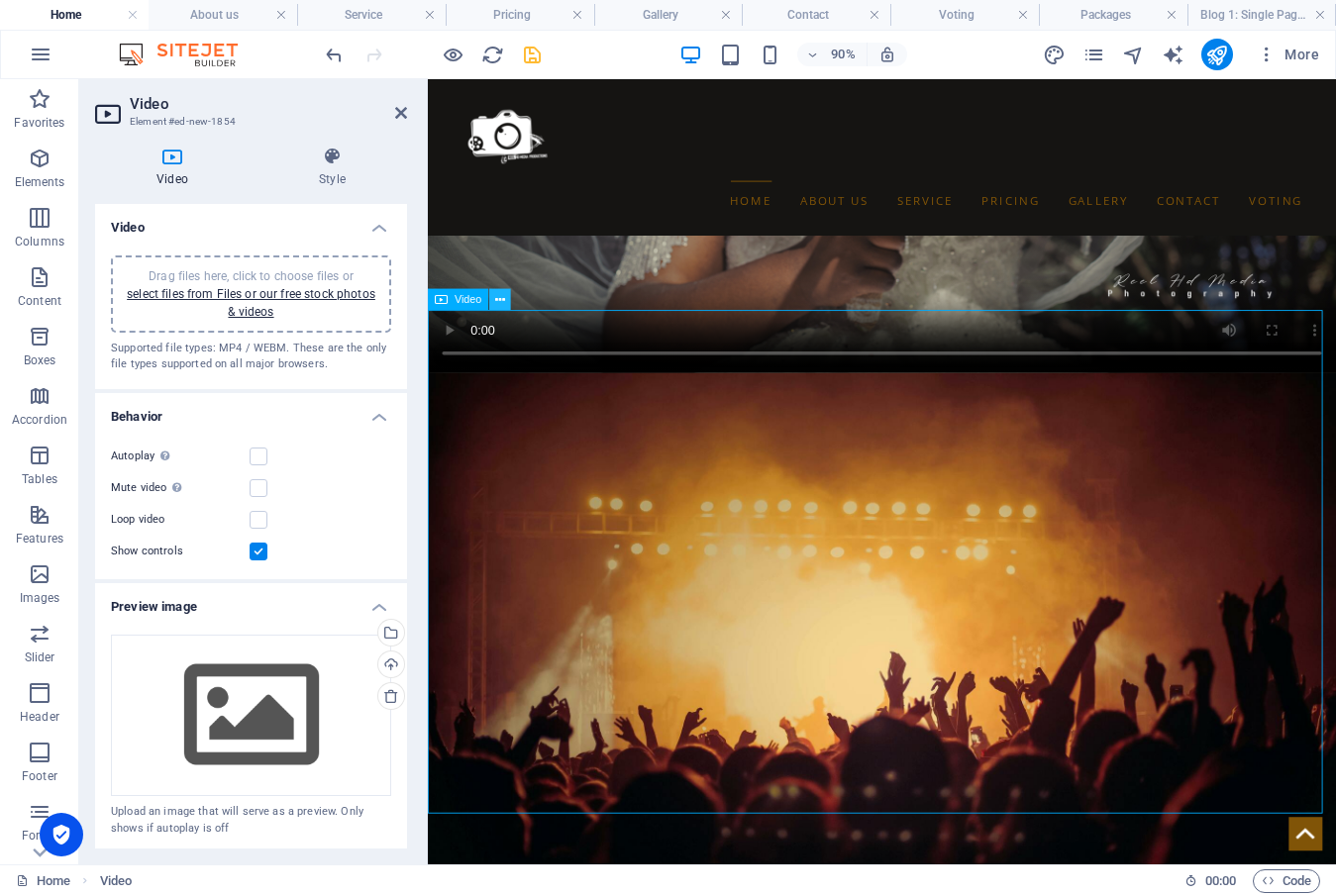 click at bounding box center [500, 299] 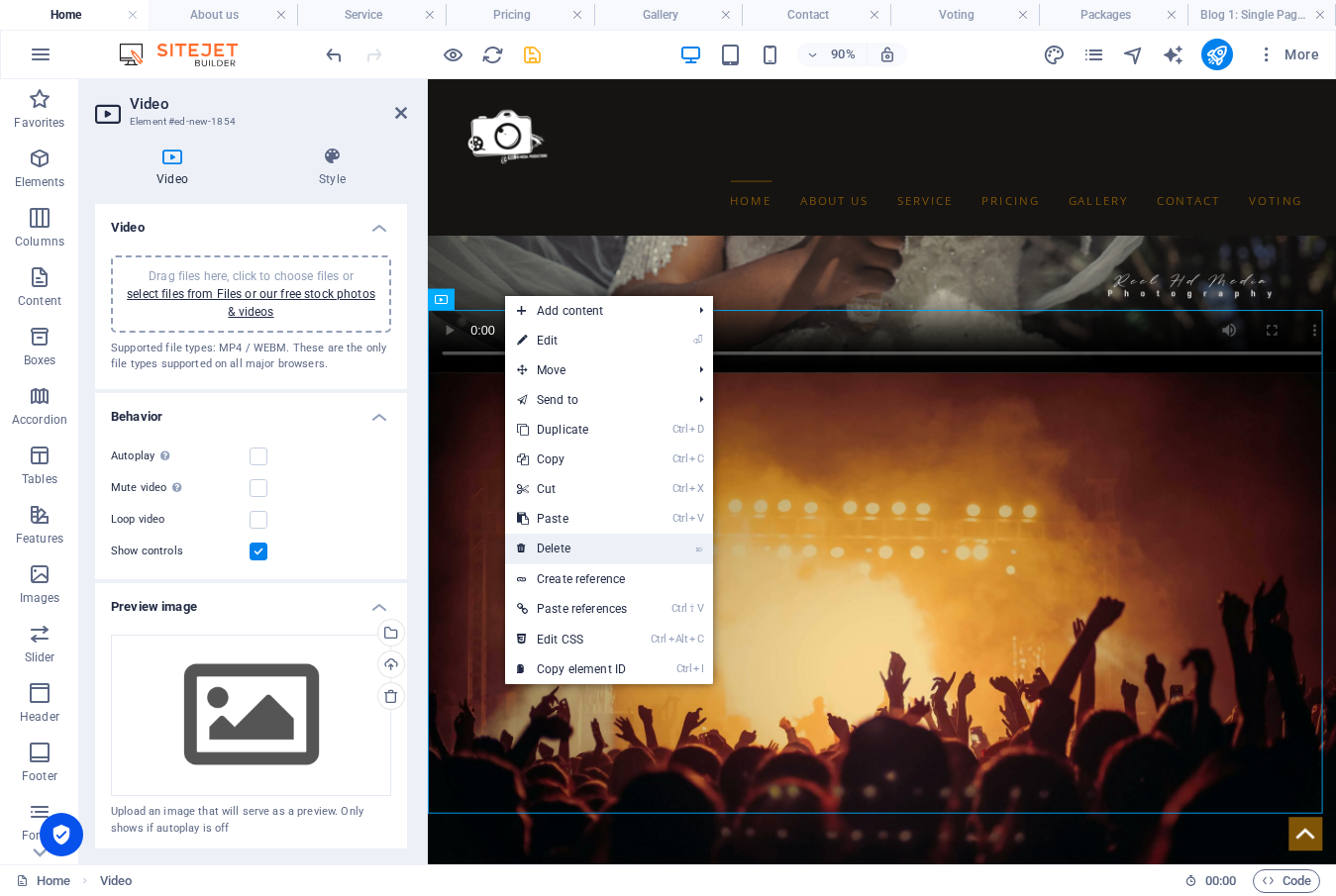 drag, startPoint x: 575, startPoint y: 552, endPoint x: 496, endPoint y: 474, distance: 111.018017 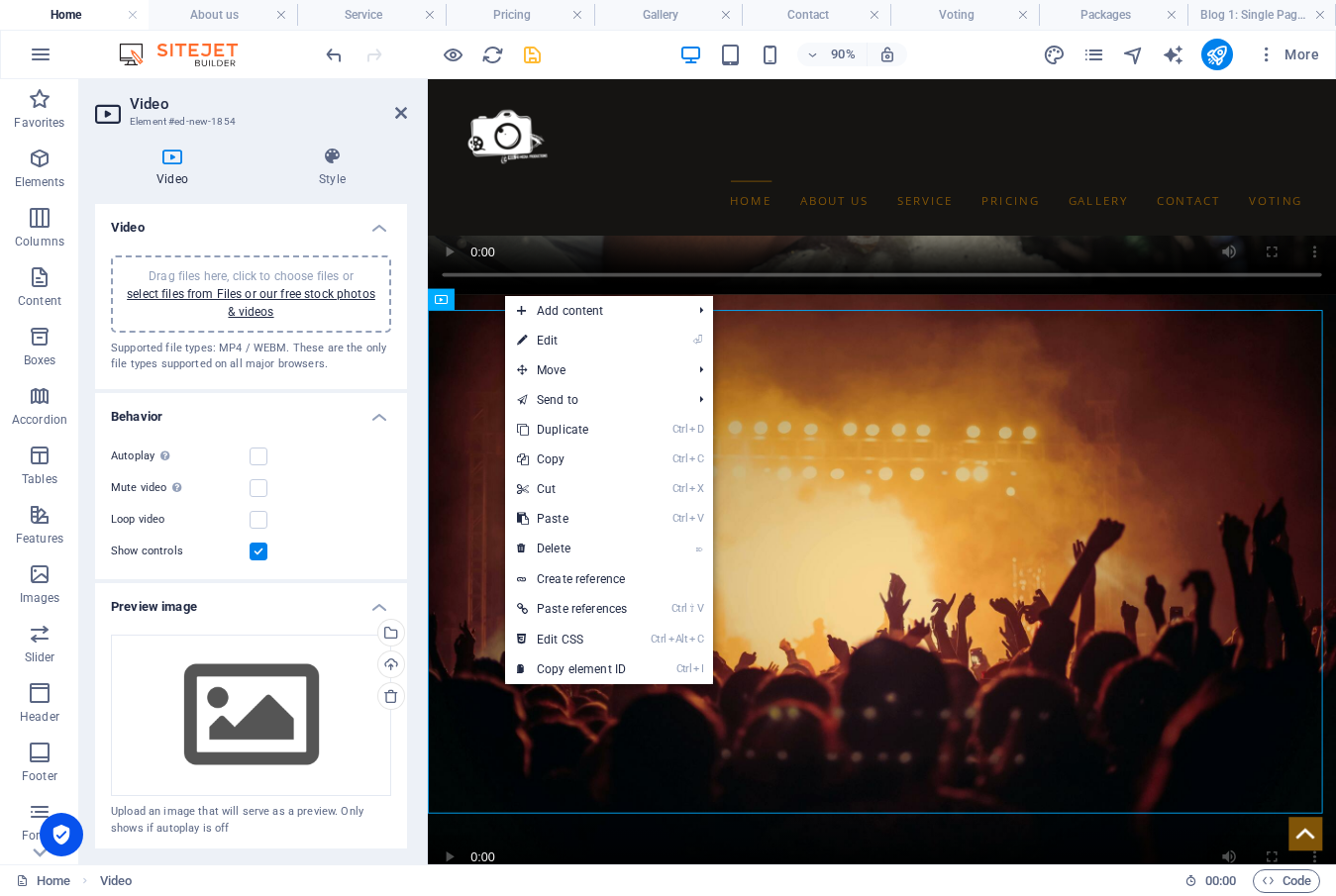 scroll, scrollTop: 3019, scrollLeft: 0, axis: vertical 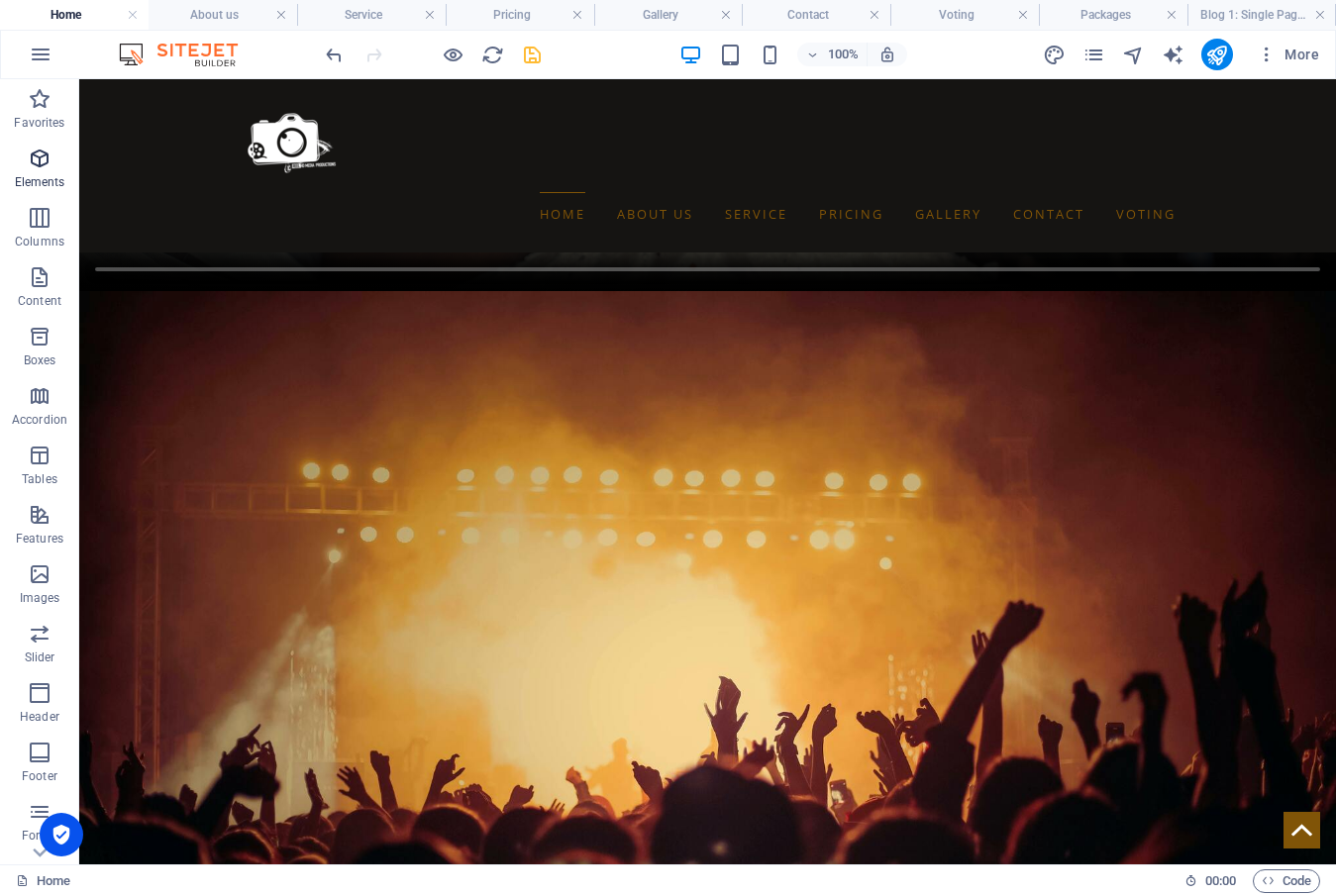 click at bounding box center [40, 158] 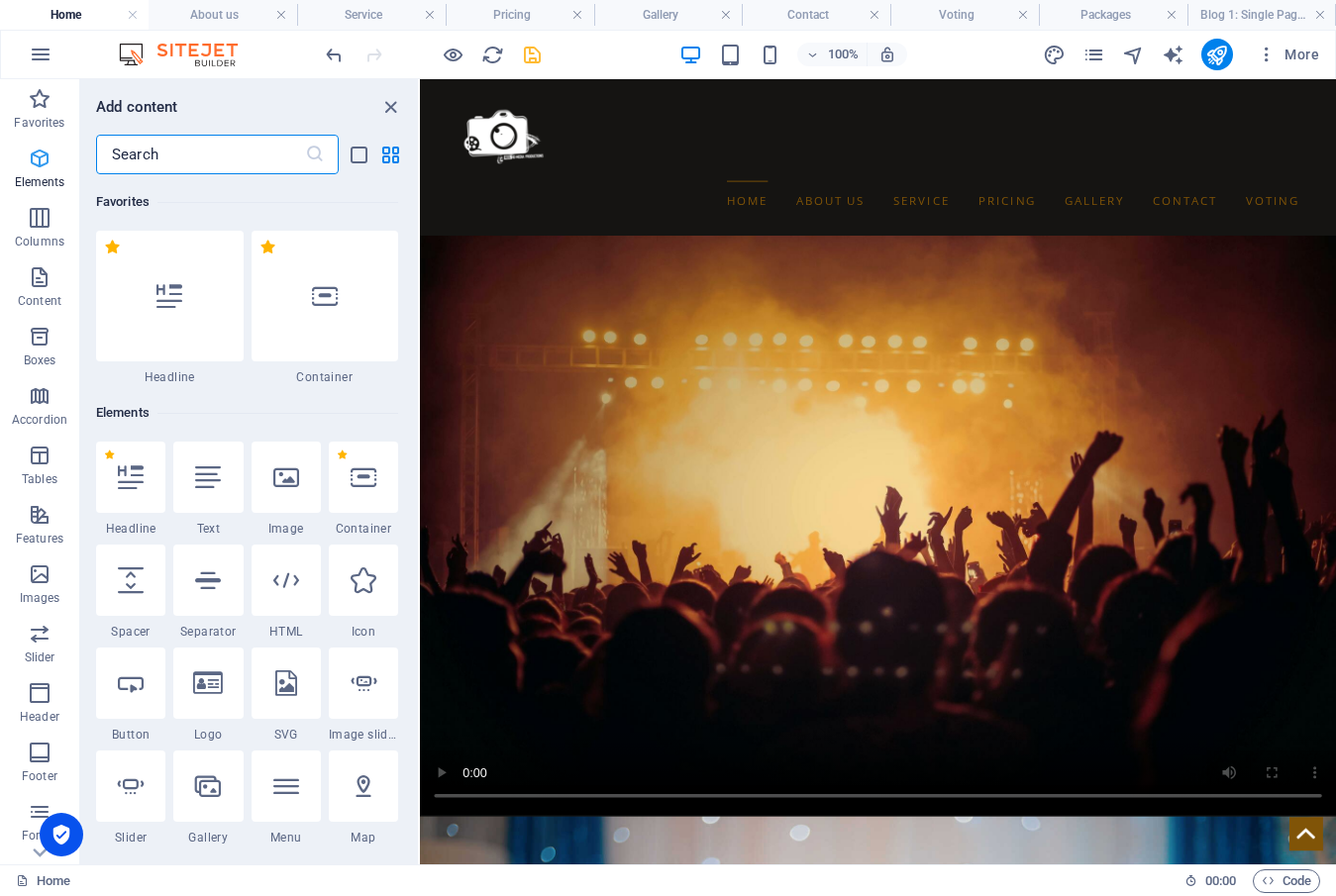 scroll, scrollTop: 2837, scrollLeft: 0, axis: vertical 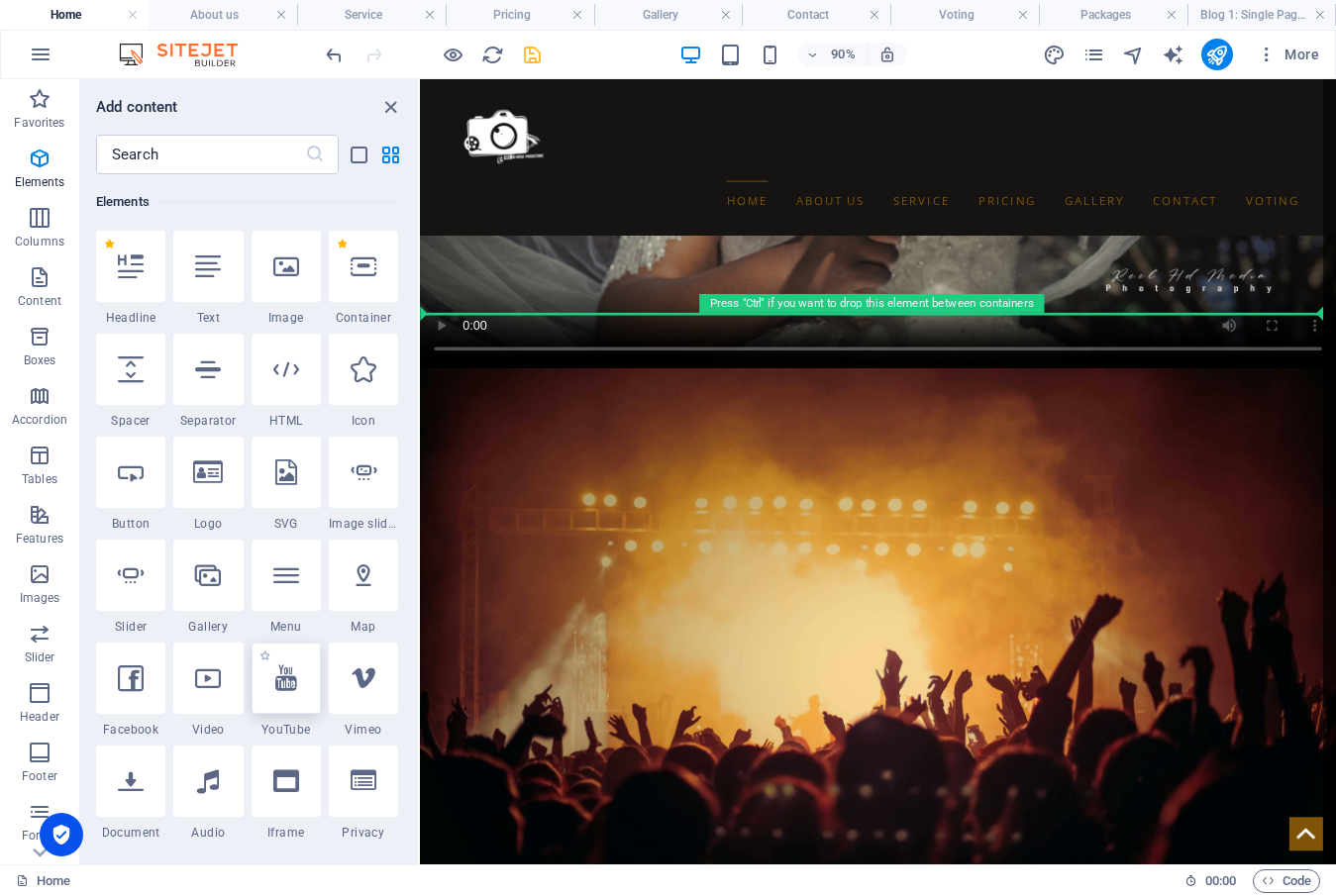 select on "ar16_9" 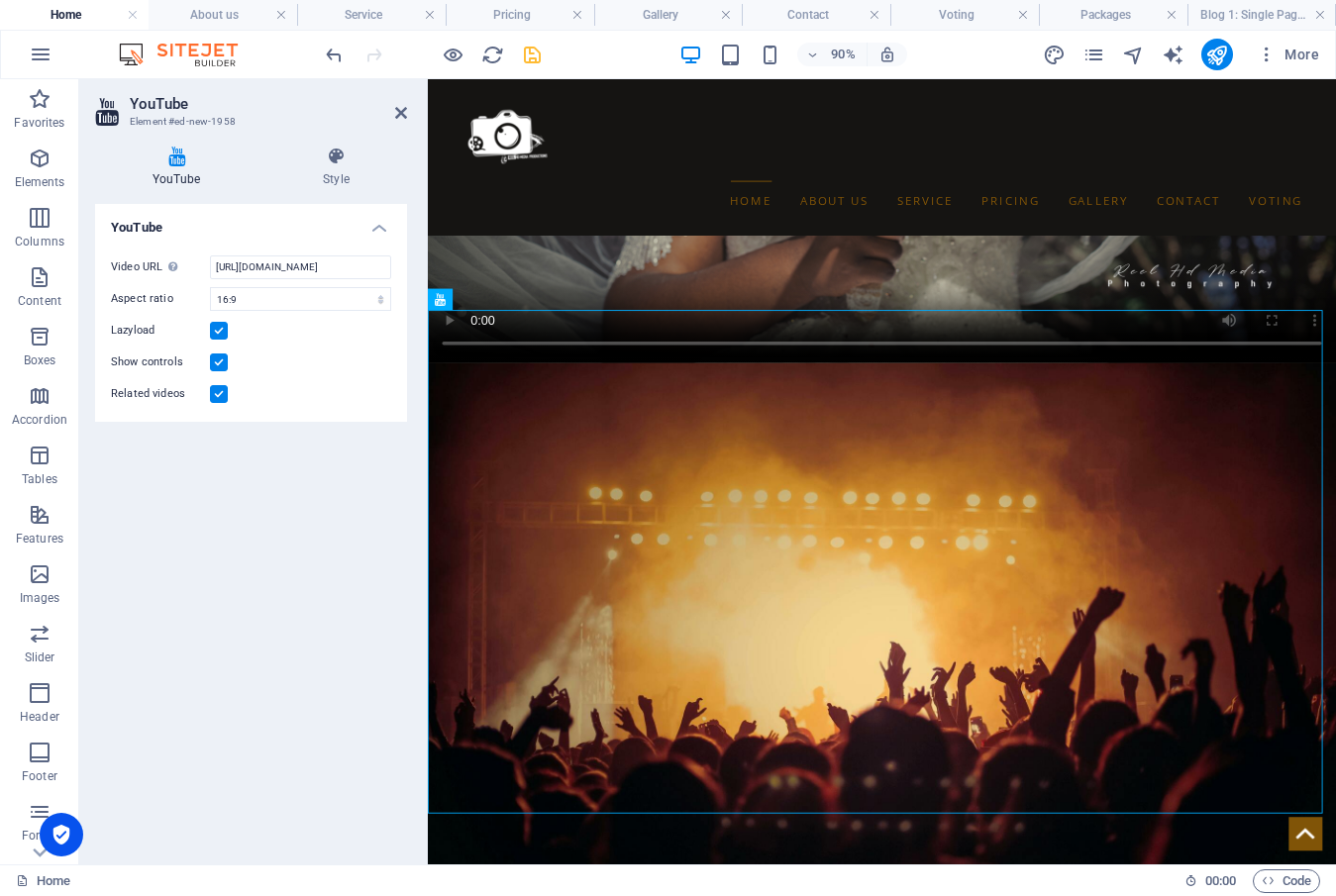 scroll, scrollTop: 2827, scrollLeft: 0, axis: vertical 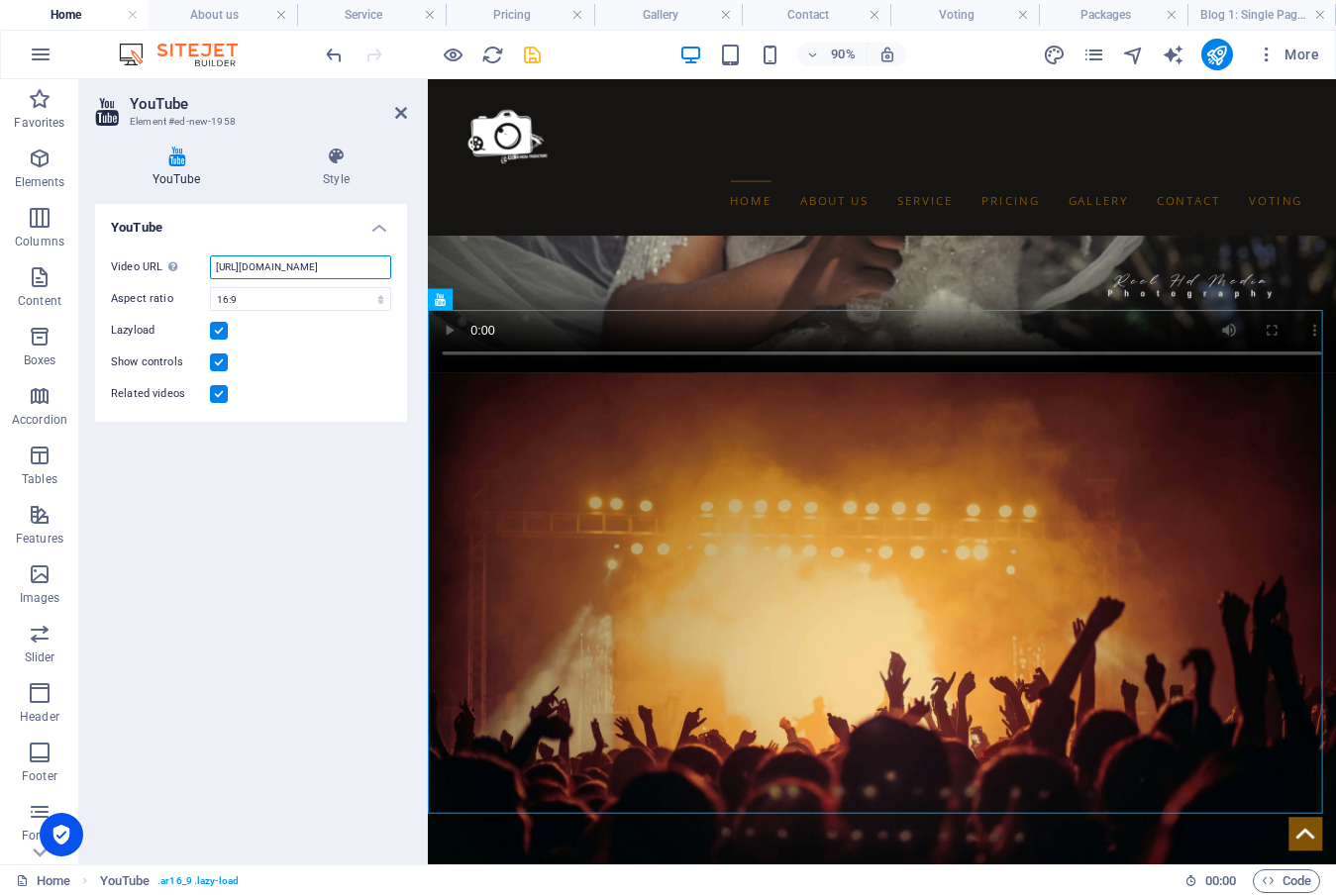 drag, startPoint x: 638, startPoint y: 347, endPoint x: 430, endPoint y: 301, distance: 213.02582 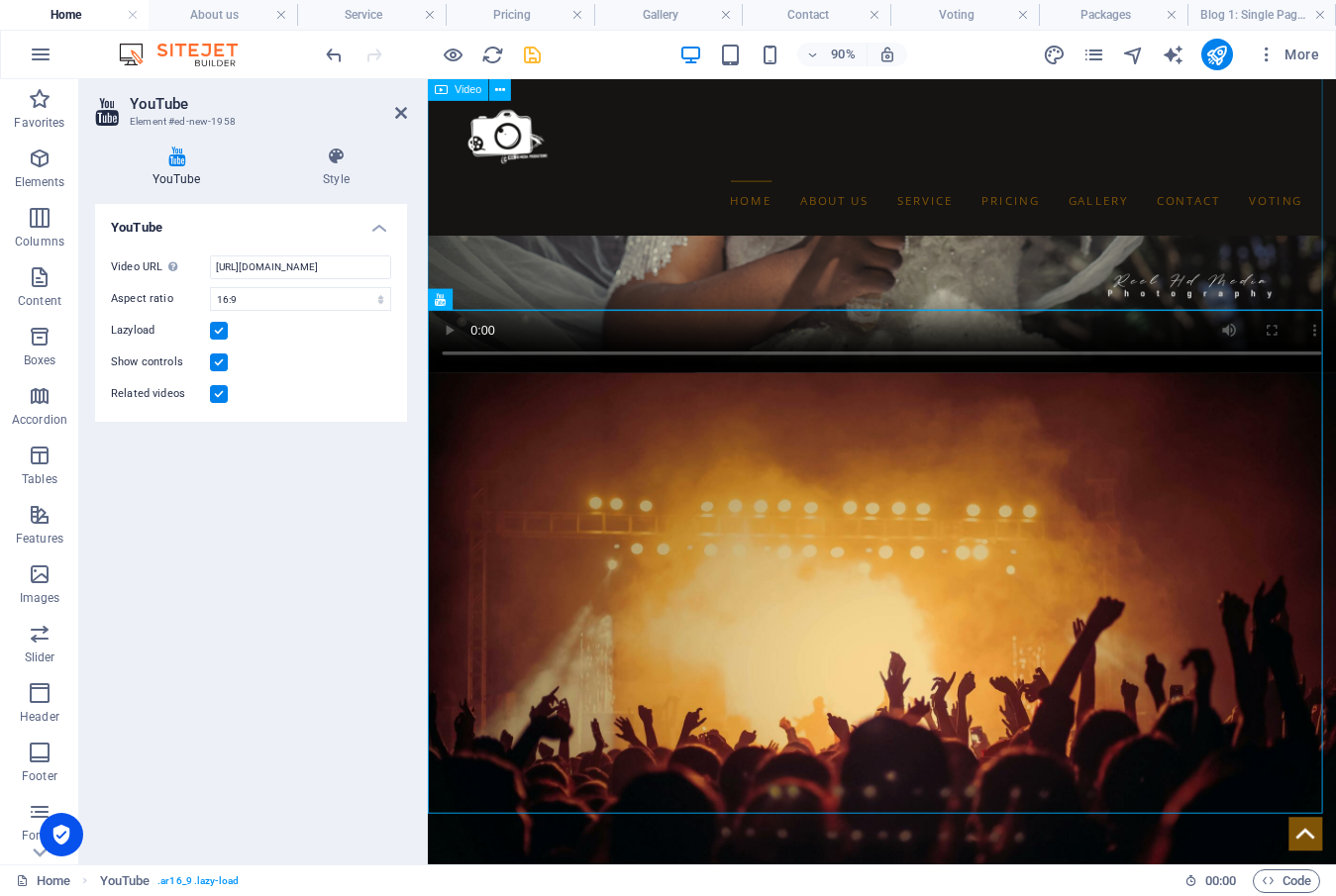 scroll, scrollTop: 0, scrollLeft: 0, axis: both 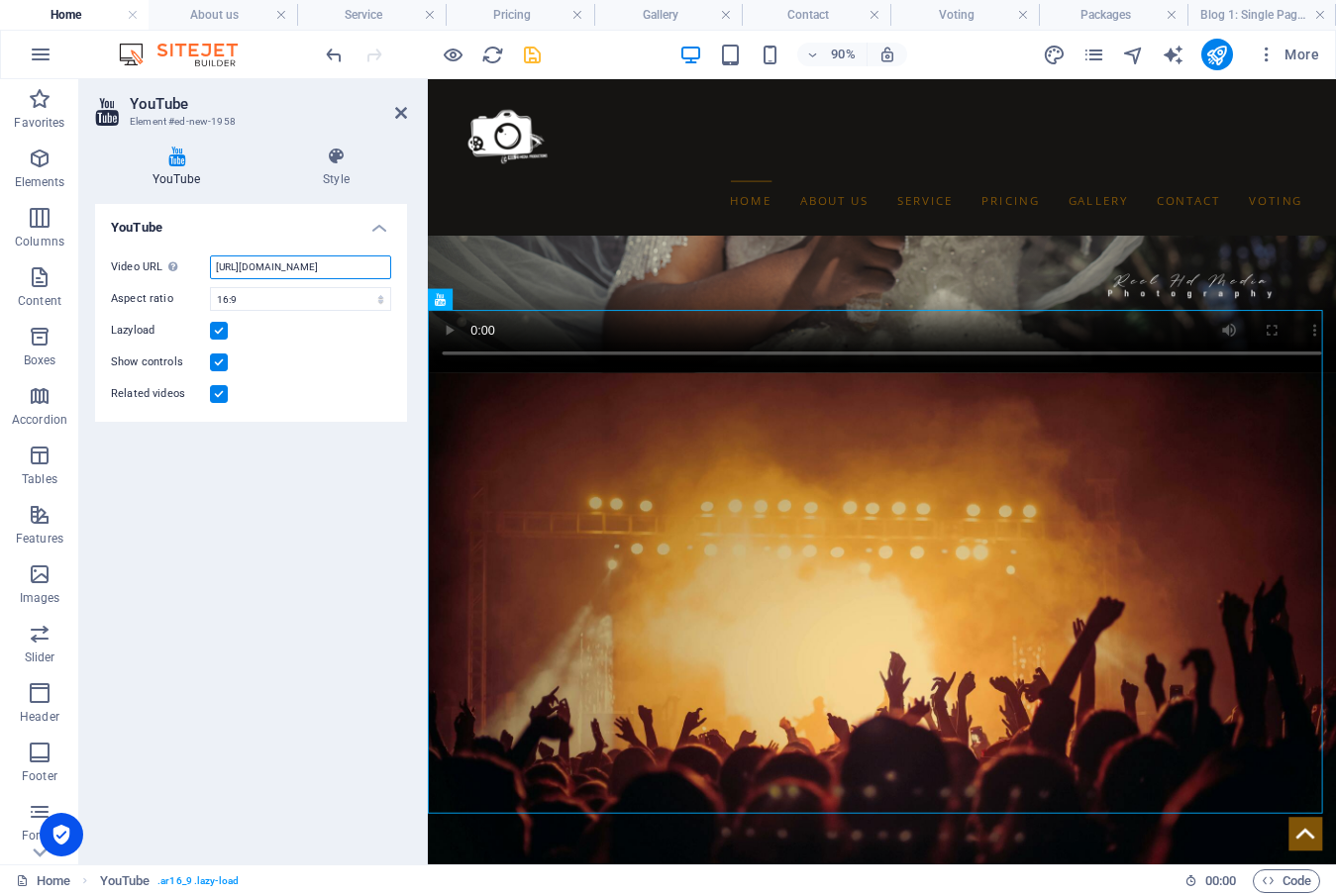 type on "Y" 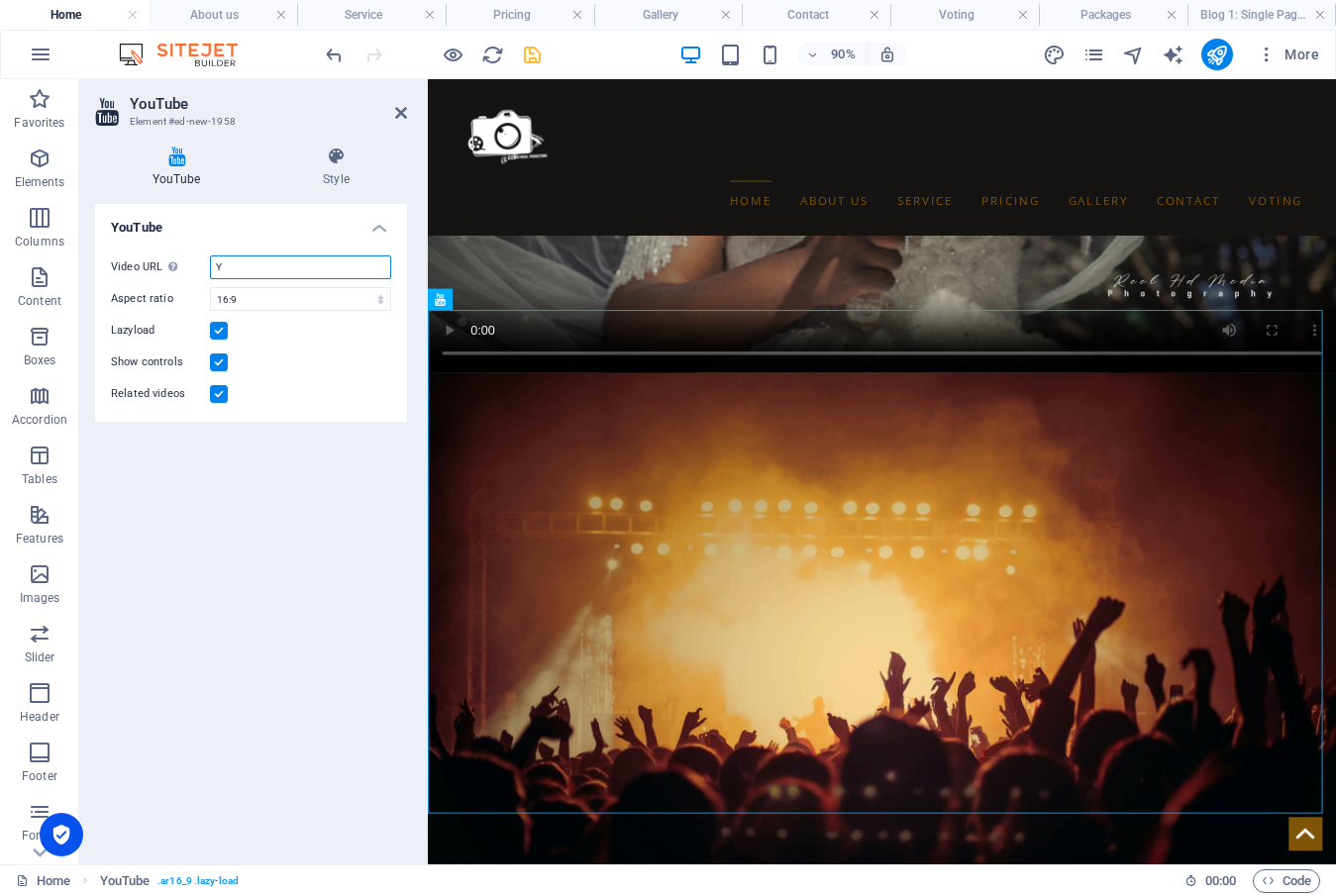 drag, startPoint x: 272, startPoint y: 267, endPoint x: 204, endPoint y: 272, distance: 68.18358 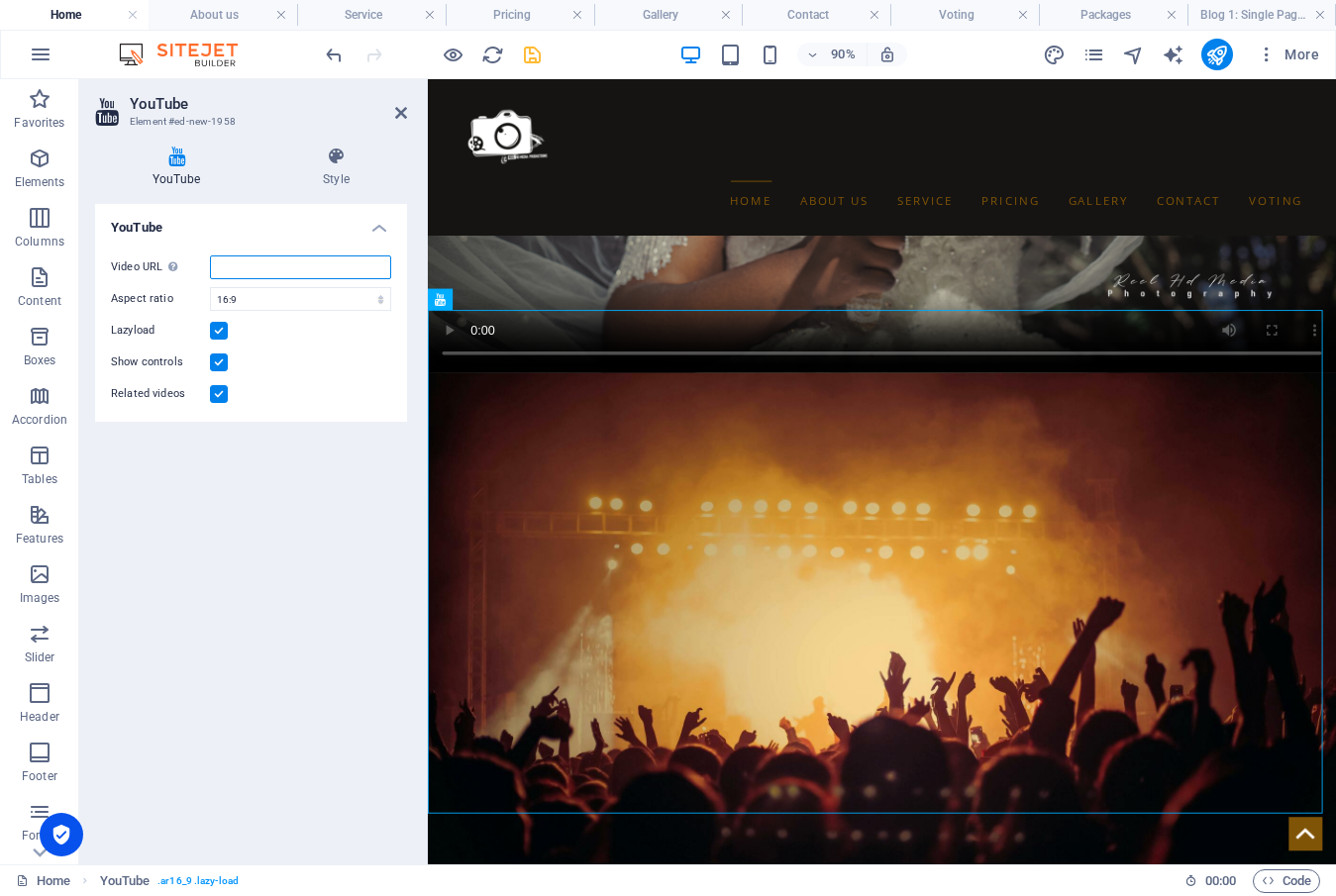 paste on "https://www.youtube.com/watch?v=0l4qDL7G_y4" 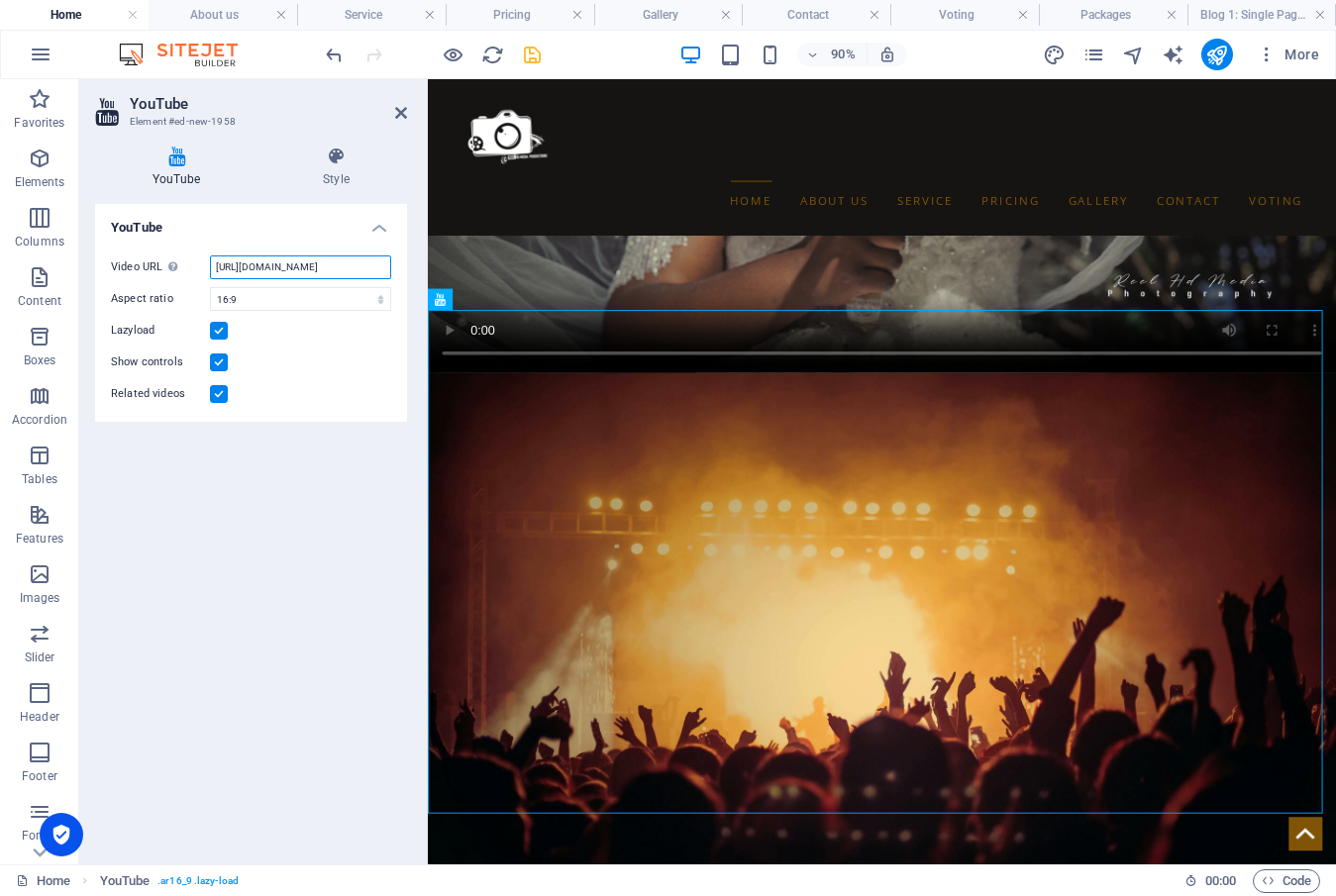 scroll, scrollTop: 0, scrollLeft: 48, axis: horizontal 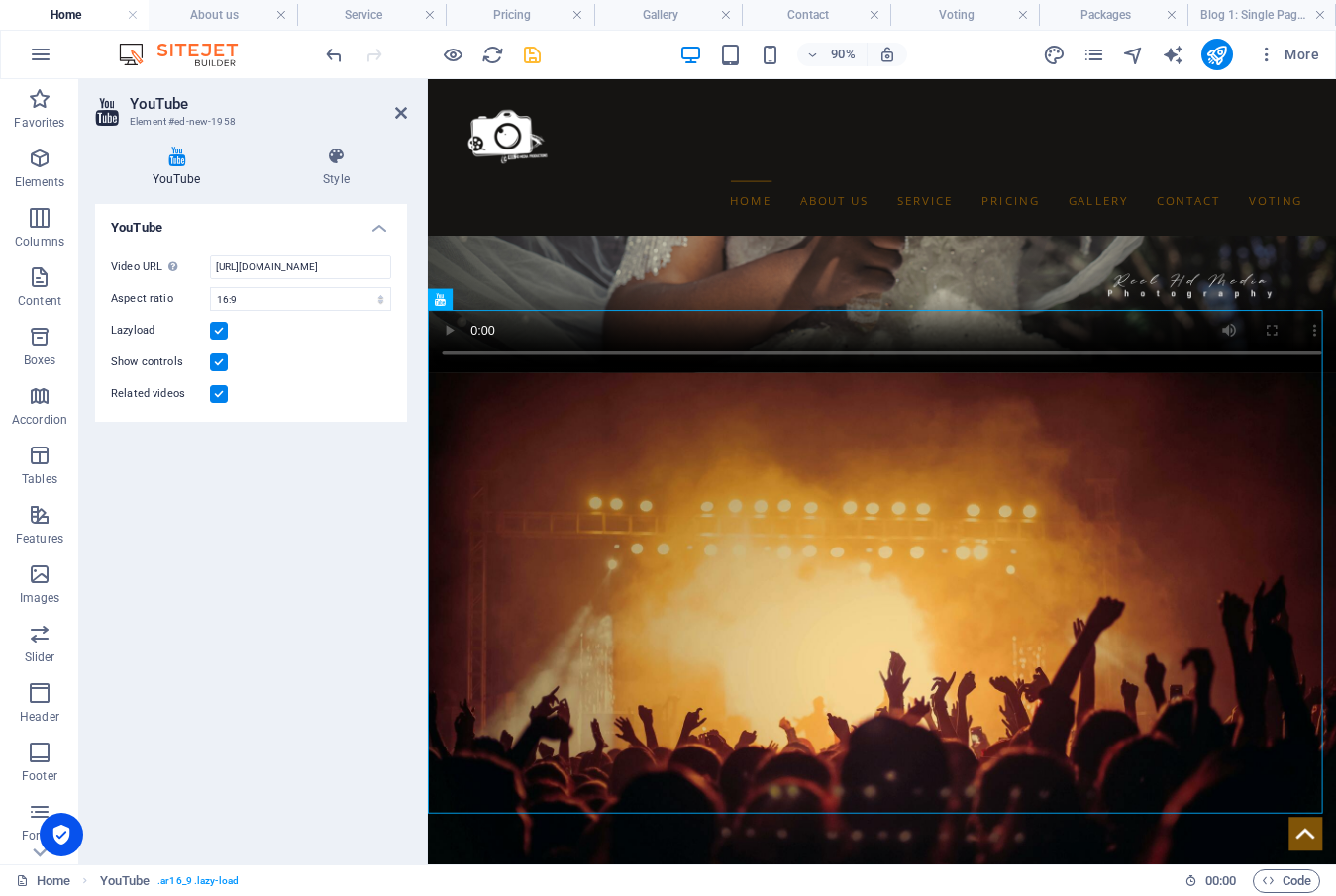 drag, startPoint x: 537, startPoint y: 52, endPoint x: 495, endPoint y: 70, distance: 45.694639 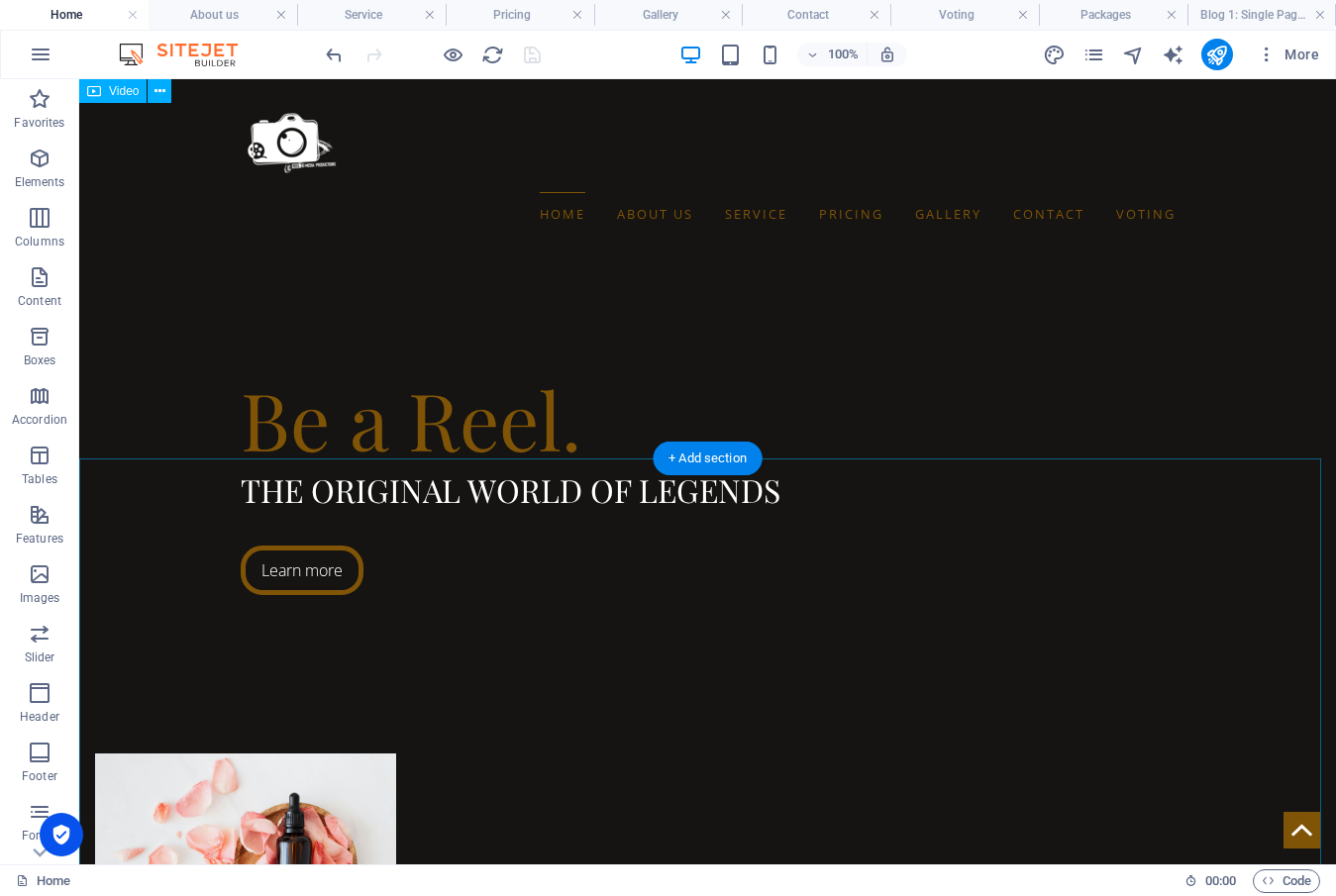 scroll, scrollTop: 643, scrollLeft: 0, axis: vertical 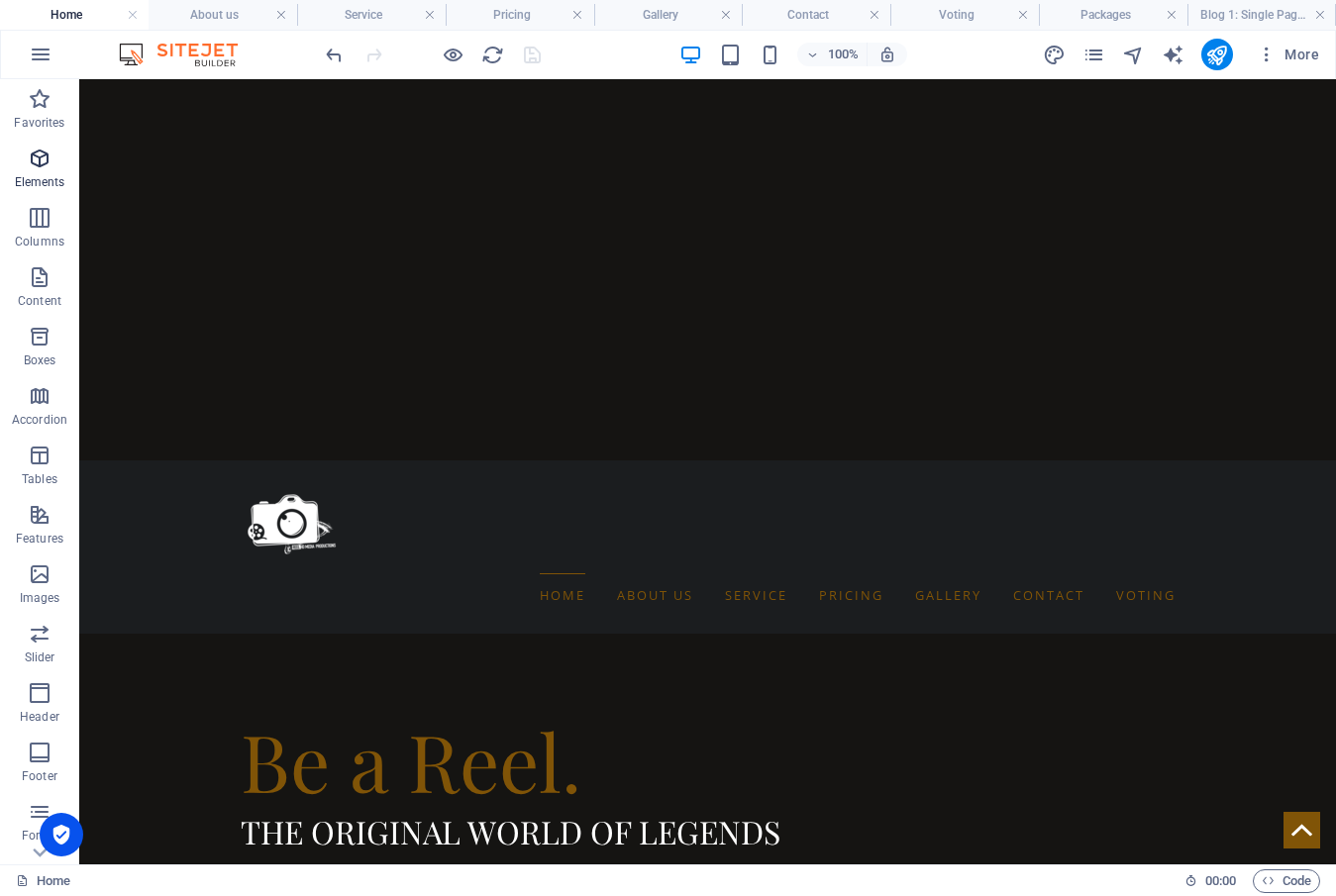 click at bounding box center (40, 158) 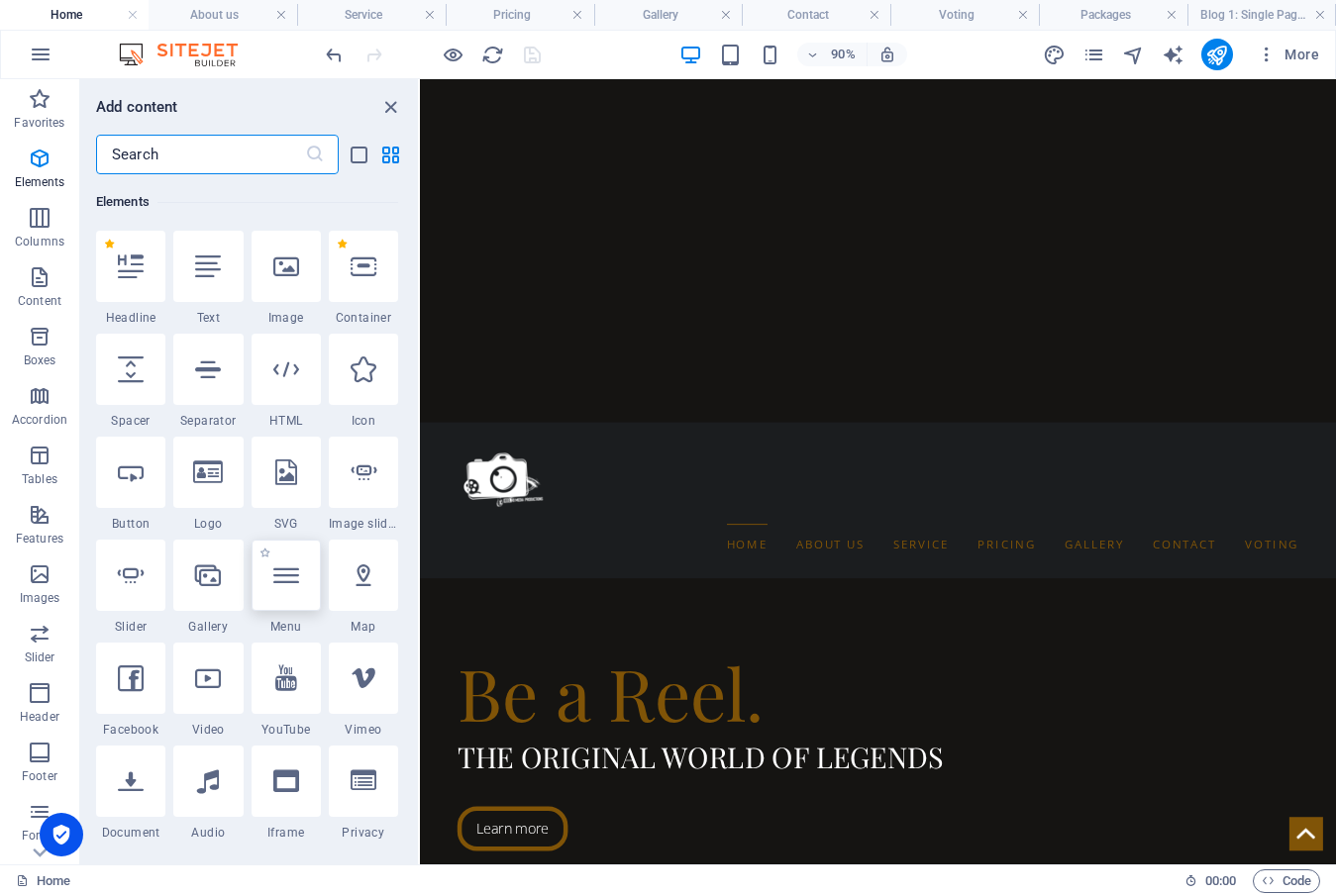 scroll, scrollTop: 310, scrollLeft: 0, axis: vertical 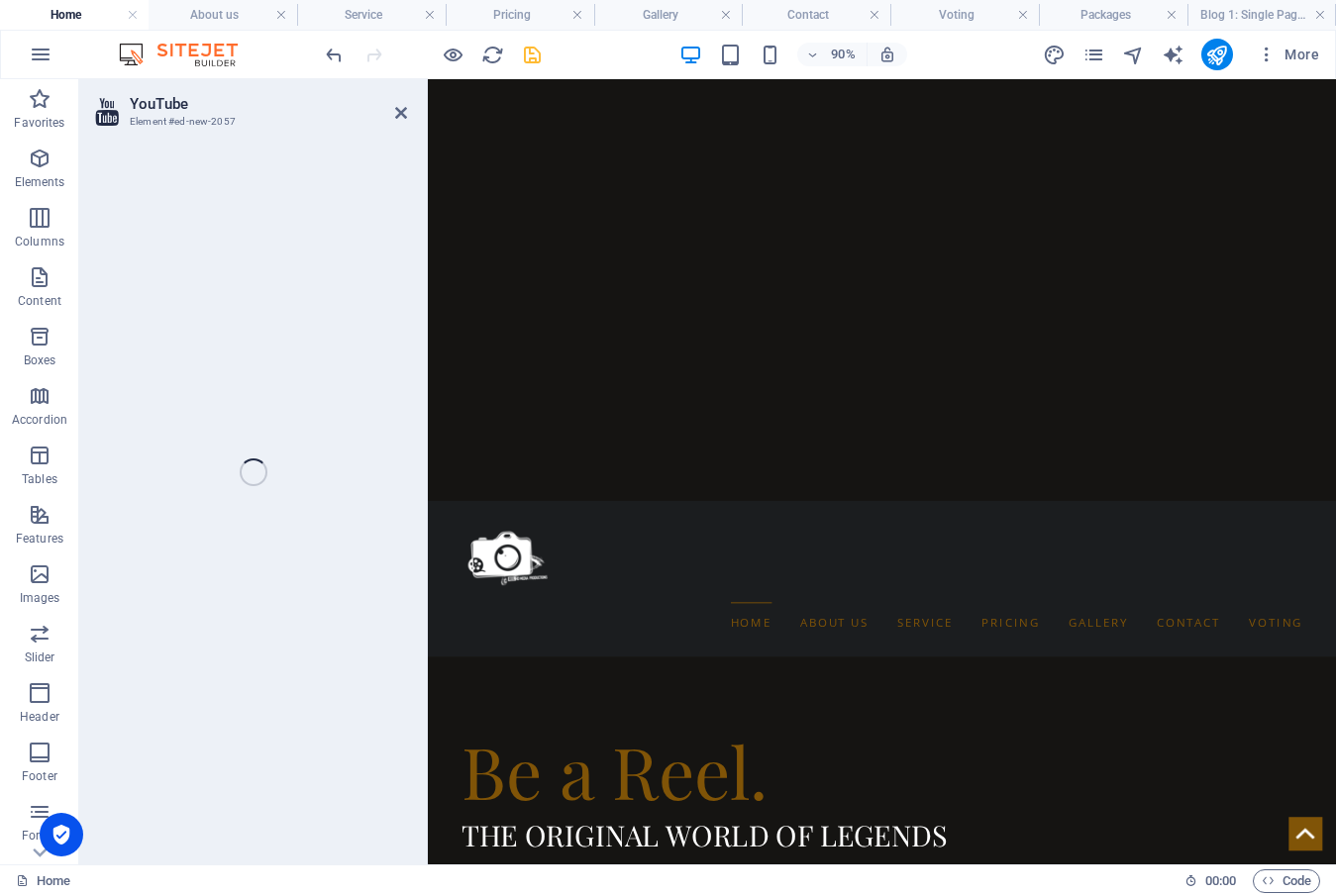 select on "ar16_9" 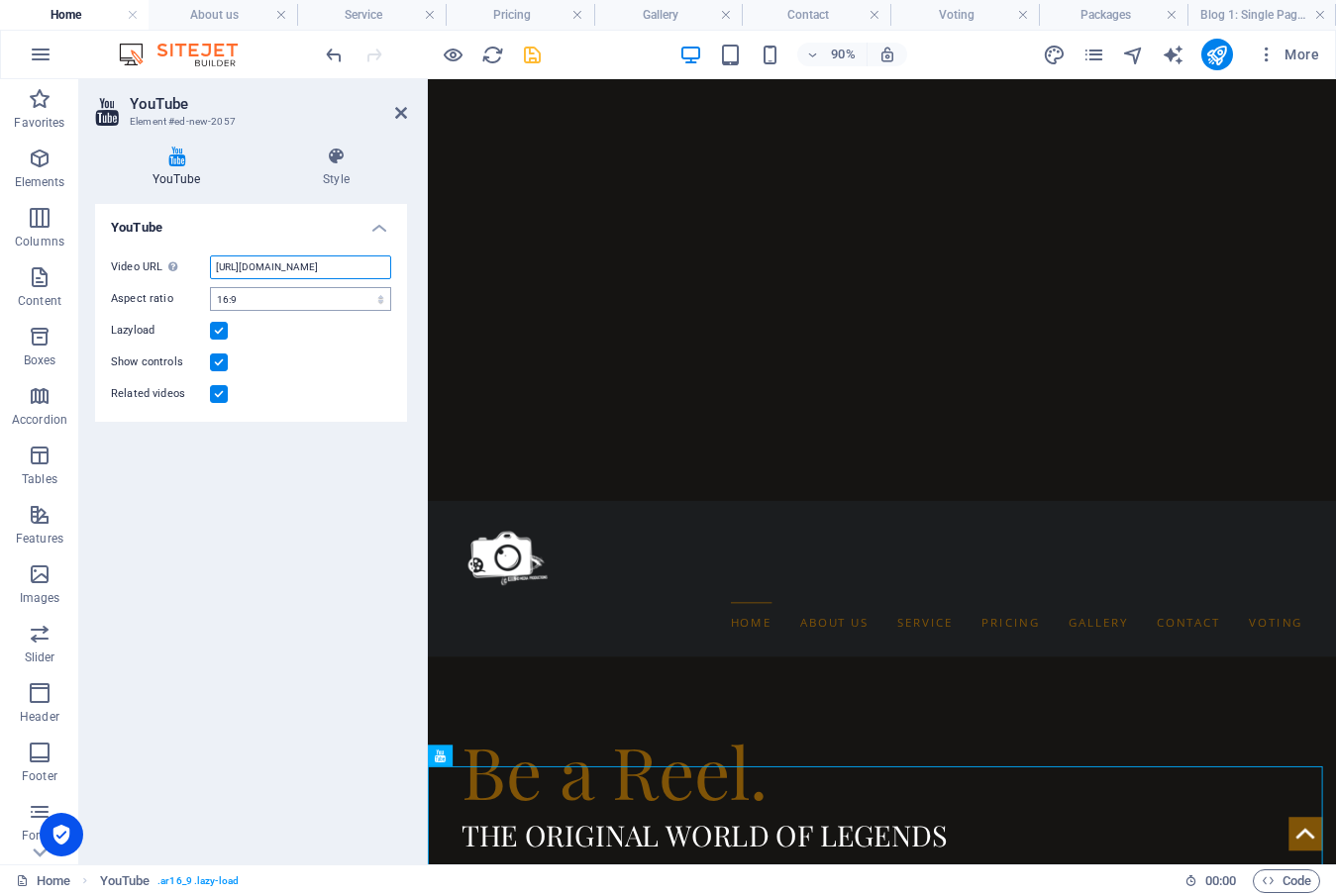 scroll, scrollTop: 0, scrollLeft: 51, axis: horizontal 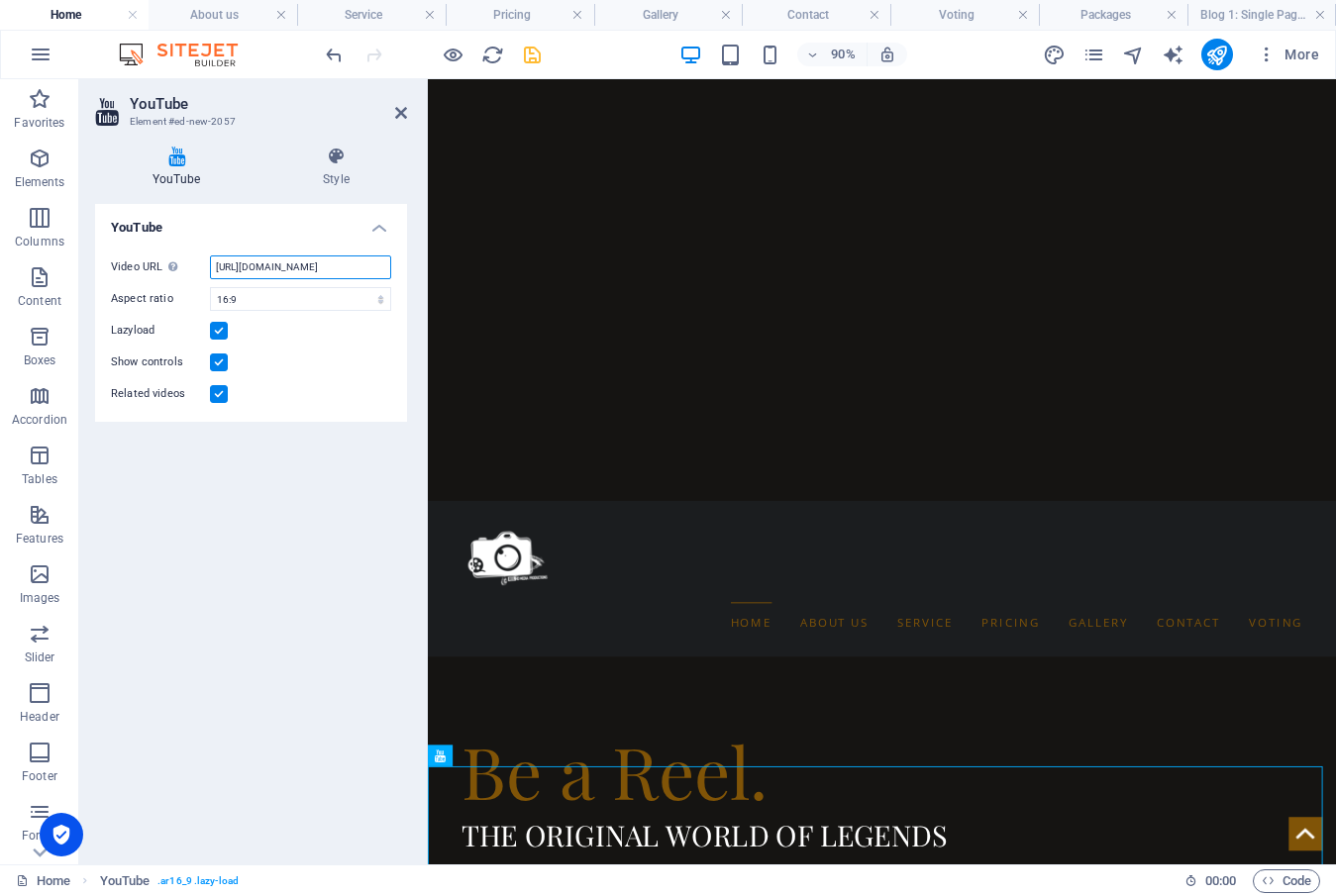 drag, startPoint x: 214, startPoint y: 263, endPoint x: 392, endPoint y: 286, distance: 179.4798 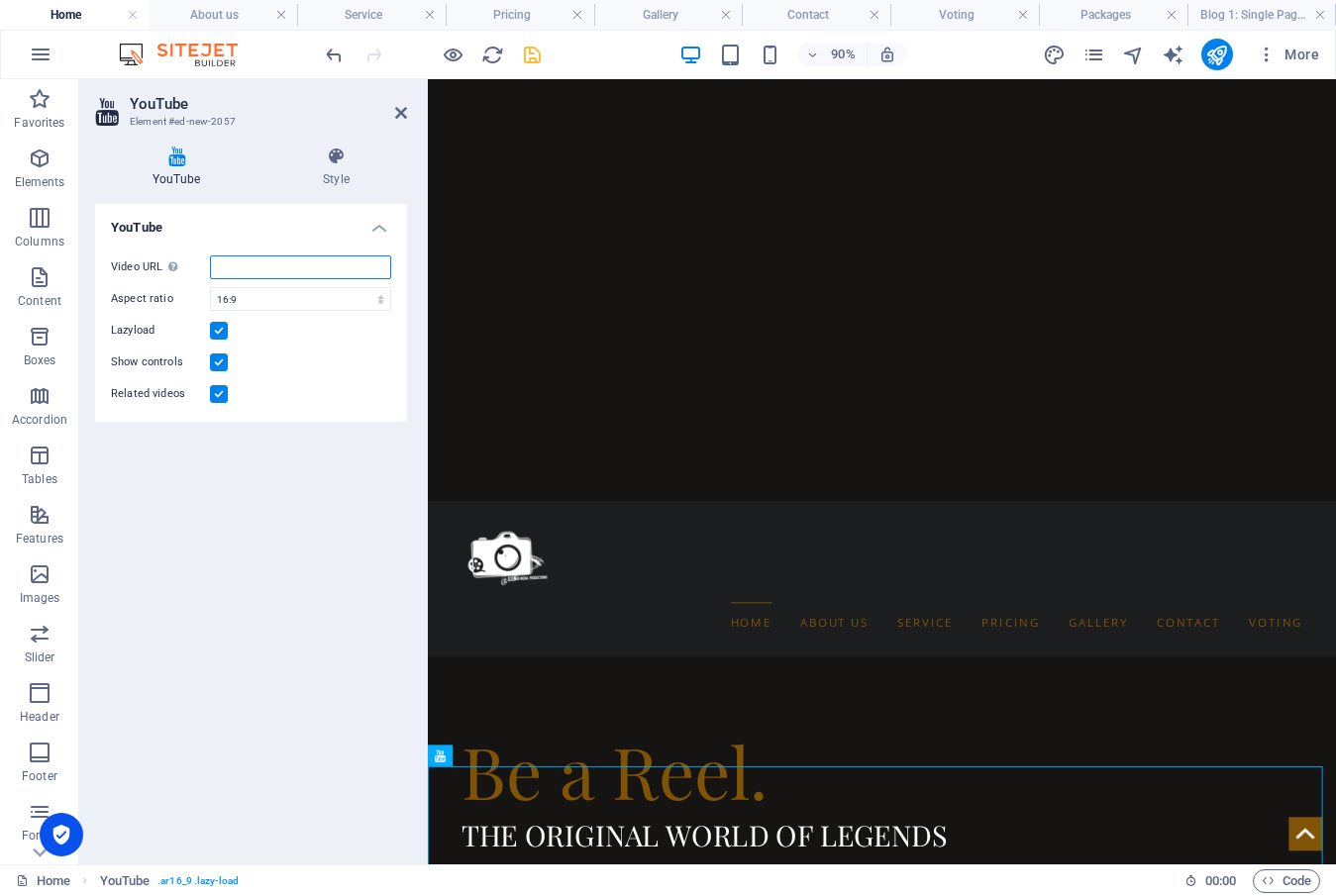 scroll, scrollTop: 0, scrollLeft: 0, axis: both 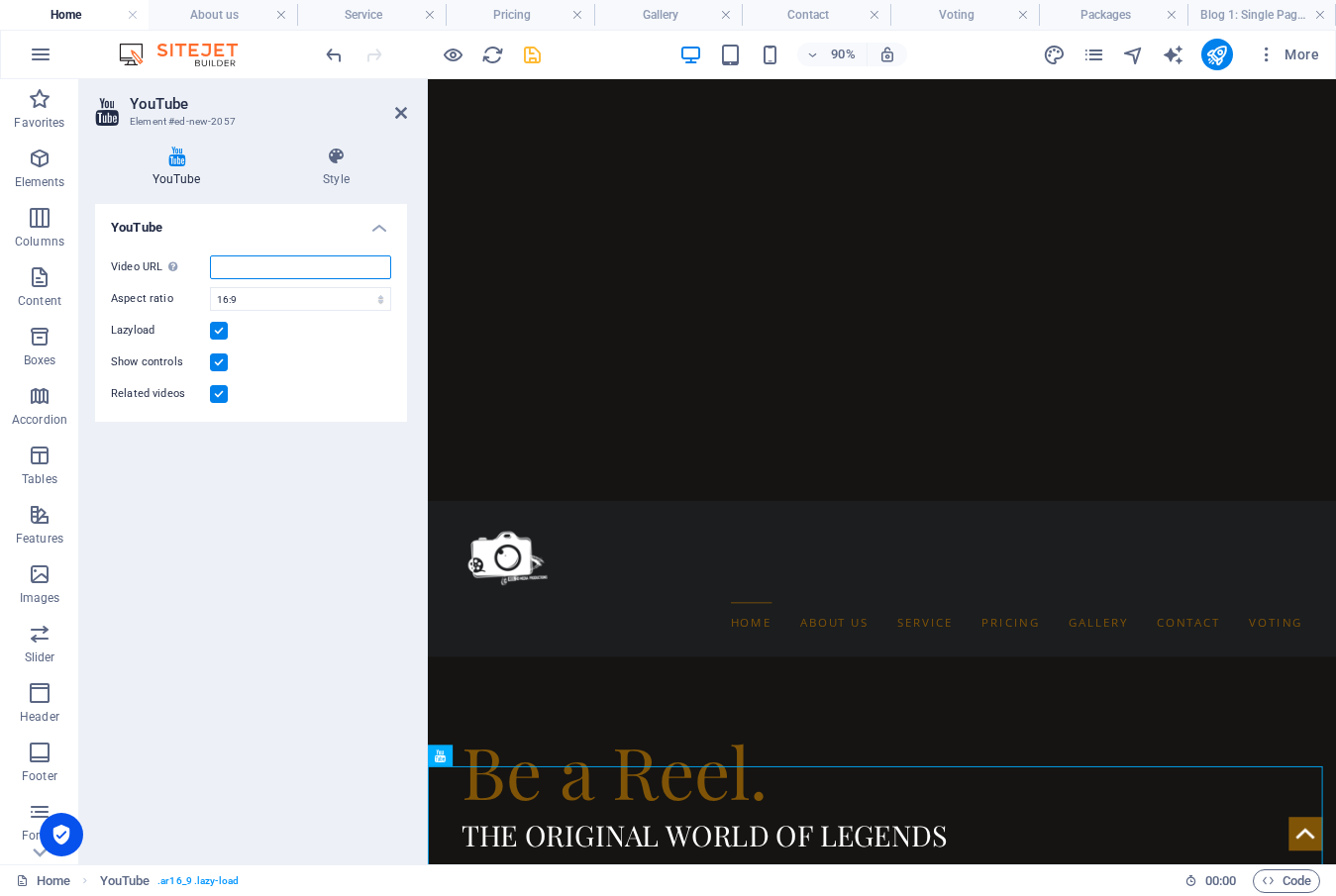 paste on "https://www.youtube.com/watch?v=R-t_APIBQlI" 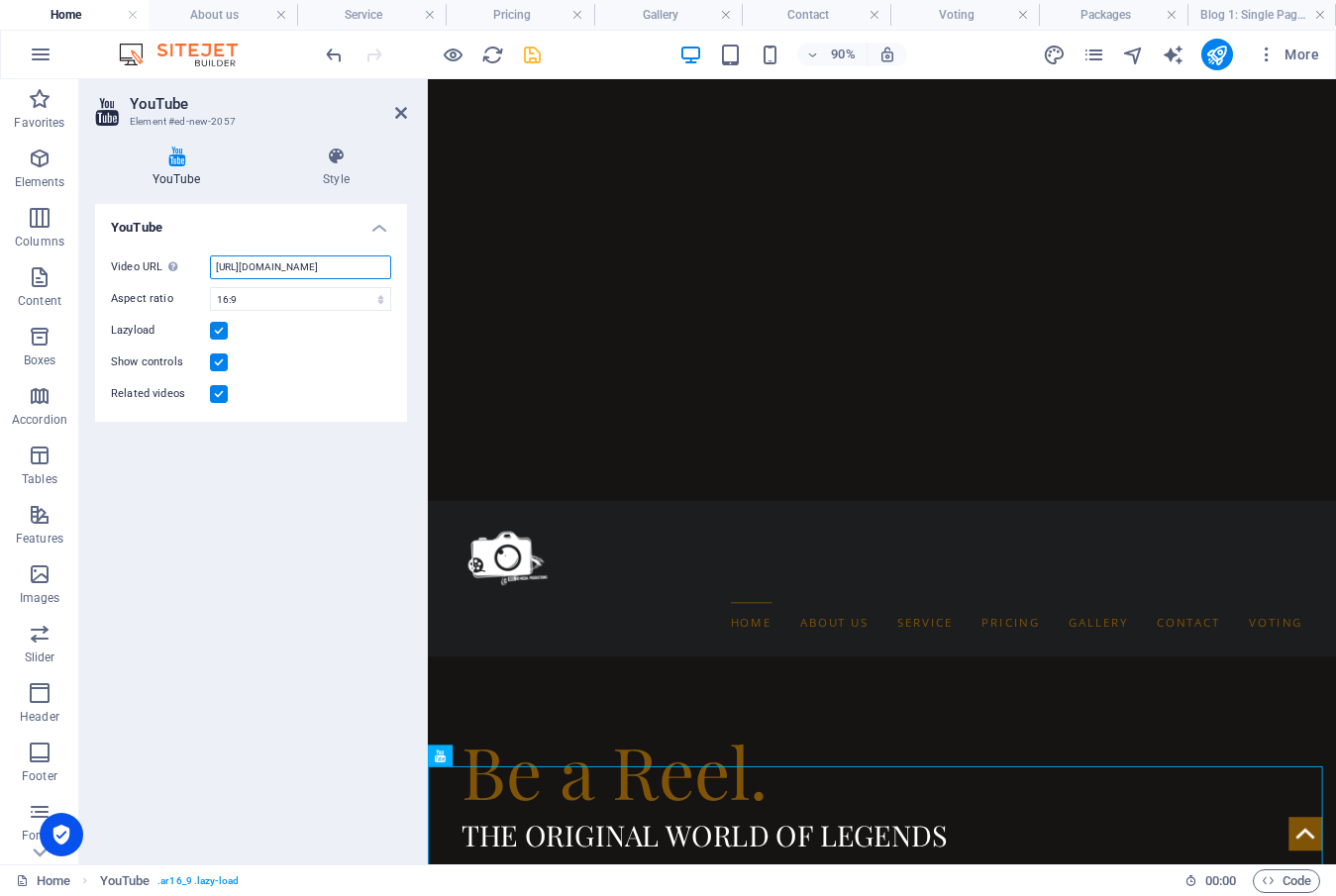 scroll, scrollTop: 0, scrollLeft: 40, axis: horizontal 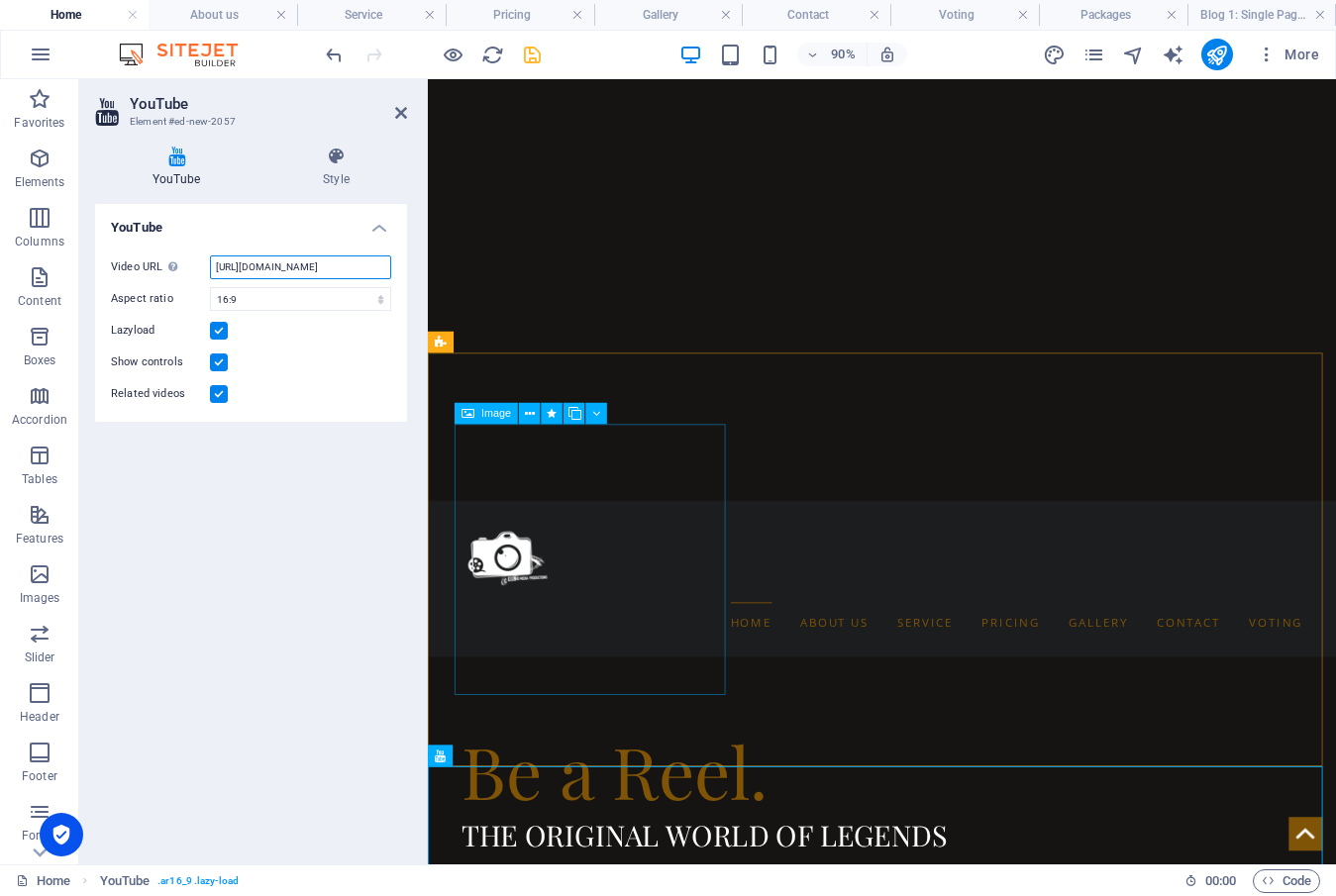 type on "https://www.youtube.com/watch?v=R-t_APIBQlI" 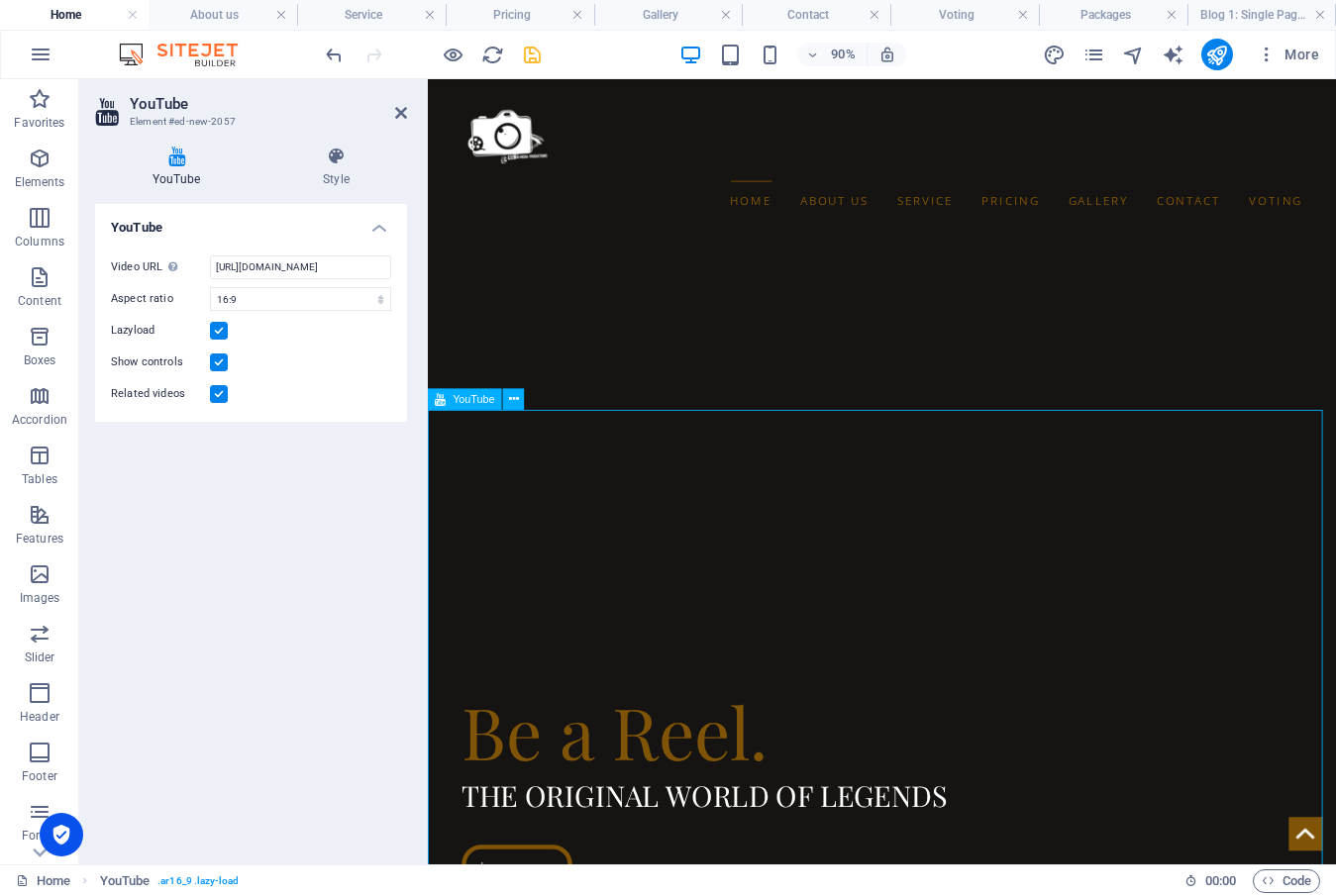 scroll, scrollTop: 0, scrollLeft: 0, axis: both 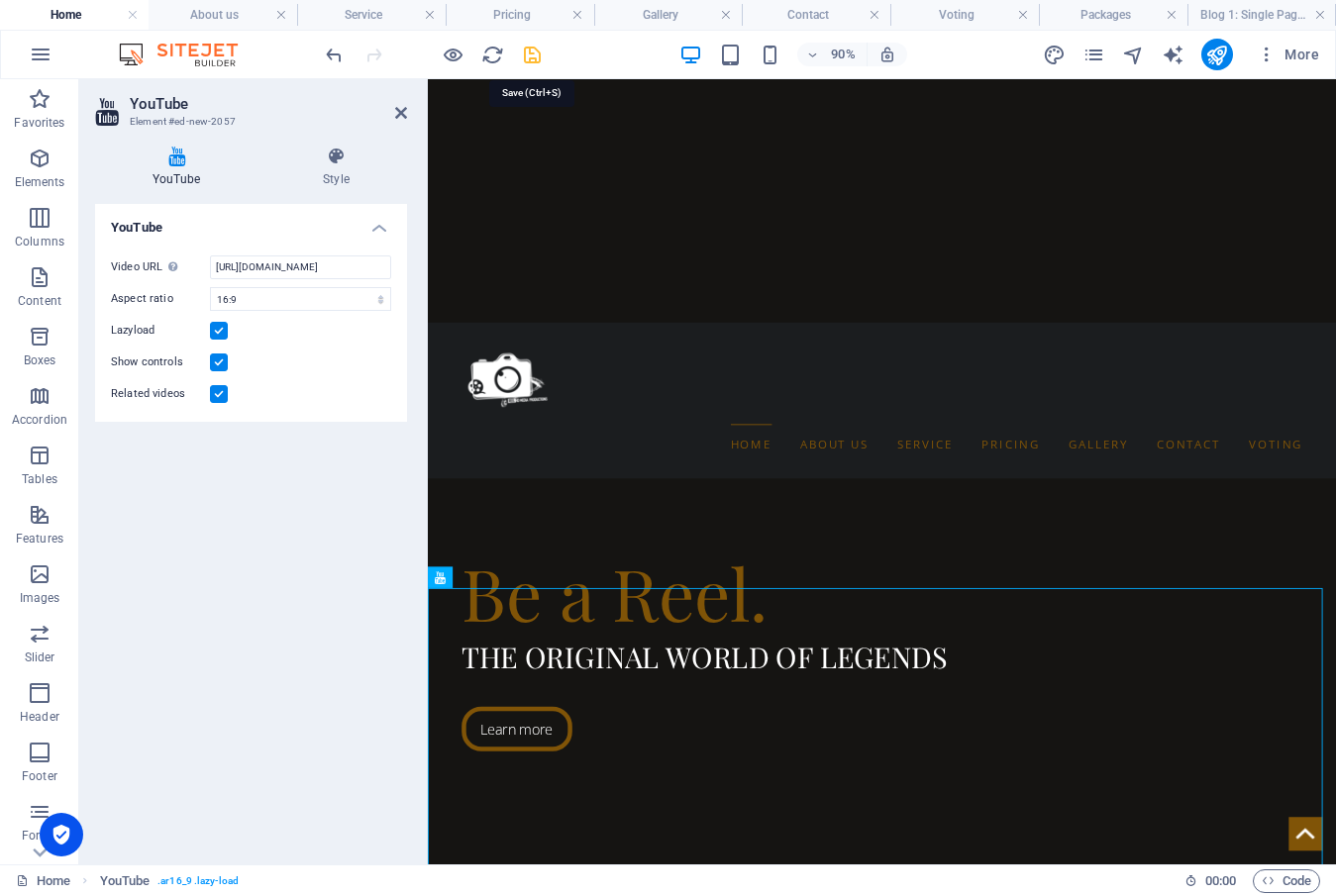 click at bounding box center [532, 54] 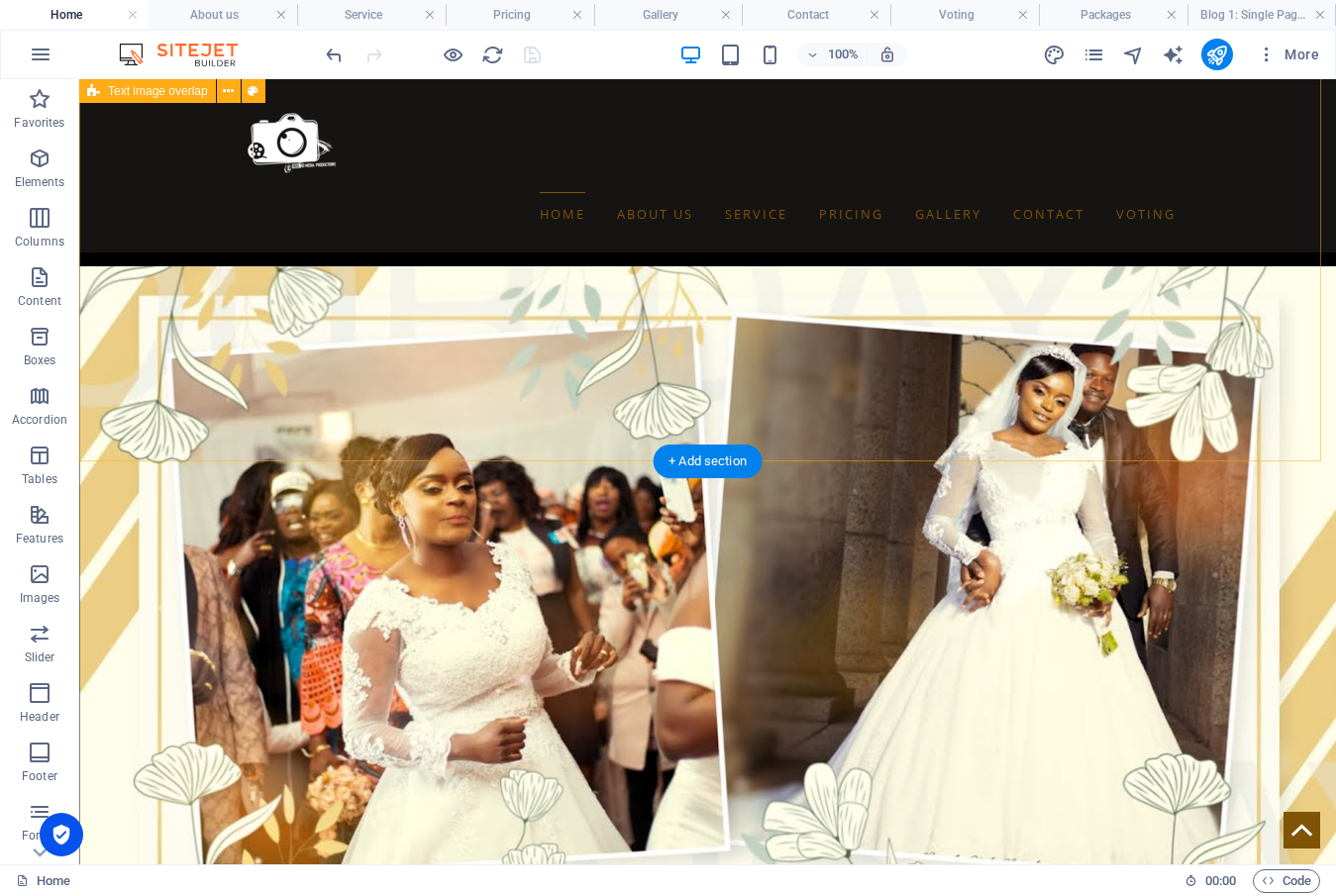 scroll, scrollTop: 5247, scrollLeft: 0, axis: vertical 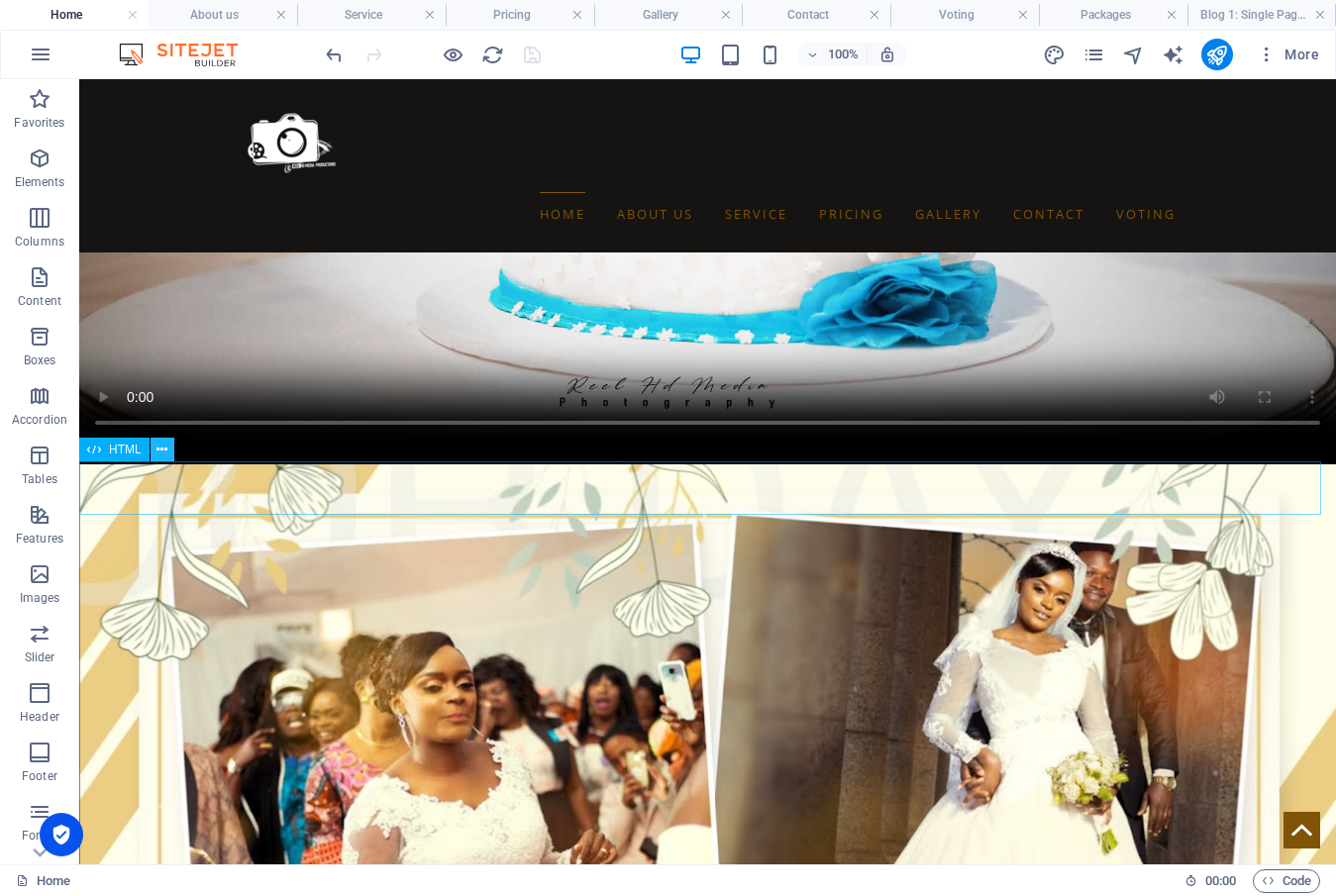 click at bounding box center [161, 449] 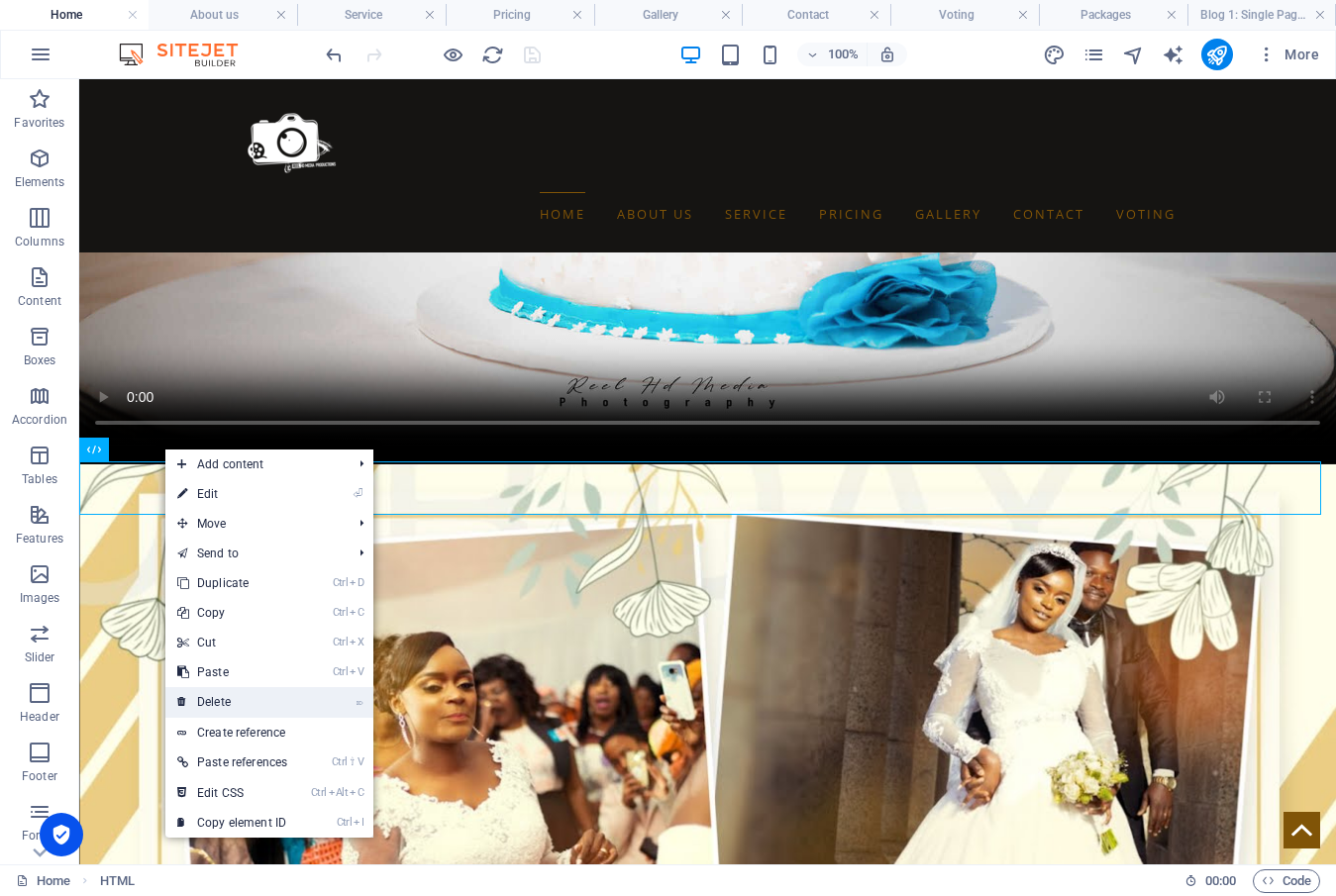 click on "⌦  Delete" at bounding box center [232, 702] 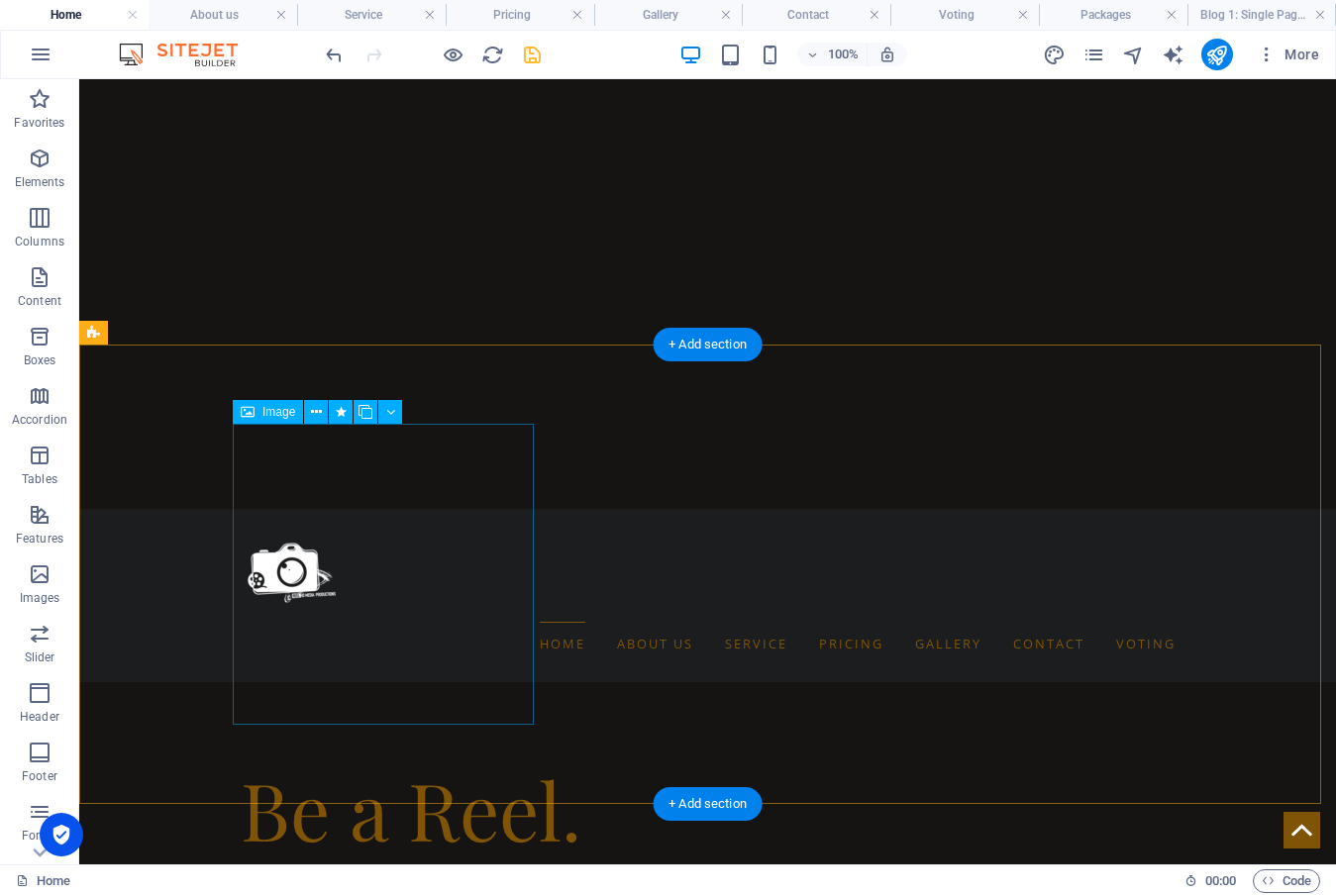 scroll, scrollTop: 891, scrollLeft: 0, axis: vertical 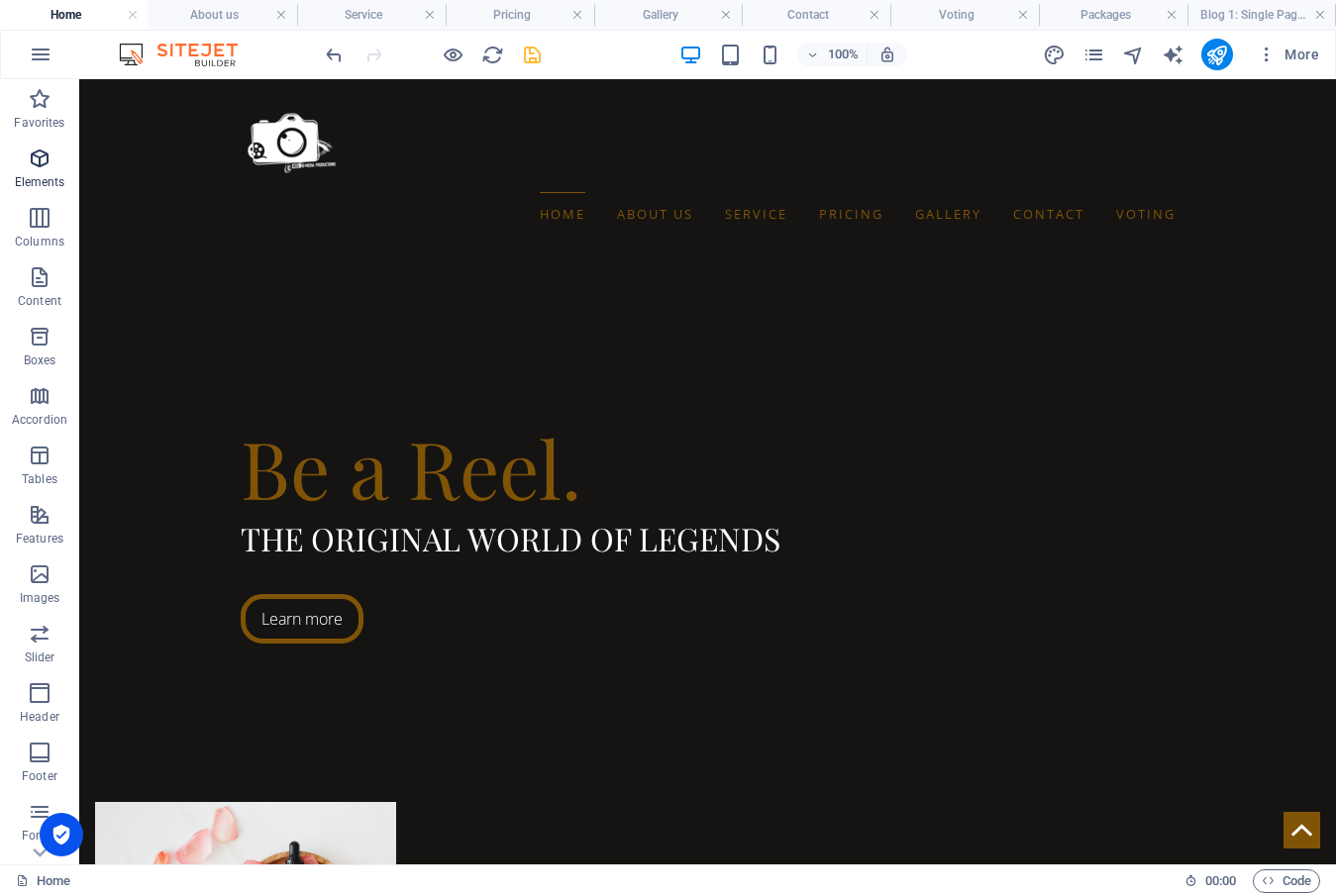 click at bounding box center [40, 158] 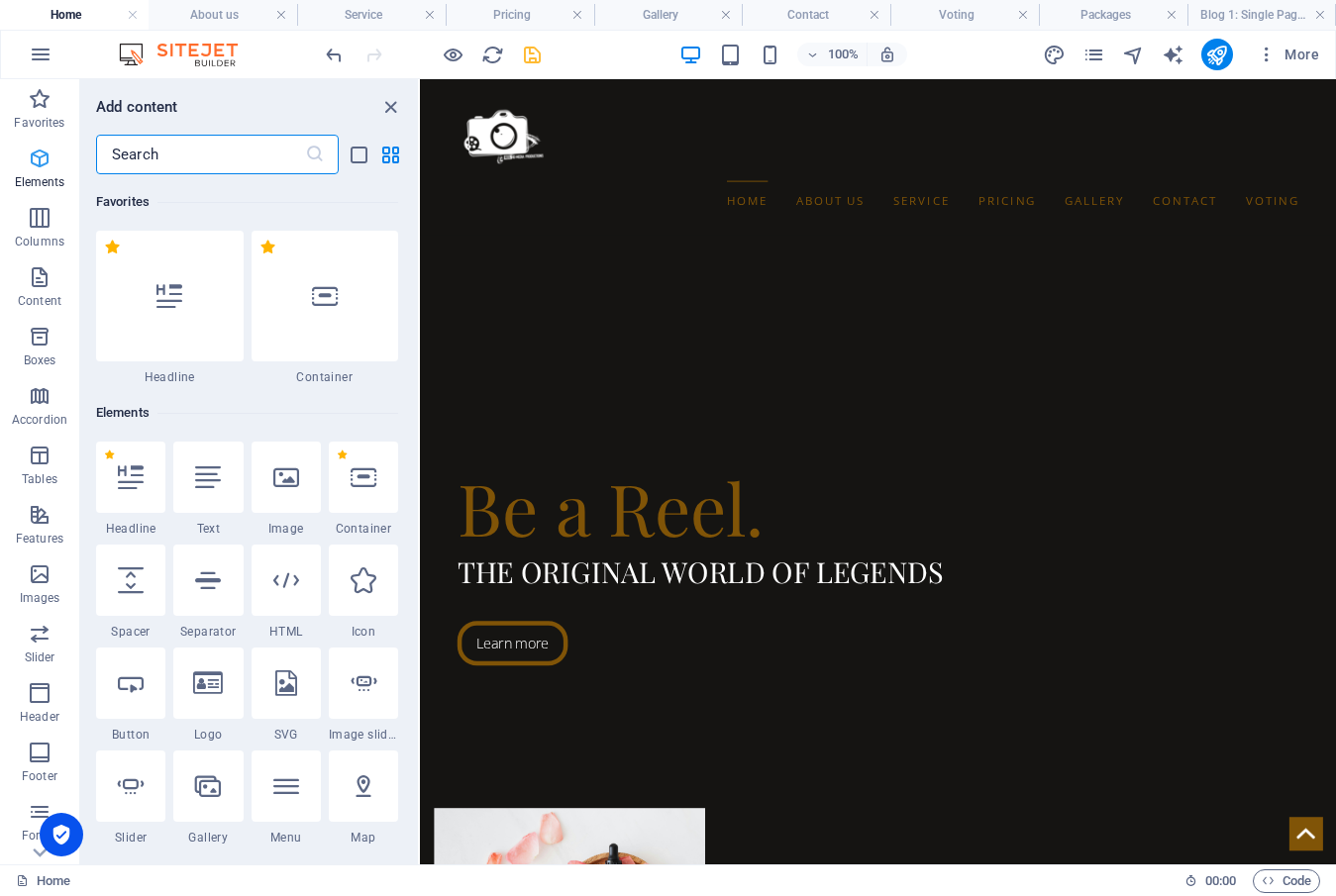 scroll, scrollTop: 978, scrollLeft: 0, axis: vertical 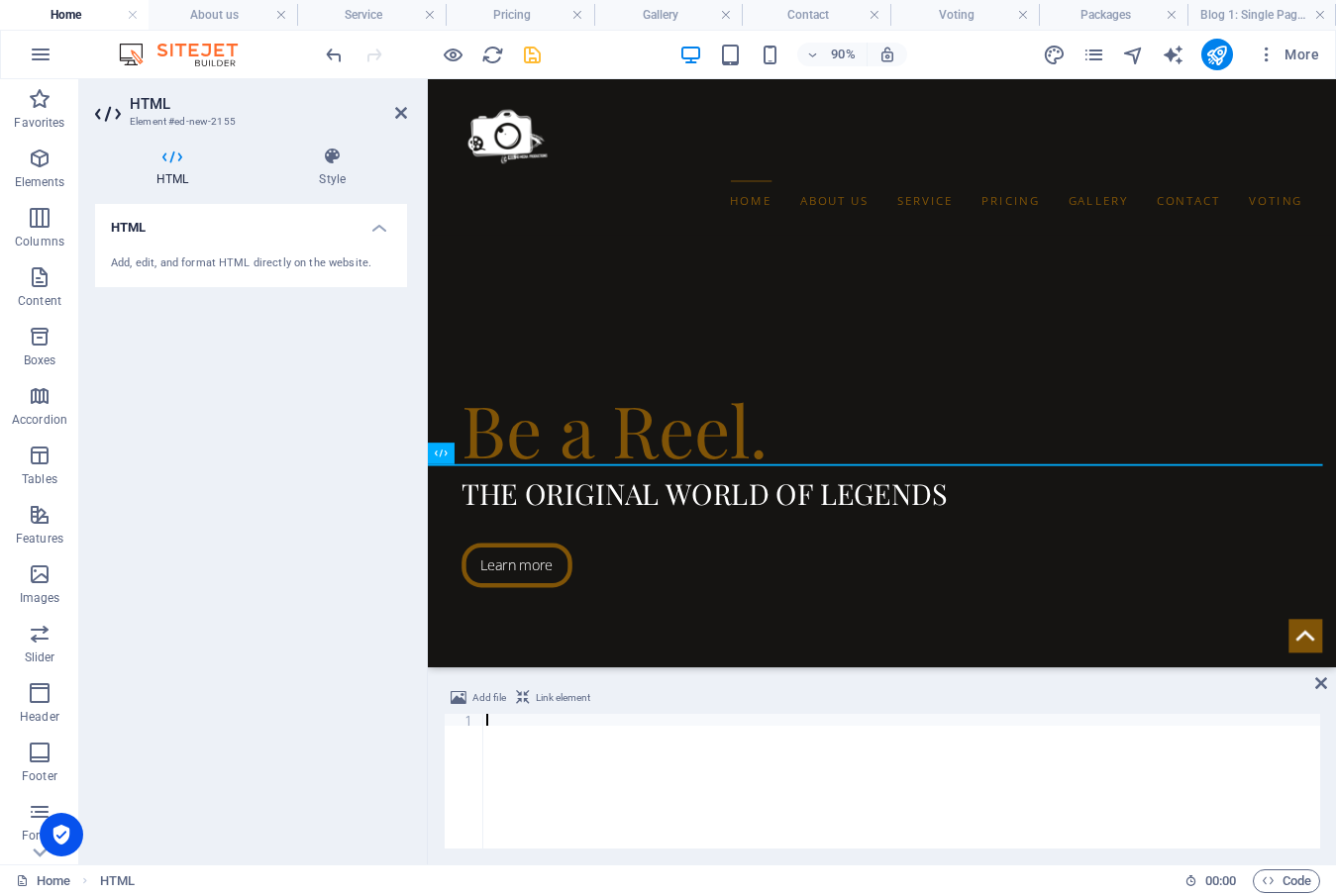 type on "</script>" 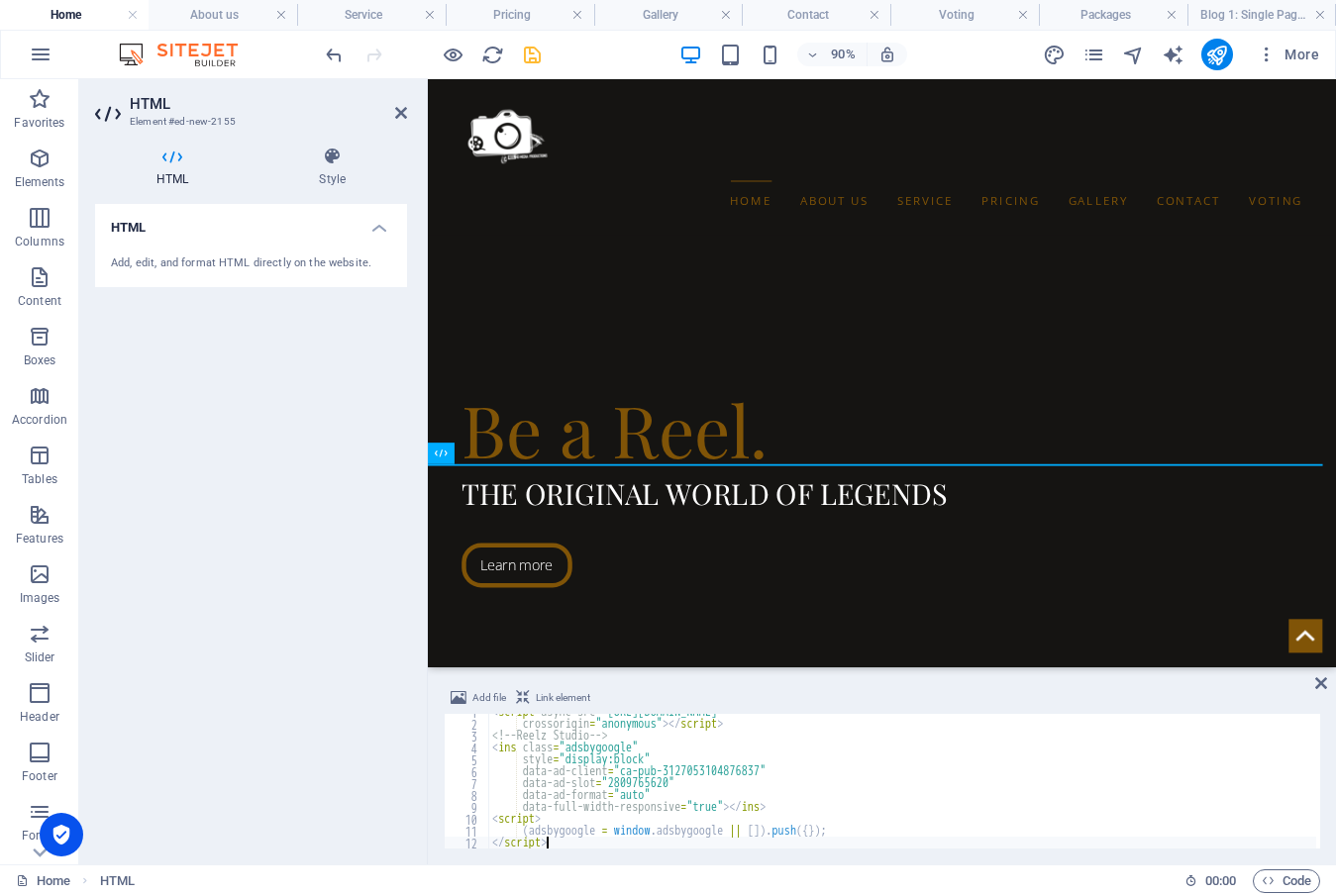 scroll, scrollTop: 8, scrollLeft: 0, axis: vertical 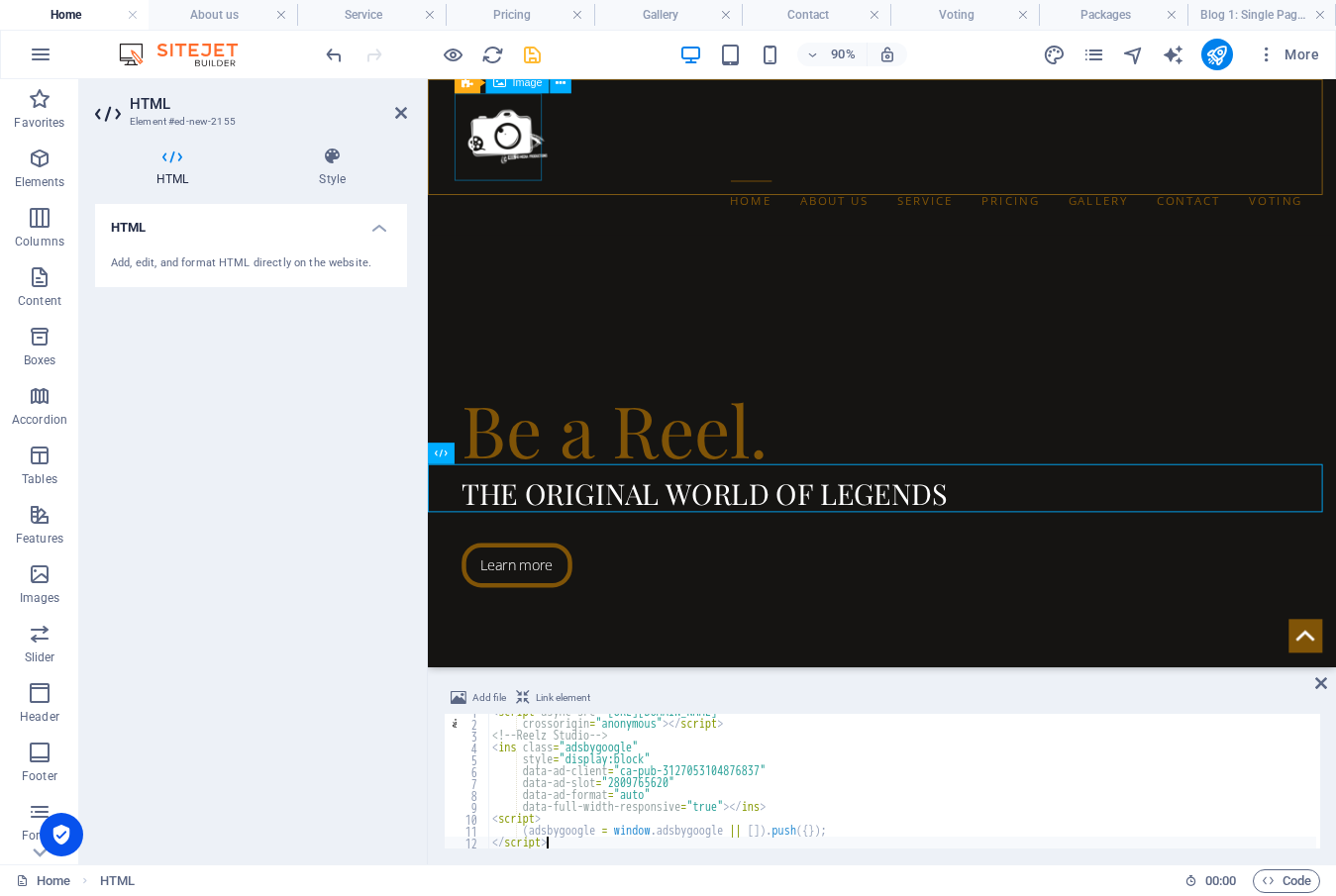 click at bounding box center (532, 54) 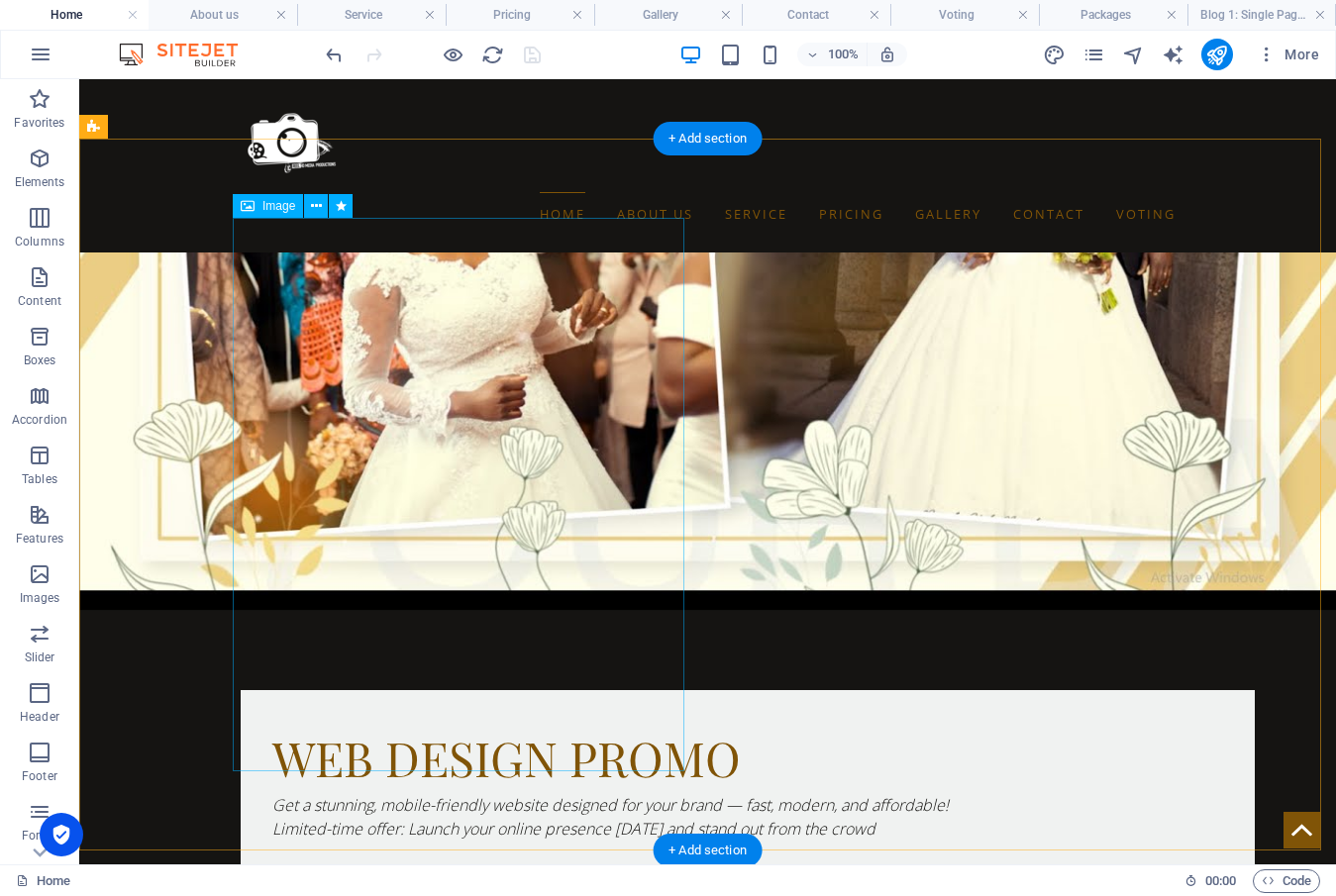 scroll, scrollTop: 6138, scrollLeft: 0, axis: vertical 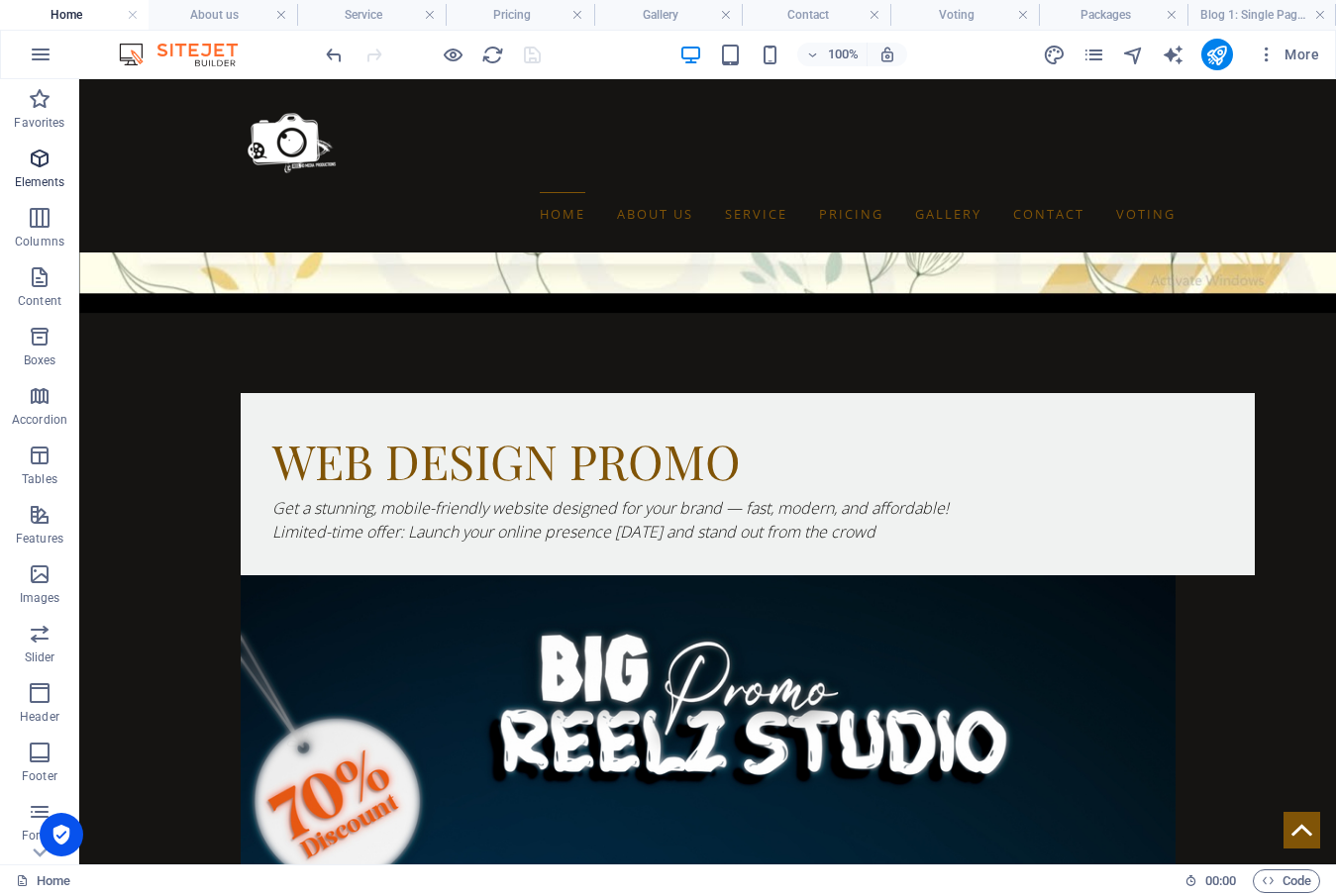 click at bounding box center [40, 158] 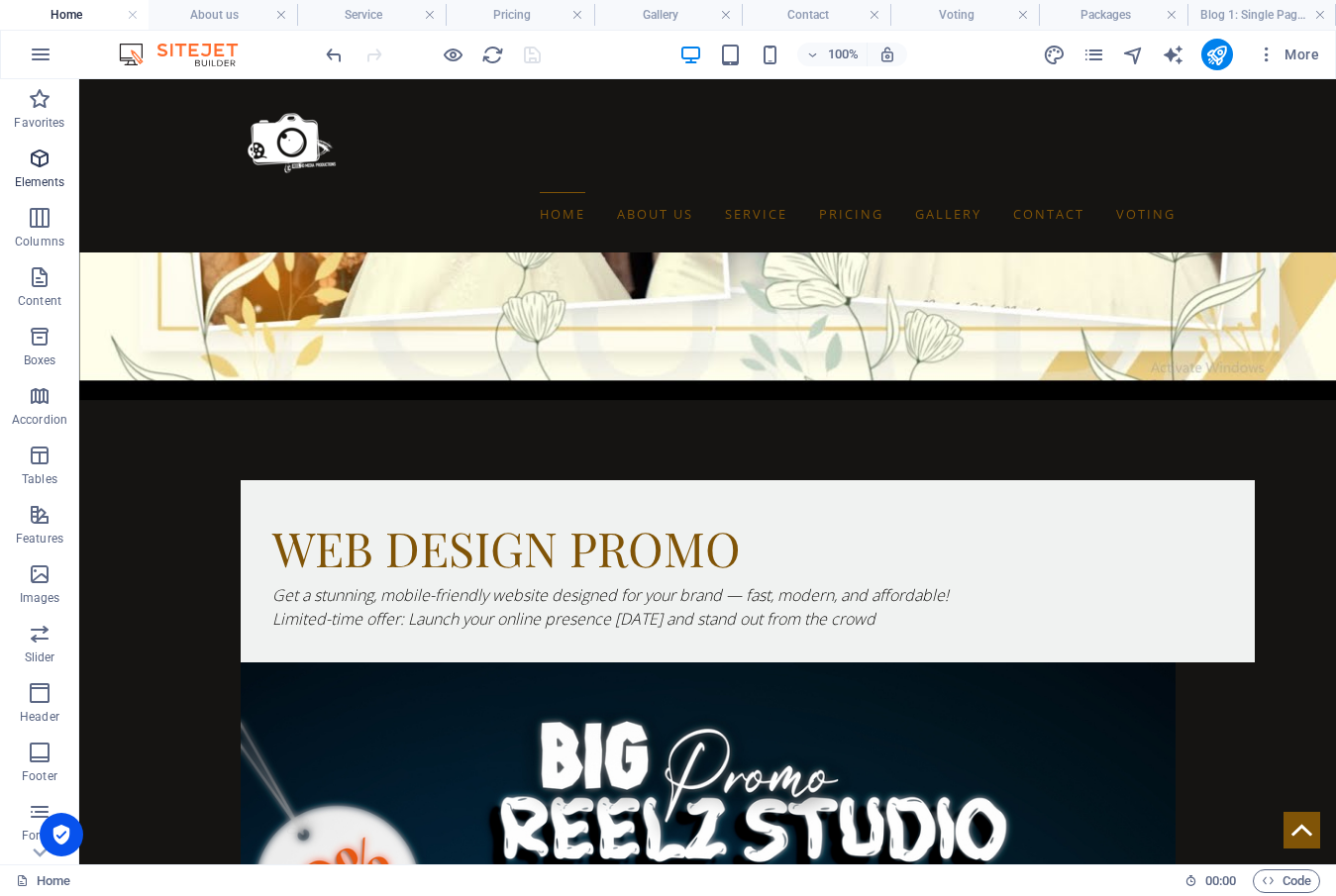scroll, scrollTop: 5554, scrollLeft: 0, axis: vertical 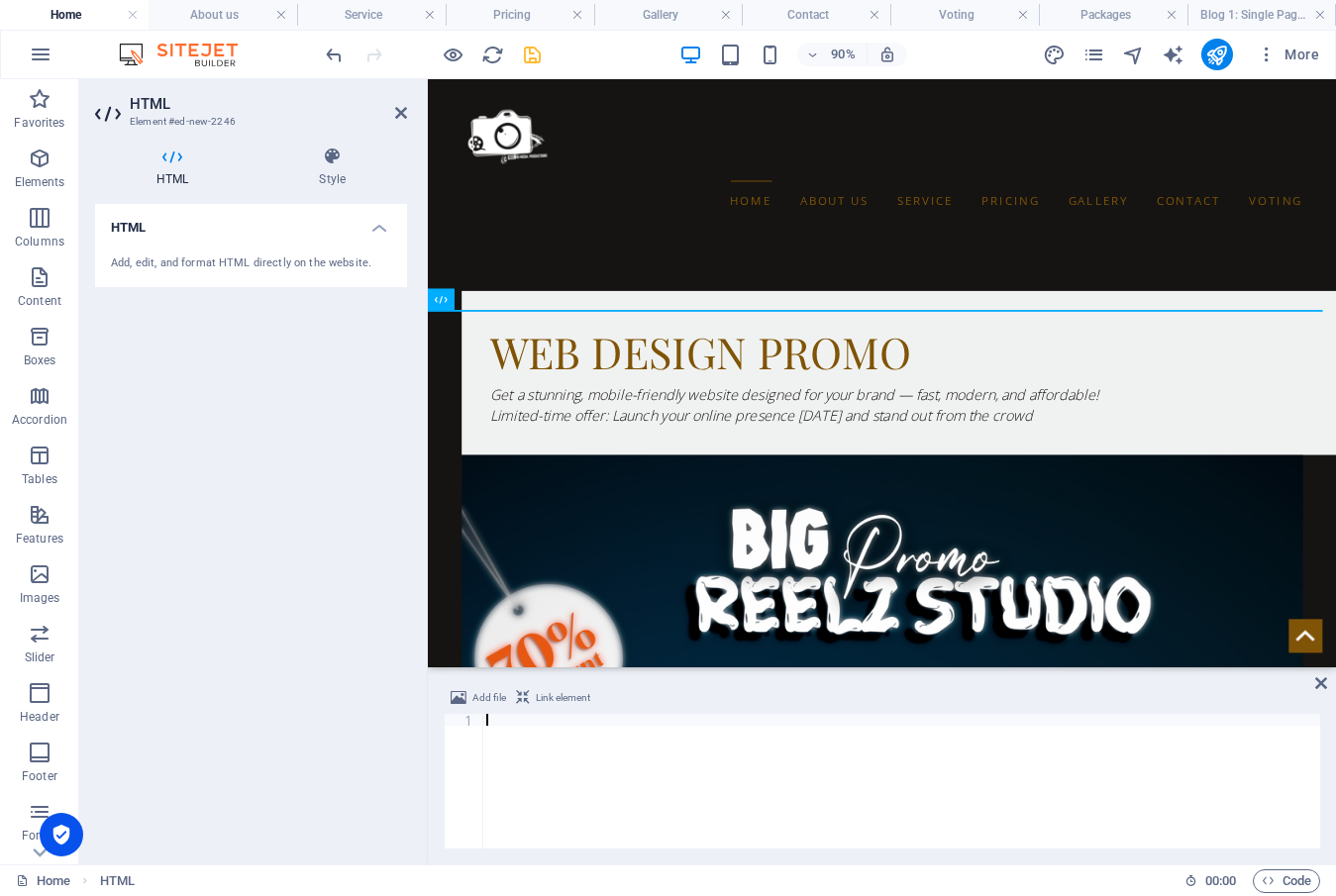type on "</script>" 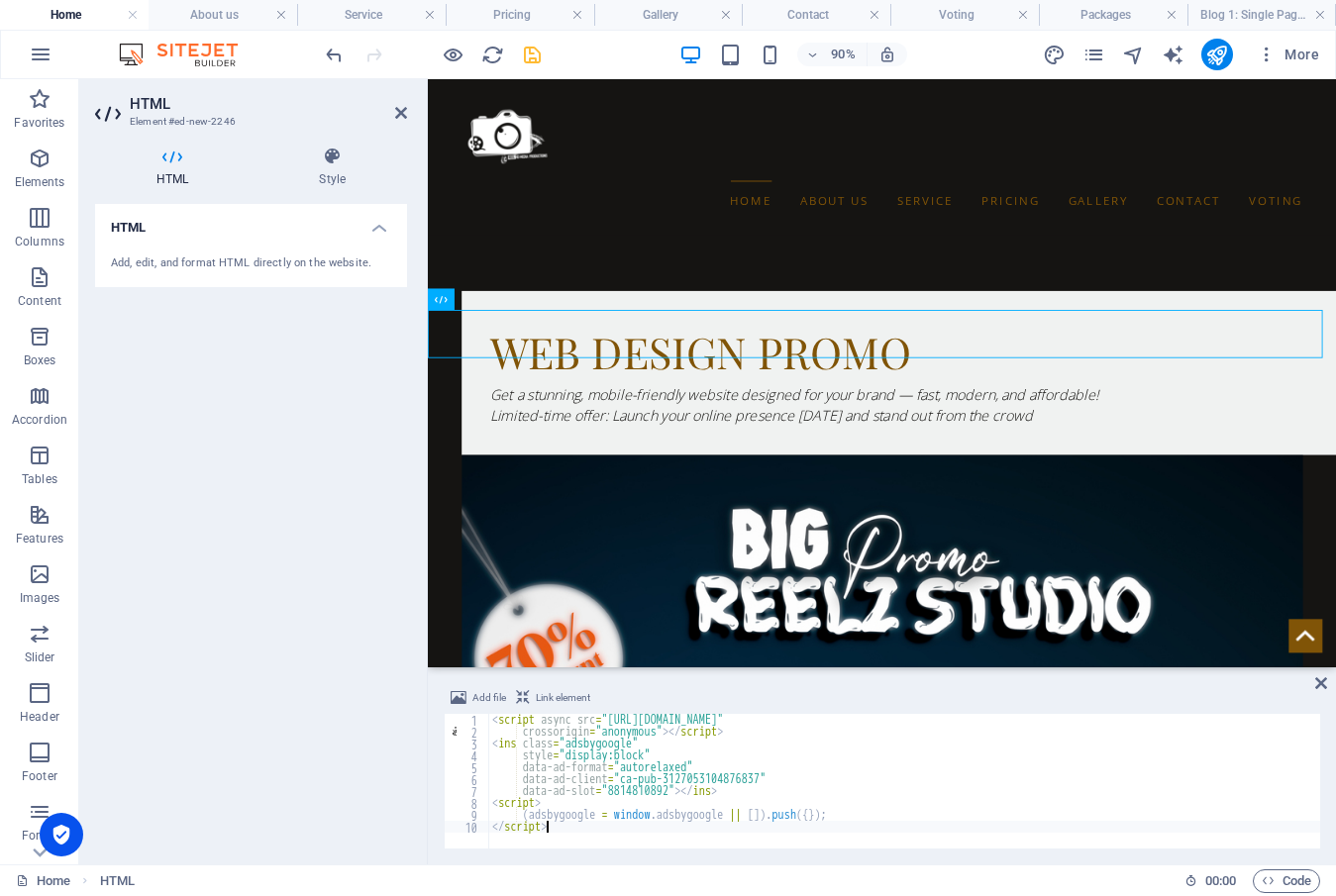 drag, startPoint x: 538, startPoint y: 55, endPoint x: 421, endPoint y: 198, distance: 184.76472 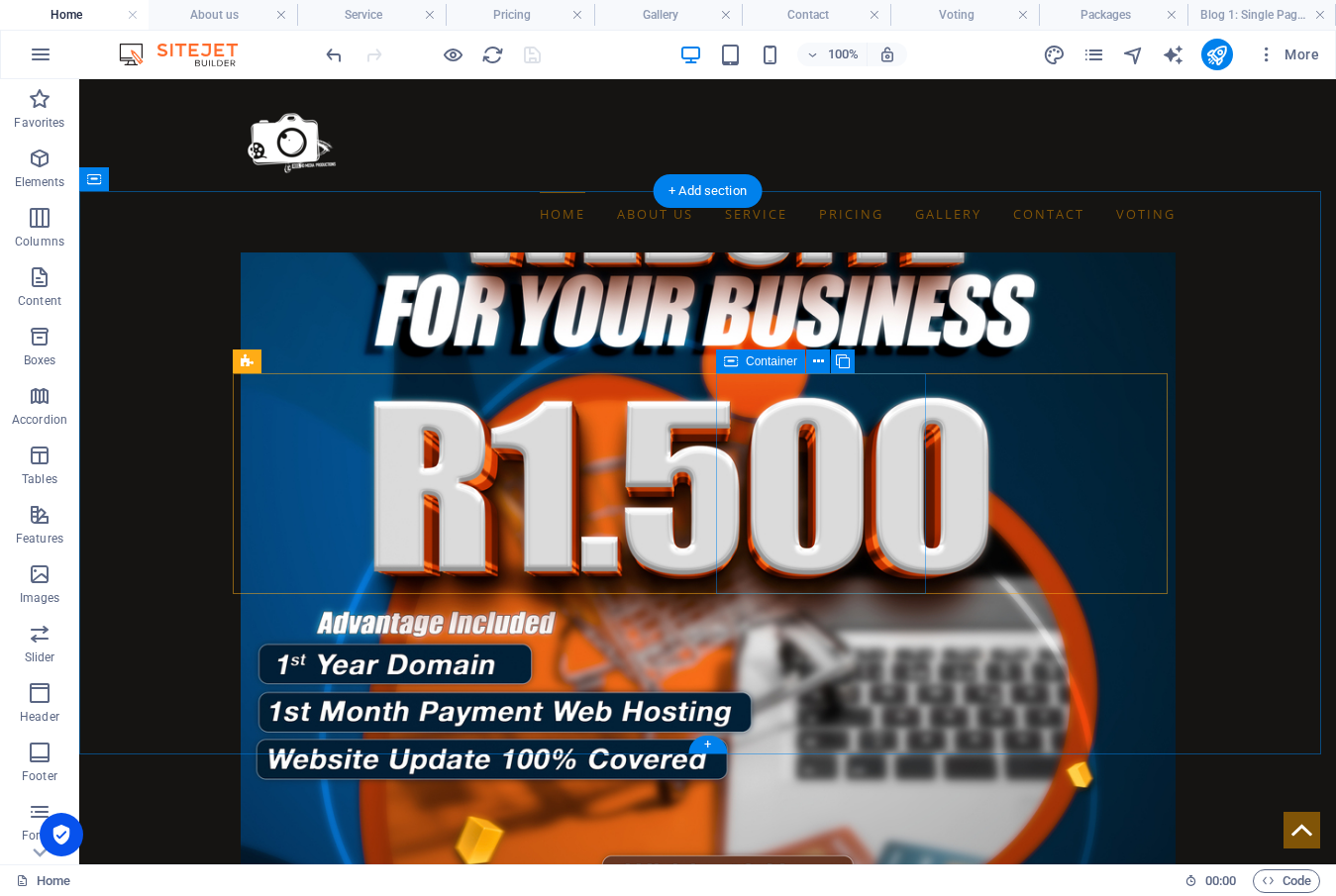 scroll, scrollTop: 7227, scrollLeft: 0, axis: vertical 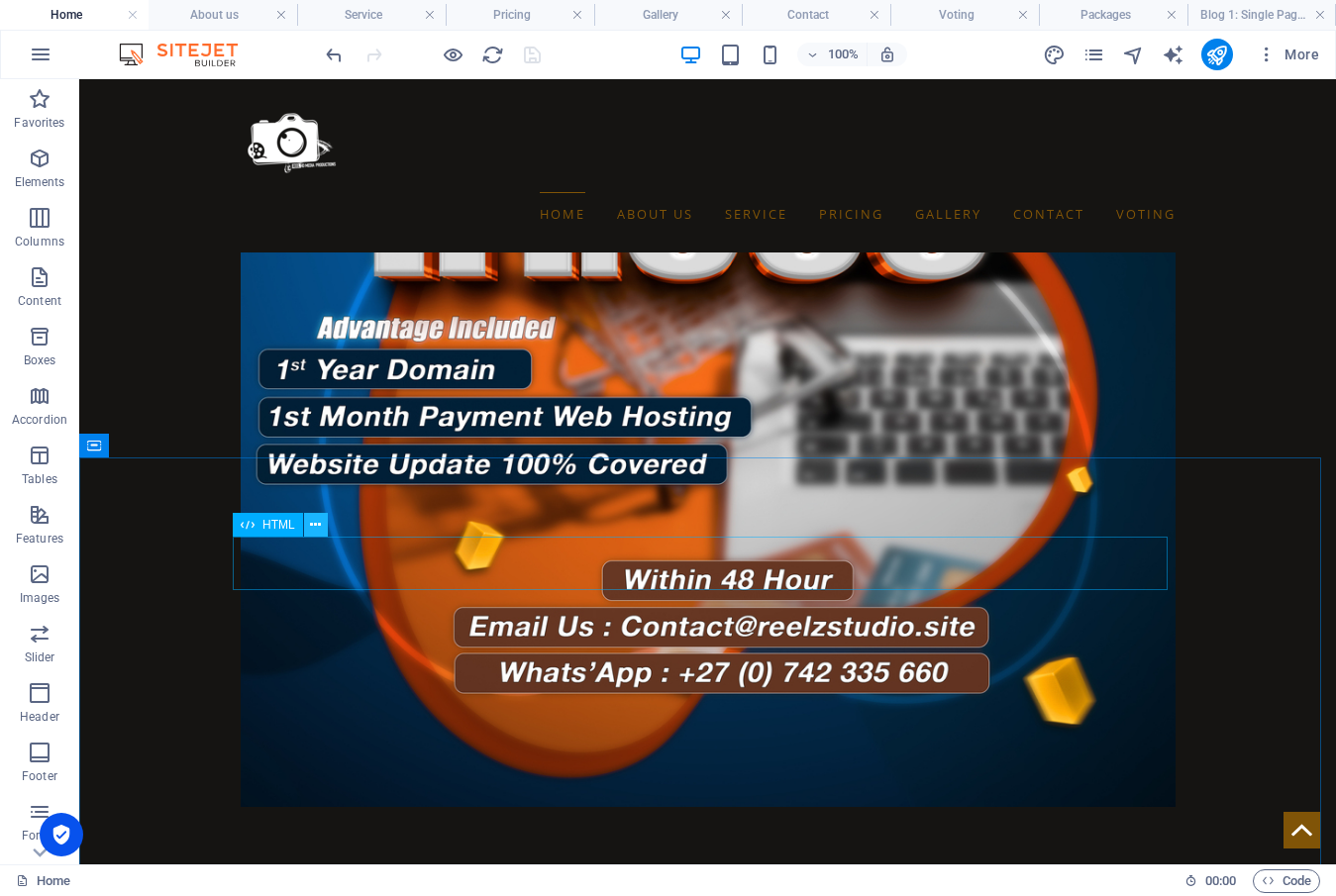 click at bounding box center [315, 525] 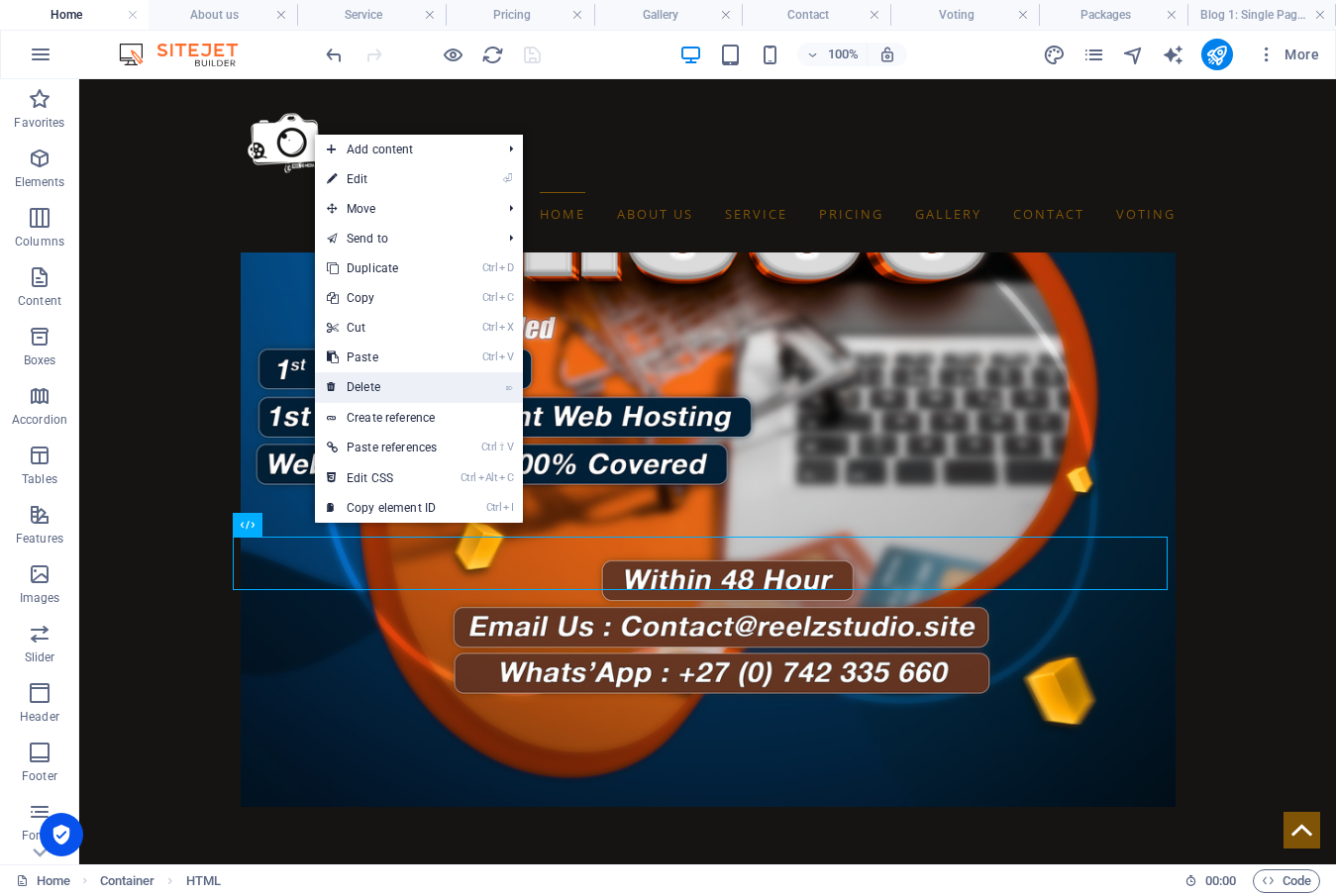 click on "⌦  Delete" at bounding box center [381, 387] 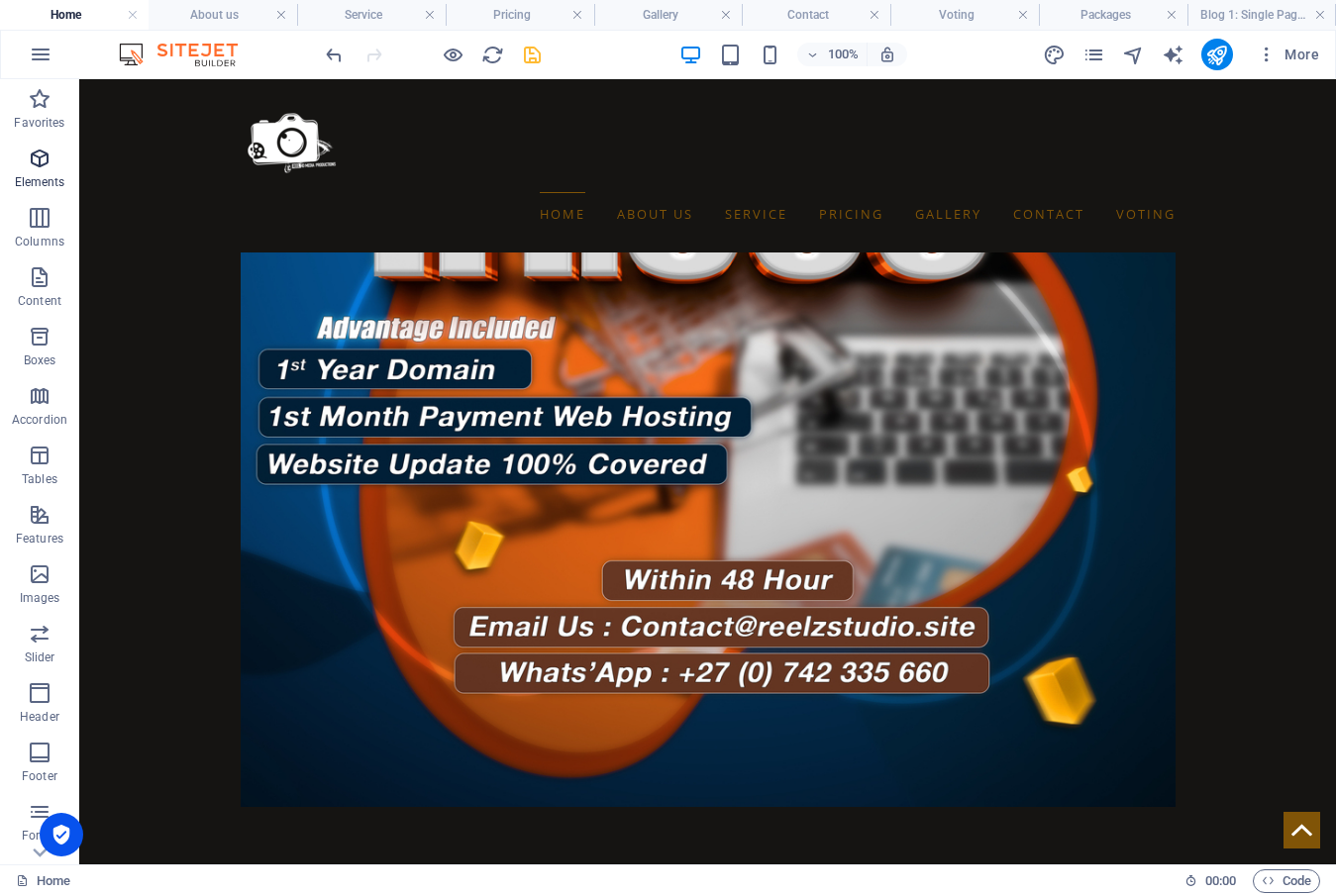 click at bounding box center [40, 158] 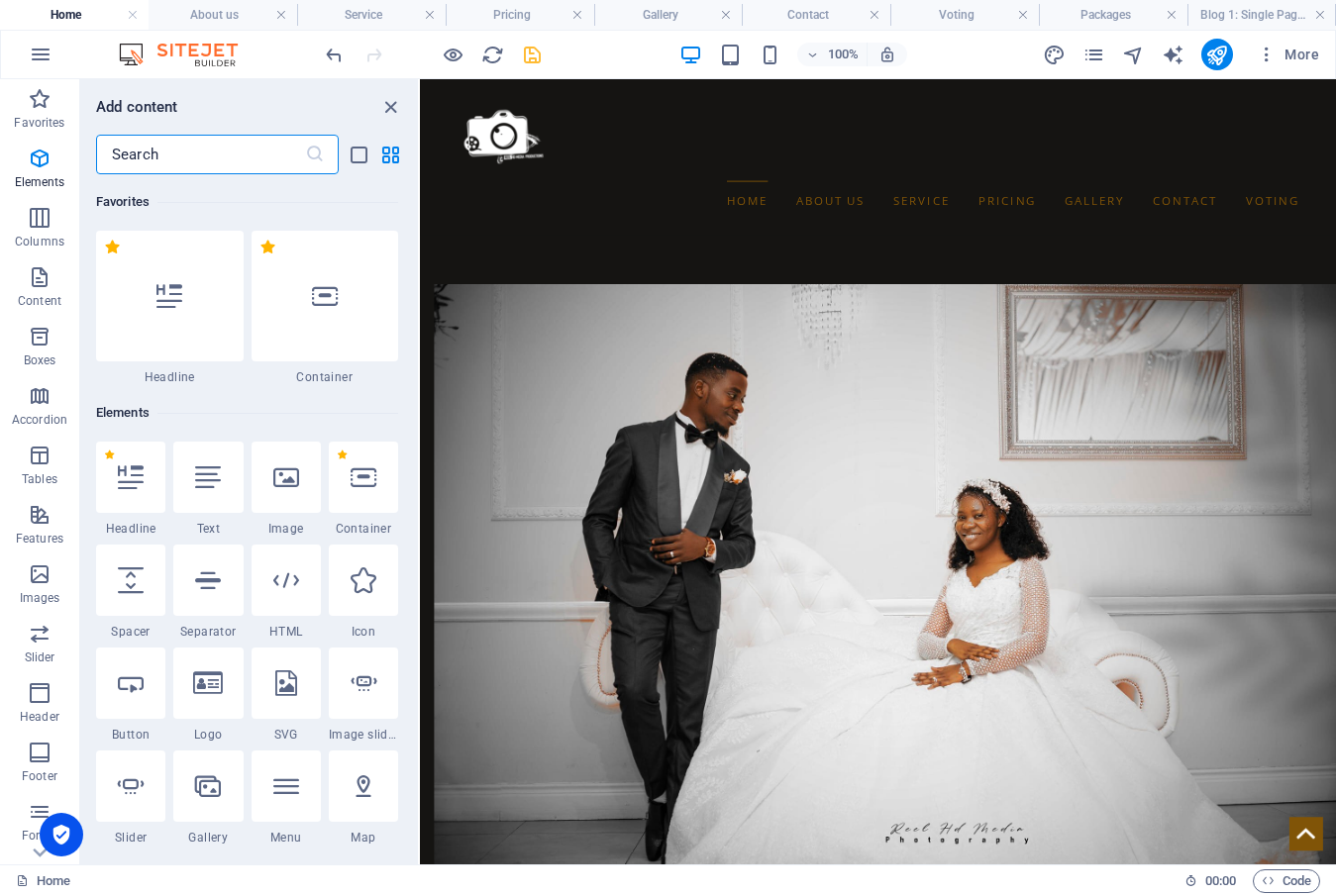 scroll, scrollTop: 7875, scrollLeft: 0, axis: vertical 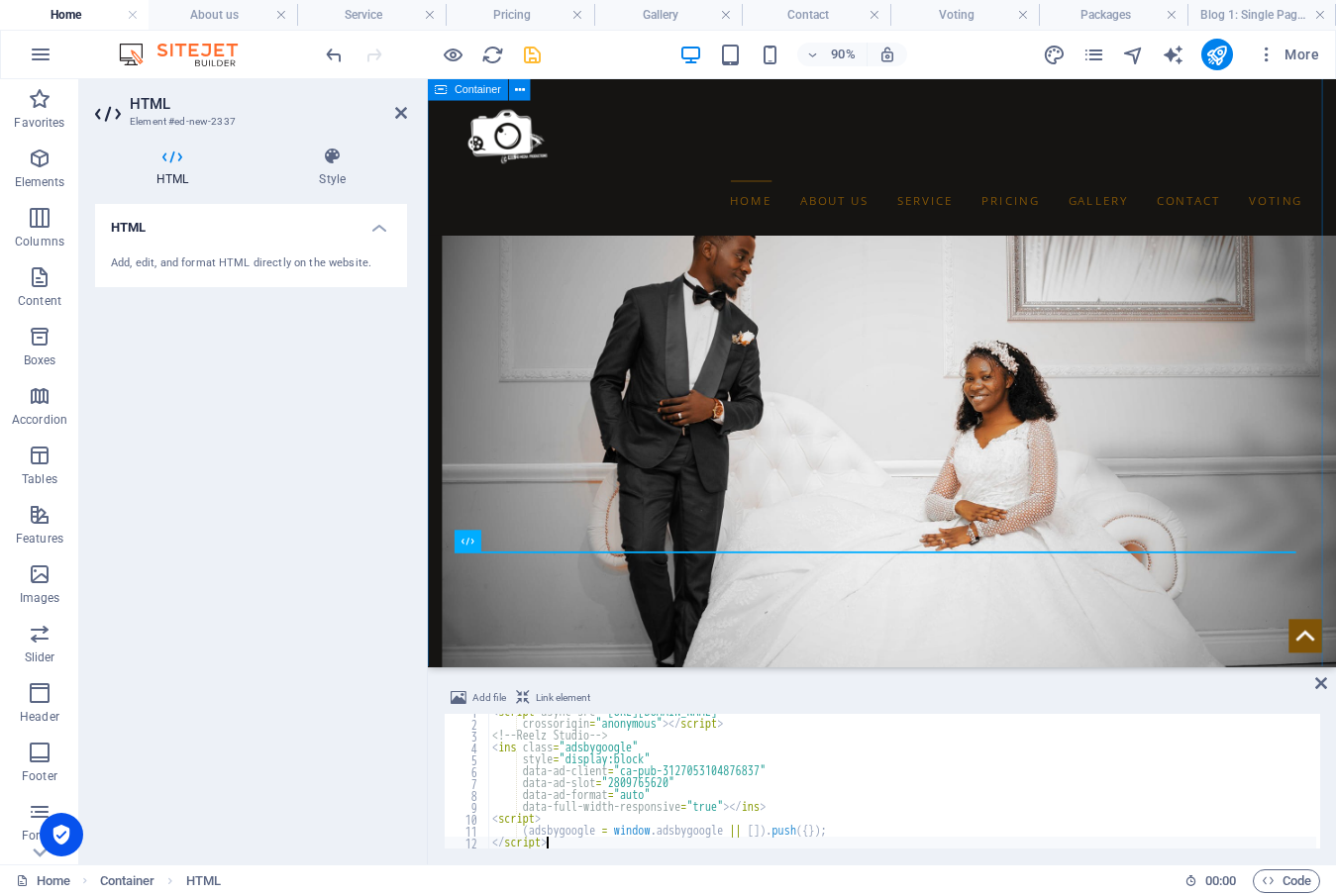 type on "</script>" 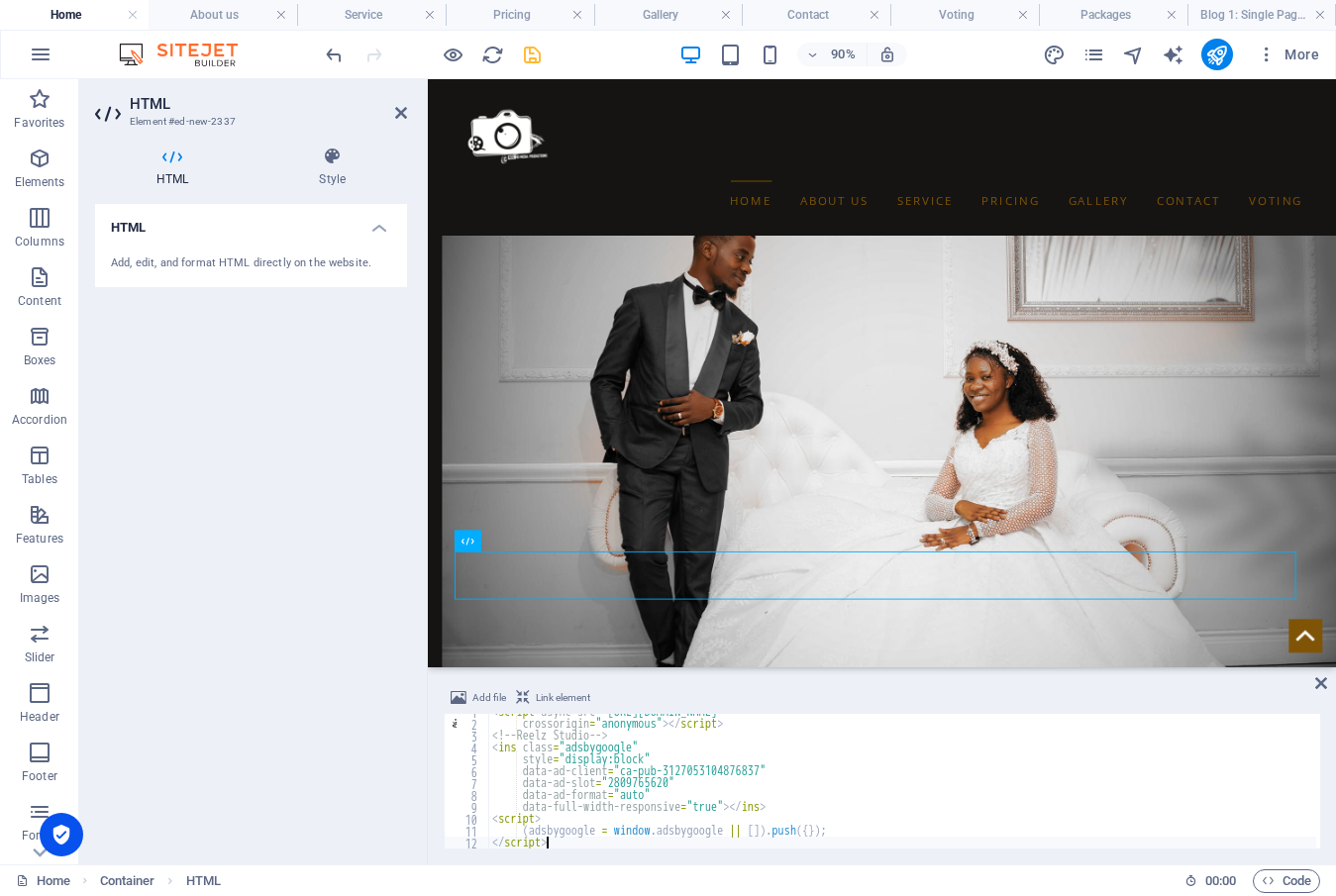drag, startPoint x: 530, startPoint y: 53, endPoint x: 529, endPoint y: 262, distance: 209.00239 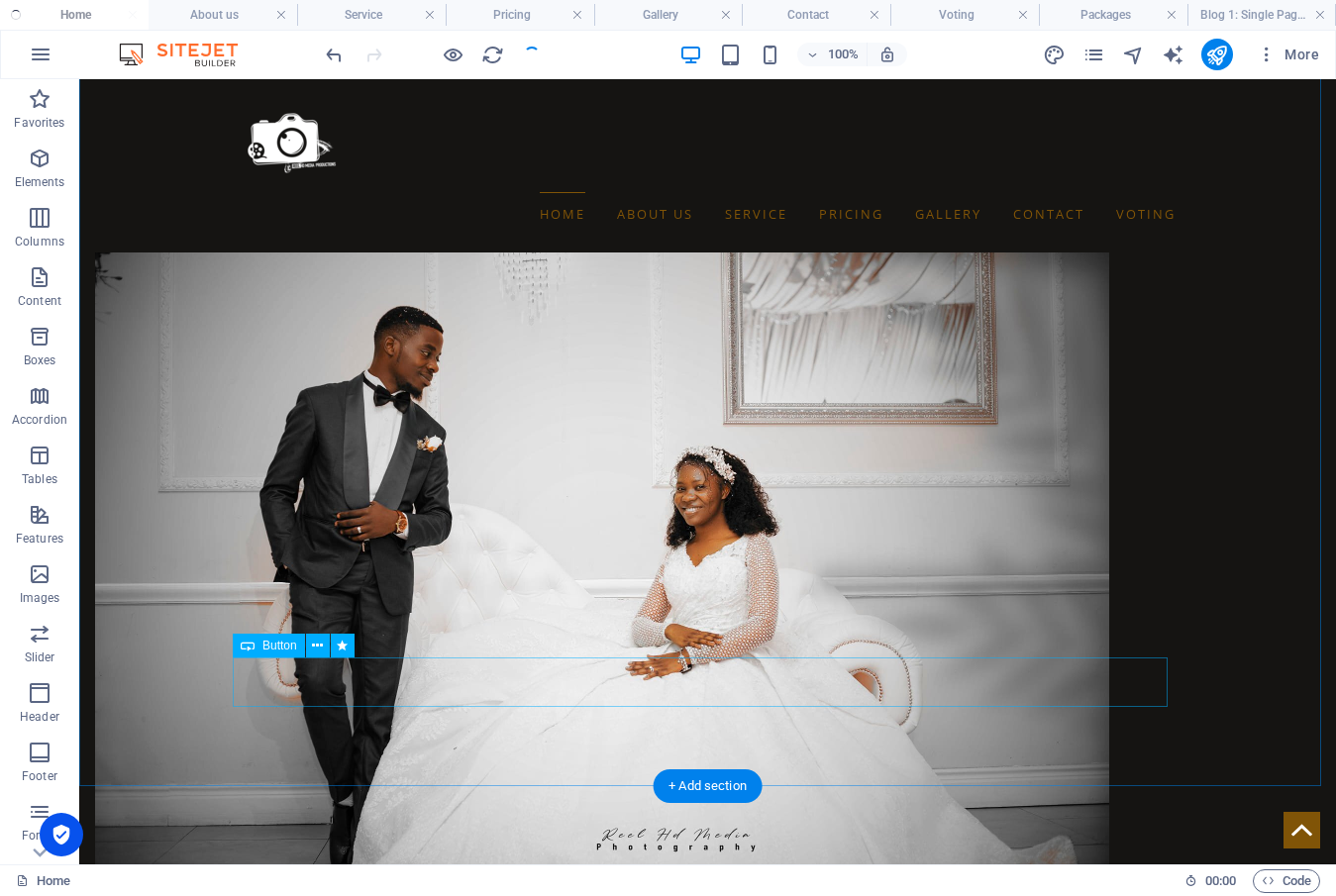 scroll, scrollTop: 8260, scrollLeft: 0, axis: vertical 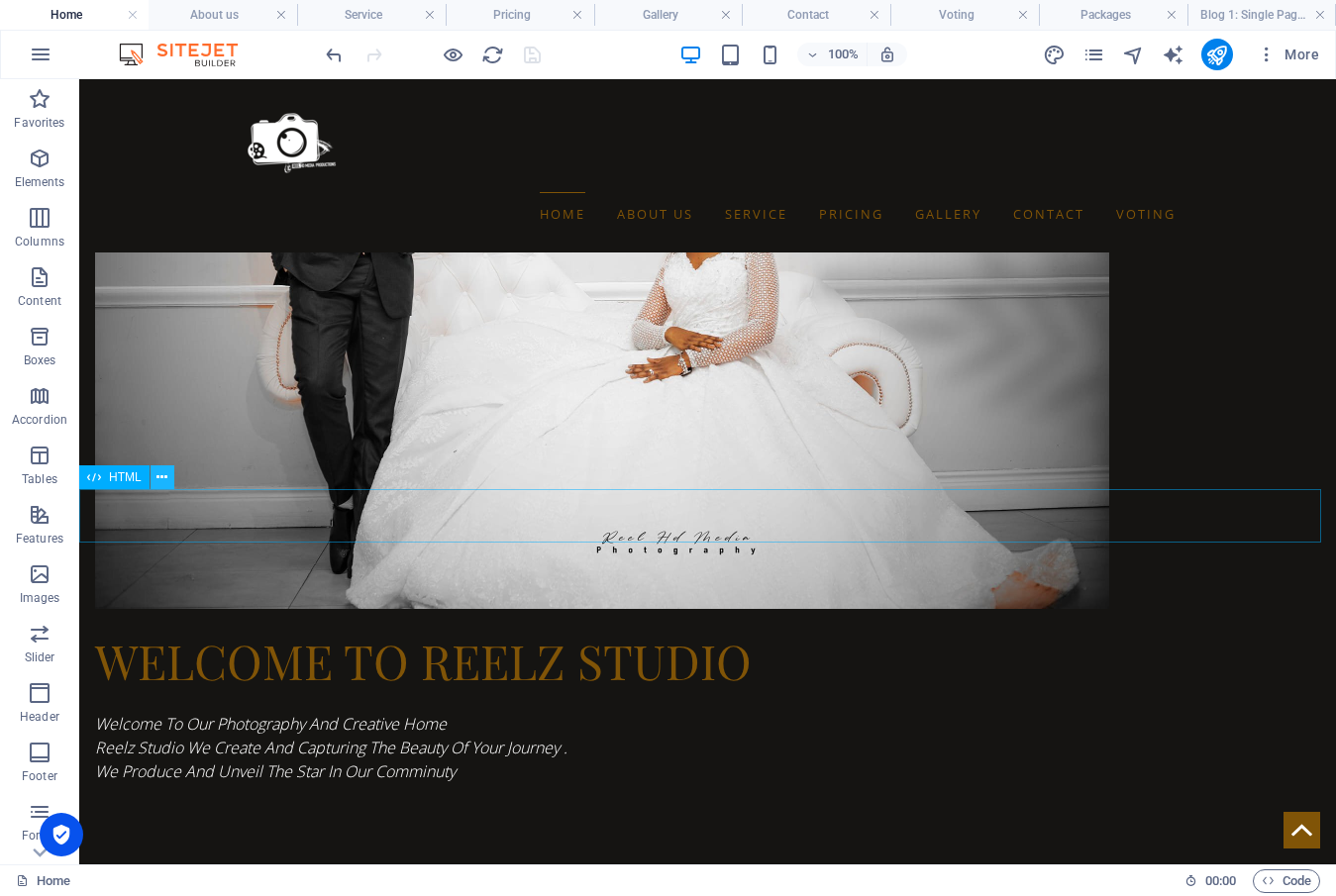 click at bounding box center (161, 477) 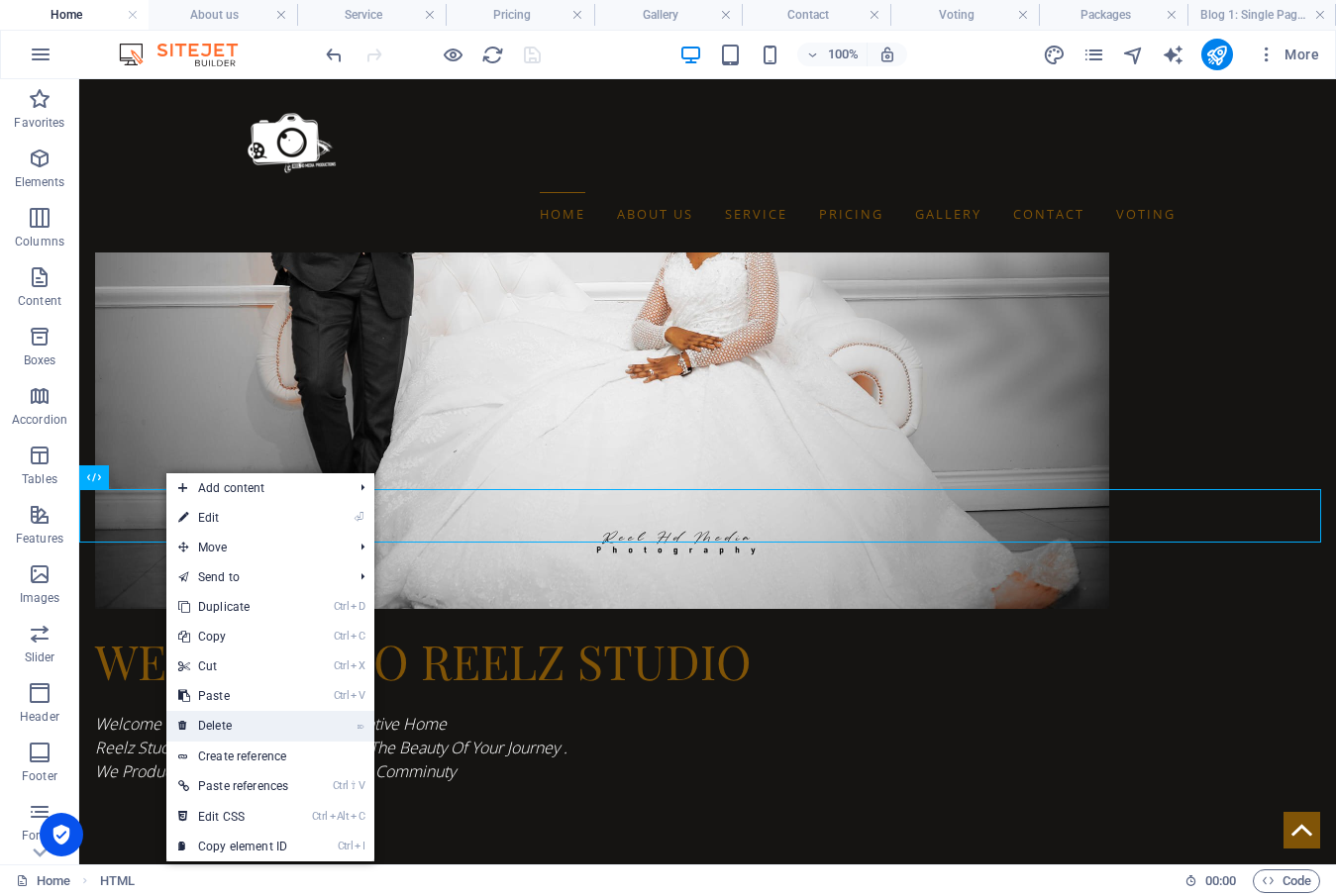 drag, startPoint x: 261, startPoint y: 624, endPoint x: 281, endPoint y: 723, distance: 101 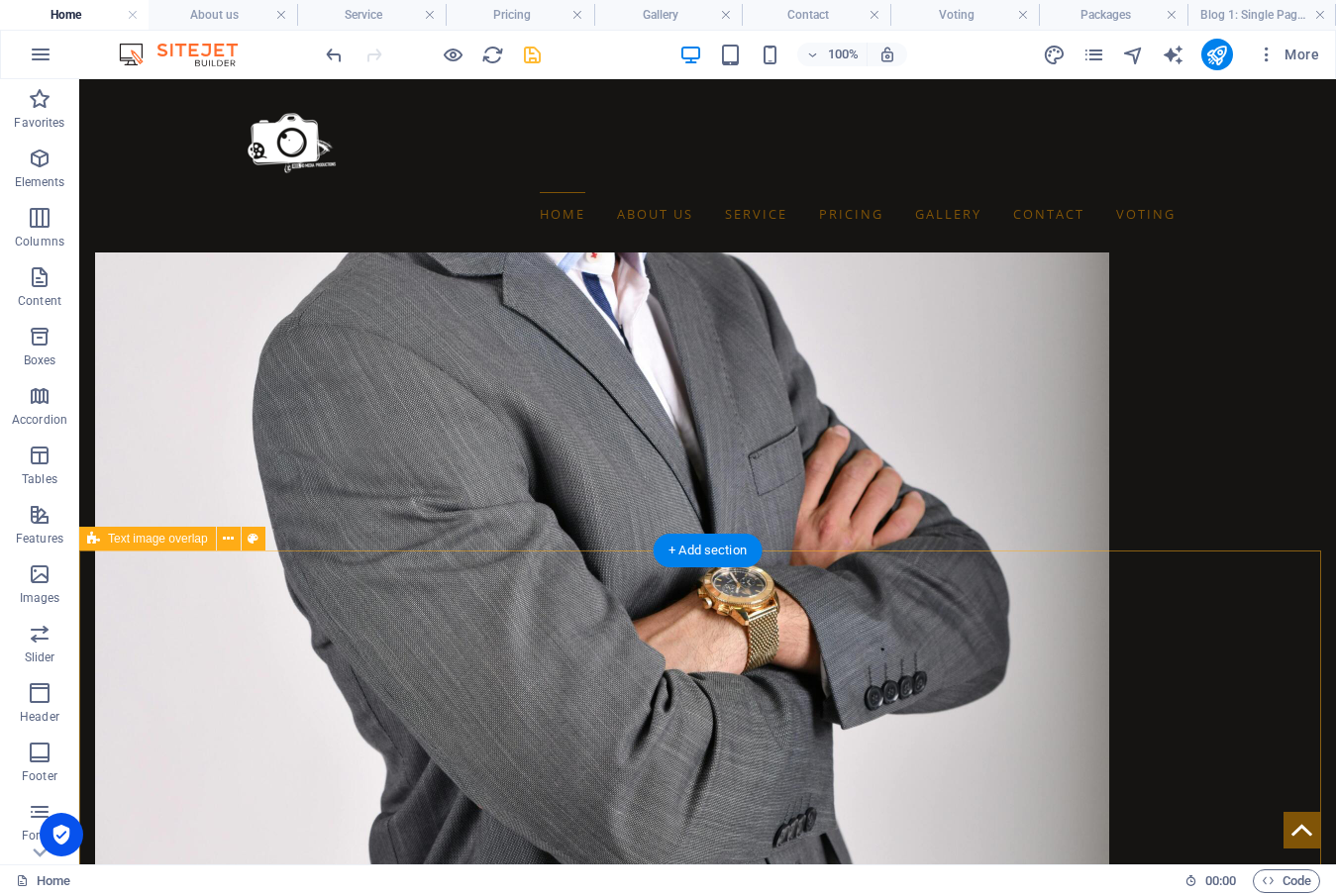 scroll, scrollTop: 9745, scrollLeft: 0, axis: vertical 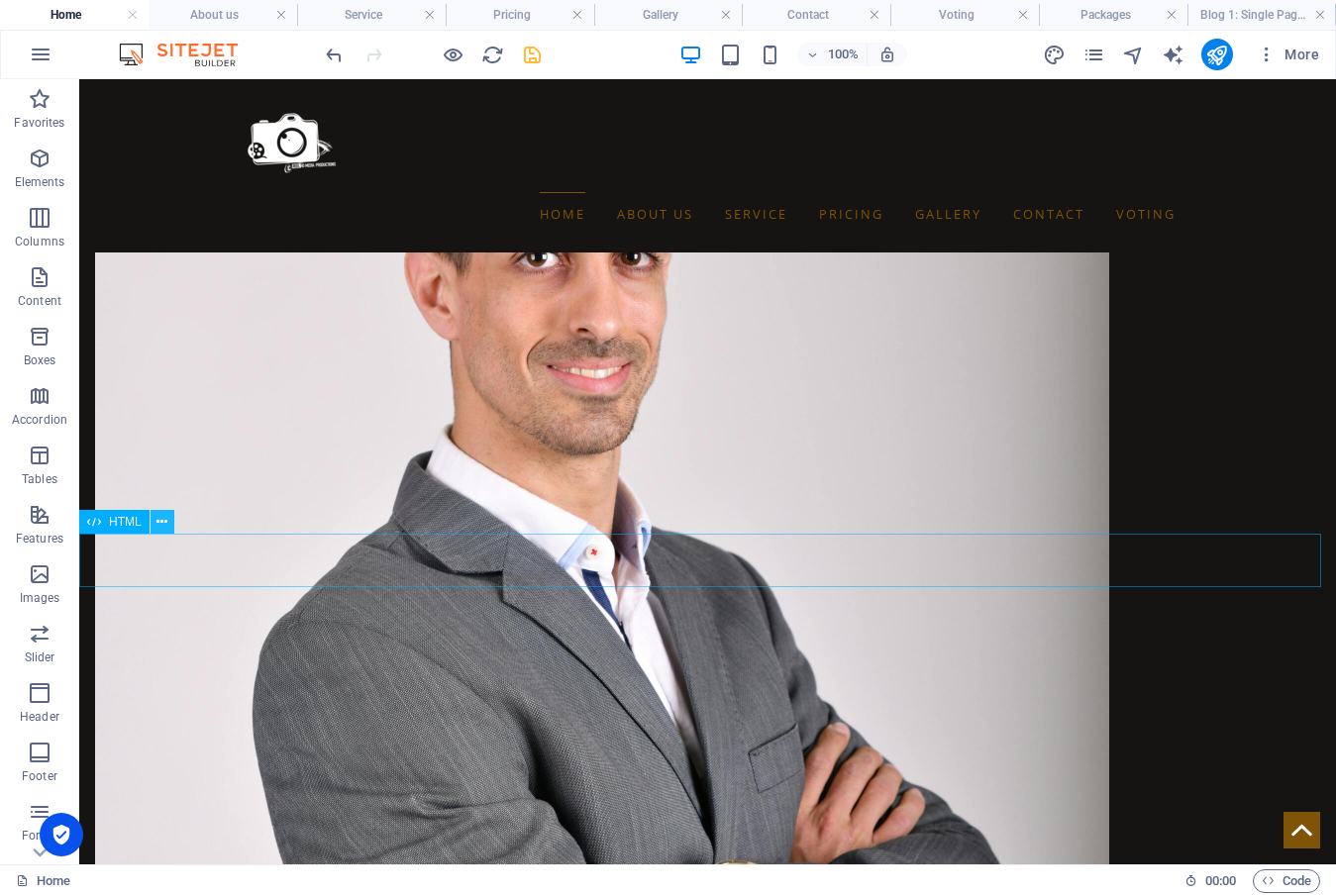 click at bounding box center [161, 522] 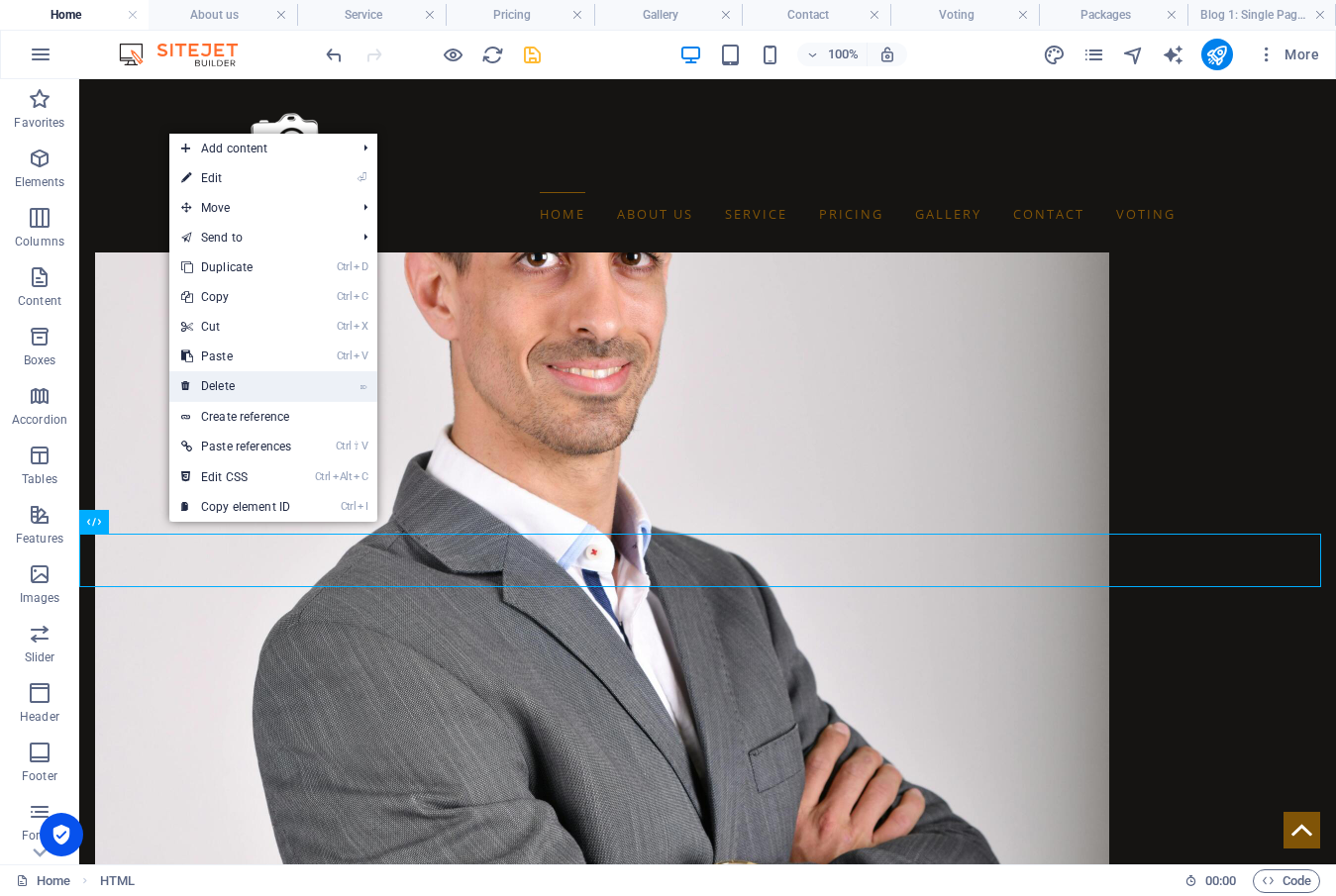 click on "⌦  Delete" at bounding box center (236, 386) 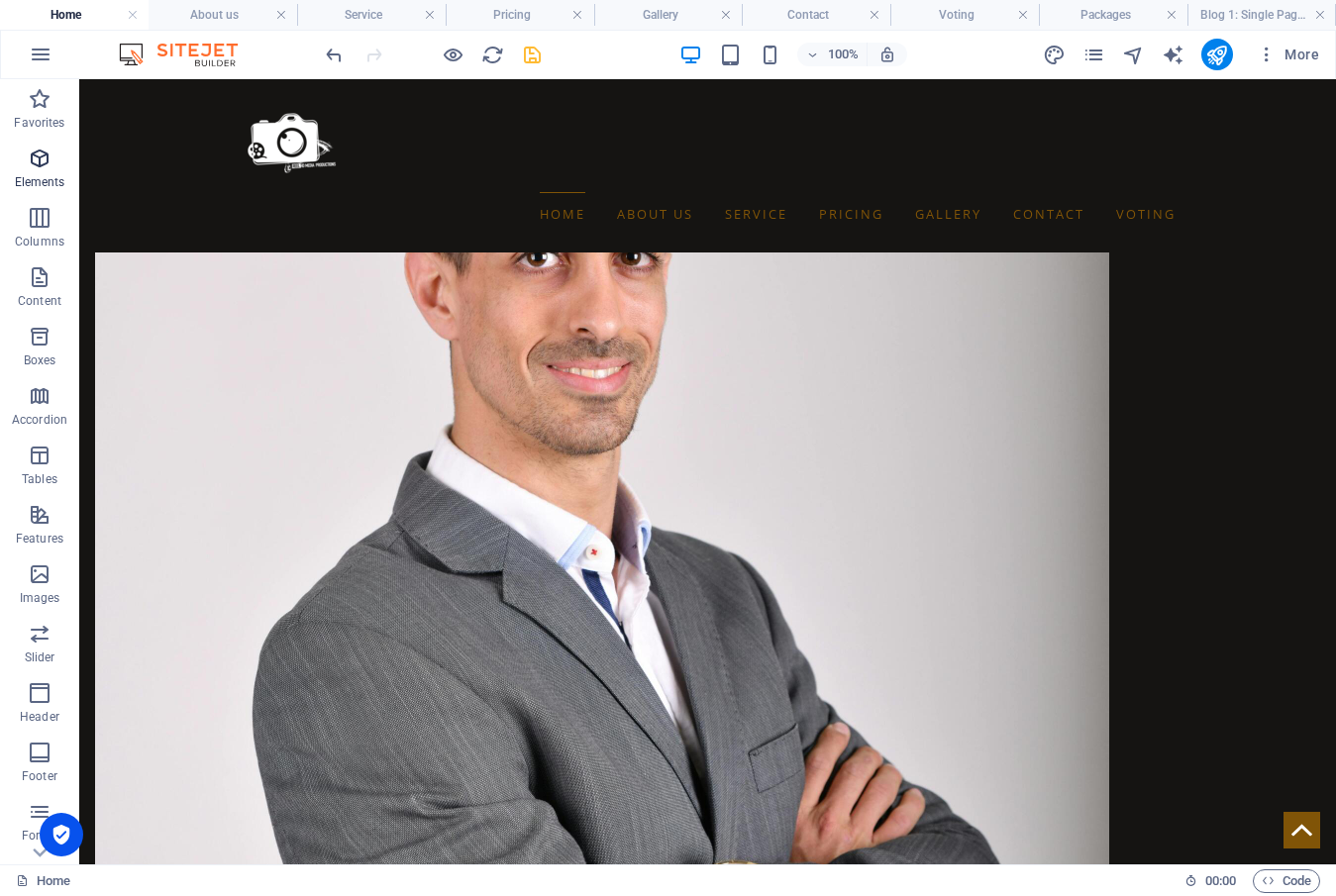 click at bounding box center (40, 158) 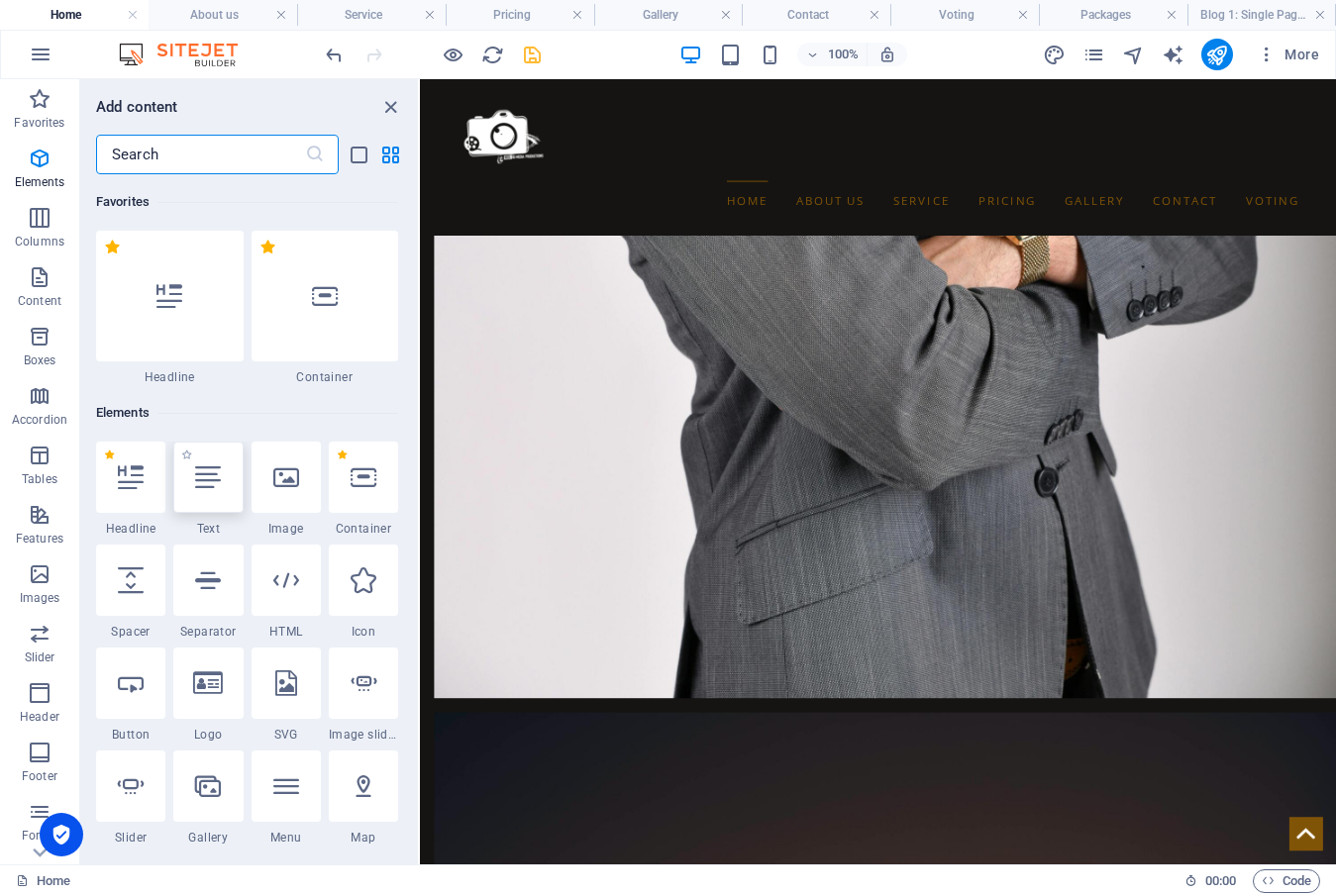 scroll, scrollTop: 9161, scrollLeft: 0, axis: vertical 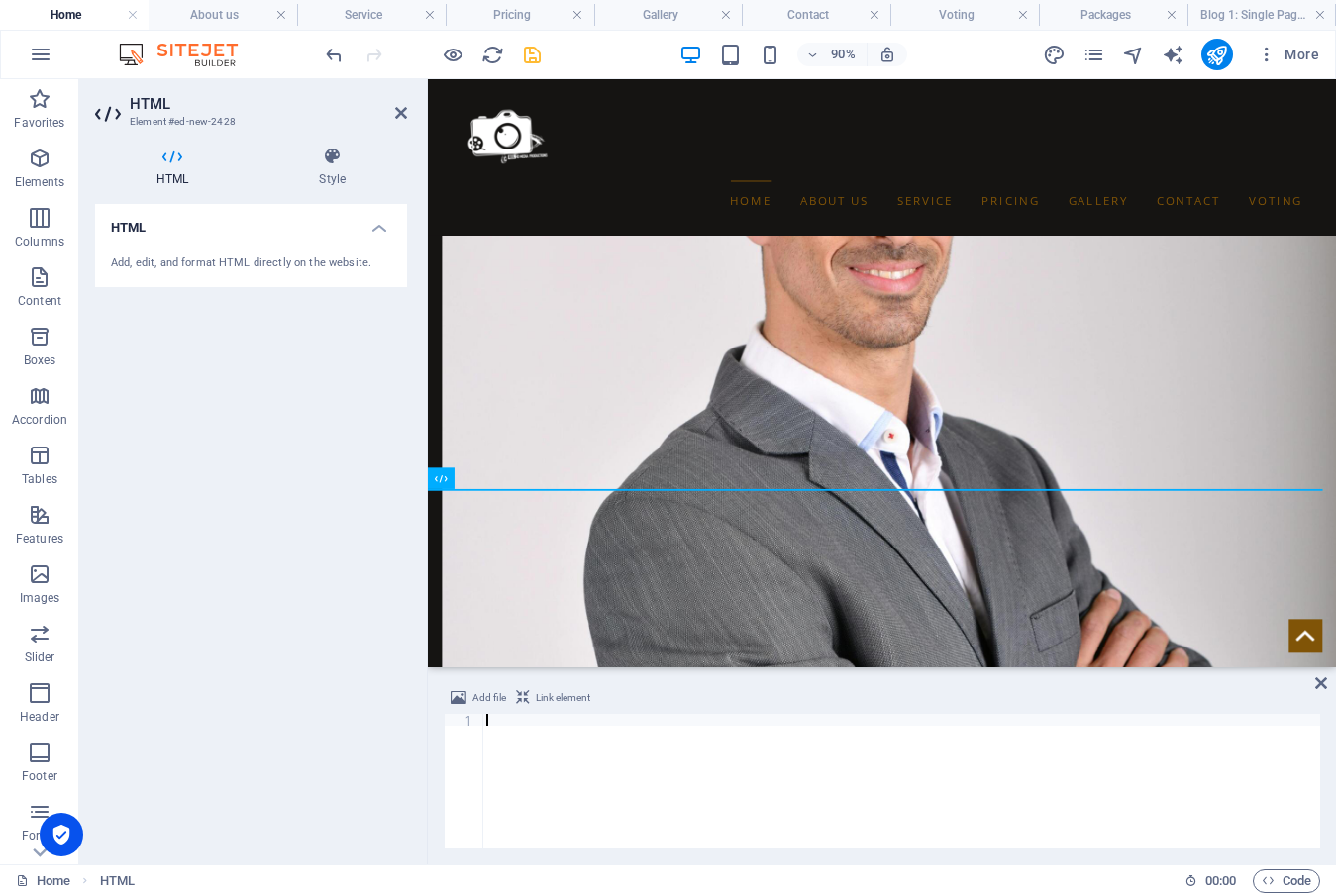 type on "</script>" 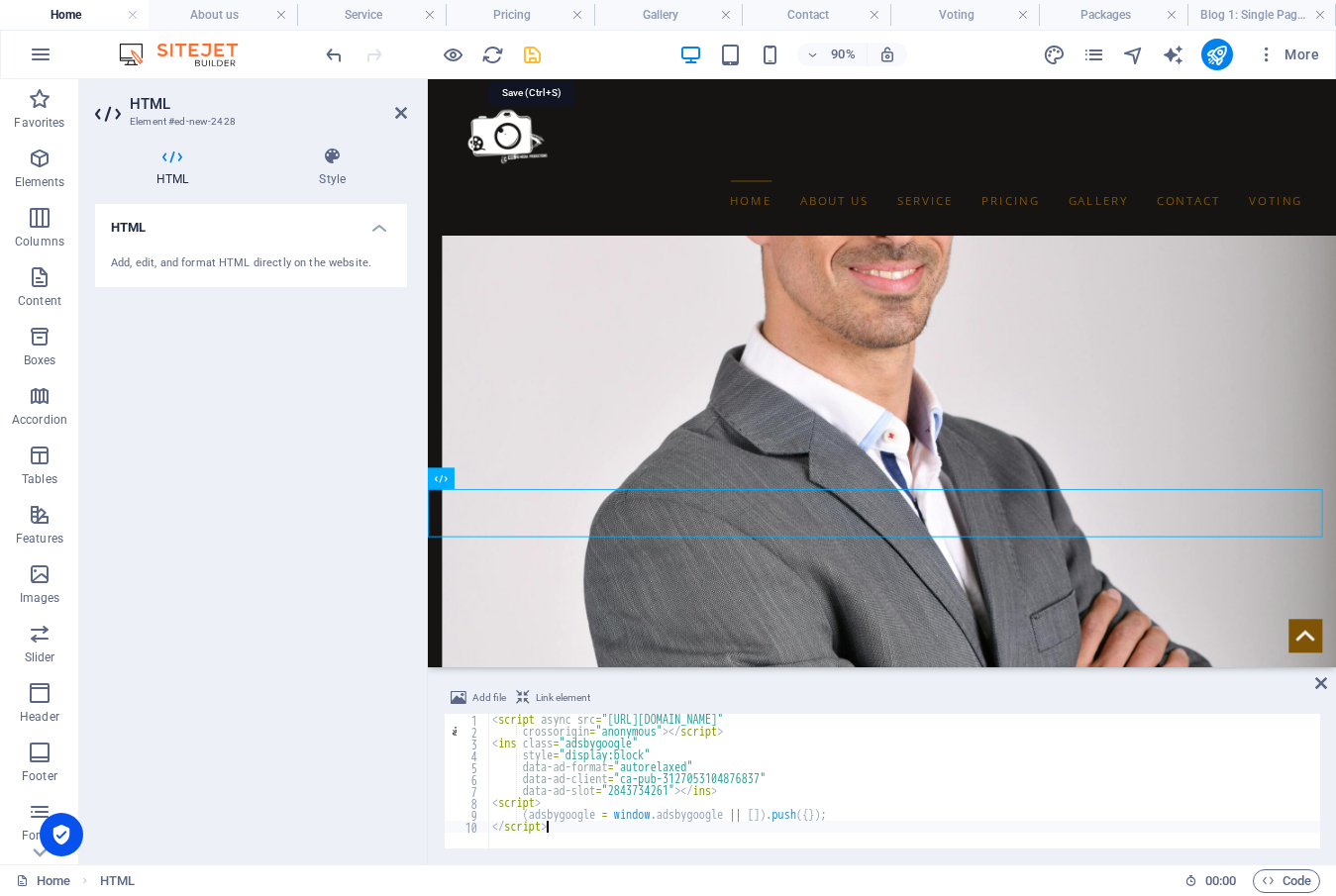 drag, startPoint x: 527, startPoint y: 56, endPoint x: 516, endPoint y: 539, distance: 483.1252 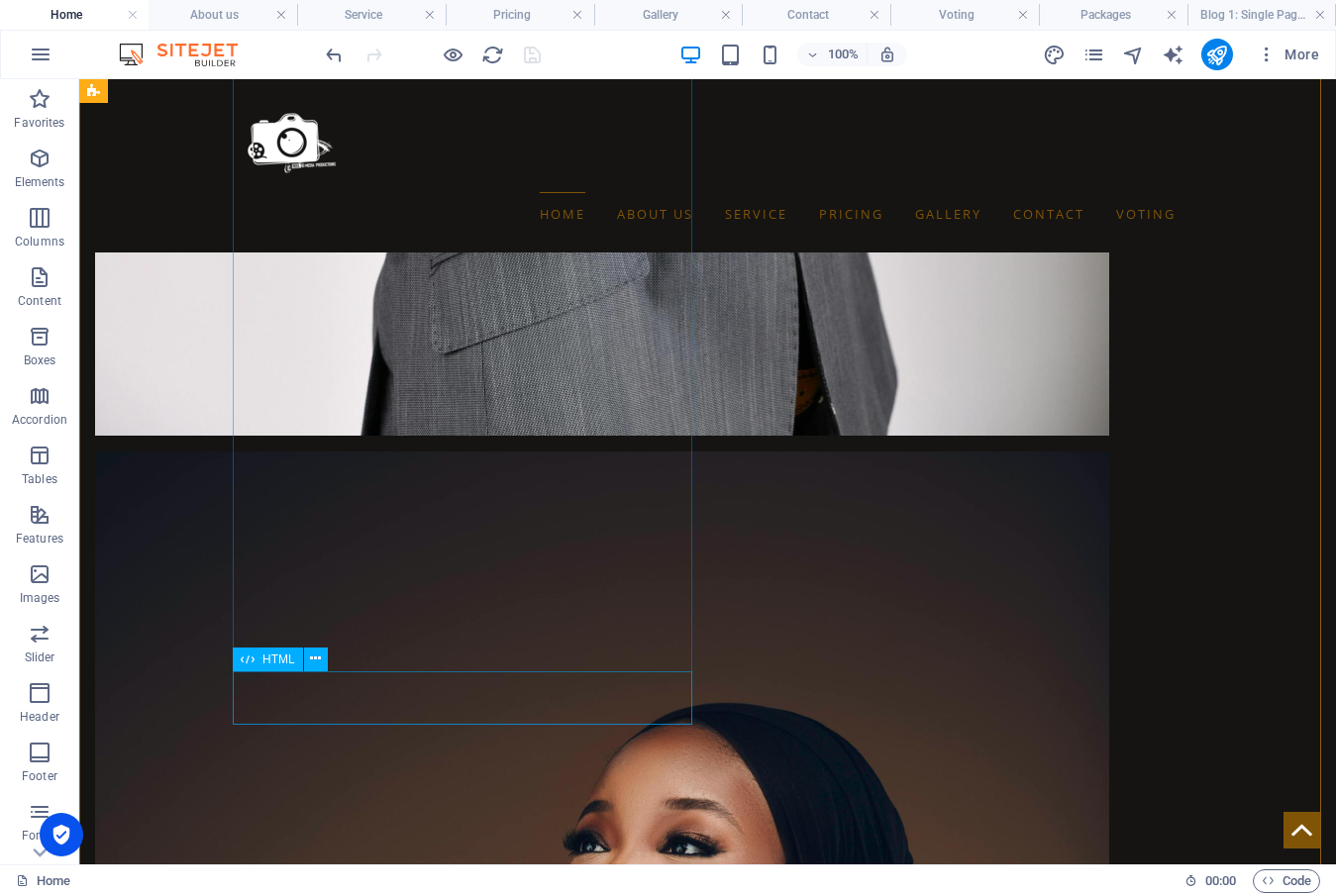 scroll, scrollTop: 11230, scrollLeft: 0, axis: vertical 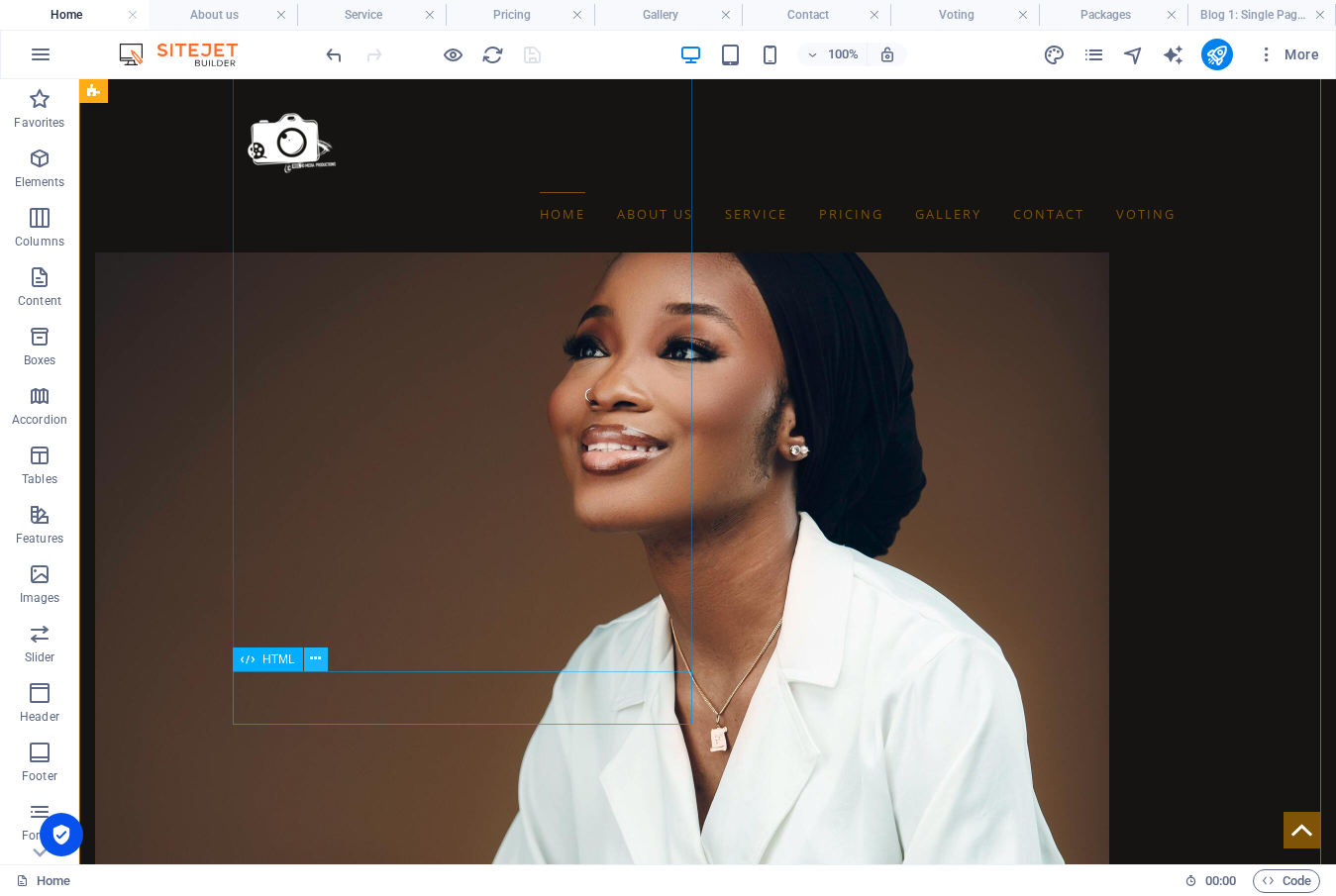 click at bounding box center [315, 658] 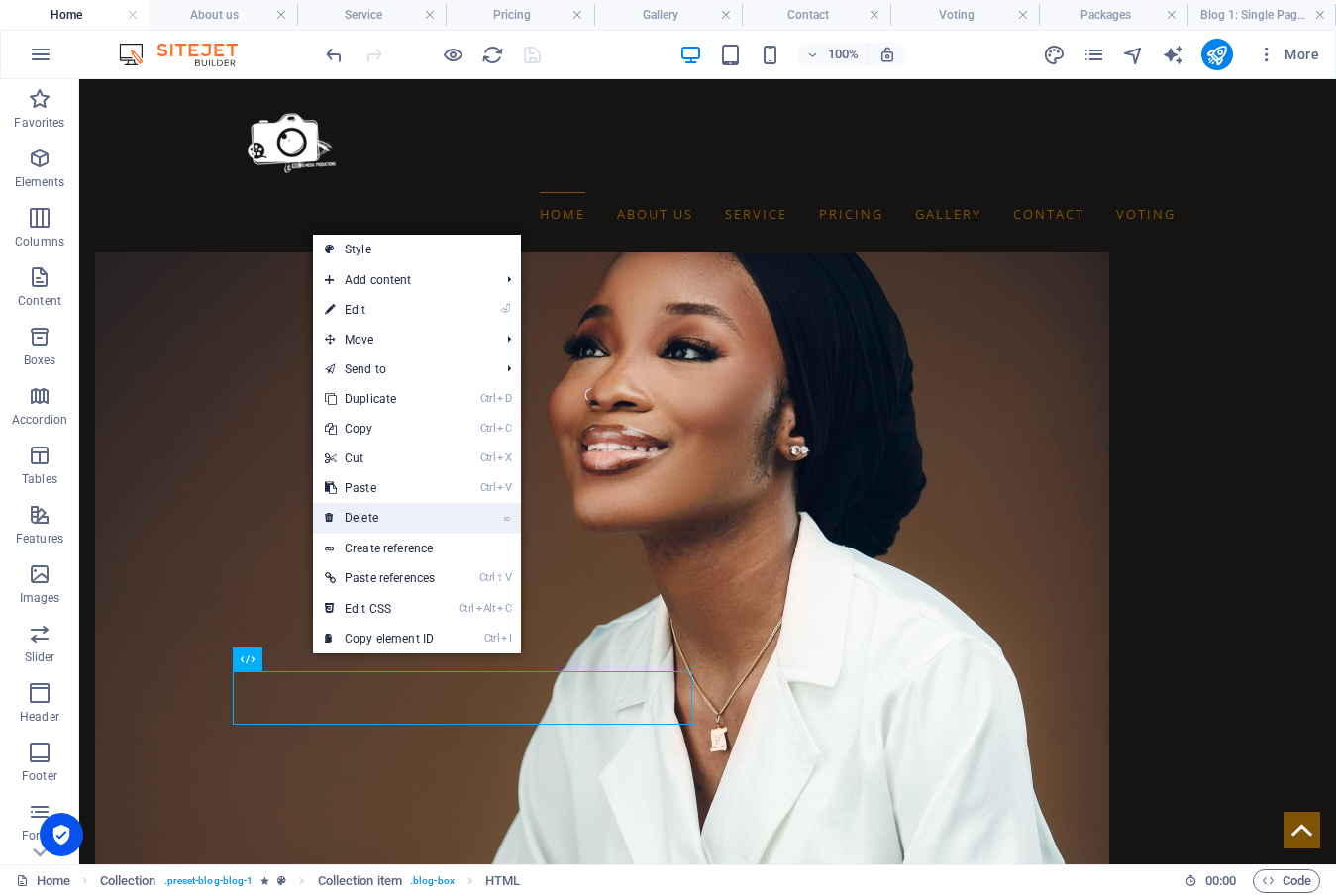 click on "⌦  Delete" at bounding box center (379, 518) 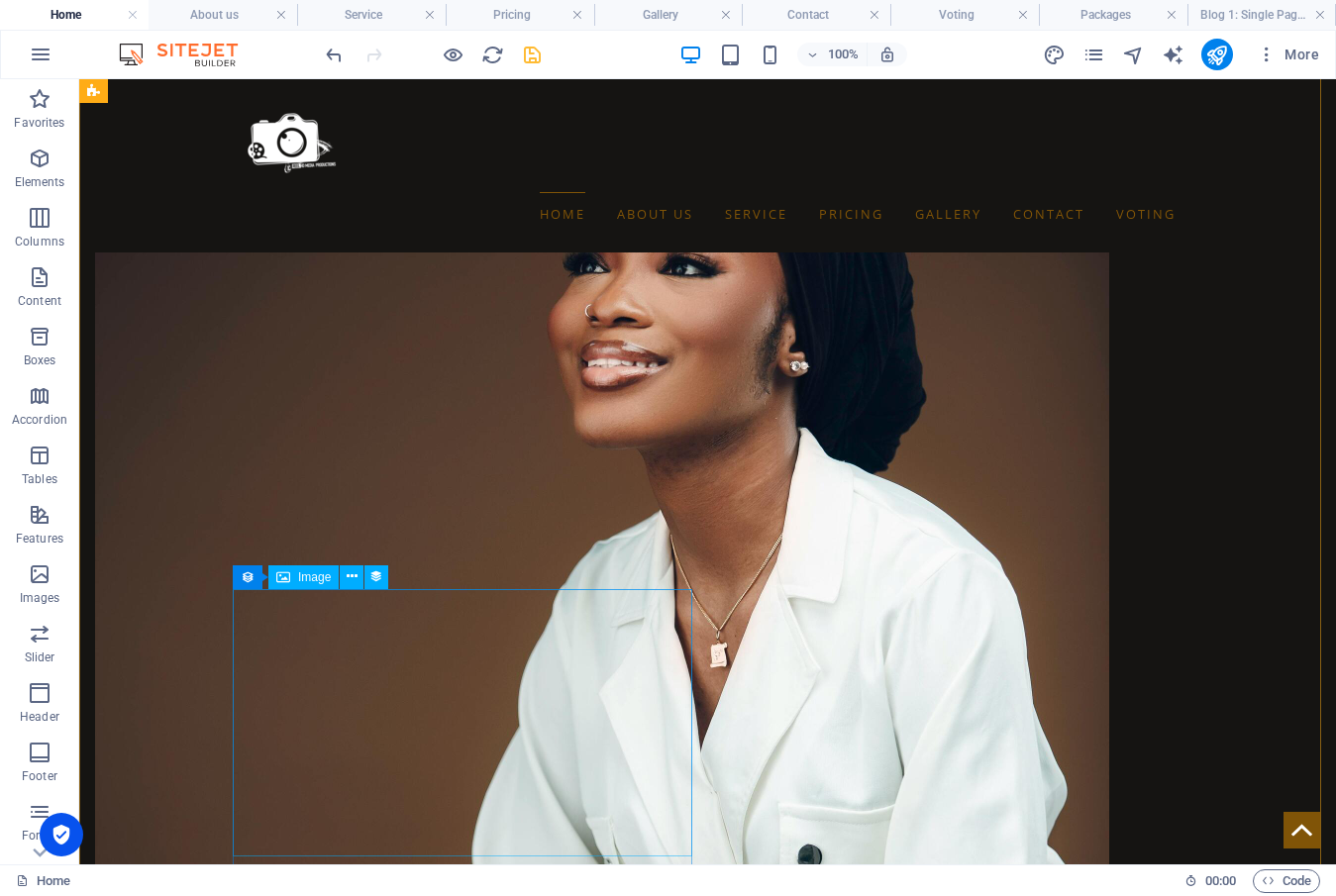 scroll, scrollTop: 10933, scrollLeft: 0, axis: vertical 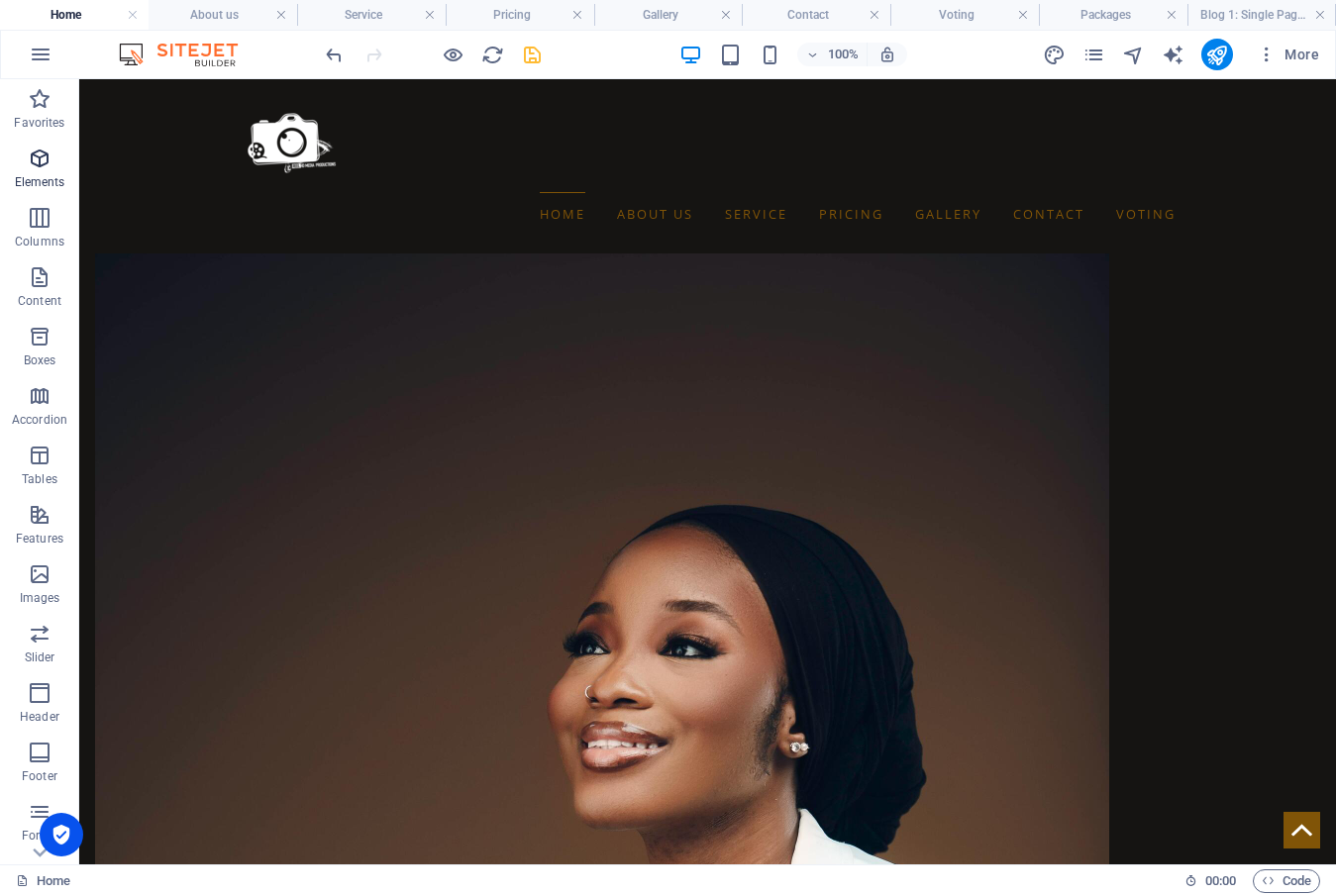 click at bounding box center [40, 158] 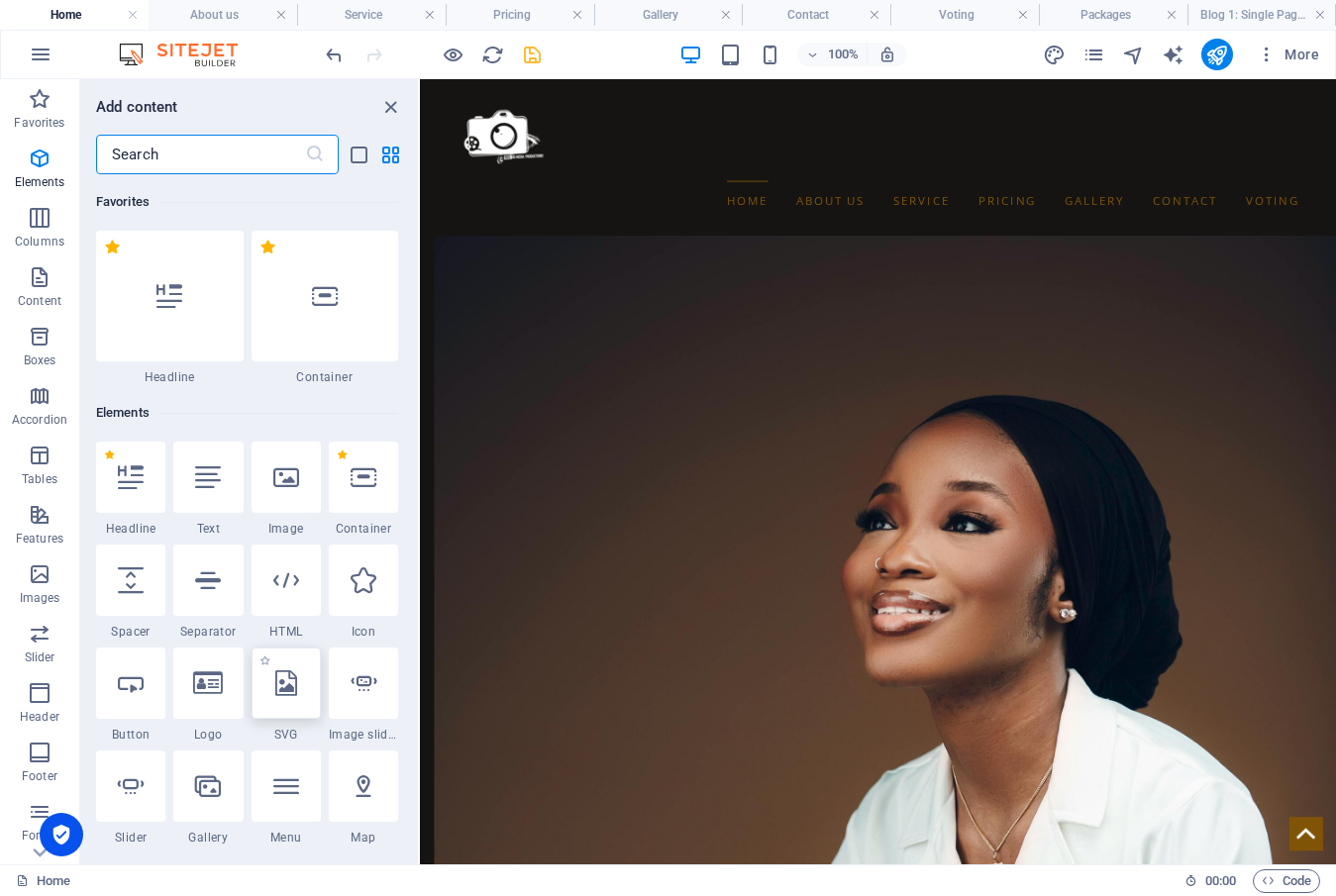 scroll, scrollTop: 211, scrollLeft: 0, axis: vertical 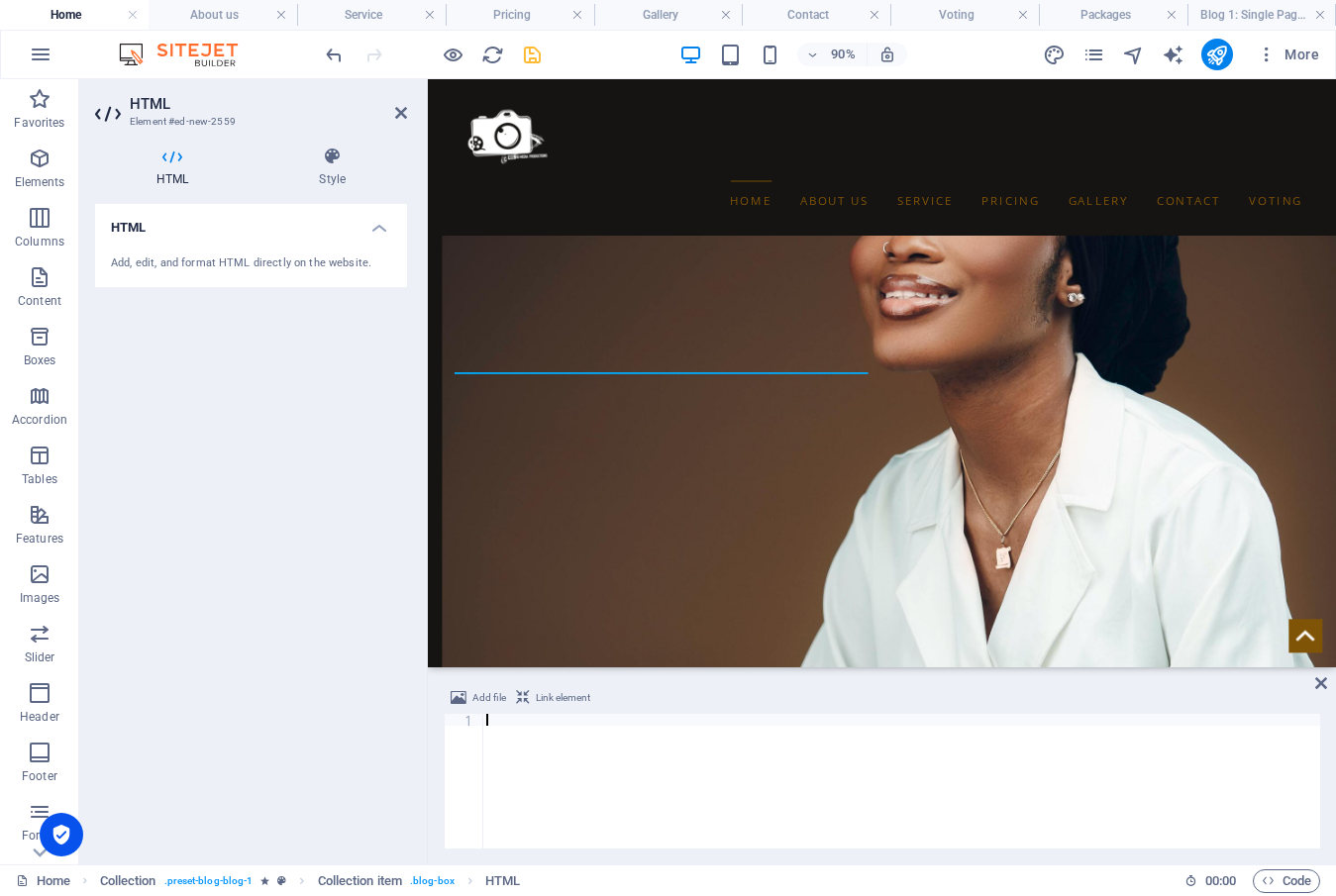 type on "</script>" 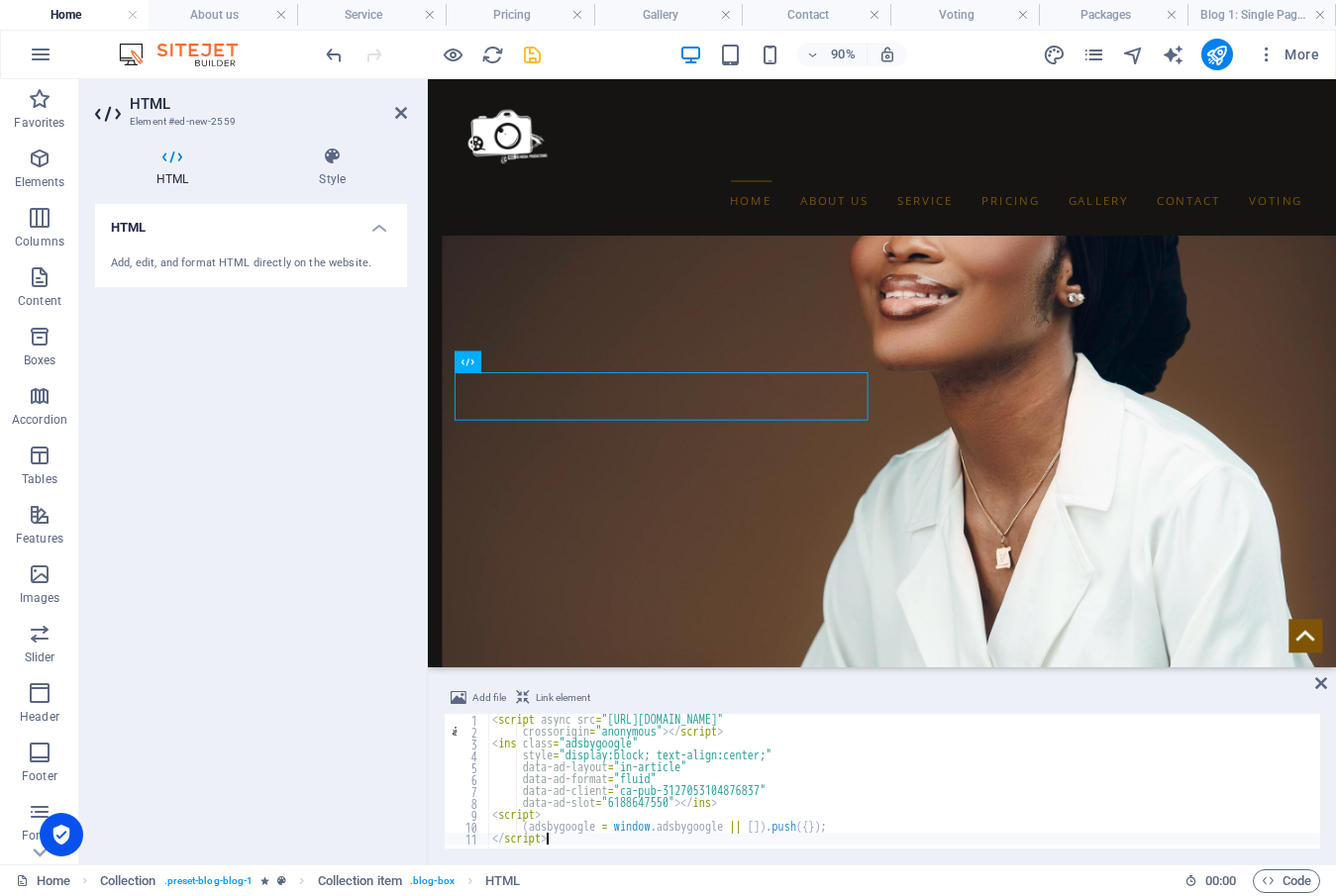 click at bounding box center [532, 54] 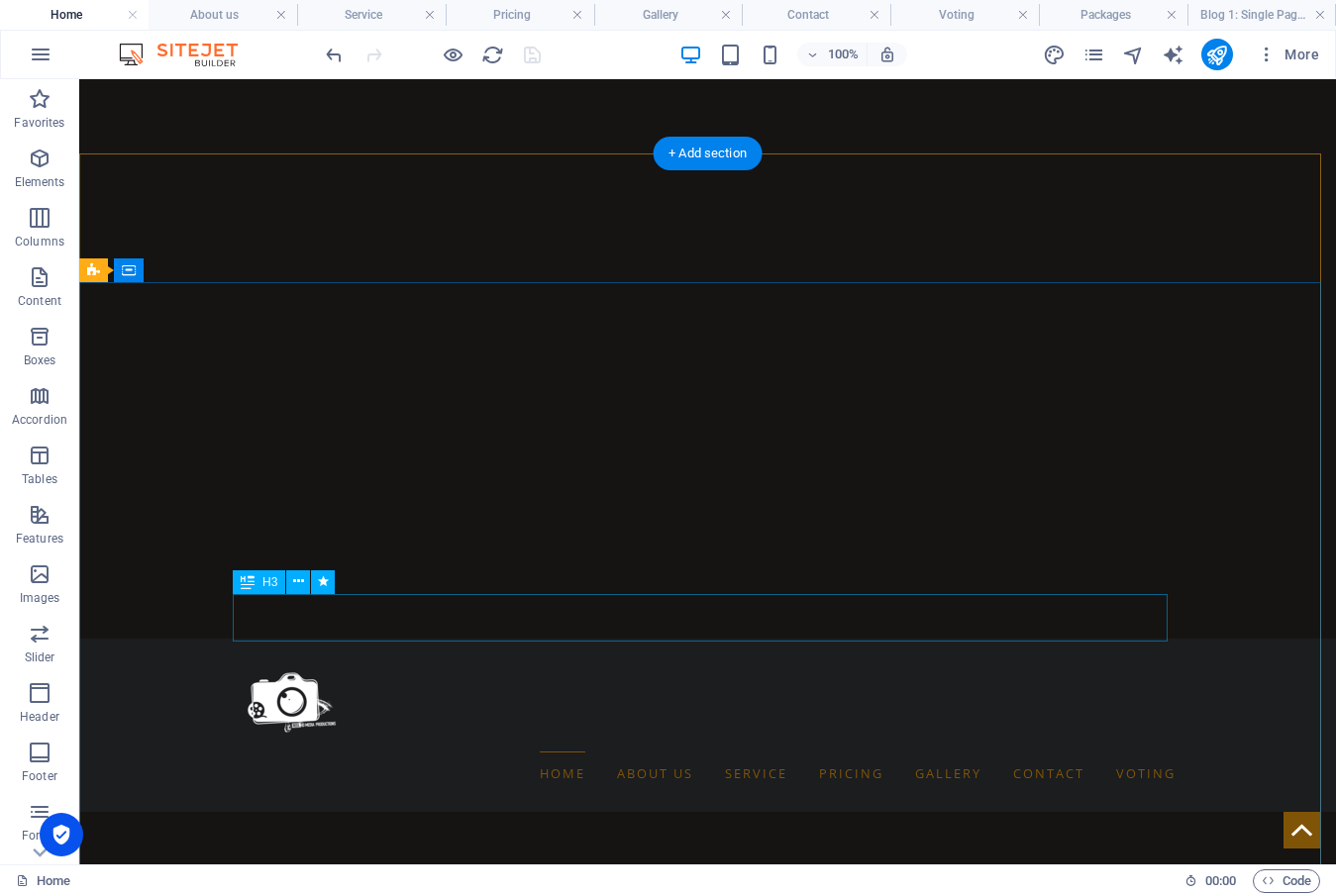 scroll, scrollTop: 0, scrollLeft: 0, axis: both 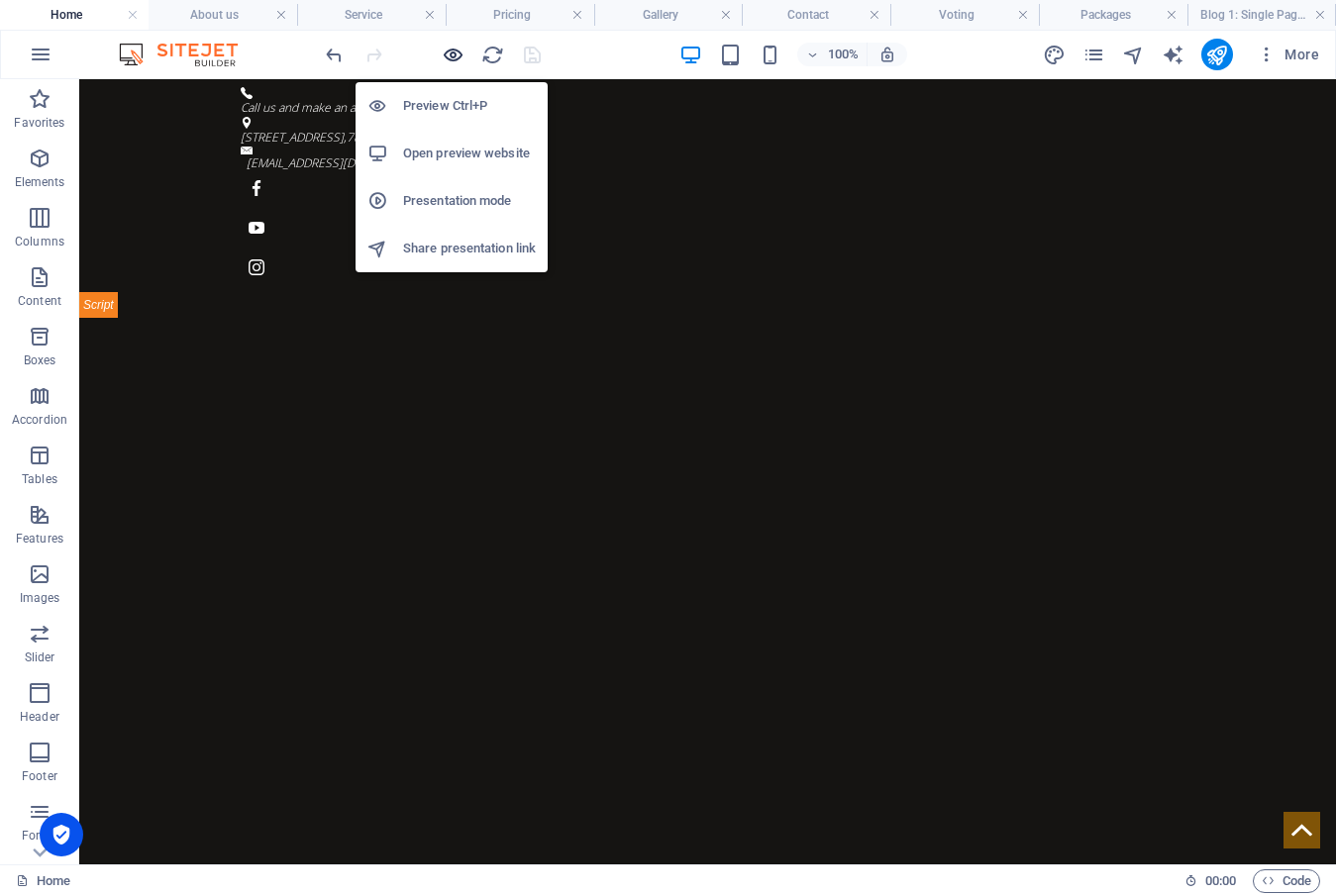 click at bounding box center (453, 54) 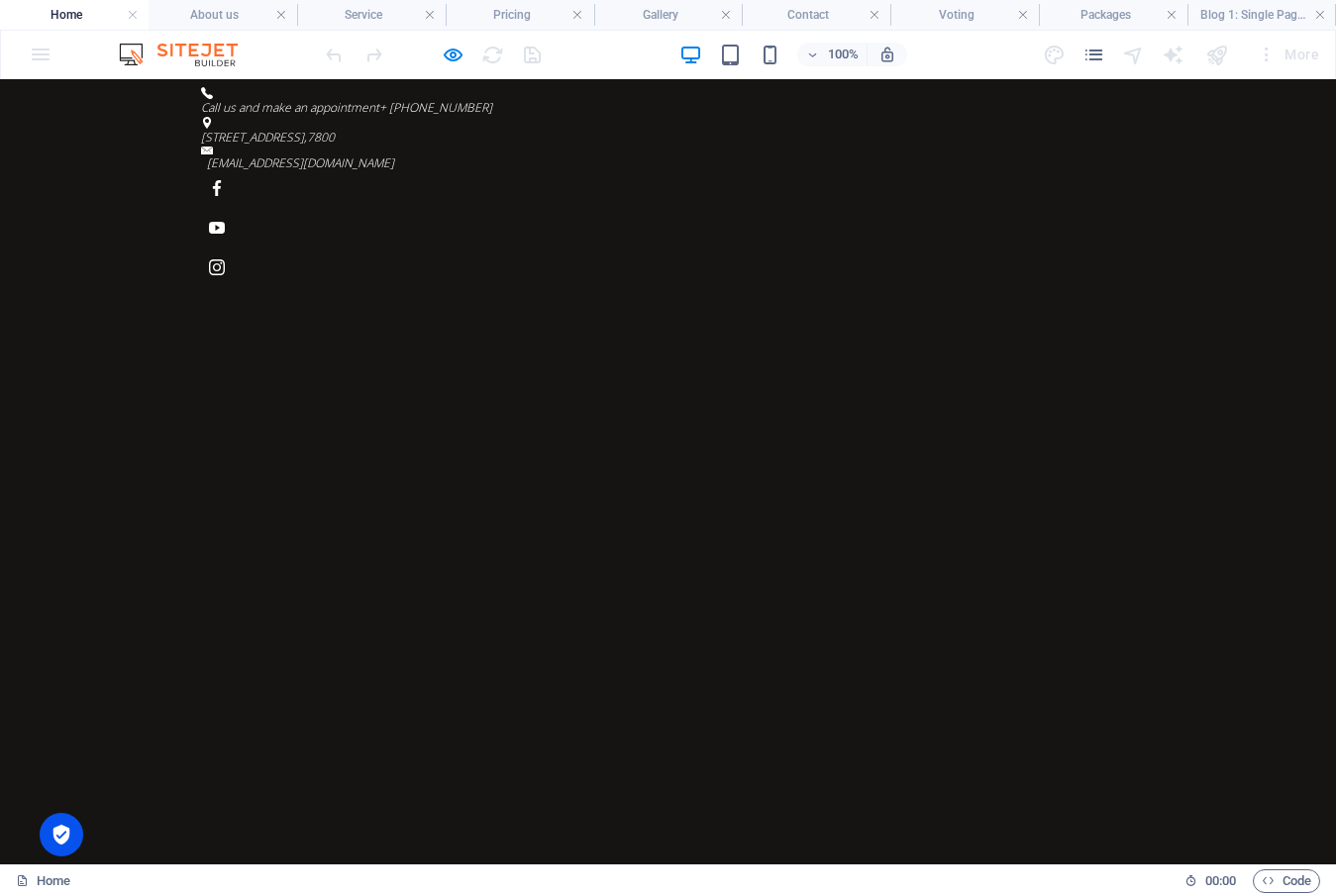 click on "About us" at bounding box center [615, 1211] 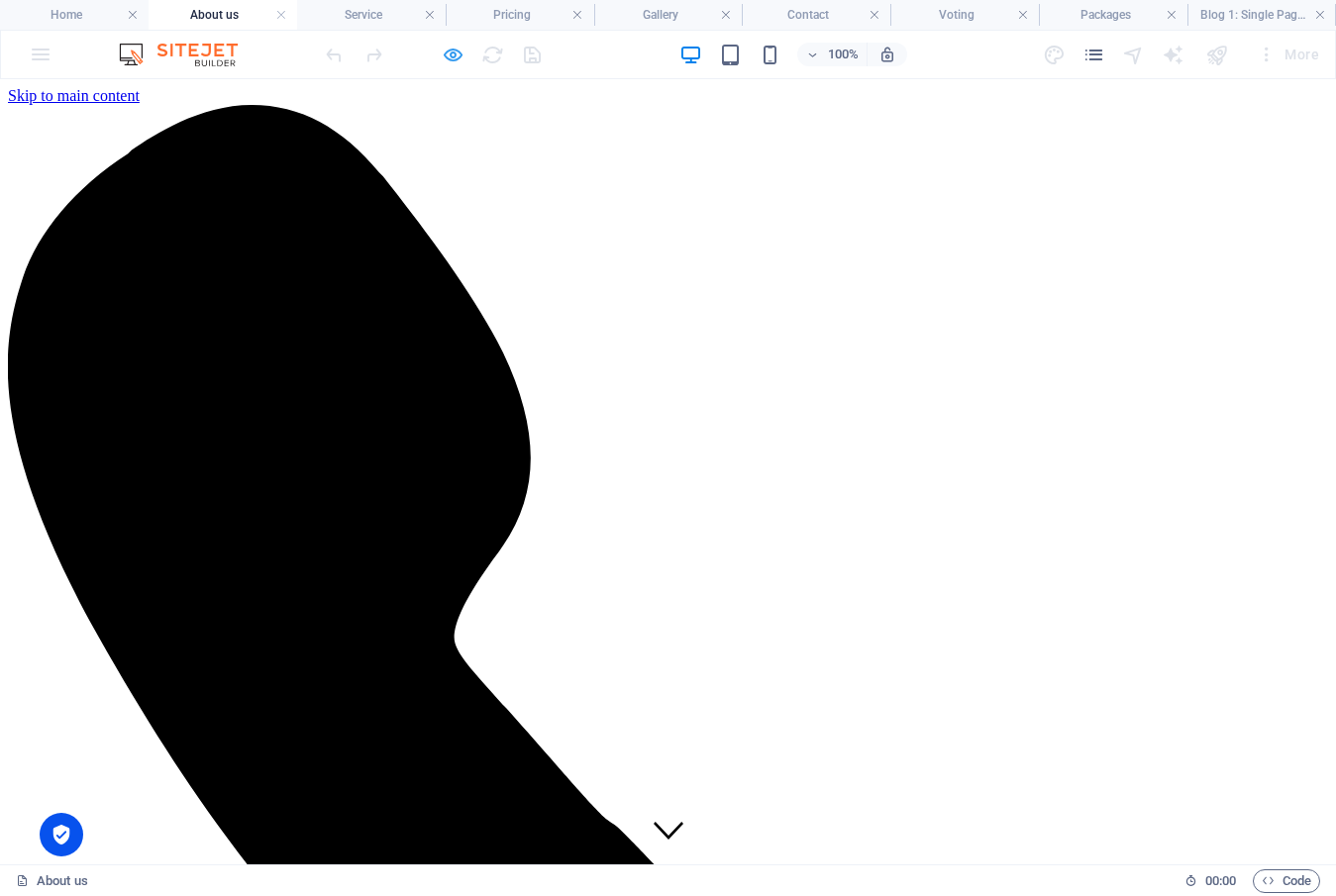 drag, startPoint x: 450, startPoint y: 51, endPoint x: 547, endPoint y: 237, distance: 209.77369 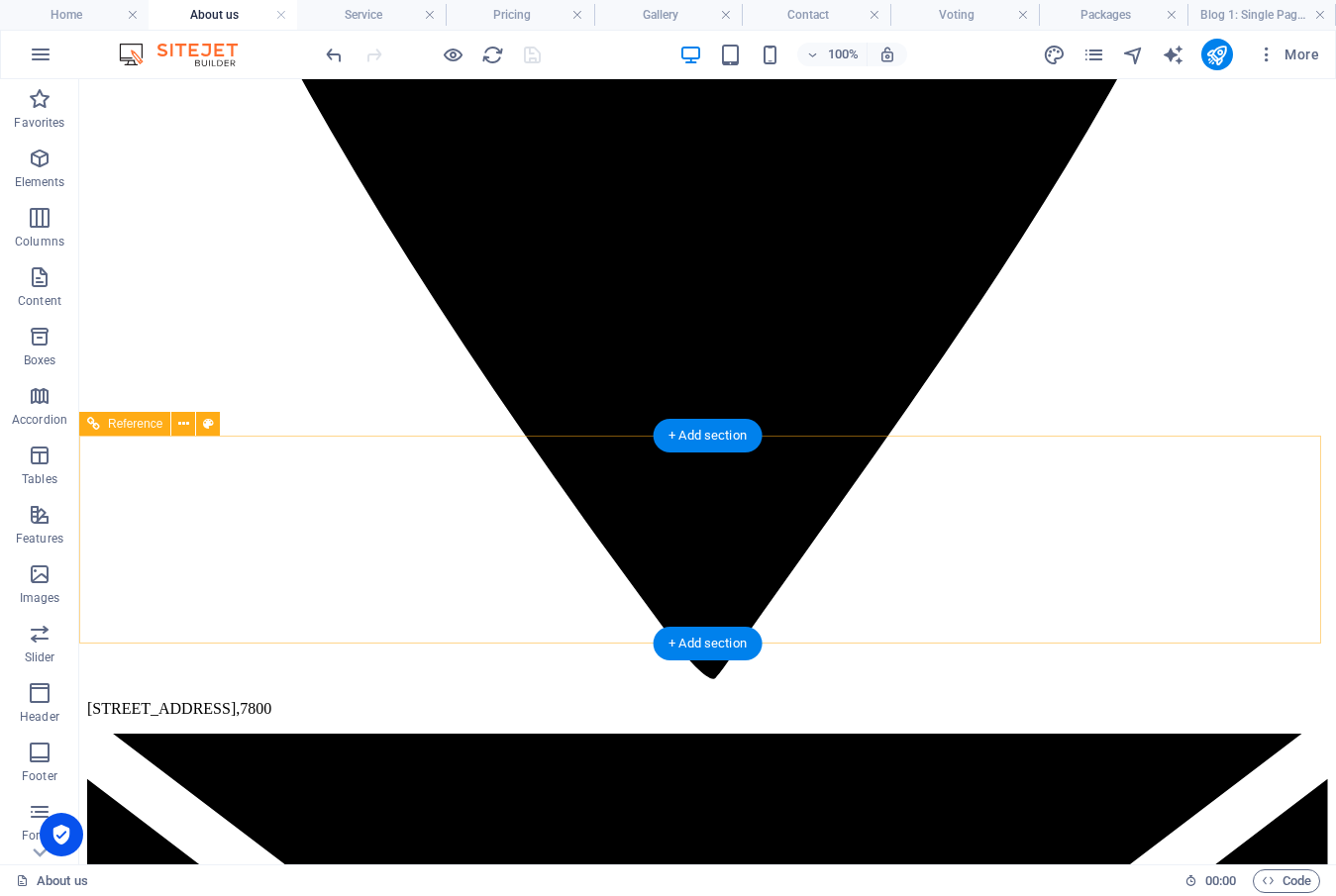 scroll, scrollTop: 2772, scrollLeft: 0, axis: vertical 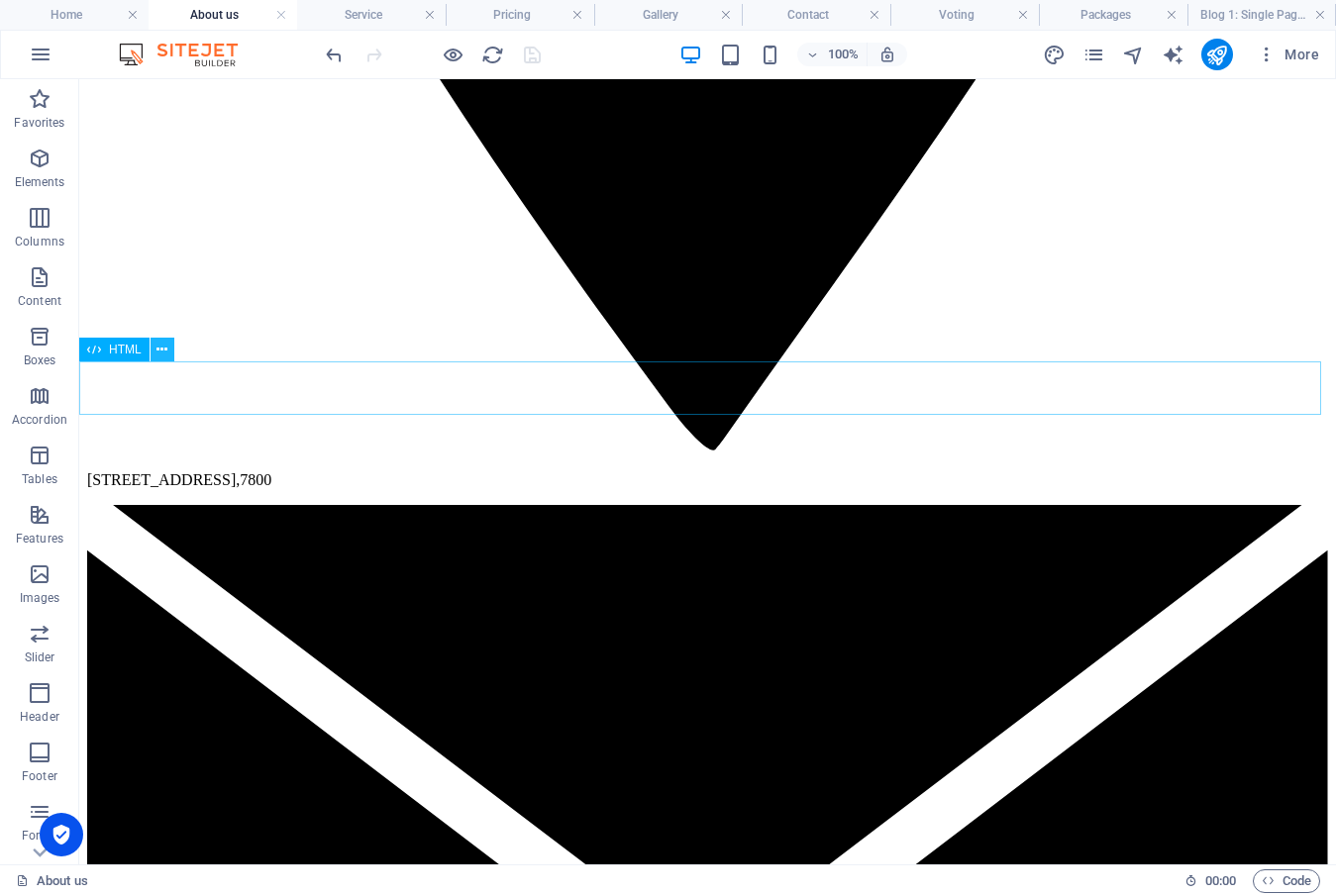 click at bounding box center [161, 349] 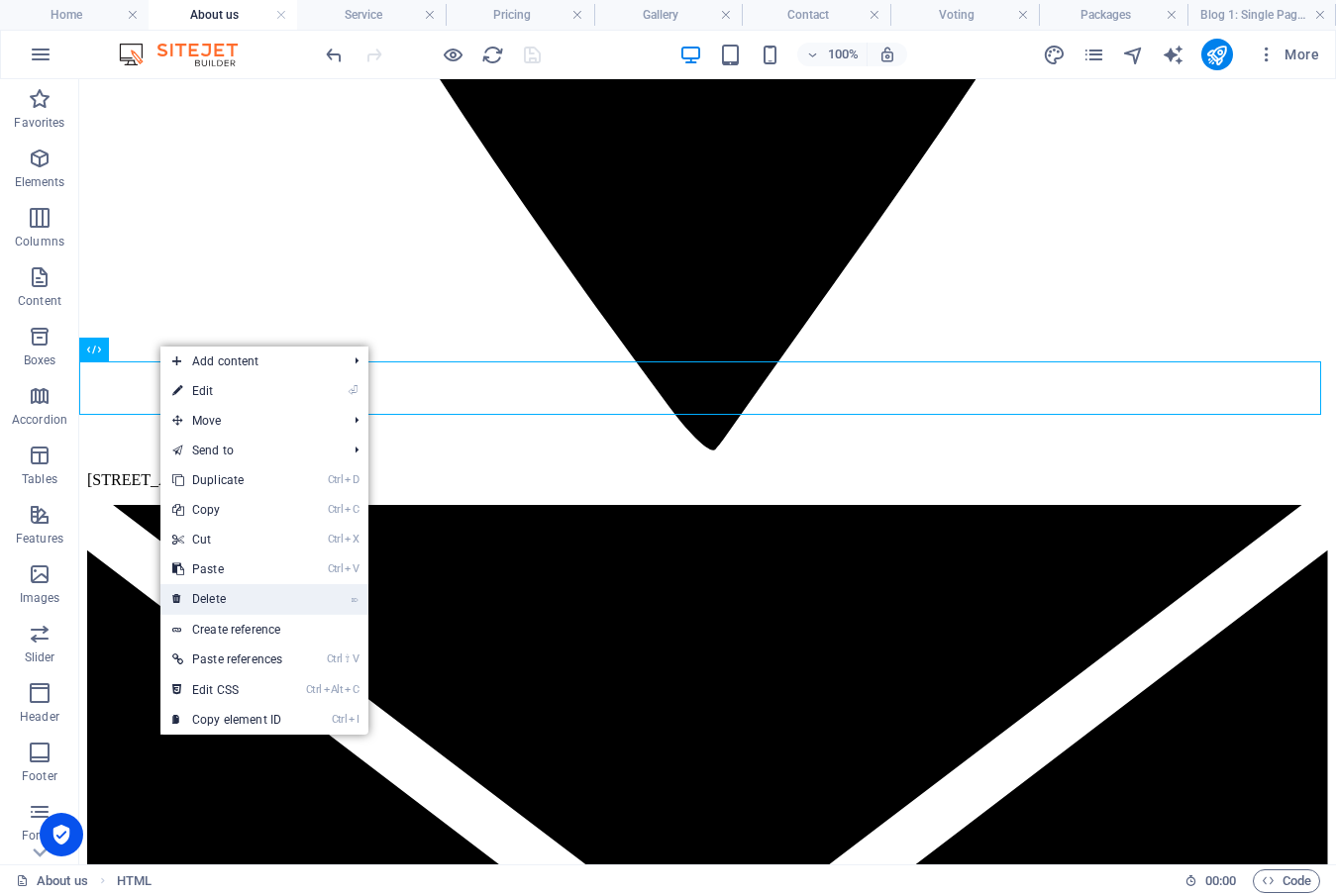 click on "⌦  Delete" at bounding box center [227, 599] 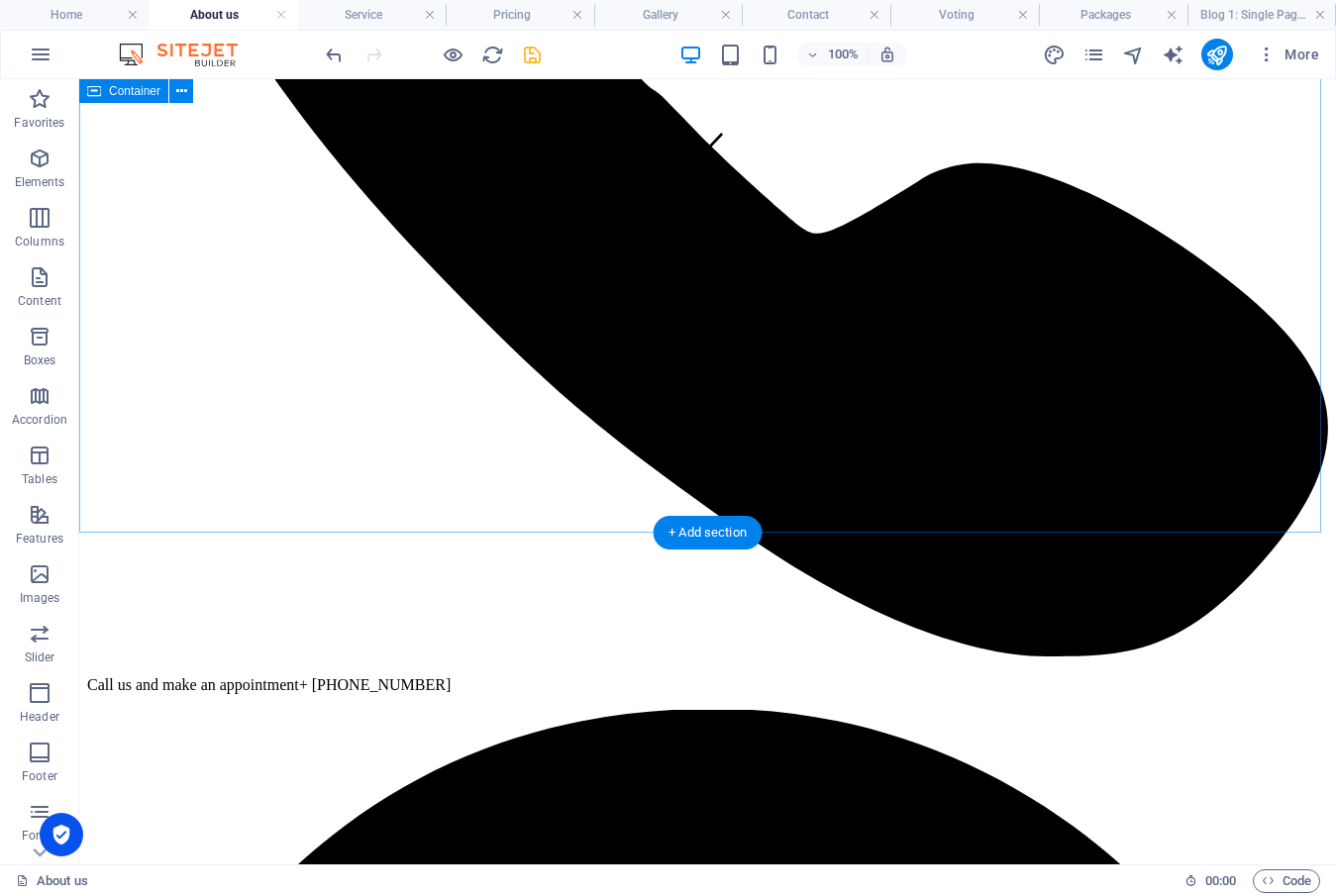 scroll, scrollTop: 679, scrollLeft: 0, axis: vertical 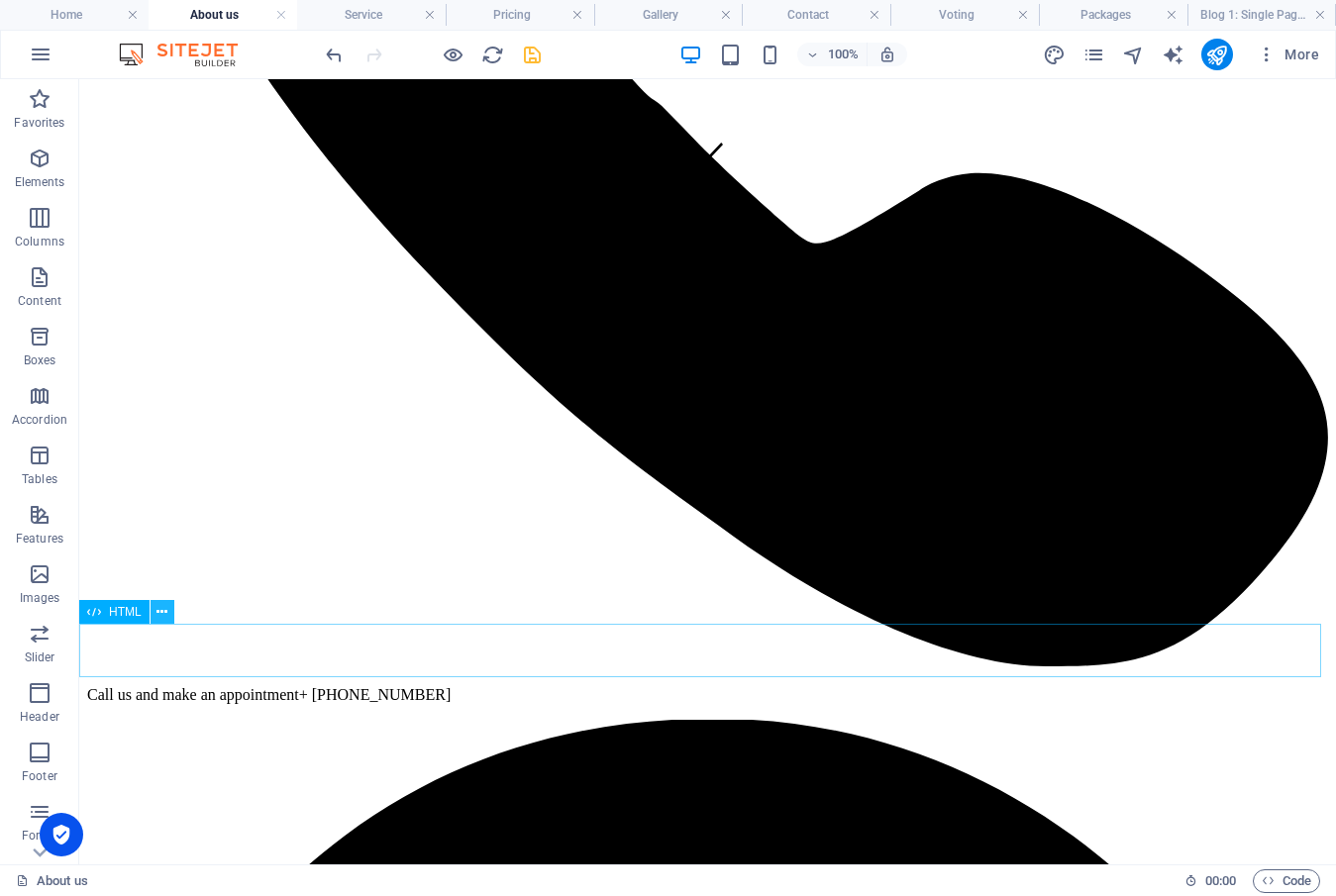 click at bounding box center (161, 612) 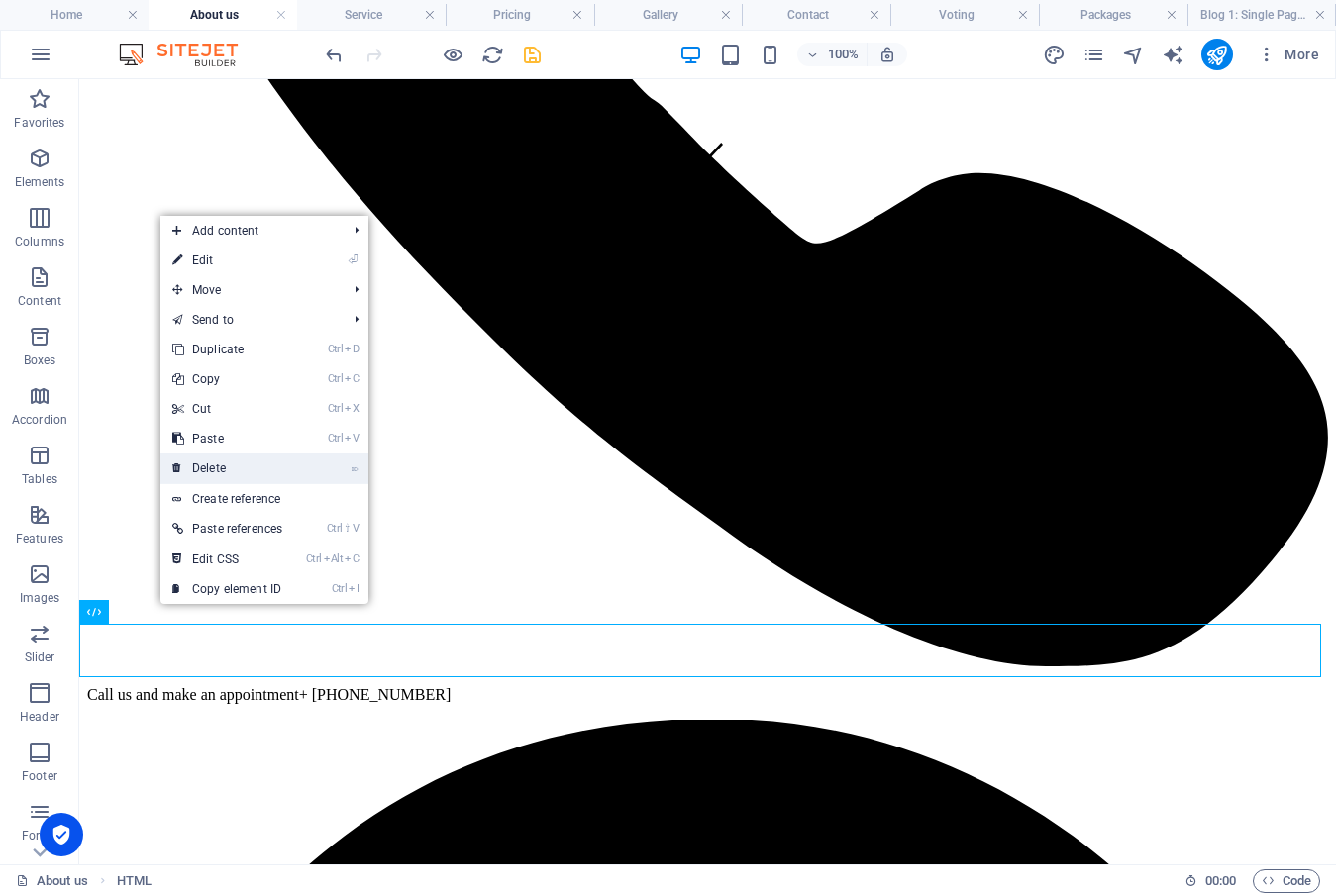 click on "⌦  Delete" at bounding box center (227, 468) 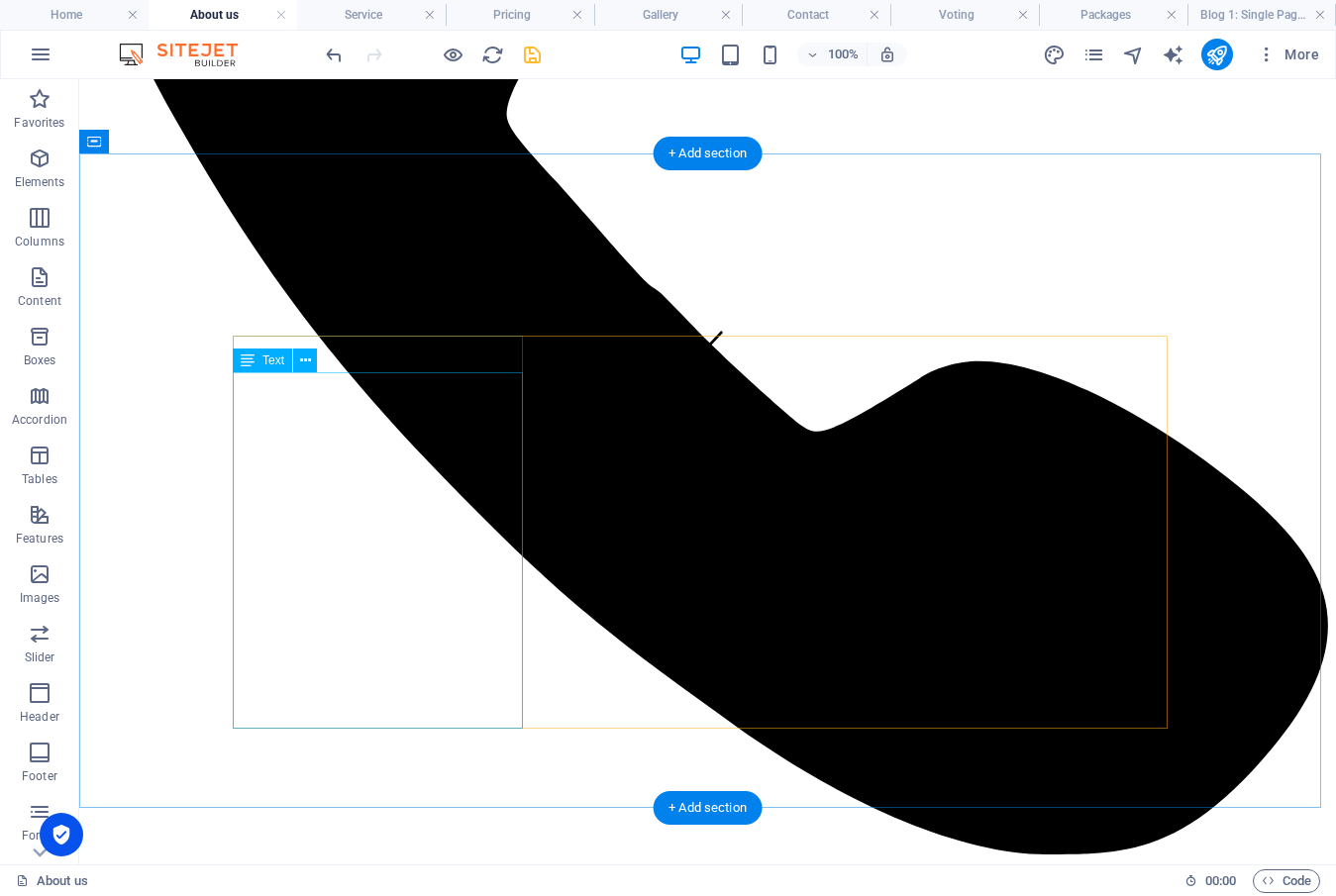 scroll, scrollTop: 891, scrollLeft: 0, axis: vertical 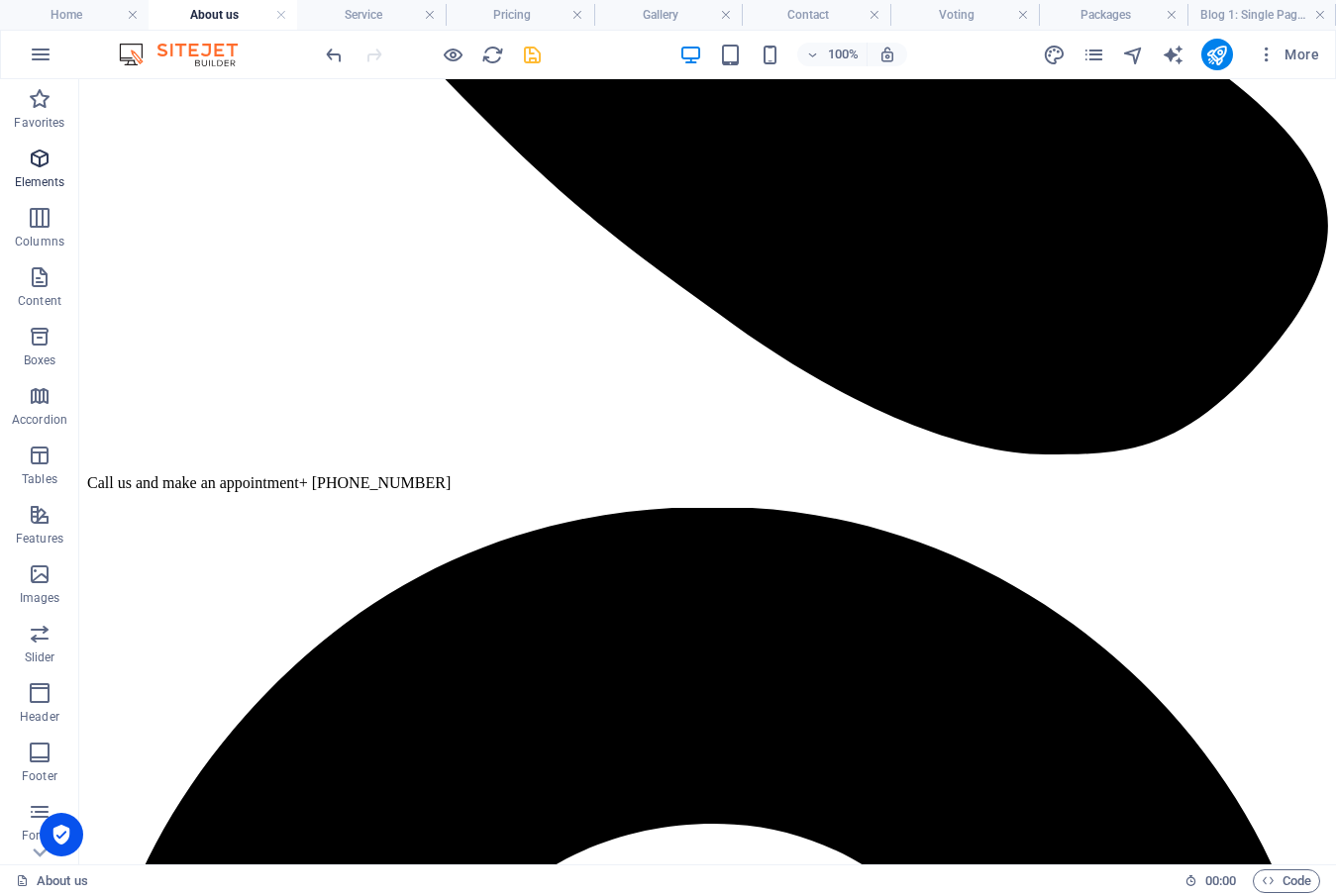 click at bounding box center (40, 158) 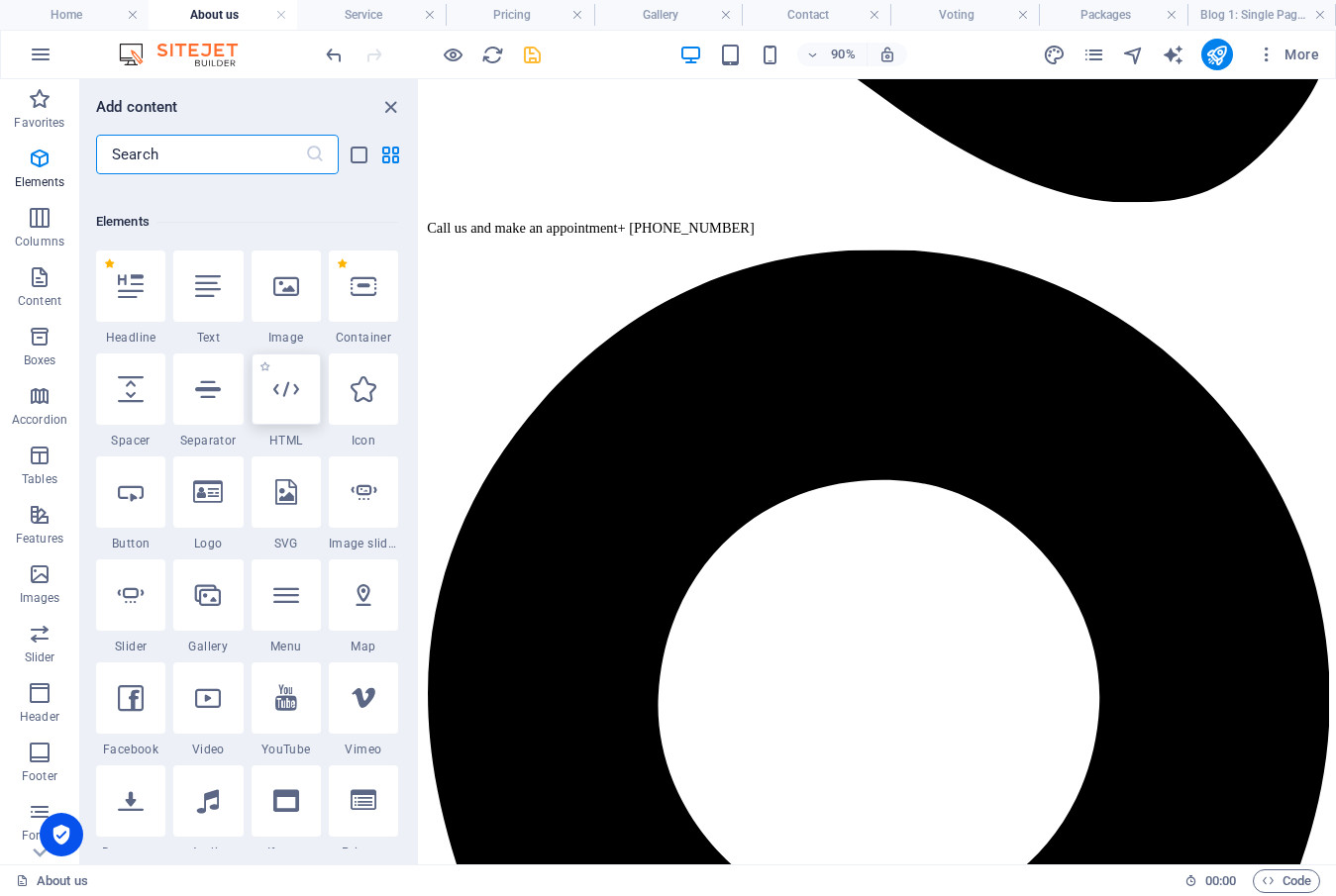 scroll, scrollTop: 211, scrollLeft: 0, axis: vertical 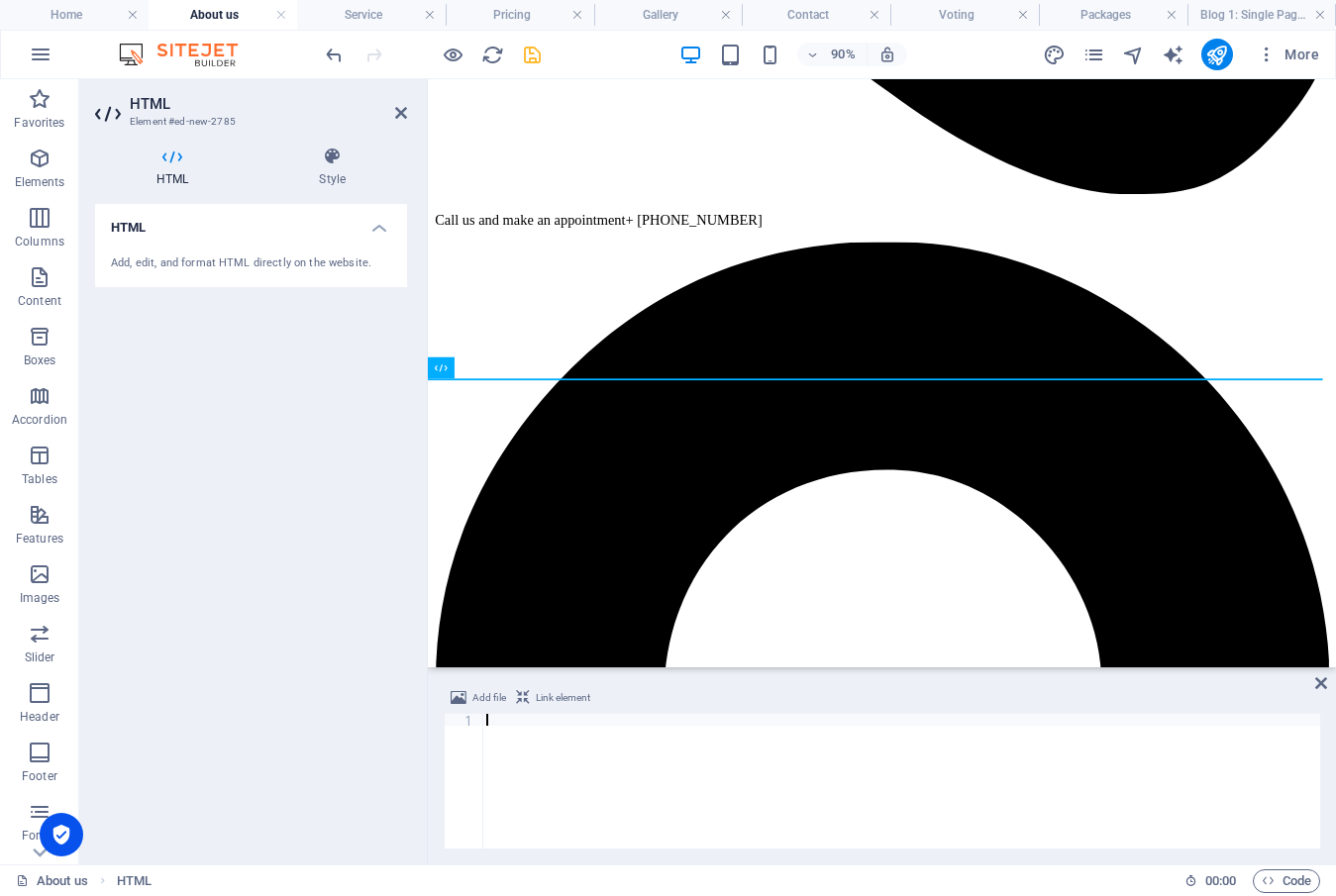 click at bounding box center (901, 793) 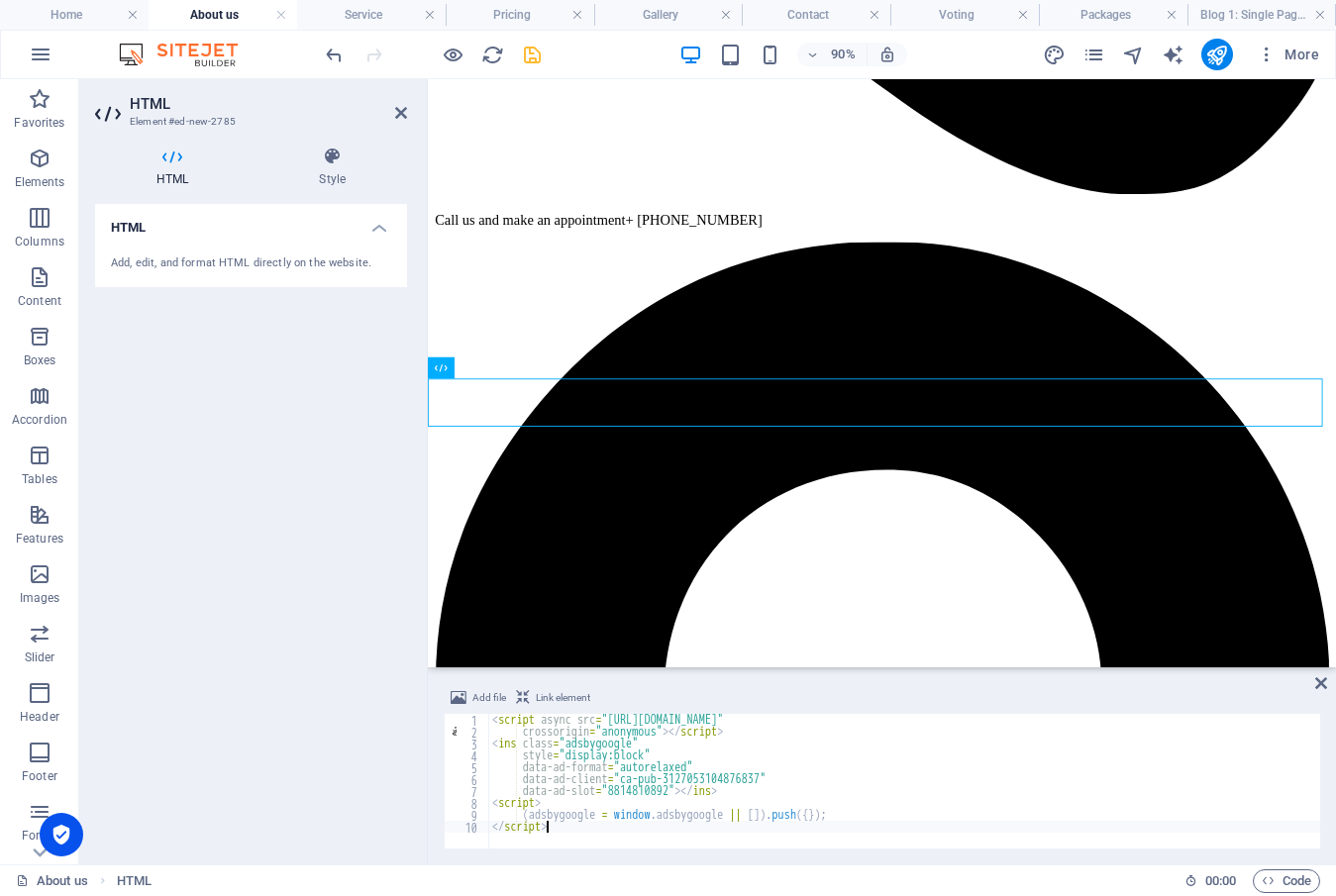 click at bounding box center [532, 54] 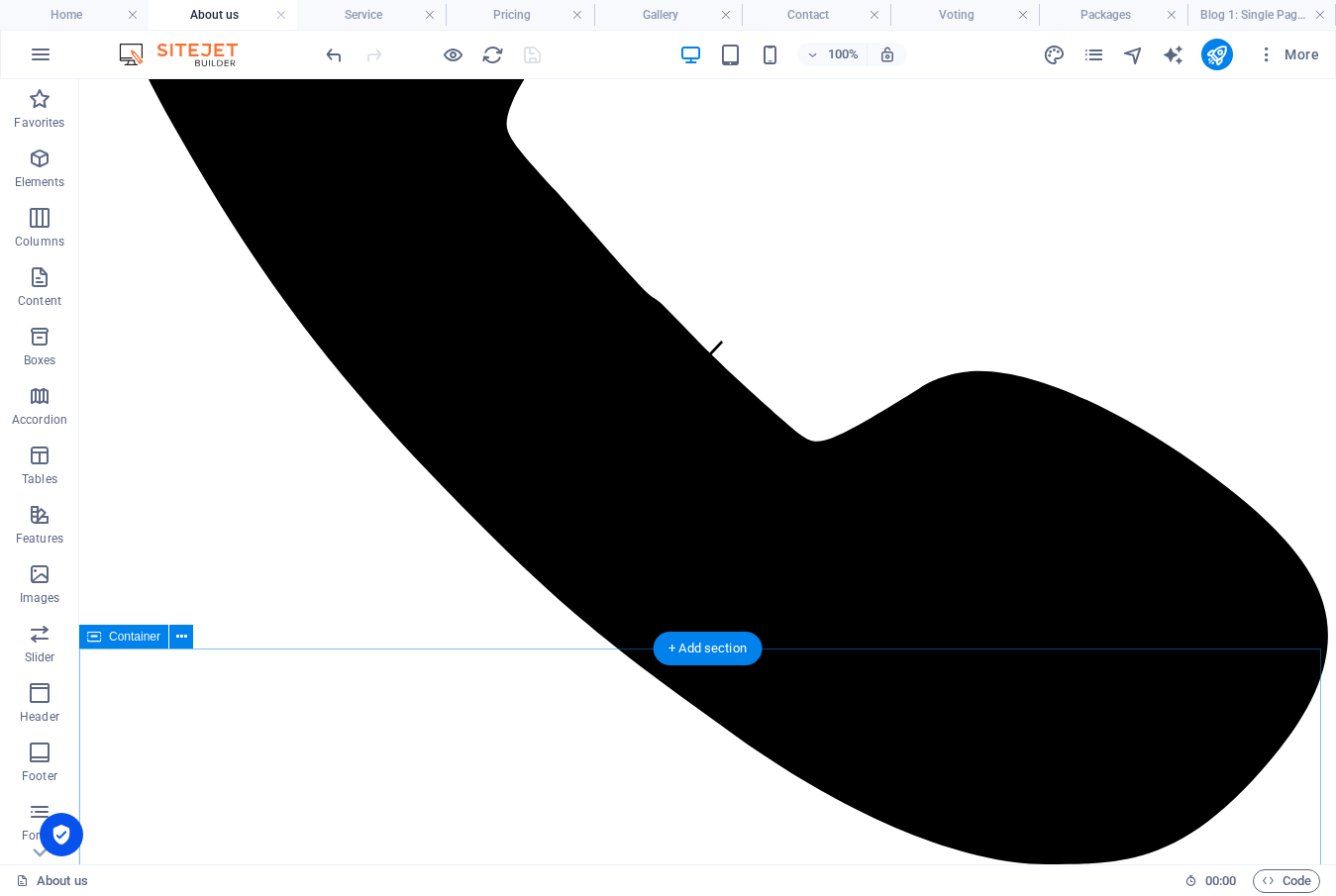 scroll, scrollTop: 0, scrollLeft: 0, axis: both 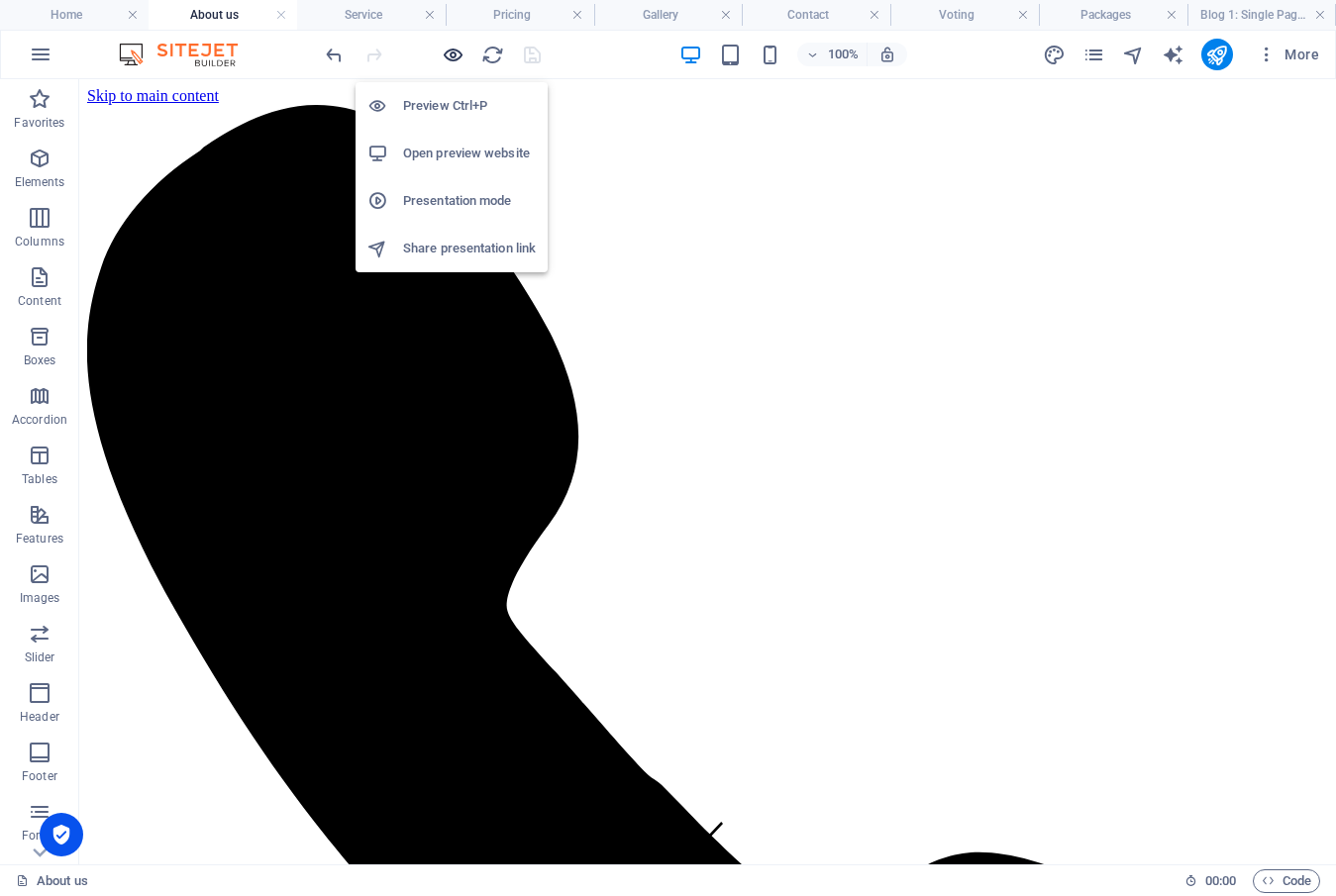 click at bounding box center [453, 54] 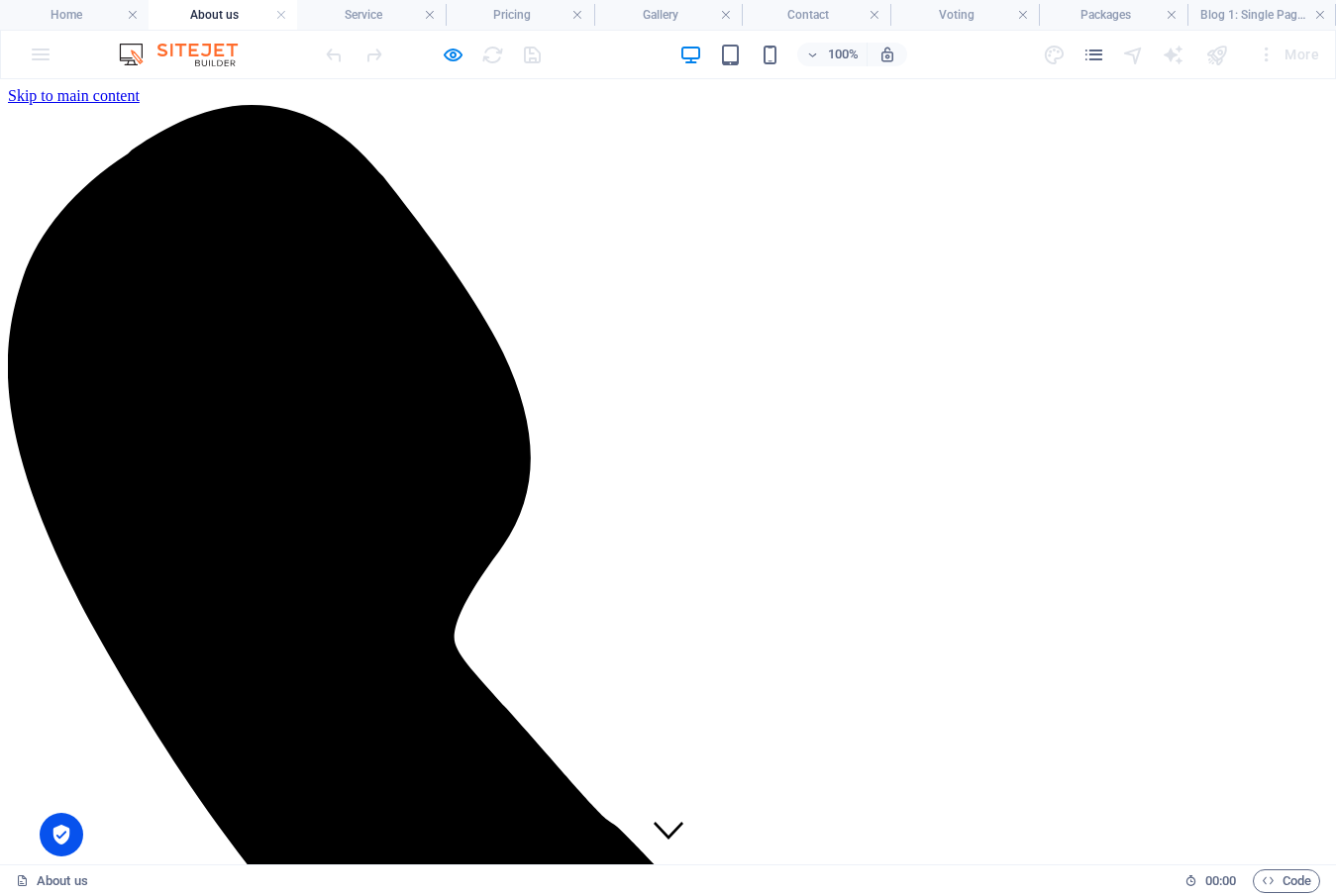 click on "Service" at bounding box center (71, 10076) 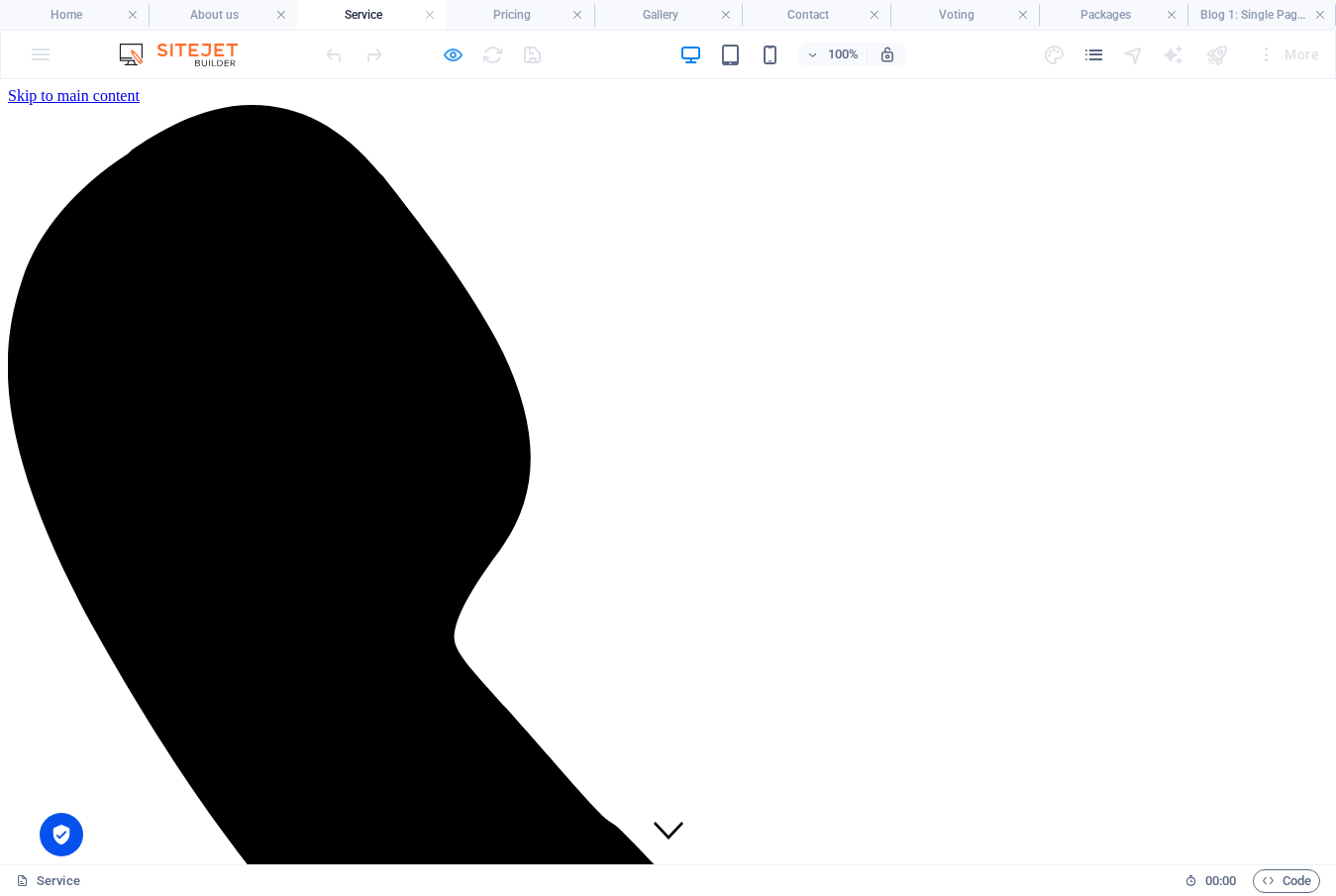 click at bounding box center (453, 54) 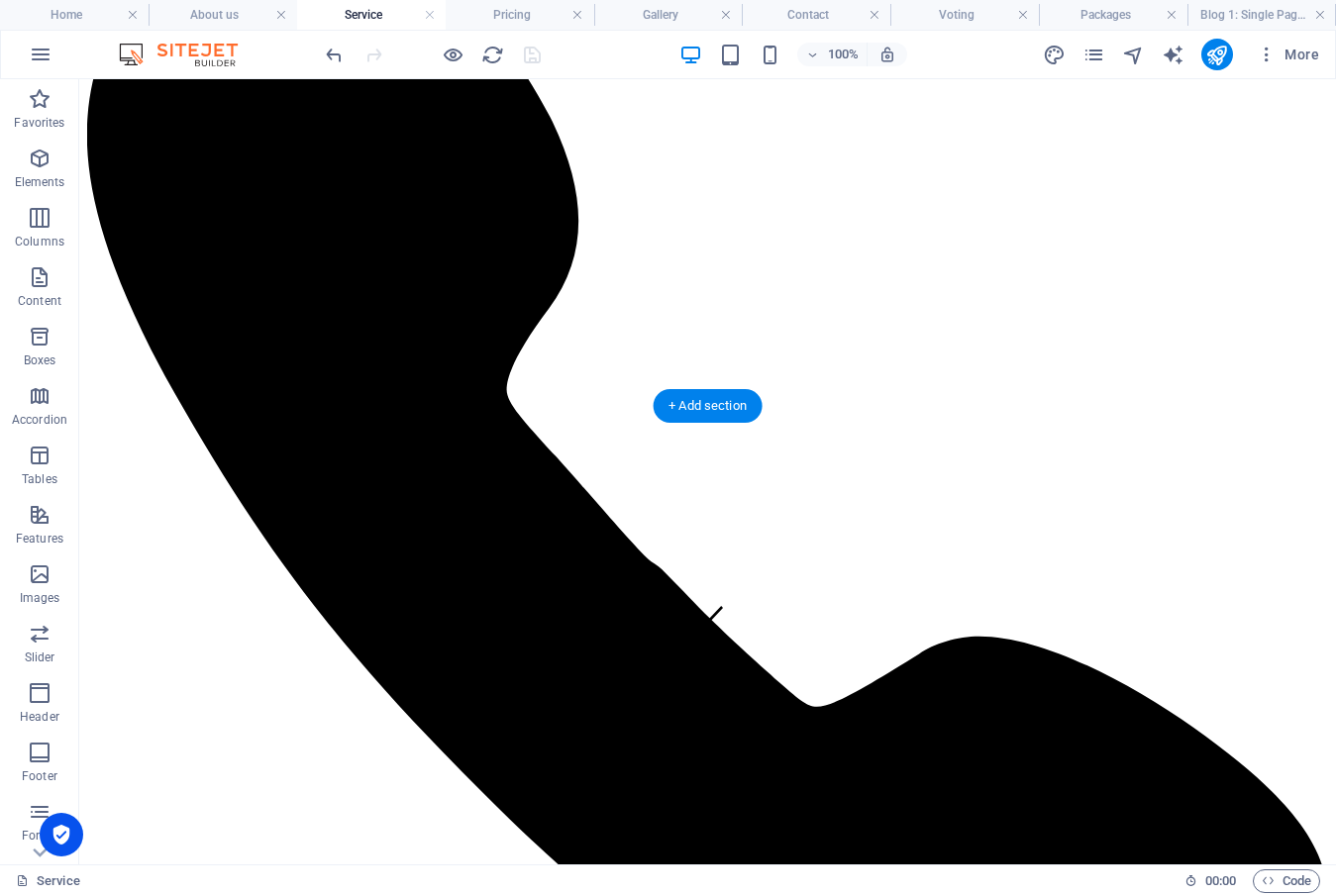 scroll, scrollTop: 99, scrollLeft: 0, axis: vertical 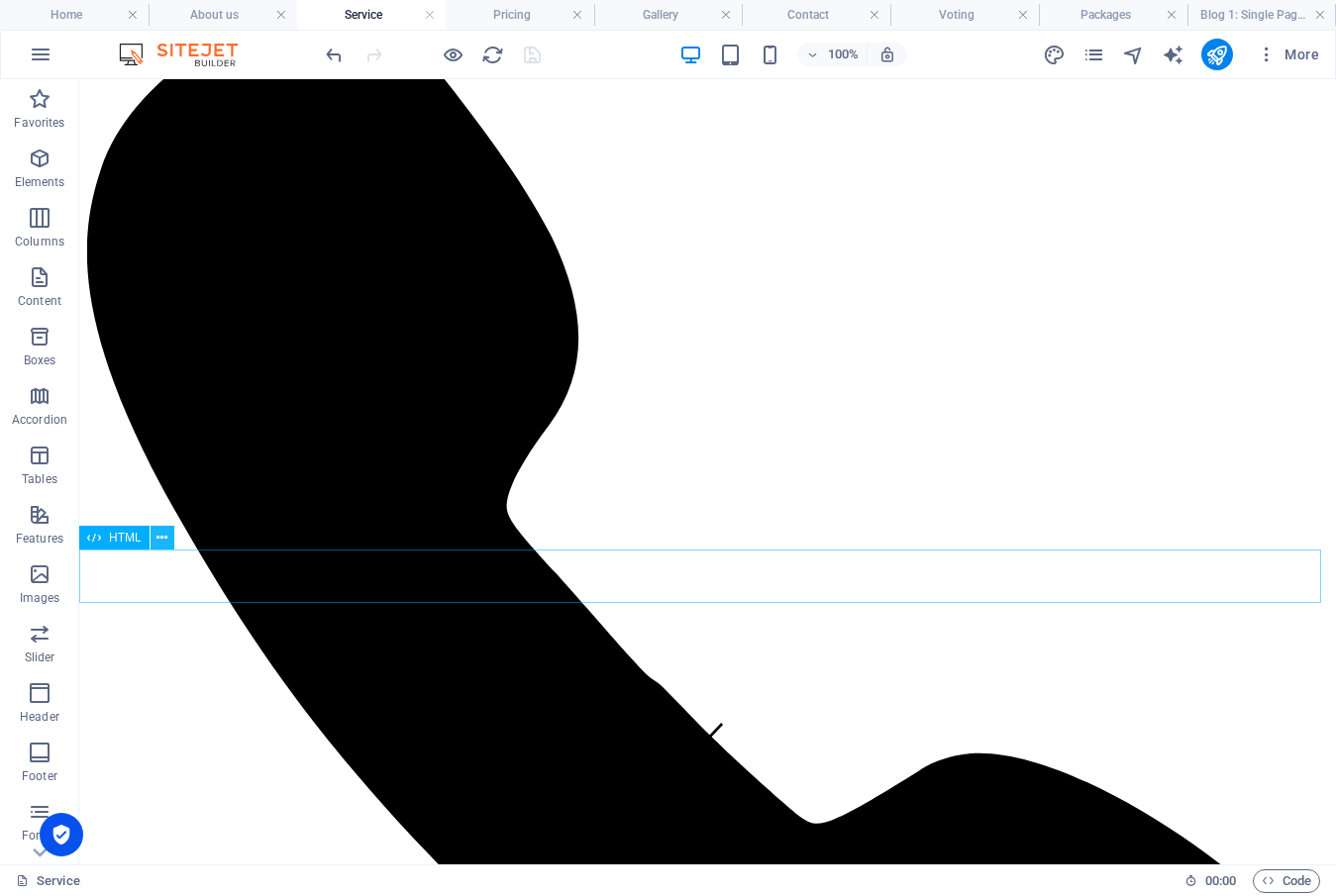 click at bounding box center [161, 538] 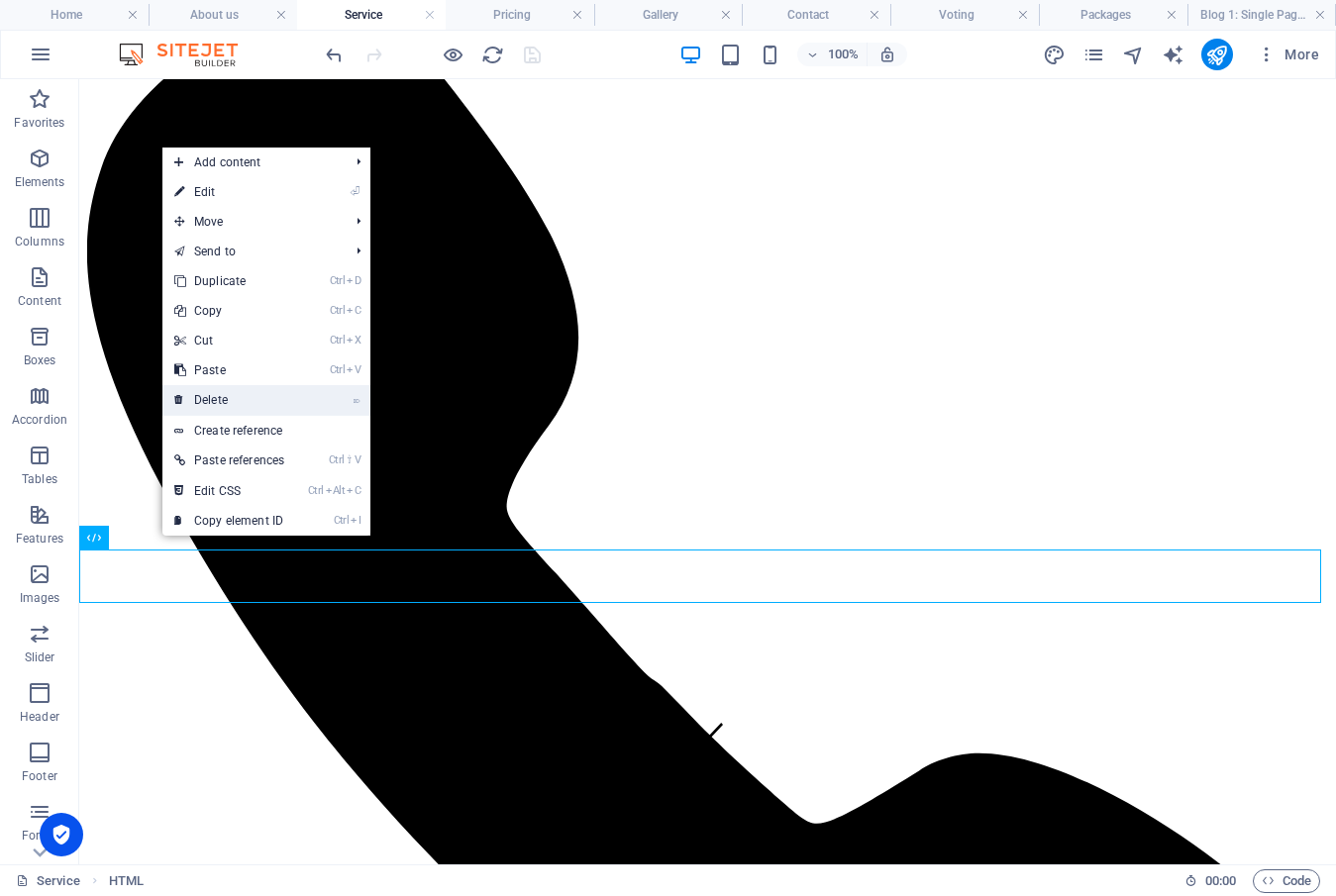 click on "⌦  Delete" at bounding box center [229, 400] 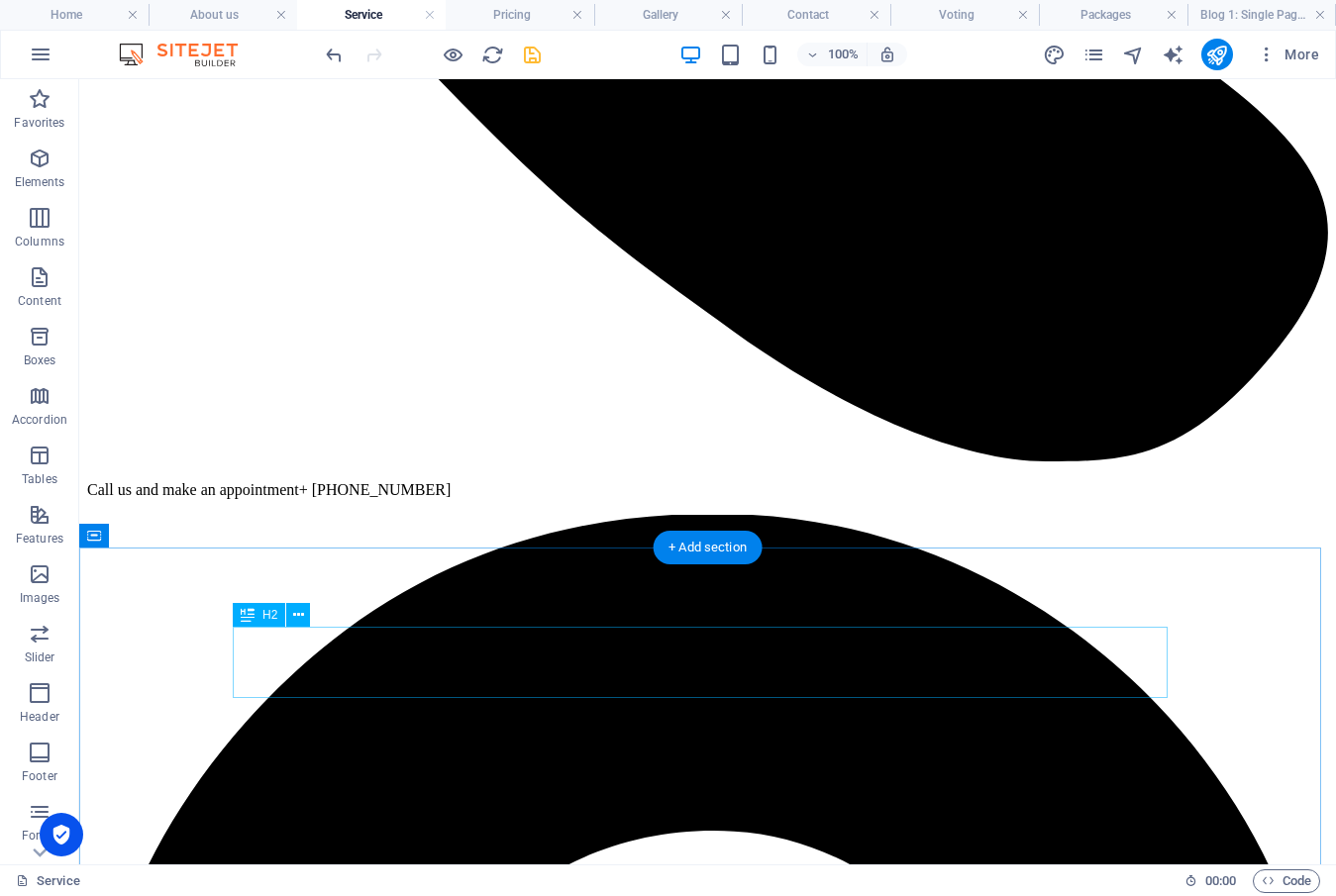 scroll, scrollTop: 891, scrollLeft: 0, axis: vertical 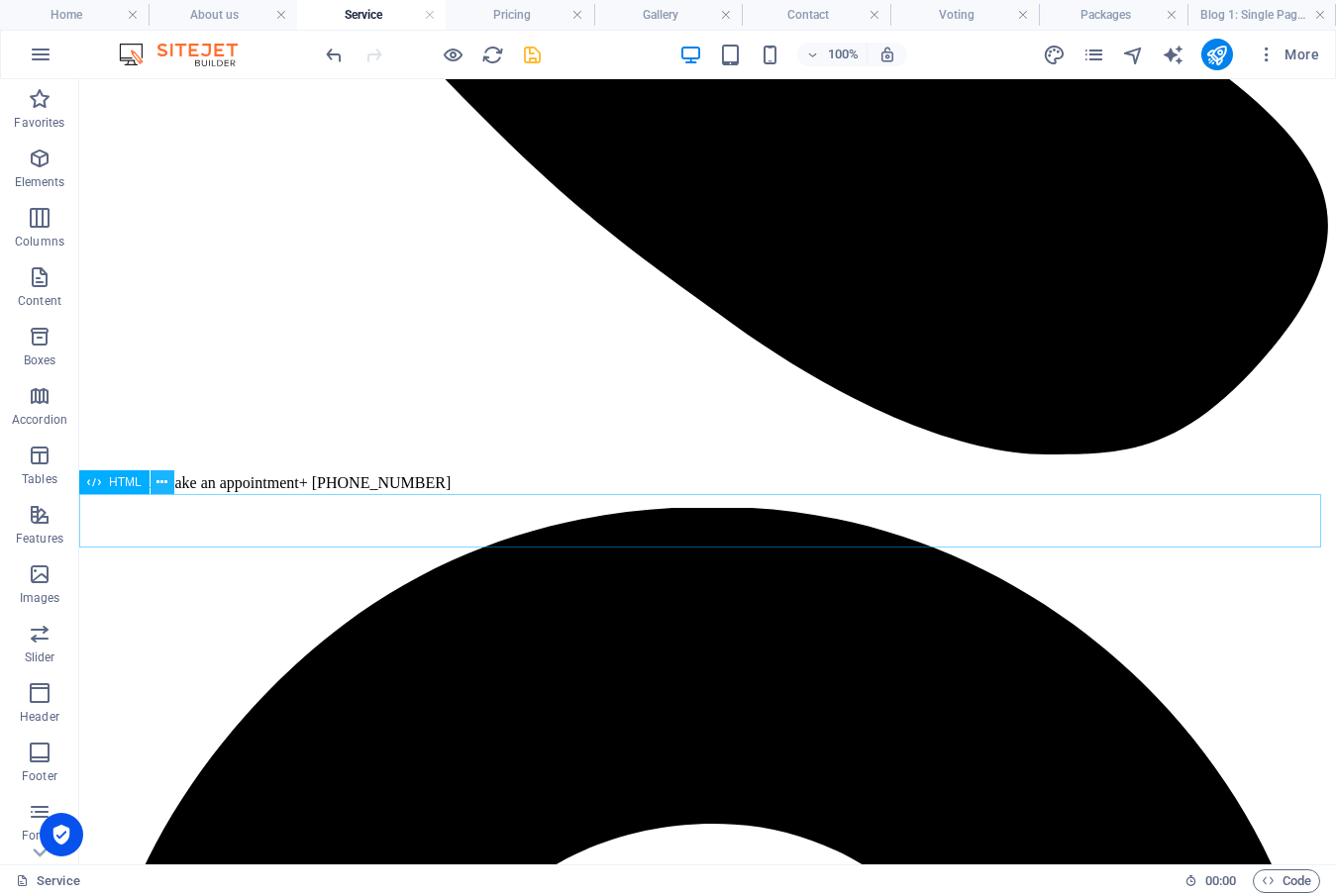 click at bounding box center (161, 482) 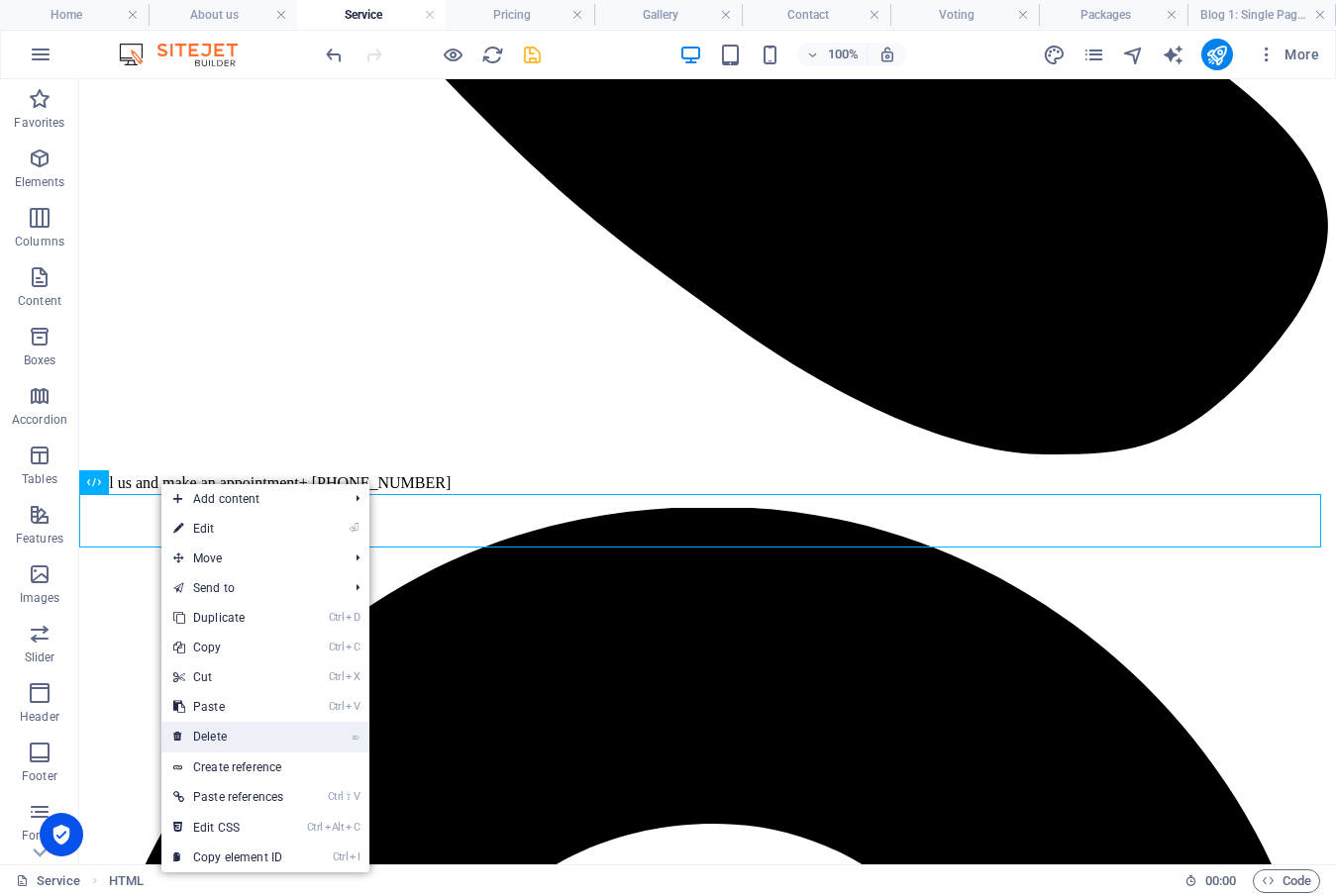 drag, startPoint x: 227, startPoint y: 728, endPoint x: 159, endPoint y: 646, distance: 106.526992 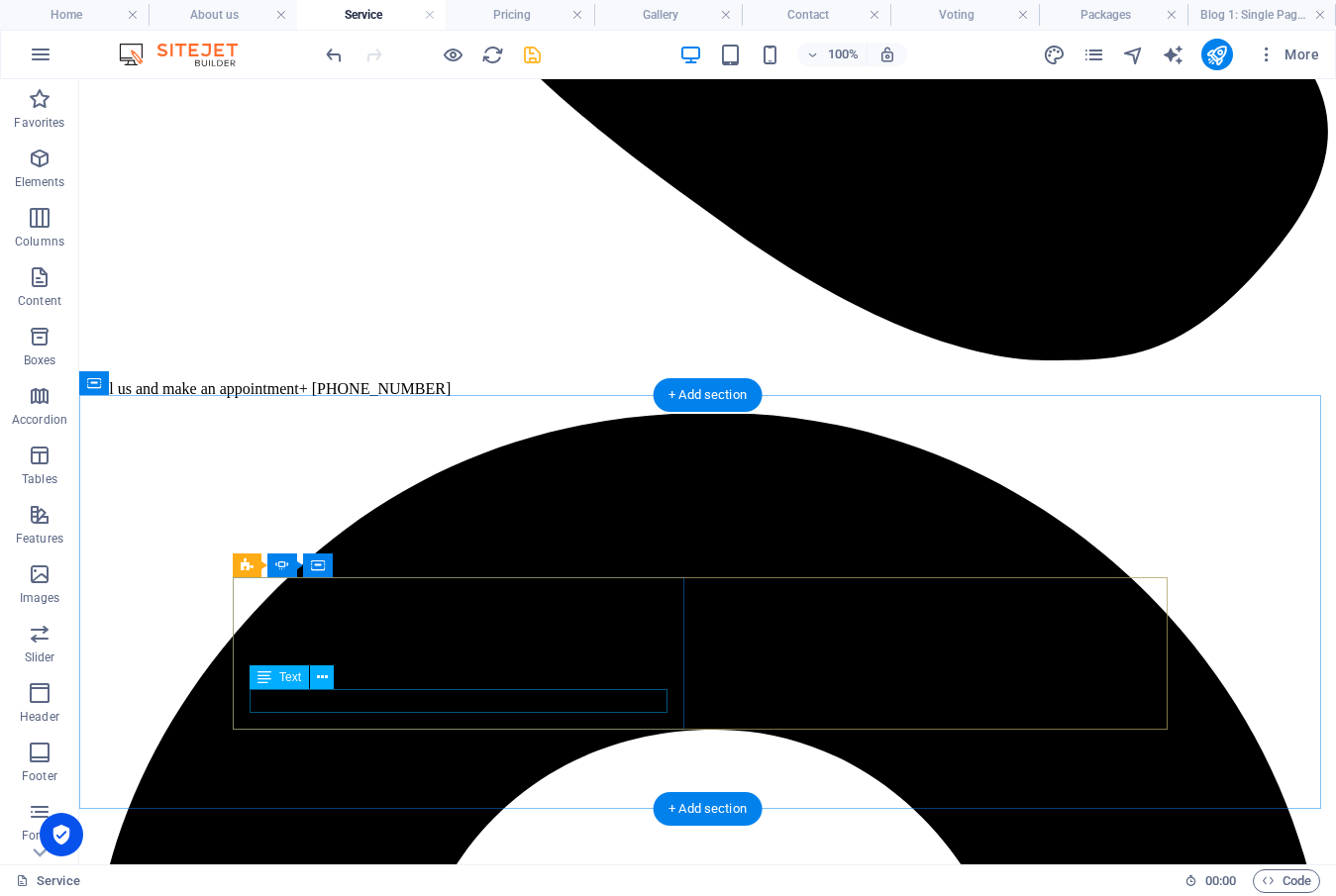 scroll, scrollTop: 990, scrollLeft: 0, axis: vertical 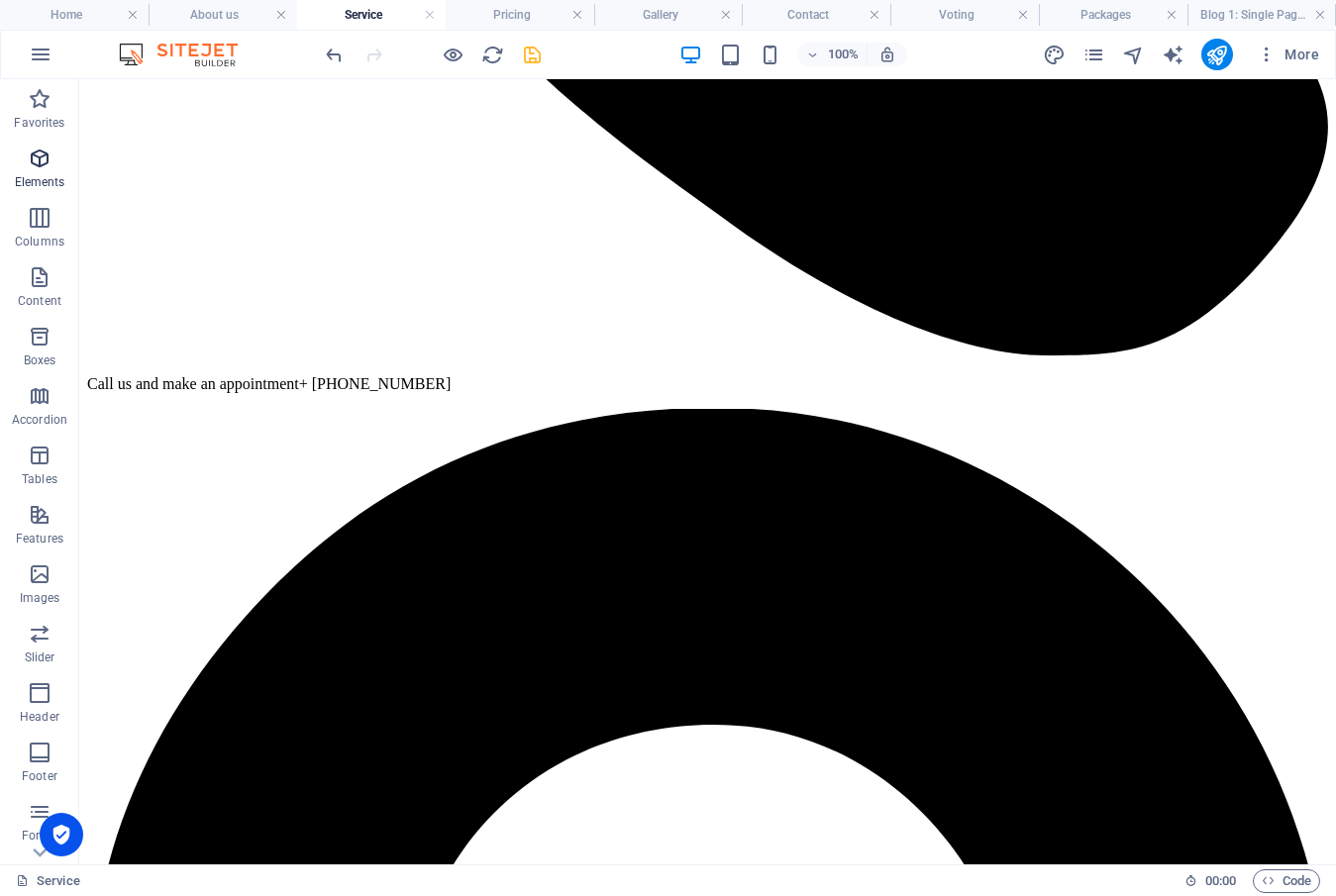 click at bounding box center (40, 158) 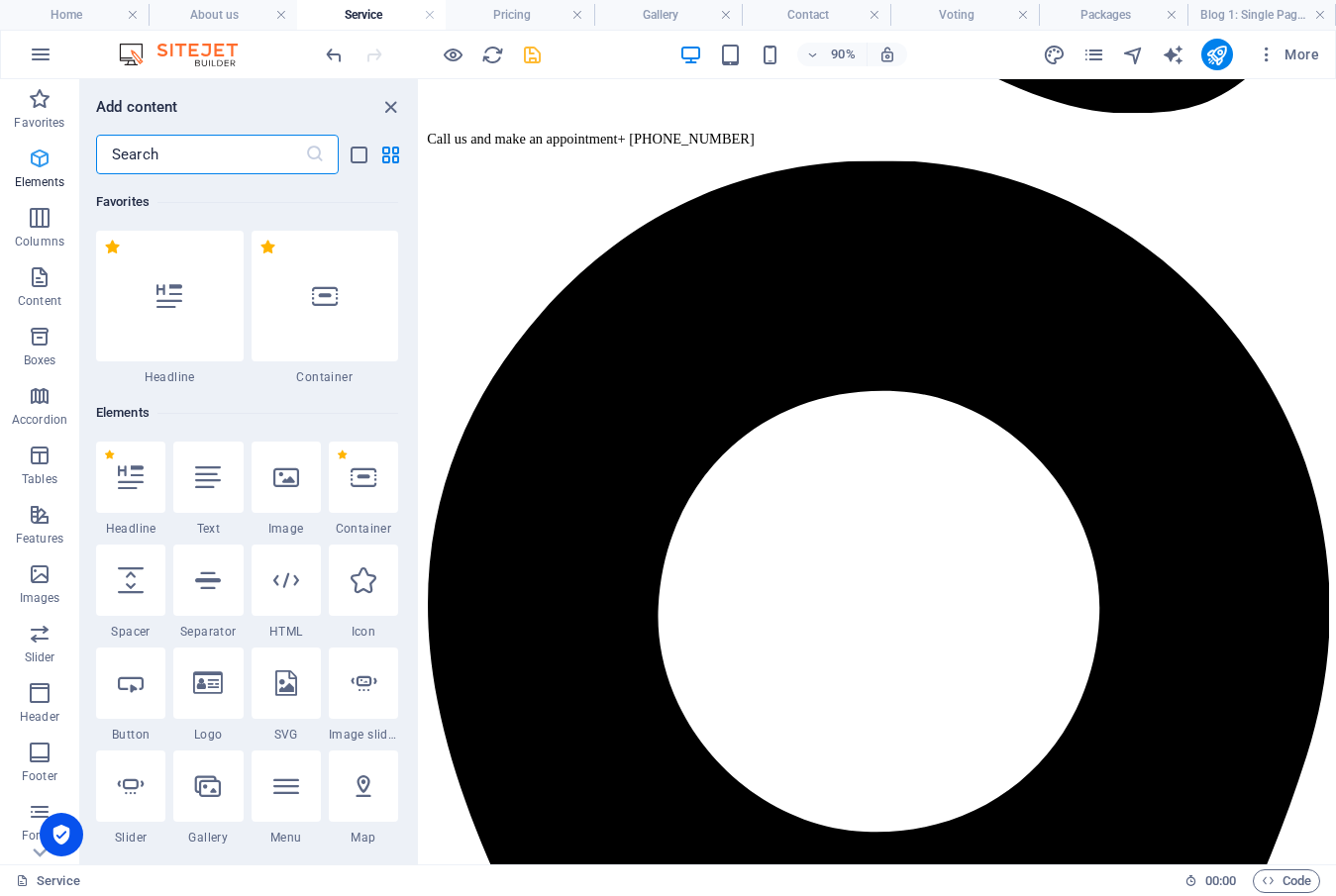 scroll, scrollTop: 211, scrollLeft: 0, axis: vertical 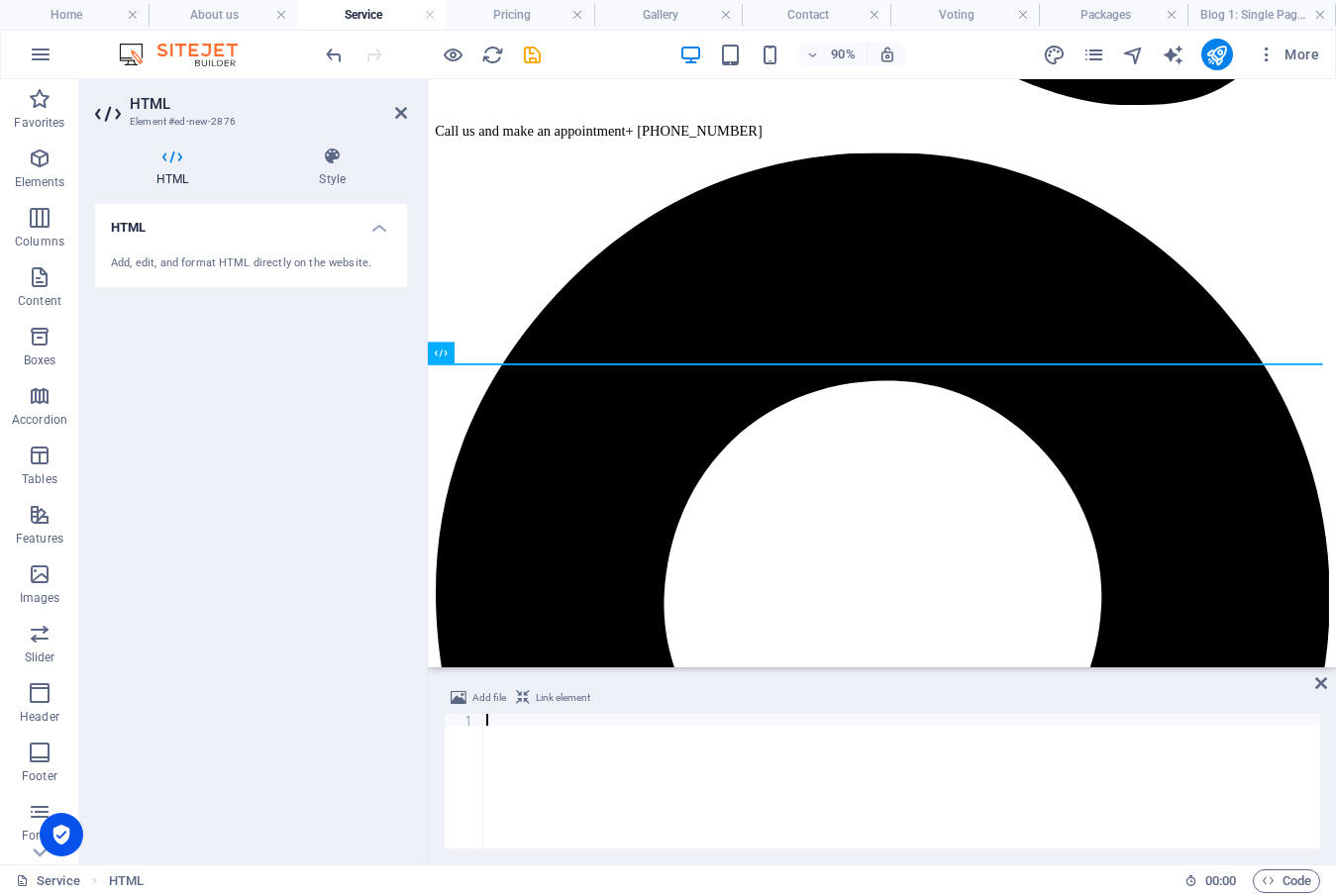 type on "</script>" 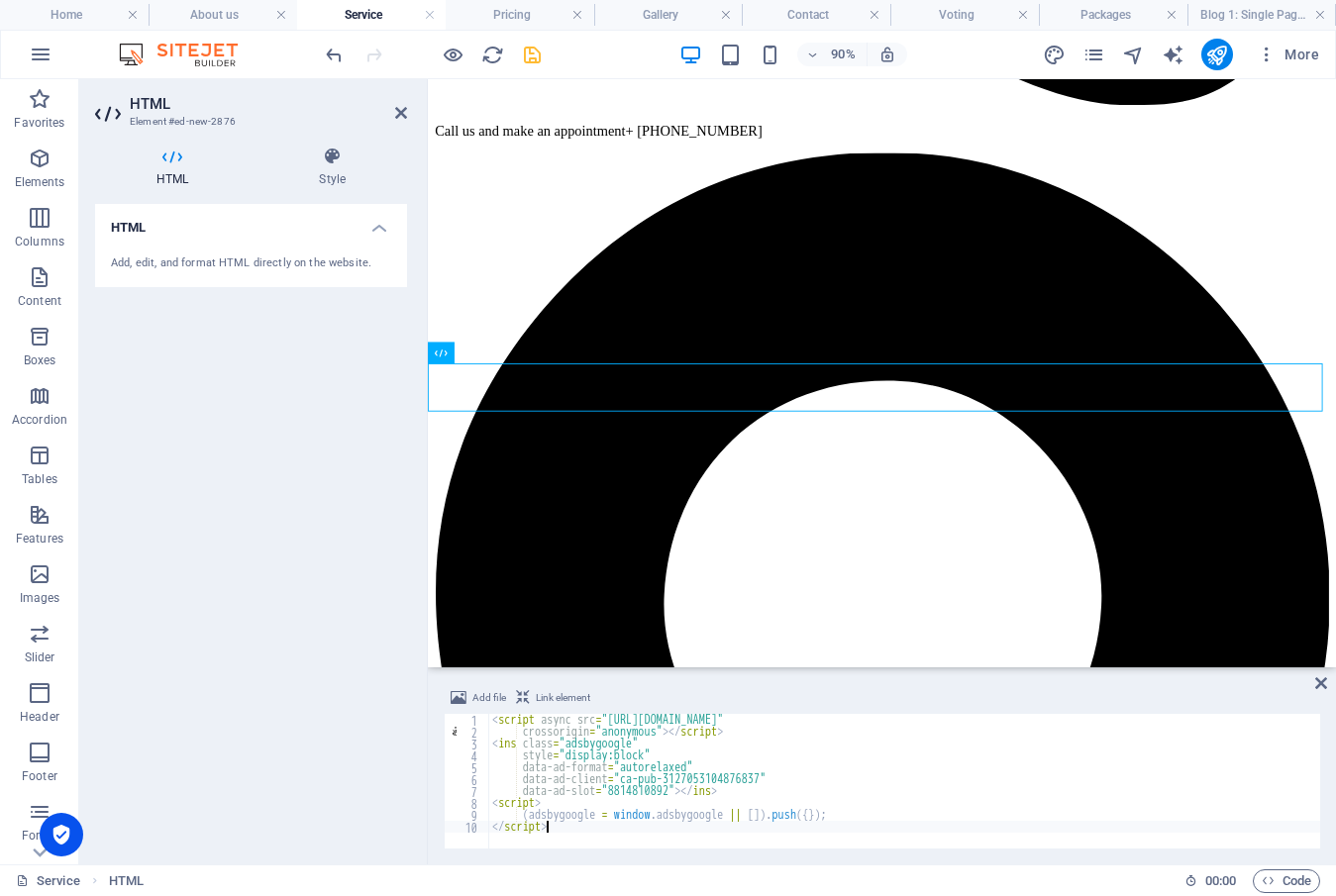 click at bounding box center (532, 54) 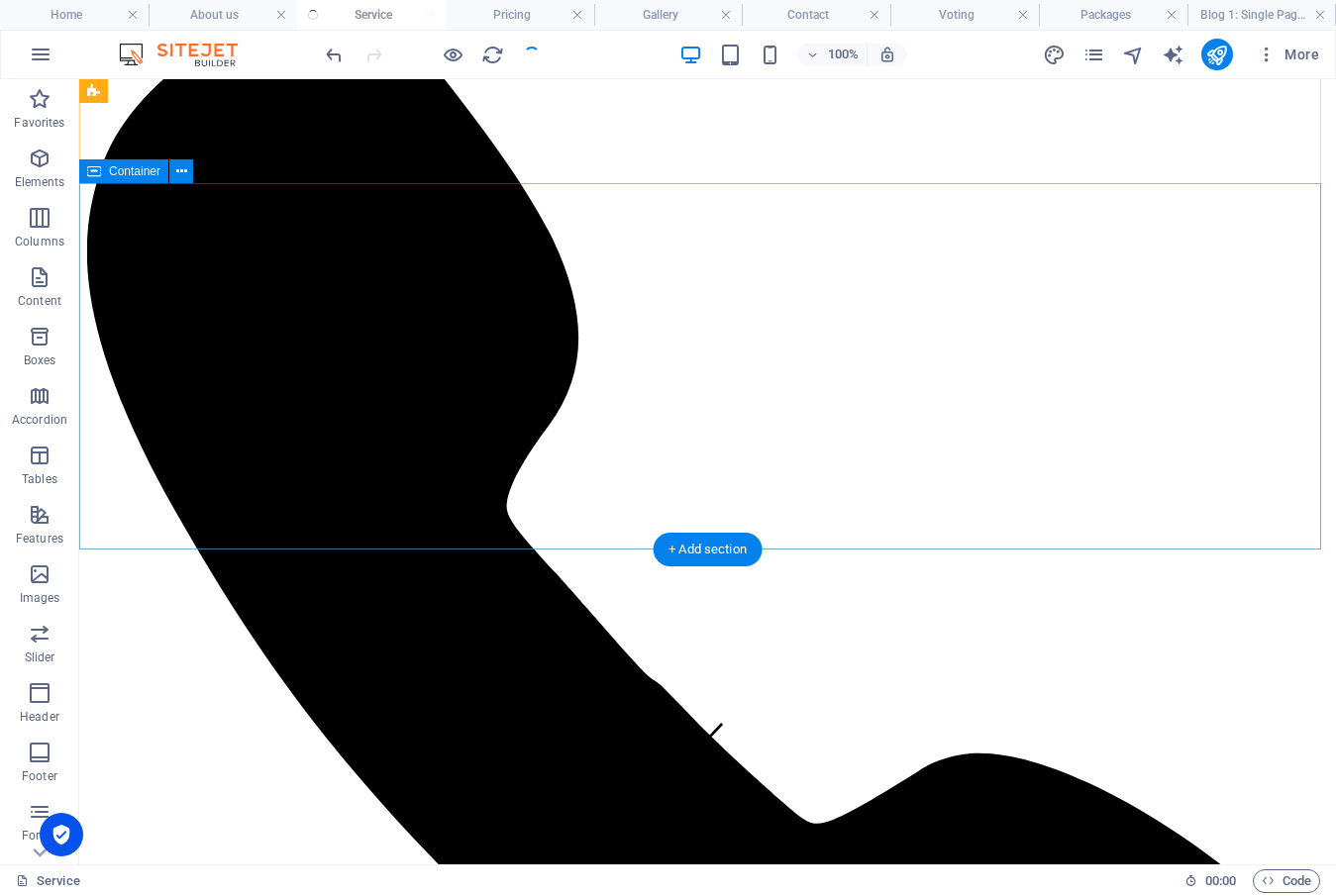scroll, scrollTop: 0, scrollLeft: 0, axis: both 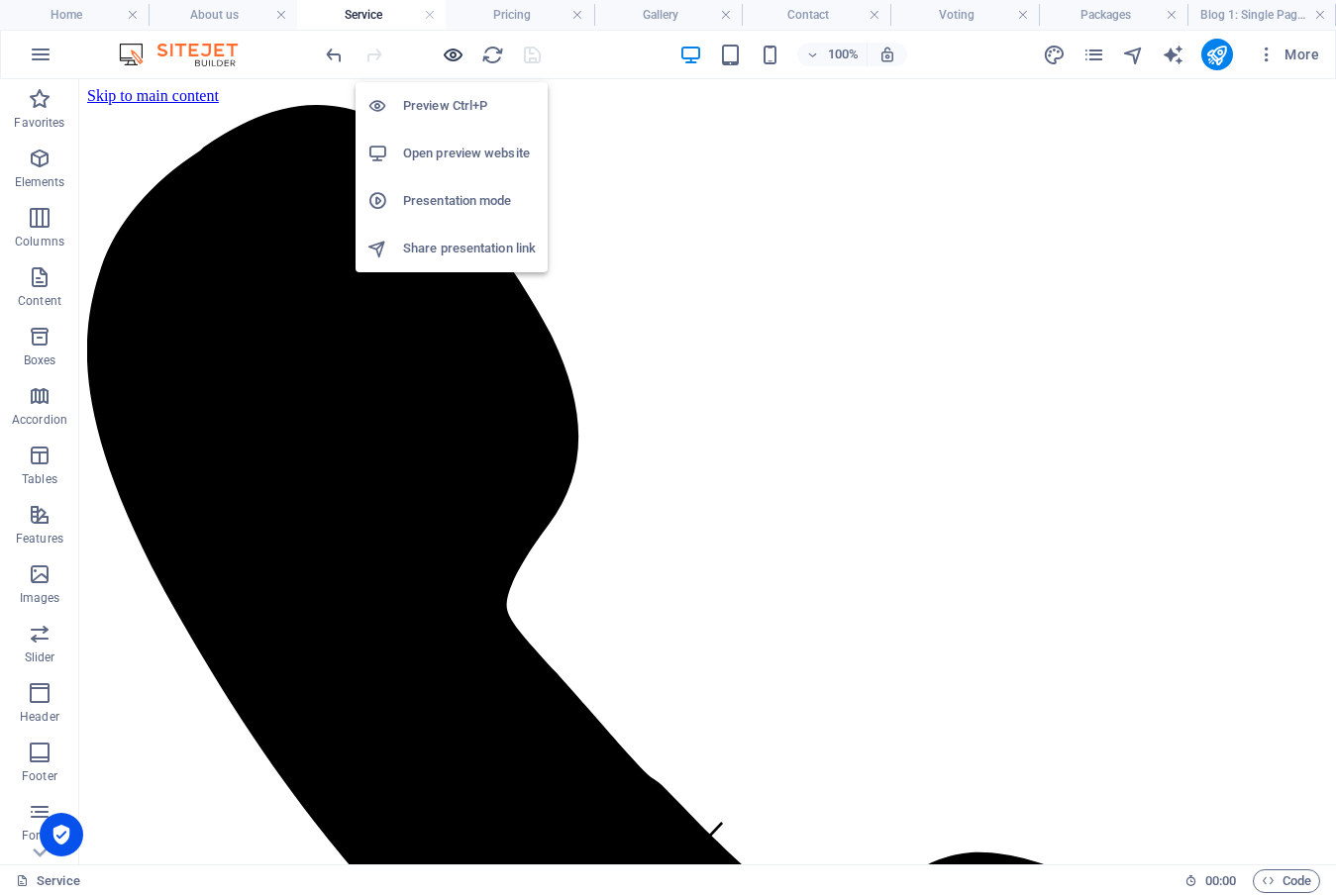 click at bounding box center [453, 54] 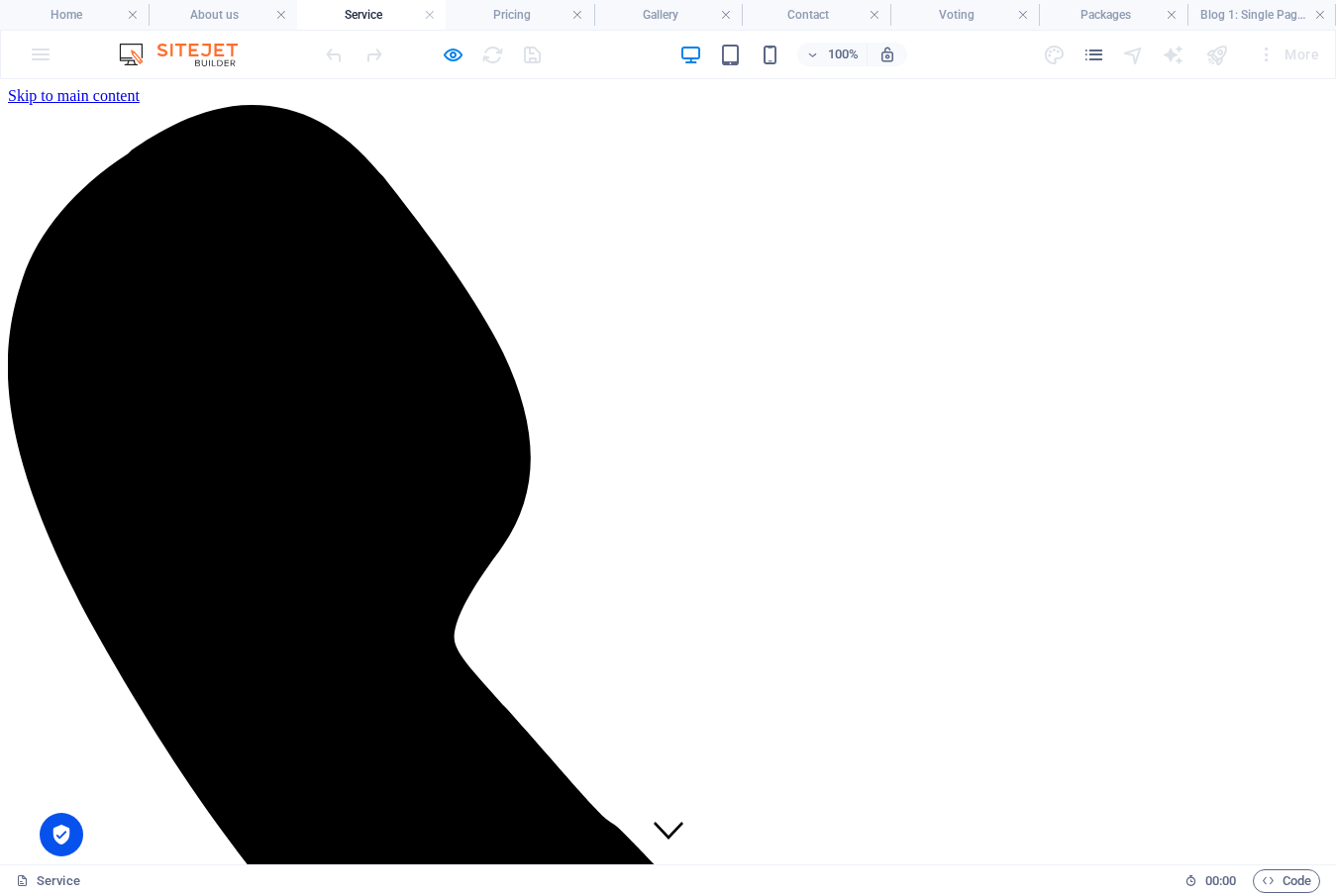 click on "Pricing" at bounding box center [70, 10105] 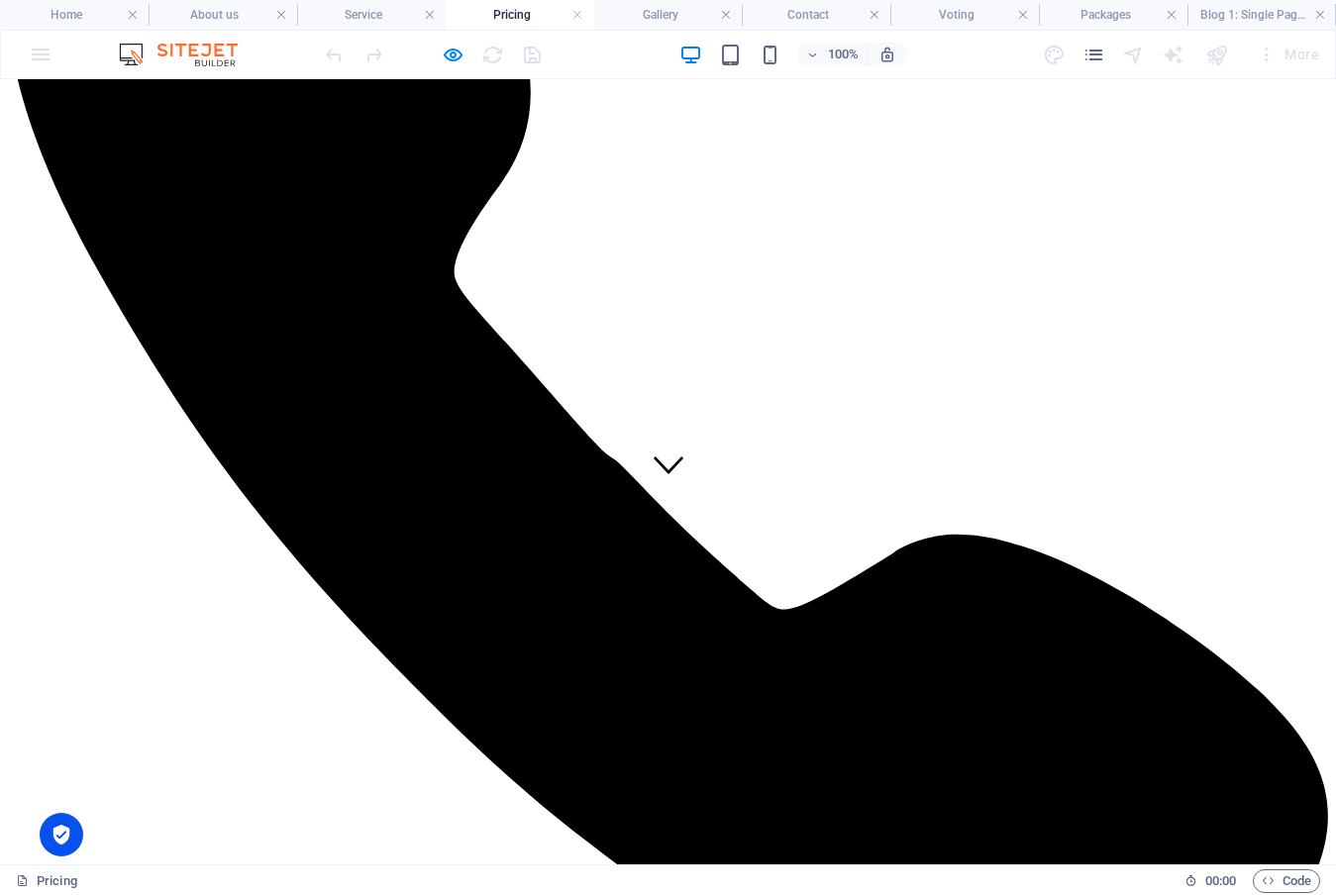 scroll, scrollTop: 396, scrollLeft: 0, axis: vertical 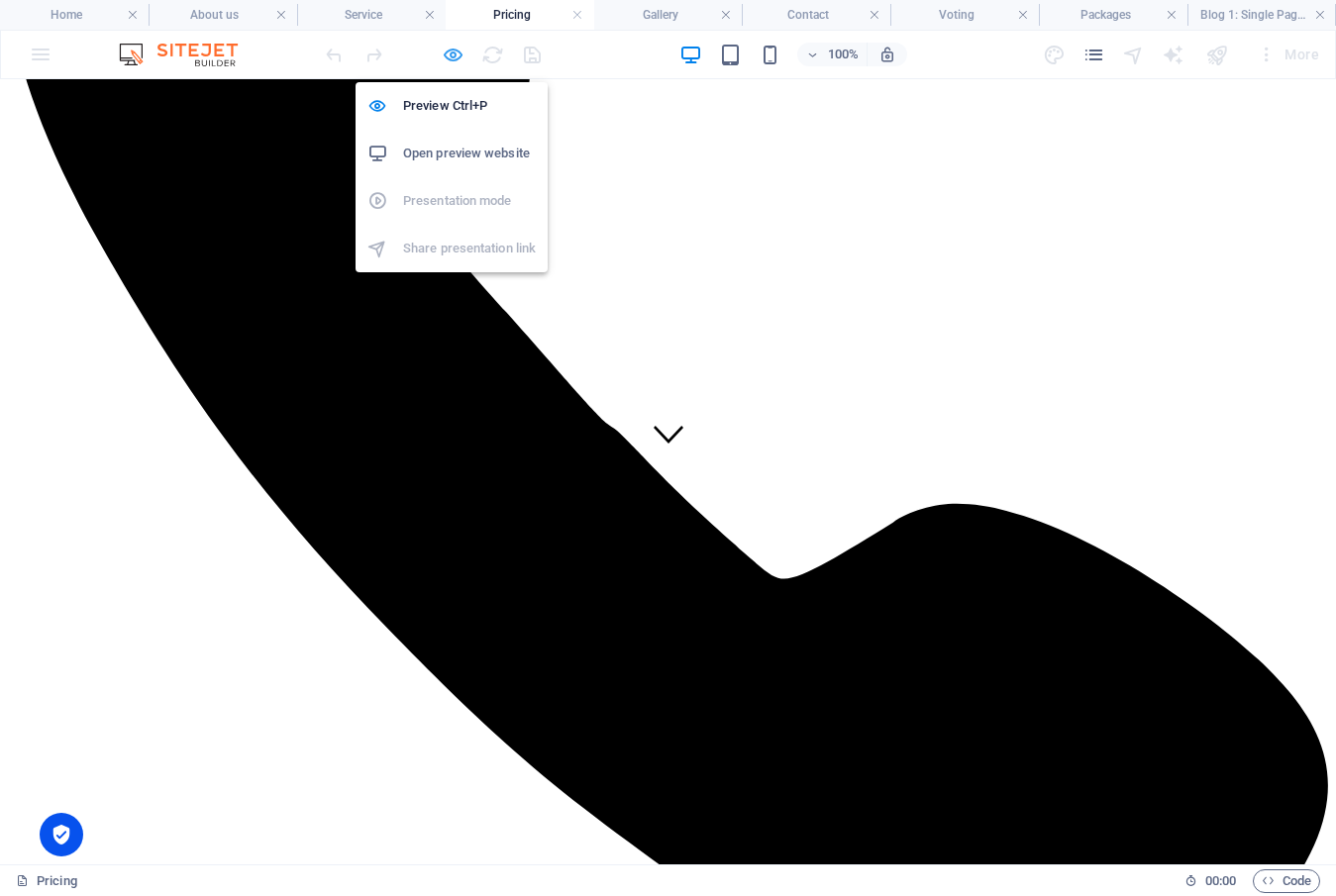 click at bounding box center [453, 54] 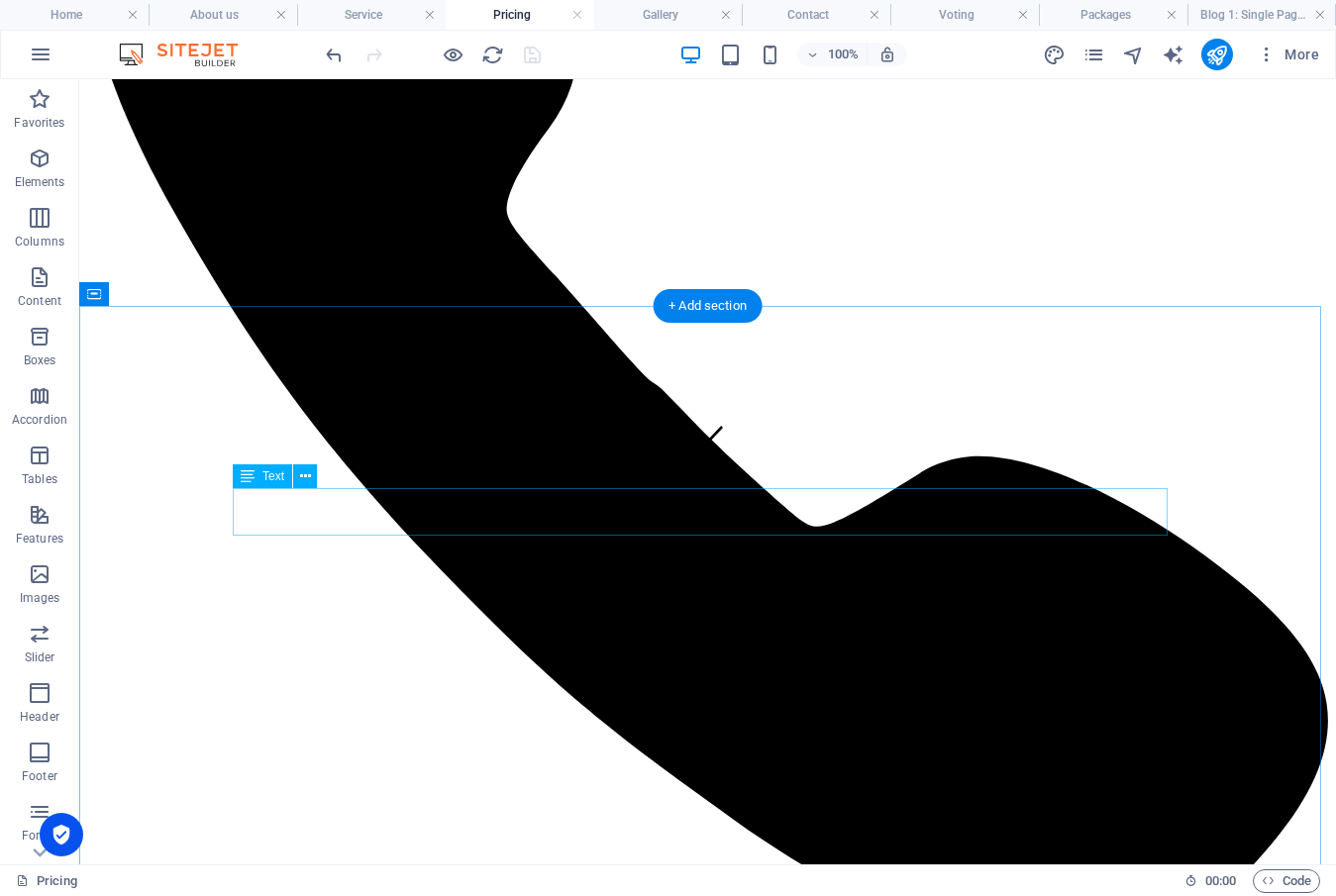 scroll, scrollTop: 0, scrollLeft: 0, axis: both 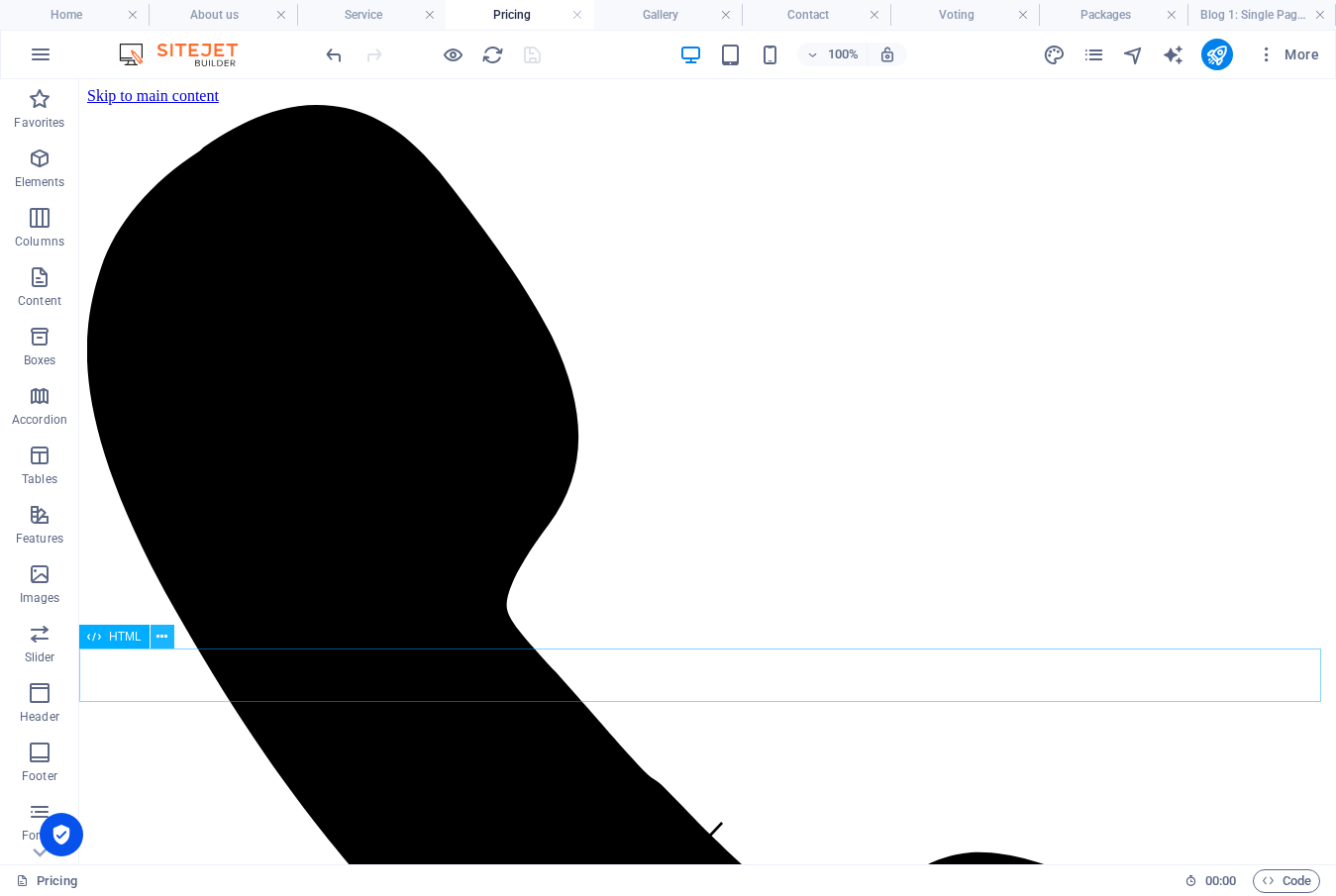 click at bounding box center [161, 637] 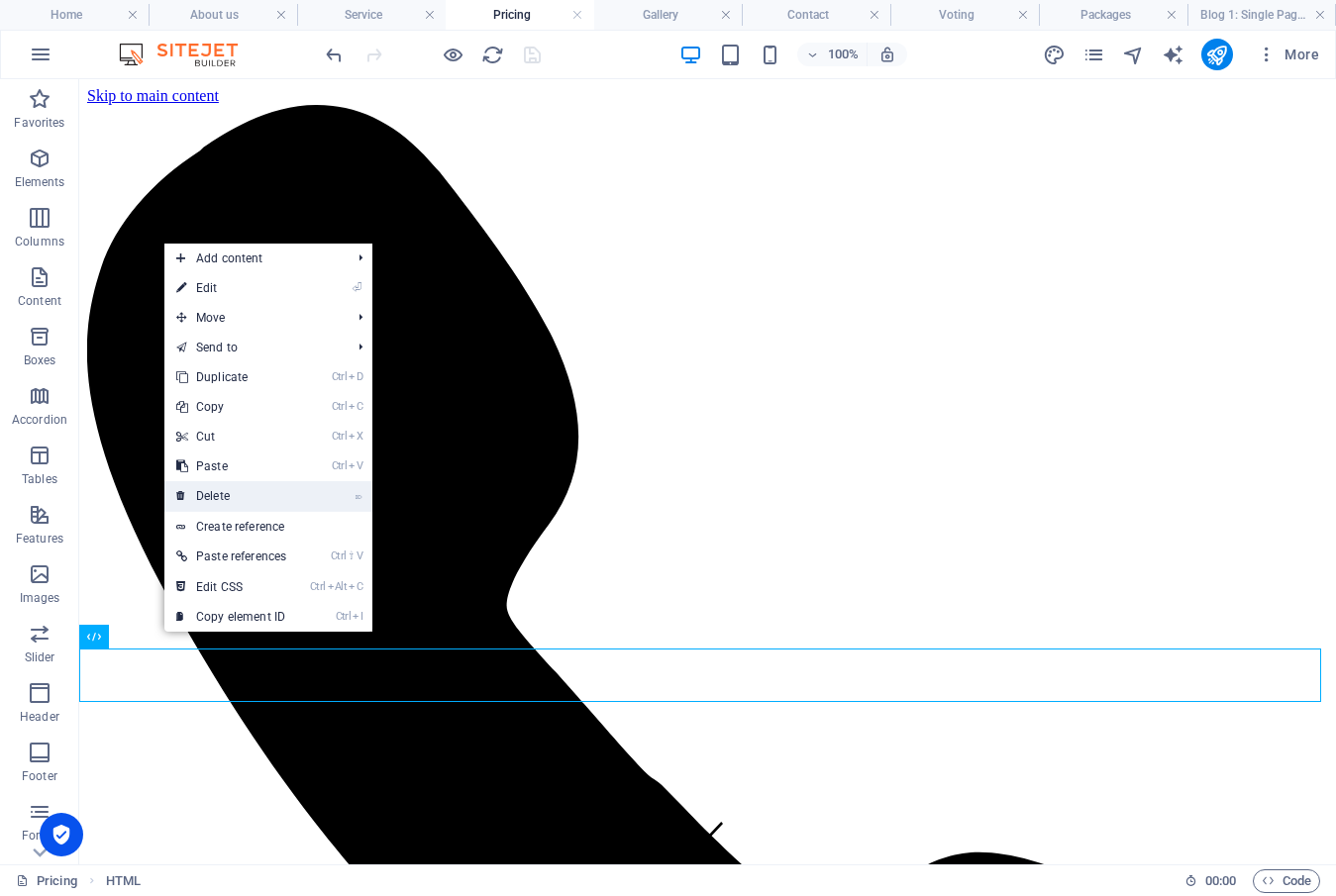 click on "⌦  Delete" at bounding box center (231, 496) 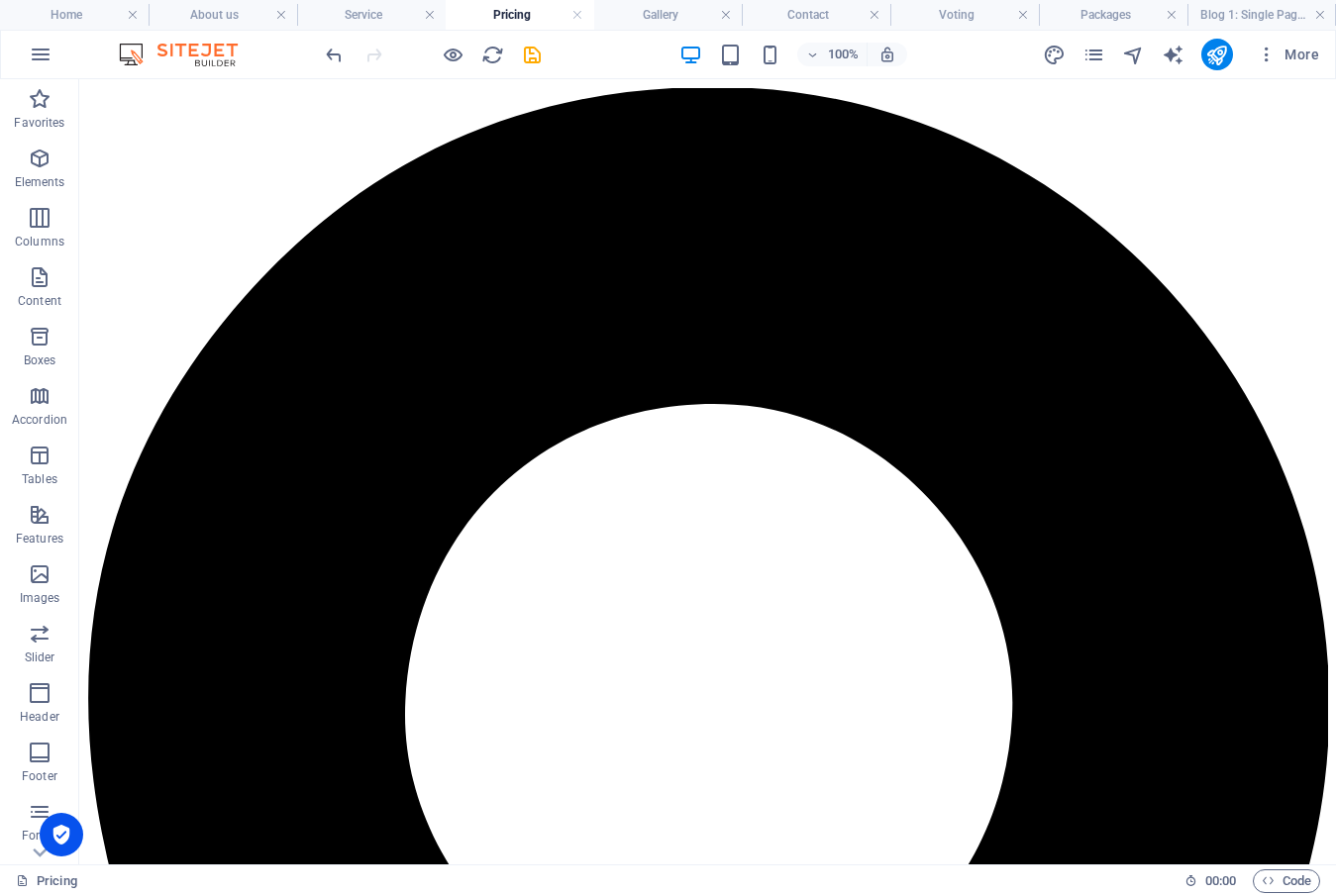 scroll, scrollTop: 1386, scrollLeft: 0, axis: vertical 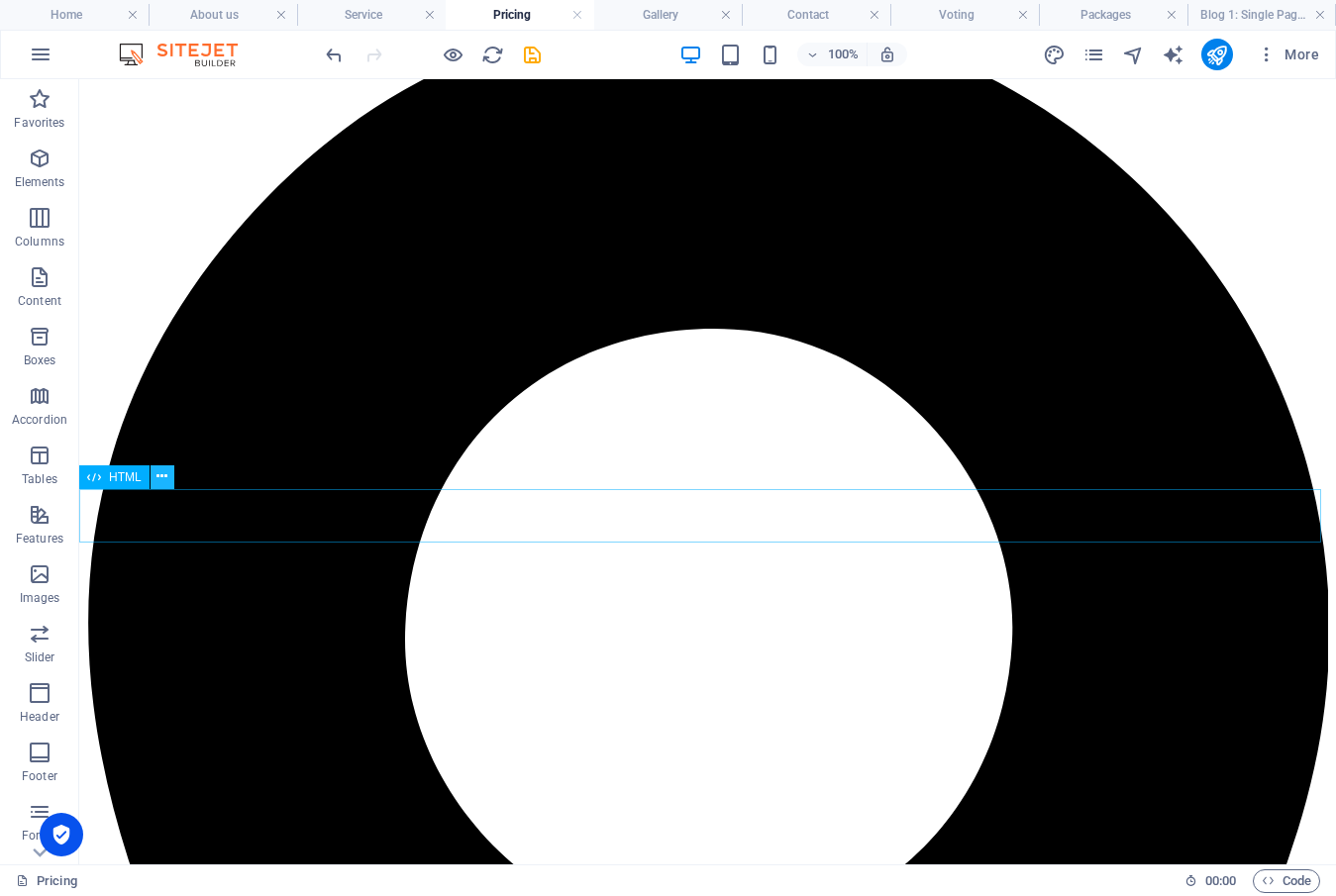 click at bounding box center (161, 476) 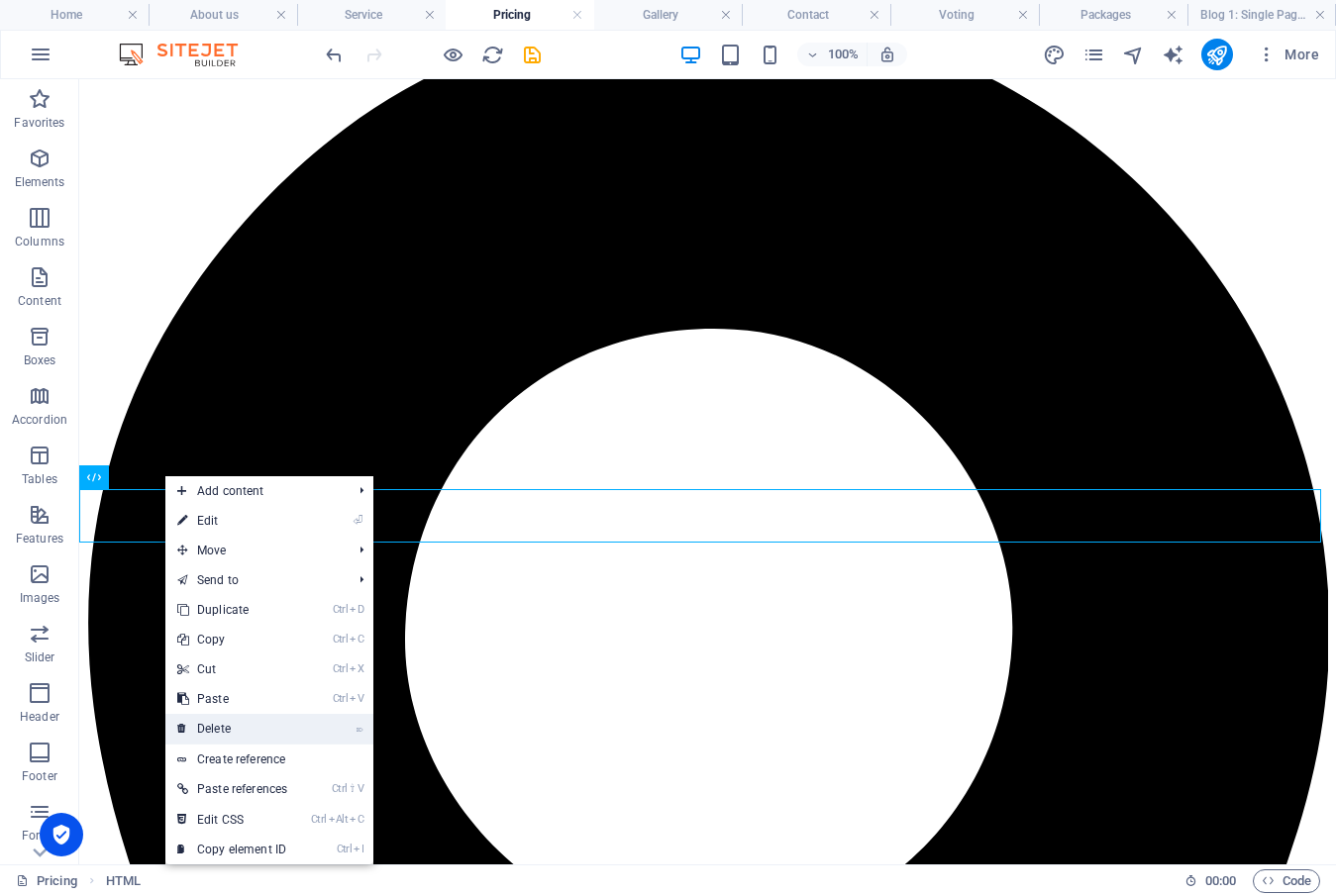 click on "⌦  Delete" at bounding box center [232, 729] 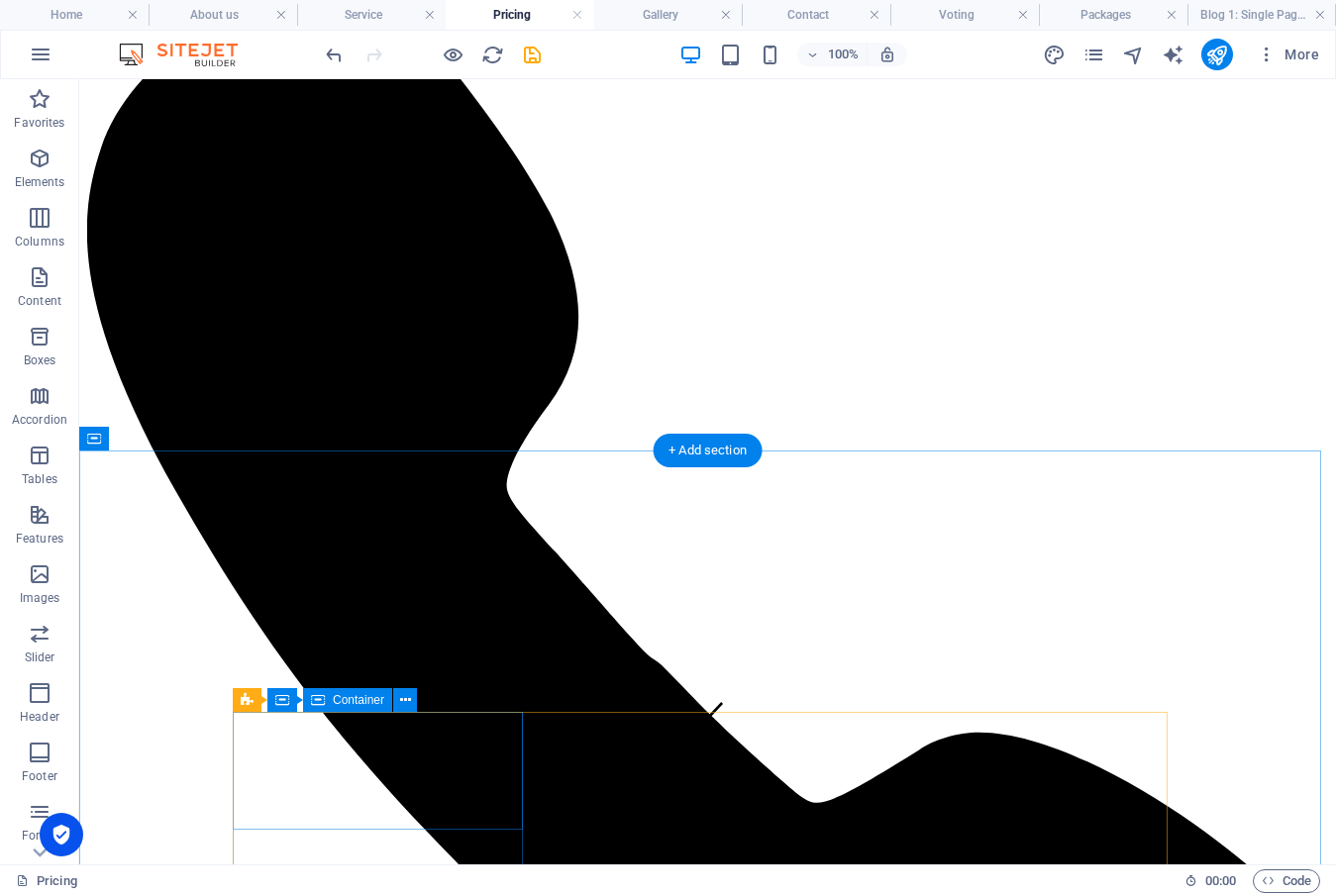 scroll, scrollTop: 99, scrollLeft: 0, axis: vertical 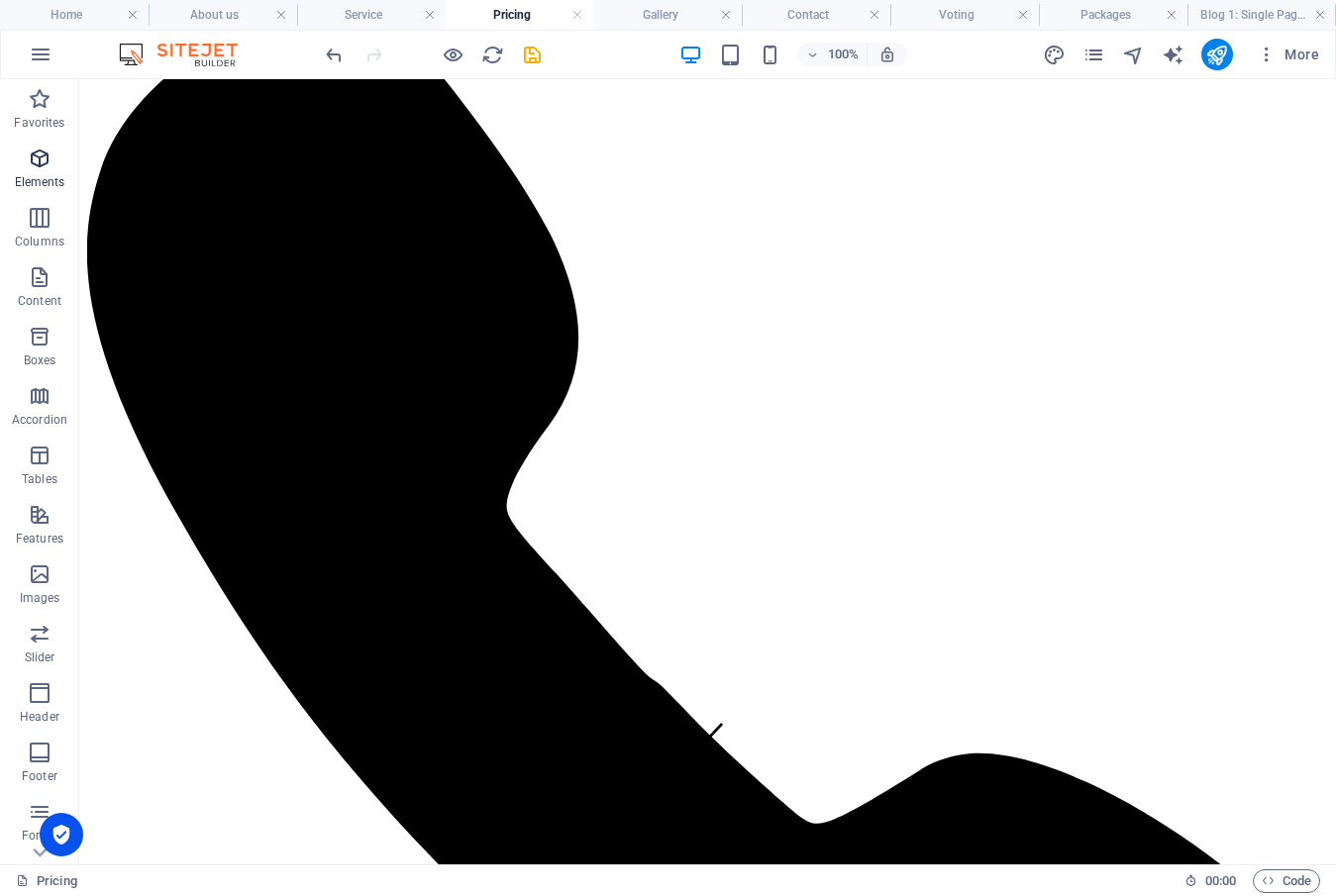 click at bounding box center [40, 158] 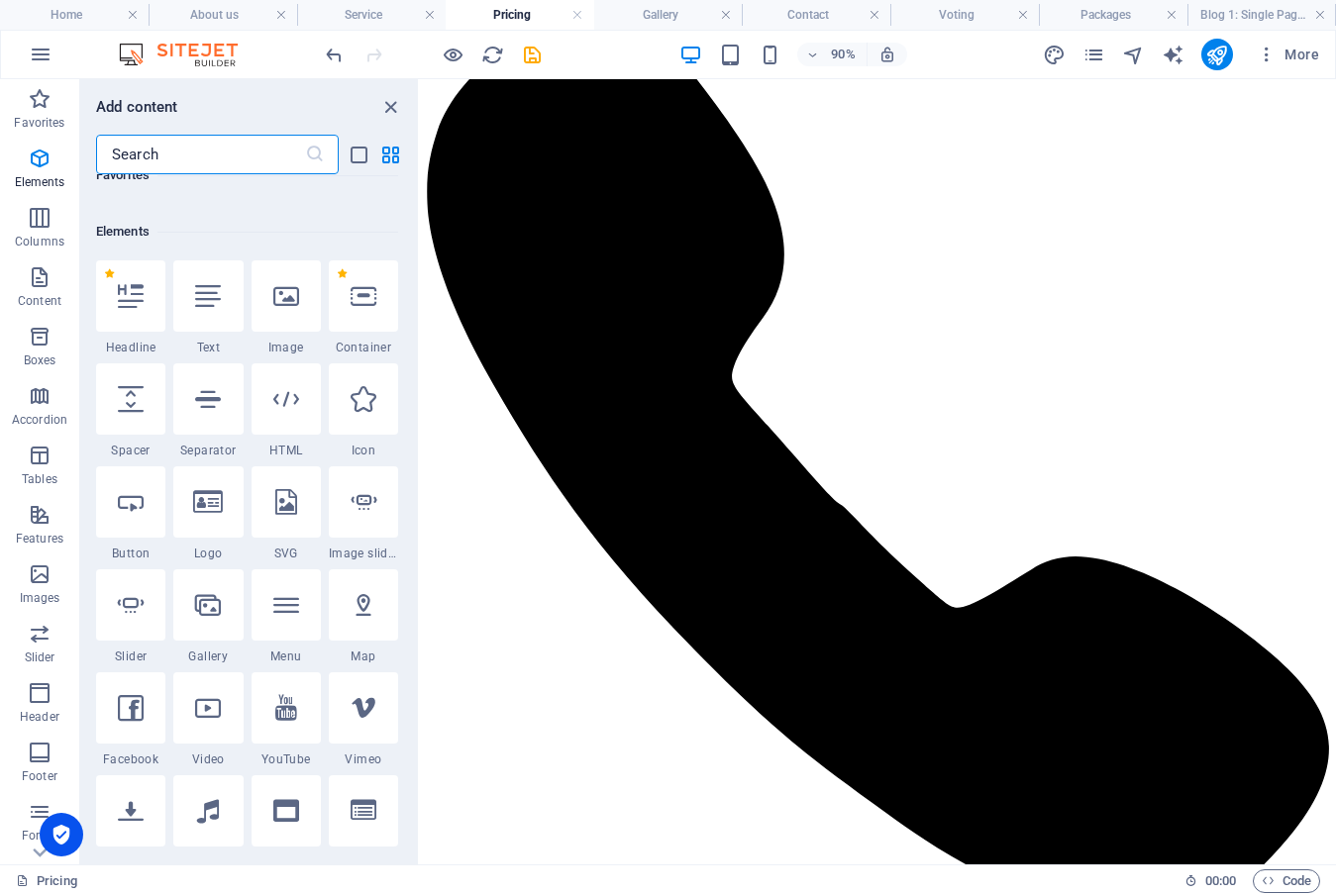 scroll, scrollTop: 211, scrollLeft: 0, axis: vertical 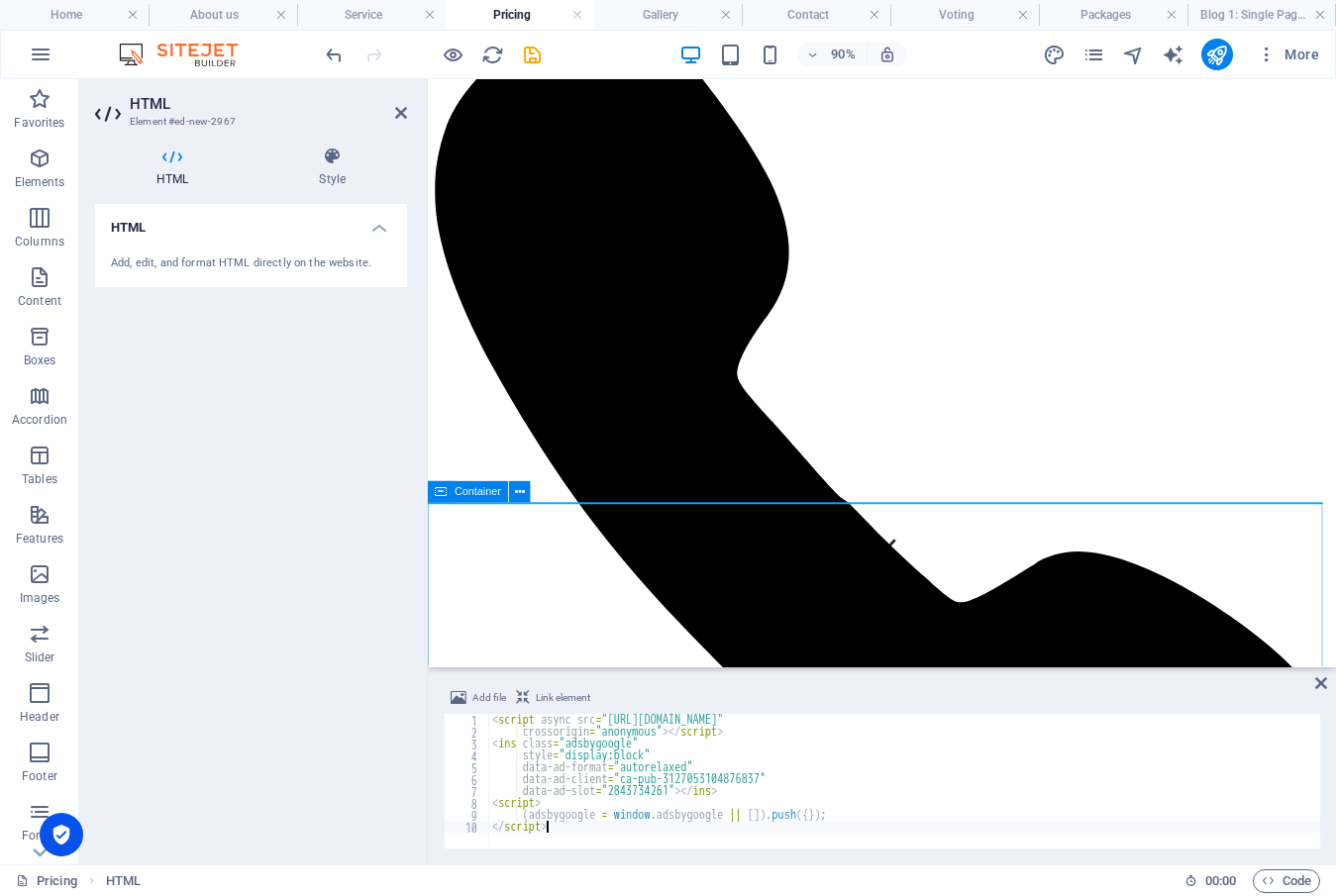 type on "</script>" 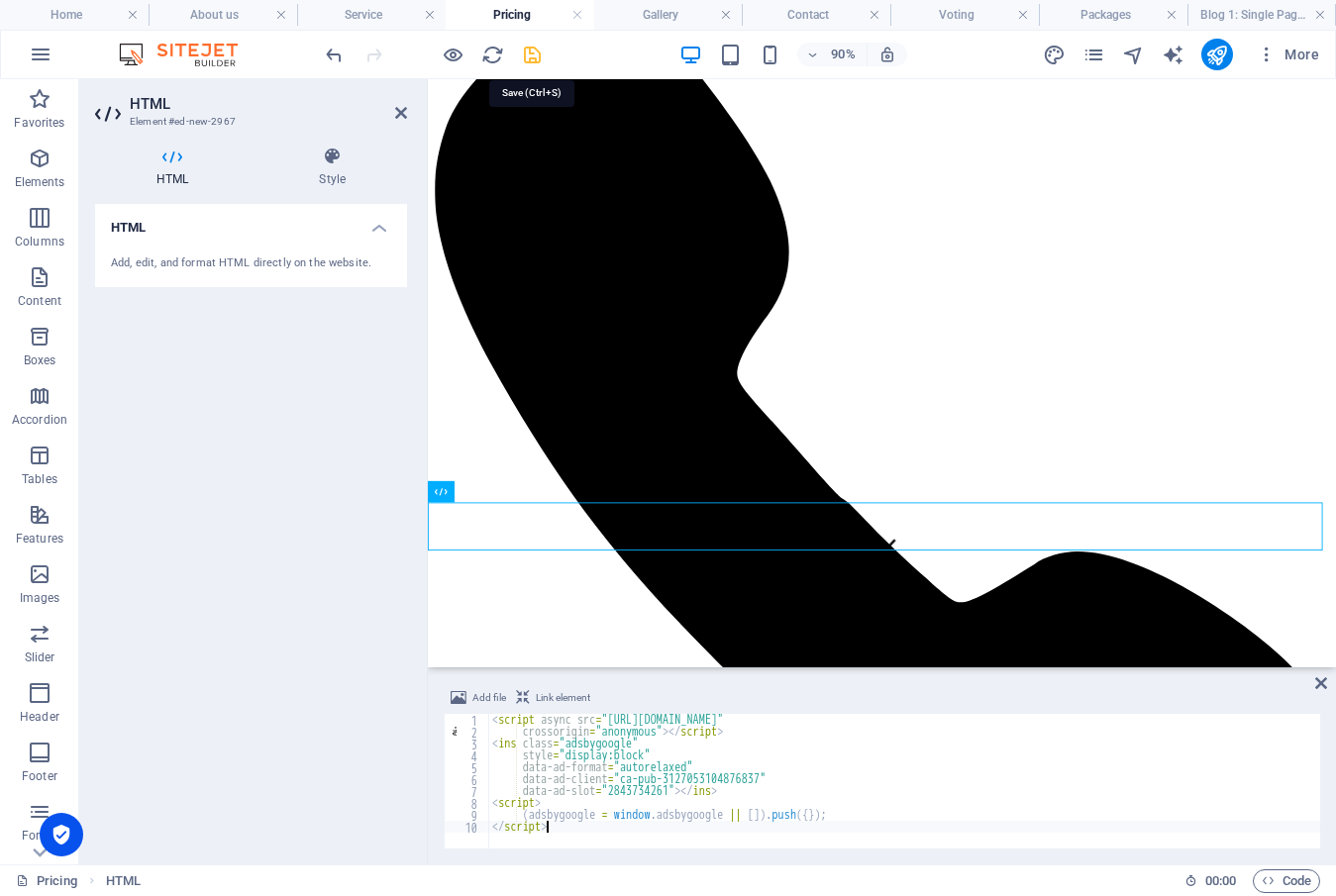 click at bounding box center (532, 54) 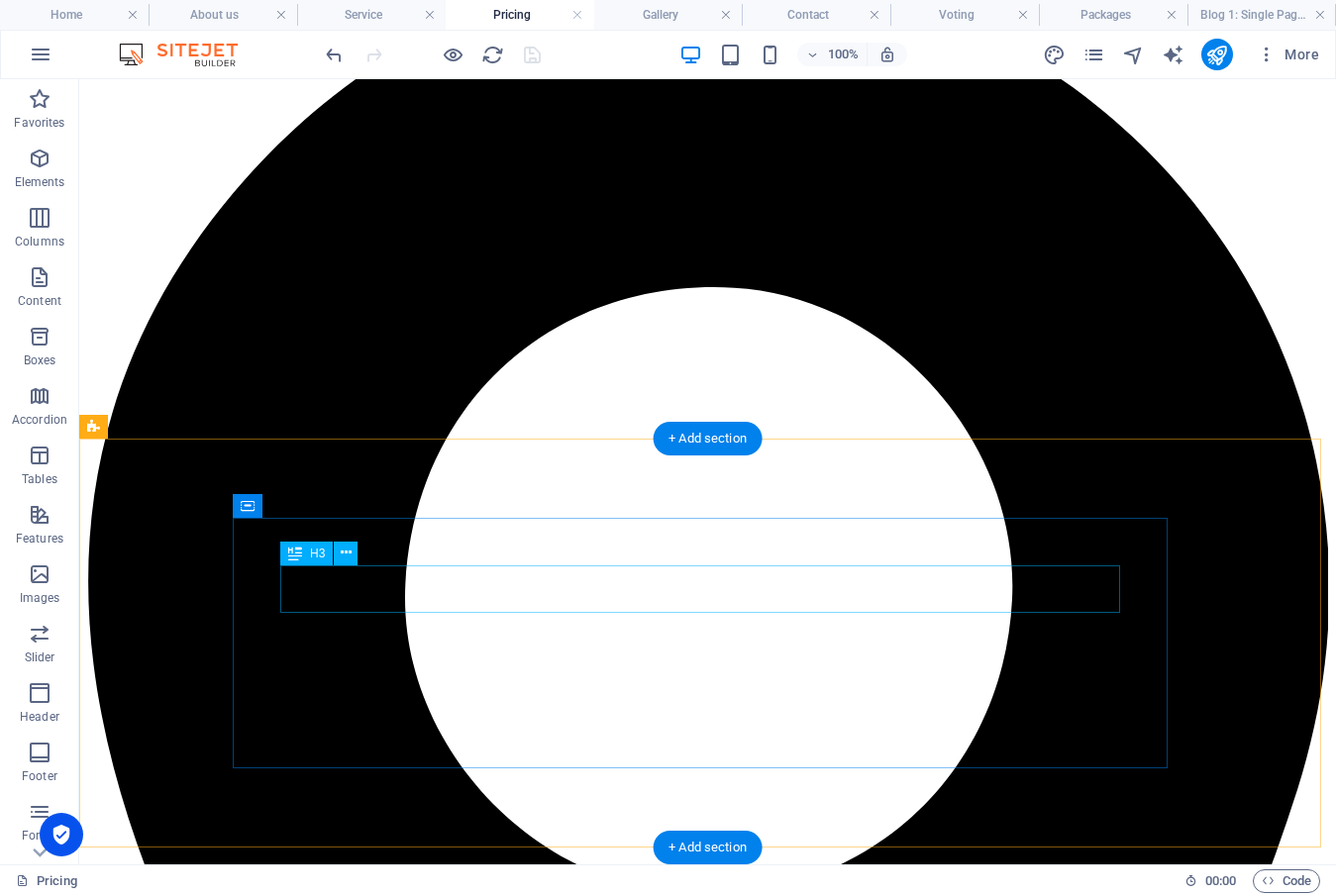 scroll, scrollTop: 1386, scrollLeft: 0, axis: vertical 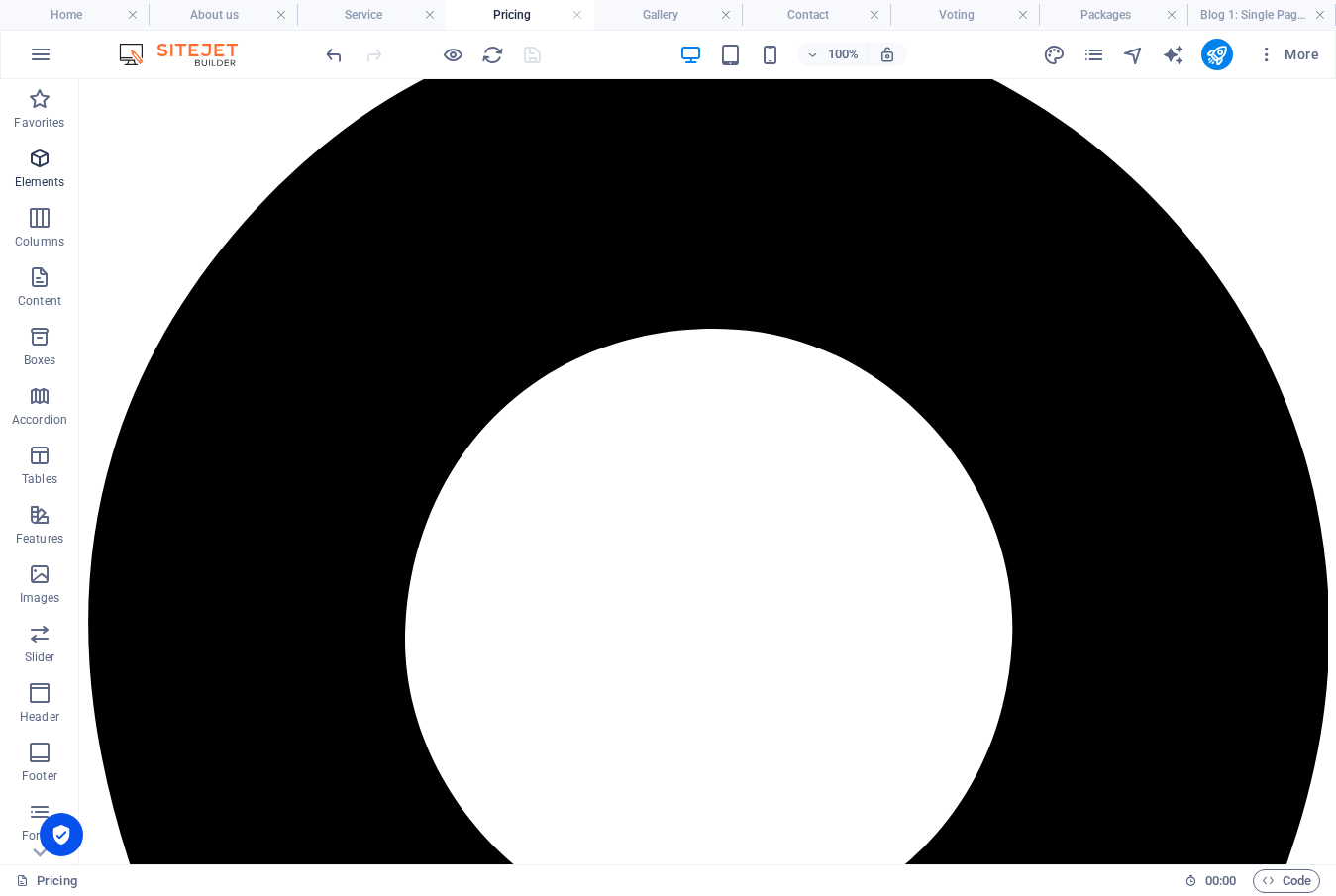 click at bounding box center (40, 158) 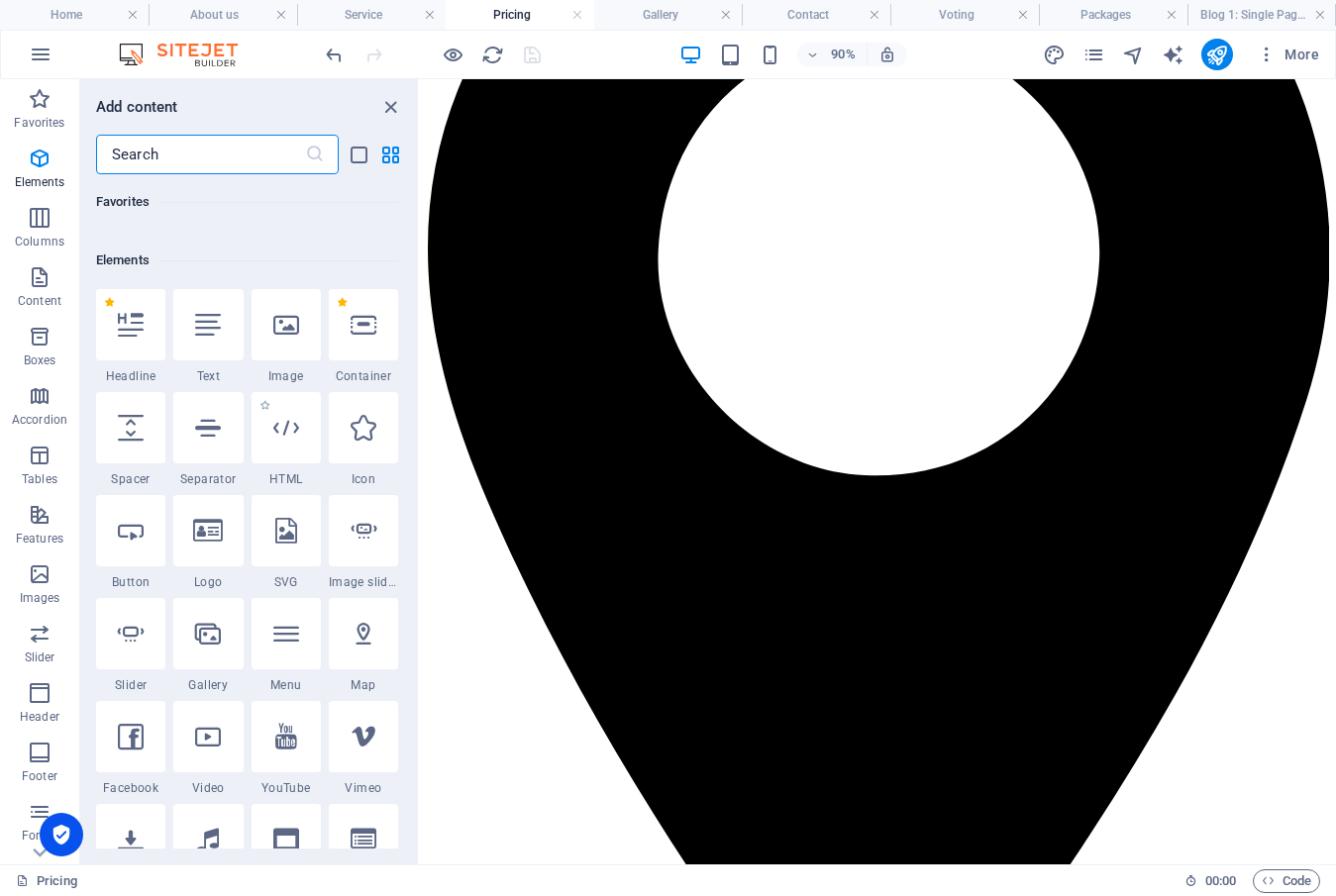 scroll, scrollTop: 211, scrollLeft: 0, axis: vertical 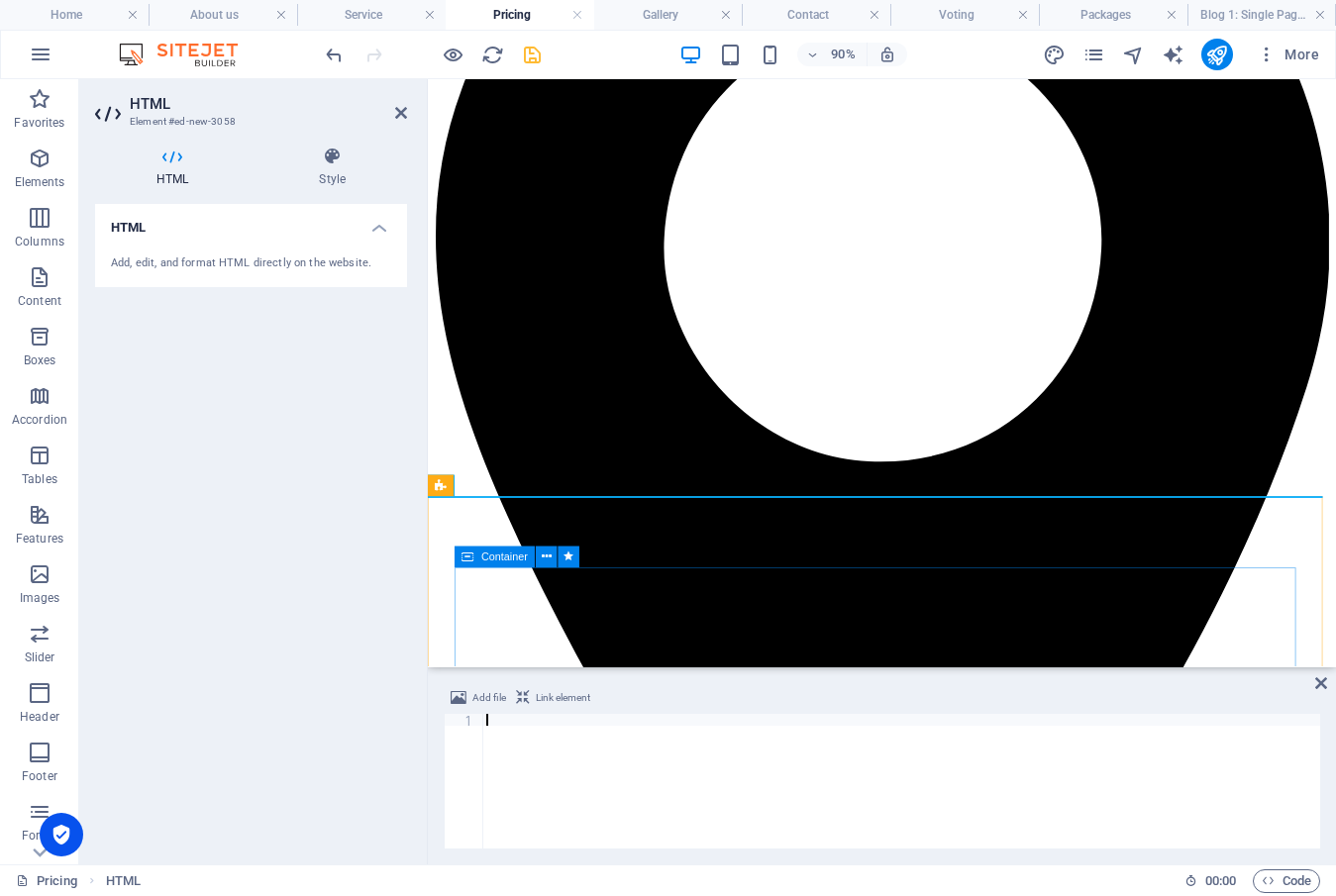 type on "</script>" 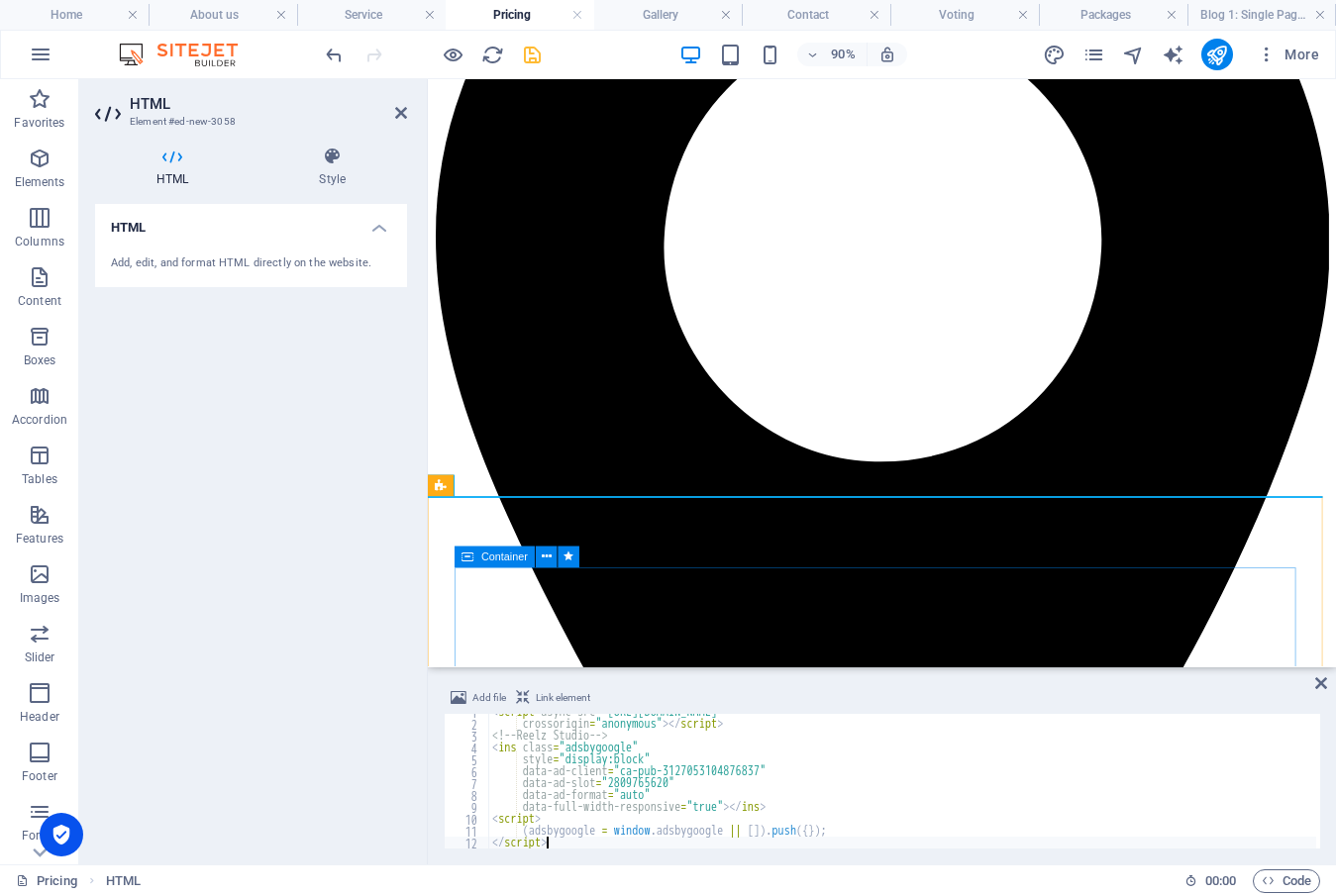 scroll, scrollTop: 8, scrollLeft: 0, axis: vertical 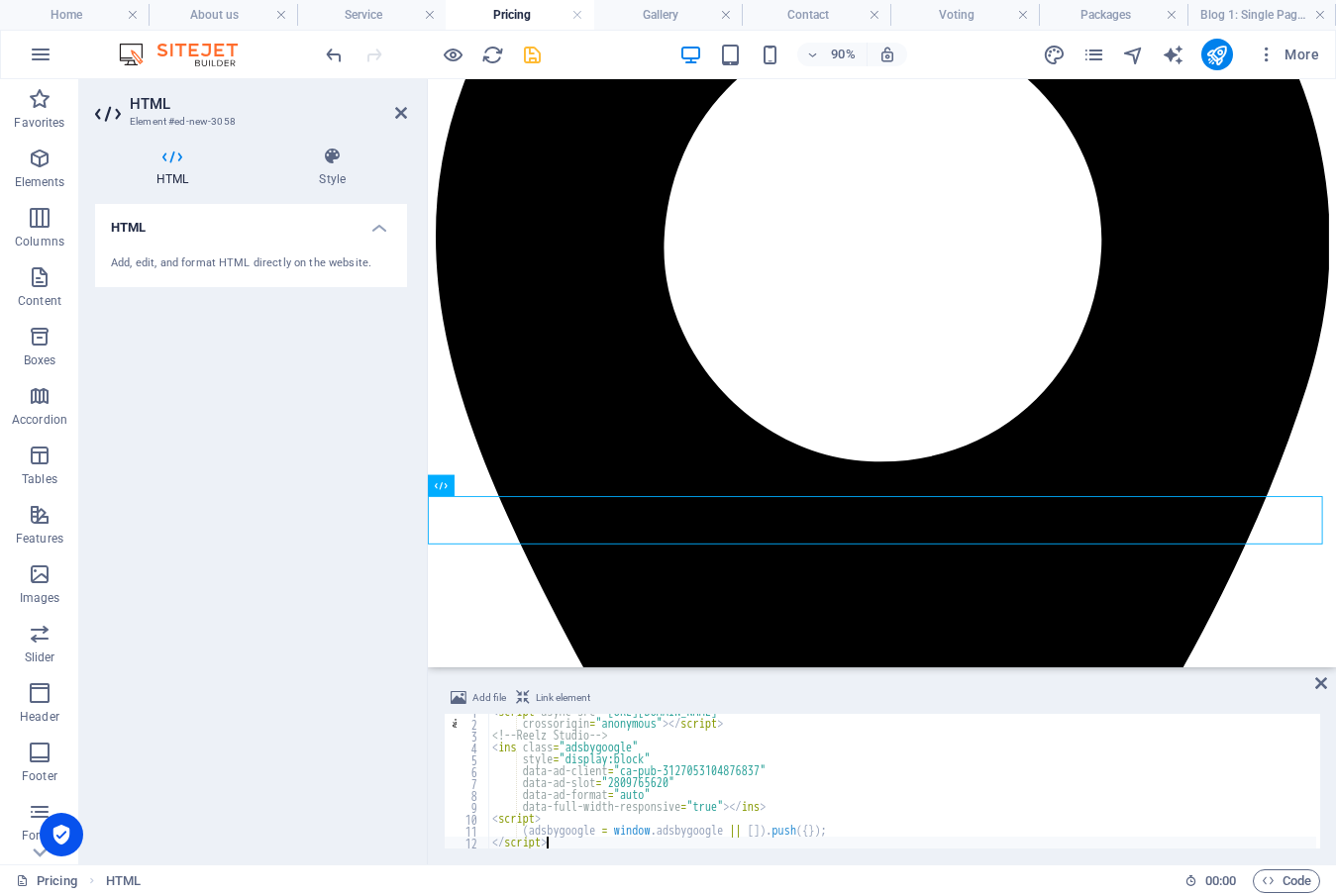 click at bounding box center [532, 54] 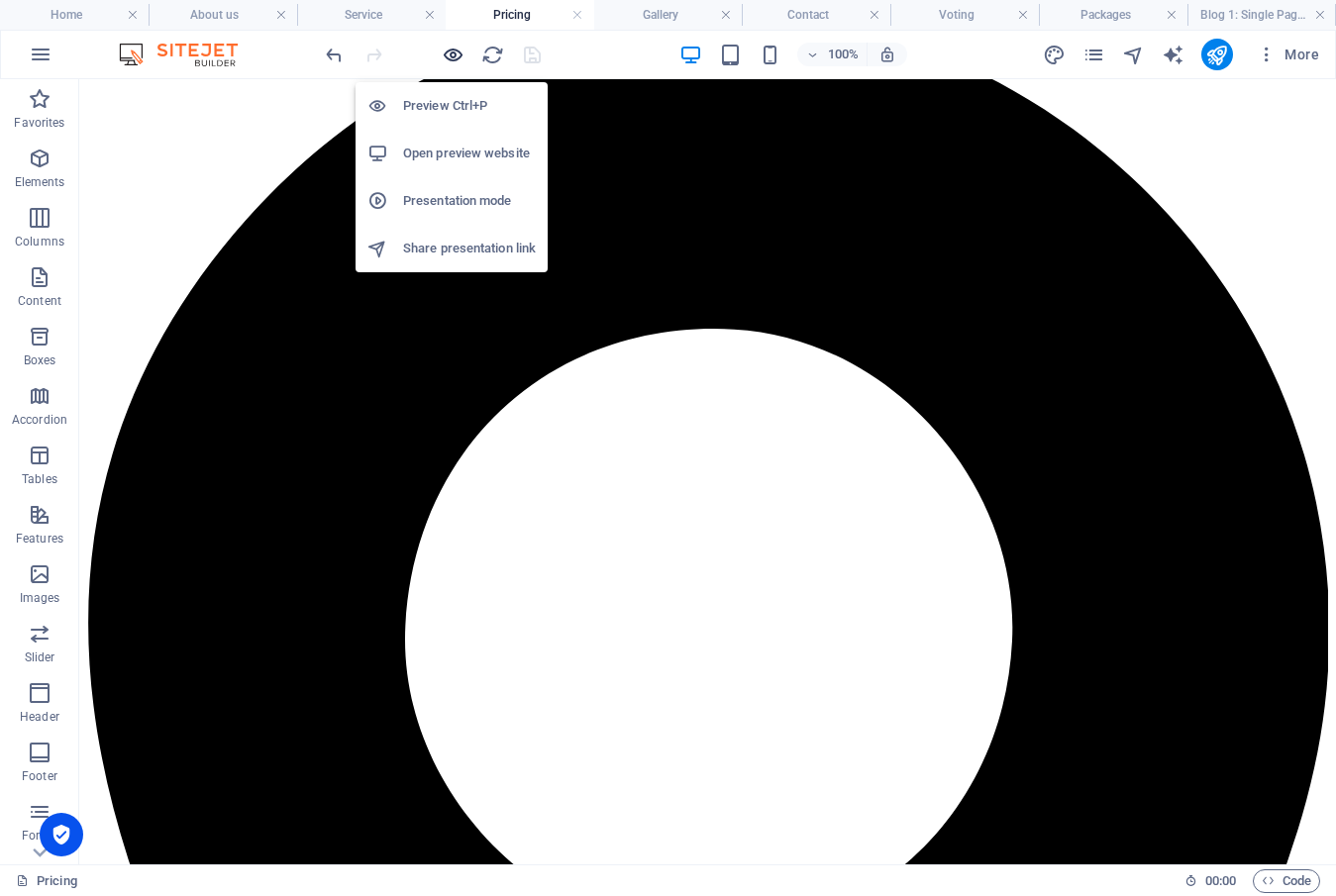 click at bounding box center (453, 54) 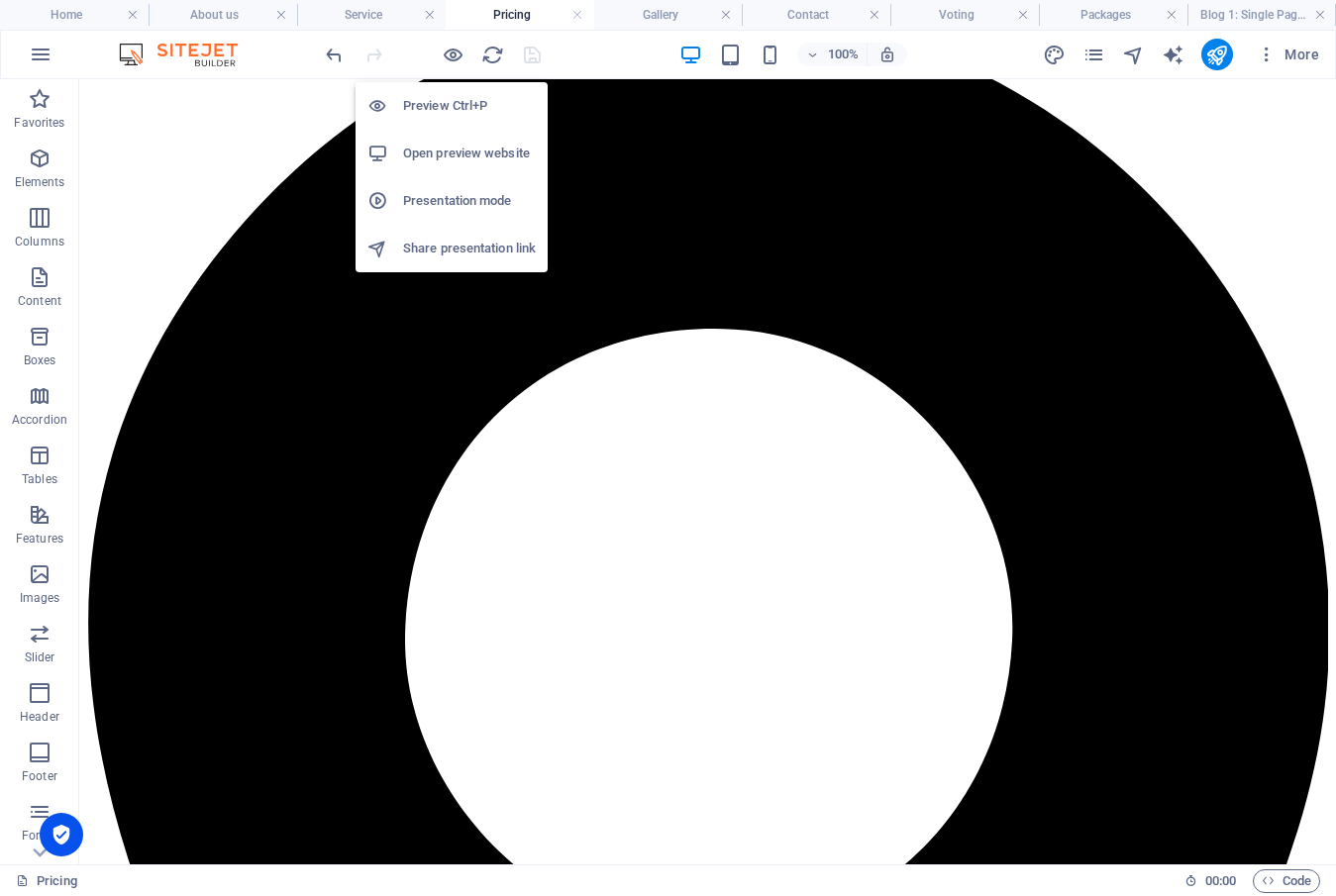 scroll, scrollTop: 1306, scrollLeft: 0, axis: vertical 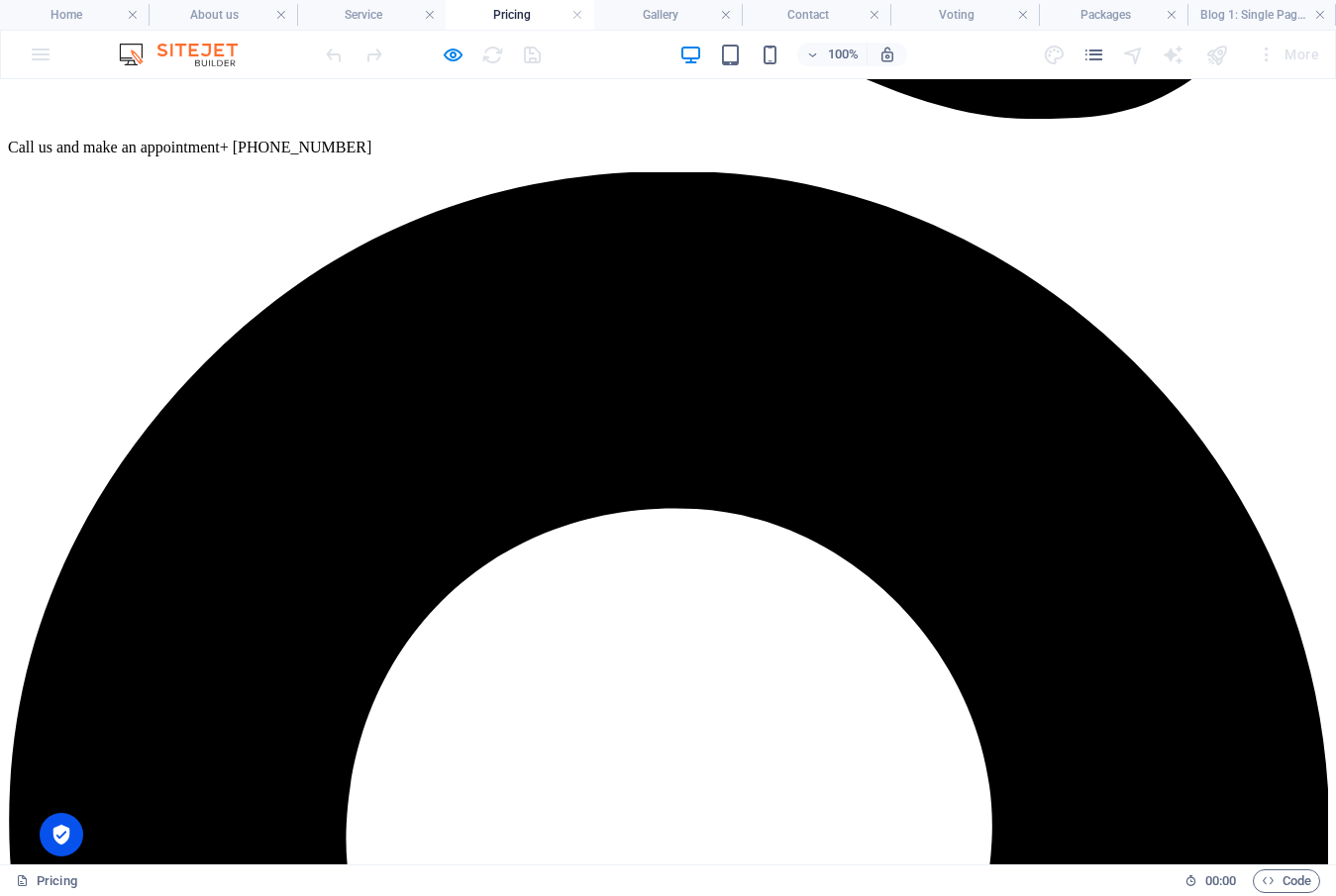 drag, startPoint x: 856, startPoint y: 400, endPoint x: 902, endPoint y: 144, distance: 260.09998 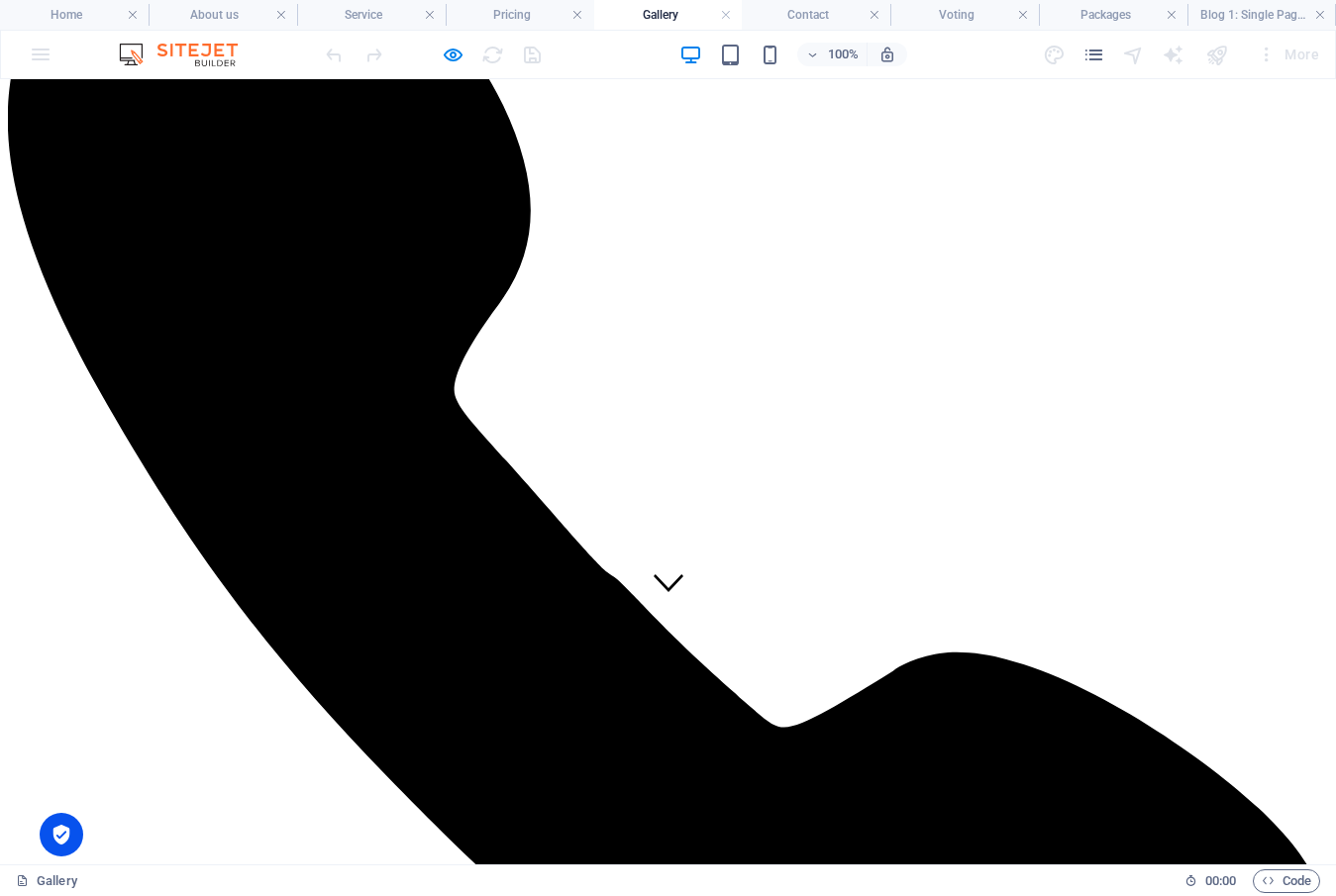 scroll, scrollTop: 0, scrollLeft: 0, axis: both 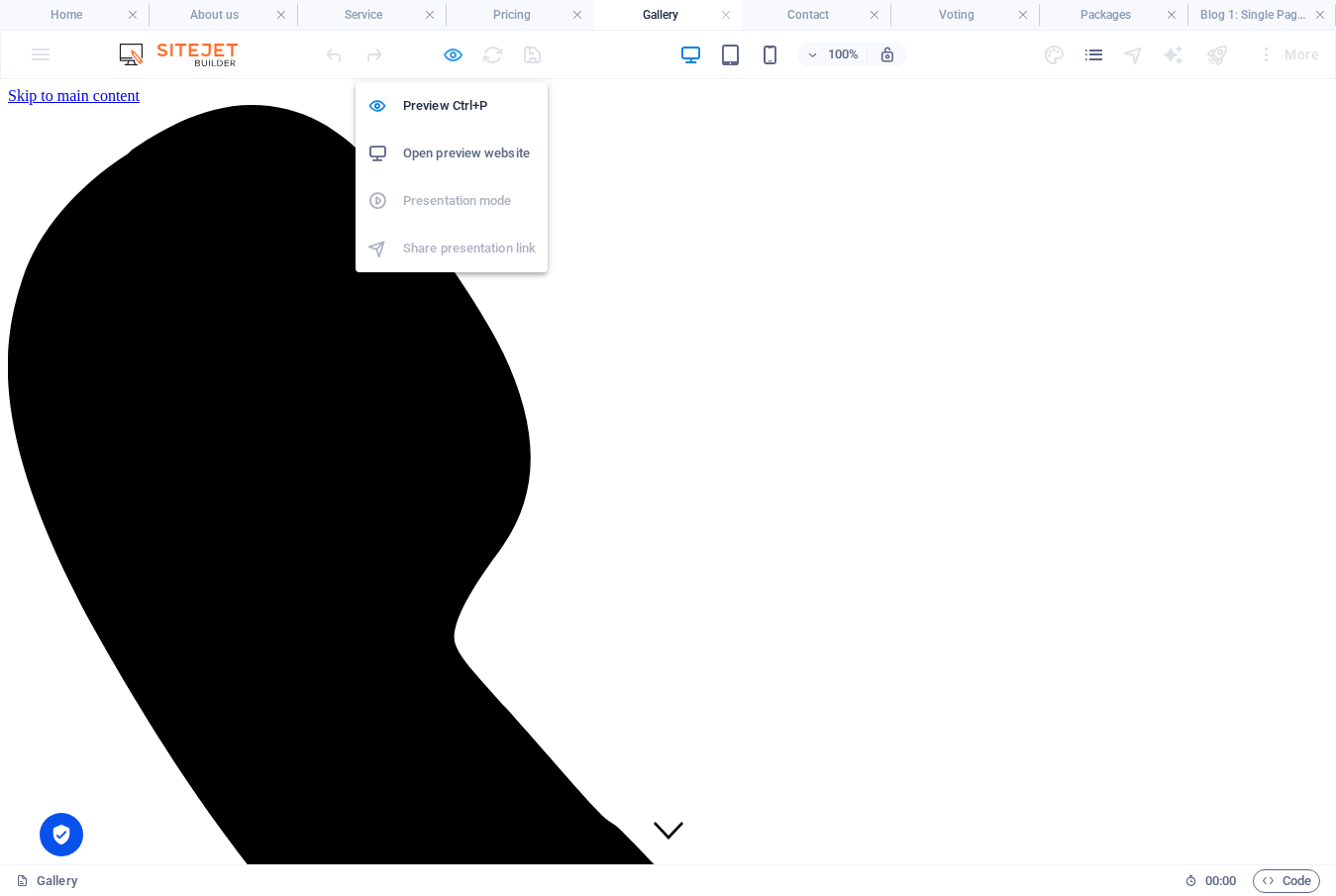 click at bounding box center [453, 54] 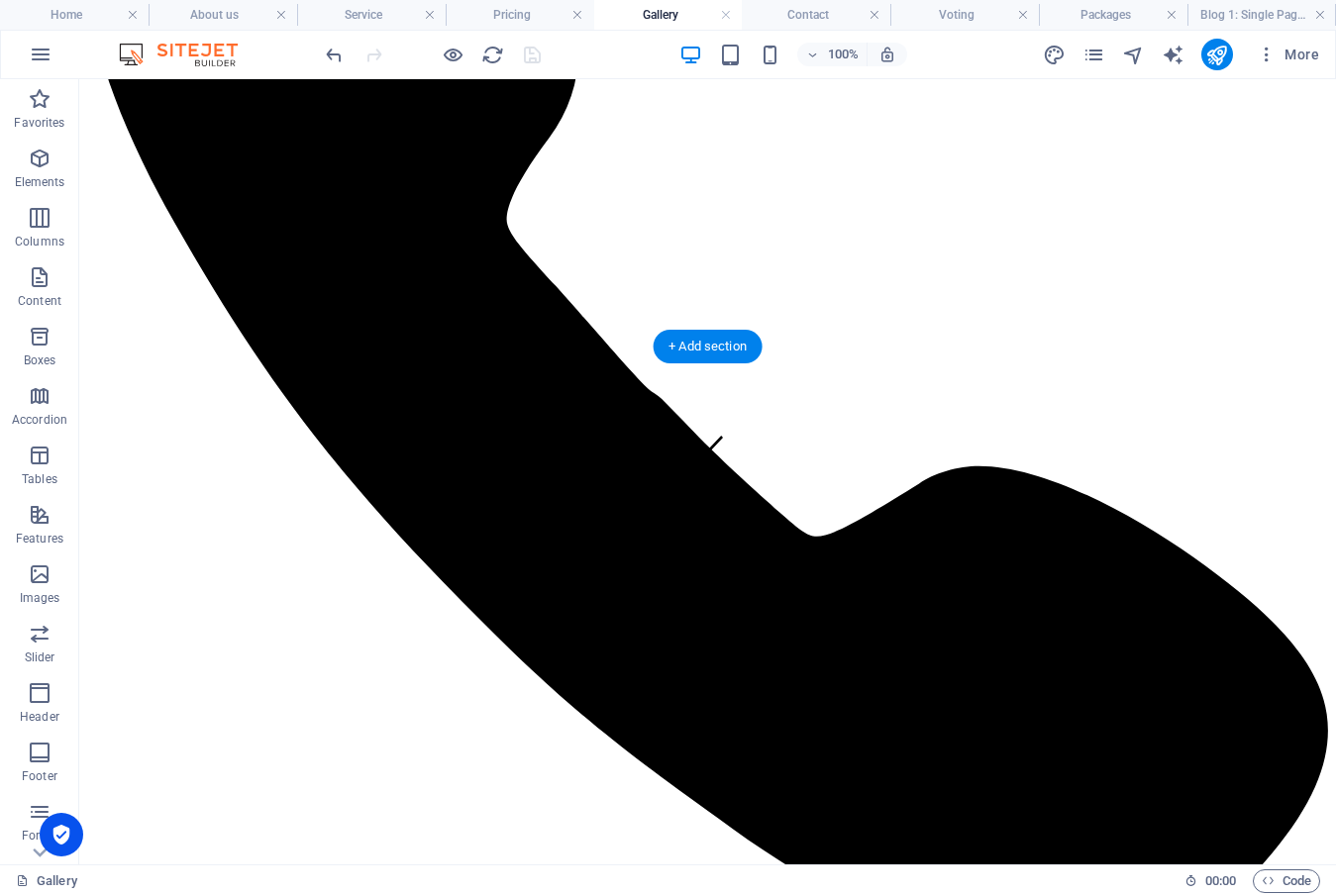 scroll, scrollTop: 396, scrollLeft: 0, axis: vertical 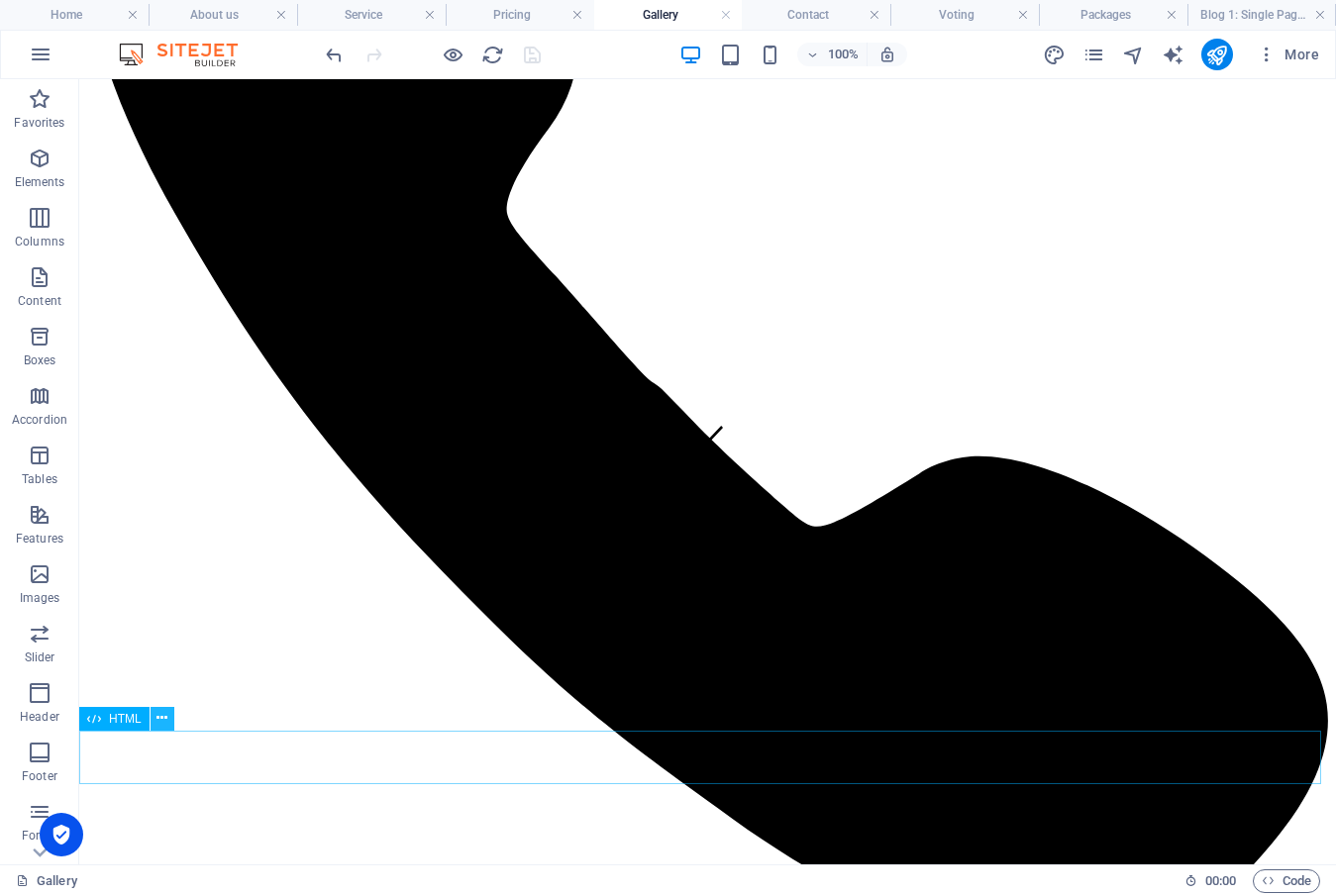 click at bounding box center [161, 718] 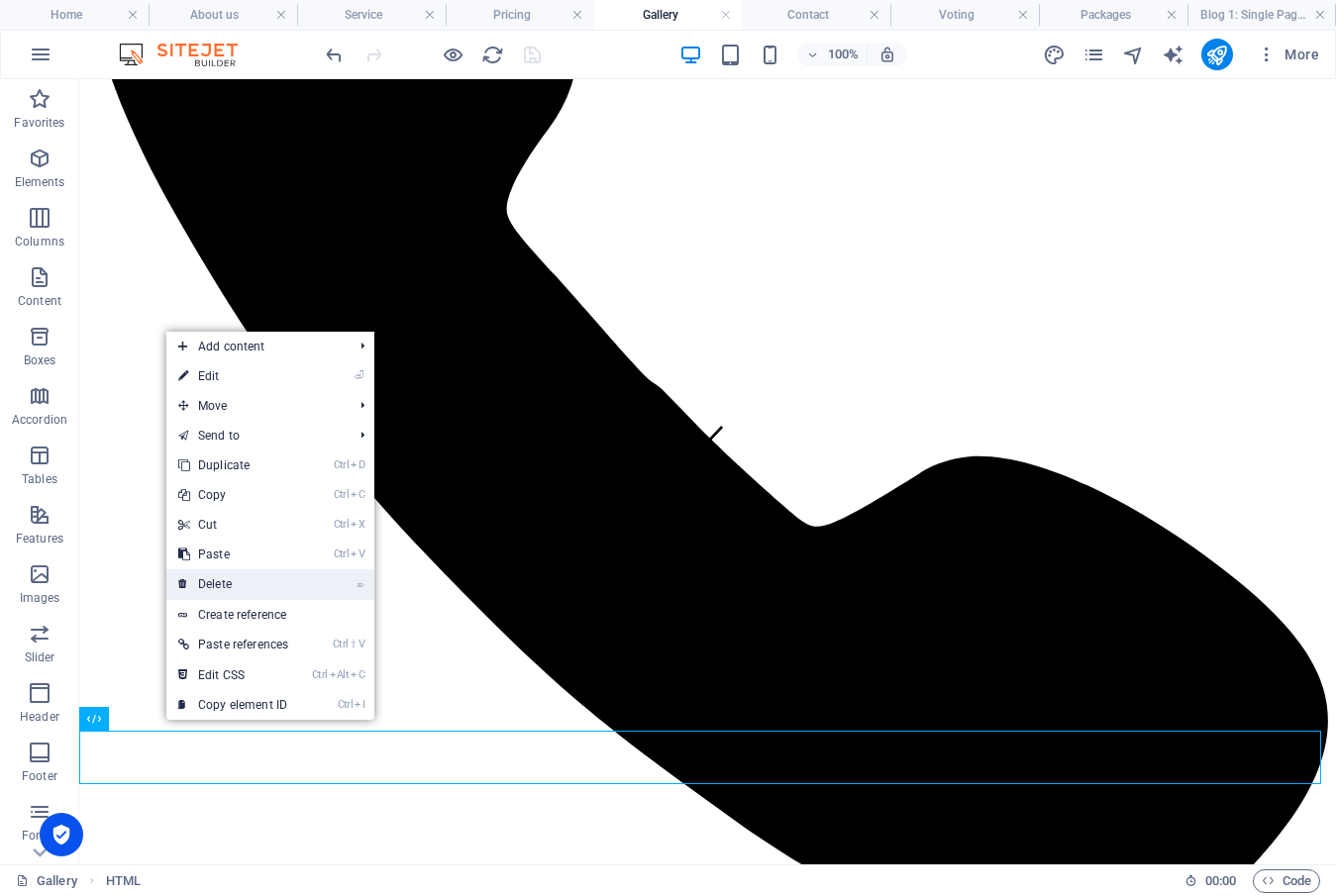 click on "⌦  Delete" at bounding box center (233, 584) 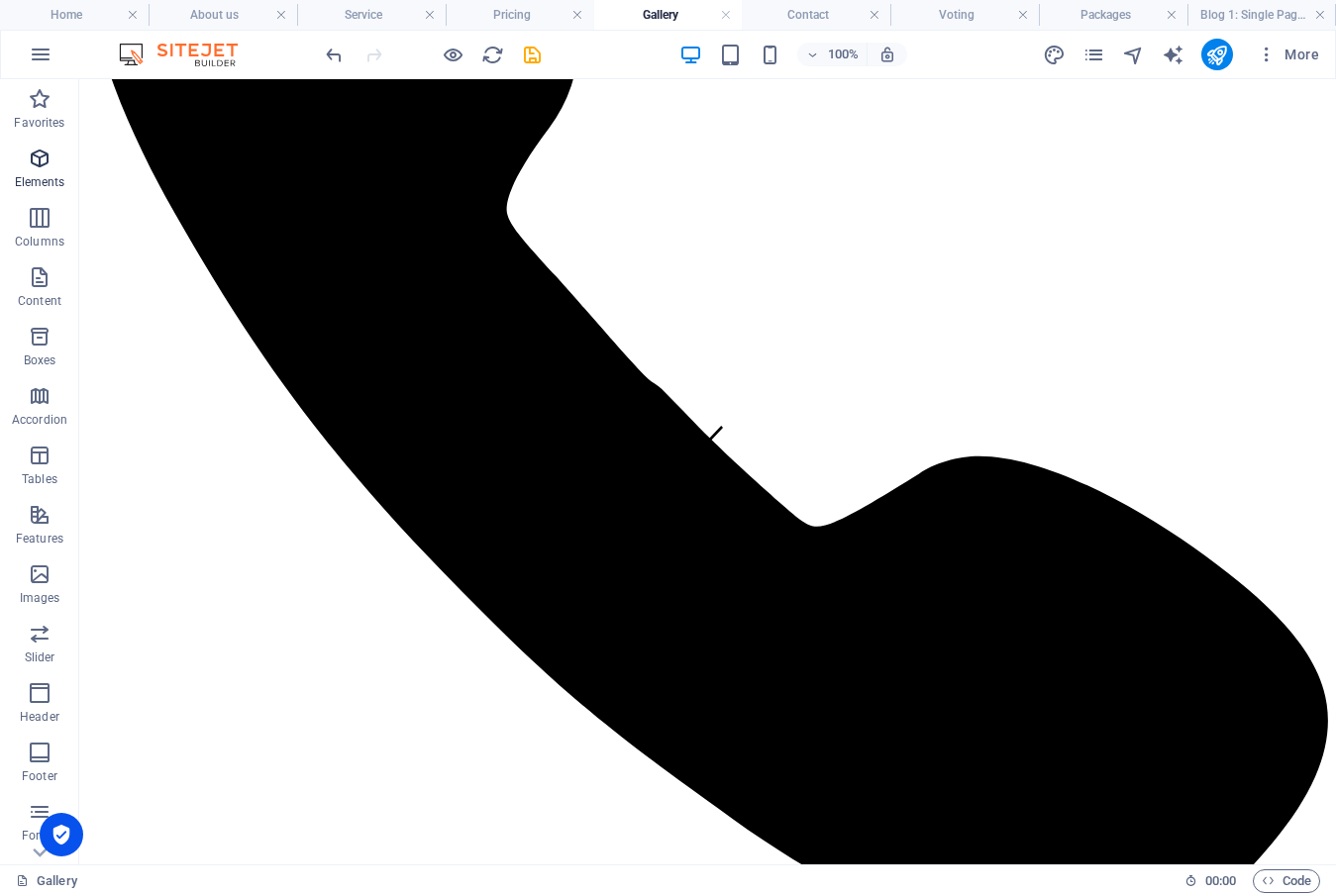 click at bounding box center (40, 158) 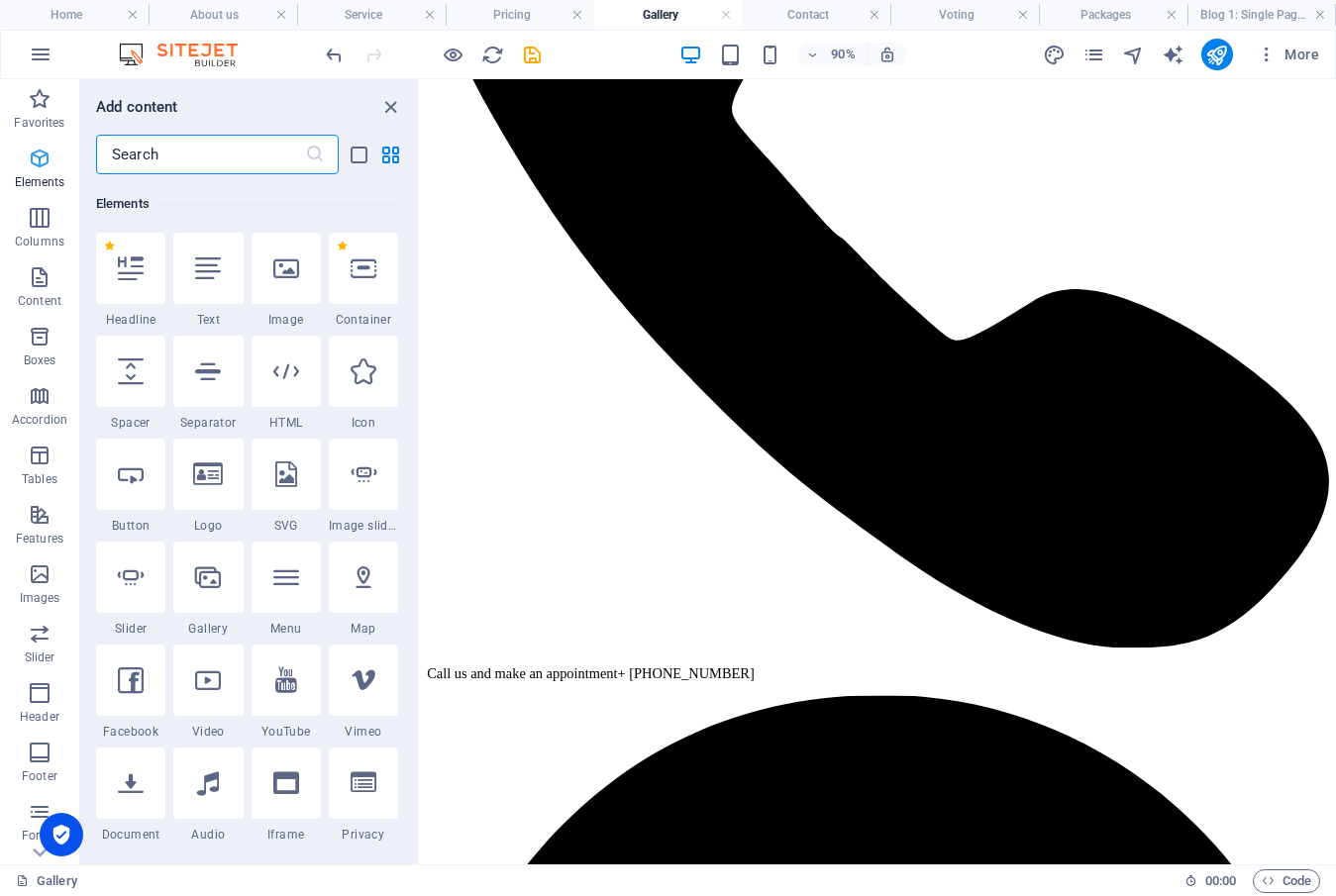 scroll, scrollTop: 211, scrollLeft: 0, axis: vertical 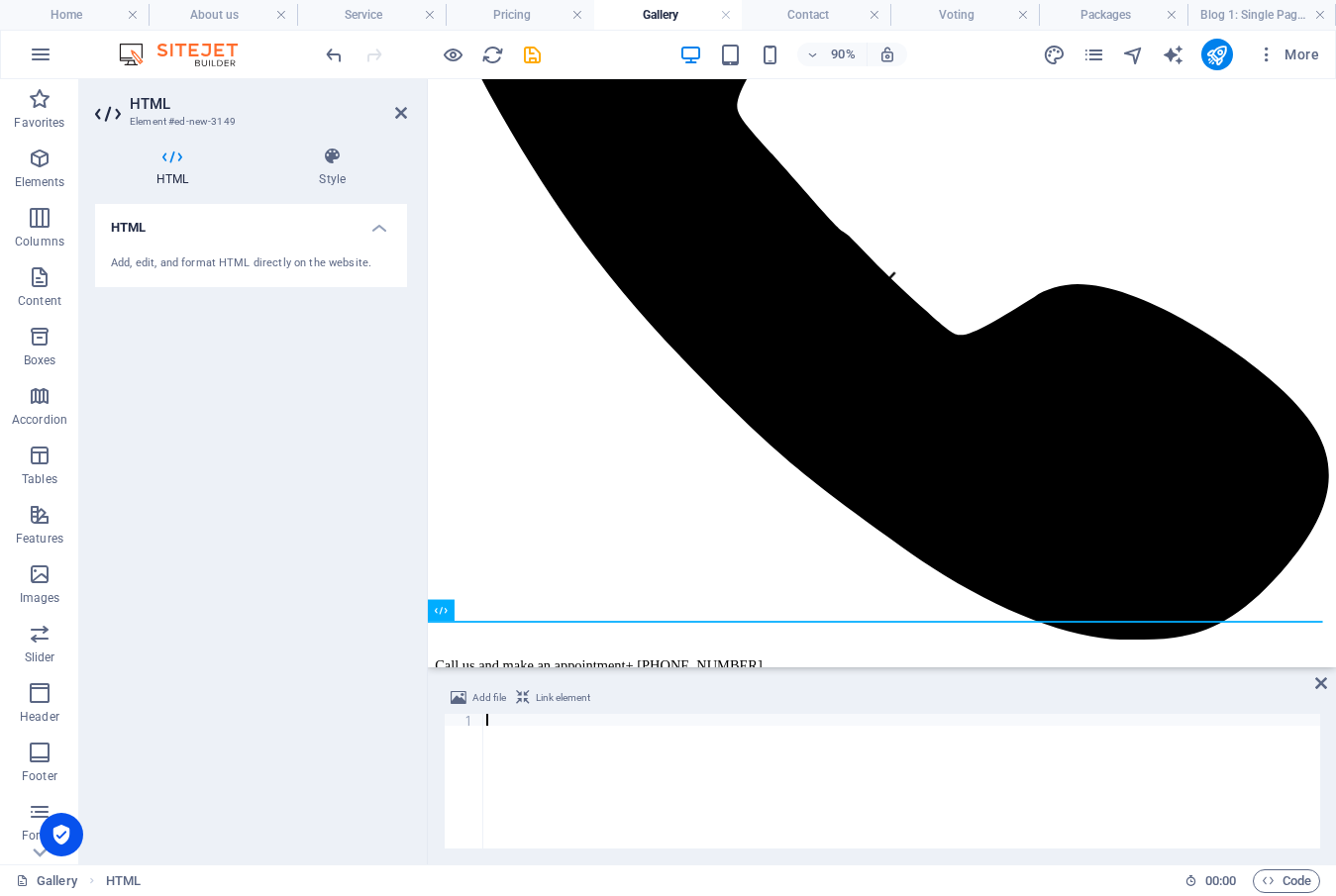 type on "</script>" 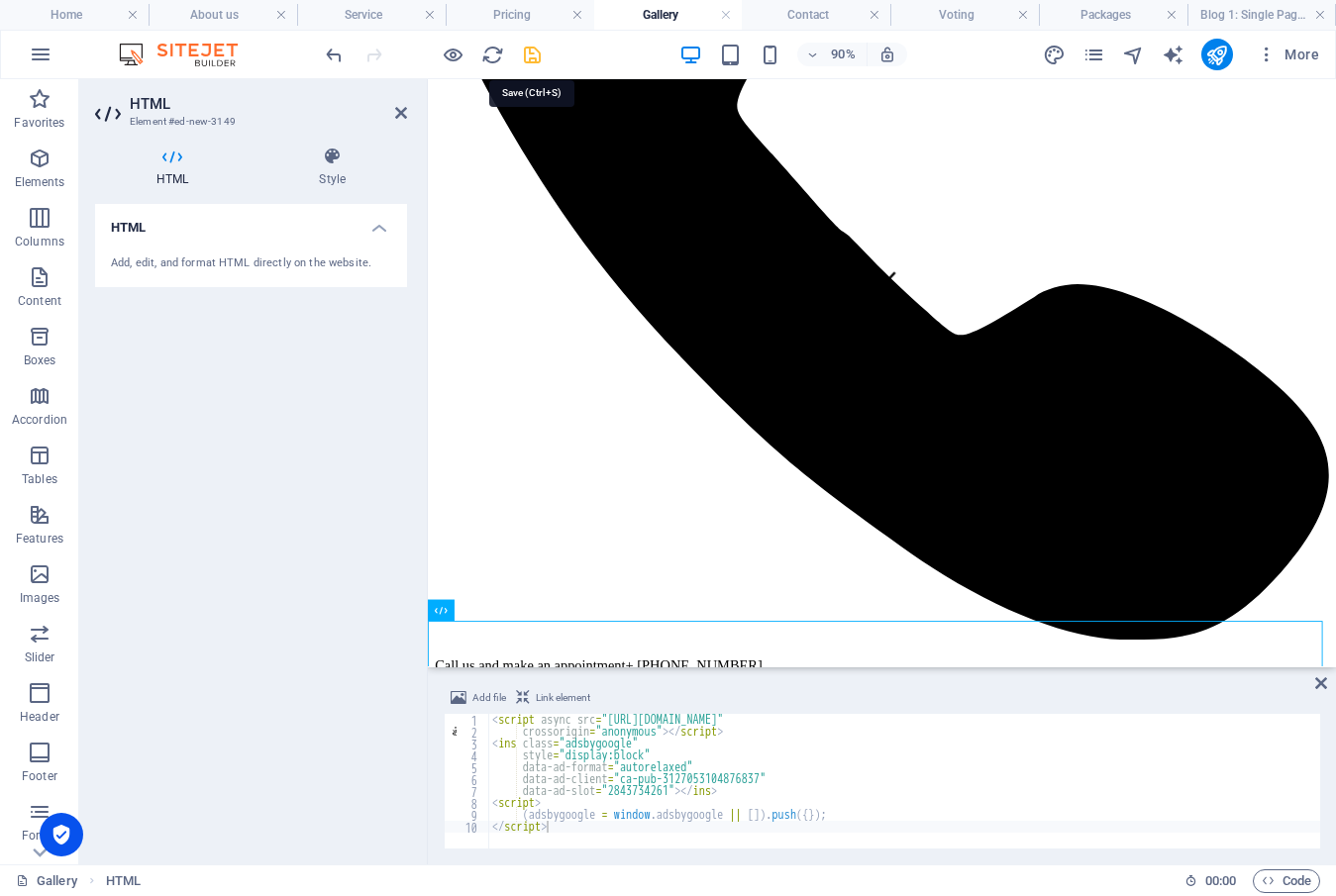 drag, startPoint x: 530, startPoint y: 53, endPoint x: 517, endPoint y: 358, distance: 305.27692 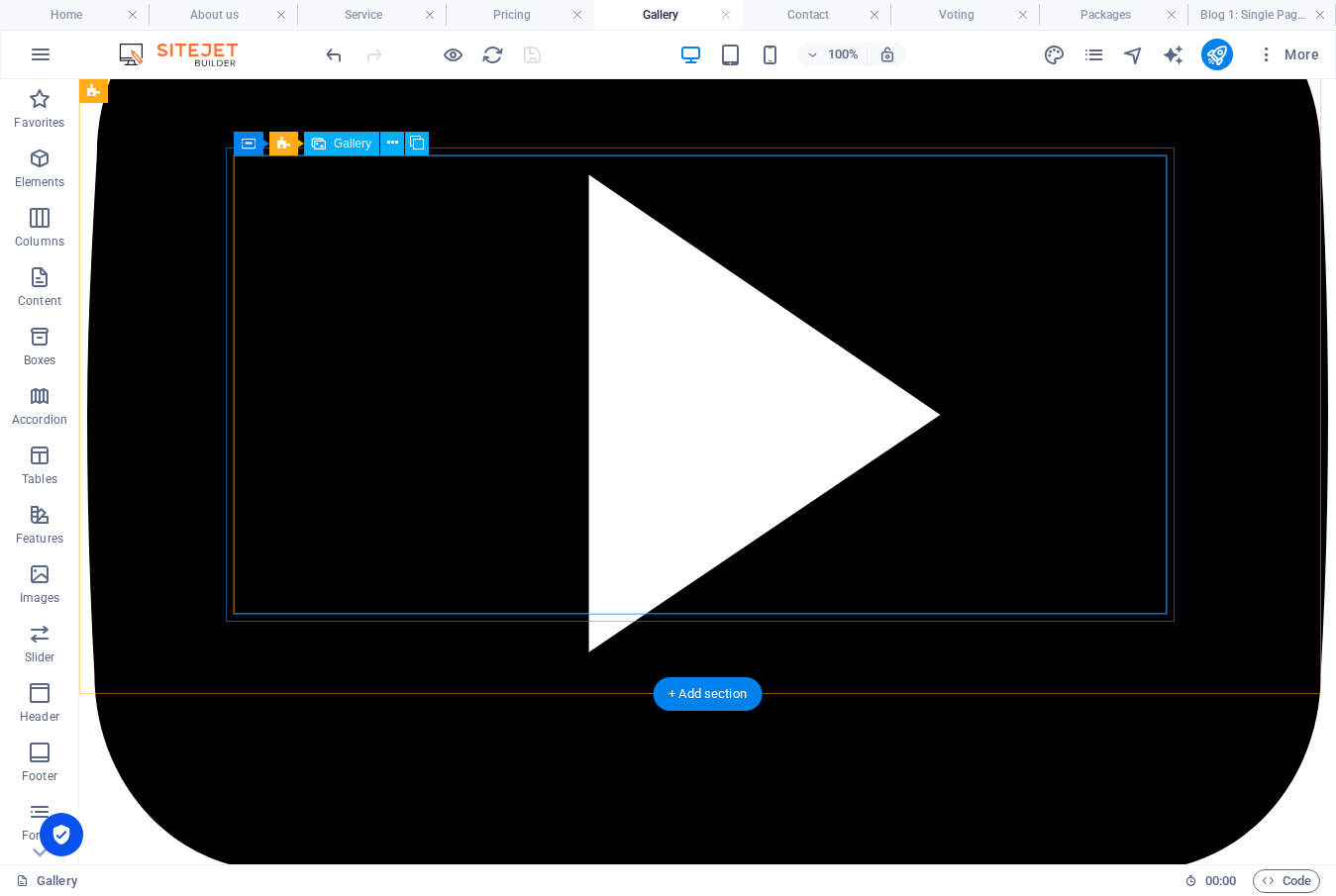 scroll, scrollTop: 6720, scrollLeft: 0, axis: vertical 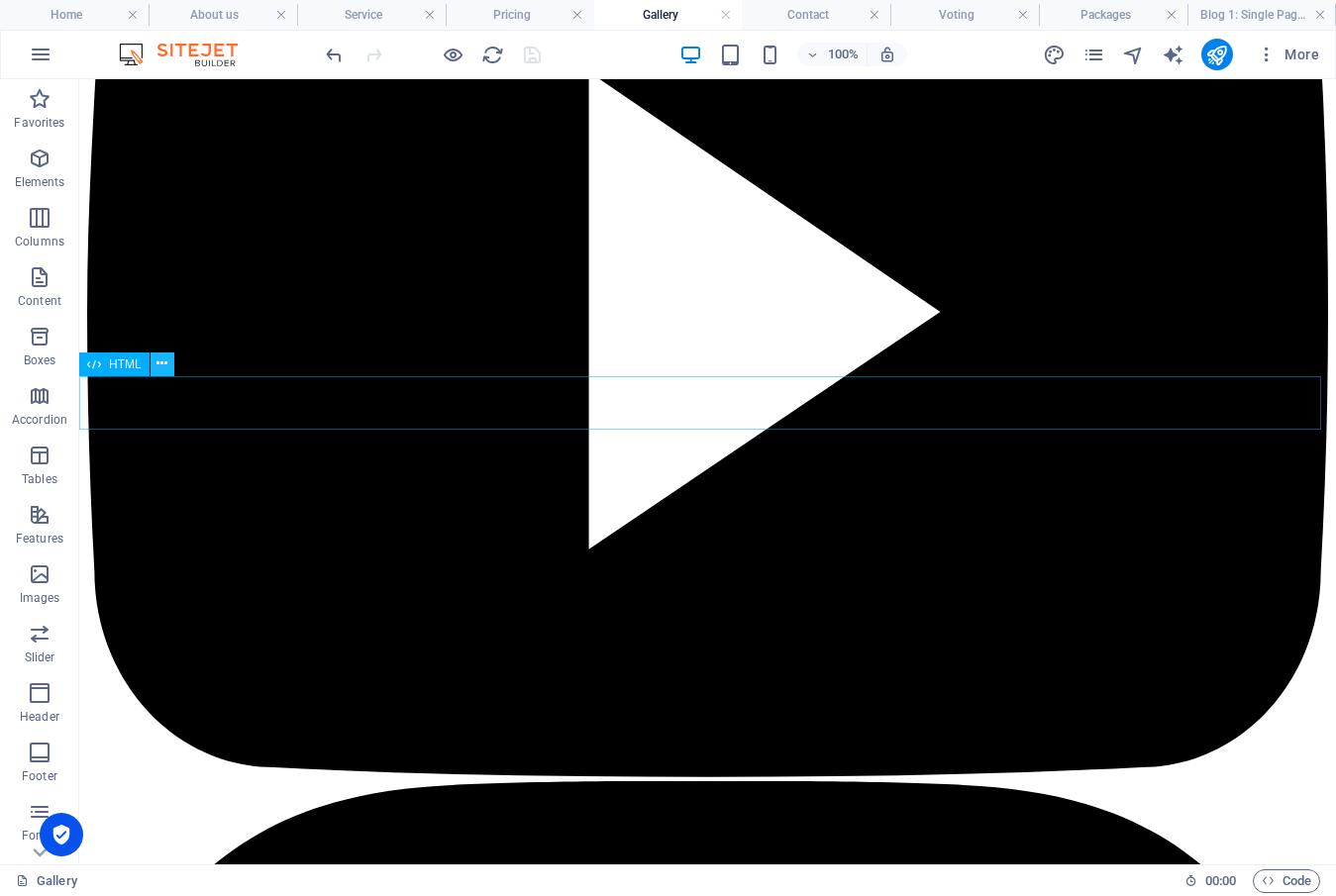 click at bounding box center (162, 364) 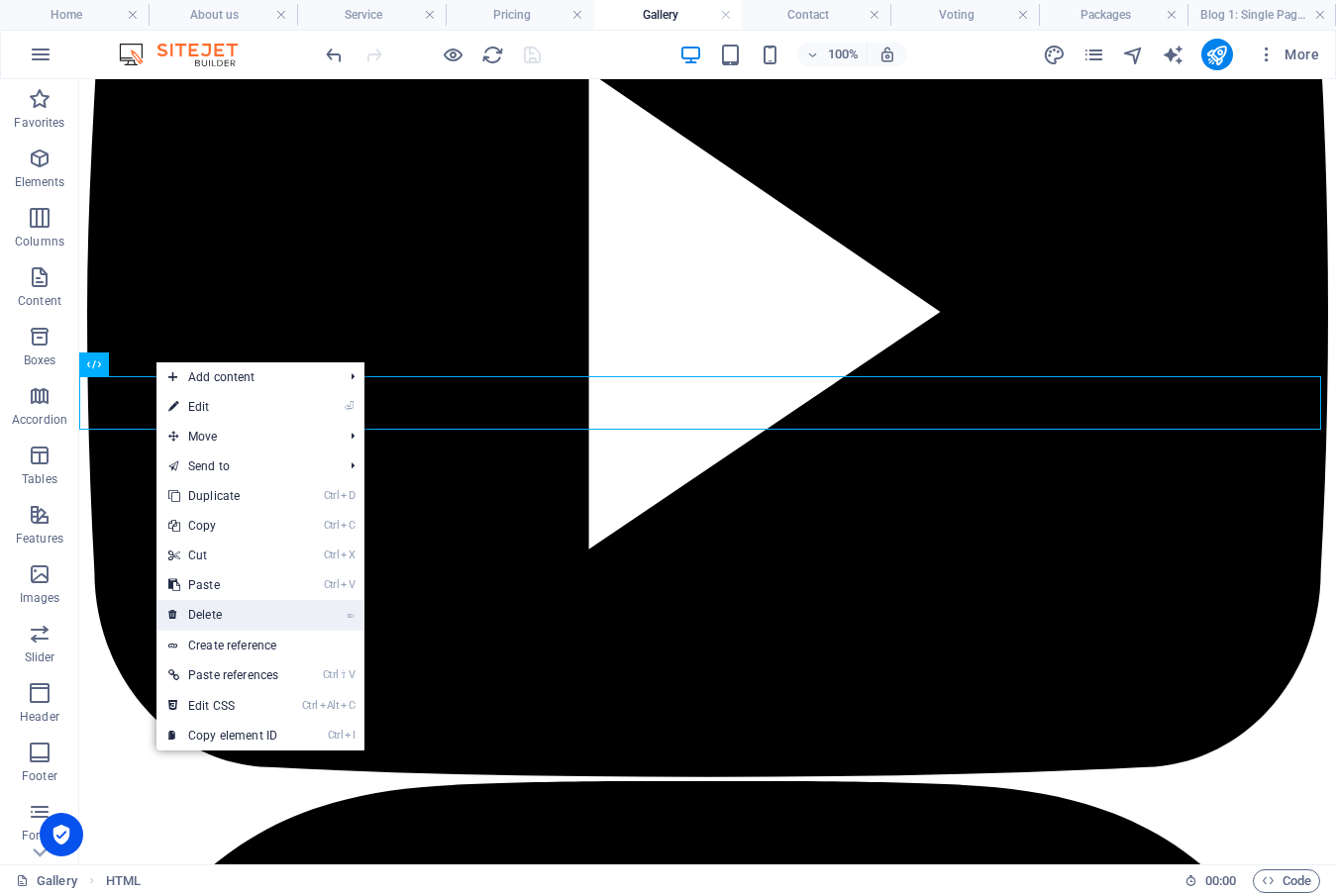 click on "⌦  Delete" at bounding box center (223, 615) 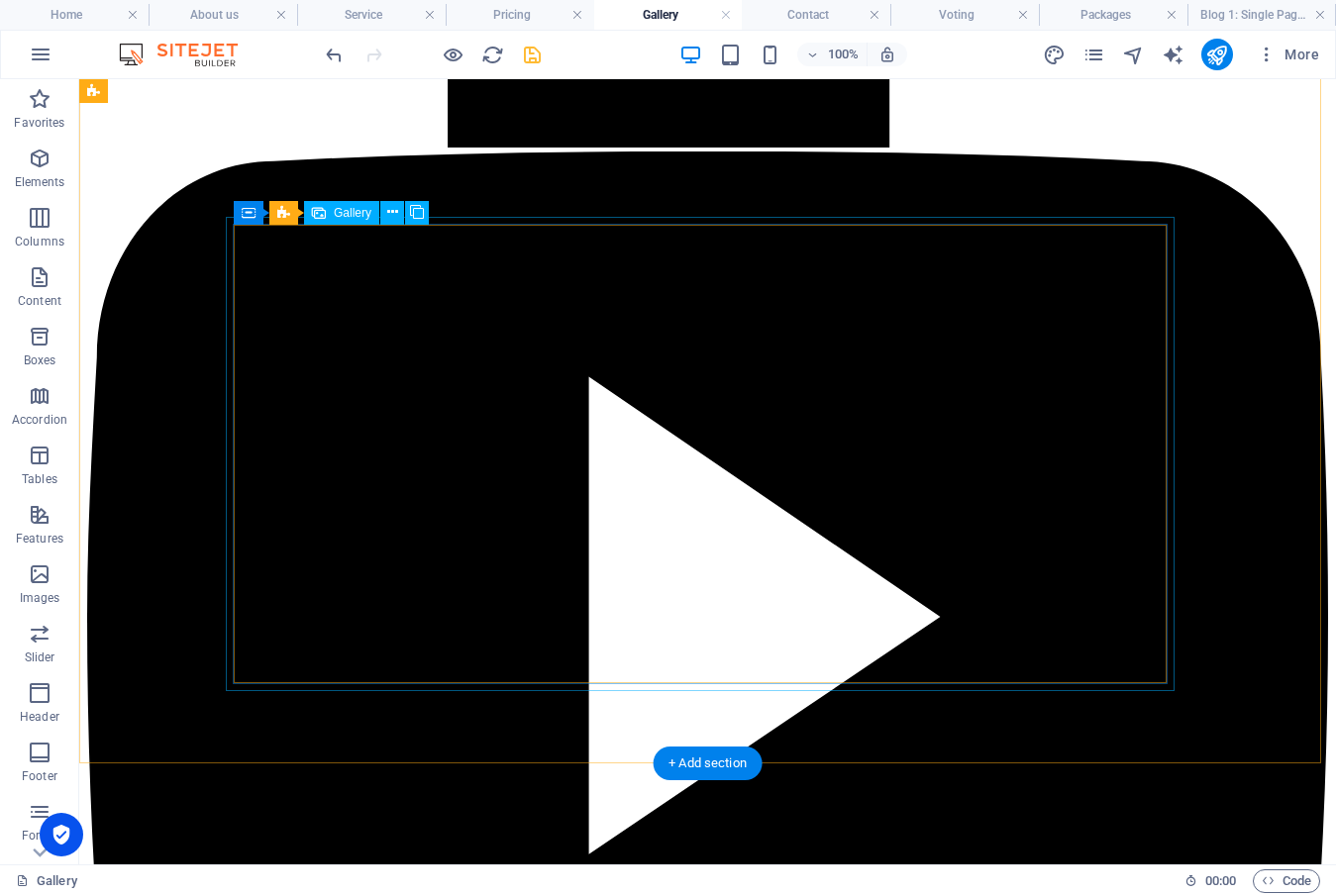 scroll, scrollTop: 6513, scrollLeft: 0, axis: vertical 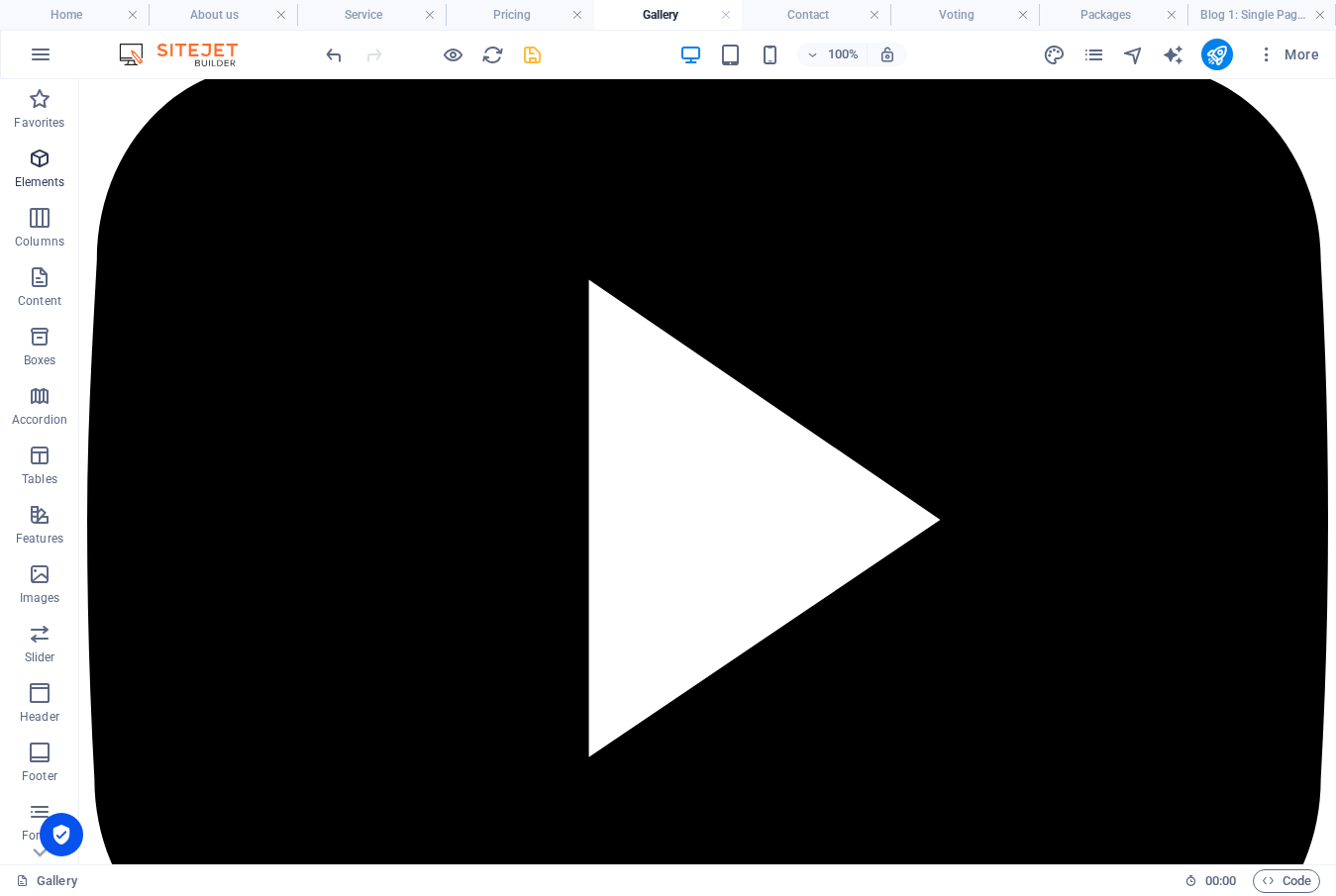 click at bounding box center (40, 158) 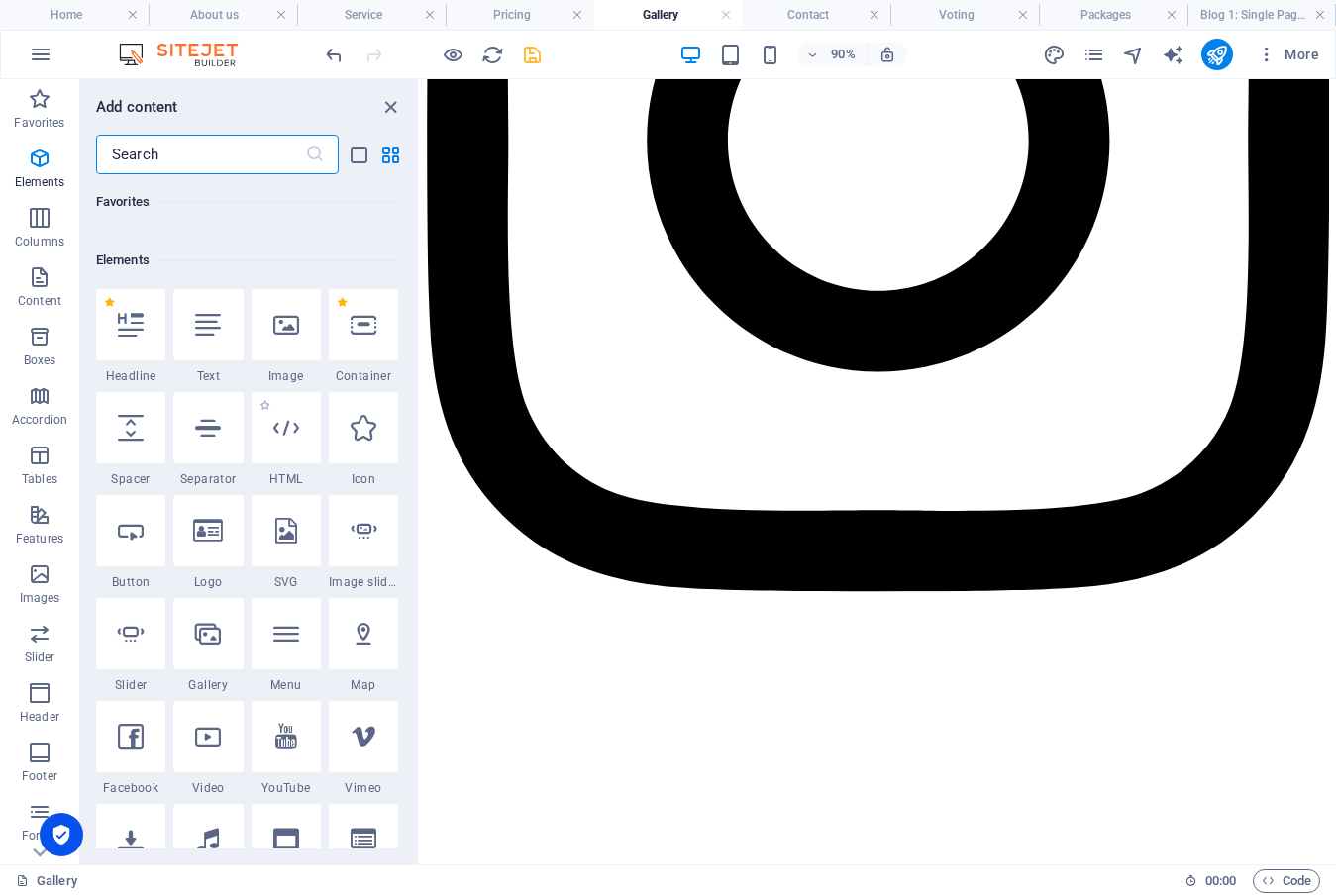 scroll, scrollTop: 211, scrollLeft: 0, axis: vertical 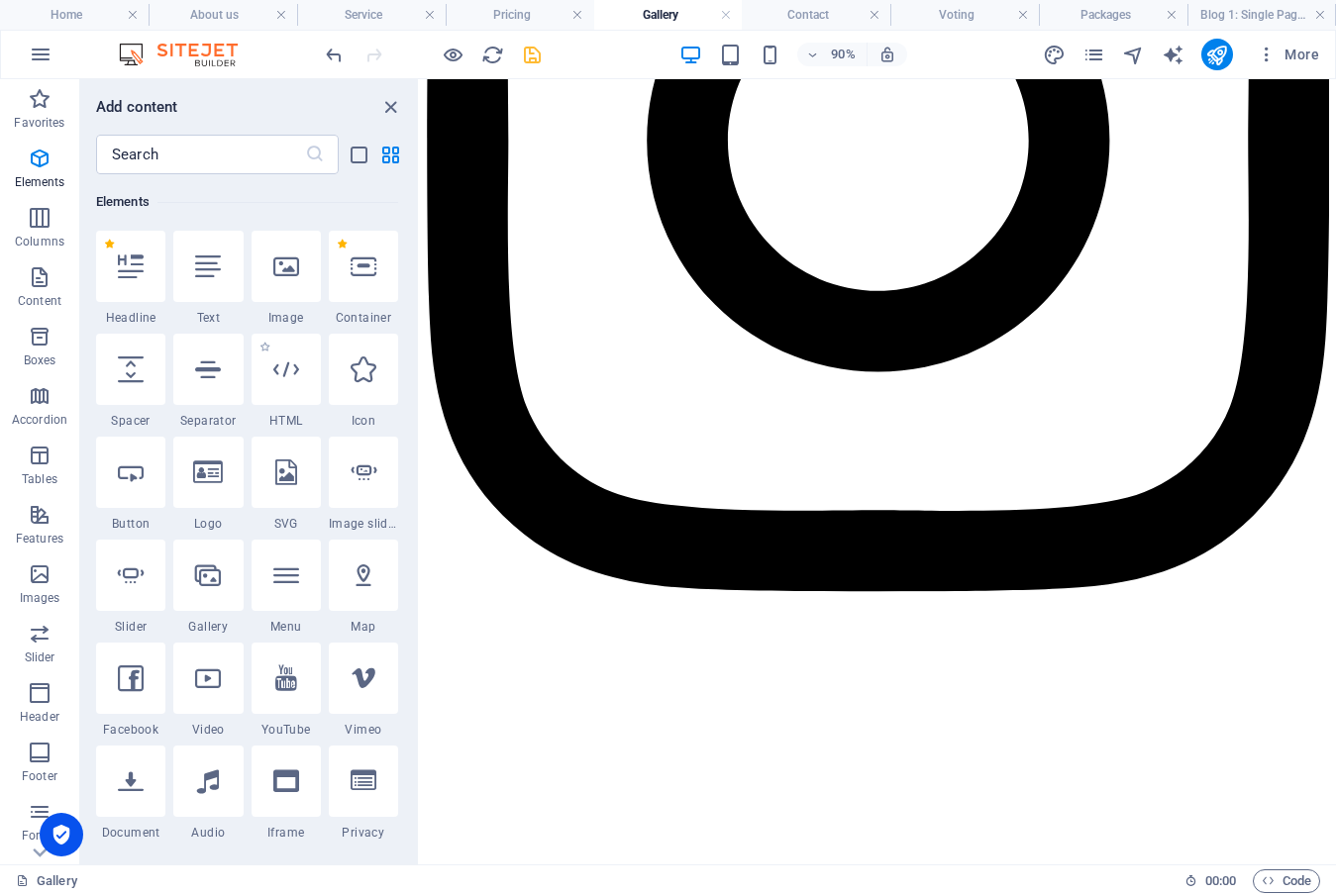 click on "1 Star HTML" at bounding box center (286, 381) 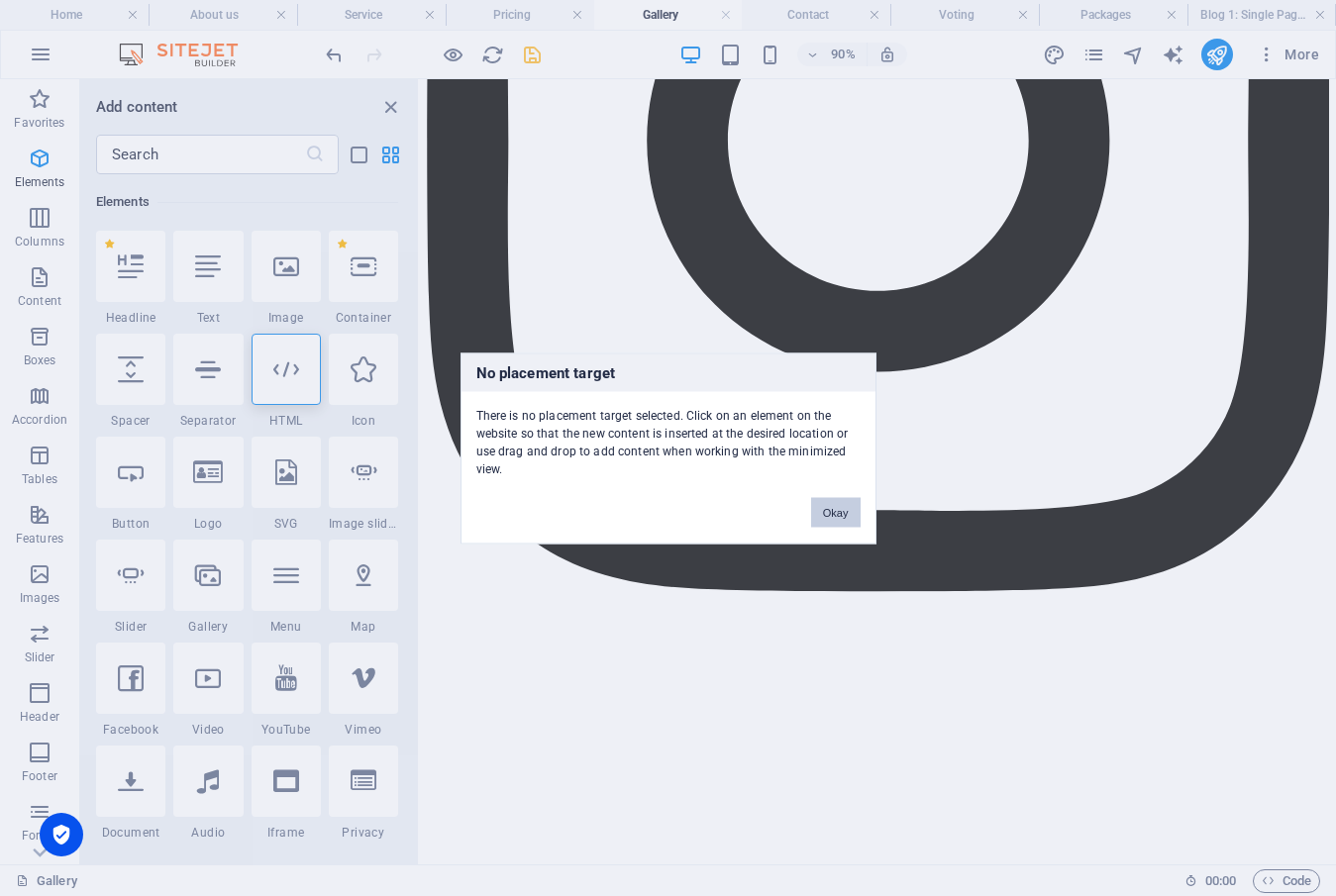 click on "Okay" at bounding box center (836, 512) 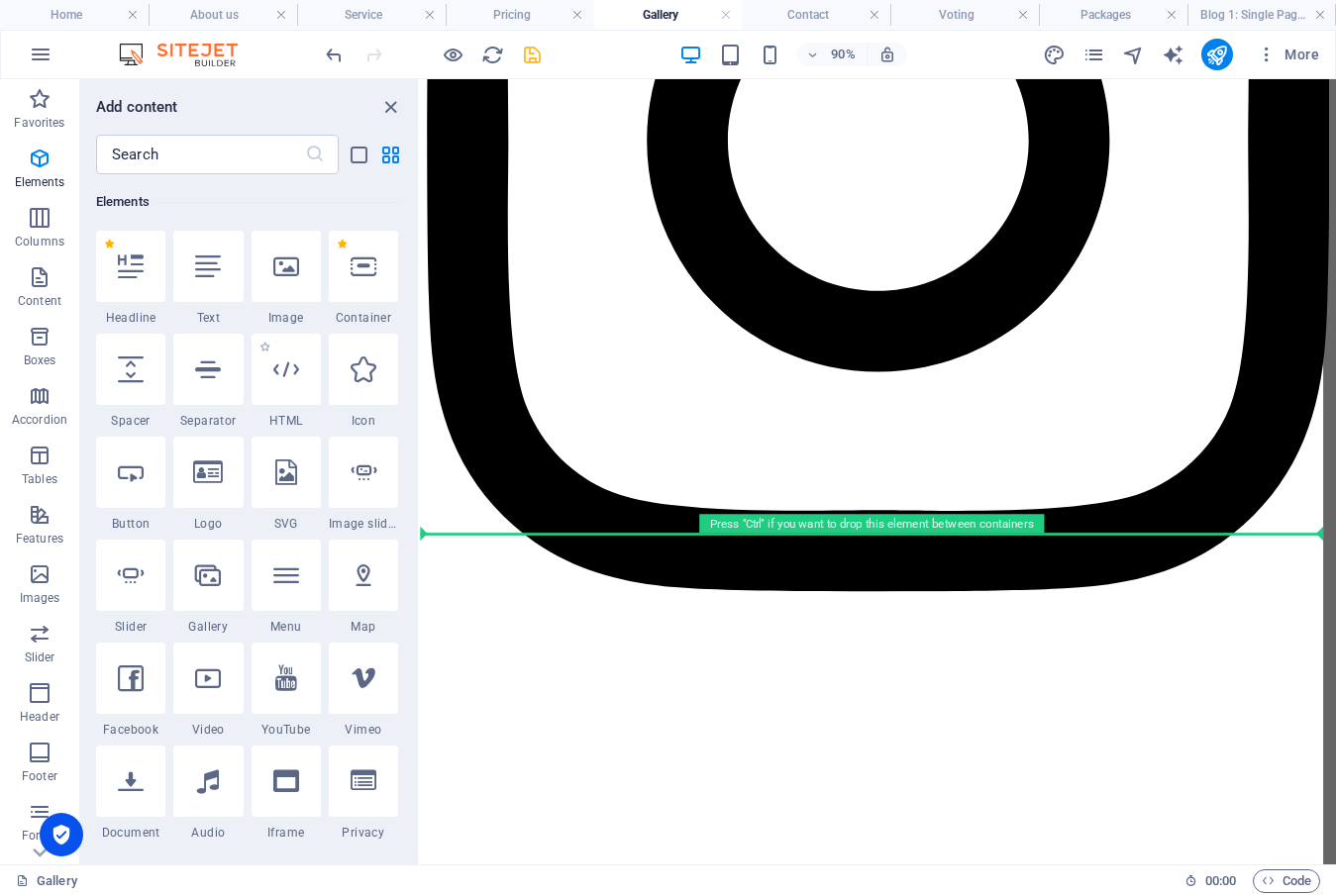 scroll, scrollTop: 6463, scrollLeft: 0, axis: vertical 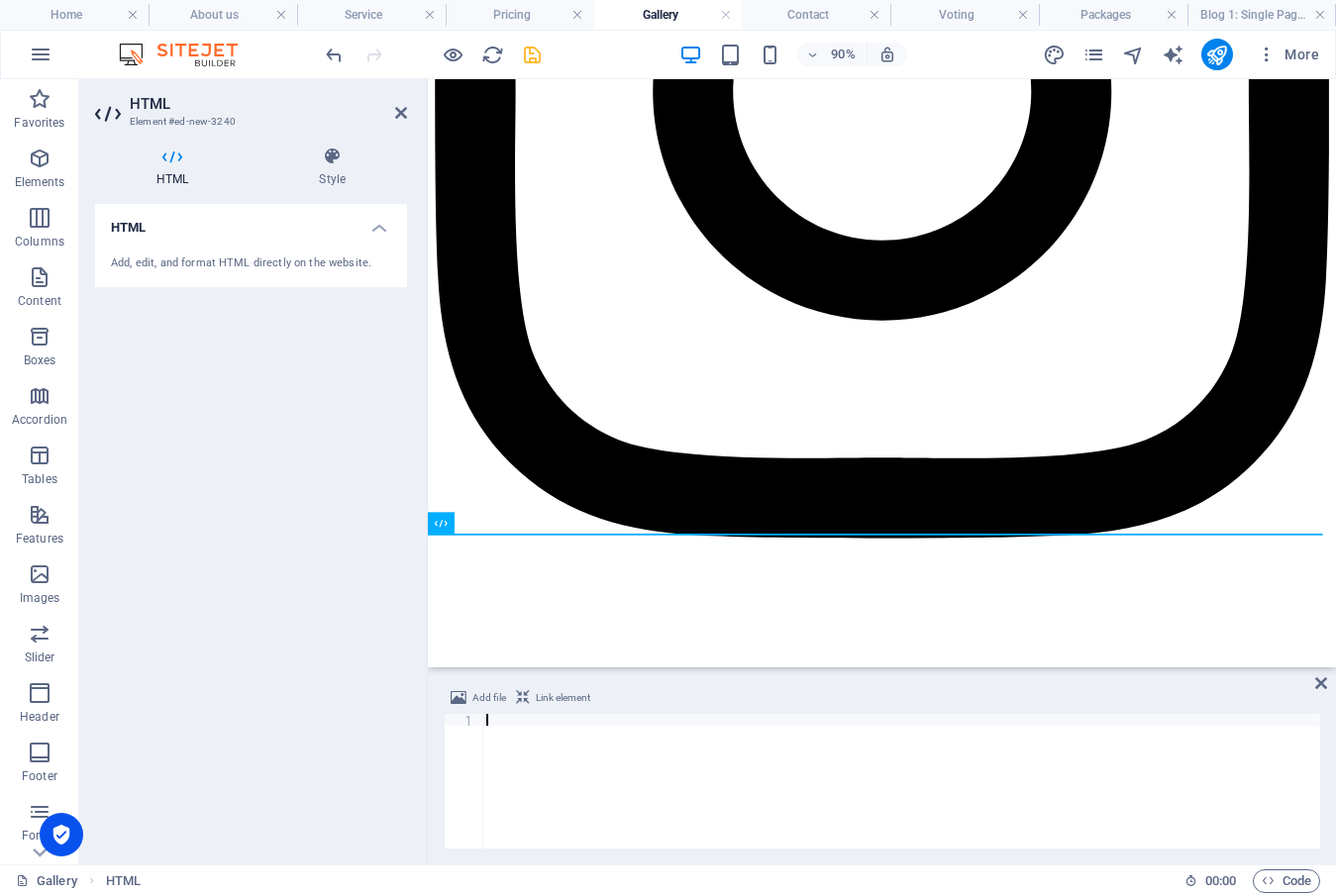 type on "</script>" 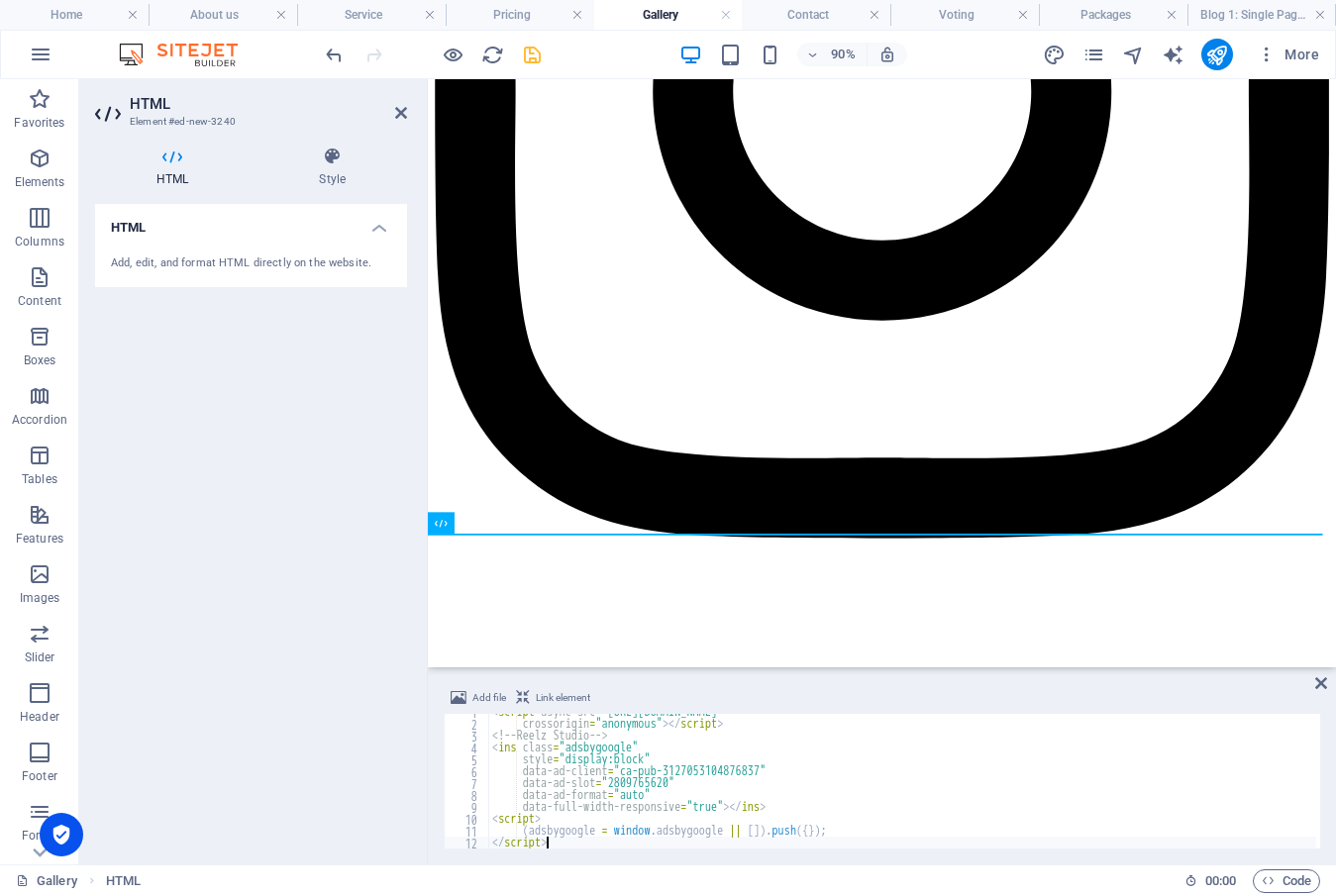 scroll, scrollTop: 8, scrollLeft: 0, axis: vertical 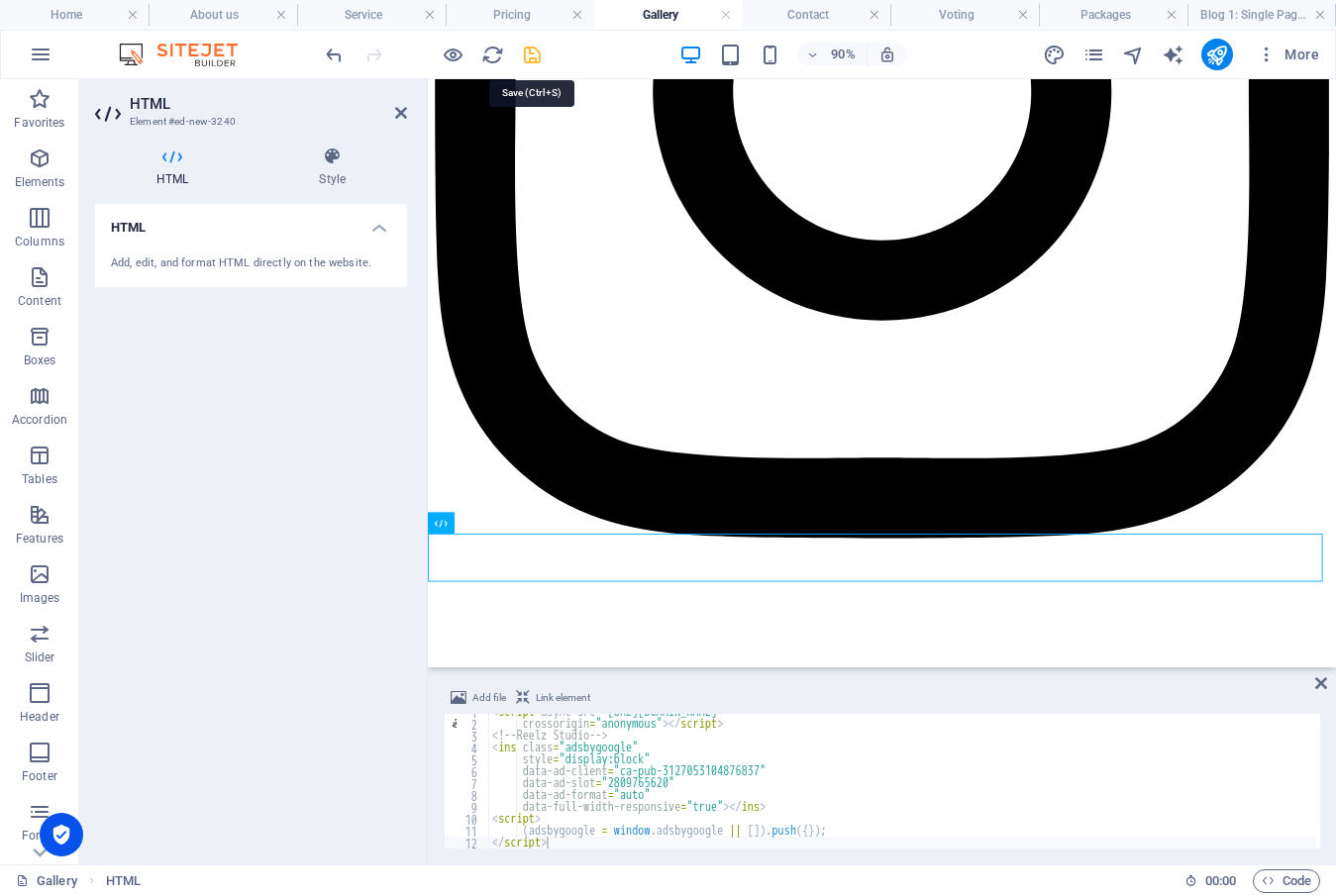click at bounding box center [532, 54] 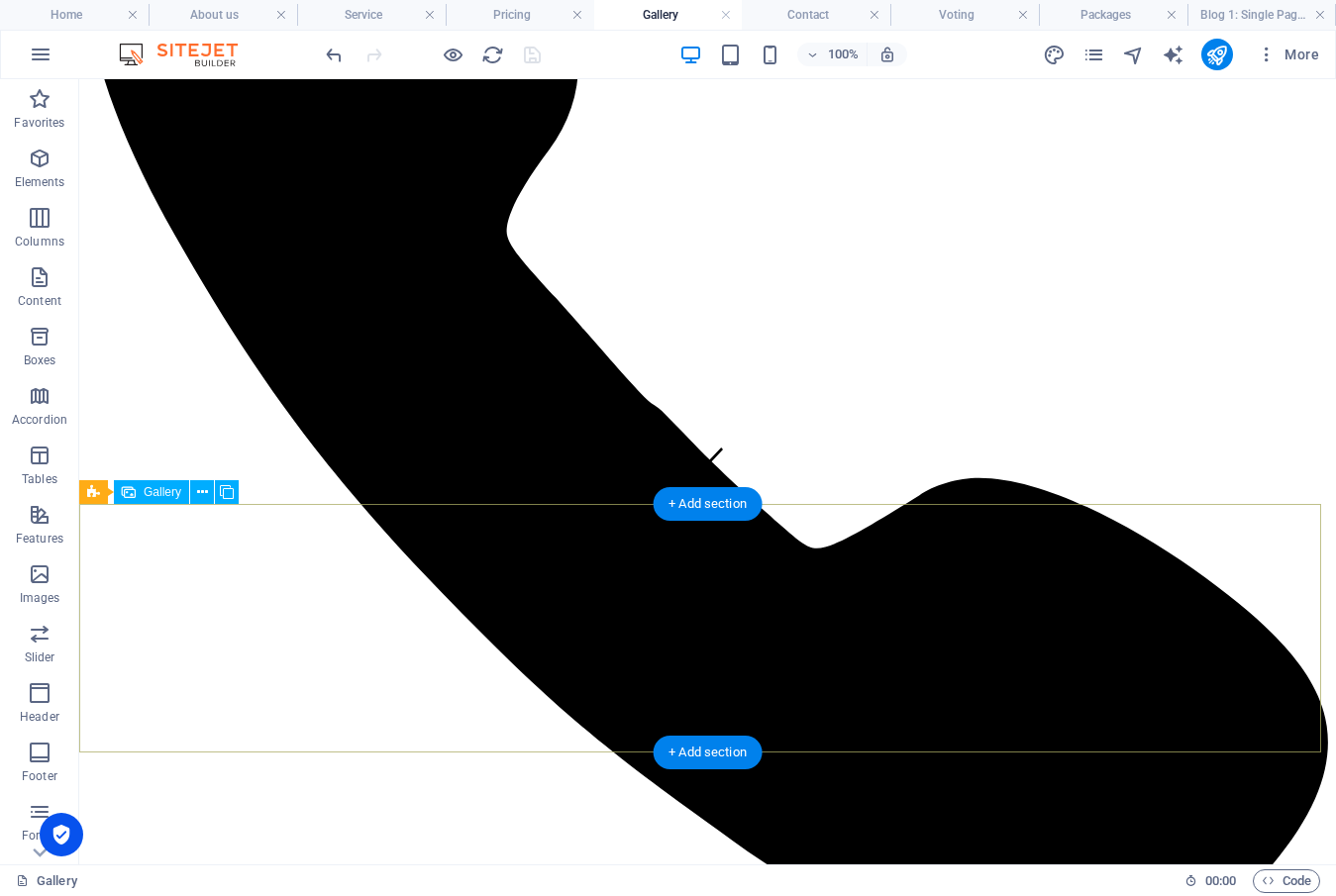 scroll, scrollTop: 0, scrollLeft: 0, axis: both 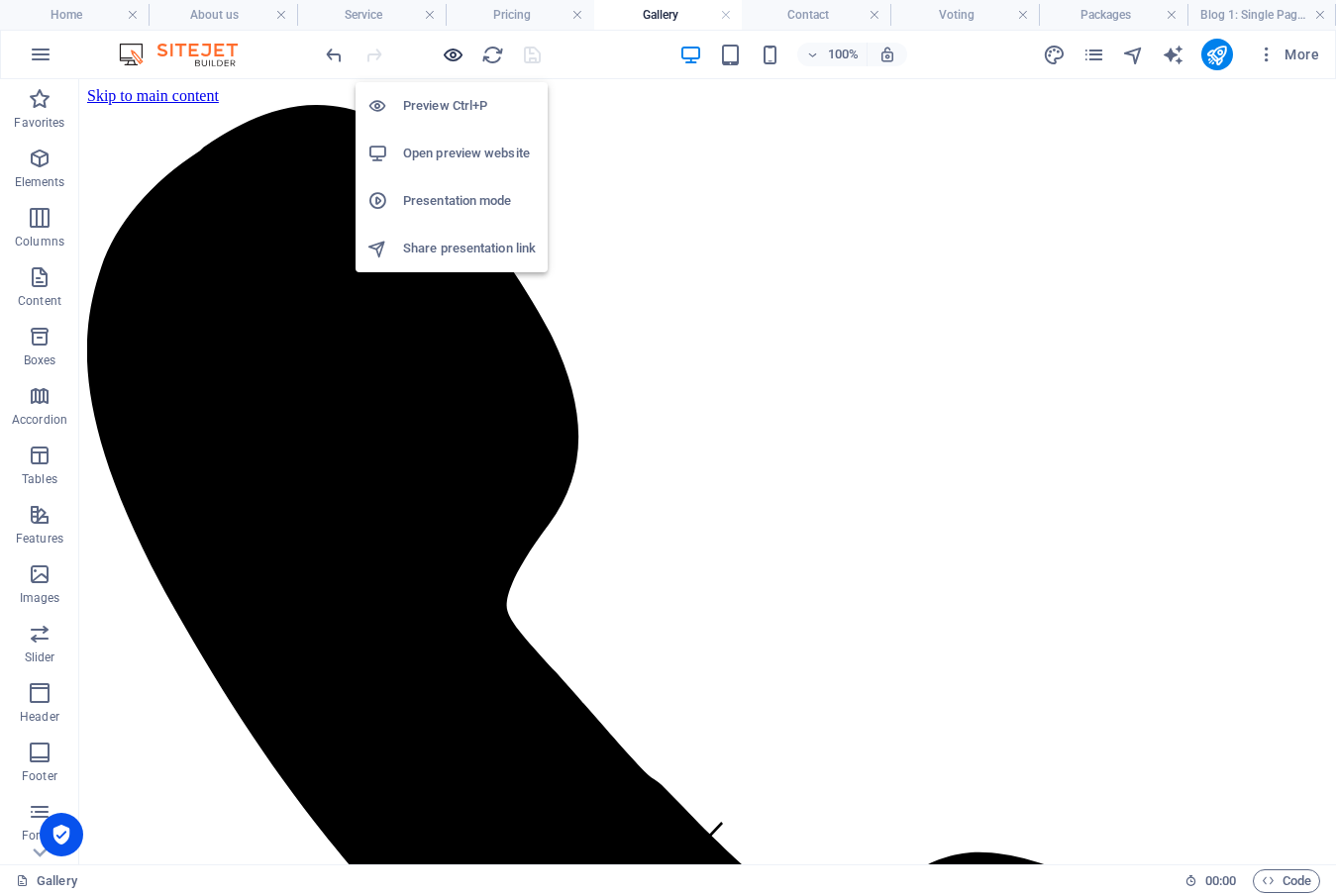 drag, startPoint x: 449, startPoint y: 55, endPoint x: 595, endPoint y: 0, distance: 156.01602 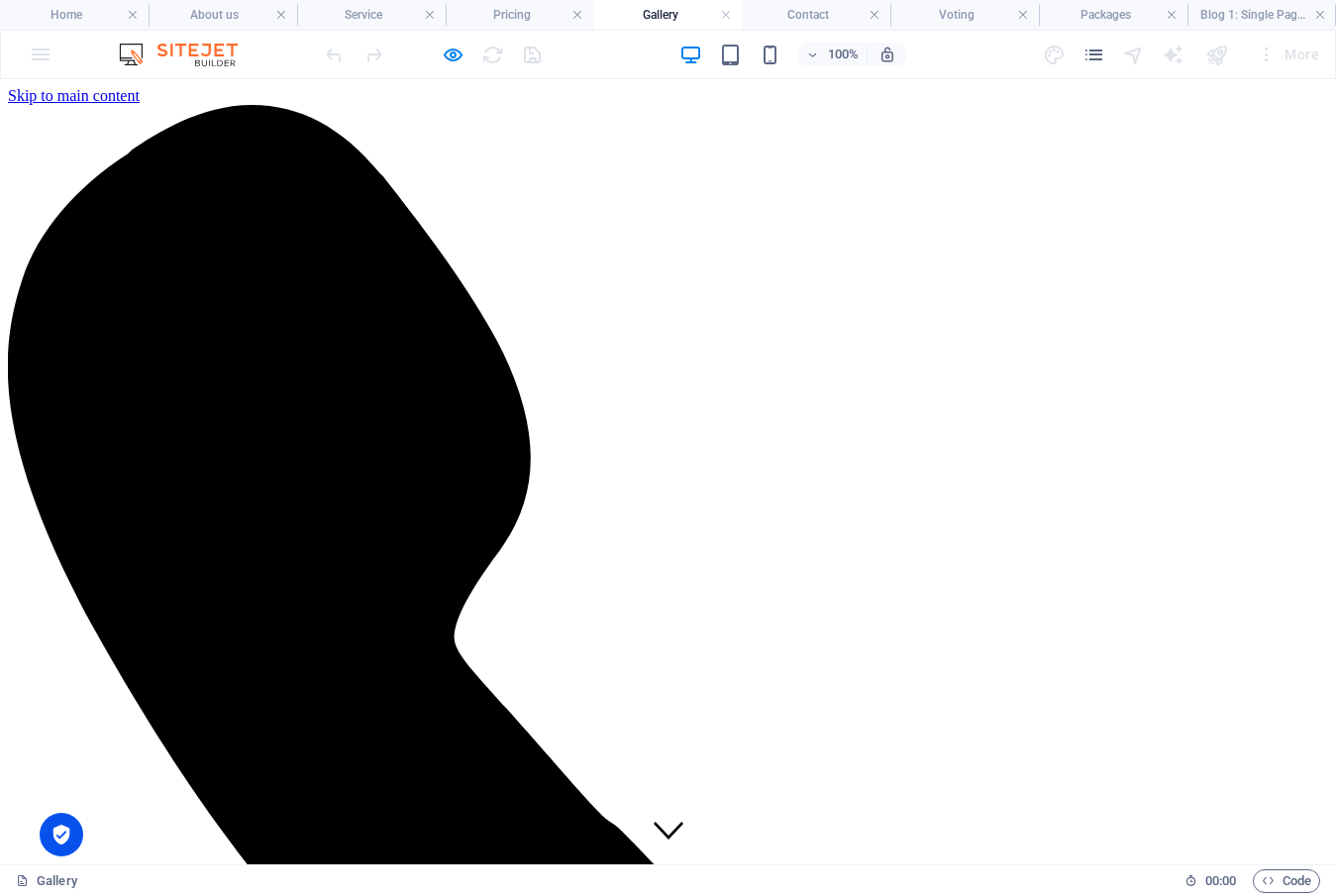 click on "Contact" at bounding box center [72, 10270] 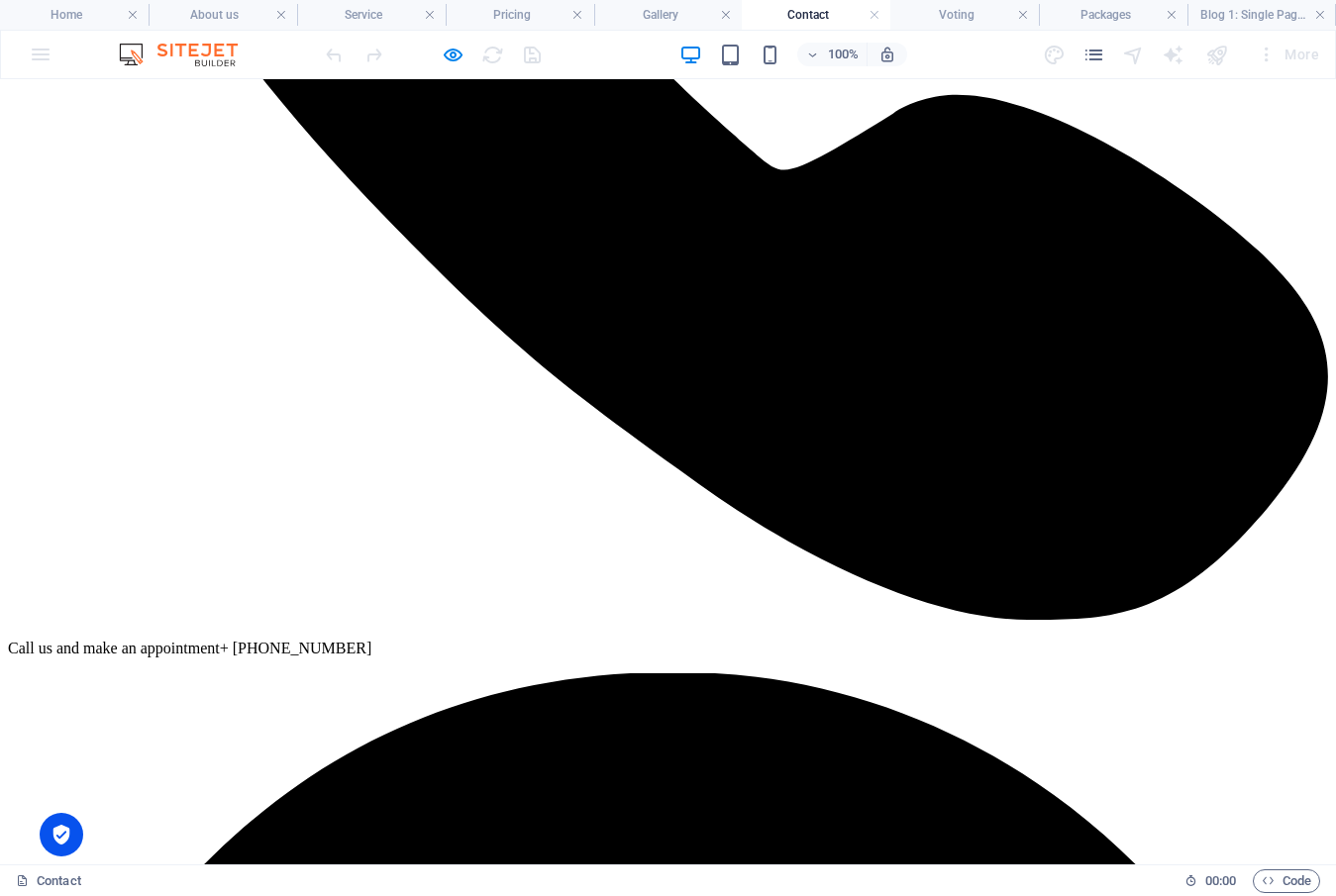 scroll, scrollTop: 0, scrollLeft: 0, axis: both 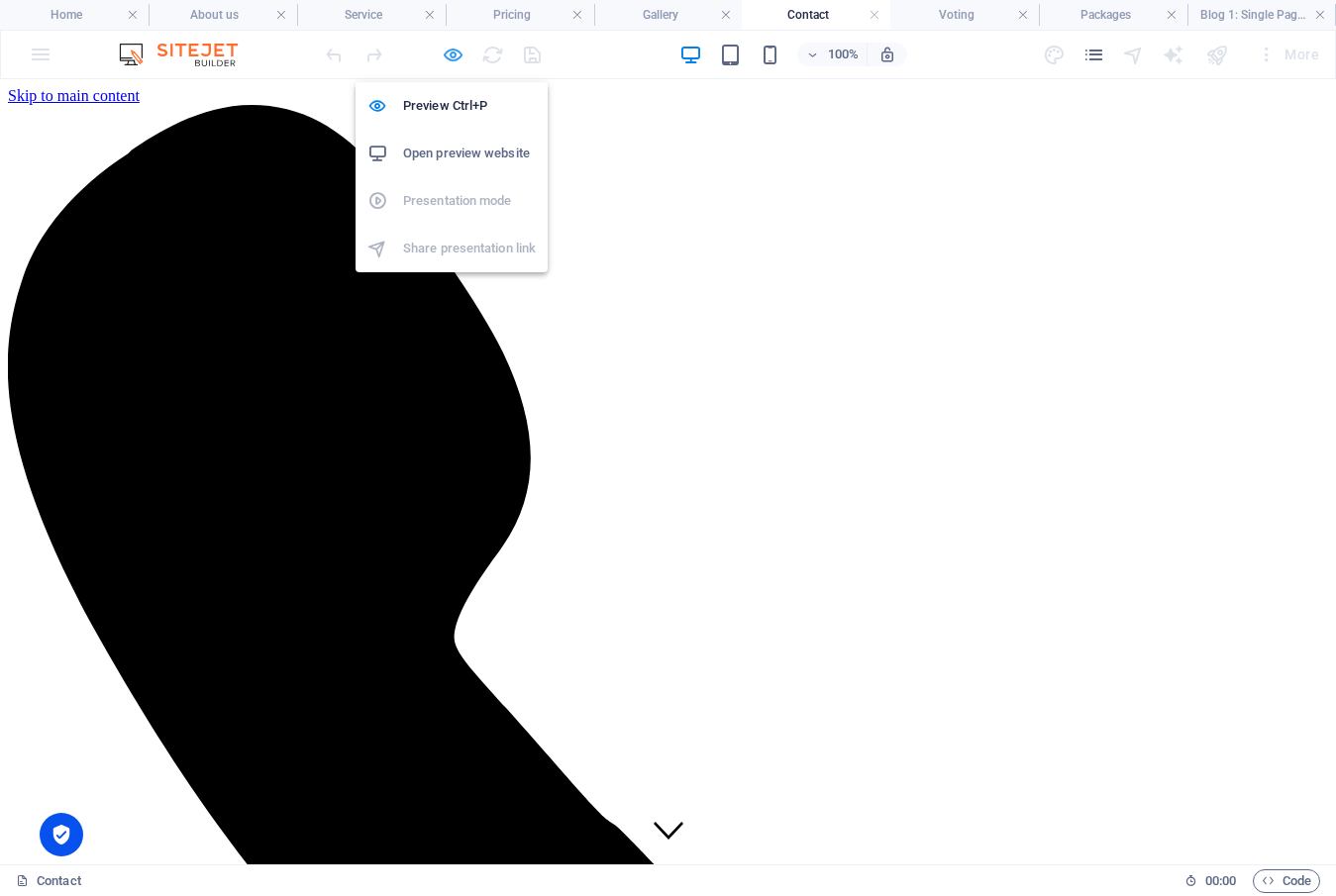 drag, startPoint x: 460, startPoint y: 54, endPoint x: 519, endPoint y: 282, distance: 235.51008 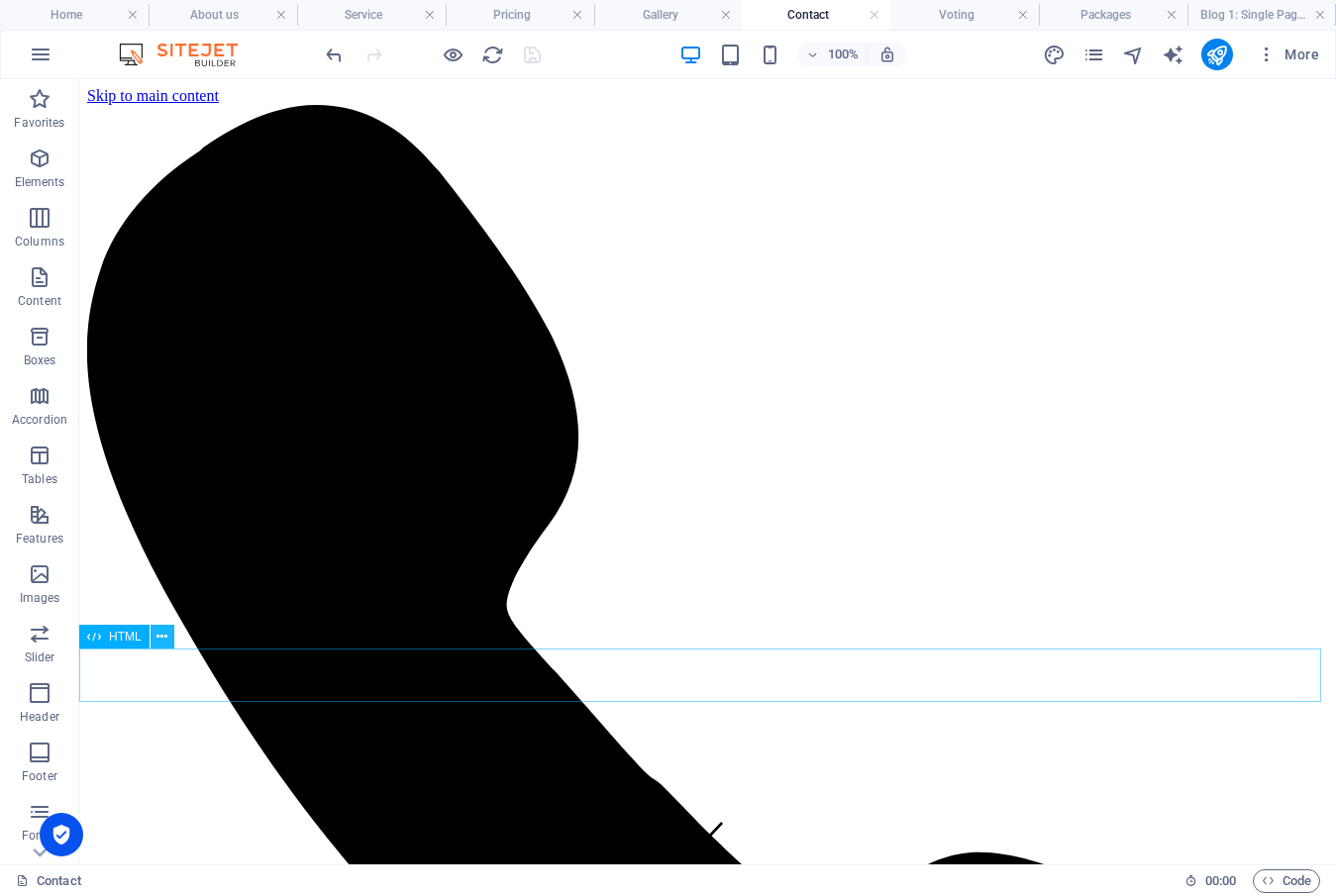 click at bounding box center [161, 637] 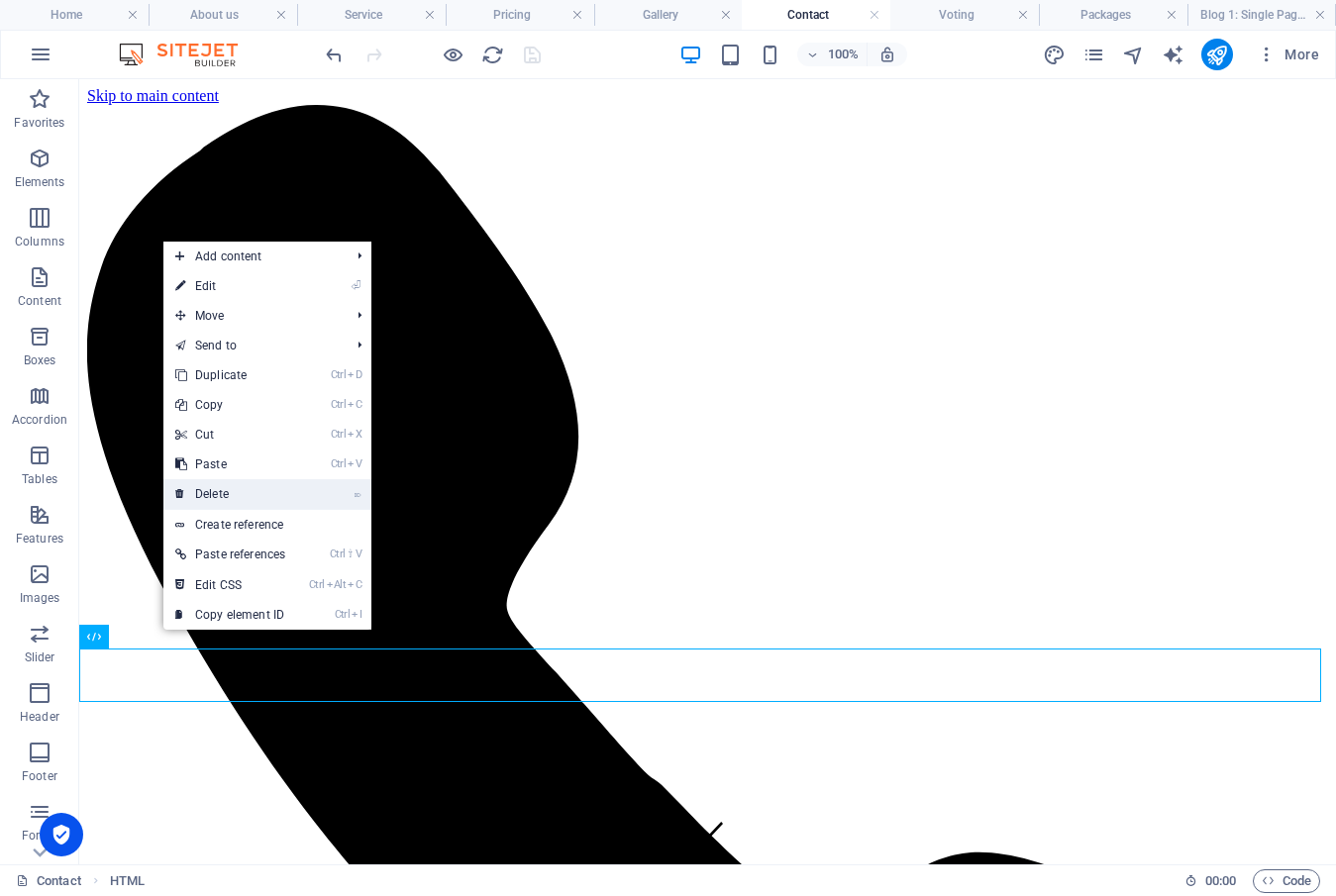 click on "⌦  Delete" at bounding box center (230, 494) 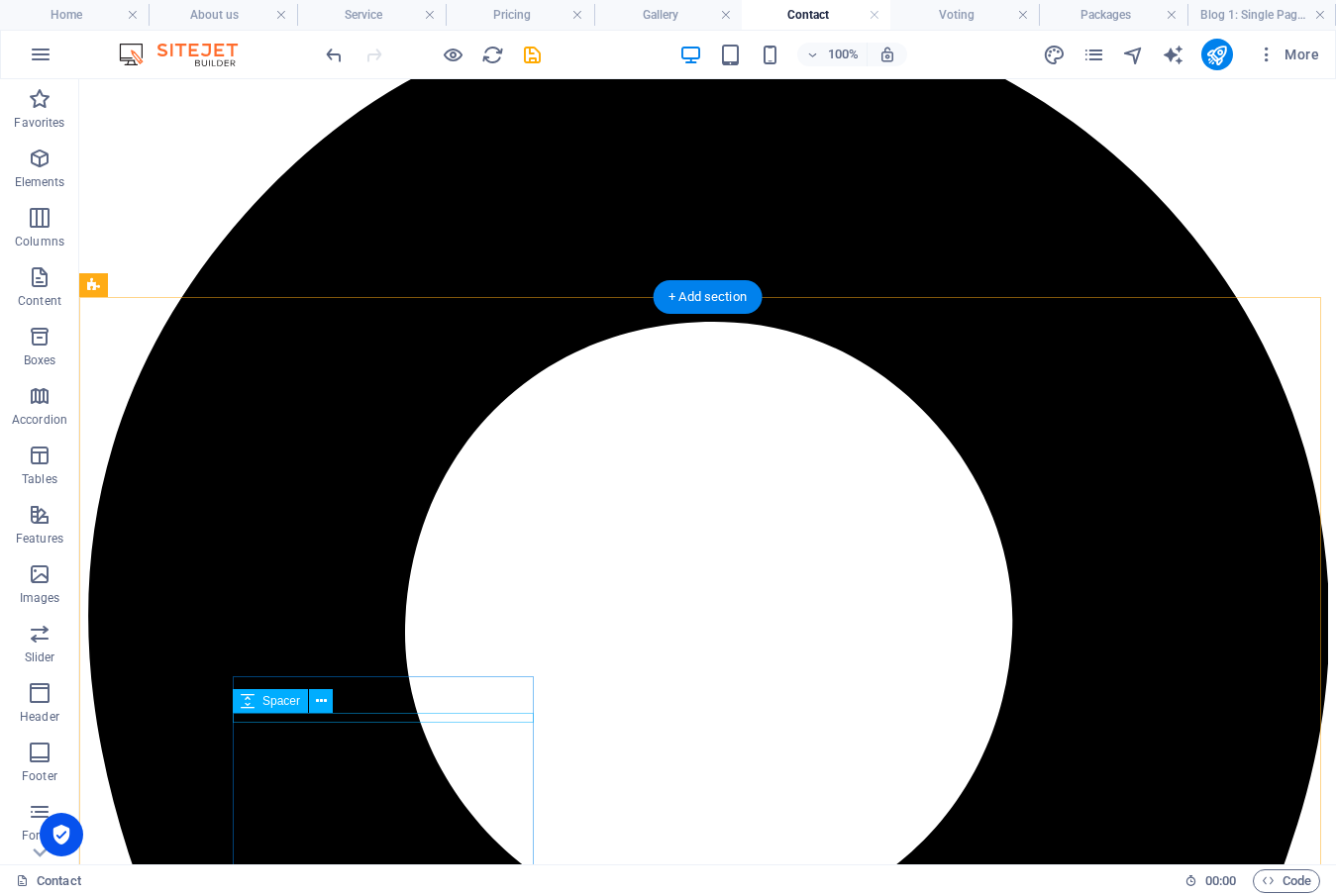 scroll, scrollTop: 1485, scrollLeft: 0, axis: vertical 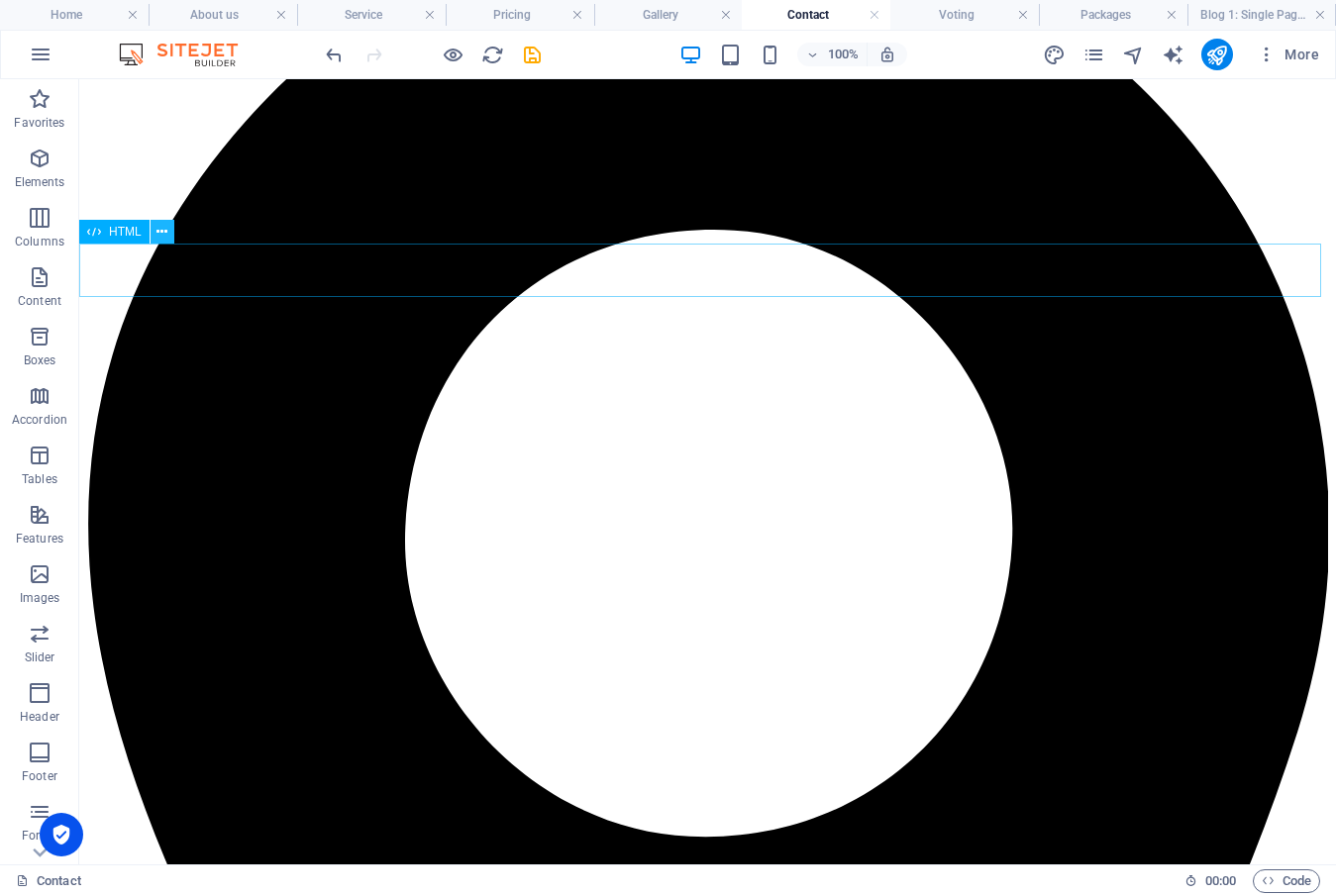click at bounding box center [161, 232] 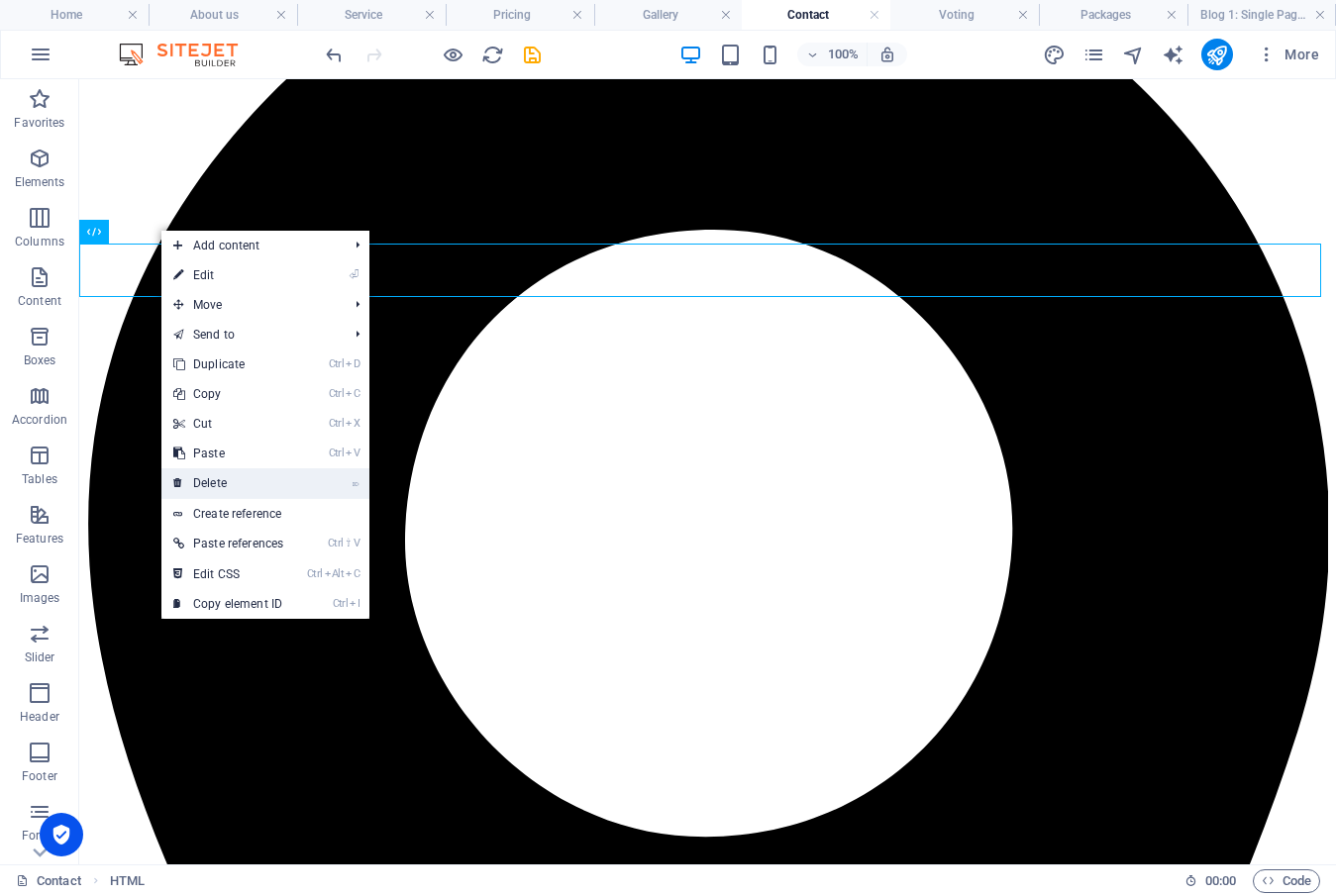 click on "⌦  Delete" at bounding box center [228, 483] 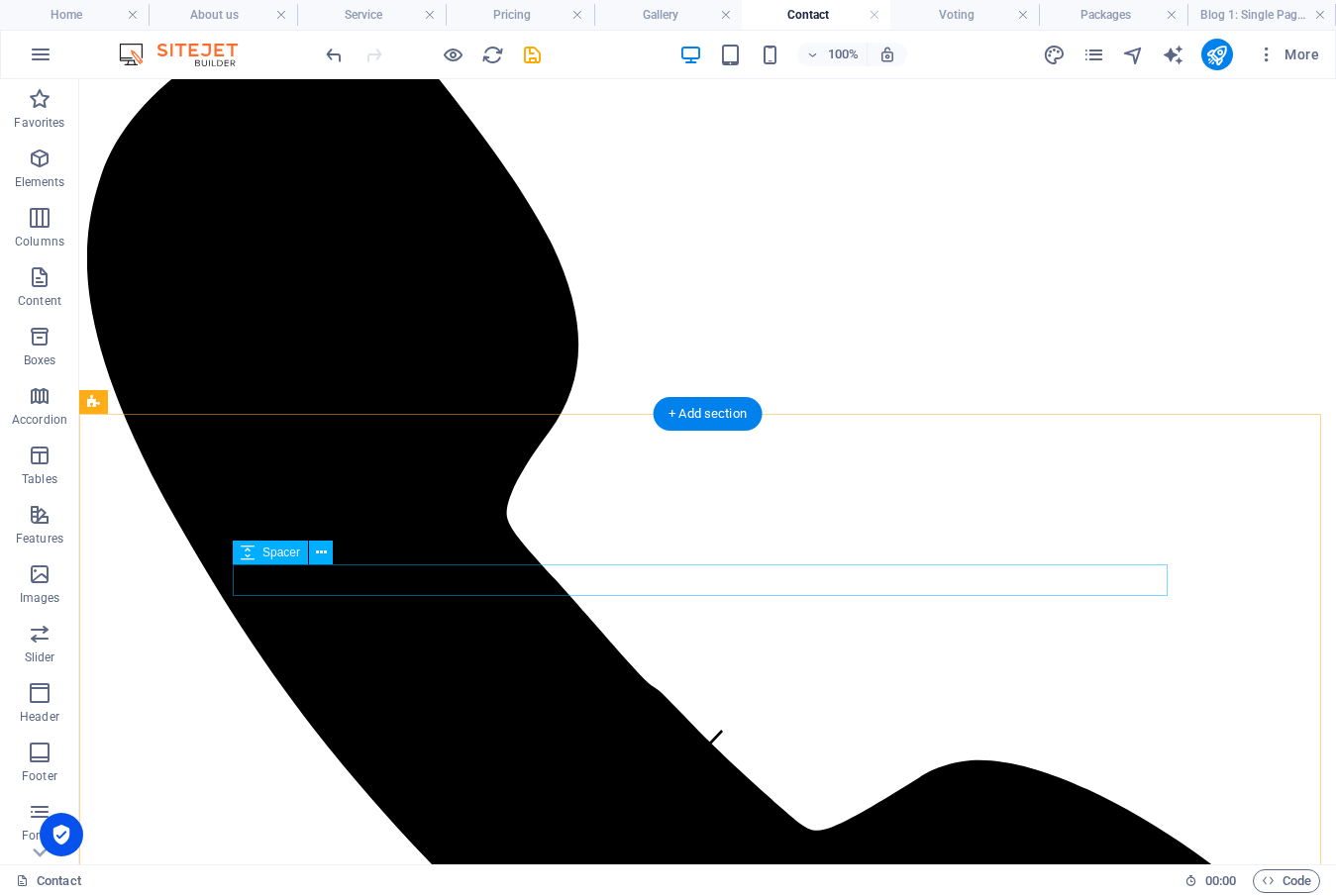 scroll, scrollTop: 0, scrollLeft: 0, axis: both 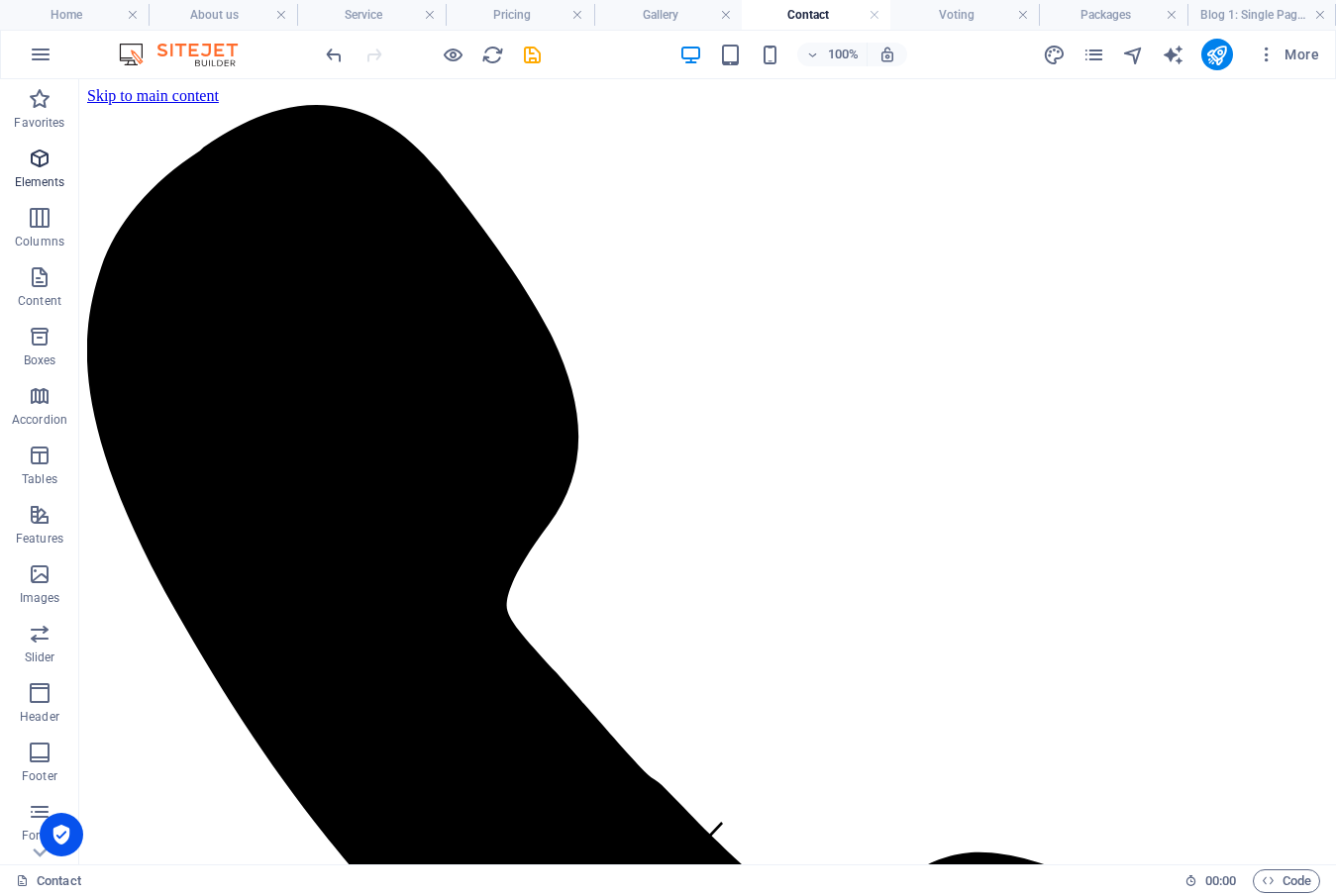 click on "Elements" at bounding box center [40, 170] 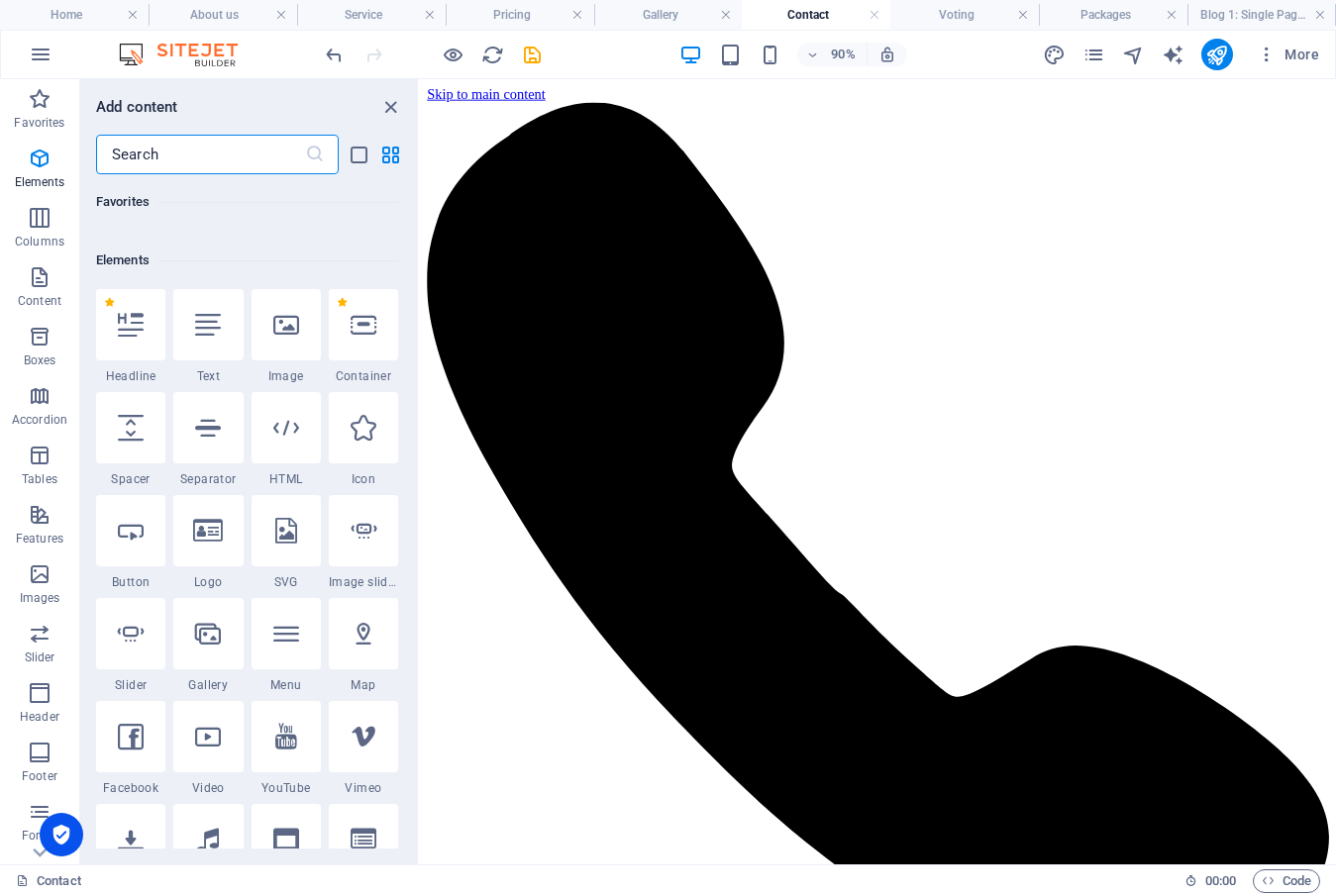 scroll, scrollTop: 211, scrollLeft: 0, axis: vertical 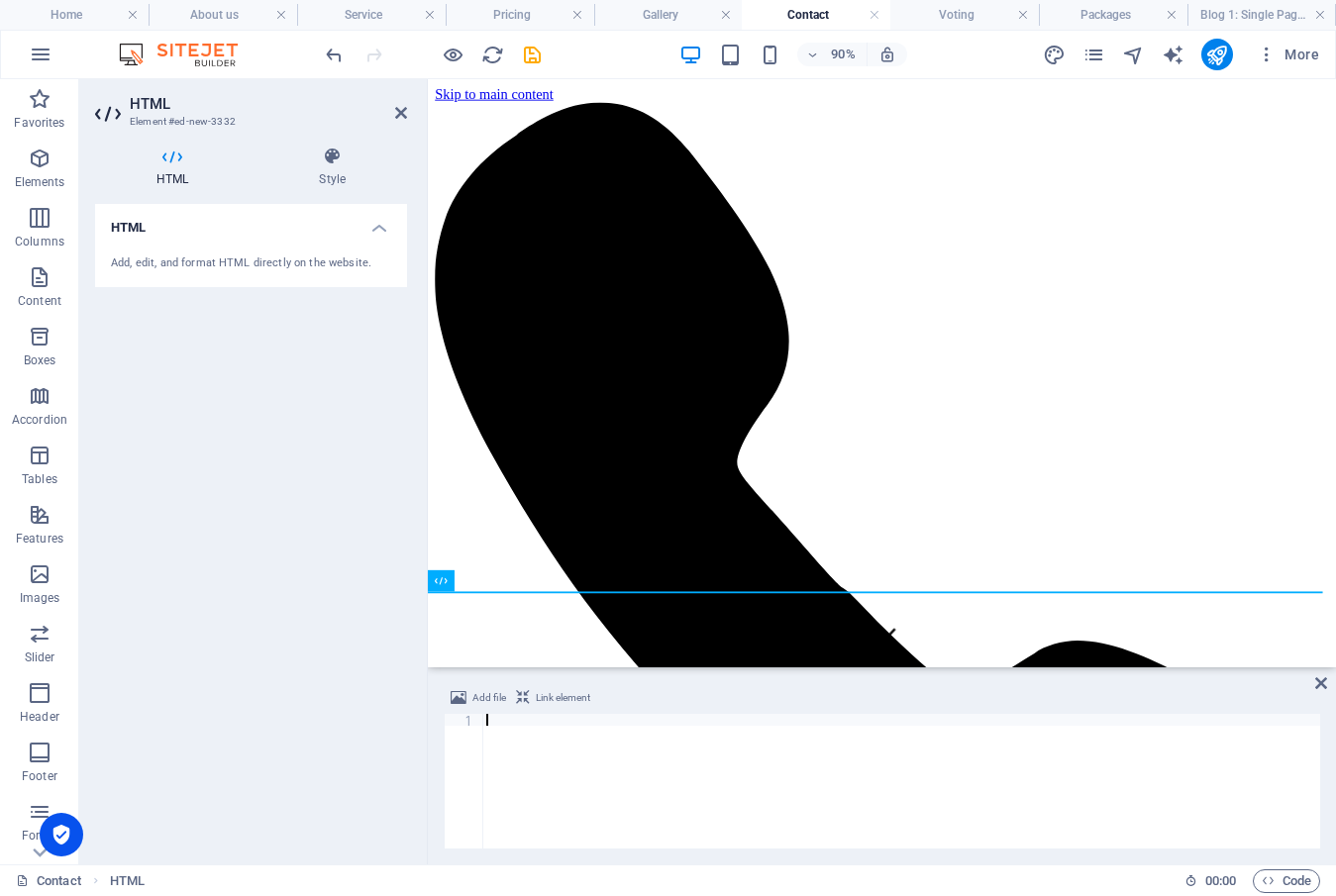 type on "</script>" 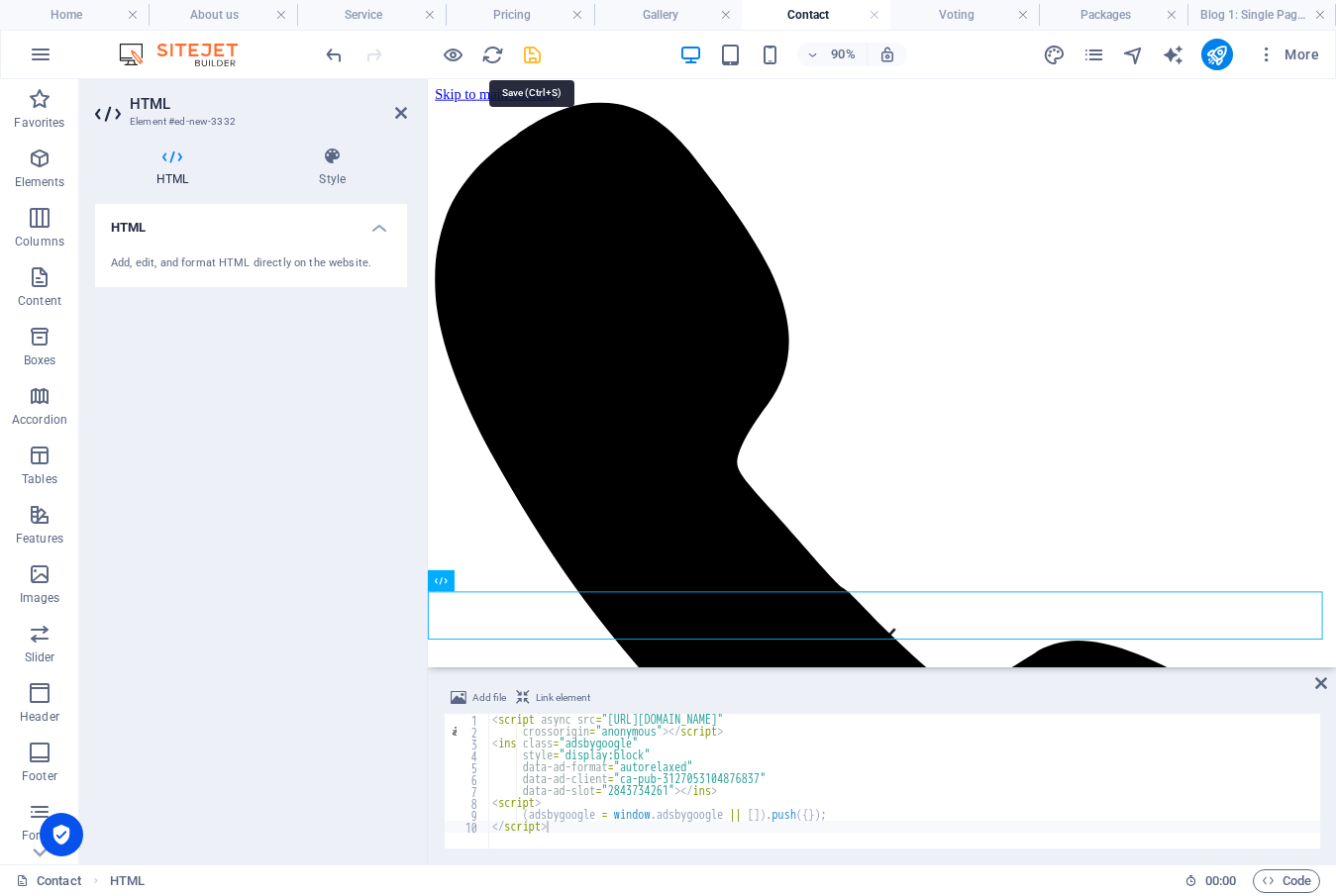 drag, startPoint x: 527, startPoint y: 57, endPoint x: 476, endPoint y: 135, distance: 93.193347 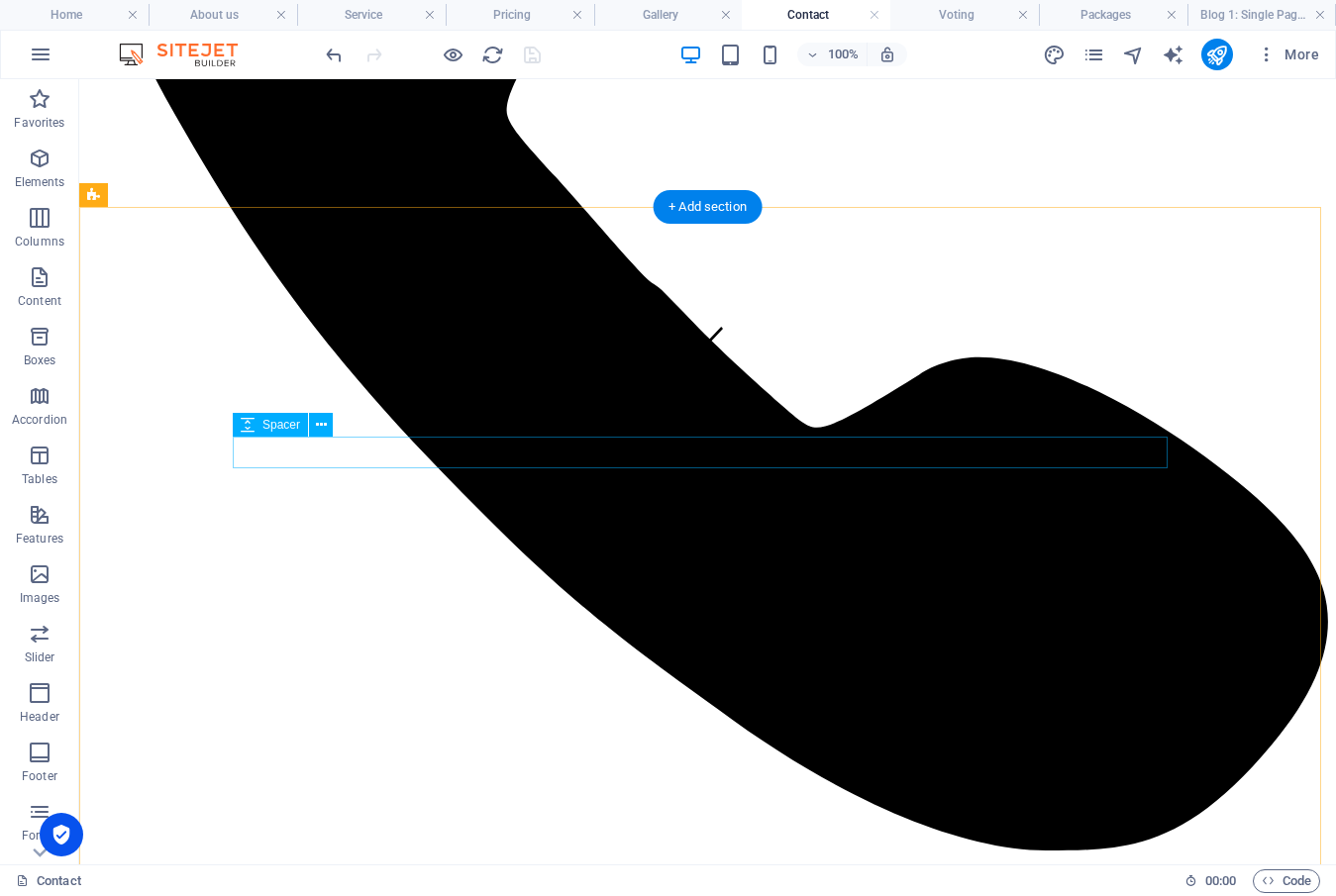 scroll, scrollTop: 0, scrollLeft: 0, axis: both 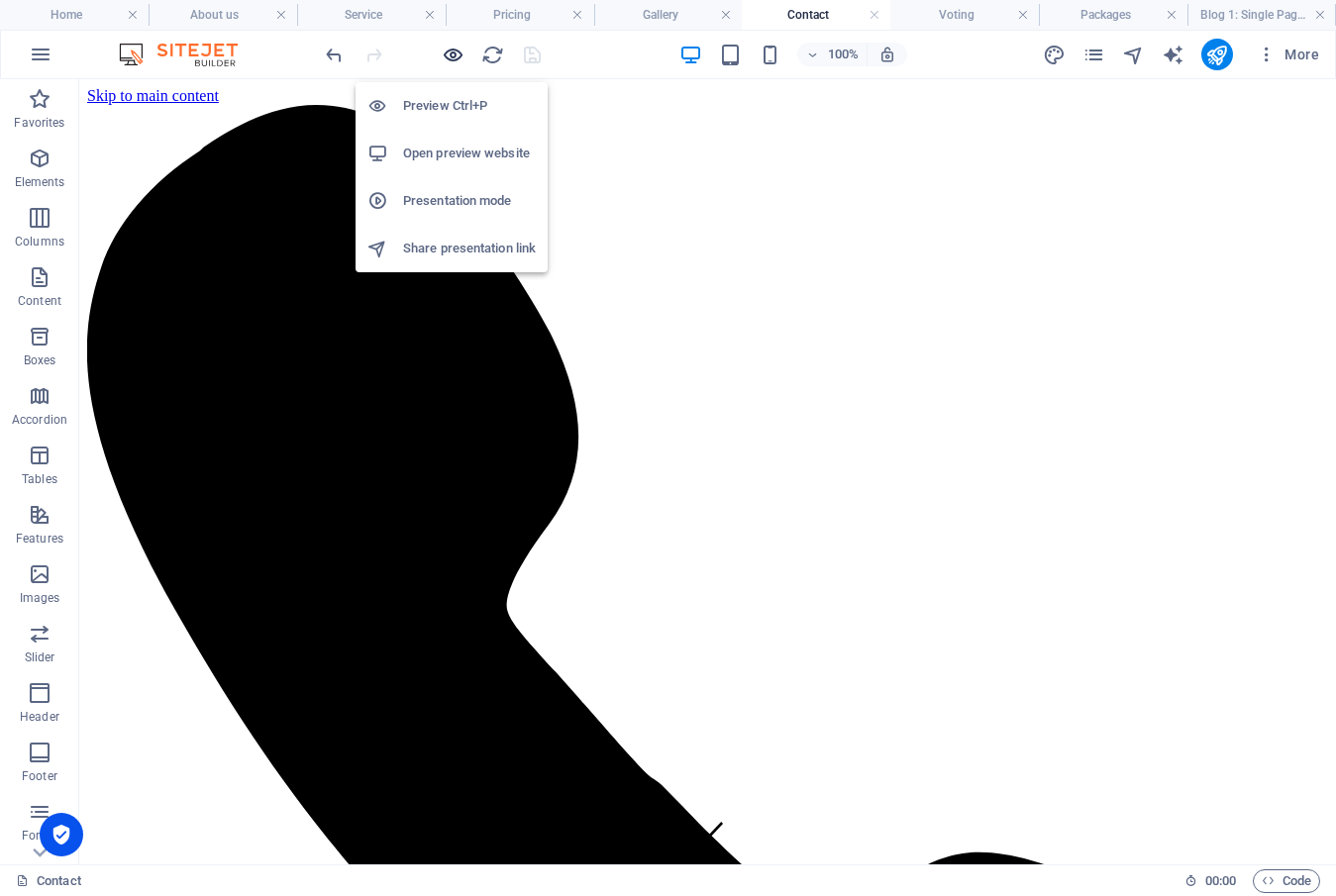 click at bounding box center [453, 54] 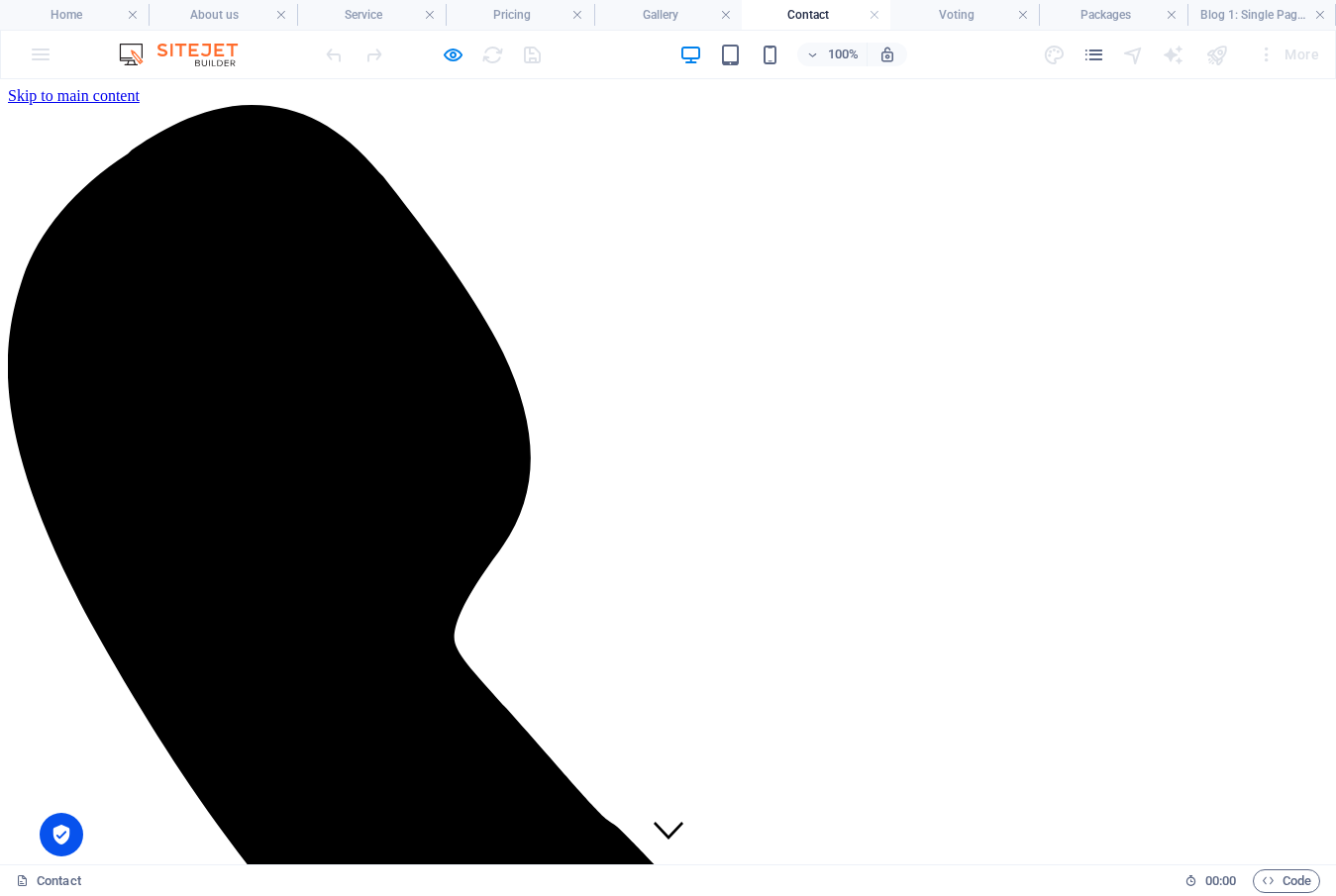 click on "Voting" at bounding box center (68, 10159) 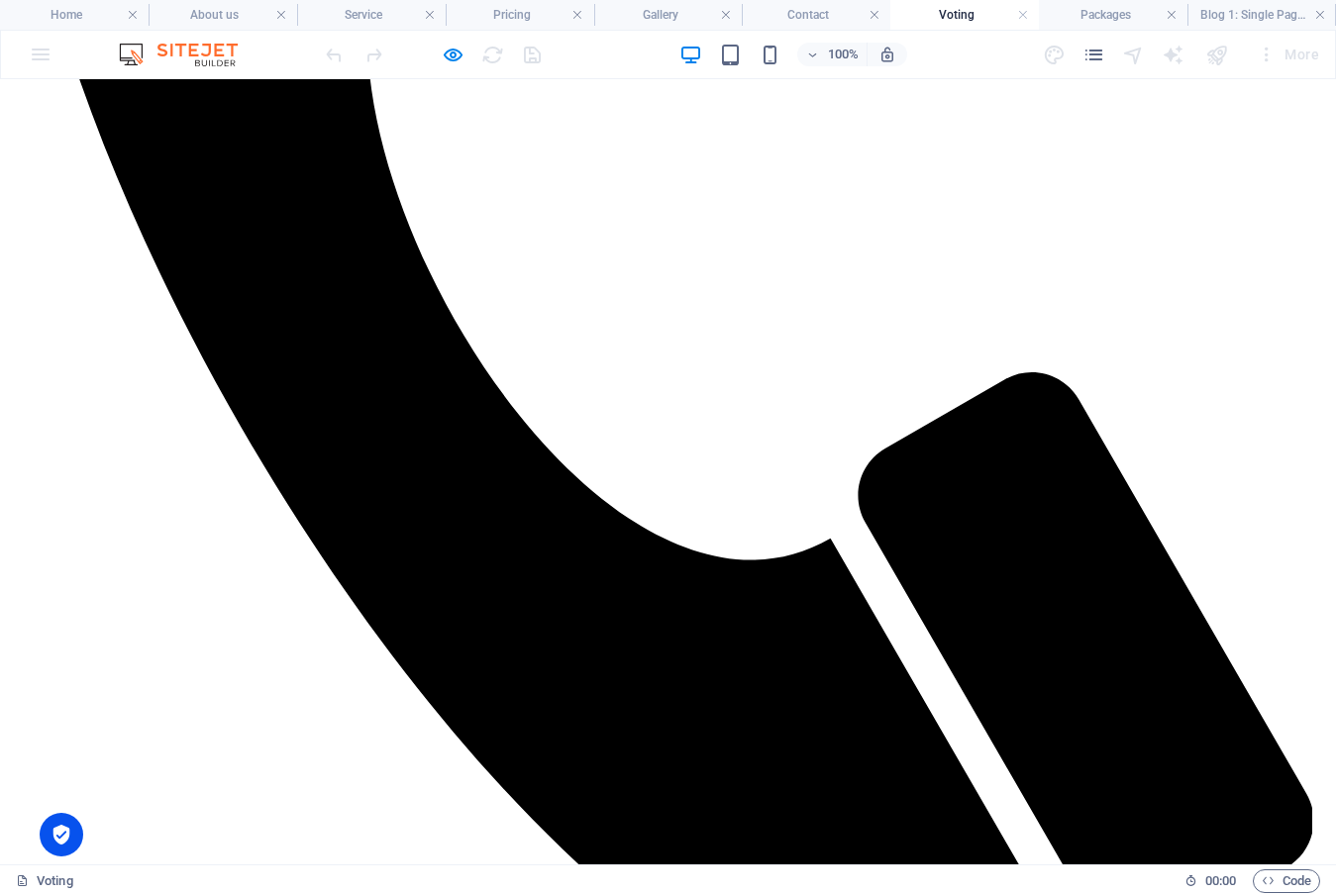 scroll, scrollTop: 0, scrollLeft: 0, axis: both 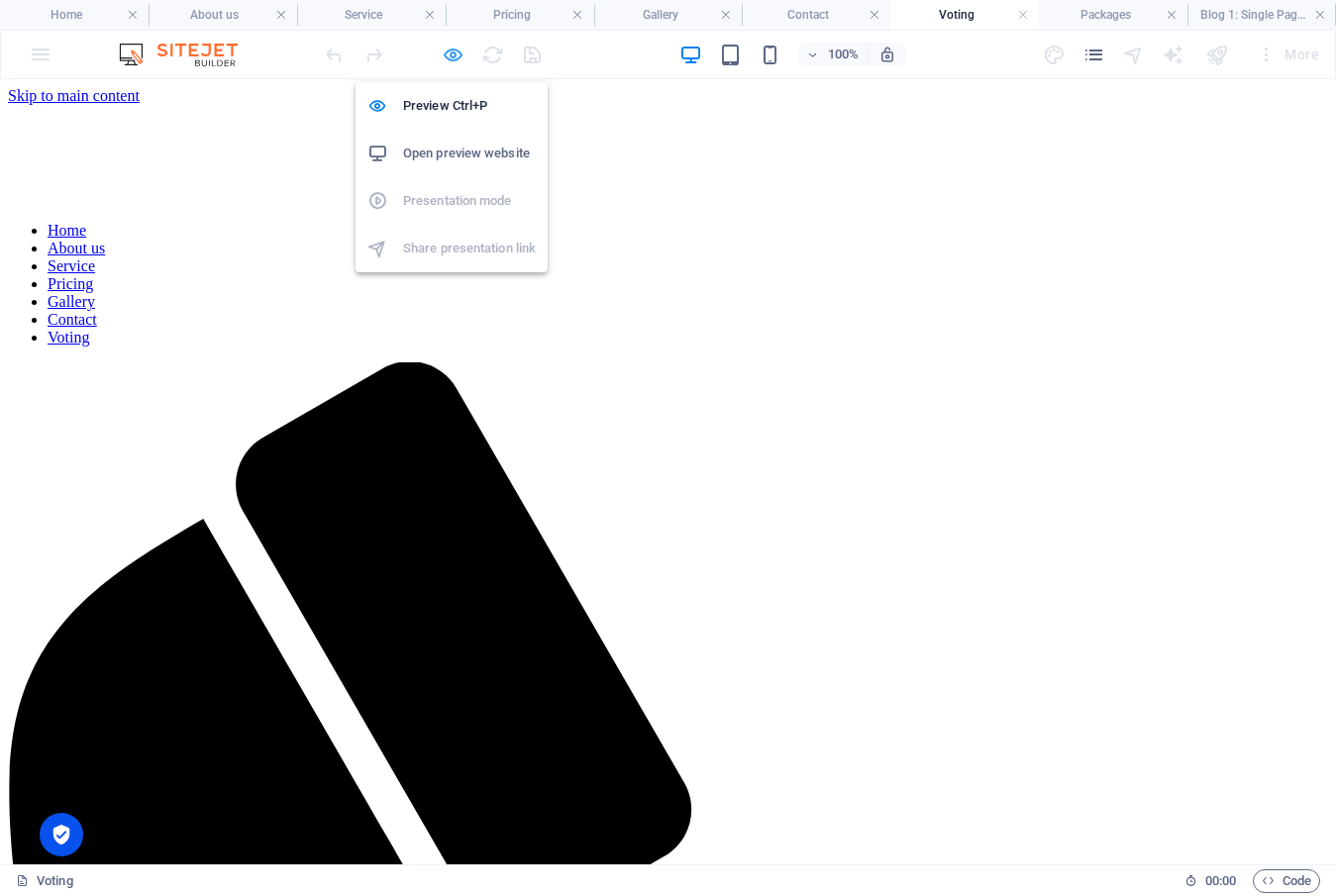 drag, startPoint x: 450, startPoint y: 58, endPoint x: 465, endPoint y: 236, distance: 178.6309 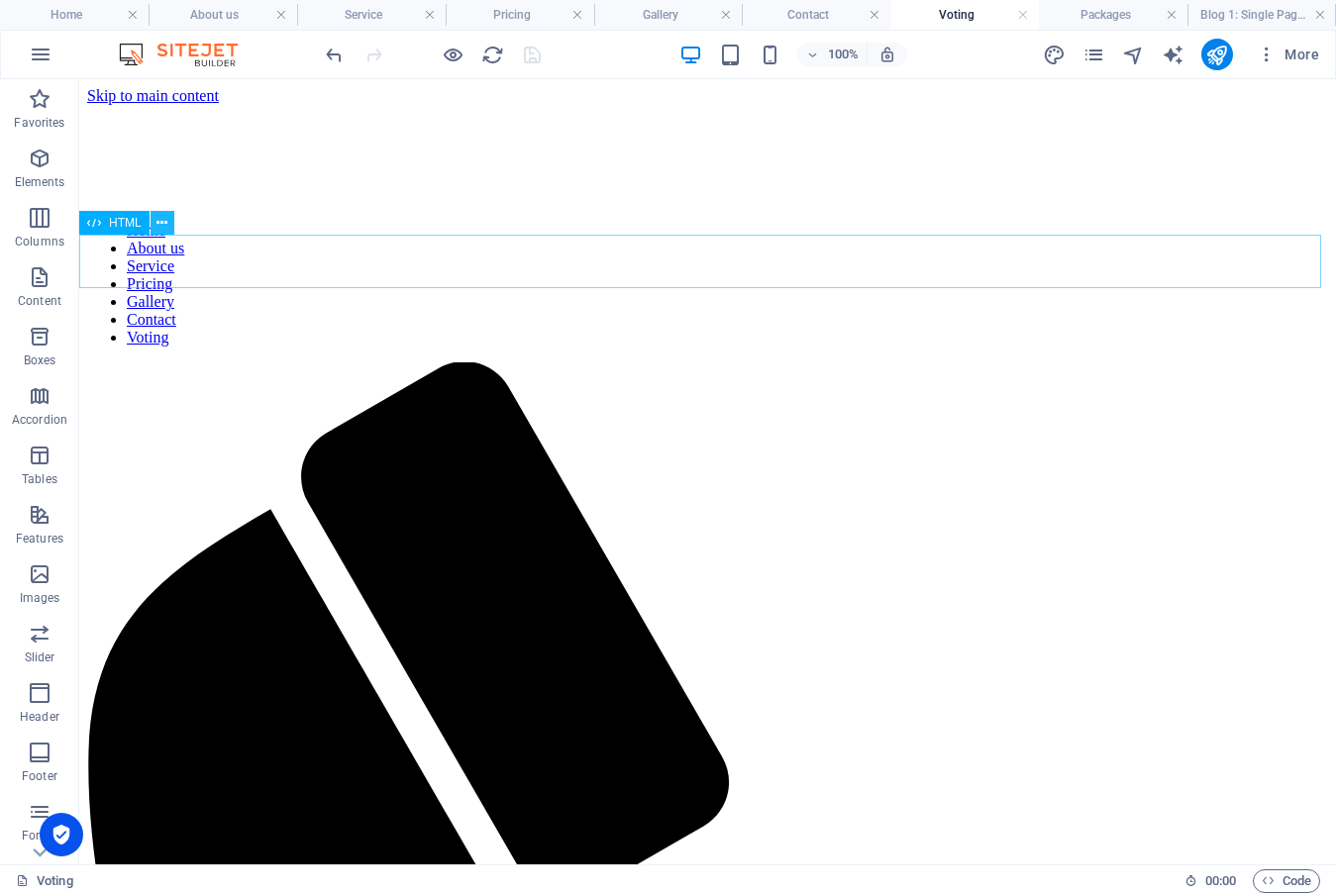 click at bounding box center (161, 223) 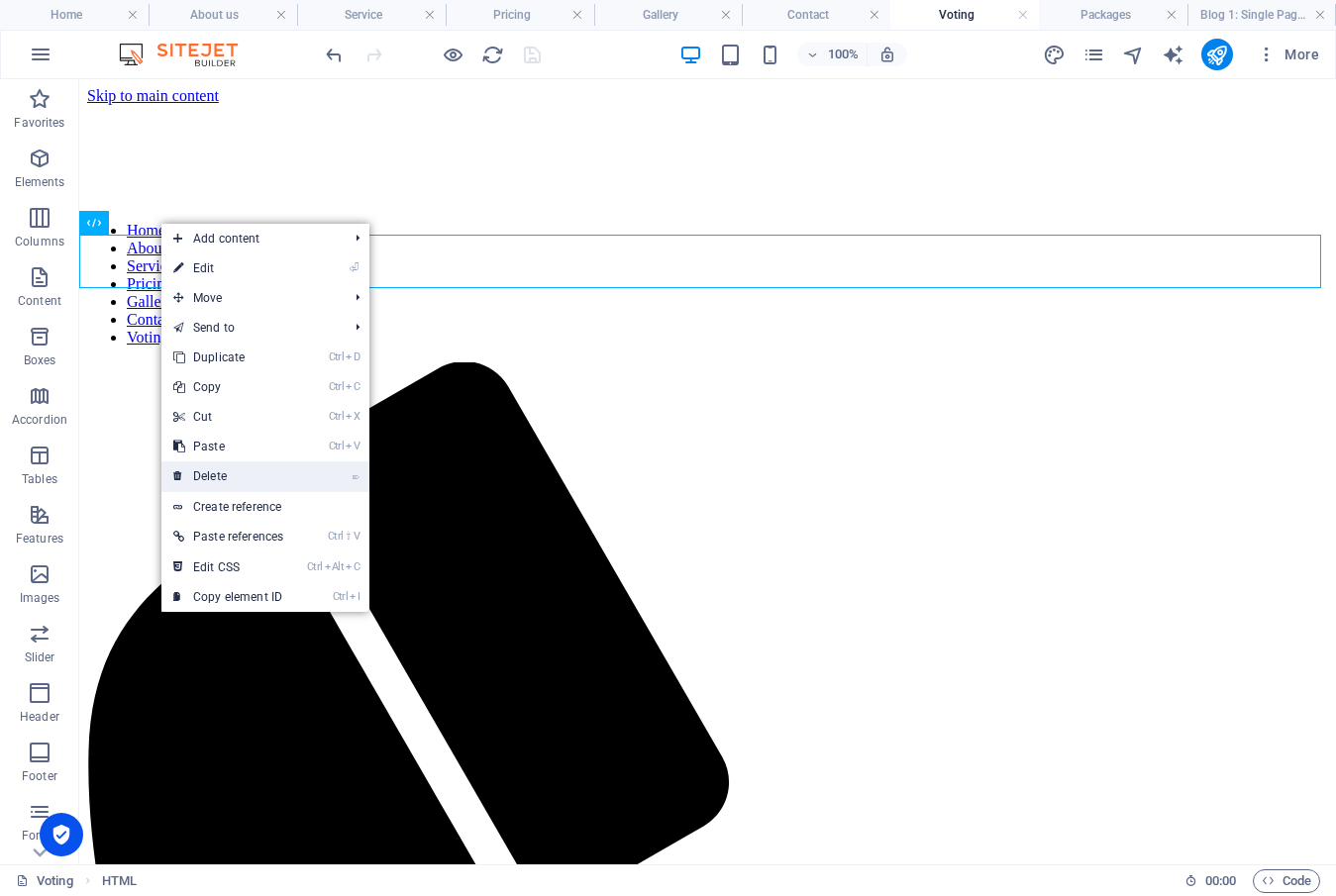 click on "⌦  Delete" at bounding box center [228, 476] 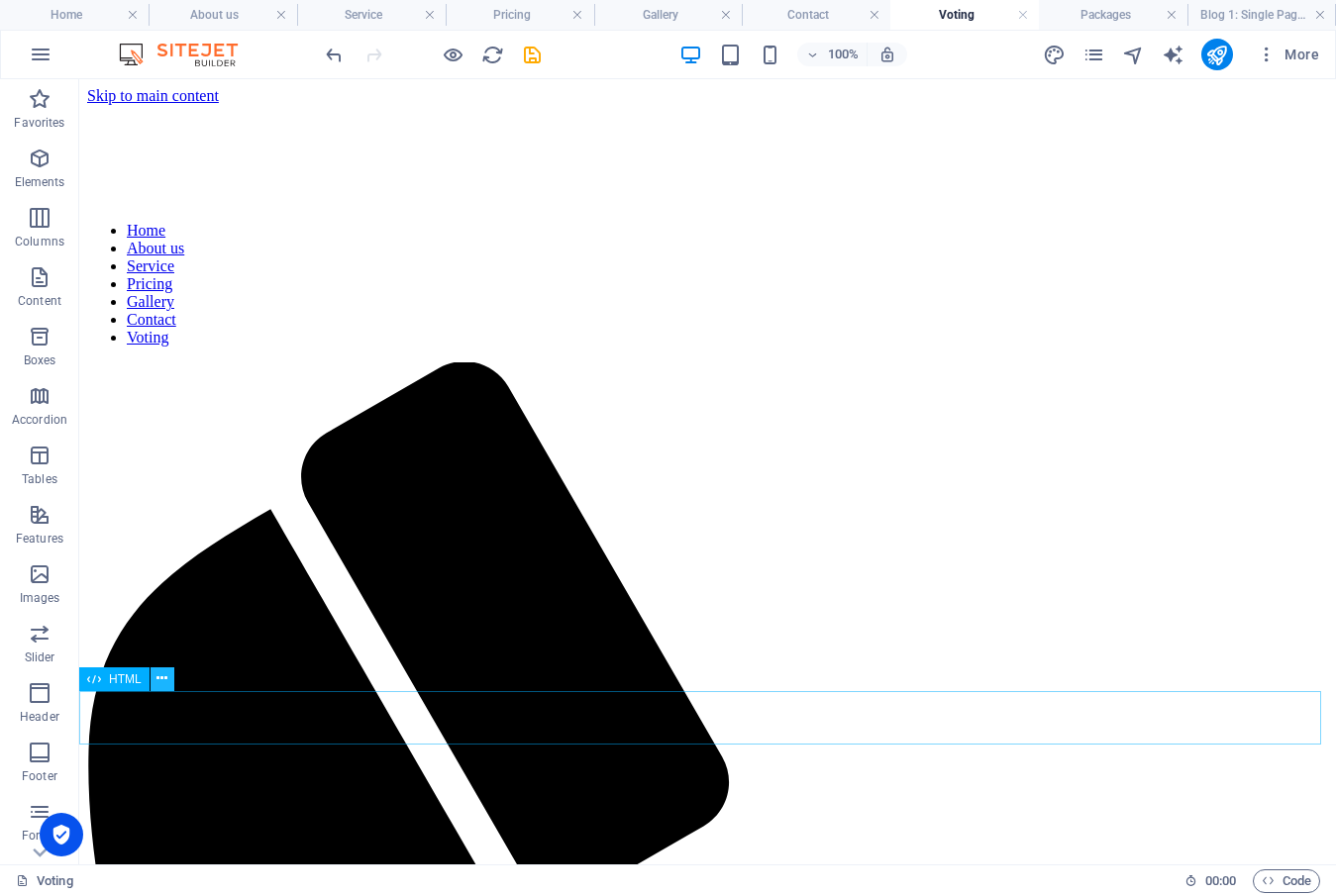 click at bounding box center (161, 678) 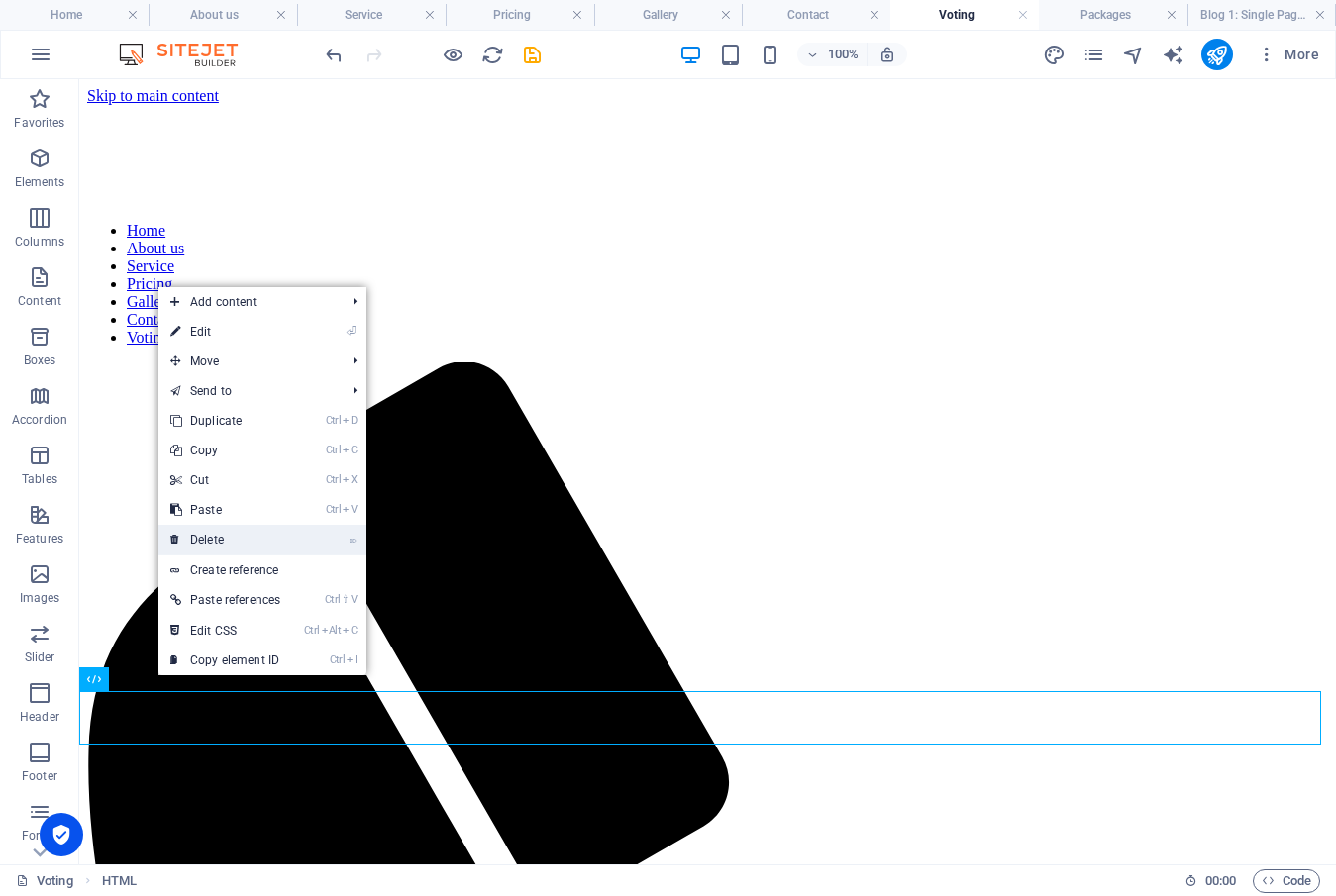 click on "⌦  Delete" at bounding box center [225, 540] 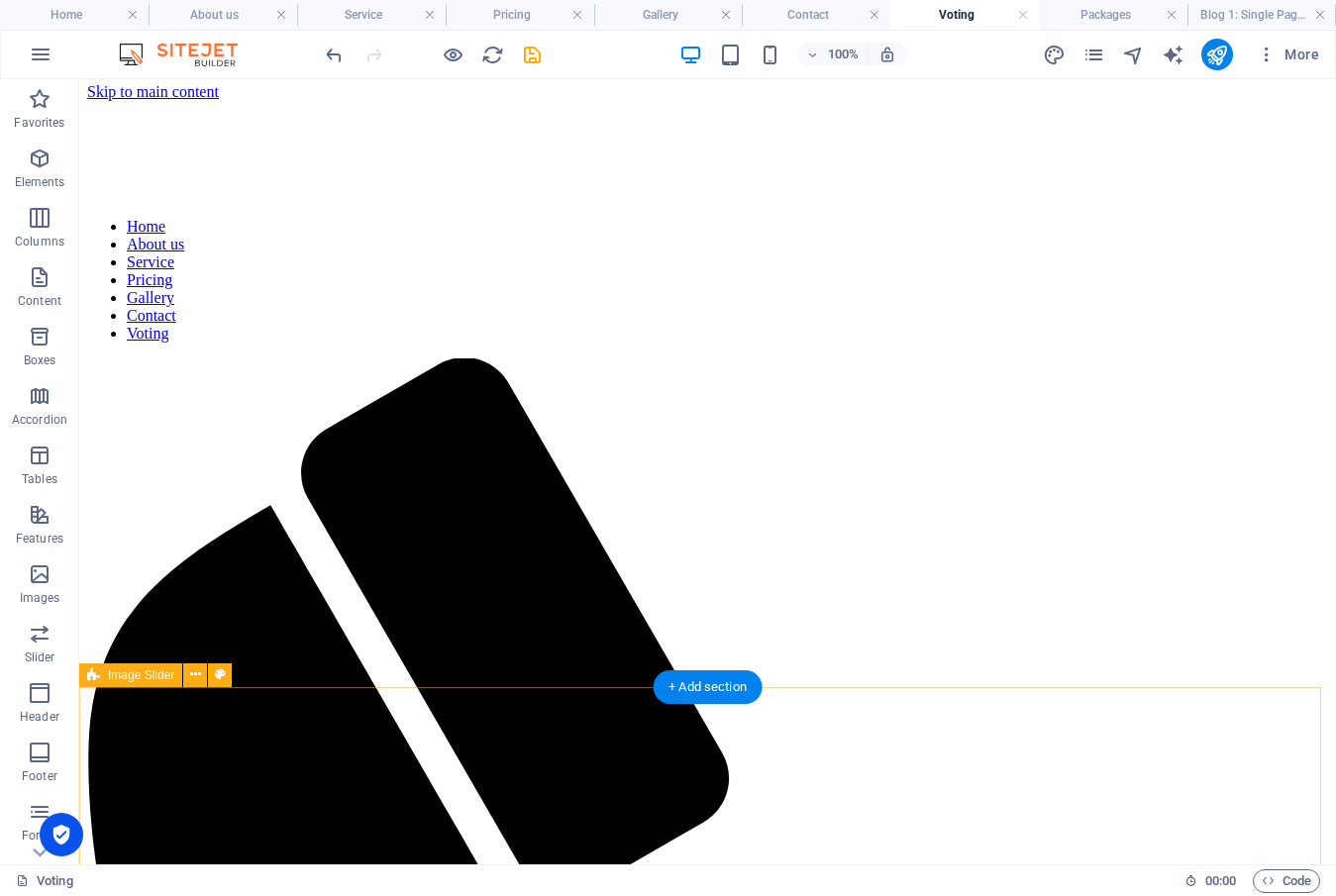 scroll, scrollTop: 0, scrollLeft: 0, axis: both 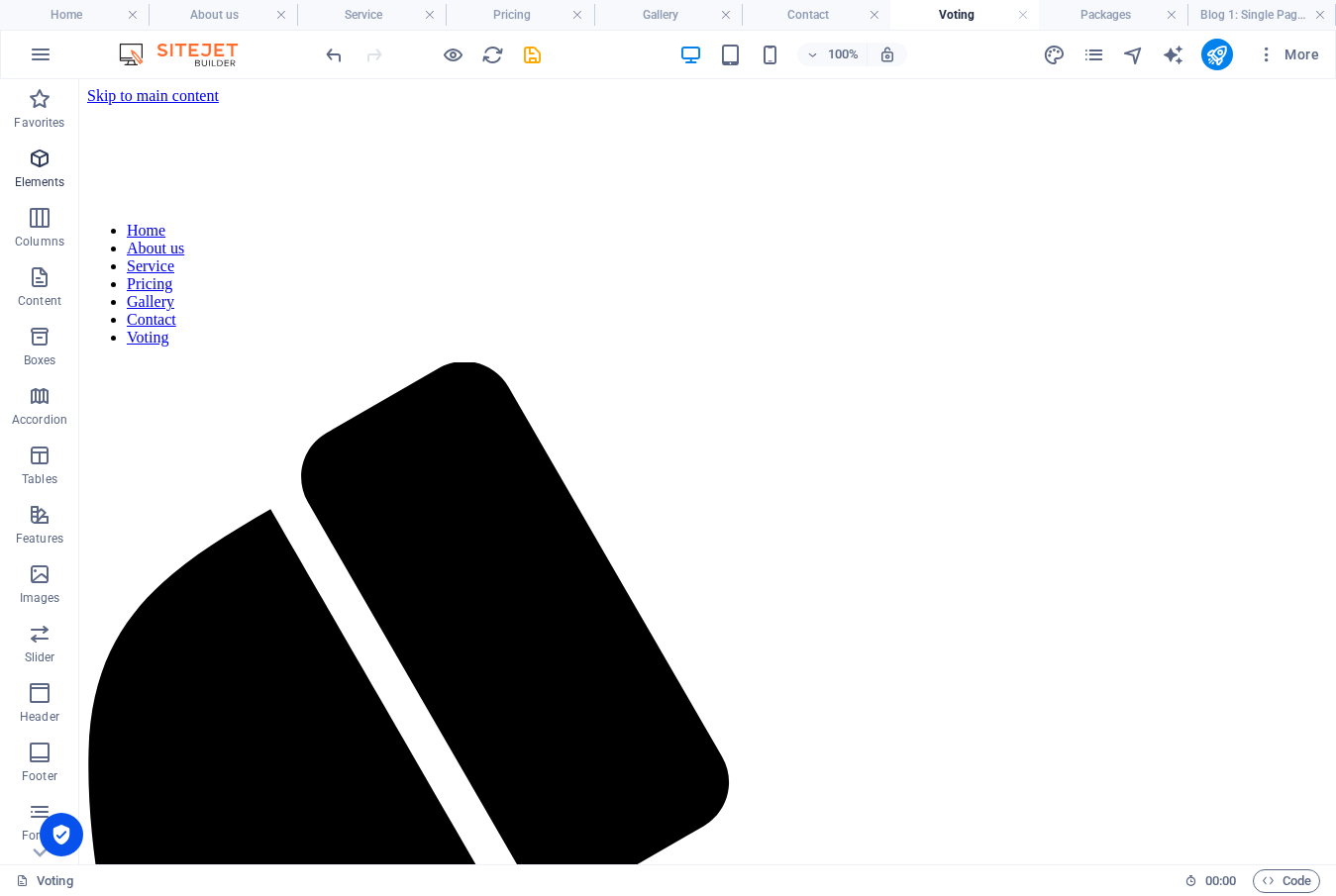 click at bounding box center [40, 158] 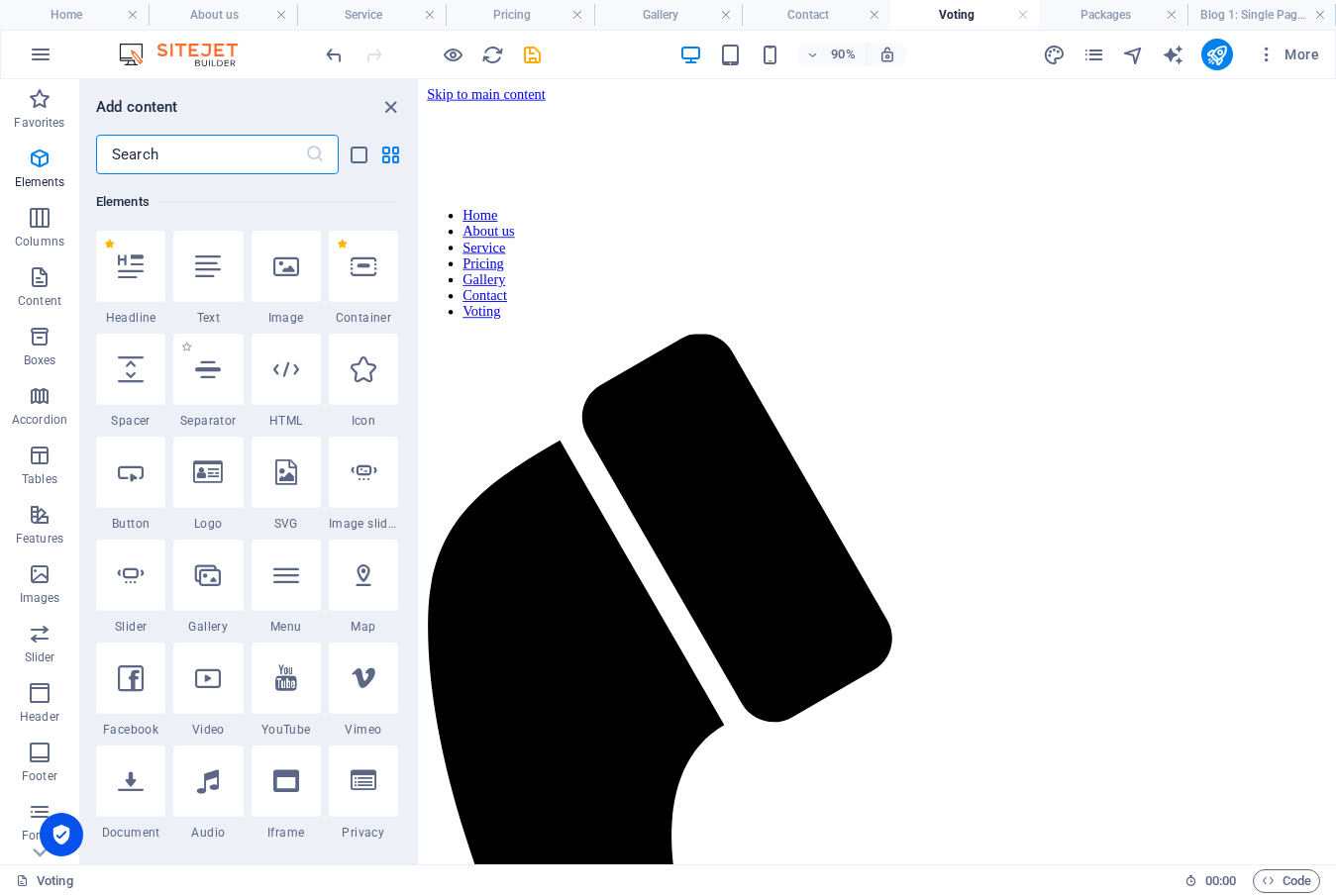 scroll, scrollTop: 211, scrollLeft: 0, axis: vertical 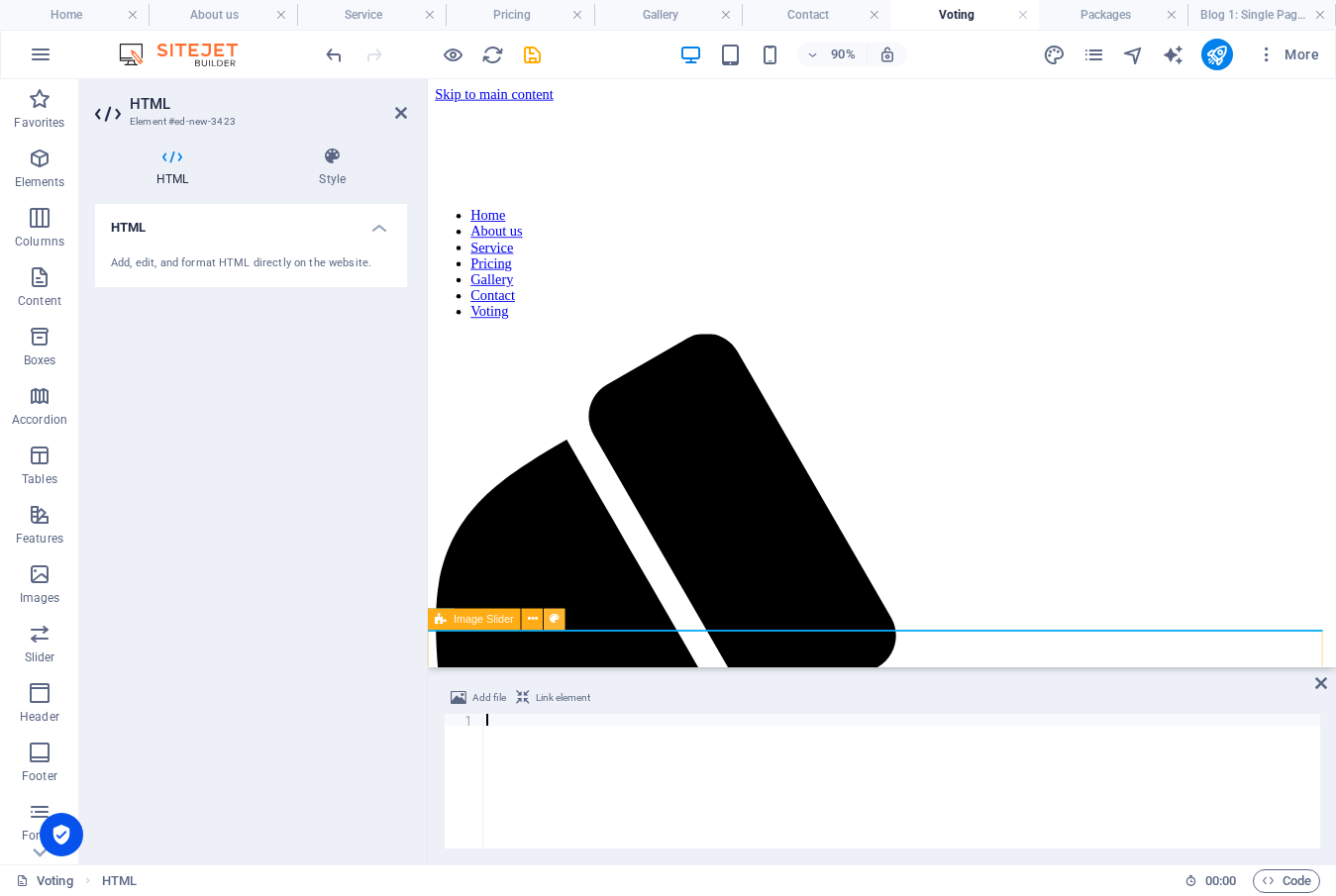 type on "</script>" 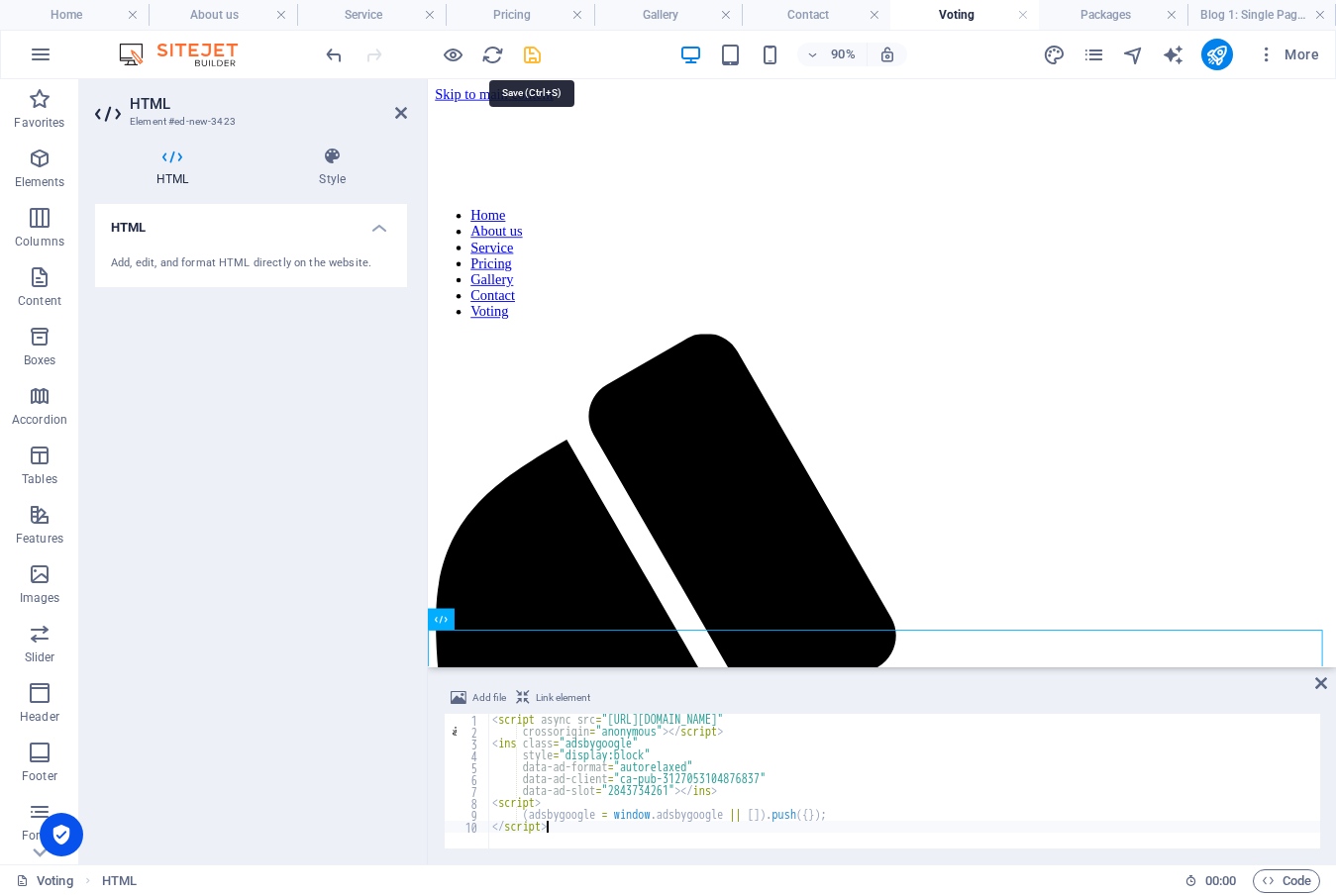 click at bounding box center (532, 54) 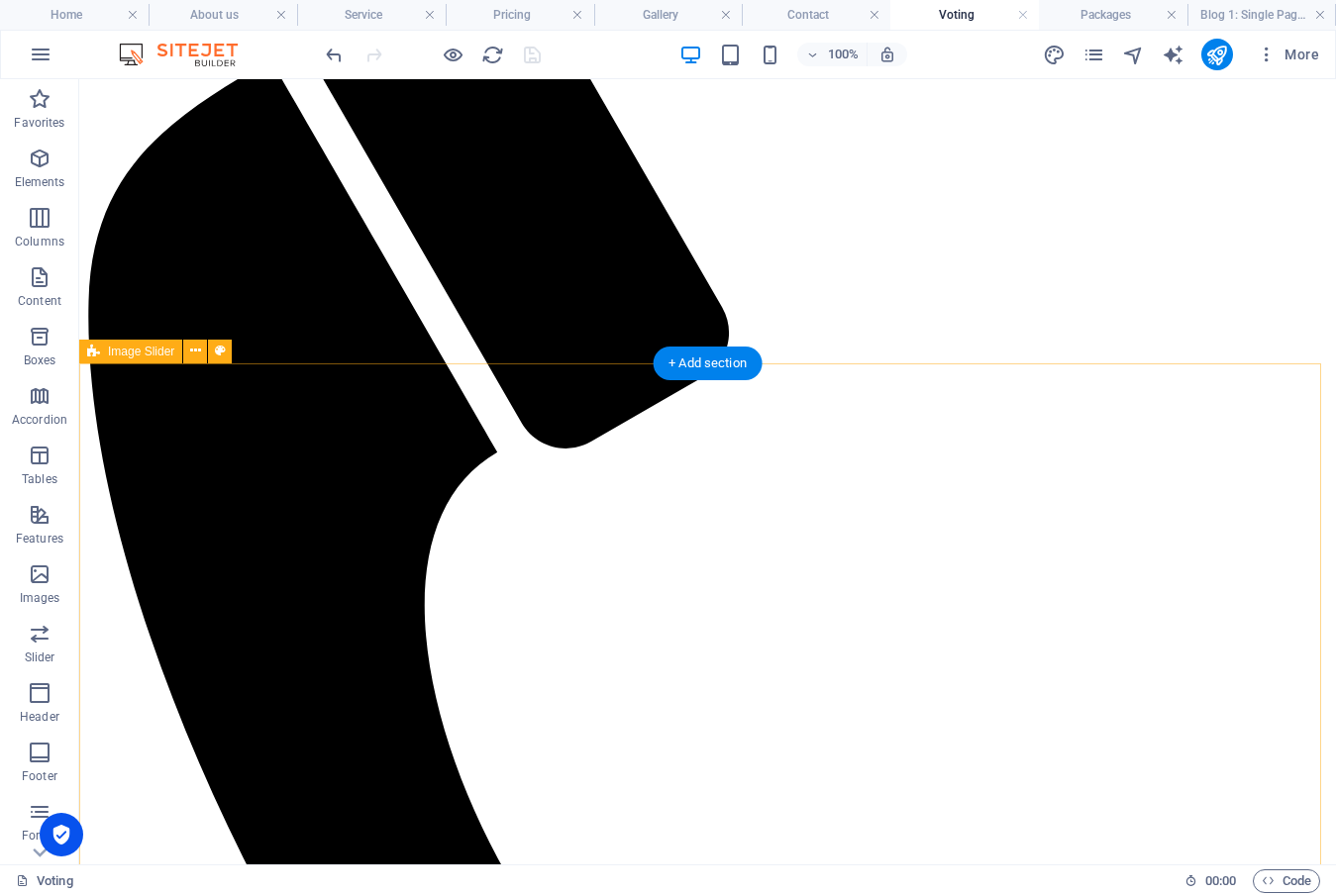 scroll, scrollTop: 0, scrollLeft: 0, axis: both 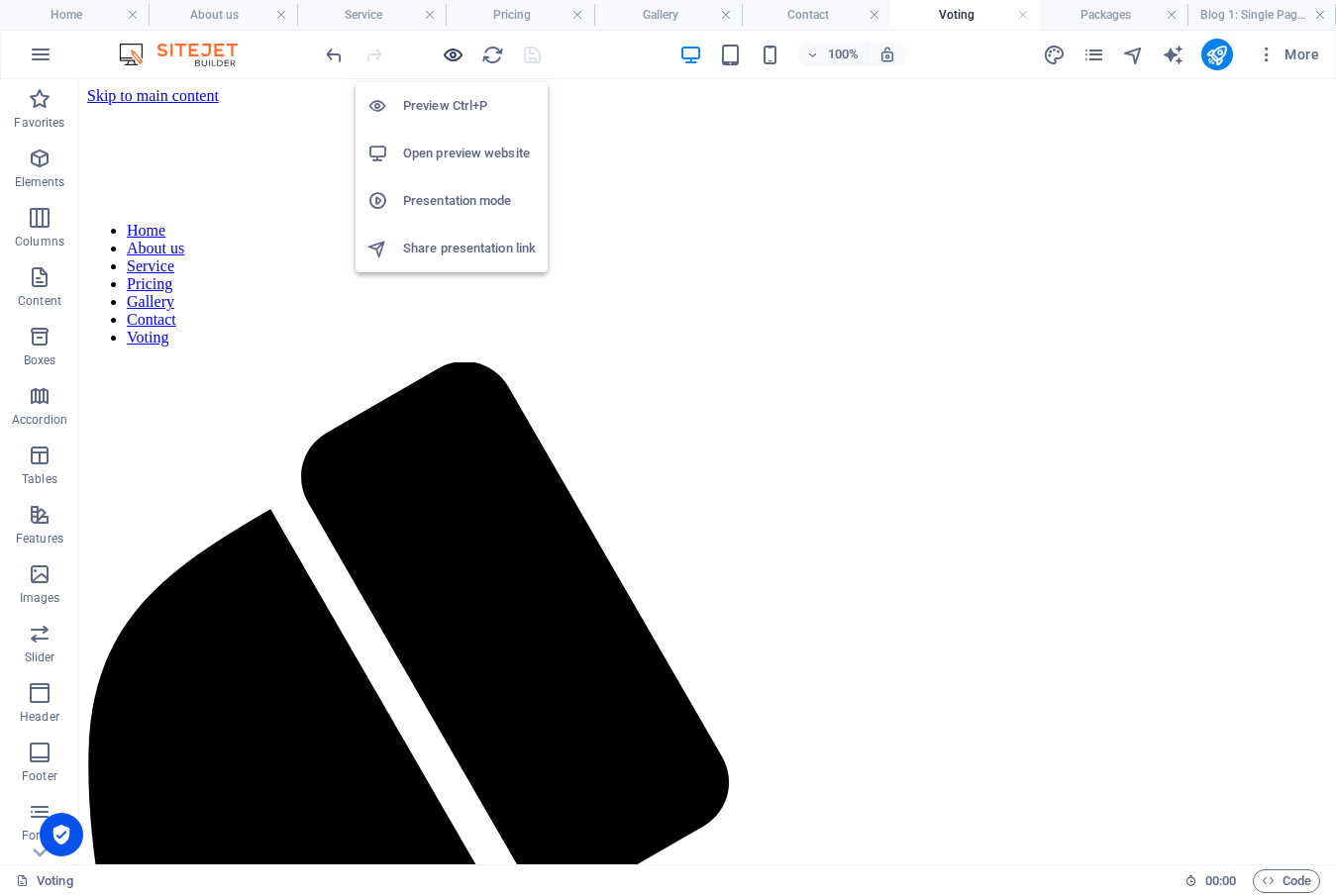 click at bounding box center [453, 54] 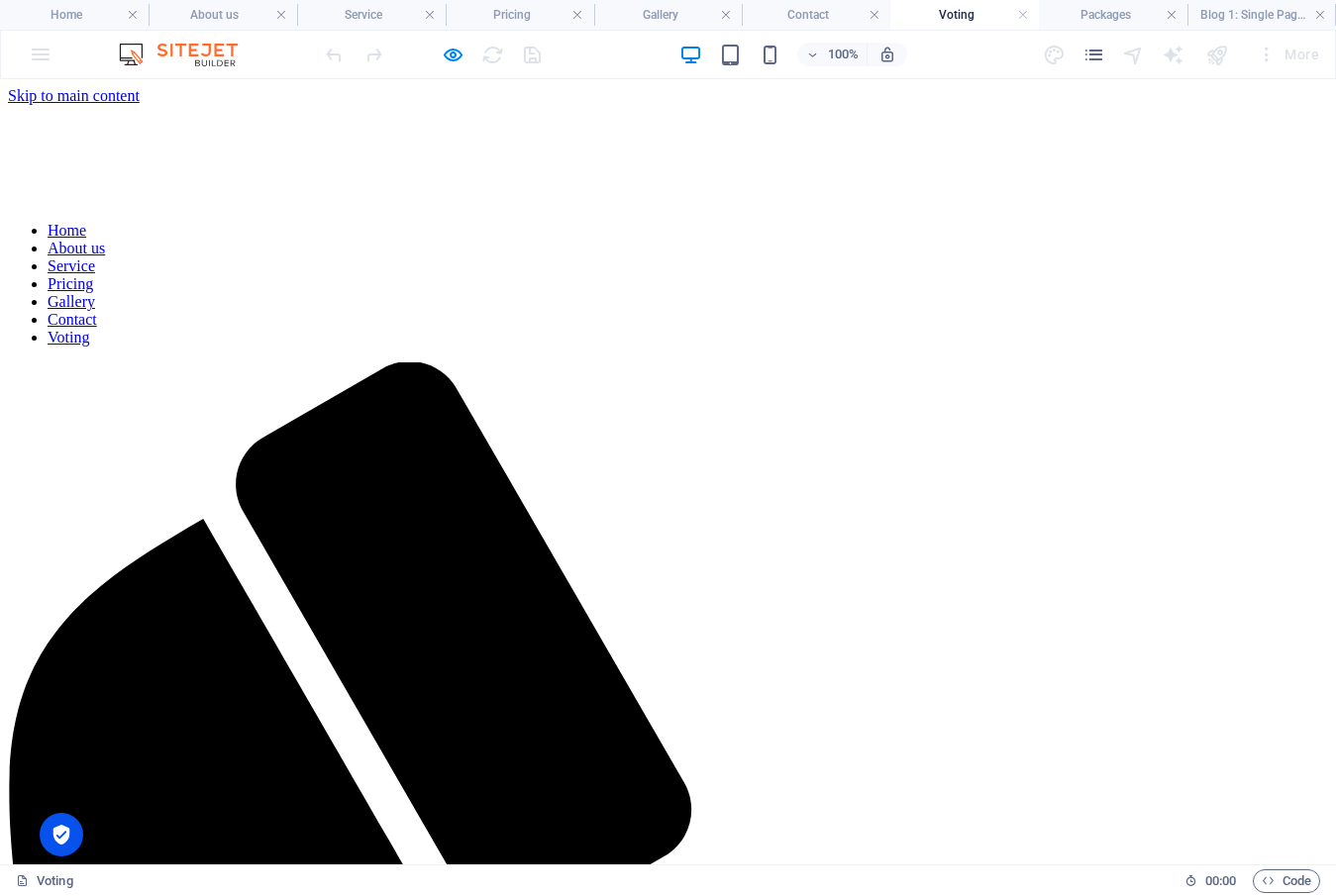click on "Home" at bounding box center [66, 230] 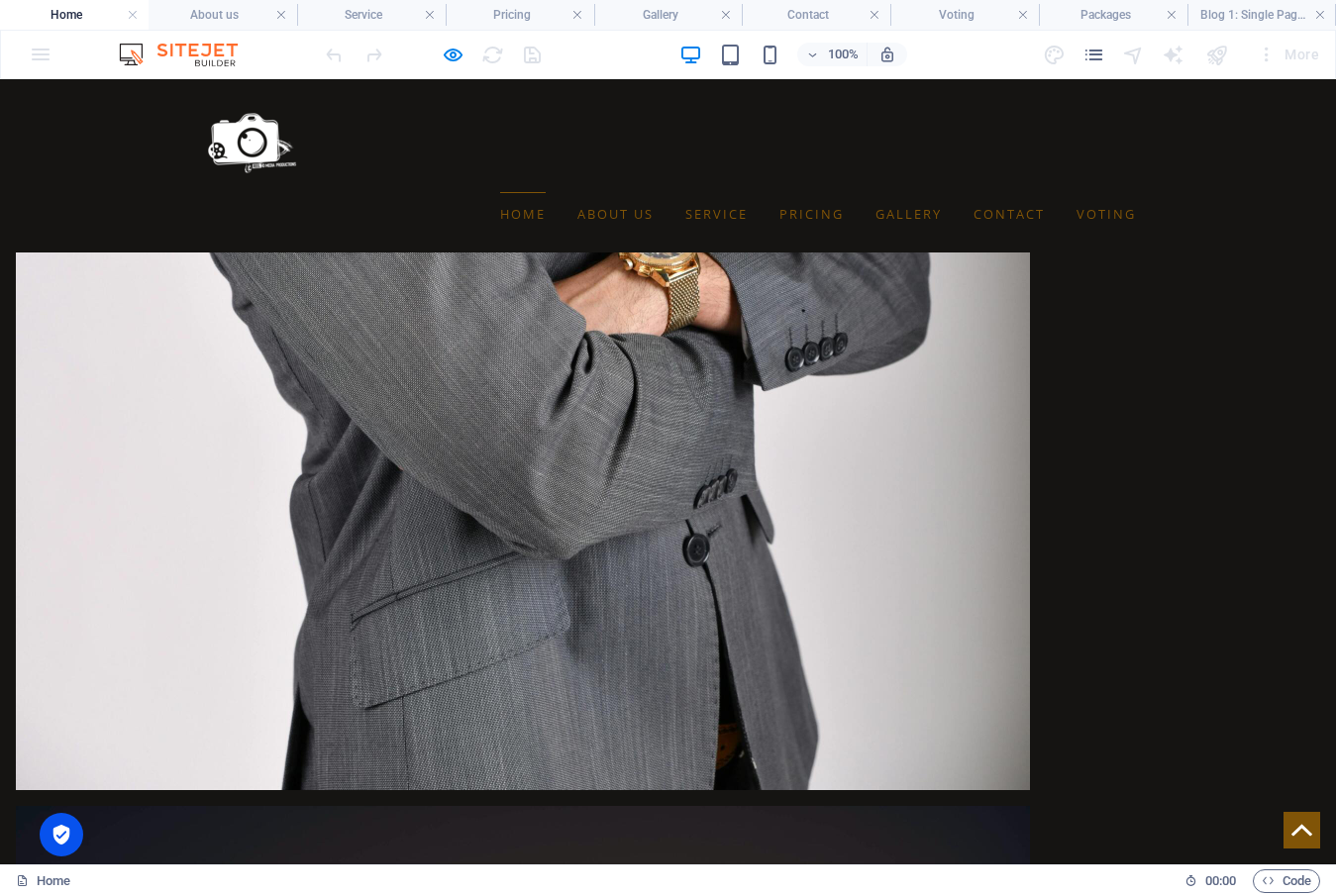scroll, scrollTop: 11089, scrollLeft: 0, axis: vertical 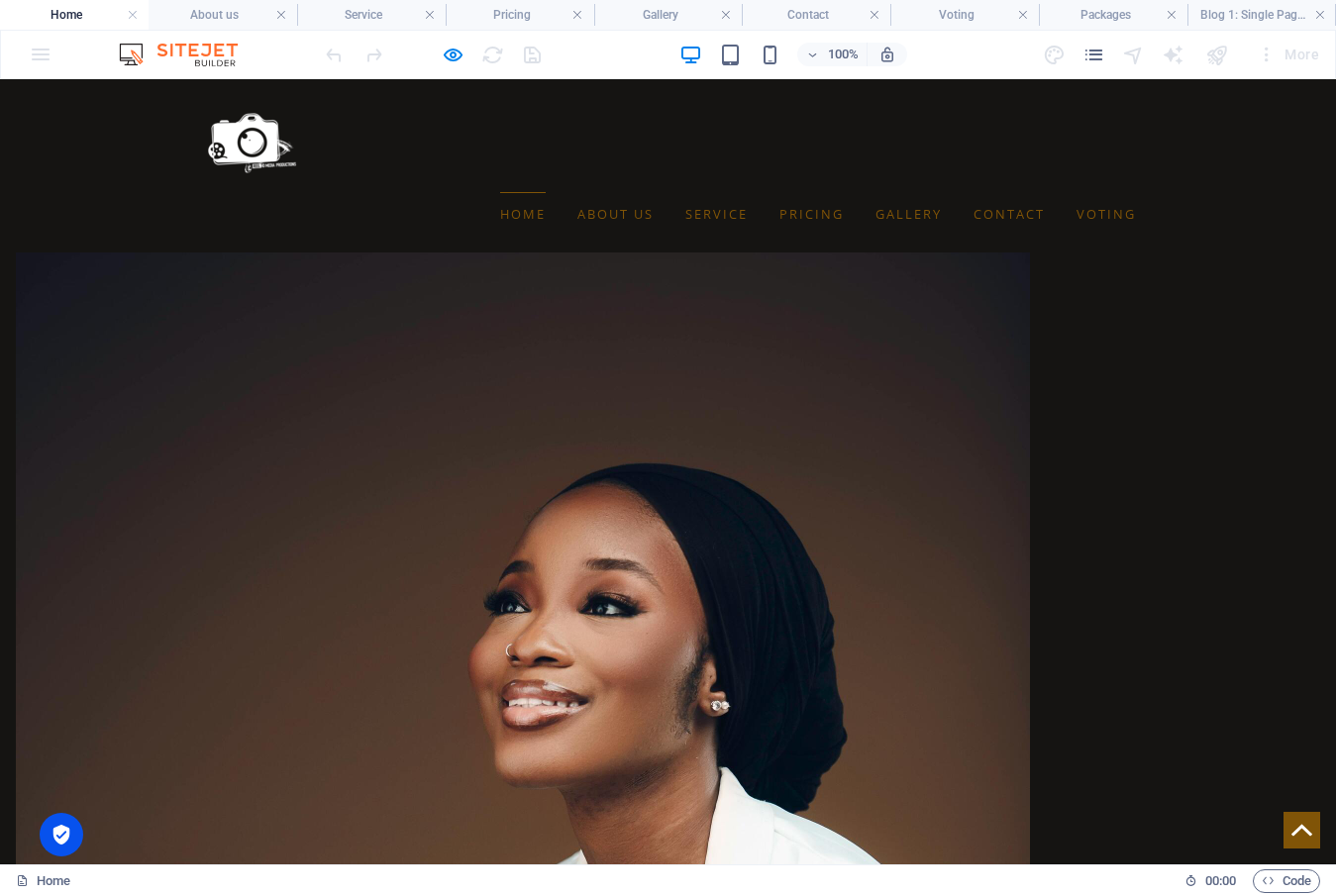 click on "Social Media Hidden Truths" at bounding box center (375, 20259) 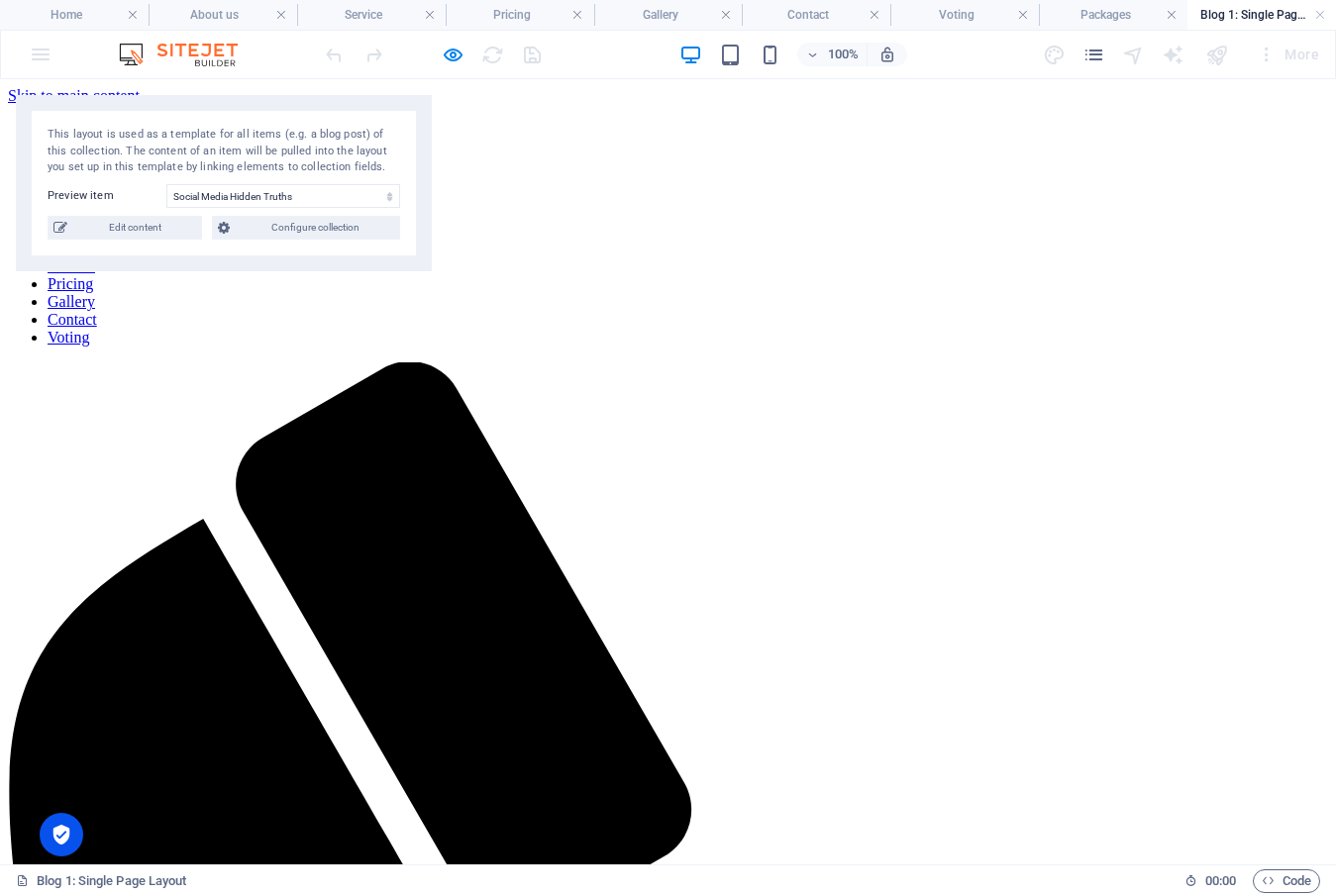 scroll, scrollTop: 0, scrollLeft: 0, axis: both 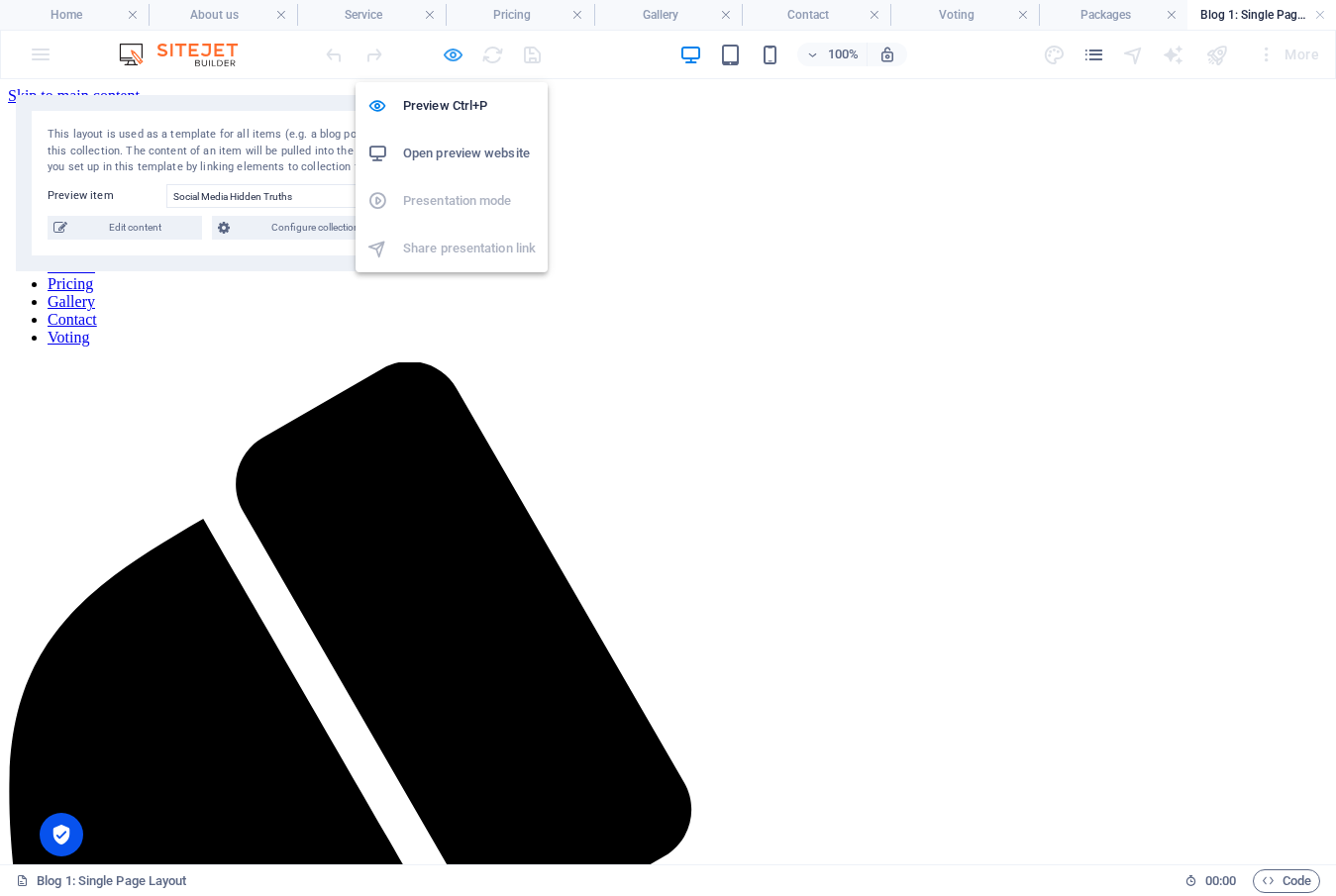 click at bounding box center (453, 54) 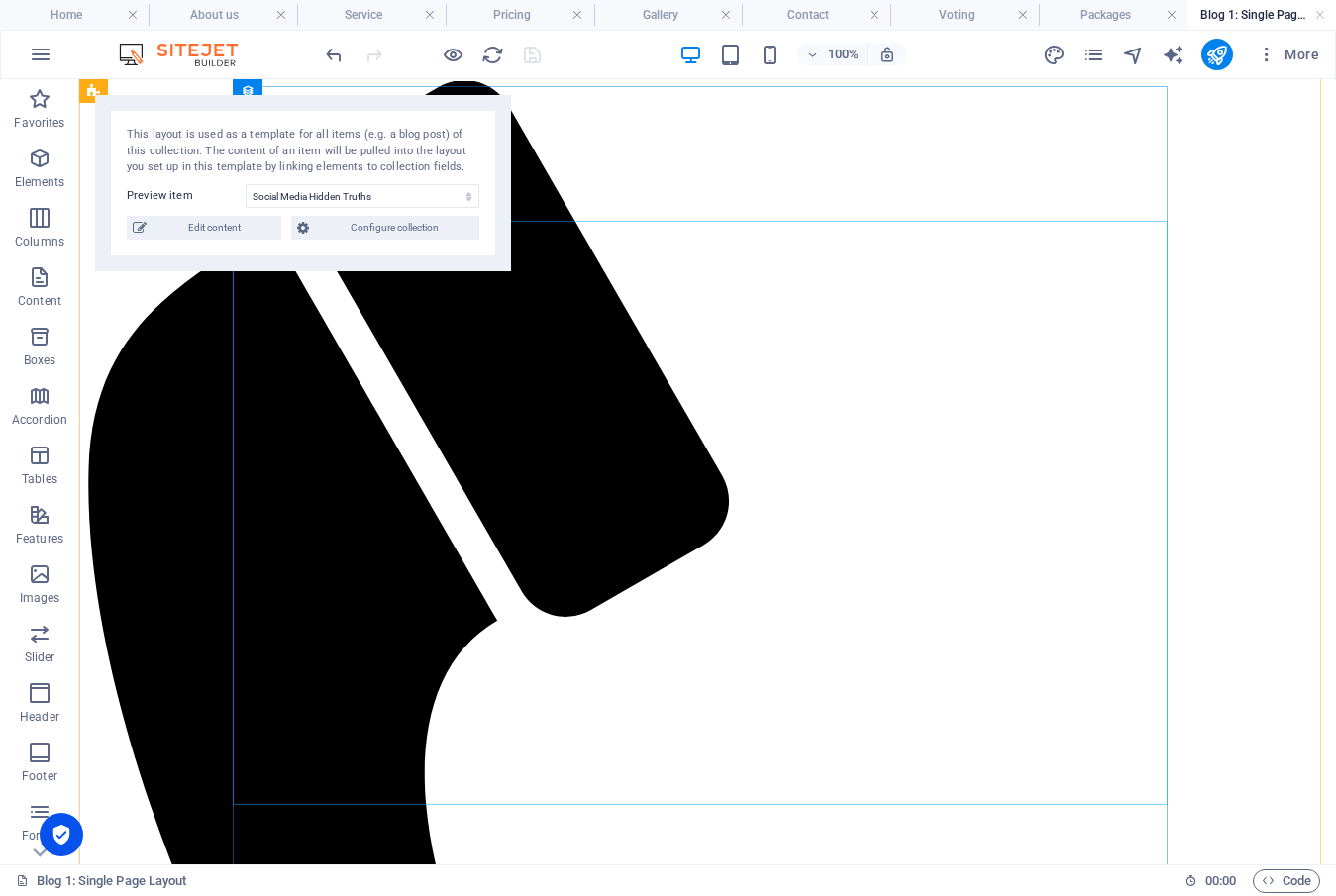 scroll, scrollTop: 0, scrollLeft: 0, axis: both 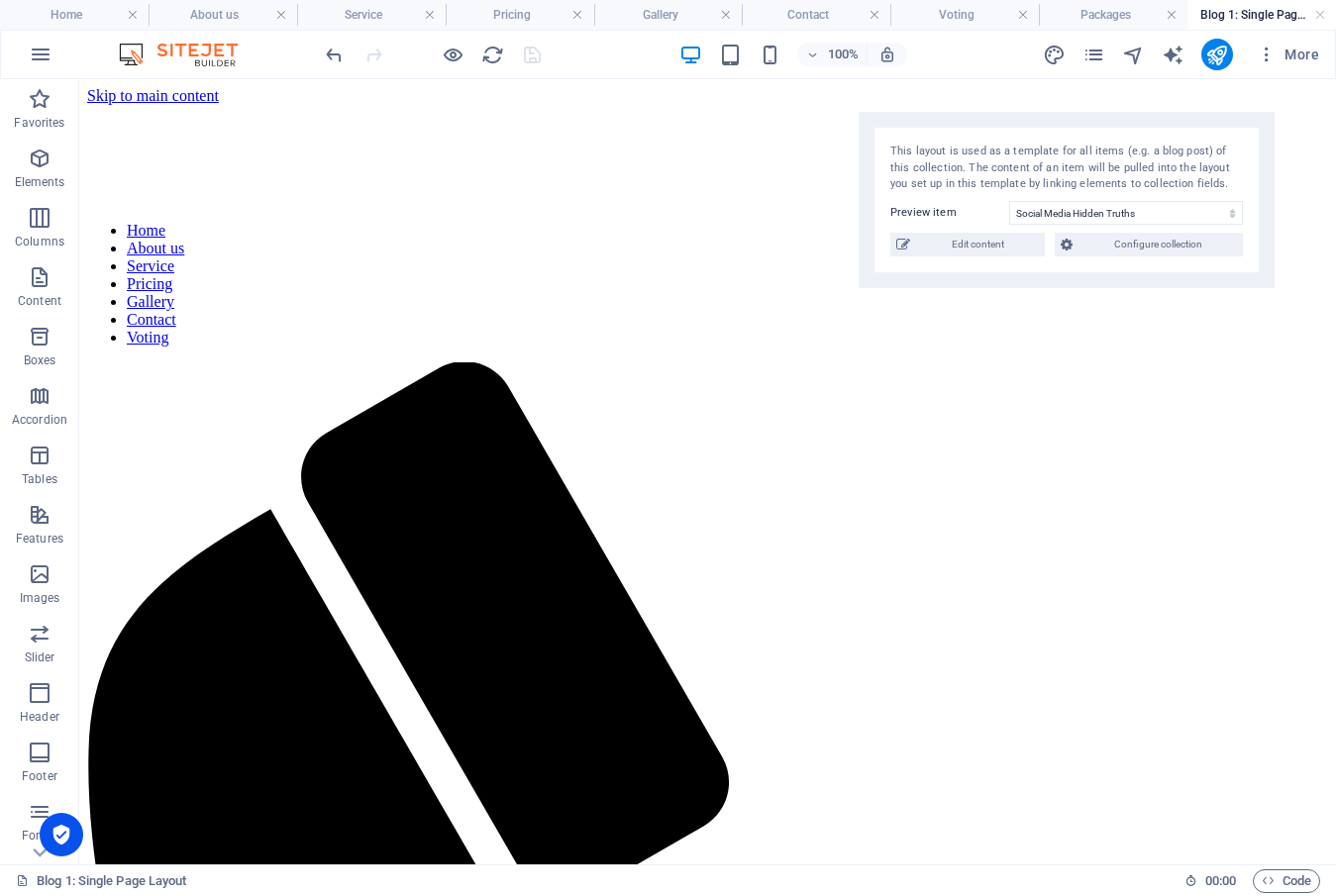 drag, startPoint x: 217, startPoint y: 106, endPoint x: 995, endPoint y: 125, distance: 778.232 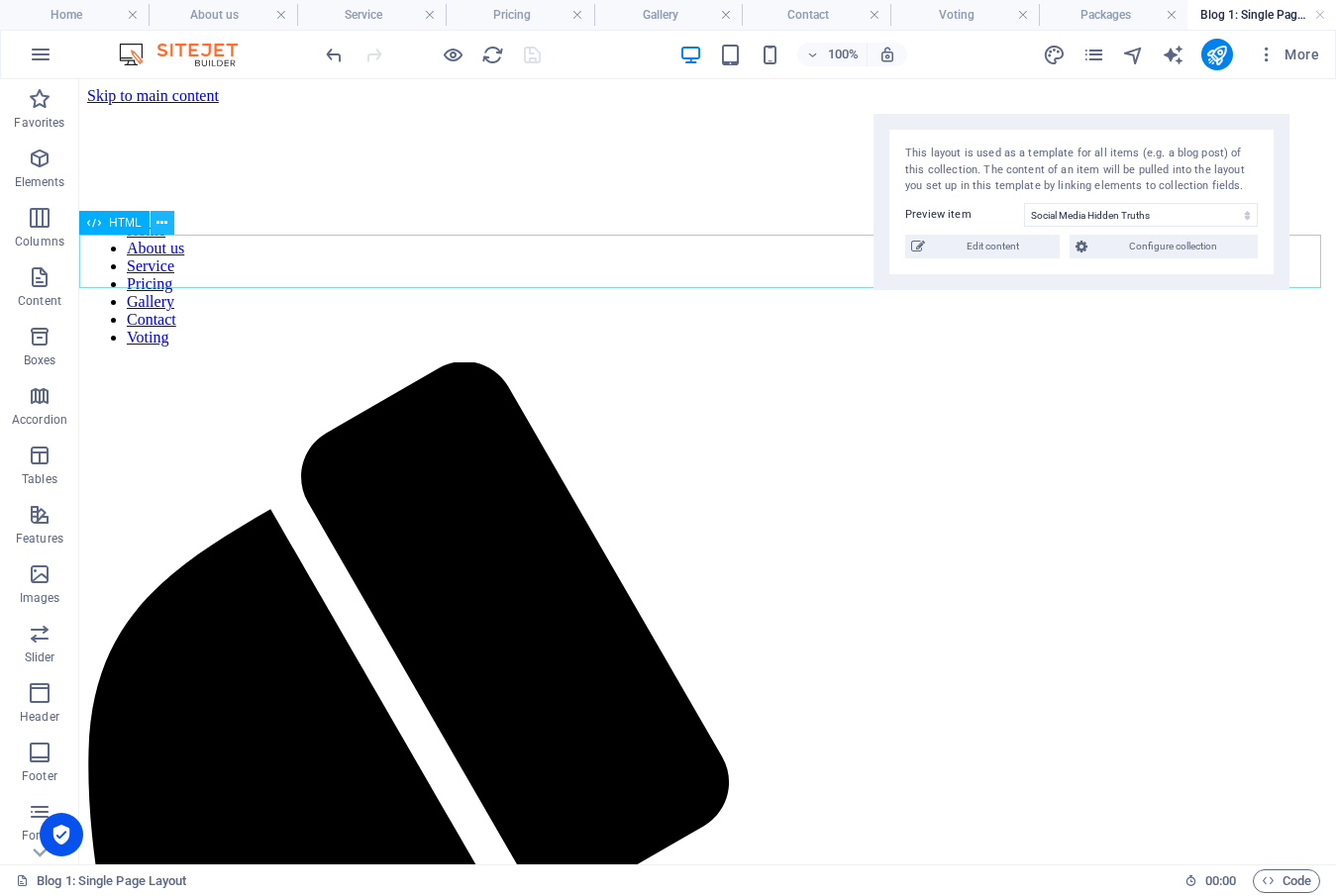 click at bounding box center [161, 223] 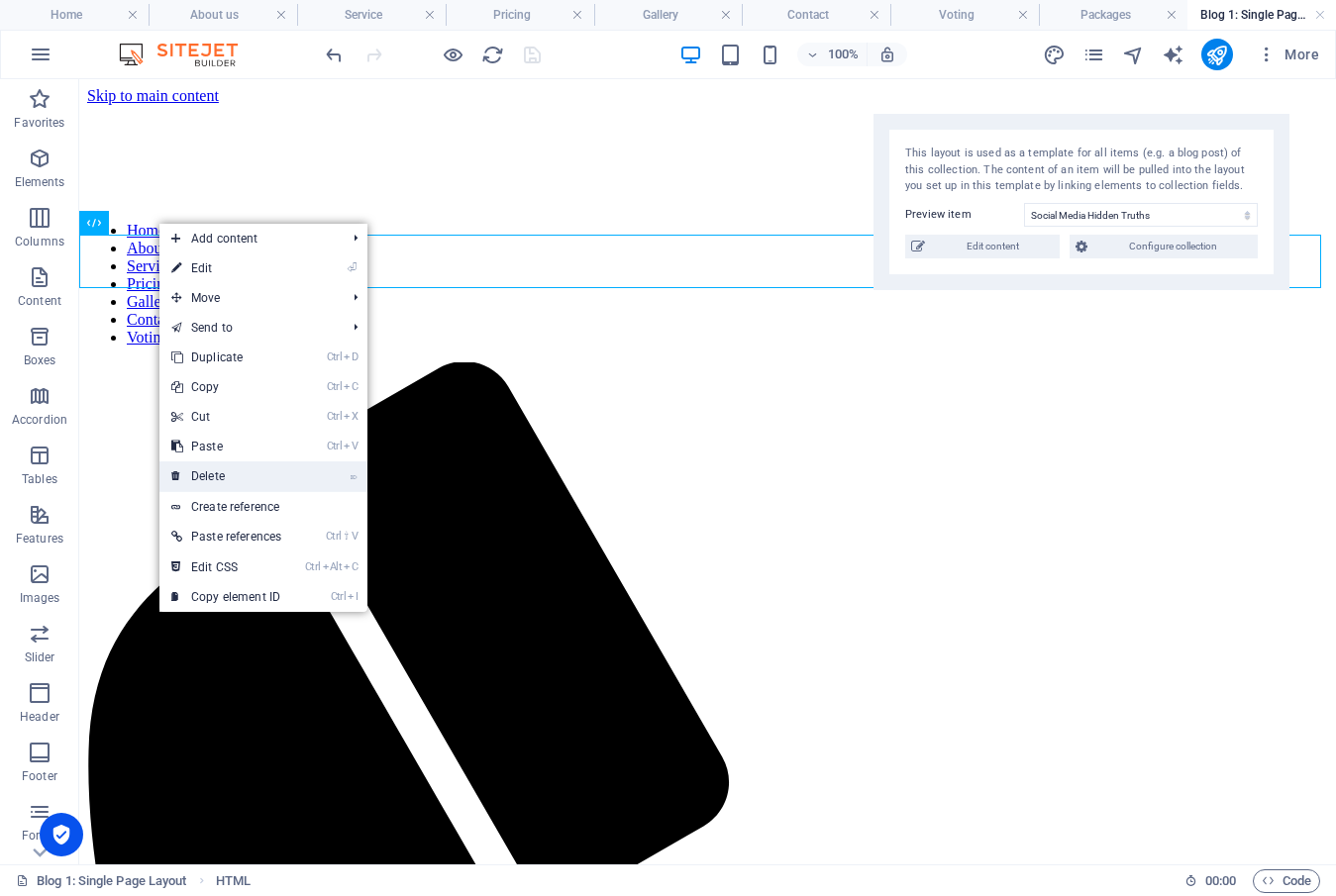 click on "⌦  Delete" at bounding box center [226, 476] 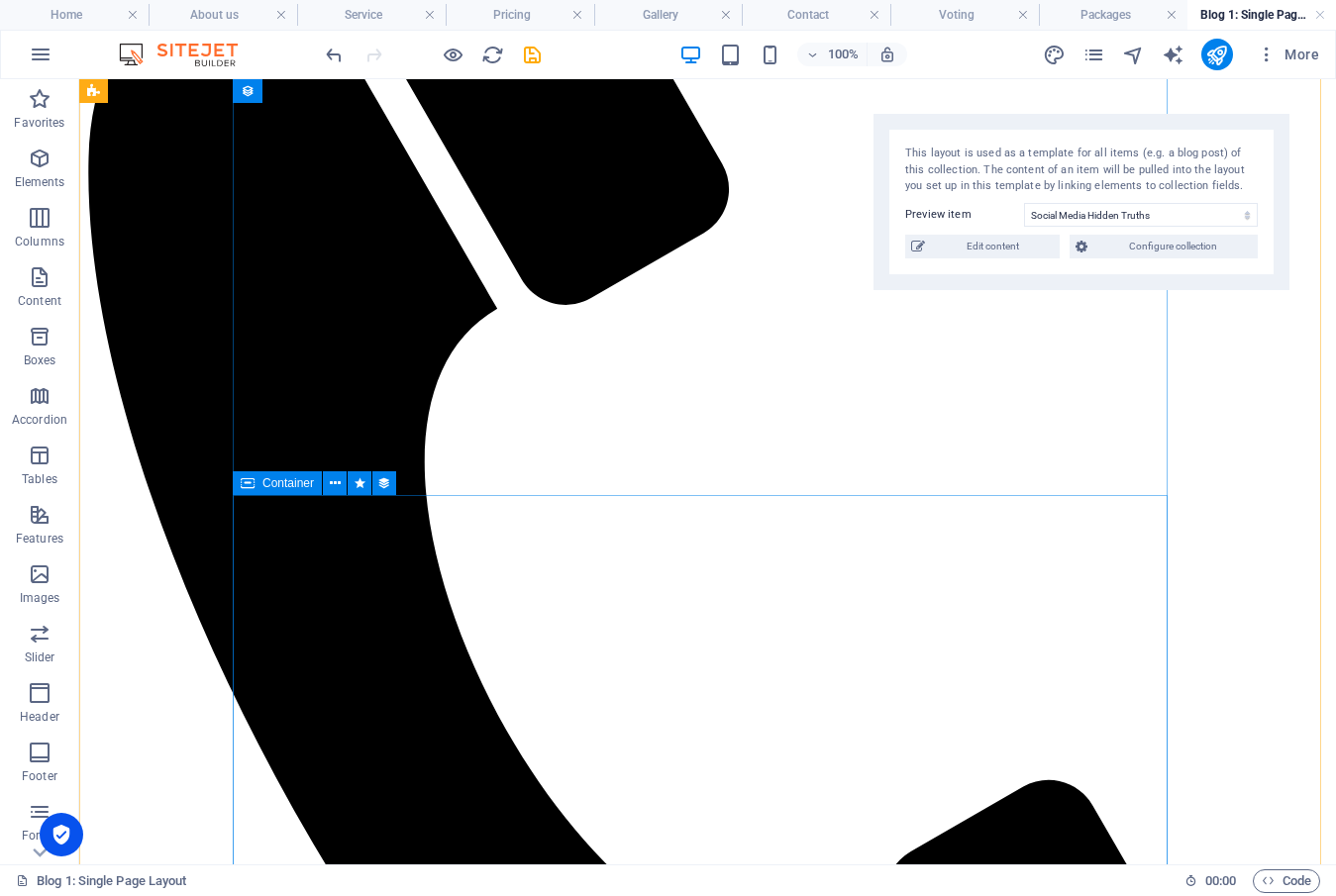 scroll, scrollTop: 594, scrollLeft: 0, axis: vertical 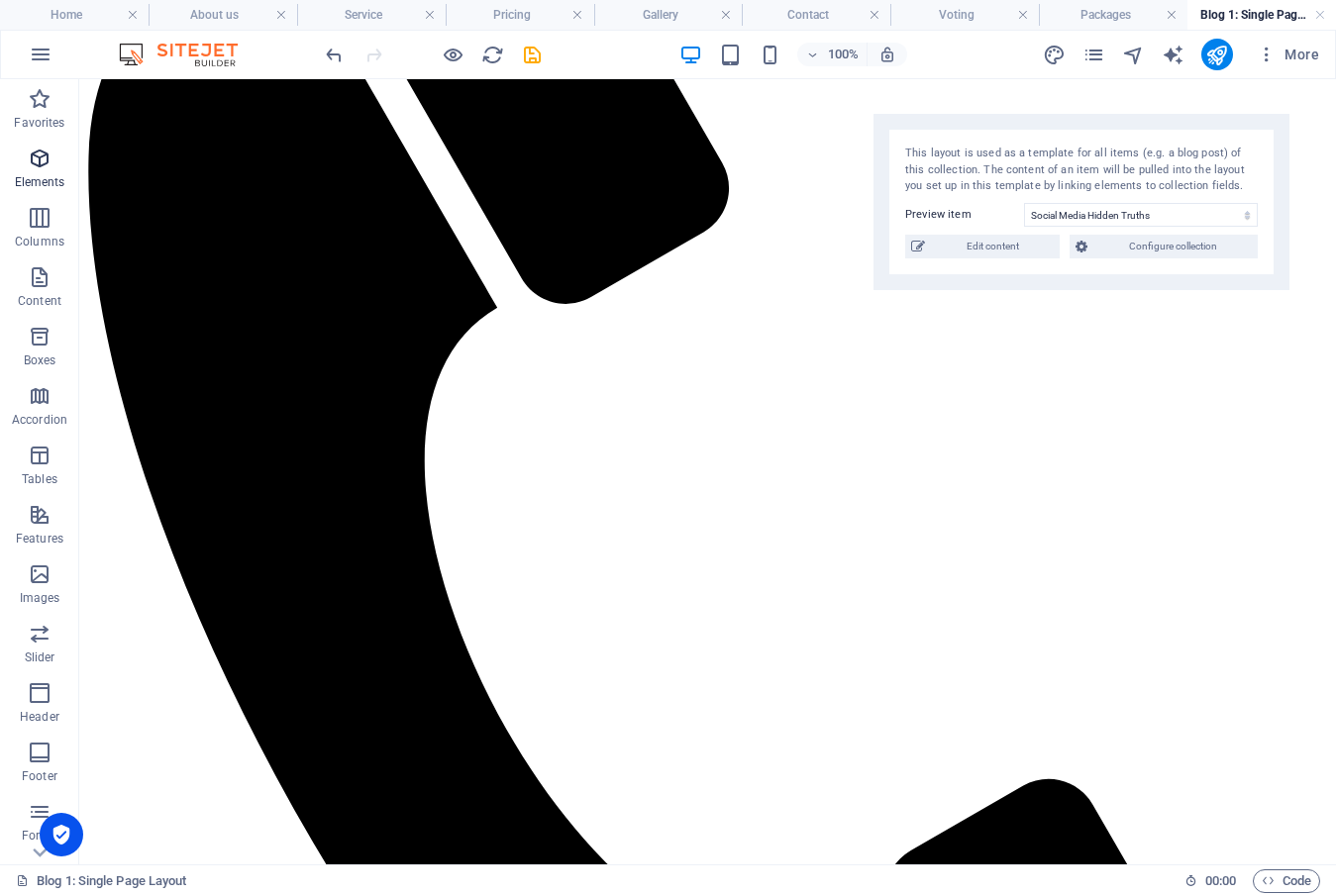 click at bounding box center (40, 158) 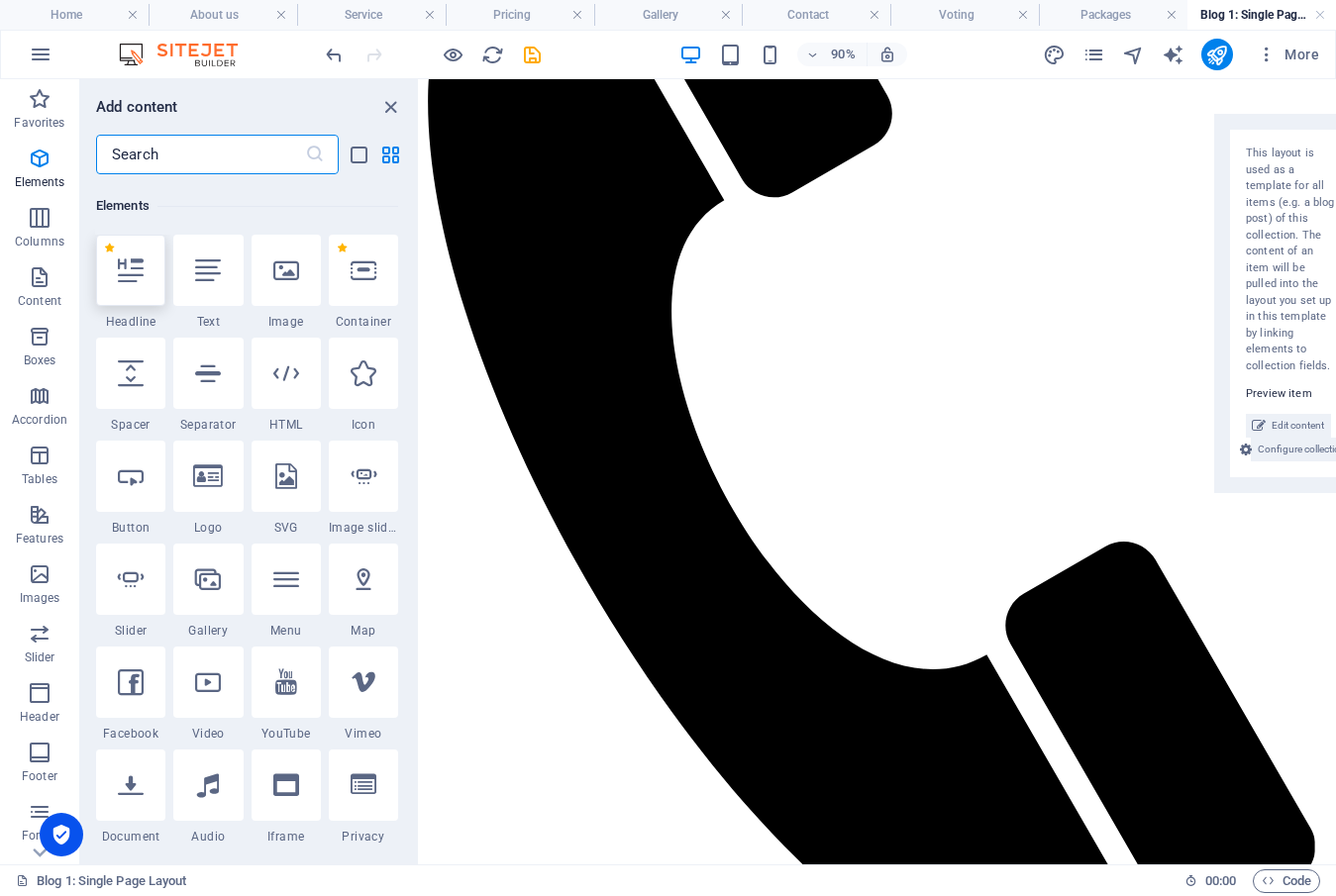 scroll, scrollTop: 211, scrollLeft: 0, axis: vertical 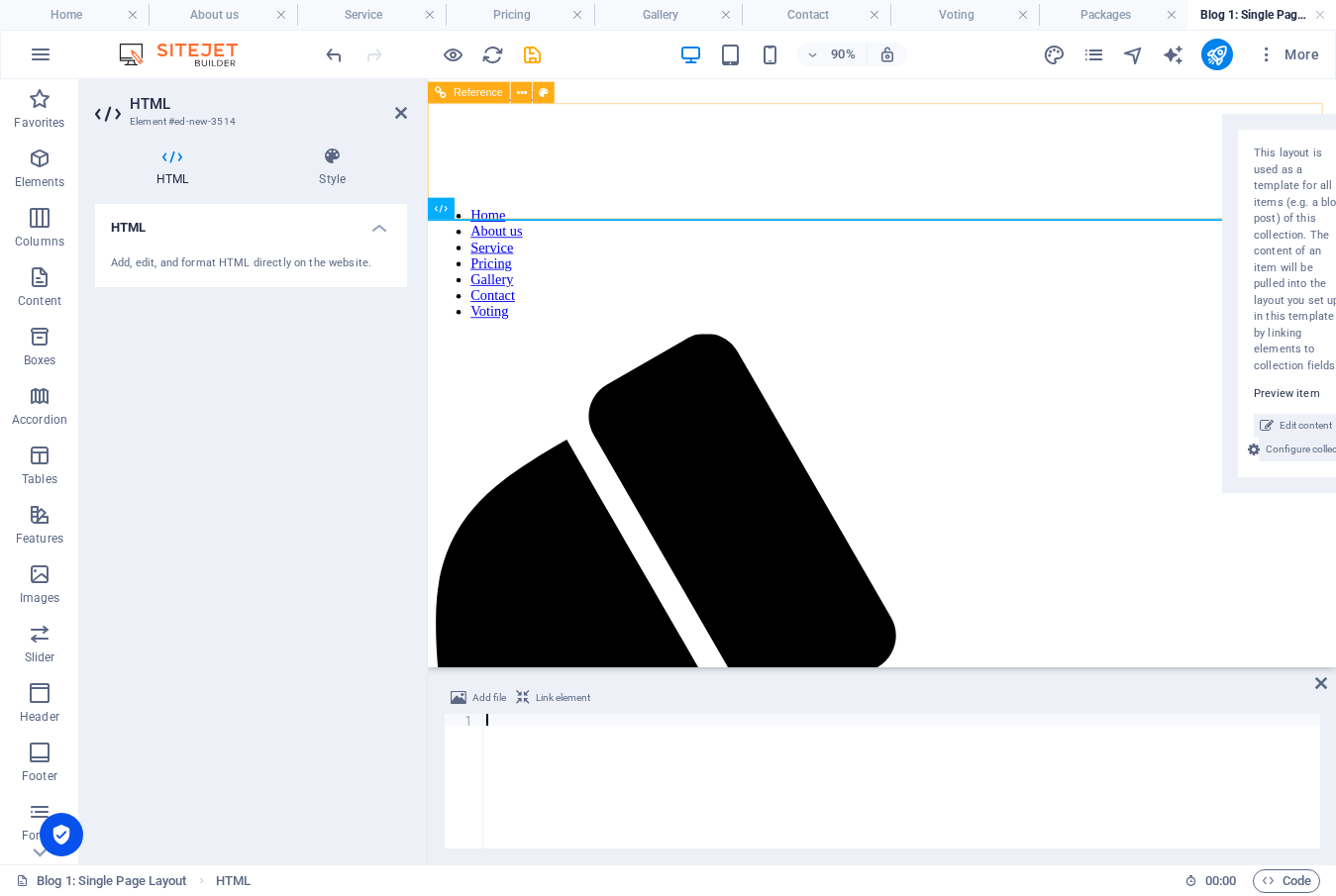 click on "Home About us Service Pricing Gallery Contact Voting" at bounding box center (932, 884) 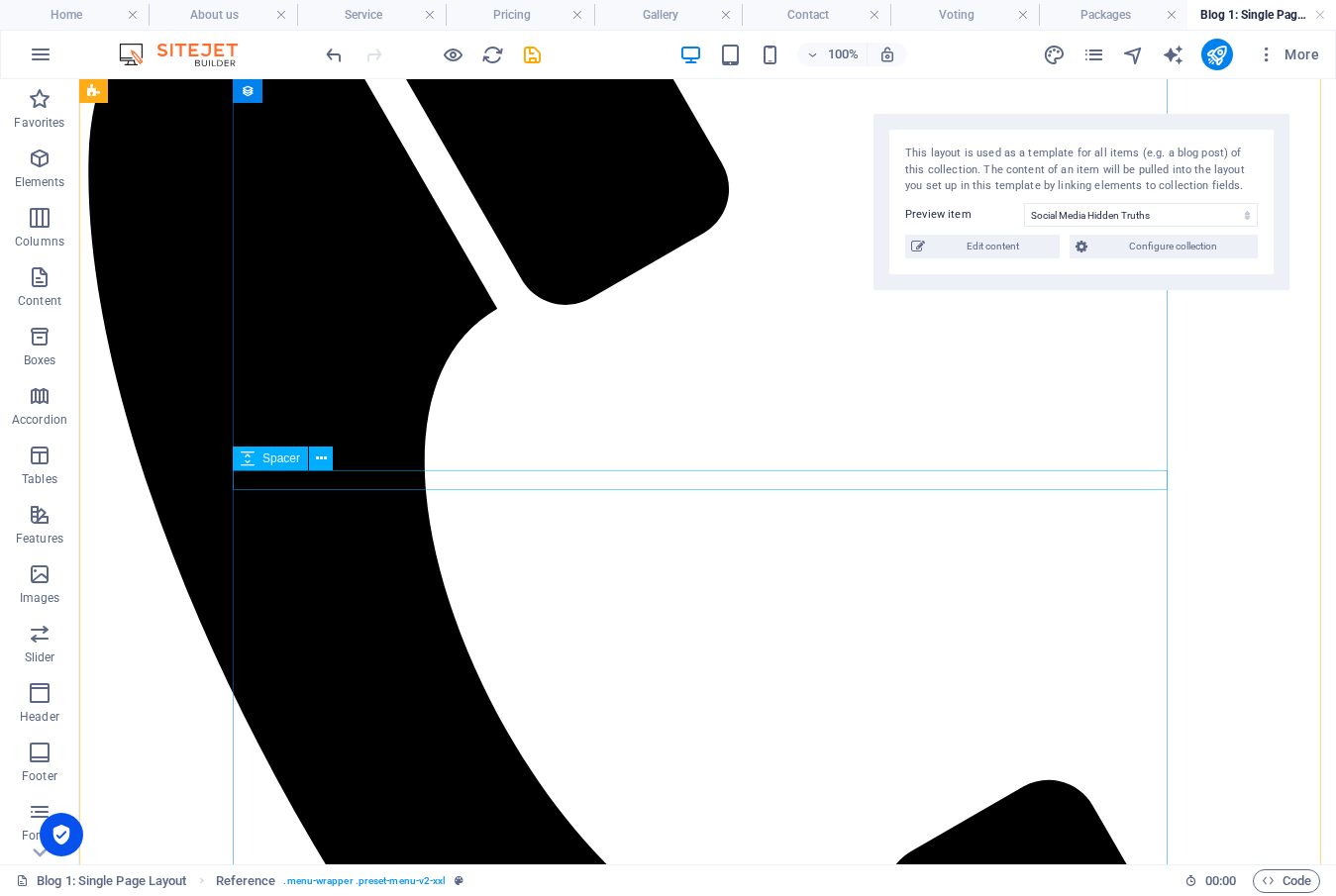 scroll, scrollTop: 594, scrollLeft: 0, axis: vertical 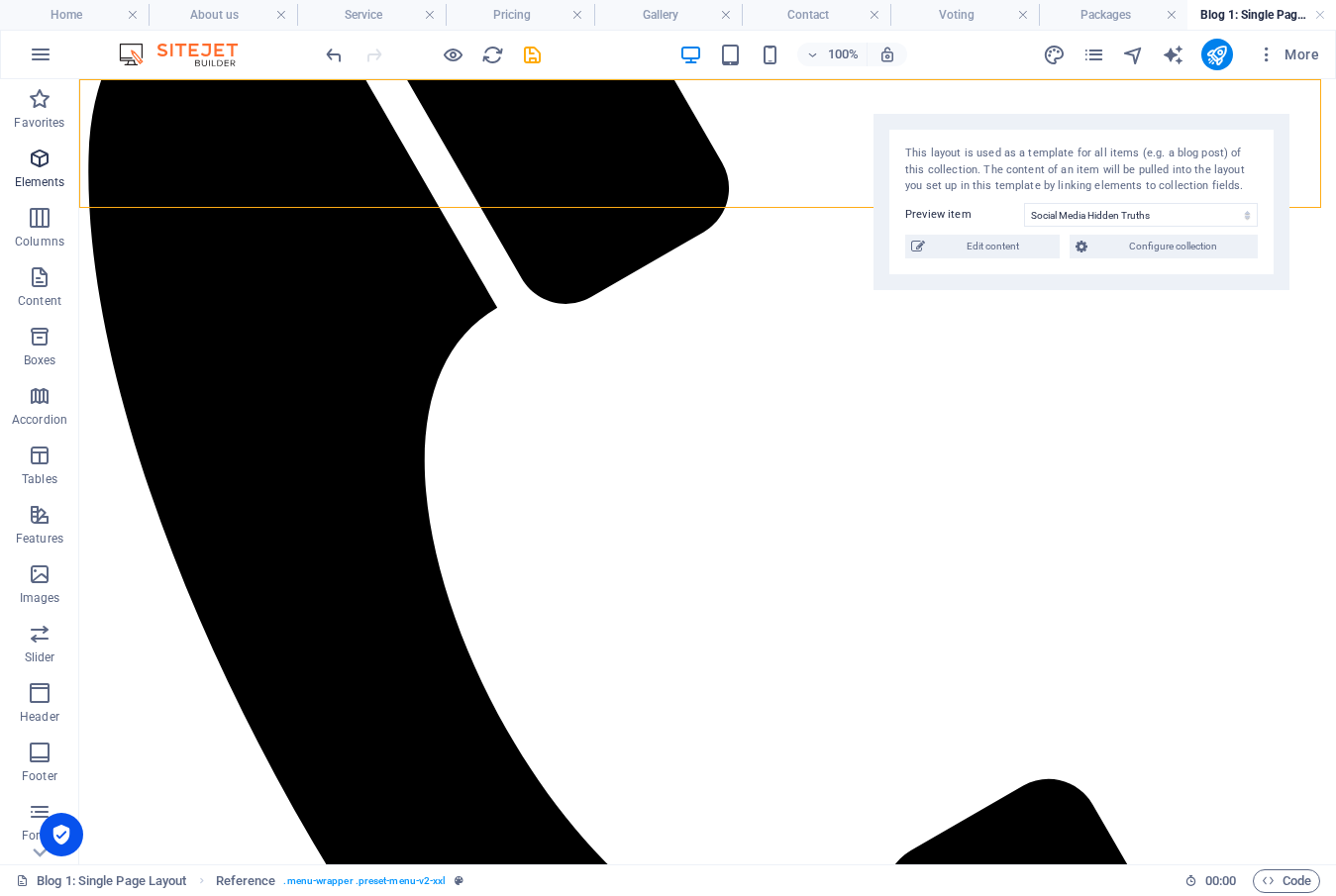 click at bounding box center [40, 158] 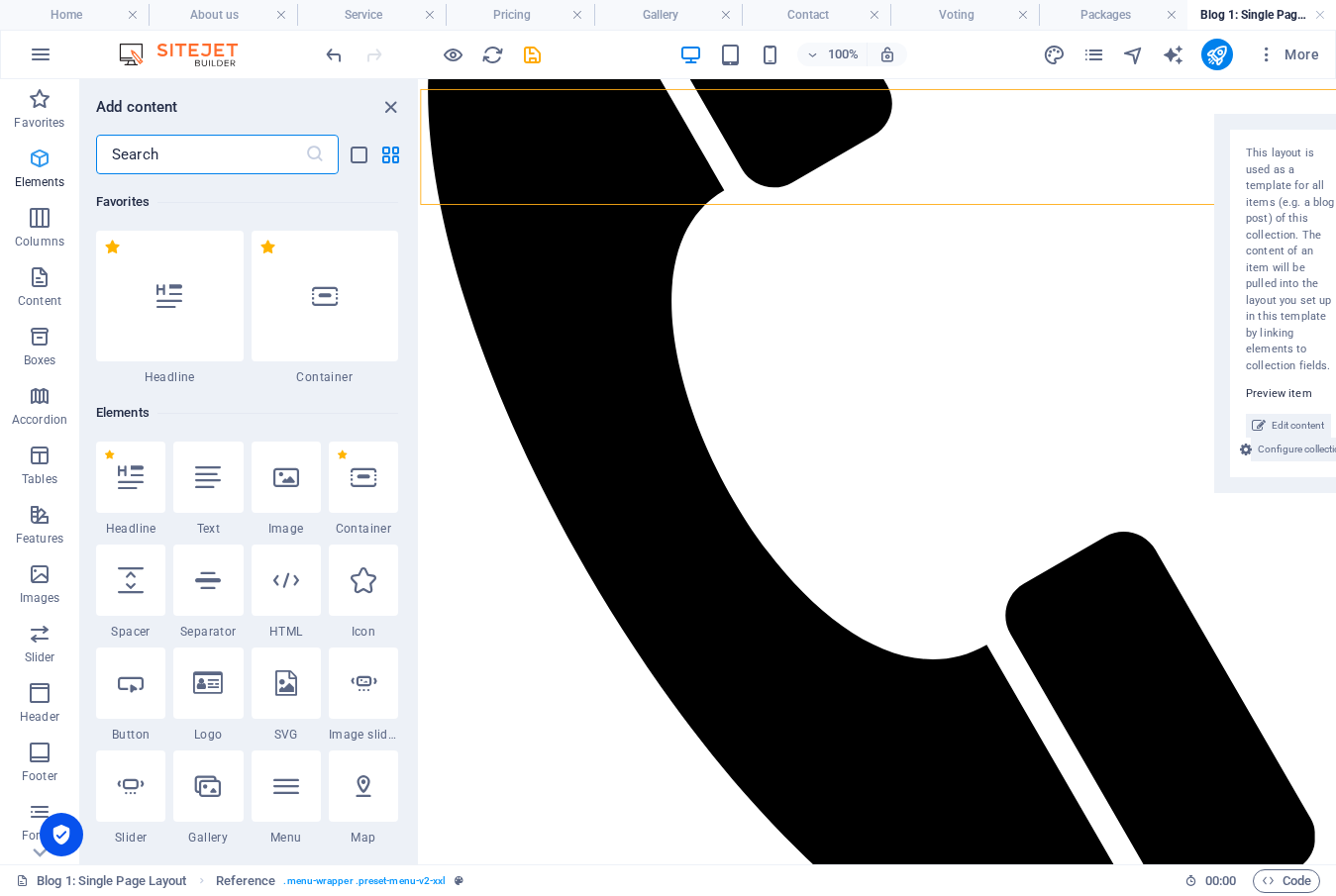 scroll, scrollTop: 583, scrollLeft: 0, axis: vertical 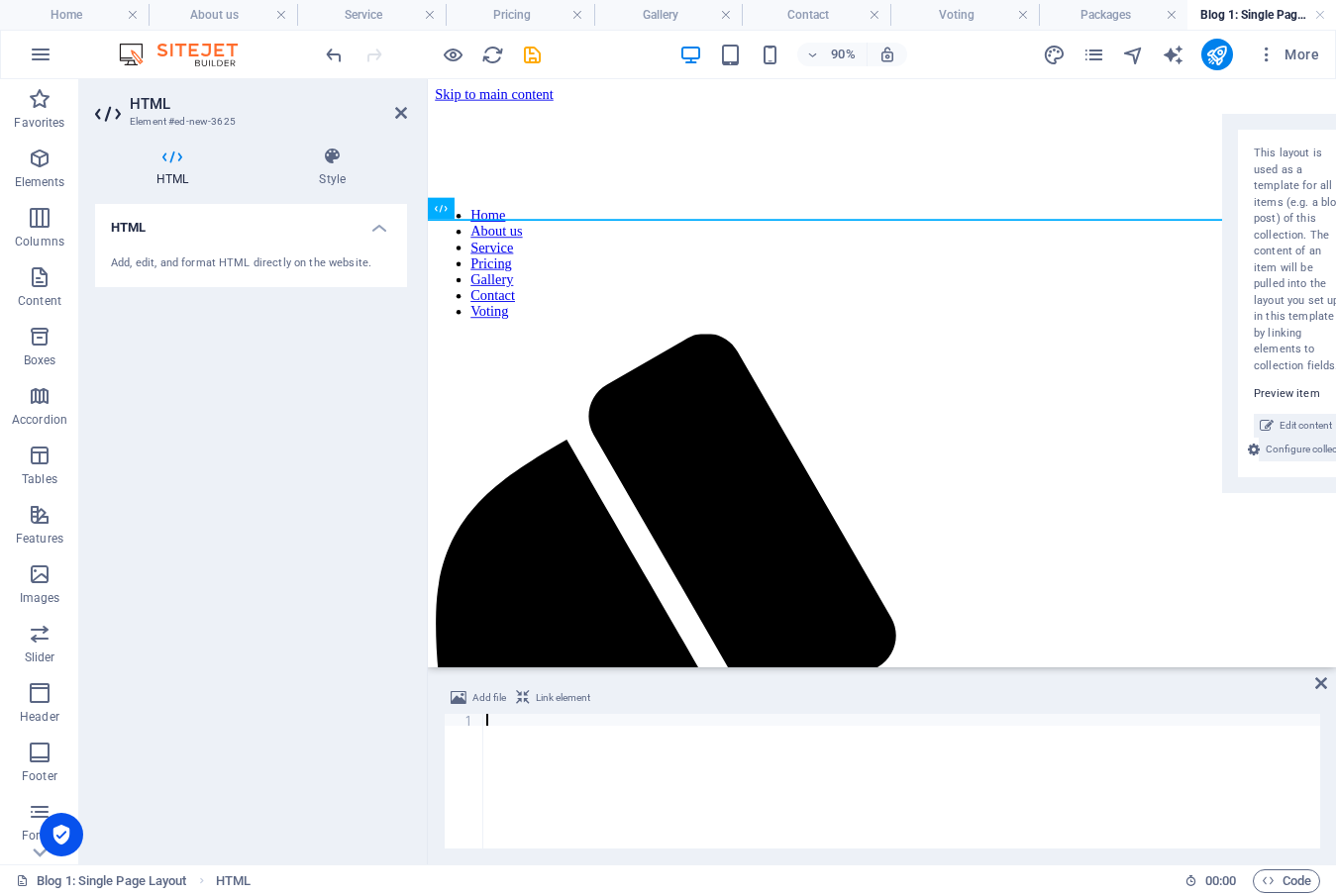 type on "</script>" 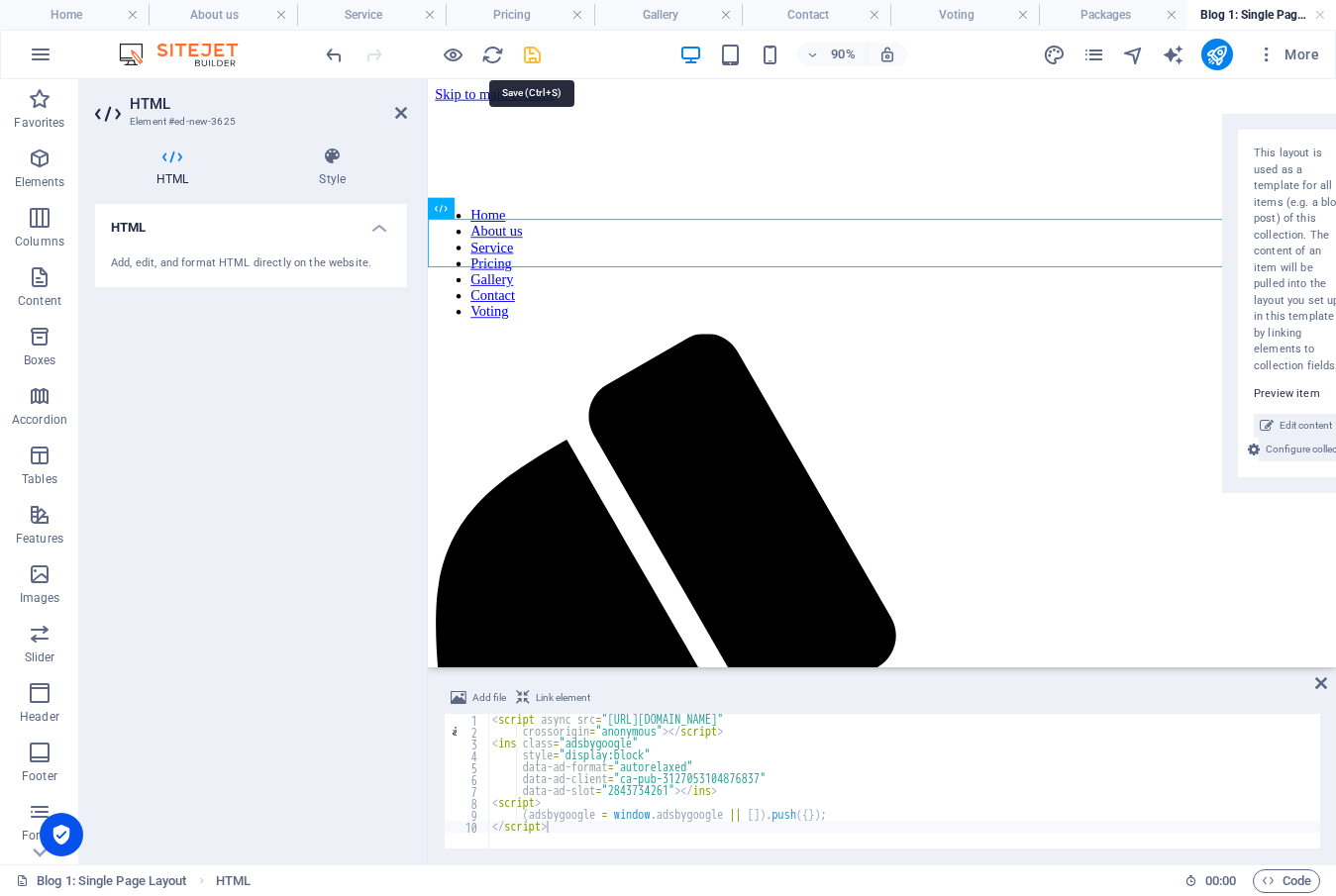drag, startPoint x: 535, startPoint y: 51, endPoint x: 515, endPoint y: 367, distance: 316.63228 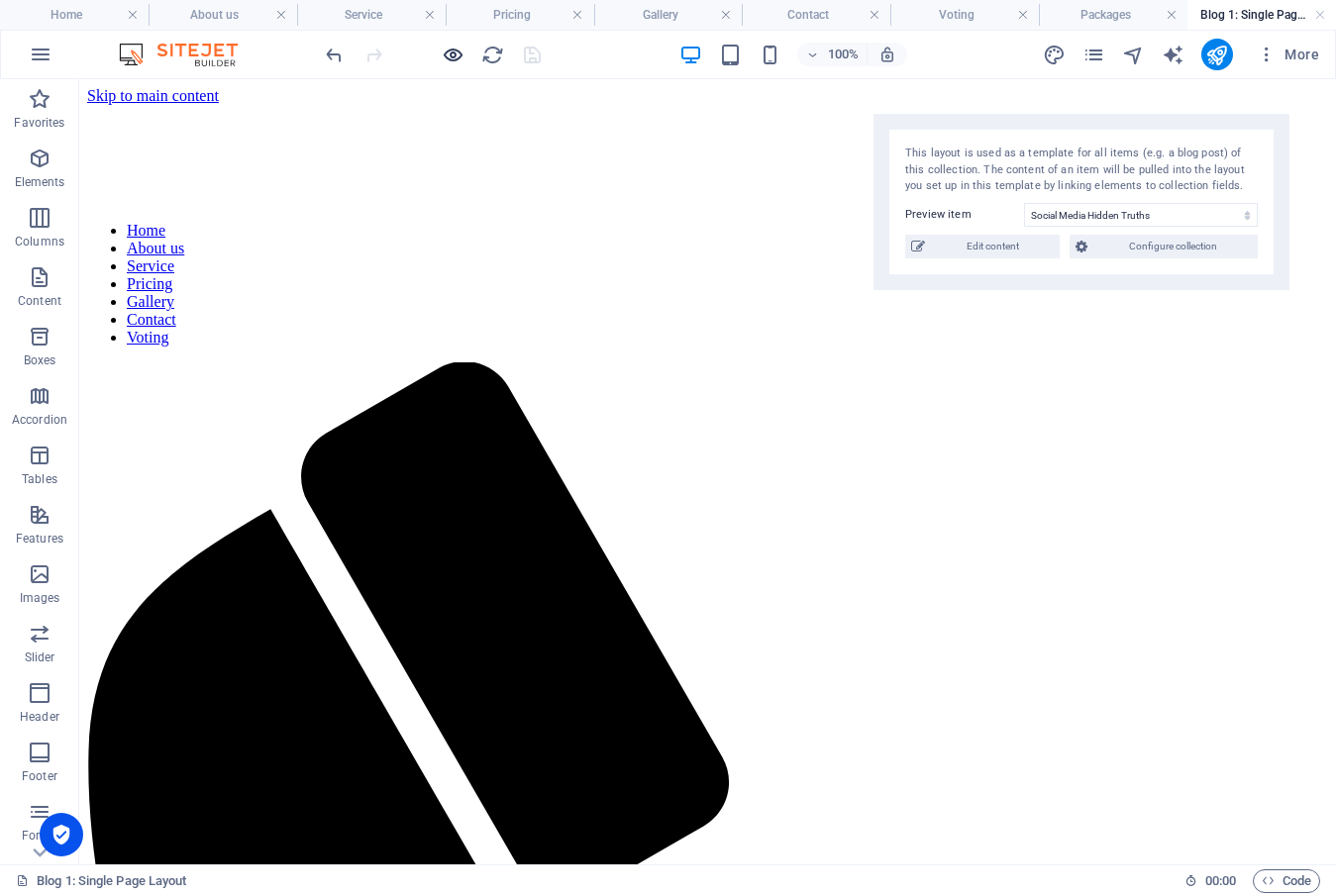 click at bounding box center (453, 54) 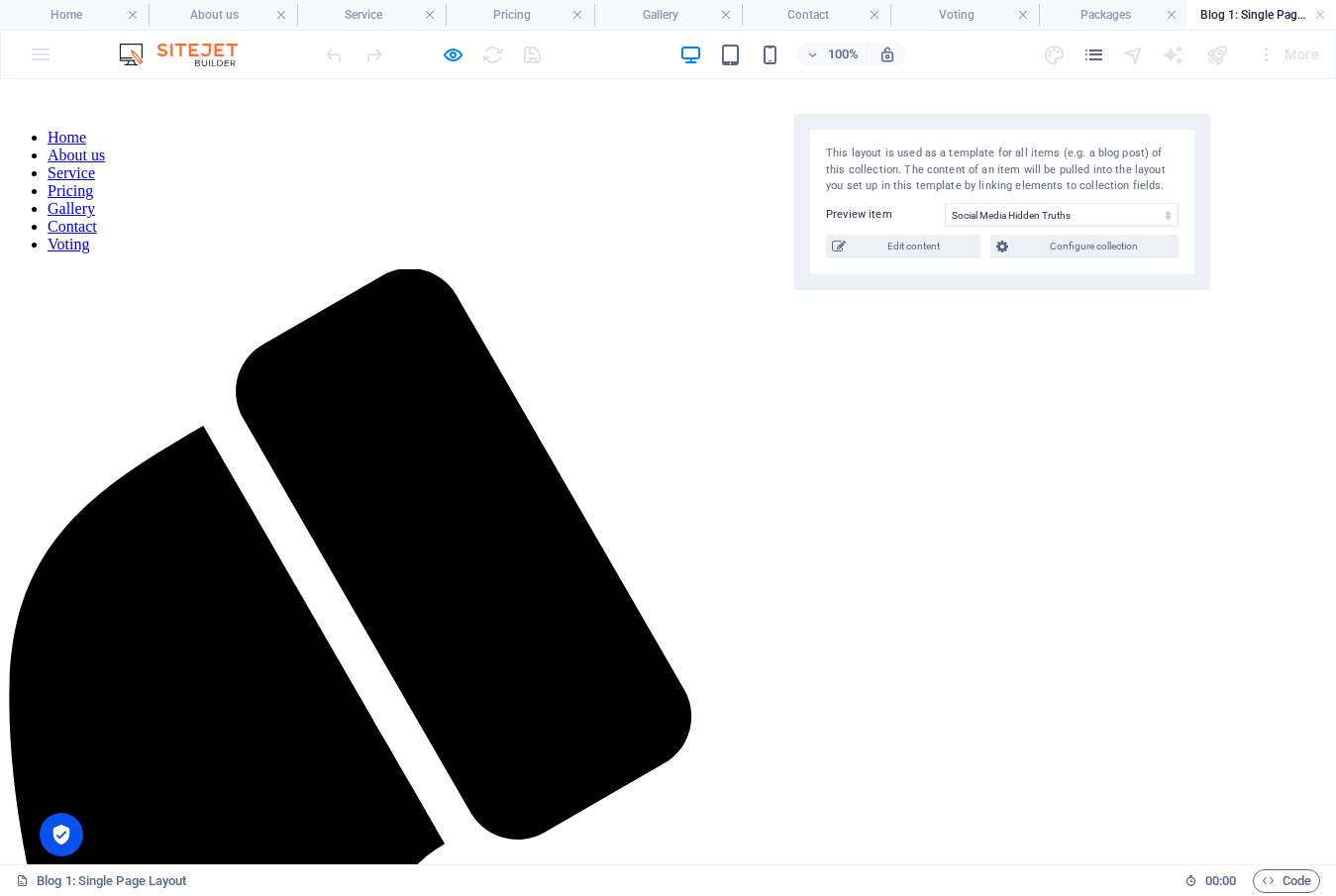 scroll, scrollTop: 0, scrollLeft: 0, axis: both 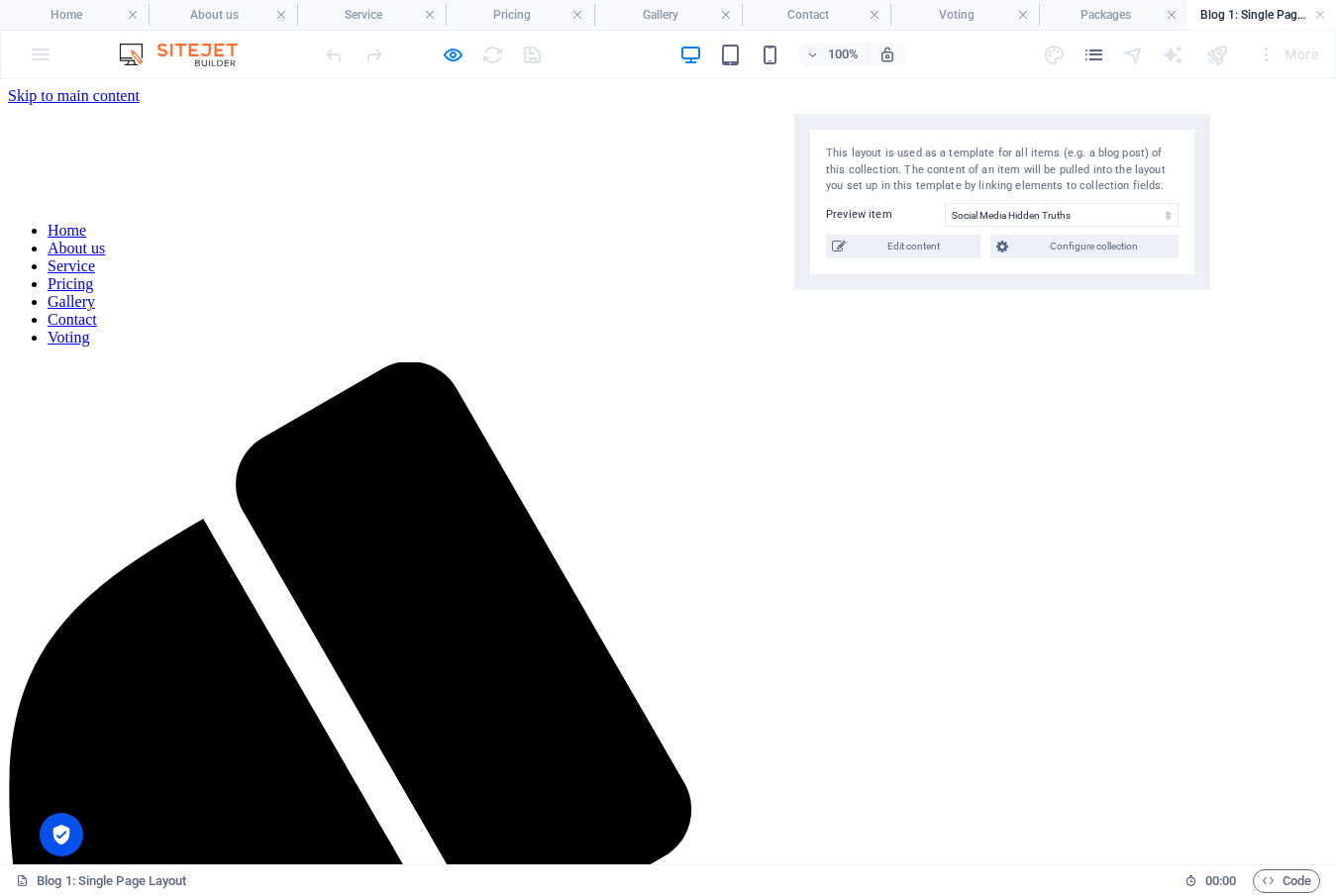 drag, startPoint x: 518, startPoint y: 143, endPoint x: 561, endPoint y: 470, distance: 329.8151 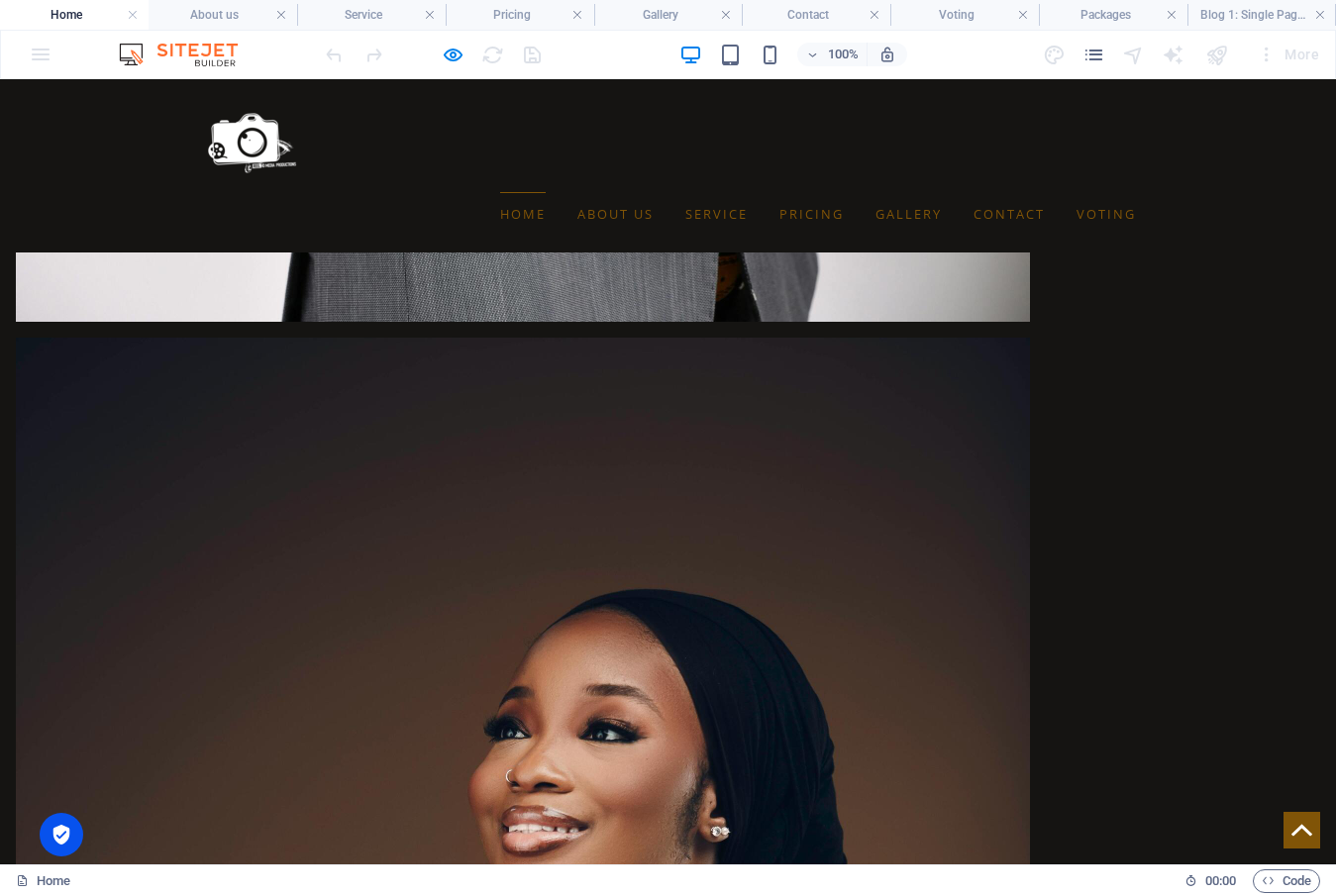 scroll, scrollTop: 11089, scrollLeft: 0, axis: vertical 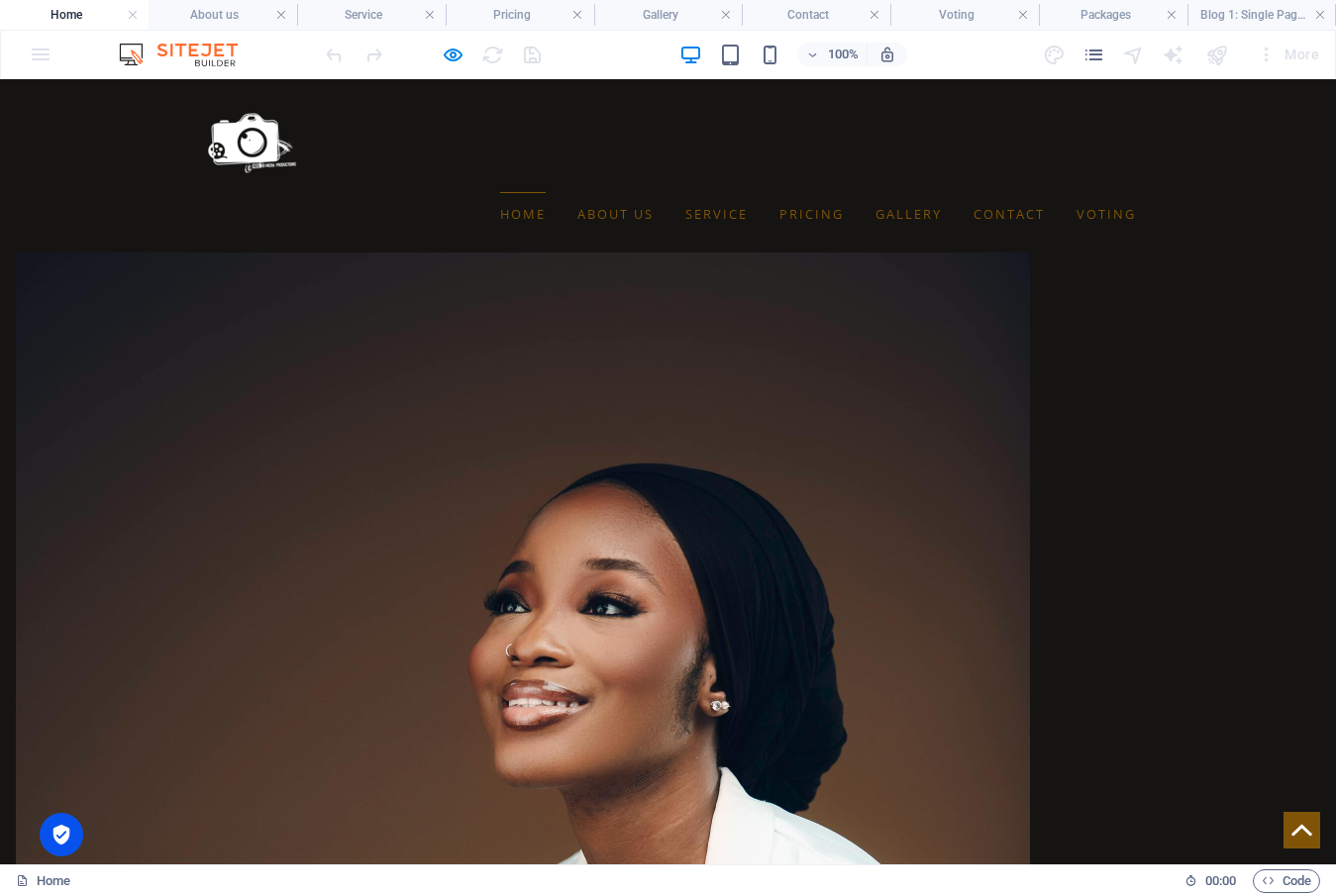 drag, startPoint x: 755, startPoint y: 508, endPoint x: 691, endPoint y: 509, distance: 64.00781 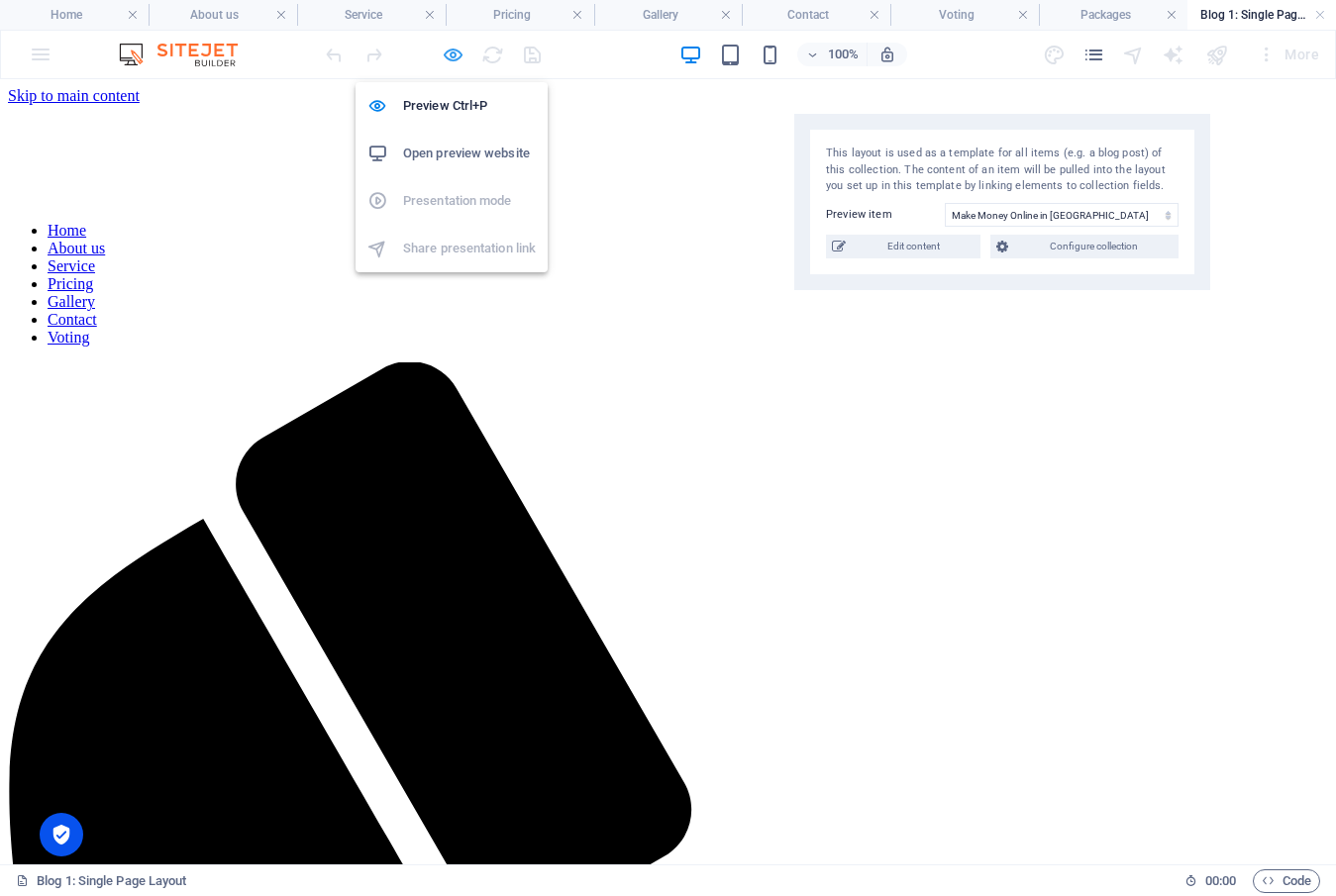 click at bounding box center (453, 54) 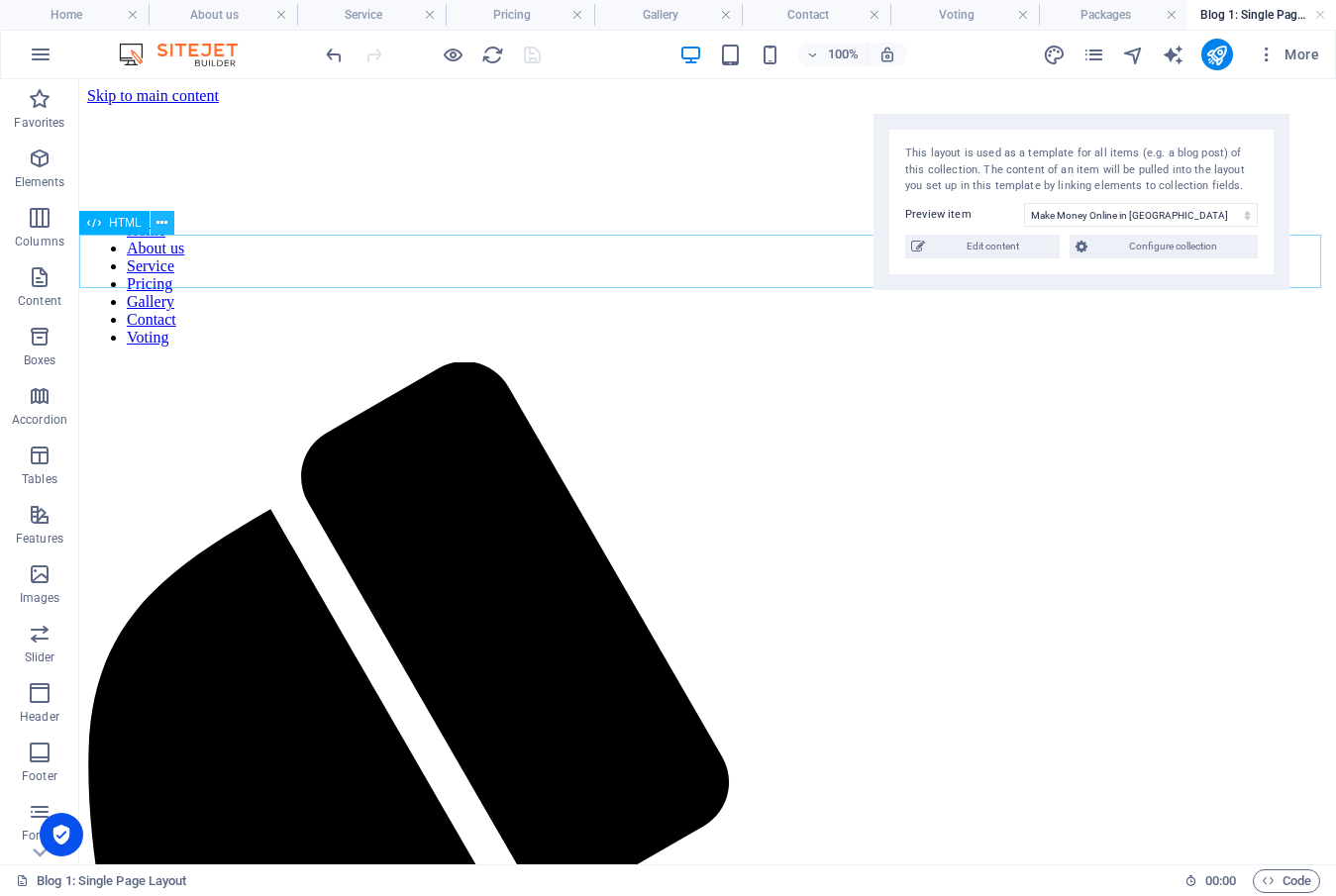 click at bounding box center [161, 223] 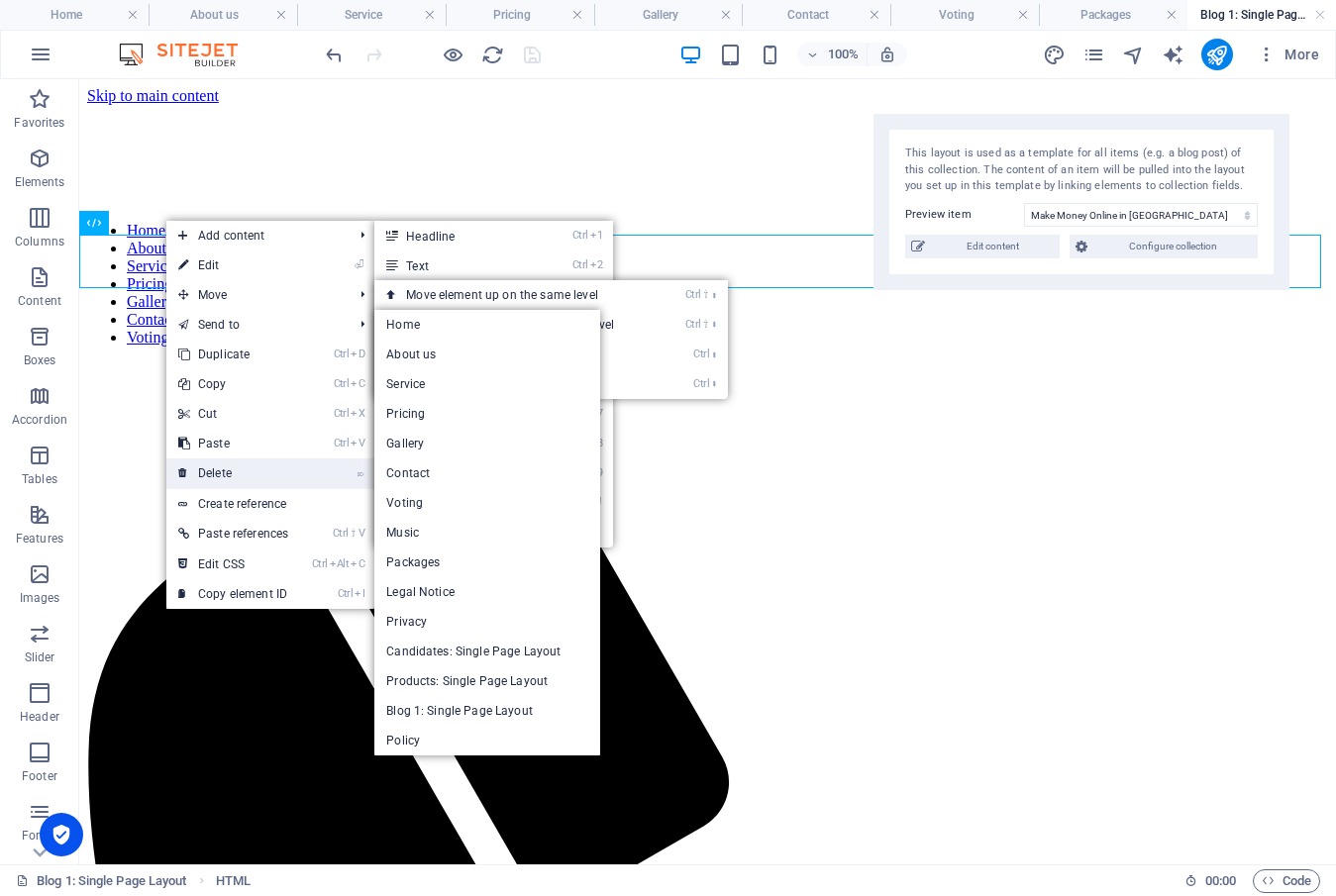 click on "⌦  Delete" at bounding box center [233, 473] 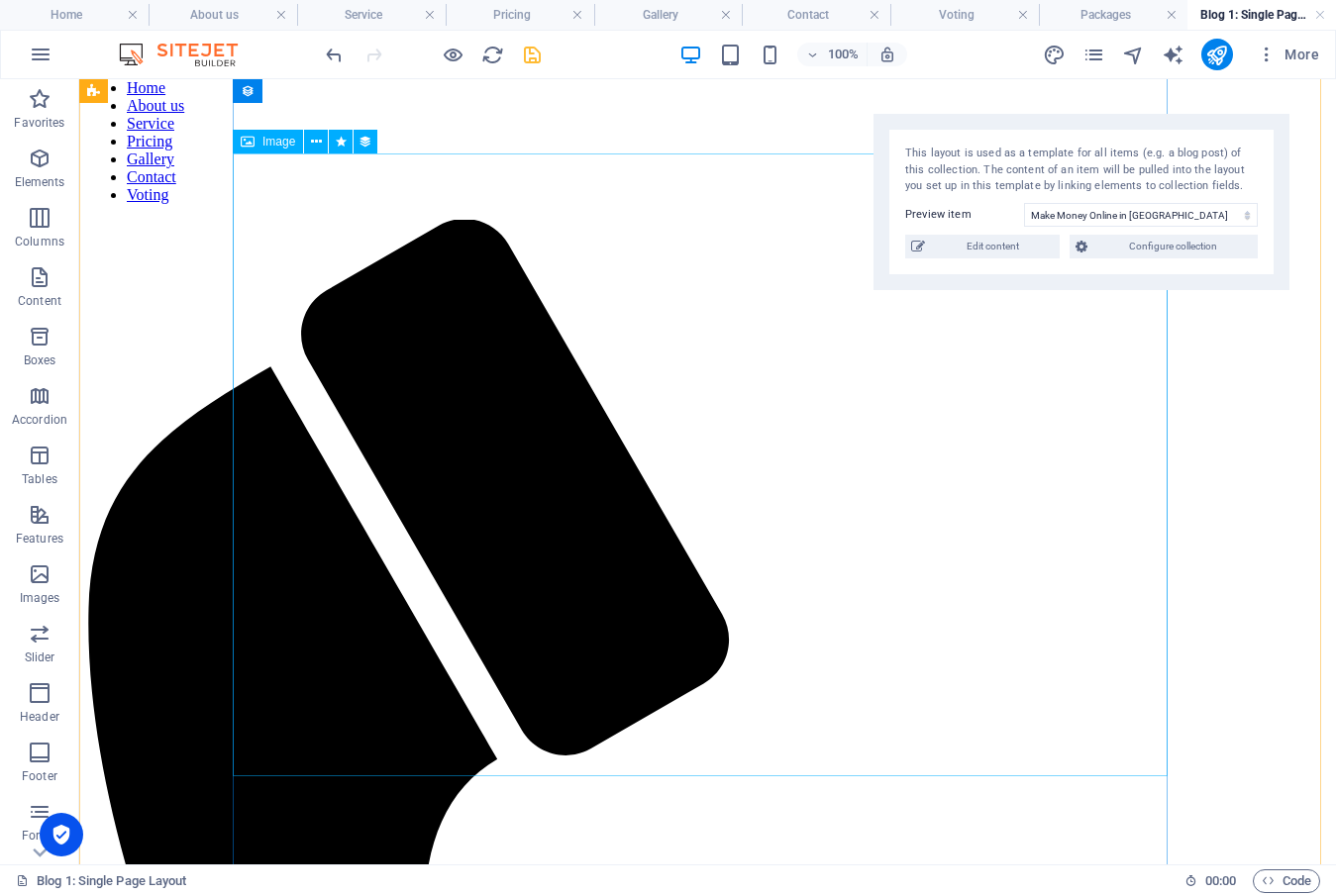 scroll, scrollTop: 0, scrollLeft: 0, axis: both 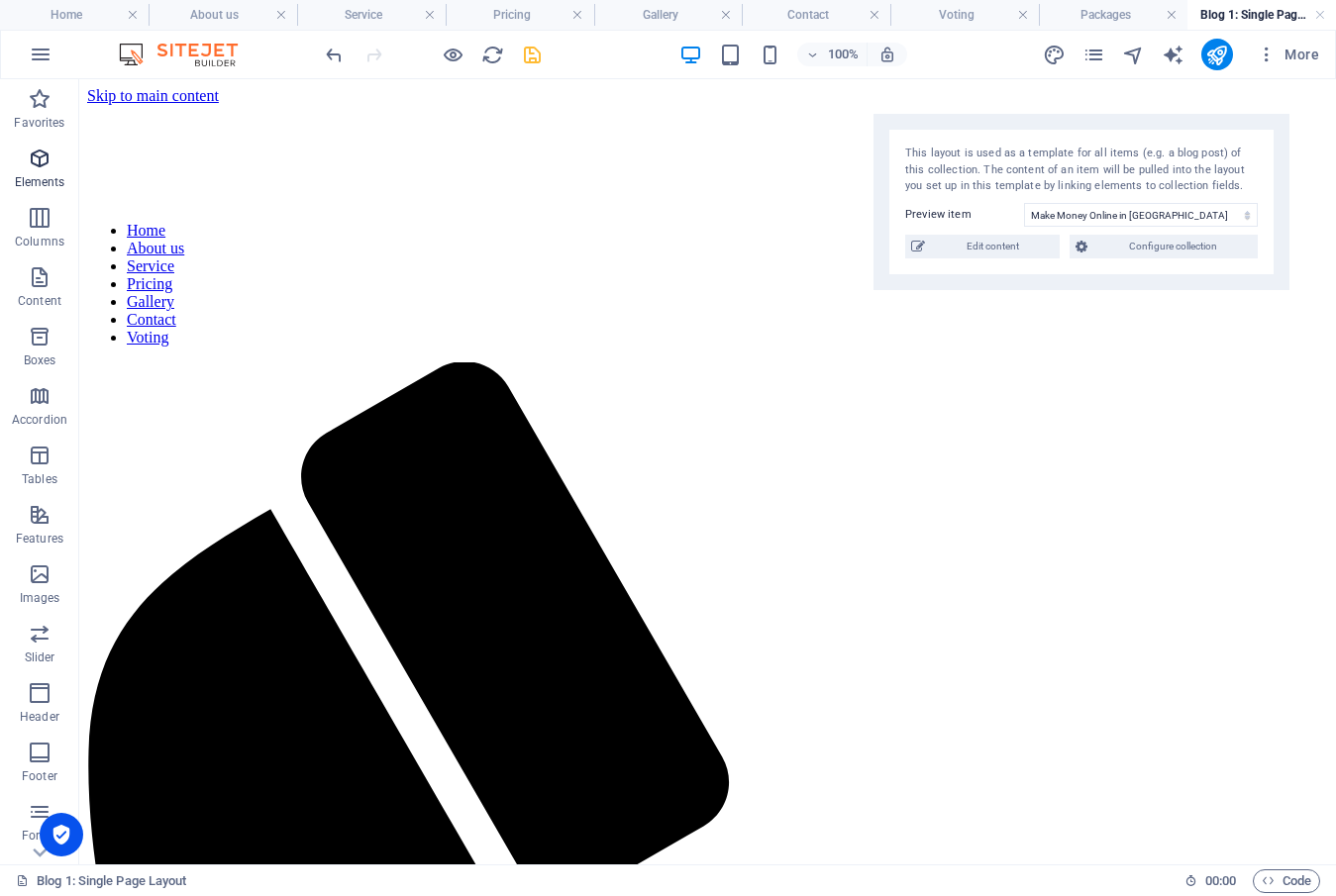 click at bounding box center [40, 158] 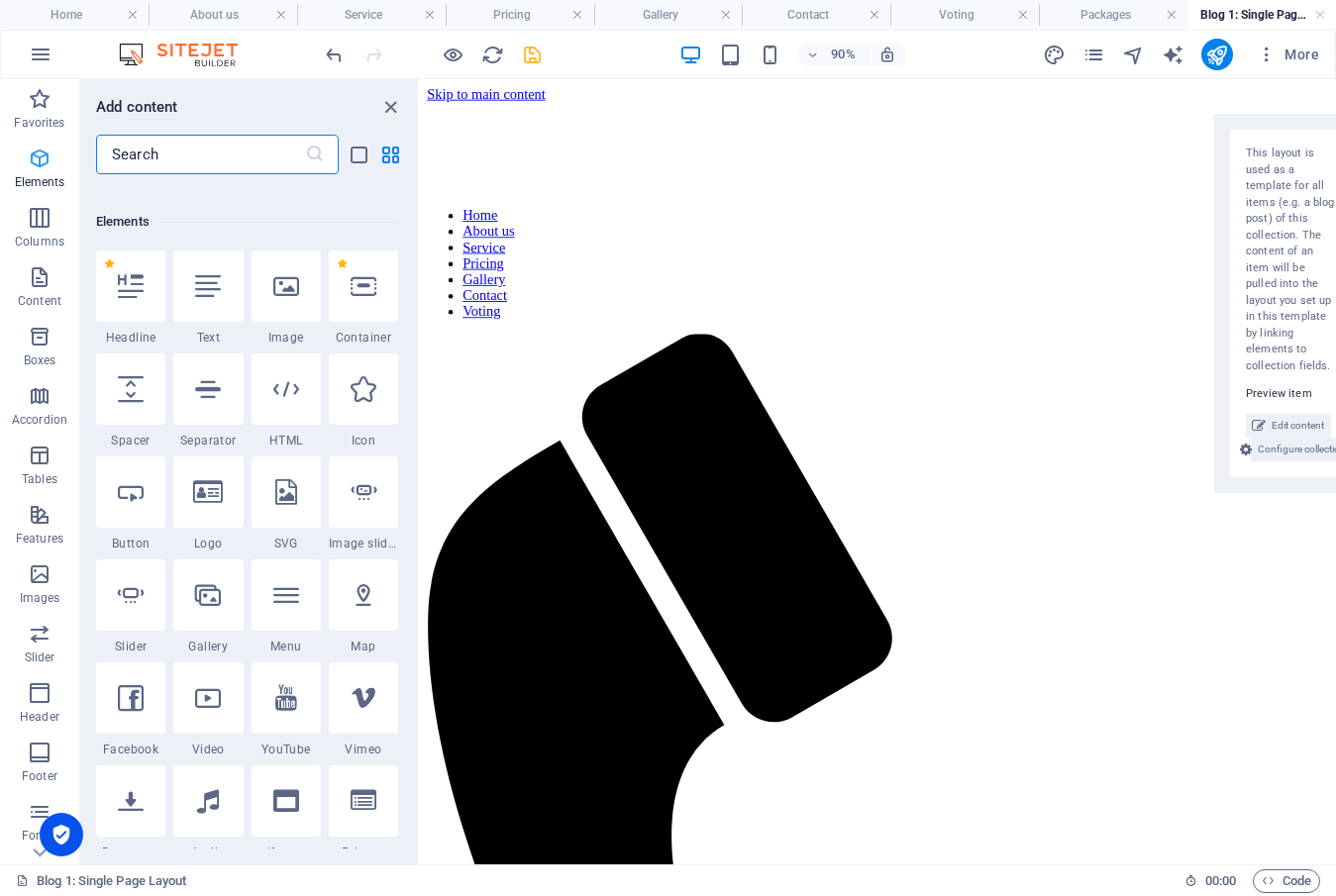 scroll, scrollTop: 211, scrollLeft: 0, axis: vertical 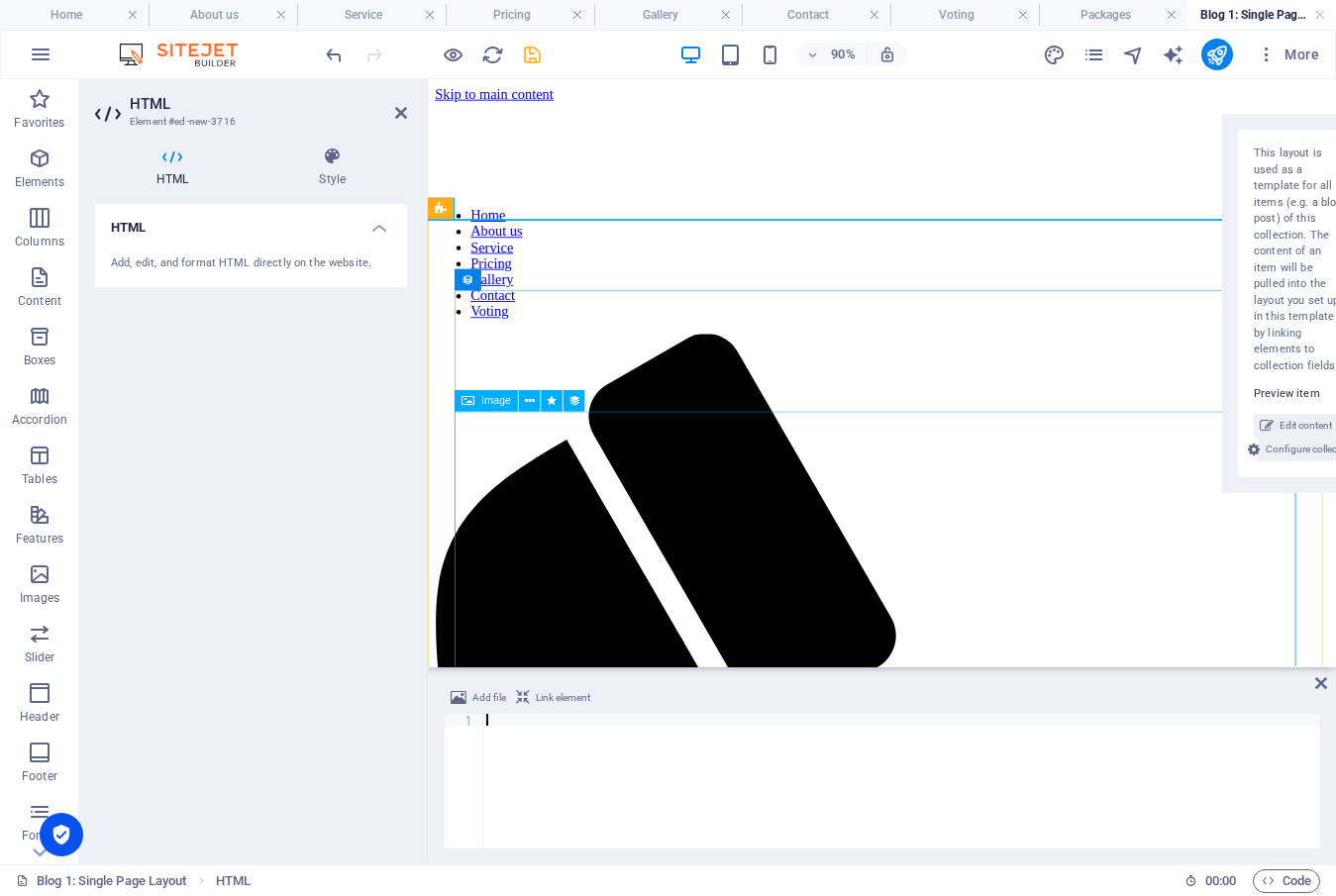 type on "</script>" 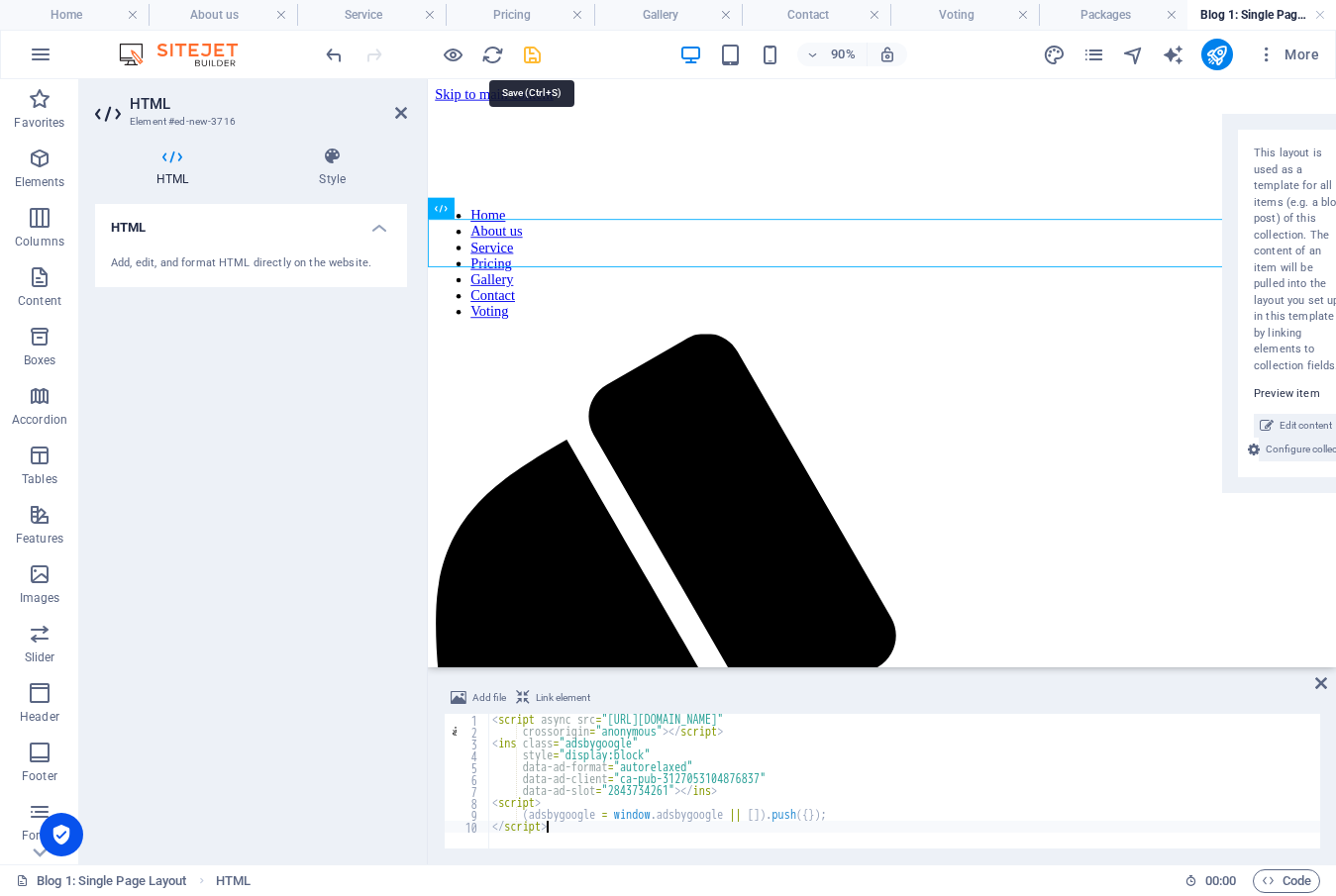 drag, startPoint x: 528, startPoint y: 57, endPoint x: 516, endPoint y: 351, distance: 294.2448 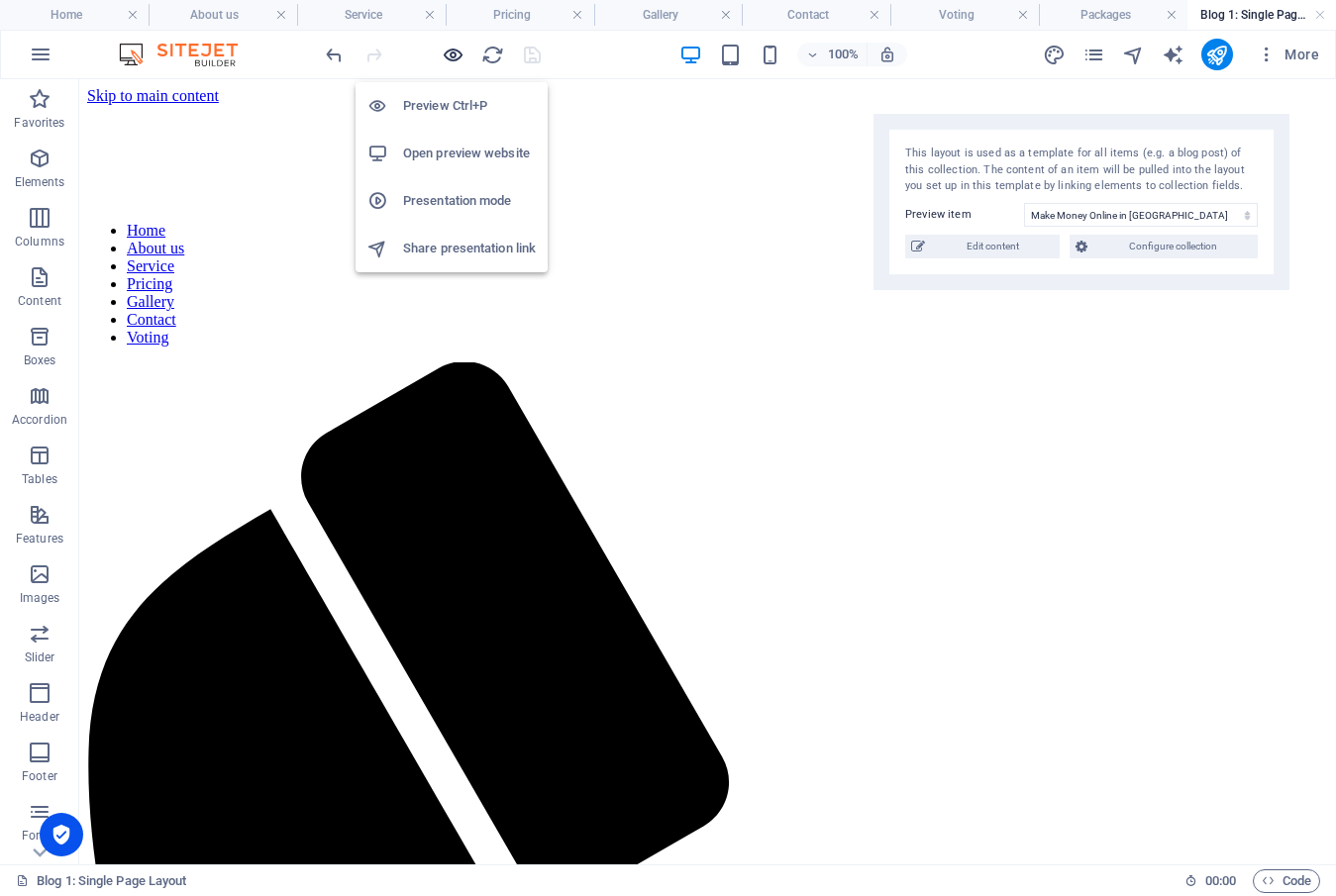 click at bounding box center (453, 54) 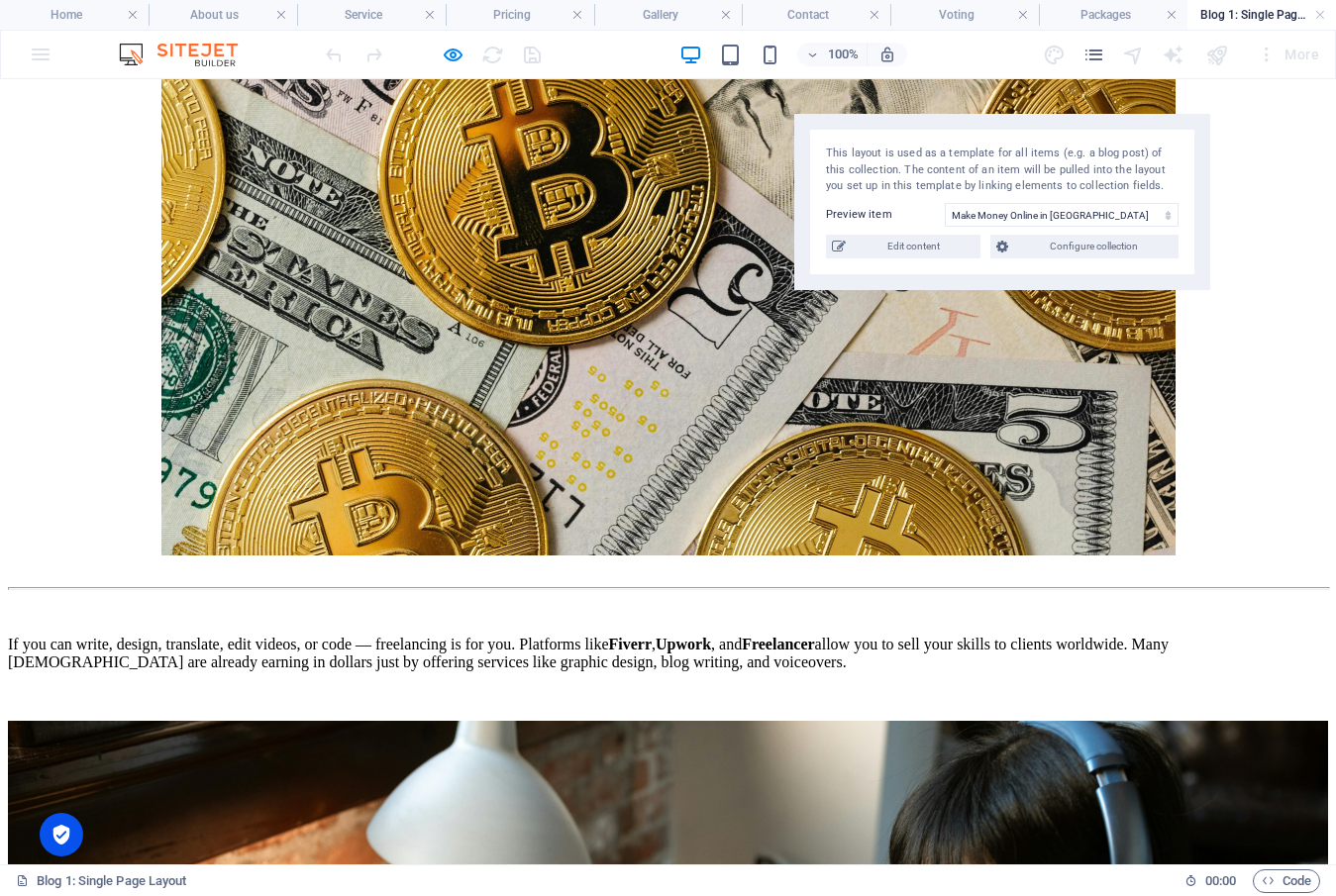 scroll, scrollTop: 2311, scrollLeft: 0, axis: vertical 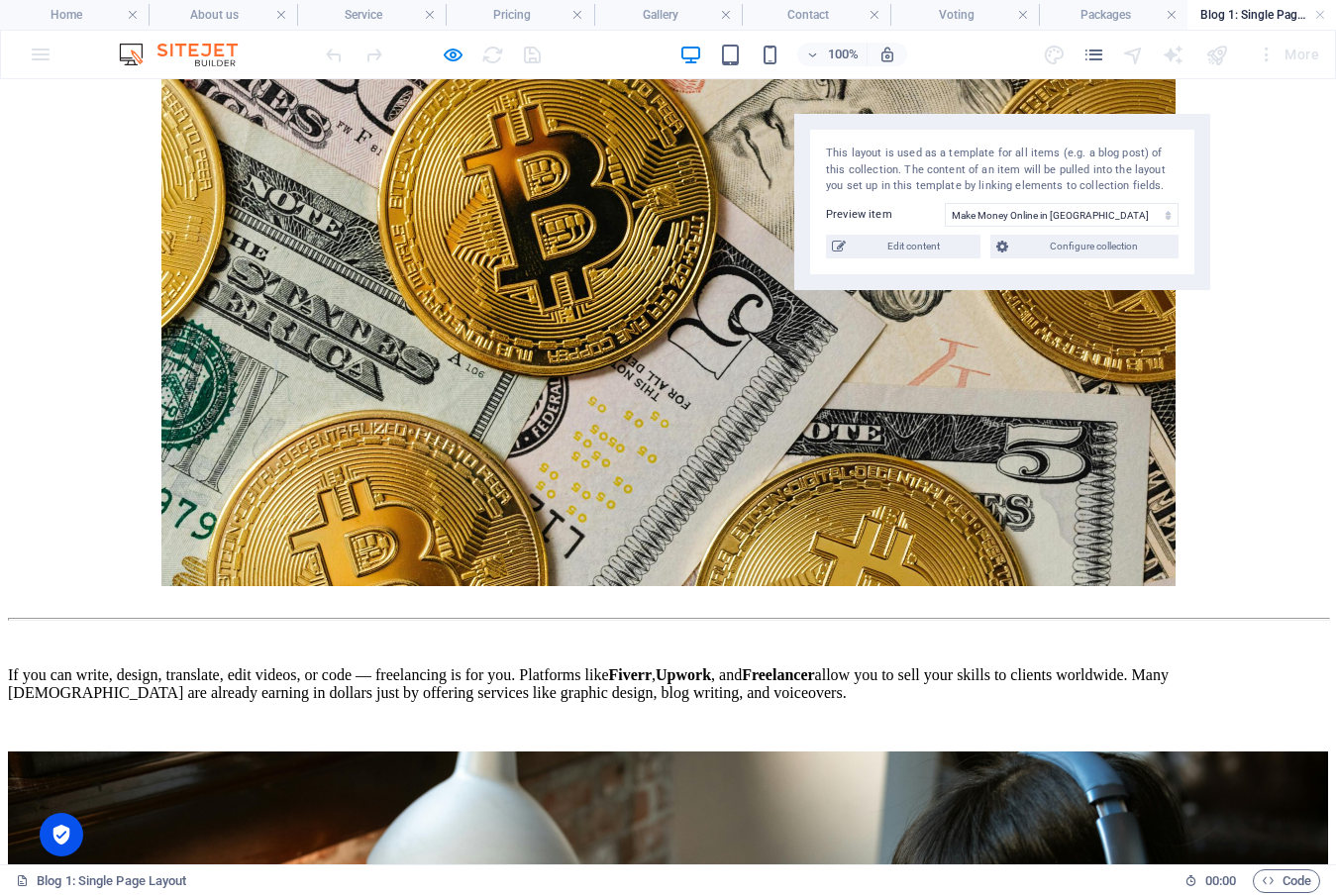 drag, startPoint x: 279, startPoint y: 445, endPoint x: 532, endPoint y: 529, distance: 266.5802 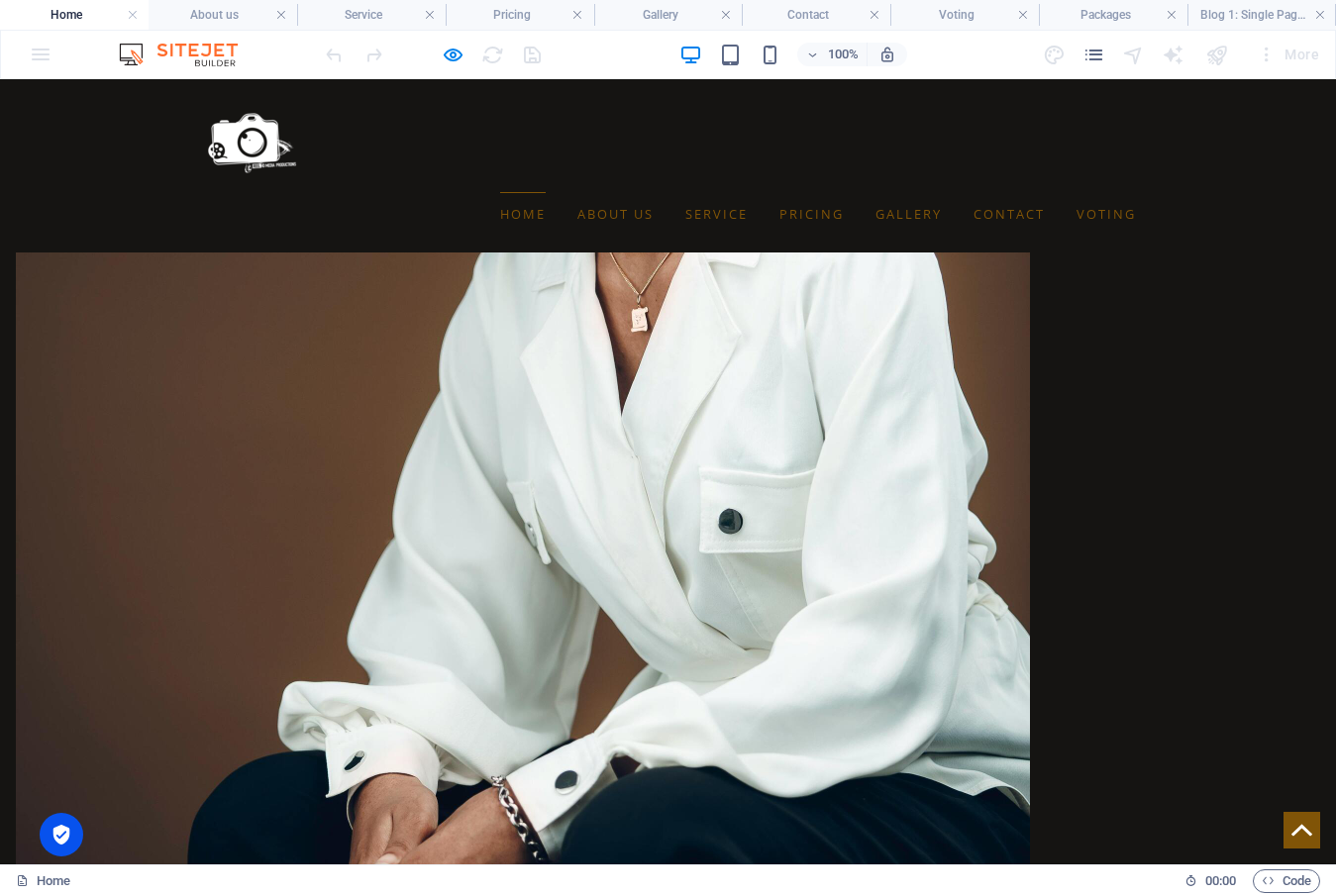 scroll, scrollTop: 11804, scrollLeft: 0, axis: vertical 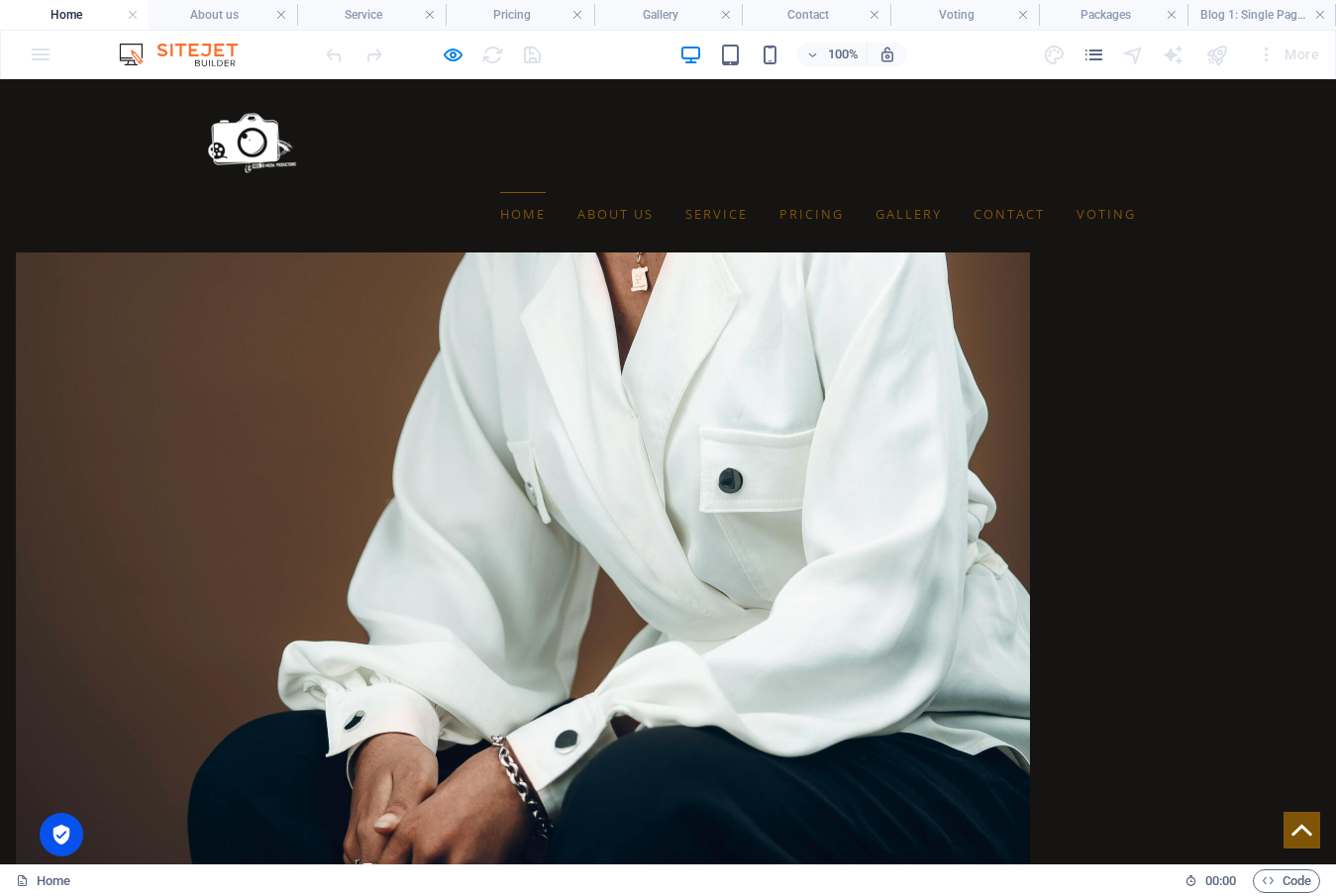 click on "[DEMOGRAPHIC_DATA] Musicians Dominating" at bounding box center (408, 20673) 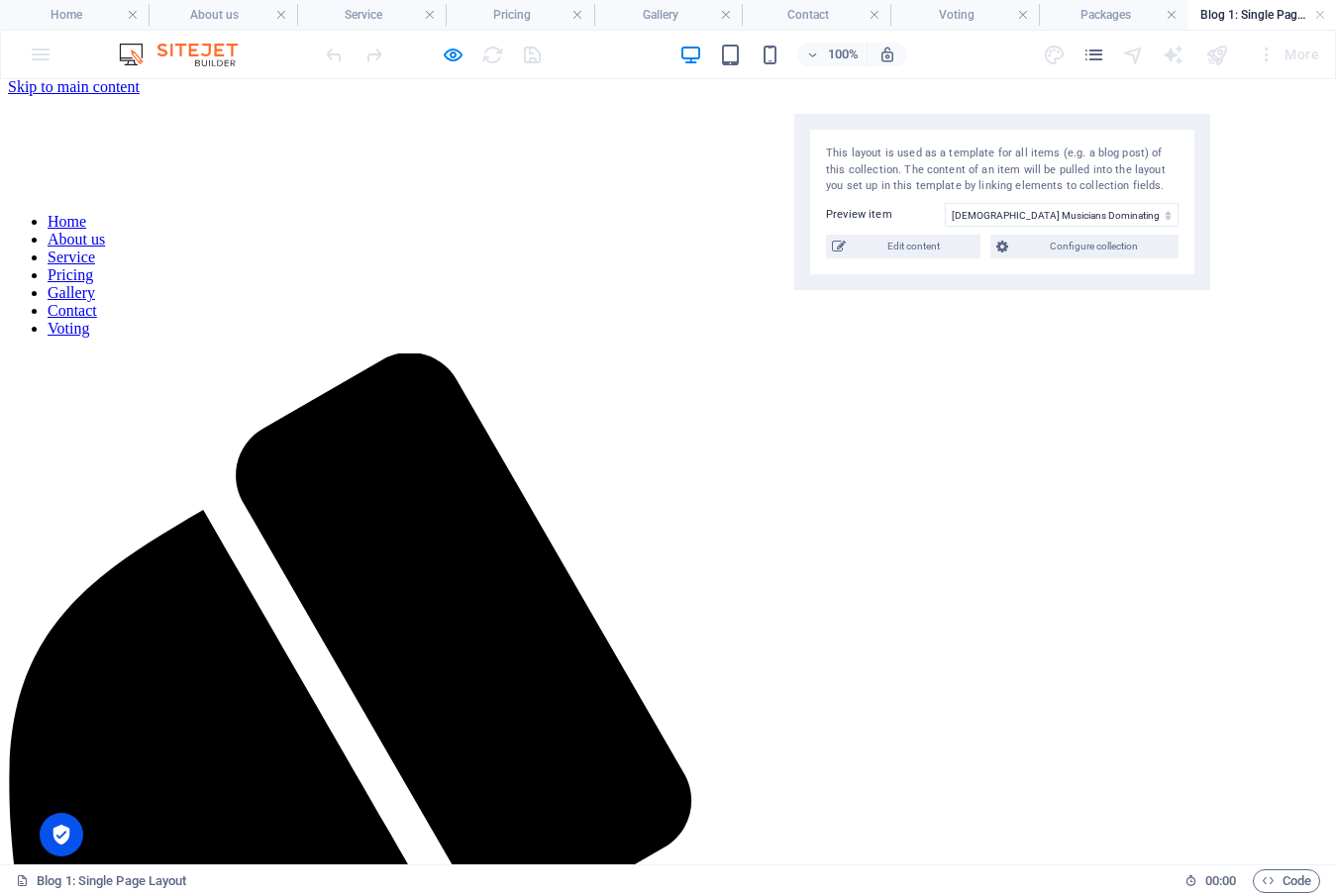 scroll, scrollTop: 0, scrollLeft: 0, axis: both 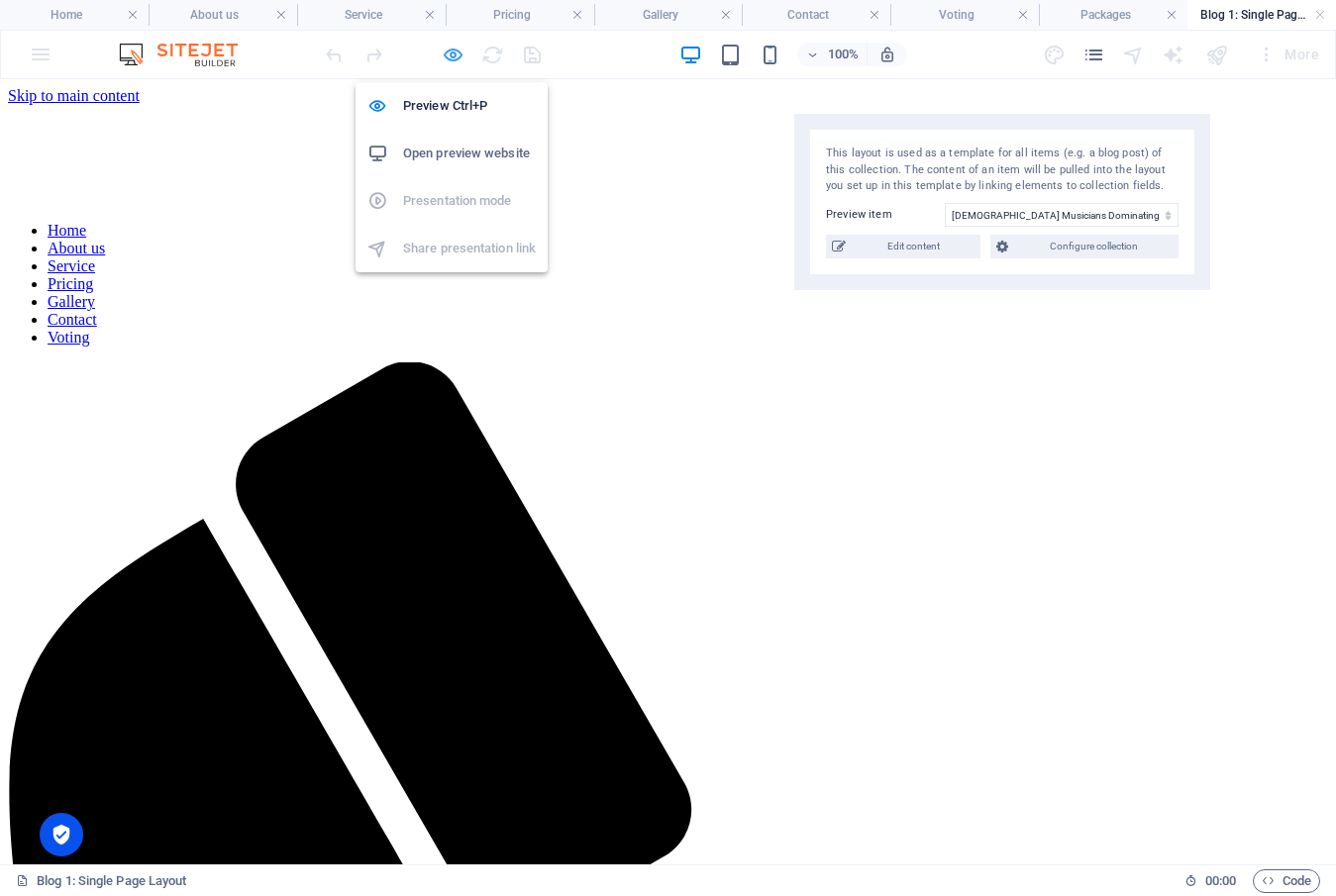 click at bounding box center [453, 54] 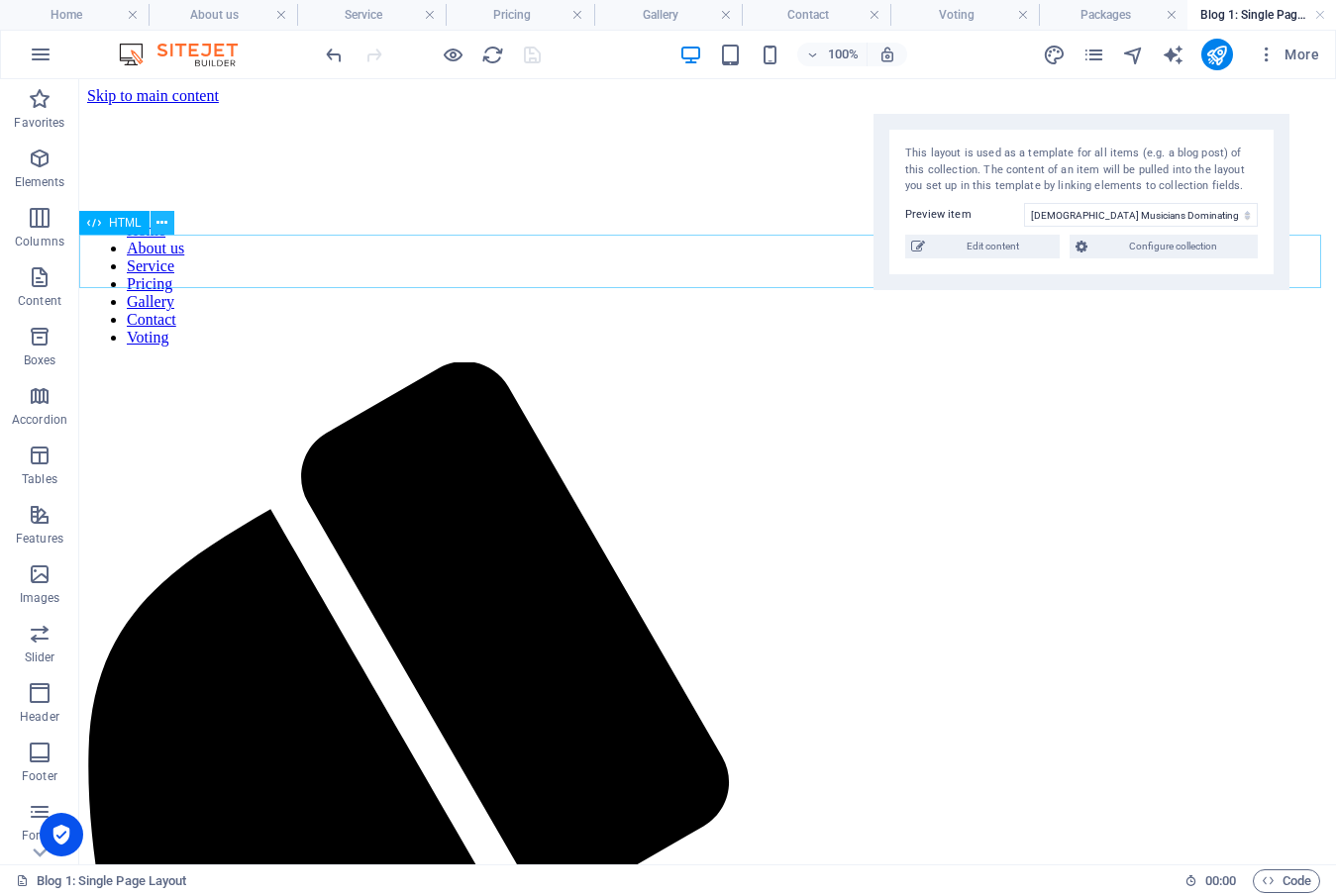 click at bounding box center [161, 223] 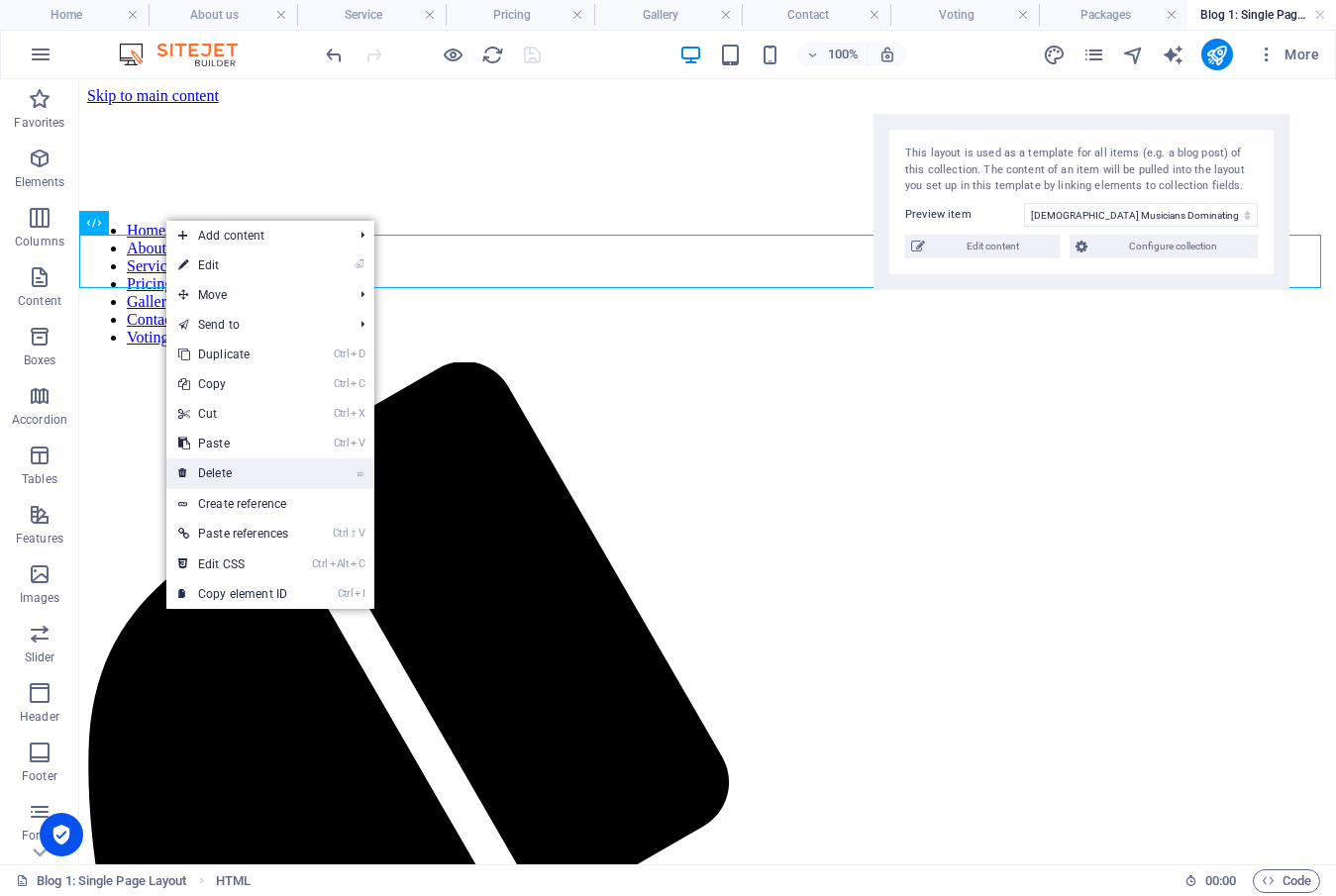 drag, startPoint x: 159, startPoint y: 387, endPoint x: 238, endPoint y: 465, distance: 111.01802 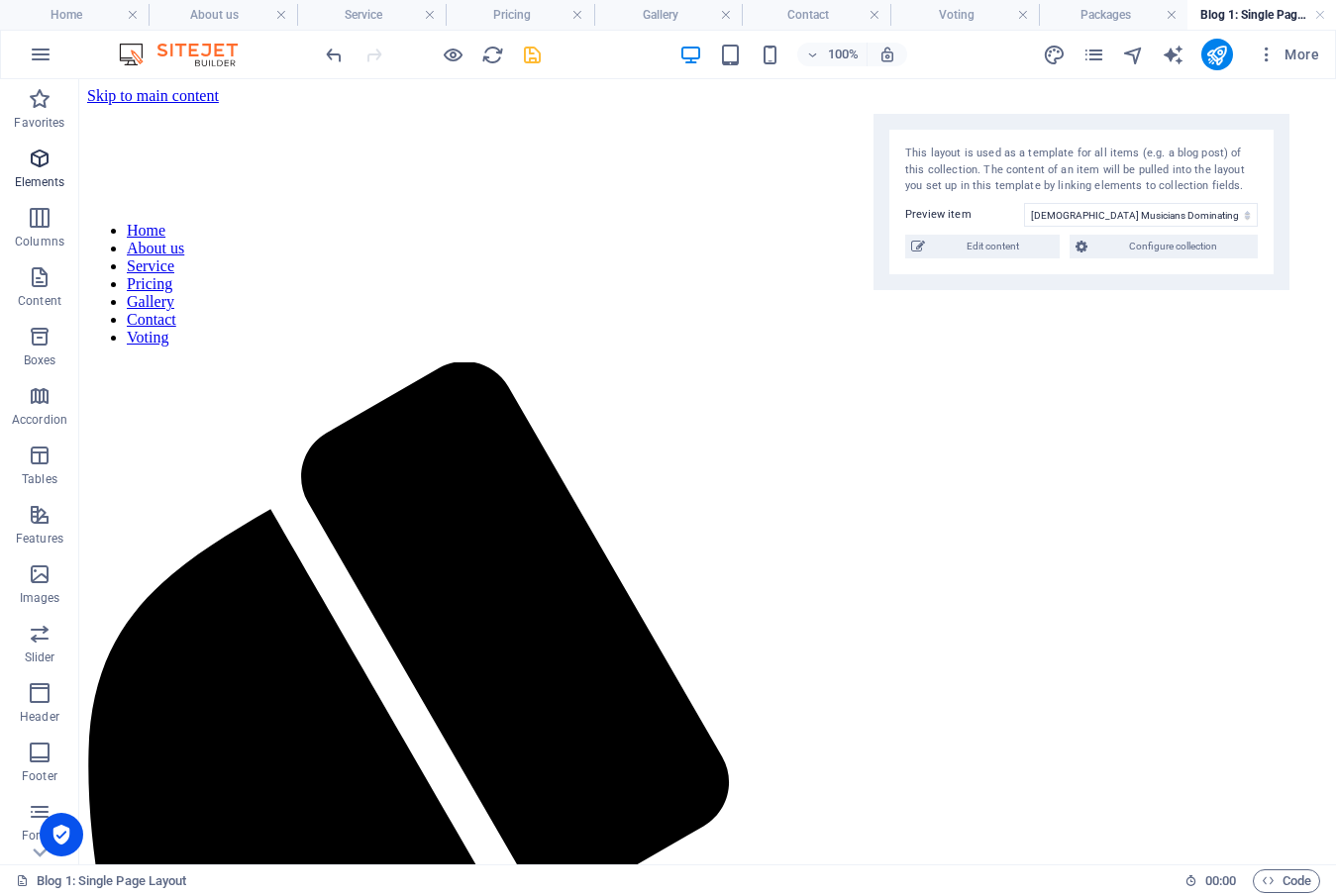 click at bounding box center (40, 158) 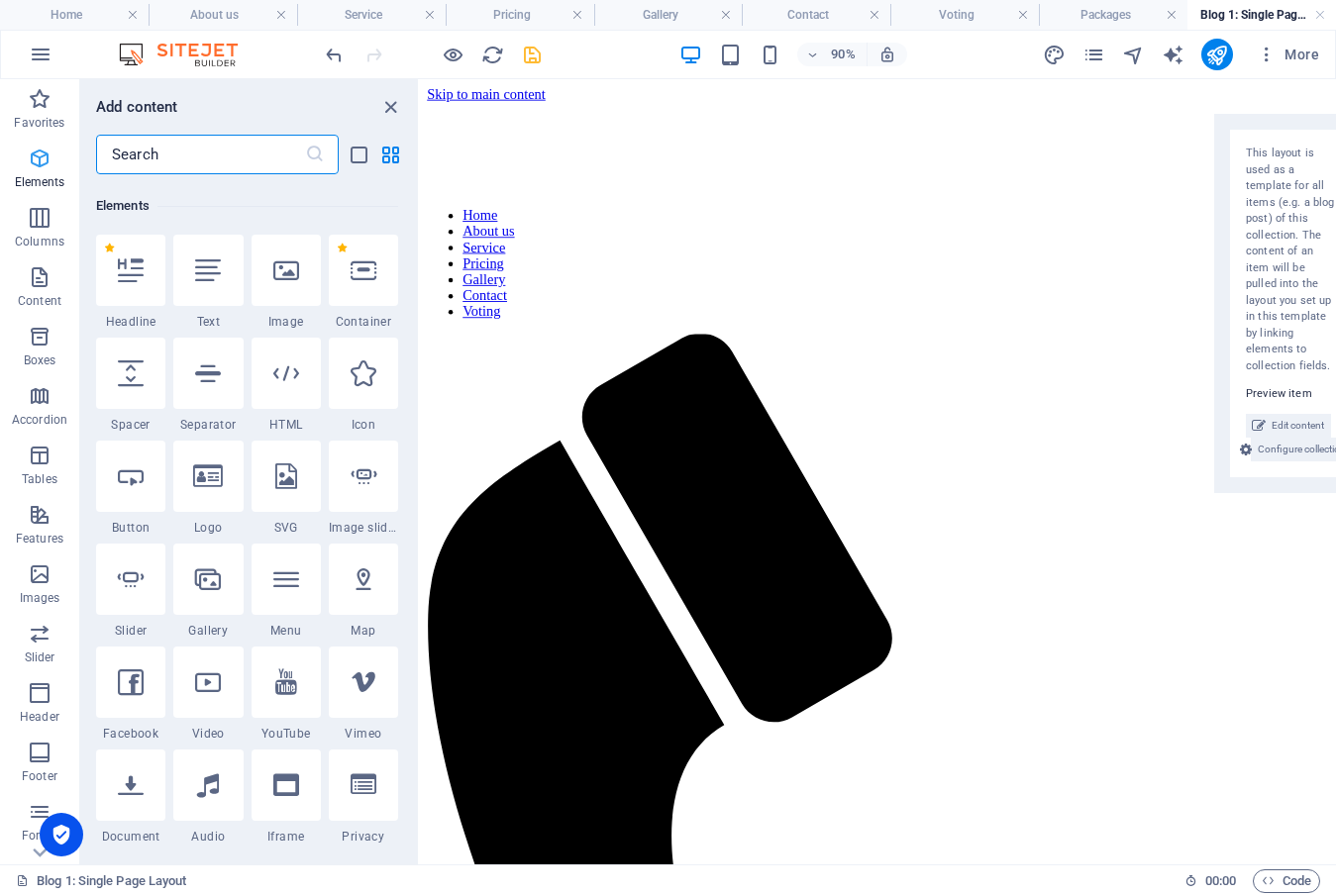 scroll, scrollTop: 211, scrollLeft: 0, axis: vertical 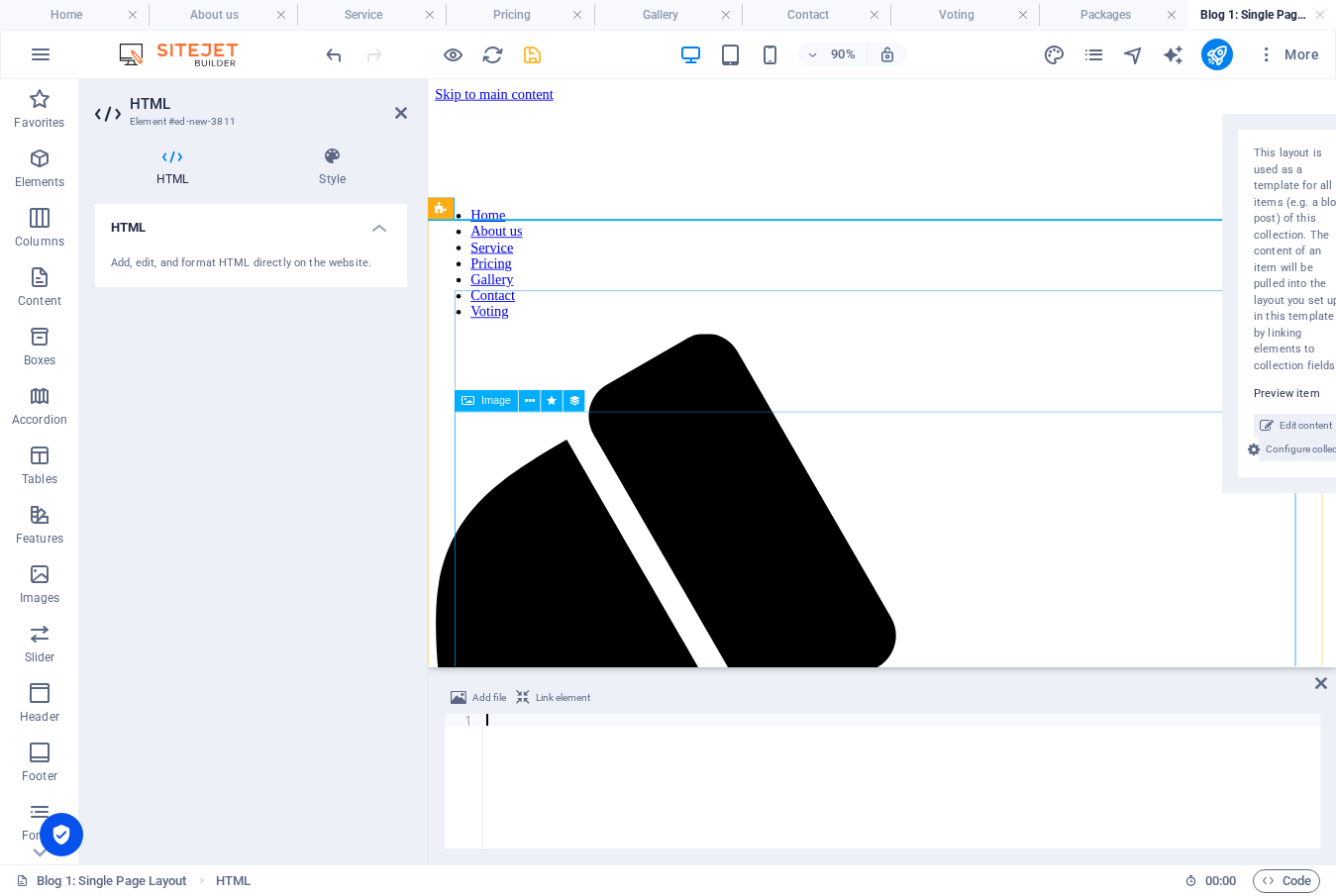 type on "</script>" 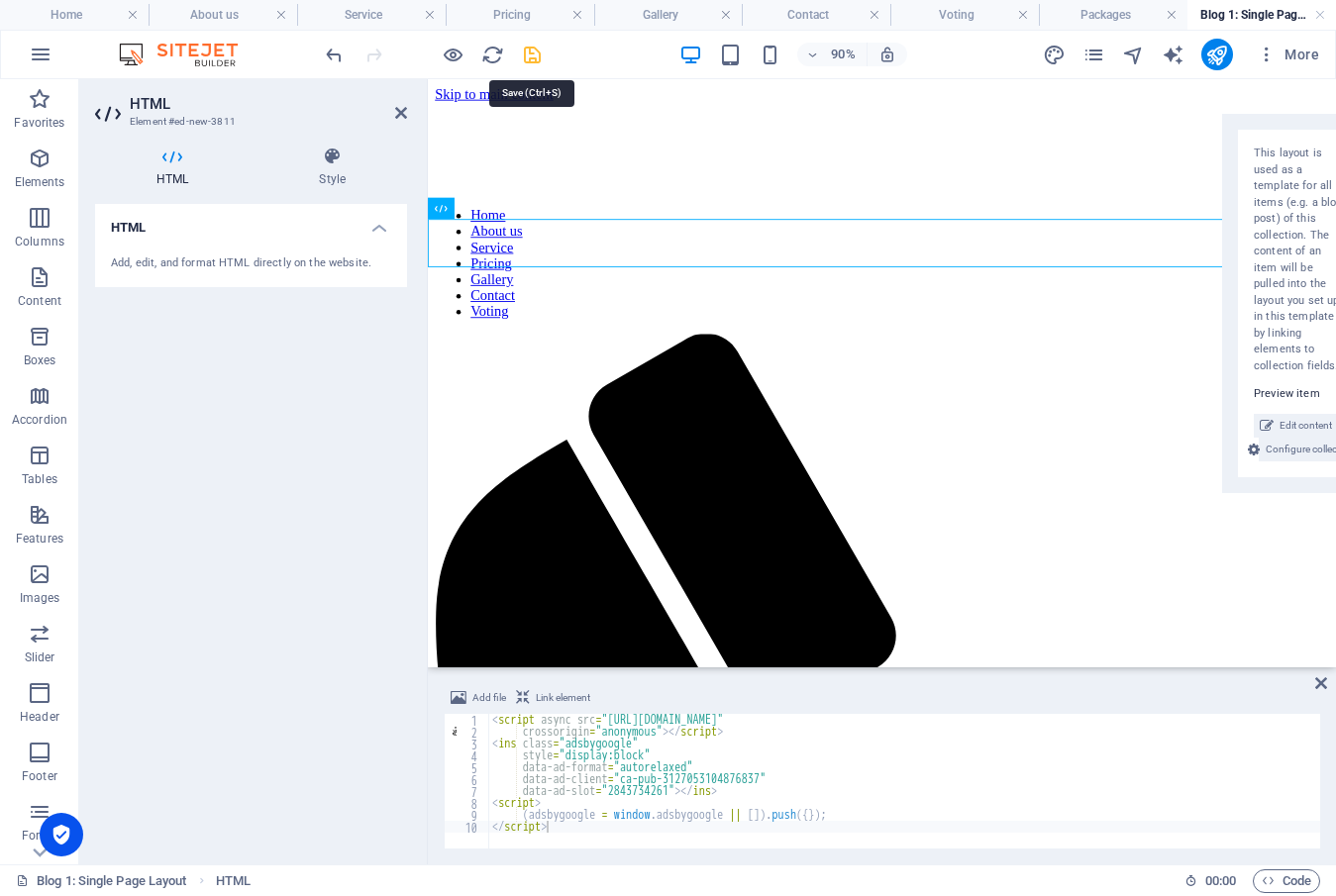 click at bounding box center [532, 54] 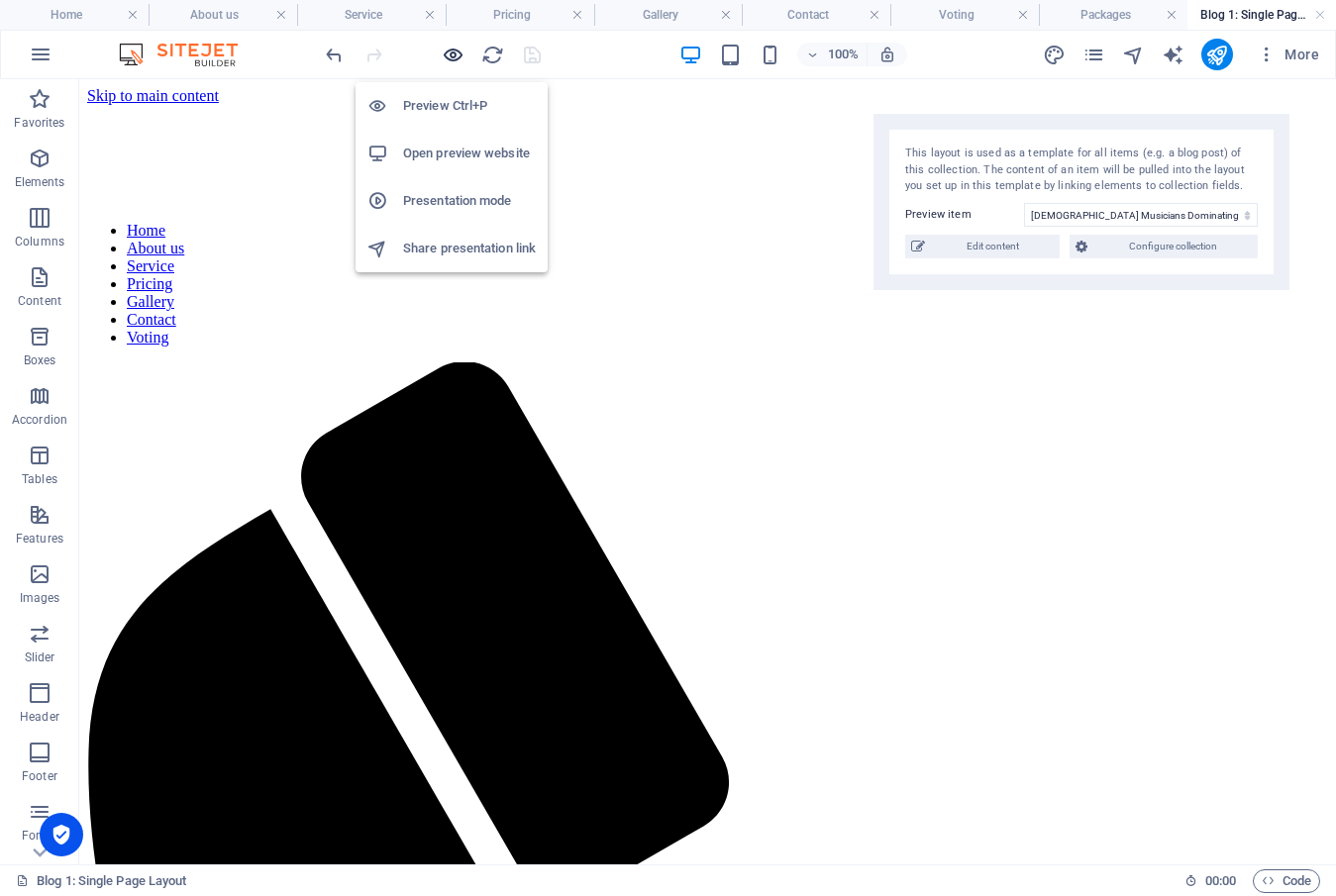 click at bounding box center (453, 54) 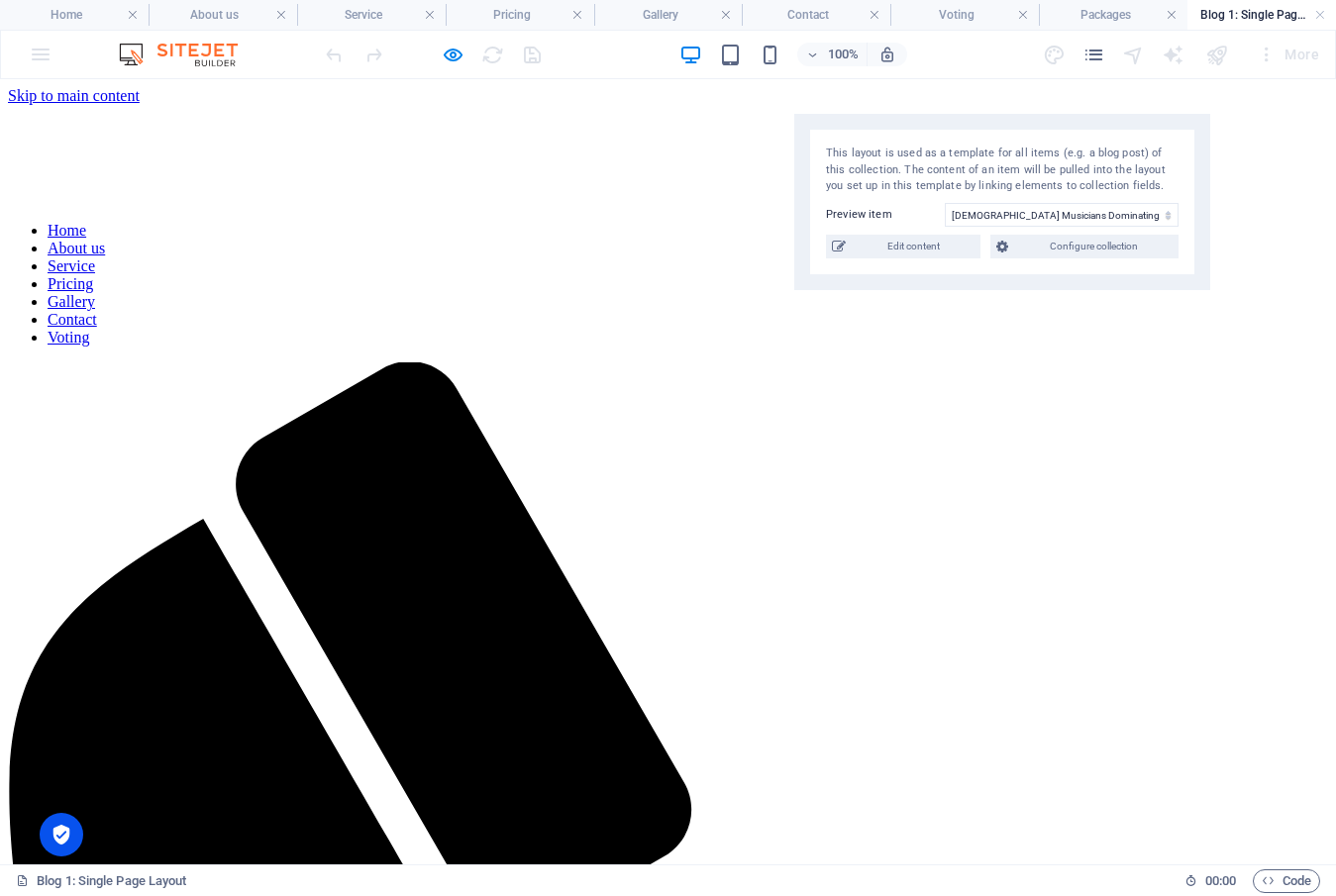 click on "Home" at bounding box center [66, 230] 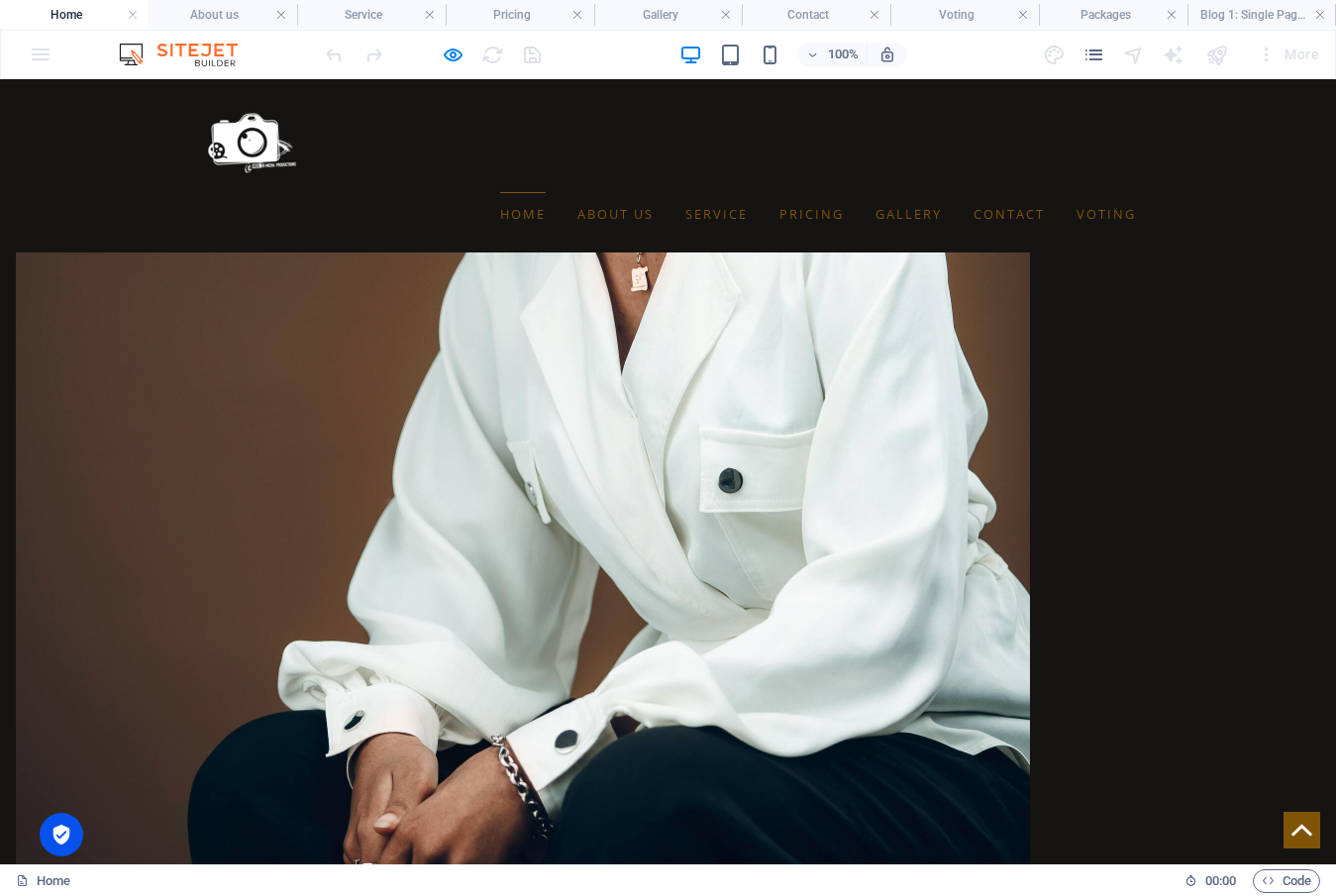 scroll, scrollTop: 11606, scrollLeft: 0, axis: vertical 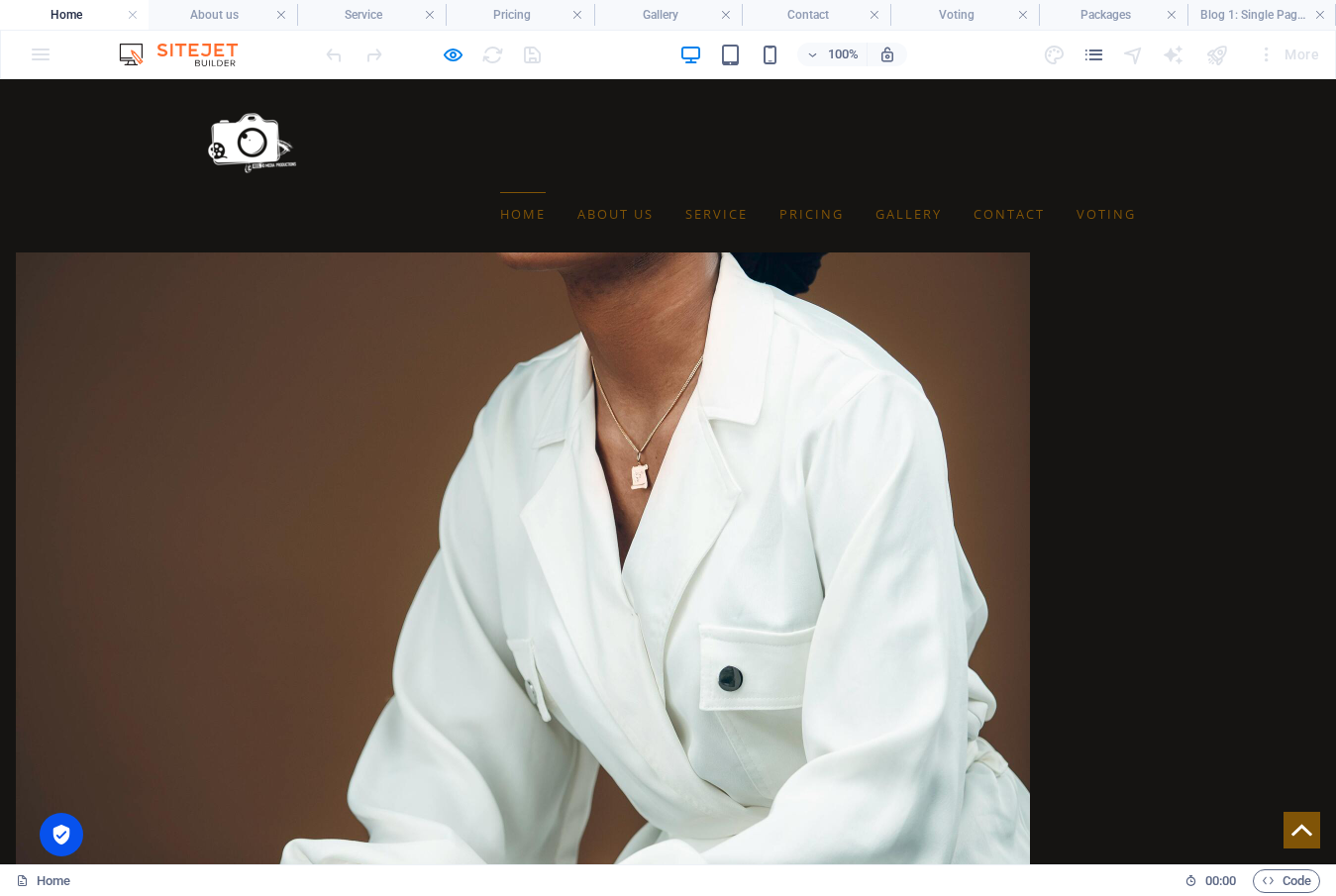 drag, startPoint x: 773, startPoint y: 600, endPoint x: 441, endPoint y: 443, distance: 367.2506 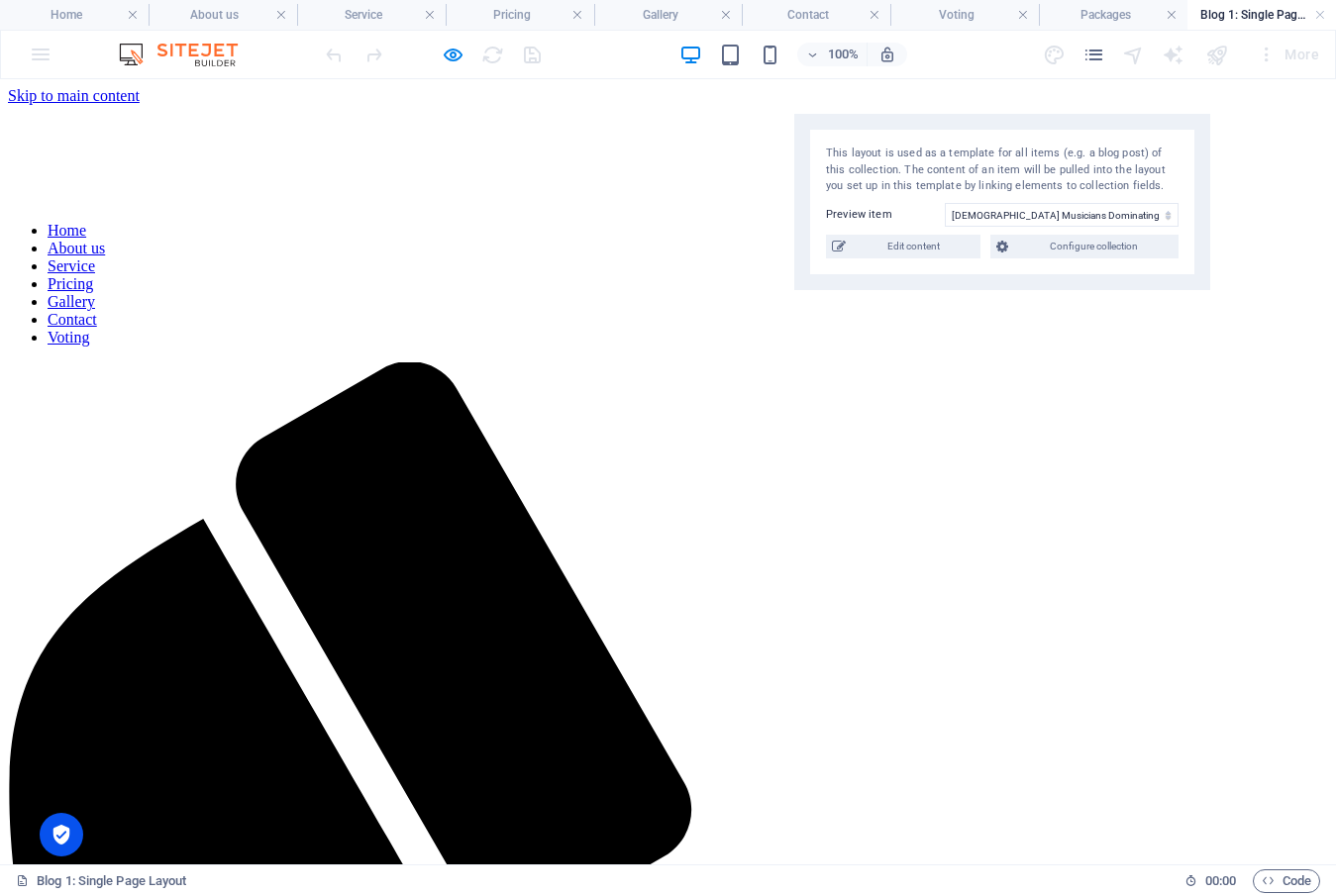 select on "685069fa582045bfc407c487" 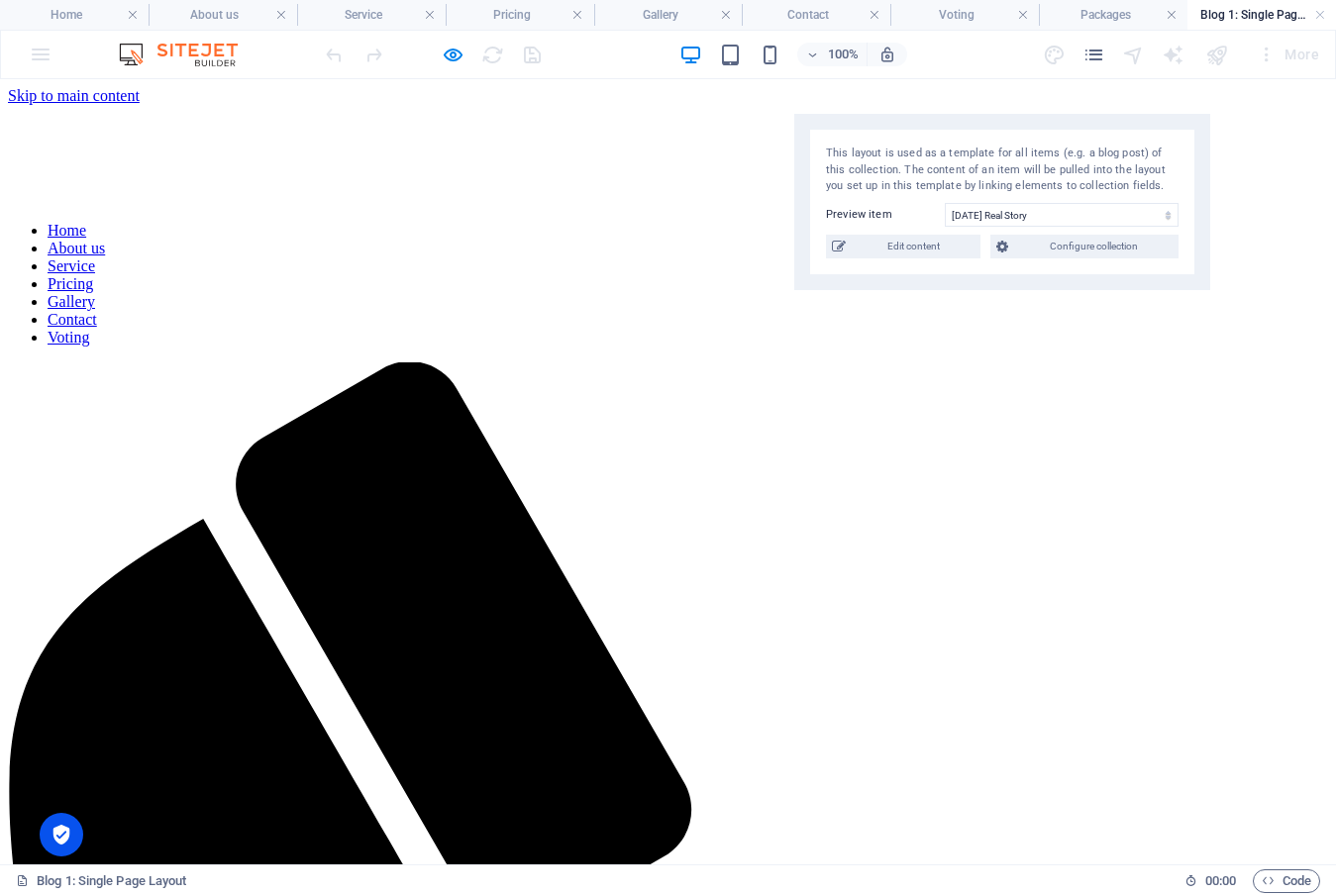 scroll, scrollTop: 0, scrollLeft: 0, axis: both 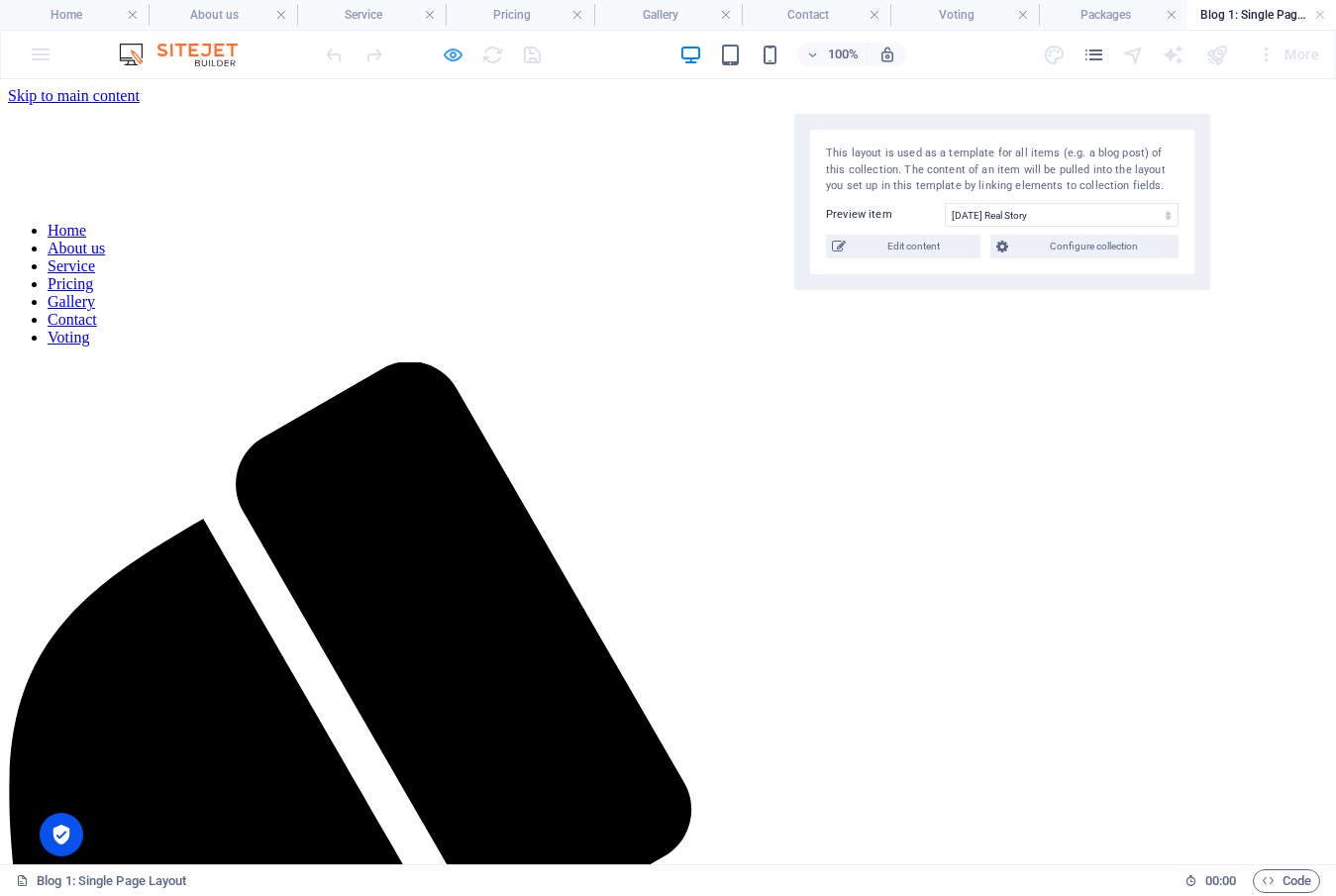 click at bounding box center [453, 54] 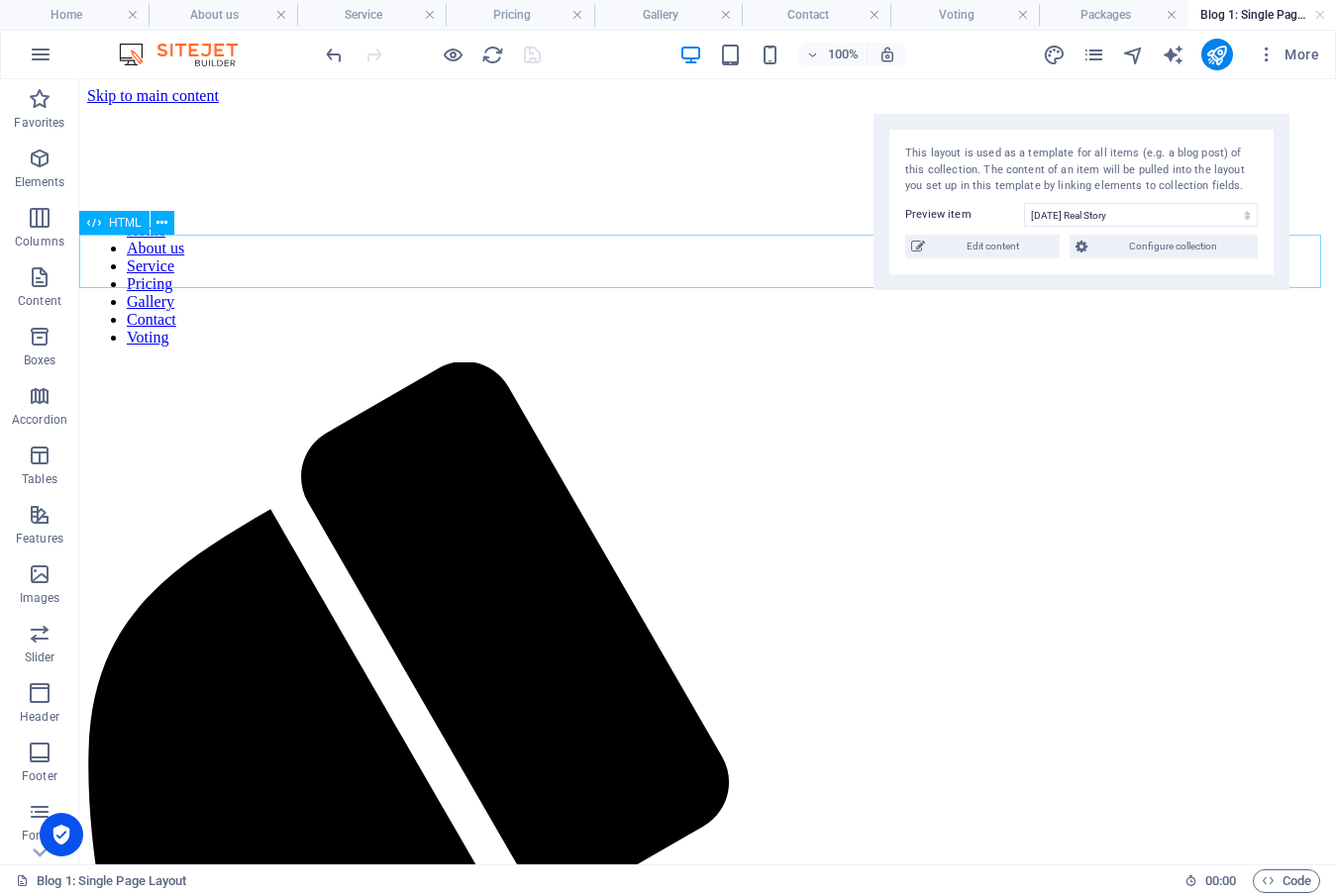 click at bounding box center (161, 223) 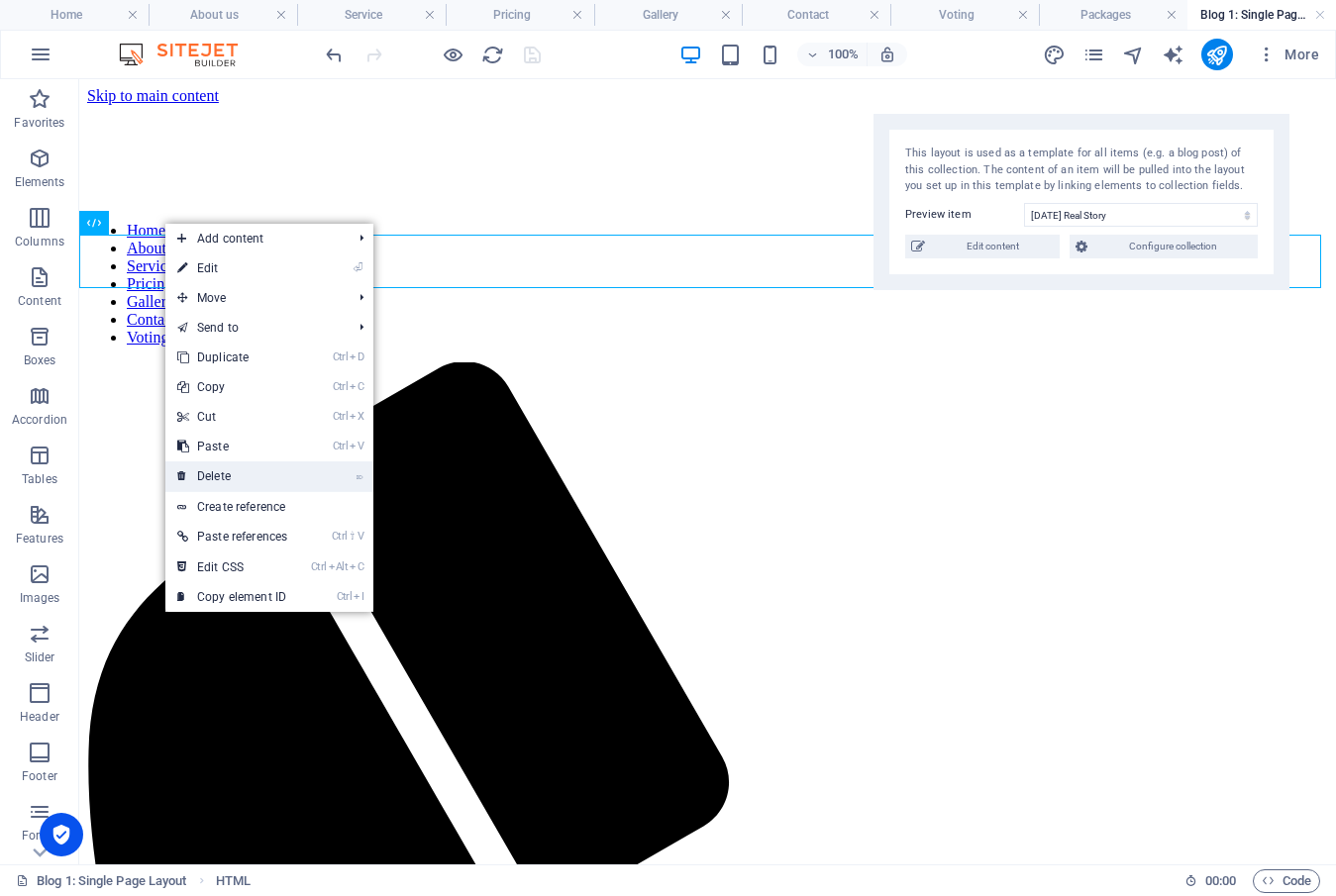 click on "⌦  Delete" at bounding box center (232, 476) 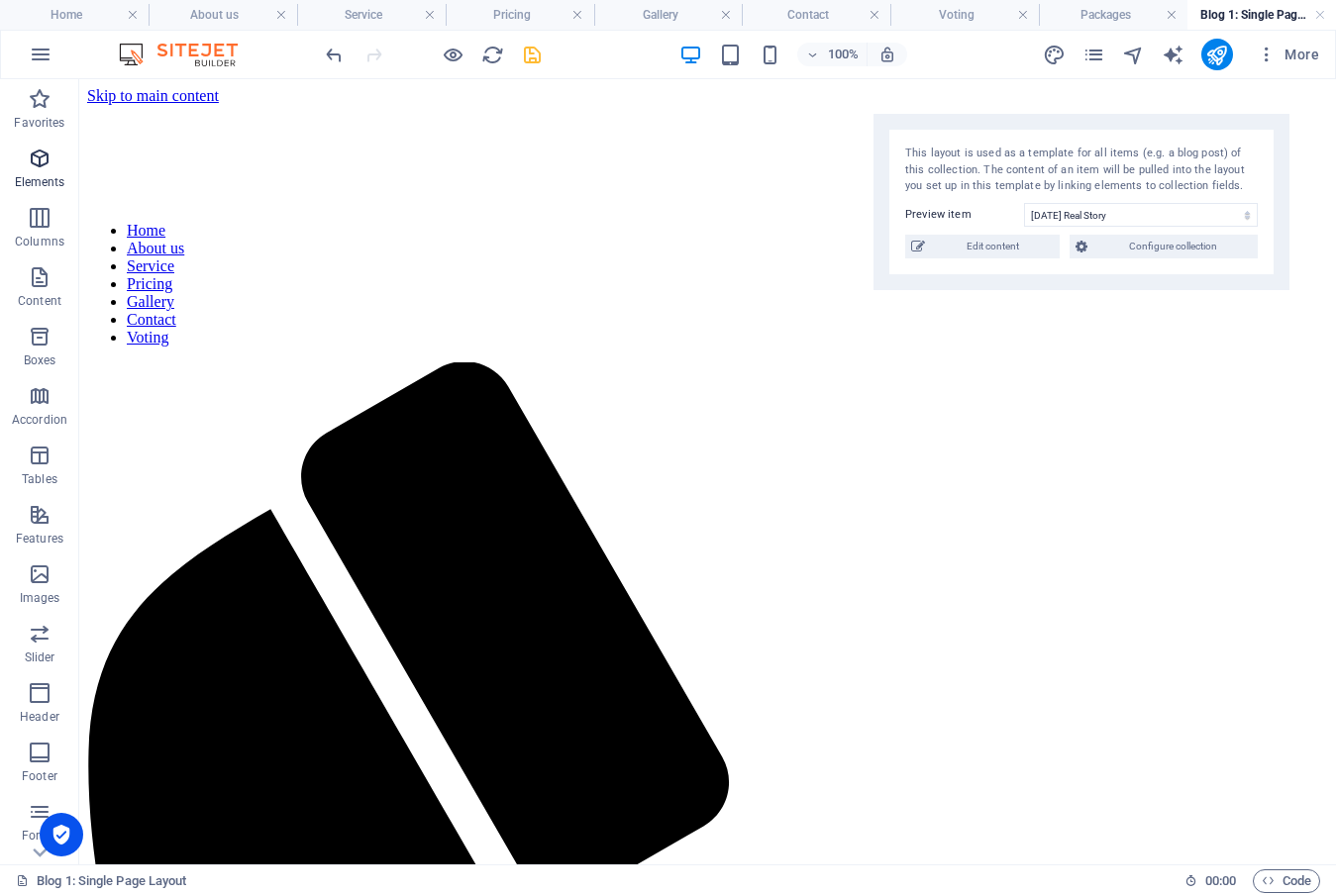 click at bounding box center (40, 158) 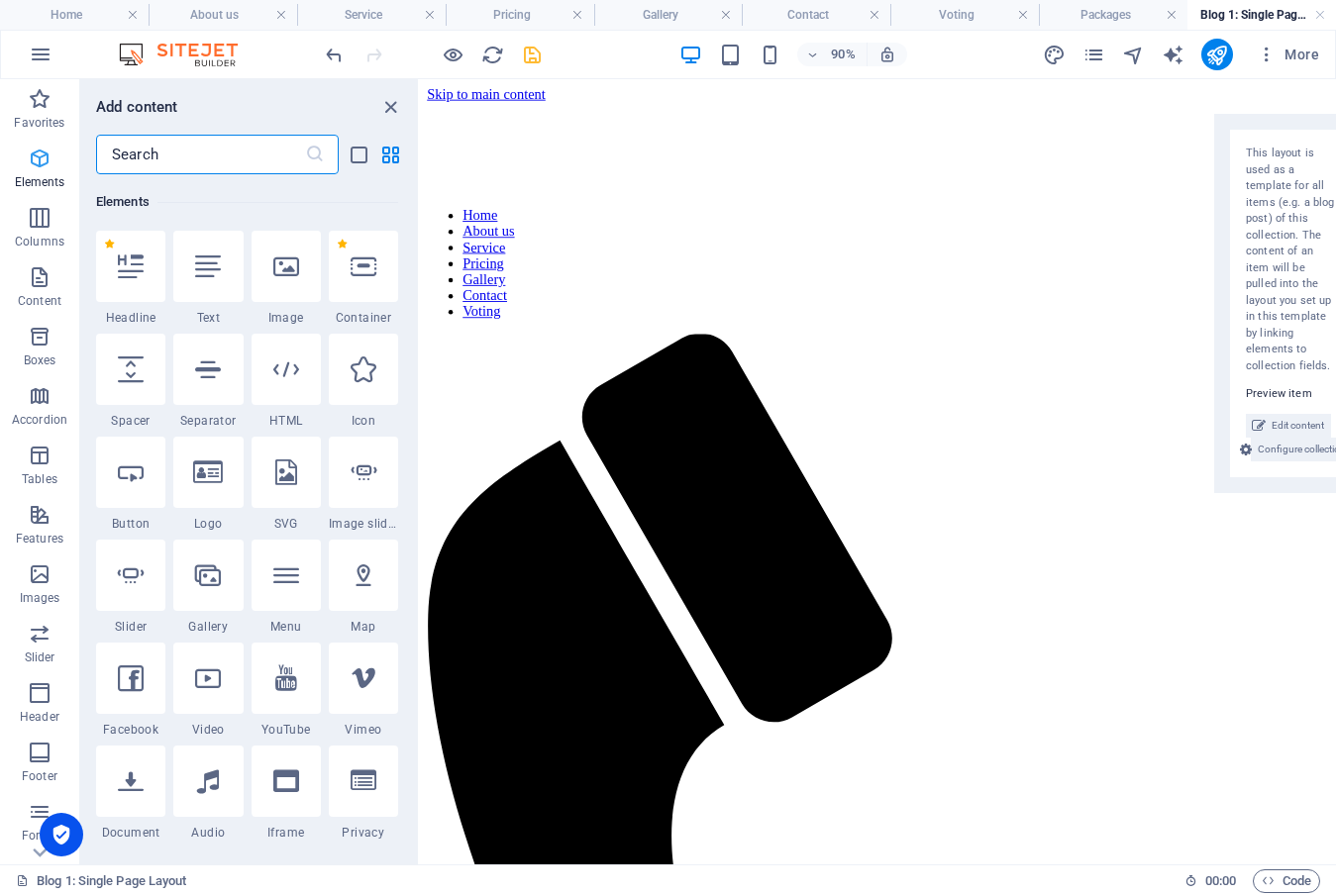 scroll, scrollTop: 211, scrollLeft: 0, axis: vertical 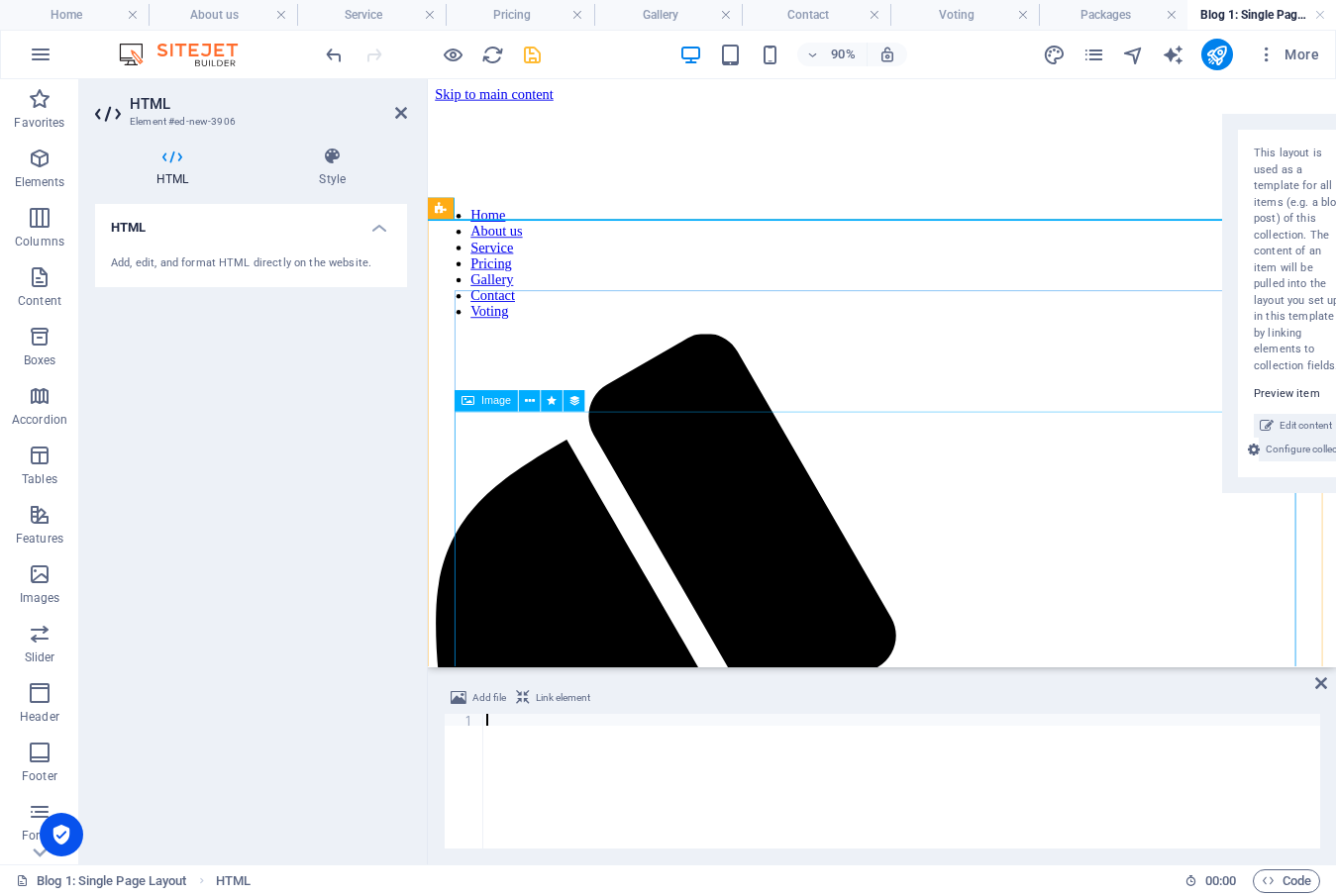 type on "</script>" 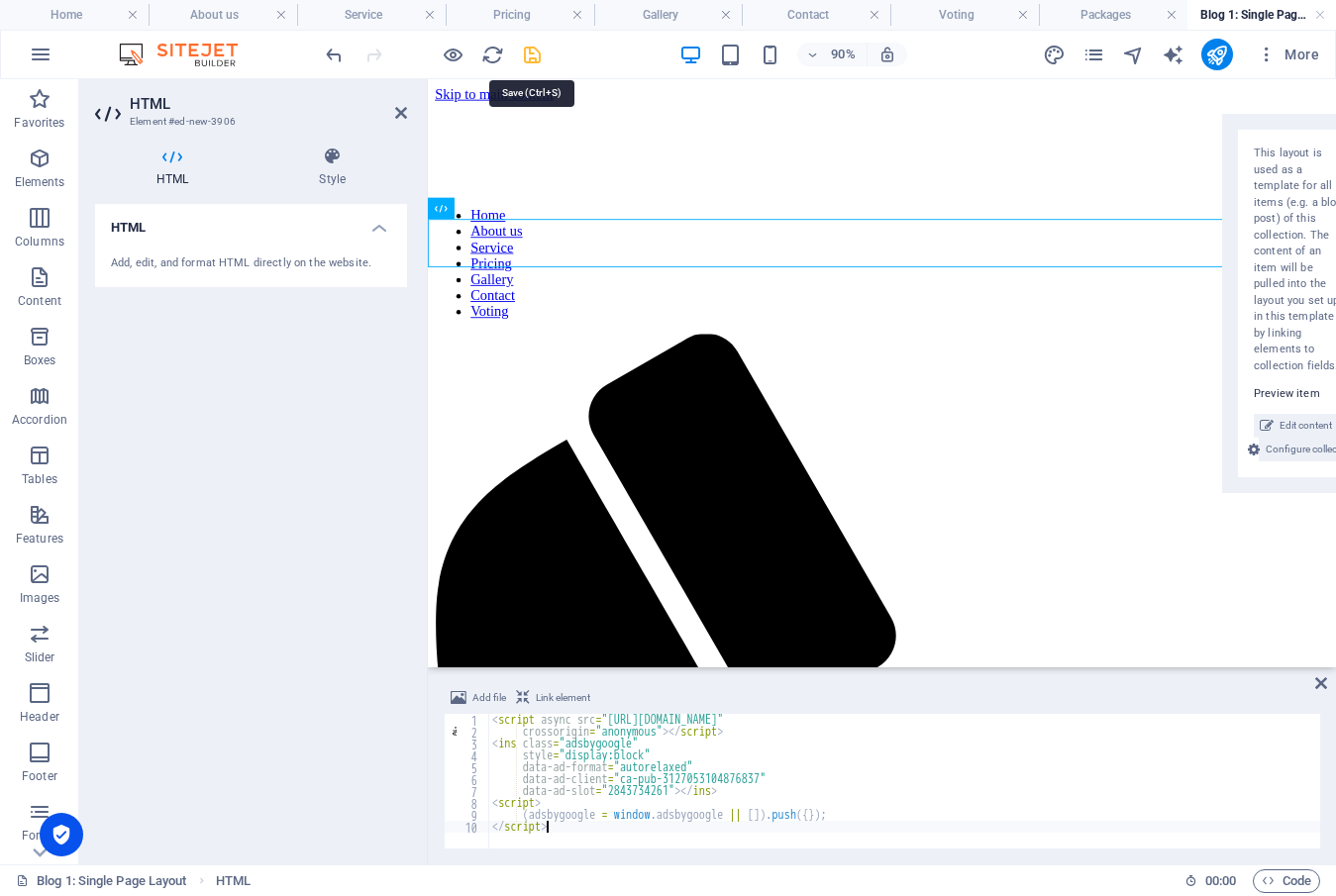 click at bounding box center (532, 54) 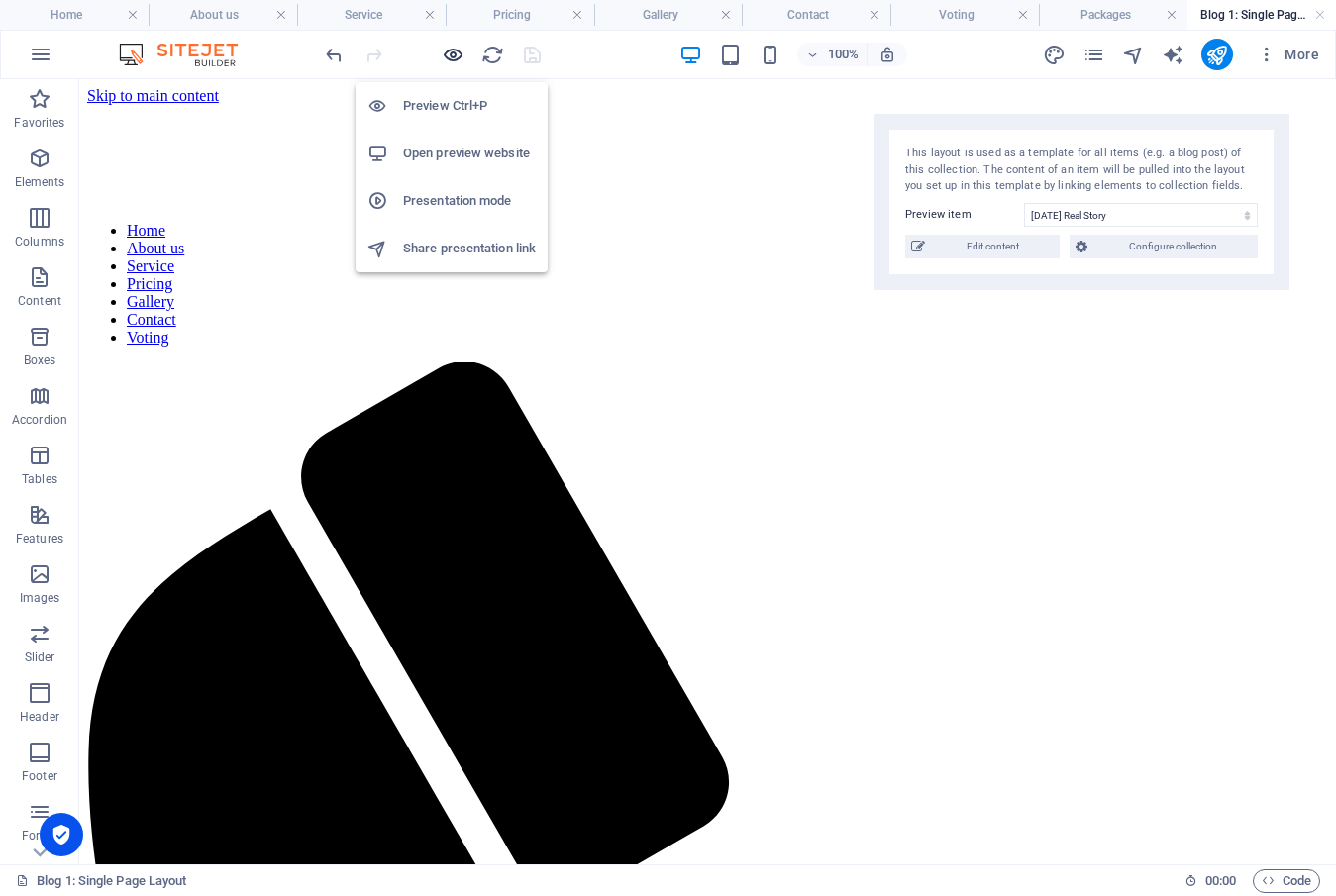 click at bounding box center [453, 54] 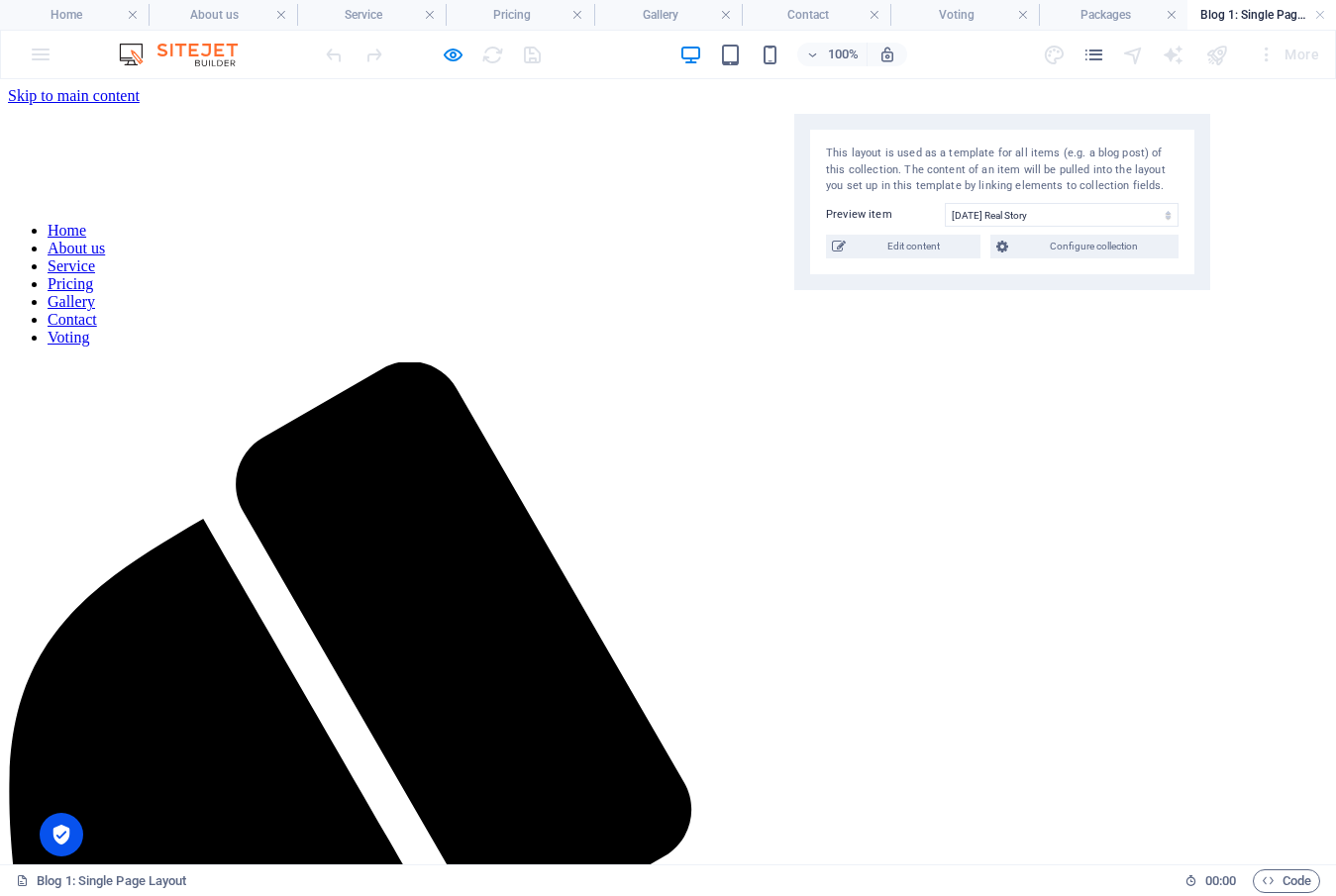 click on "Home" at bounding box center [66, 230] 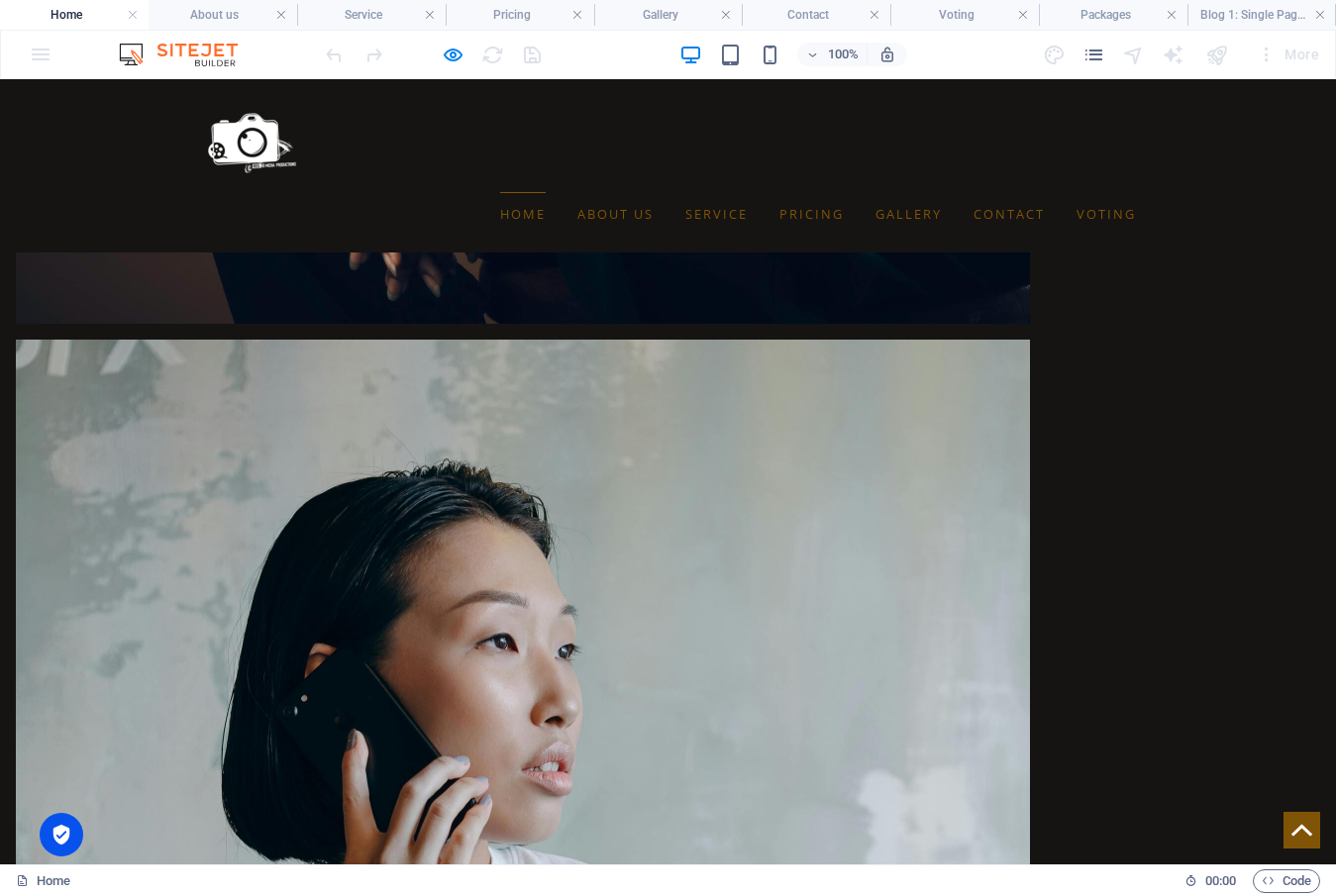 scroll, scrollTop: 12596, scrollLeft: 0, axis: vertical 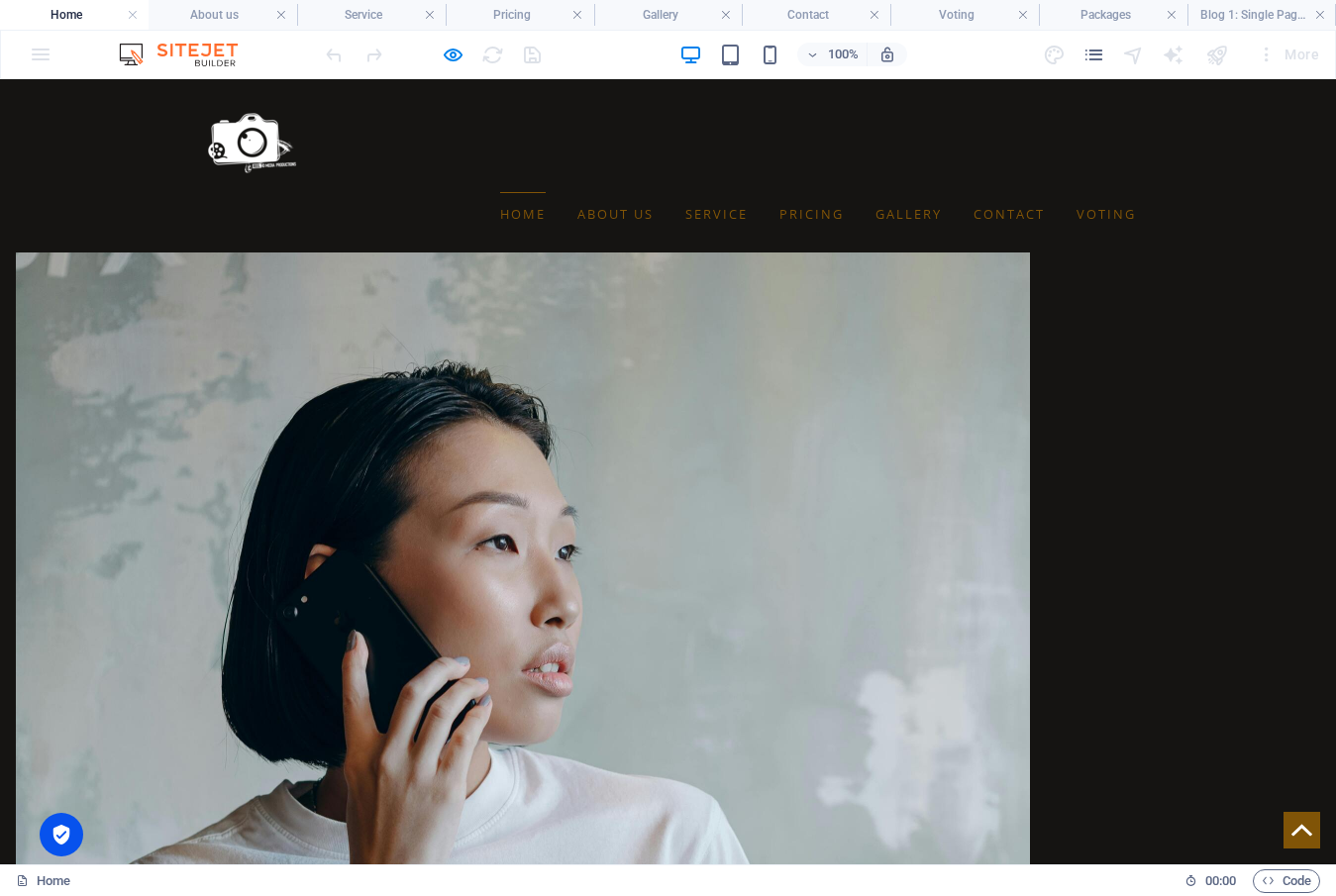 click on "African Natural Skincare Tips" at bounding box center (400, 20917) 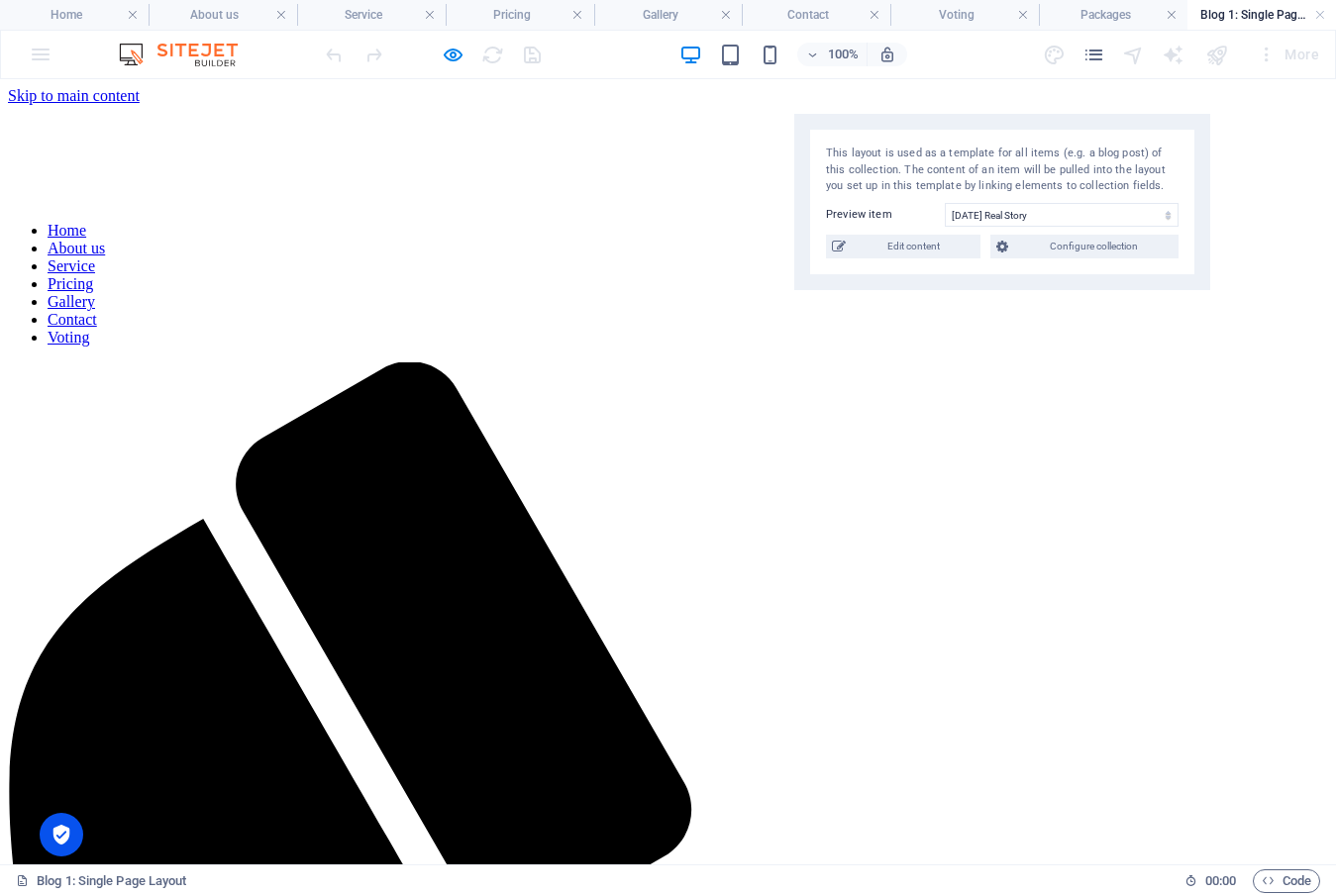 scroll, scrollTop: 0, scrollLeft: 0, axis: both 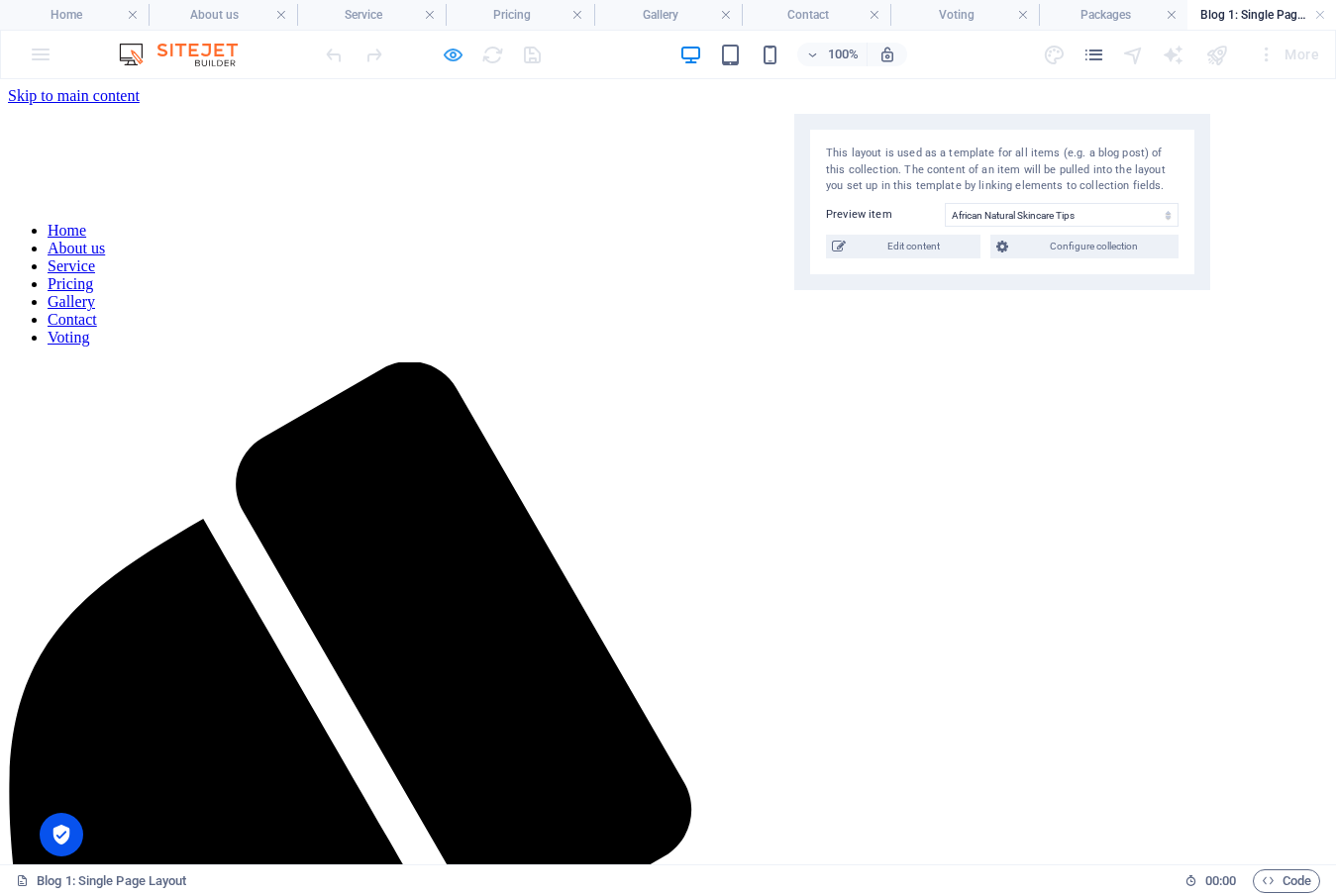 click at bounding box center (453, 54) 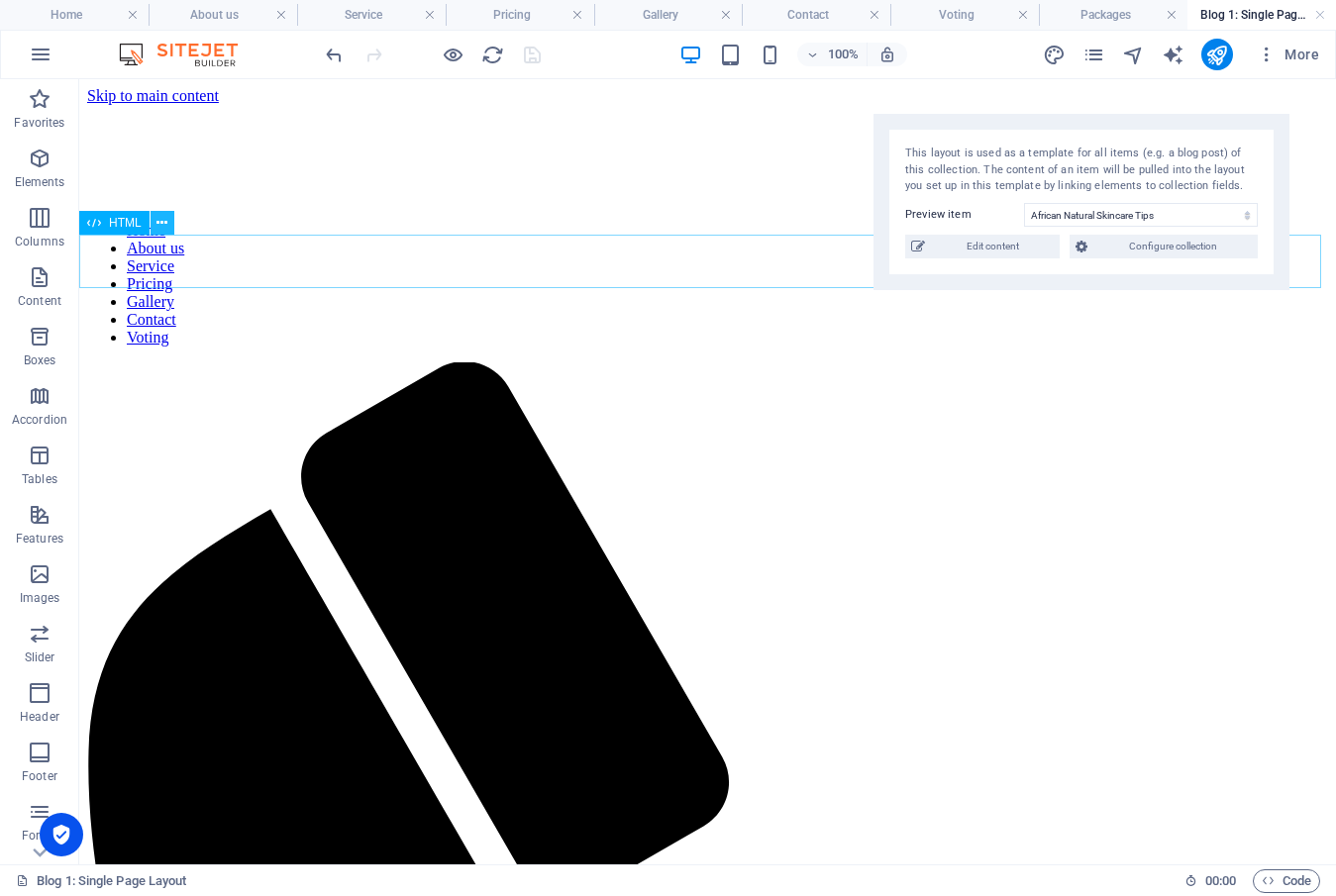 click at bounding box center (161, 223) 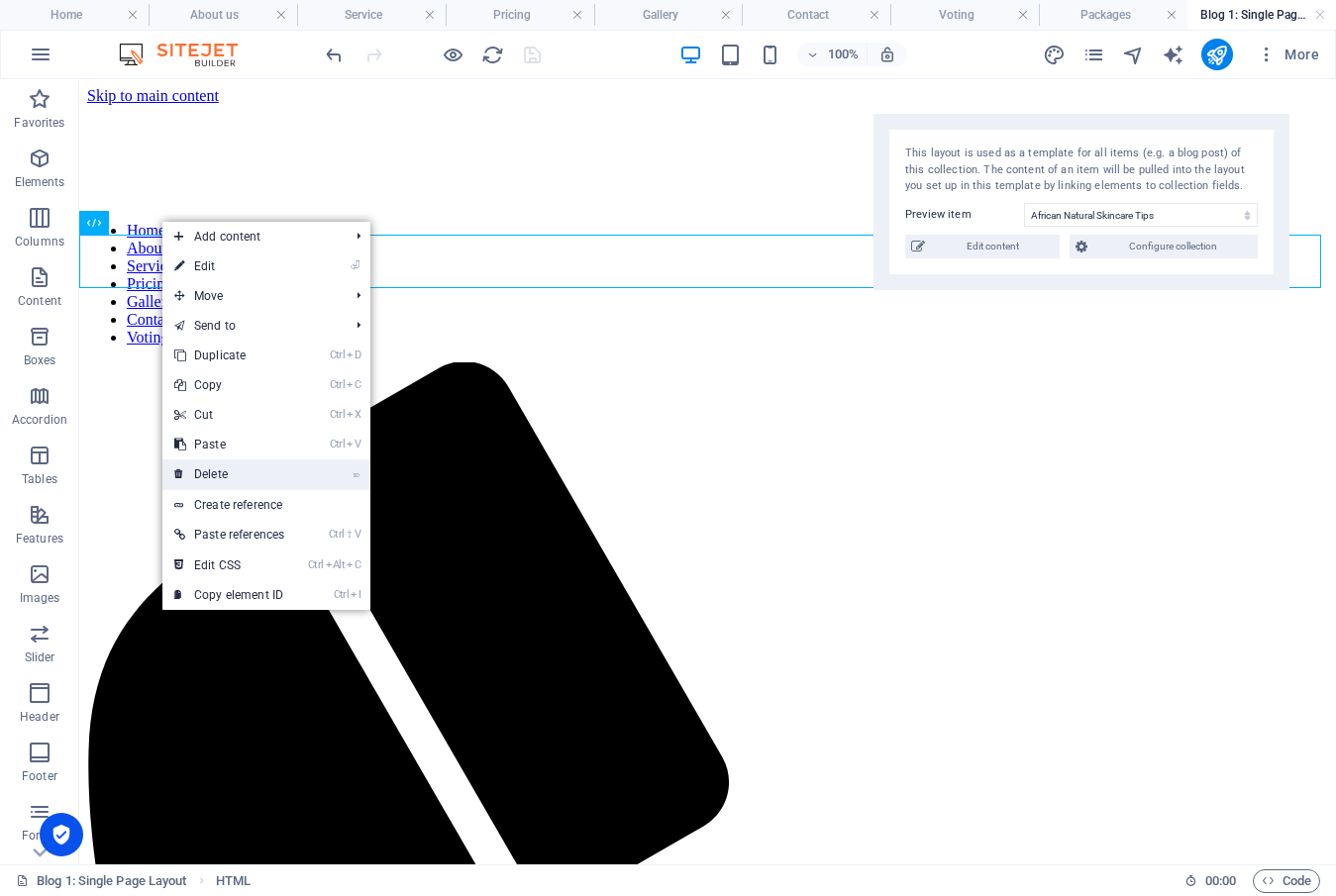 click on "⌦  Delete" at bounding box center [229, 474] 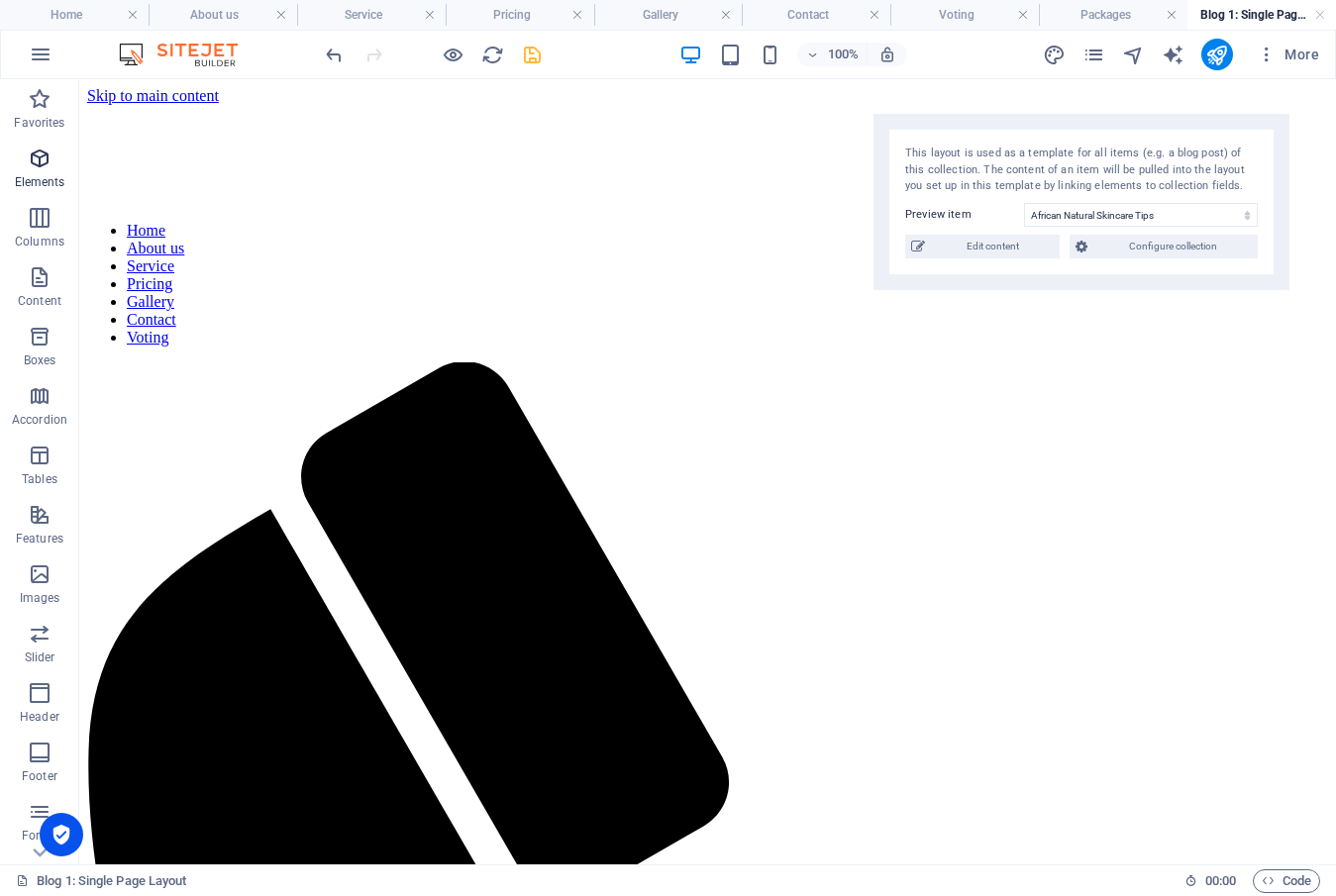 click at bounding box center [40, 158] 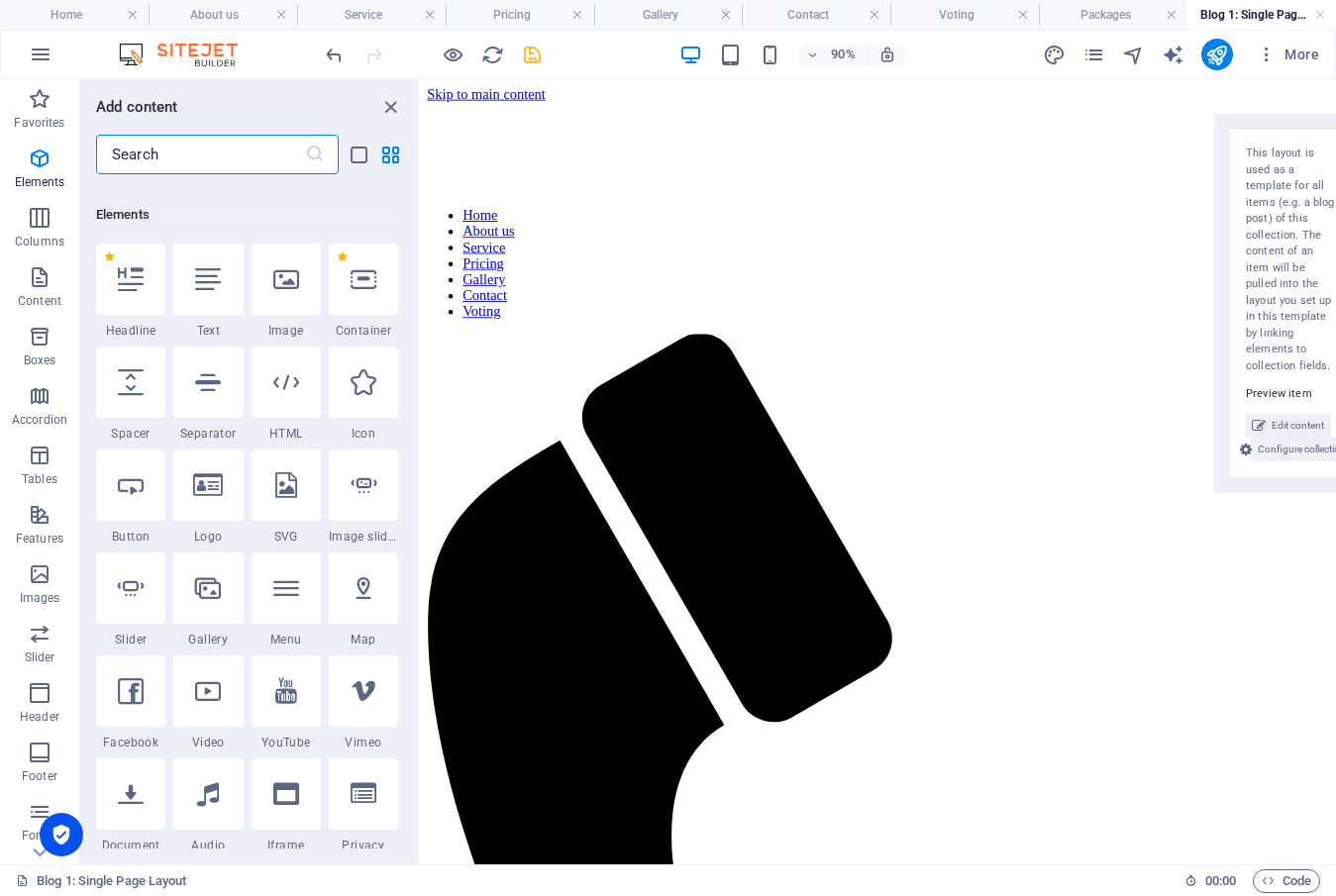 scroll, scrollTop: 211, scrollLeft: 0, axis: vertical 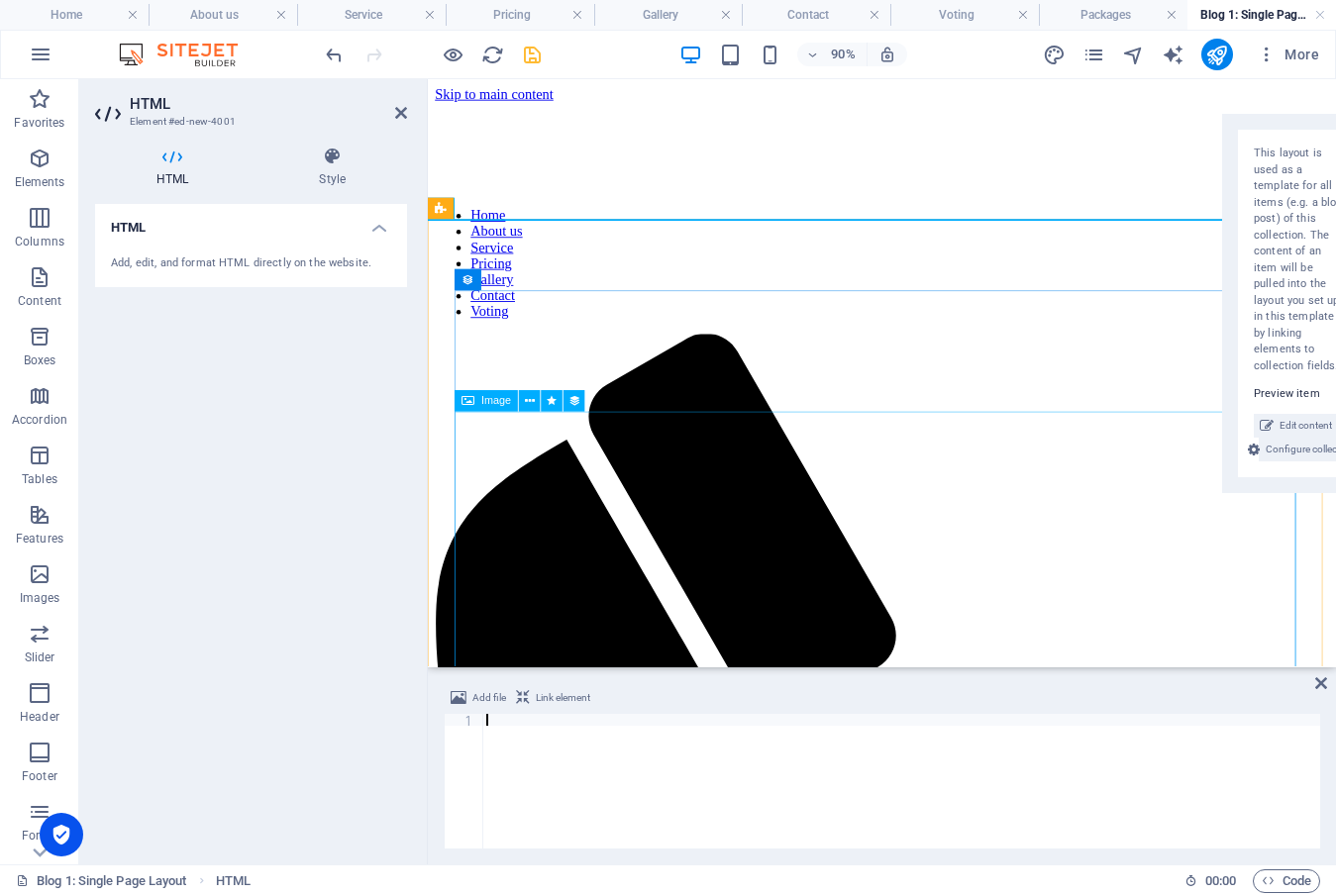 type on "</script>" 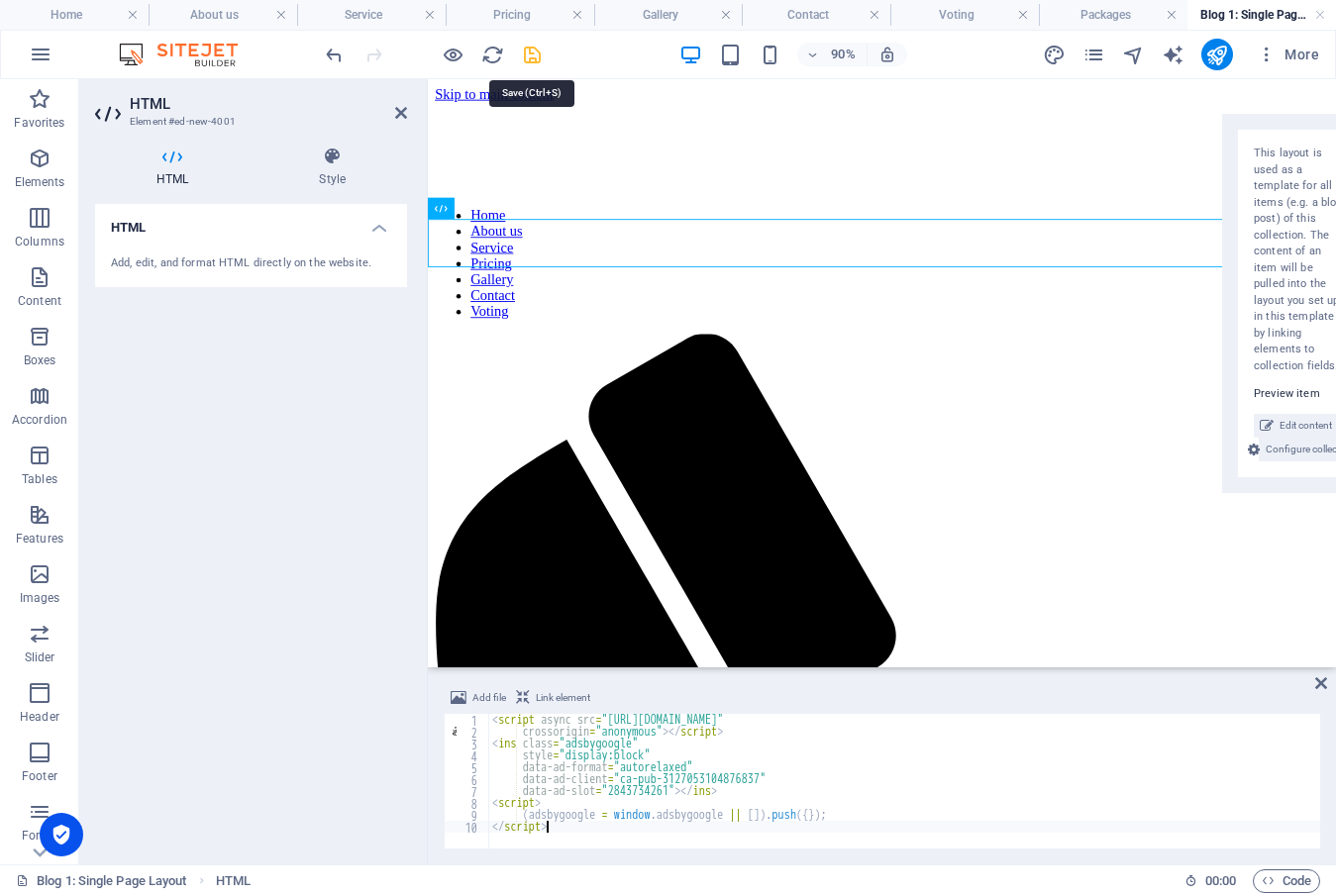 click at bounding box center [532, 54] 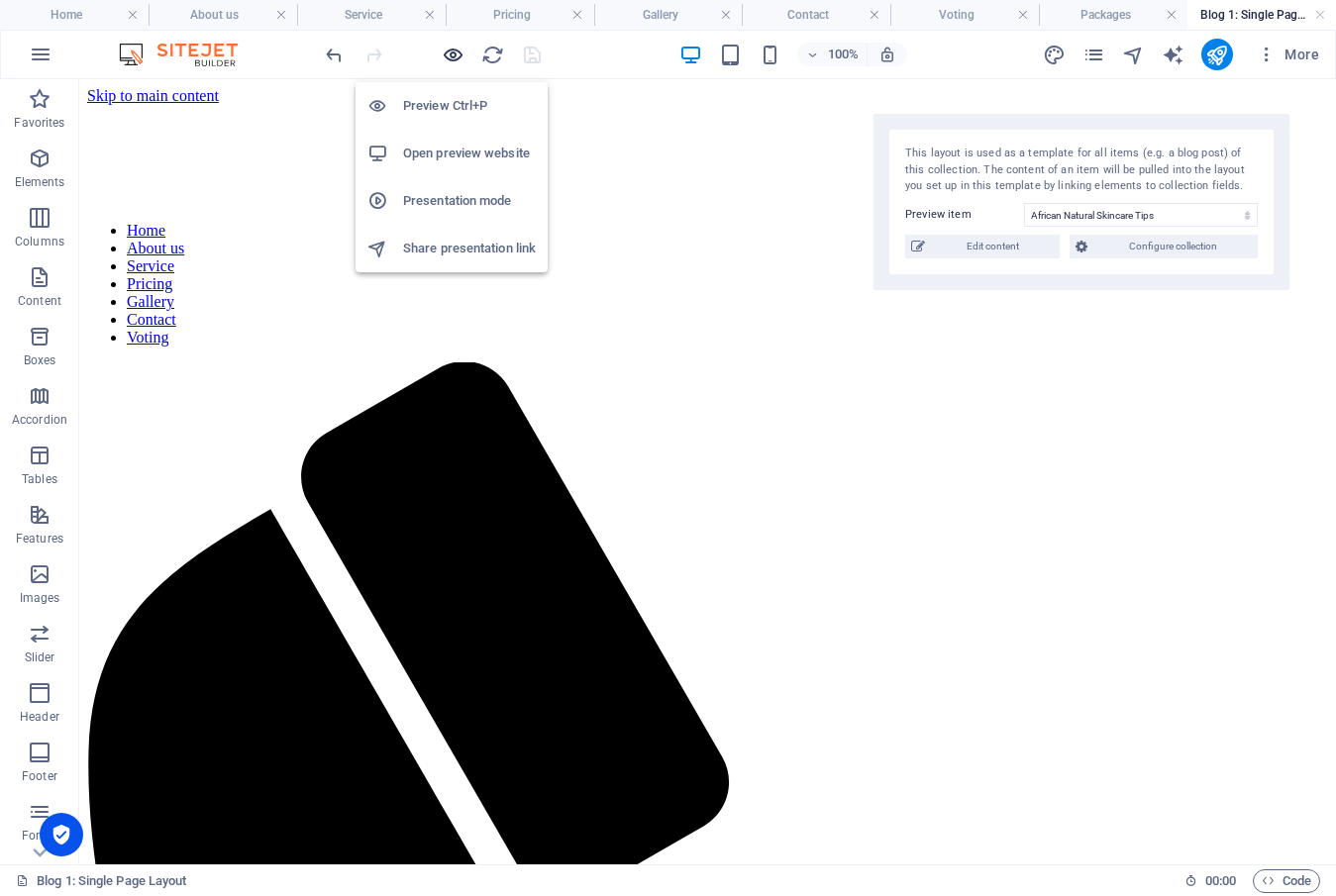 click at bounding box center (453, 54) 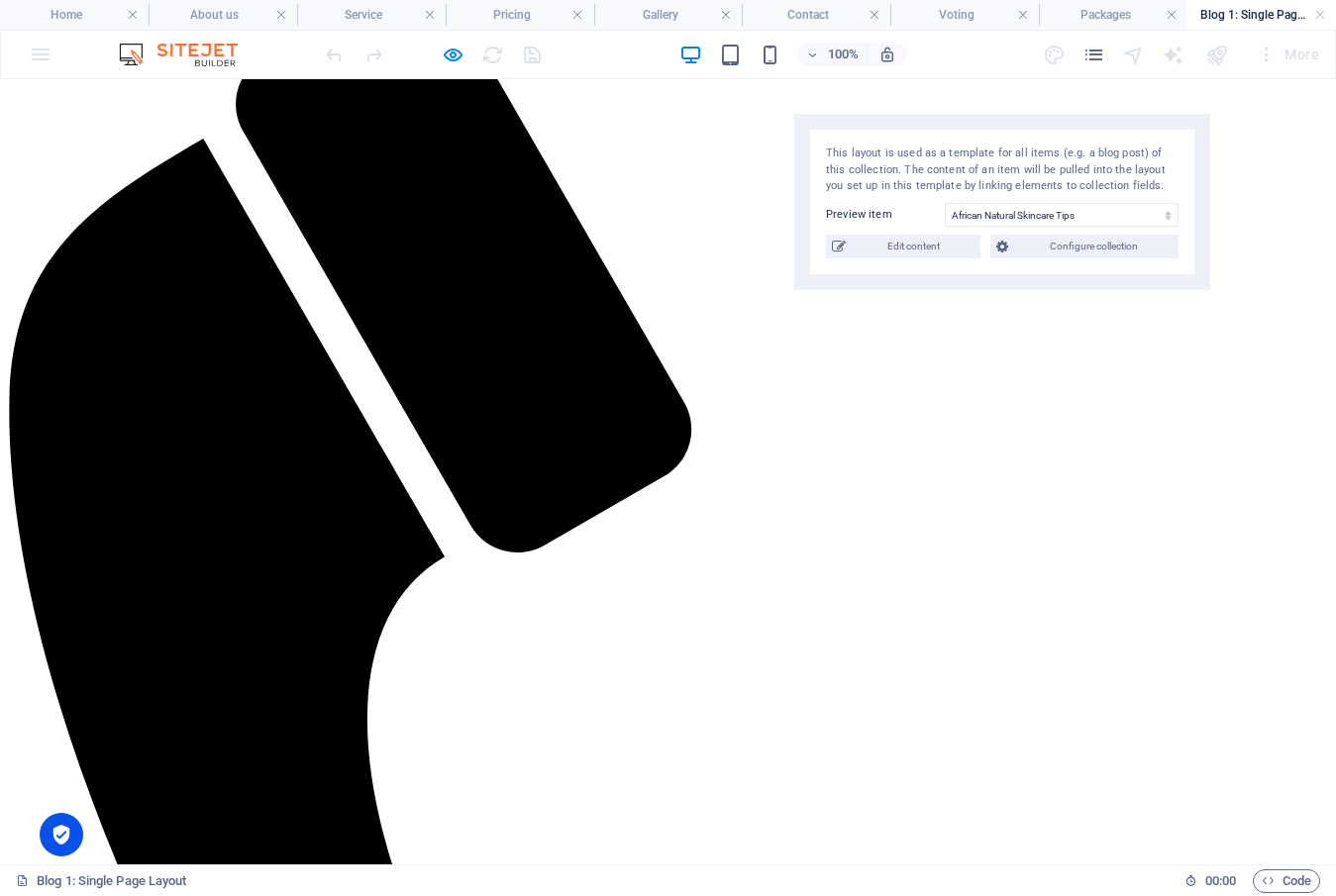 scroll, scrollTop: 0, scrollLeft: 0, axis: both 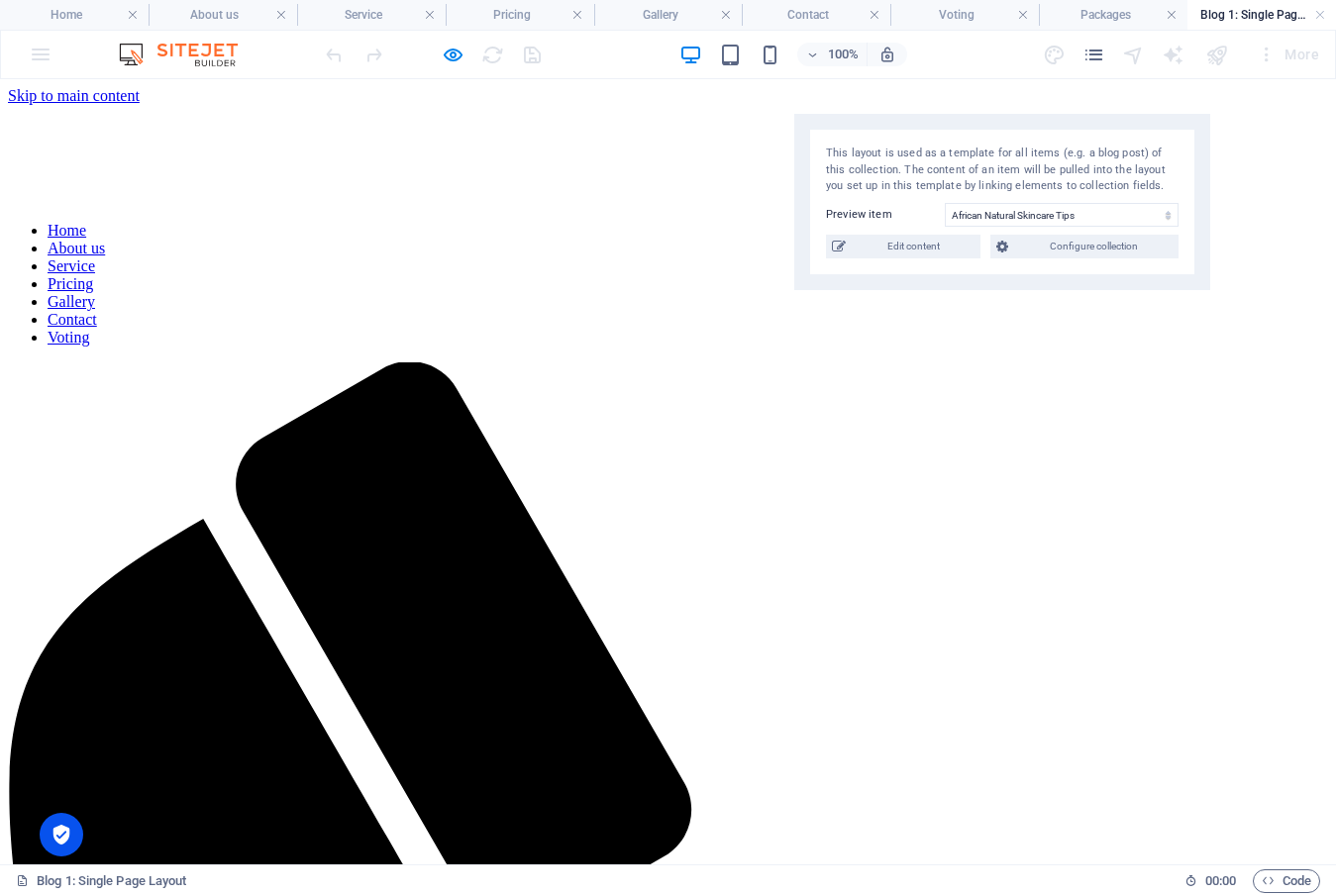 click on "Home" at bounding box center (66, 230) 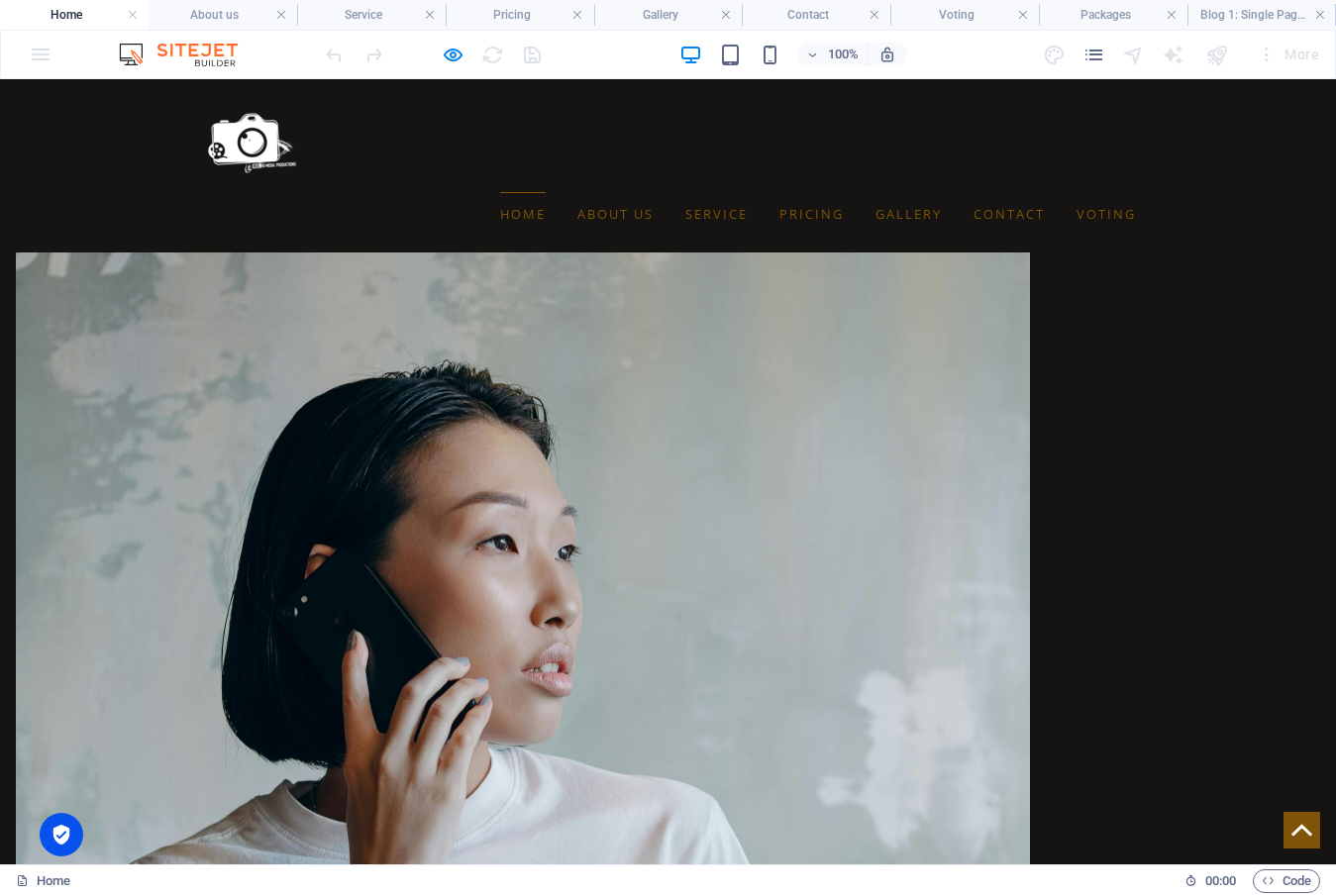 scroll, scrollTop: 12398, scrollLeft: 0, axis: vertical 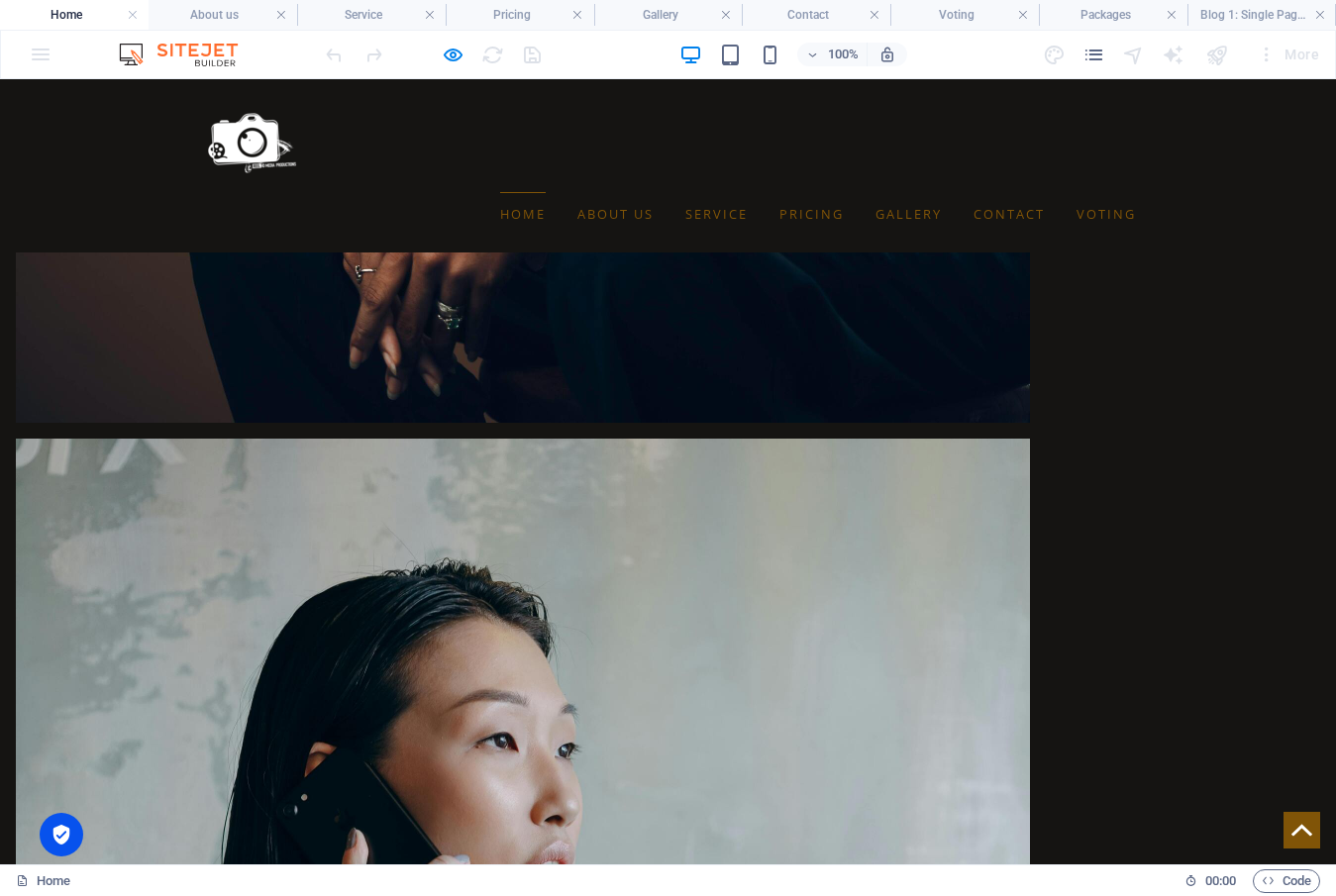 click on "Where To Visit In [GEOGRAPHIC_DATA]" at bounding box center (474, 21627) 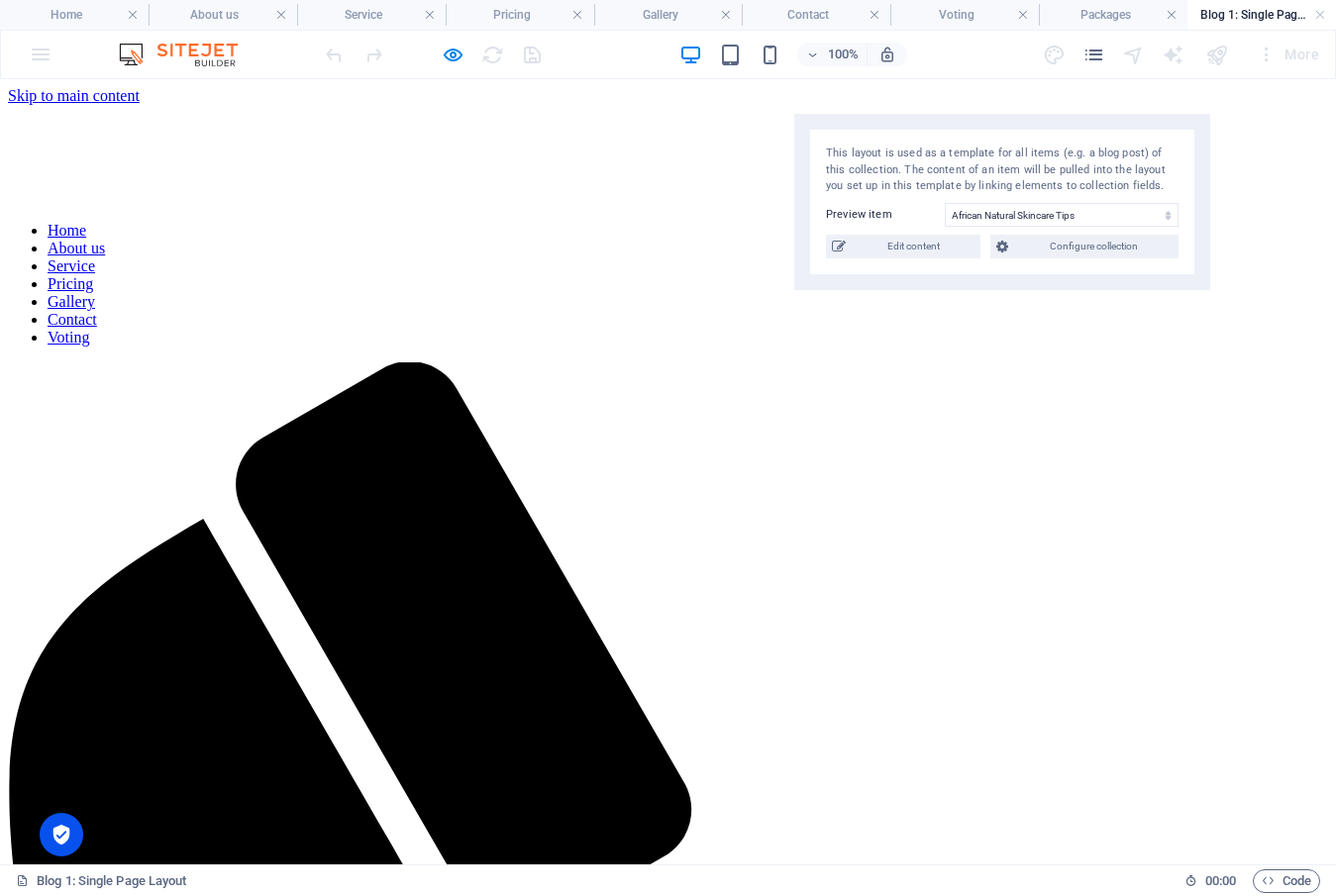 select on "685069fa582045bfc407c485" 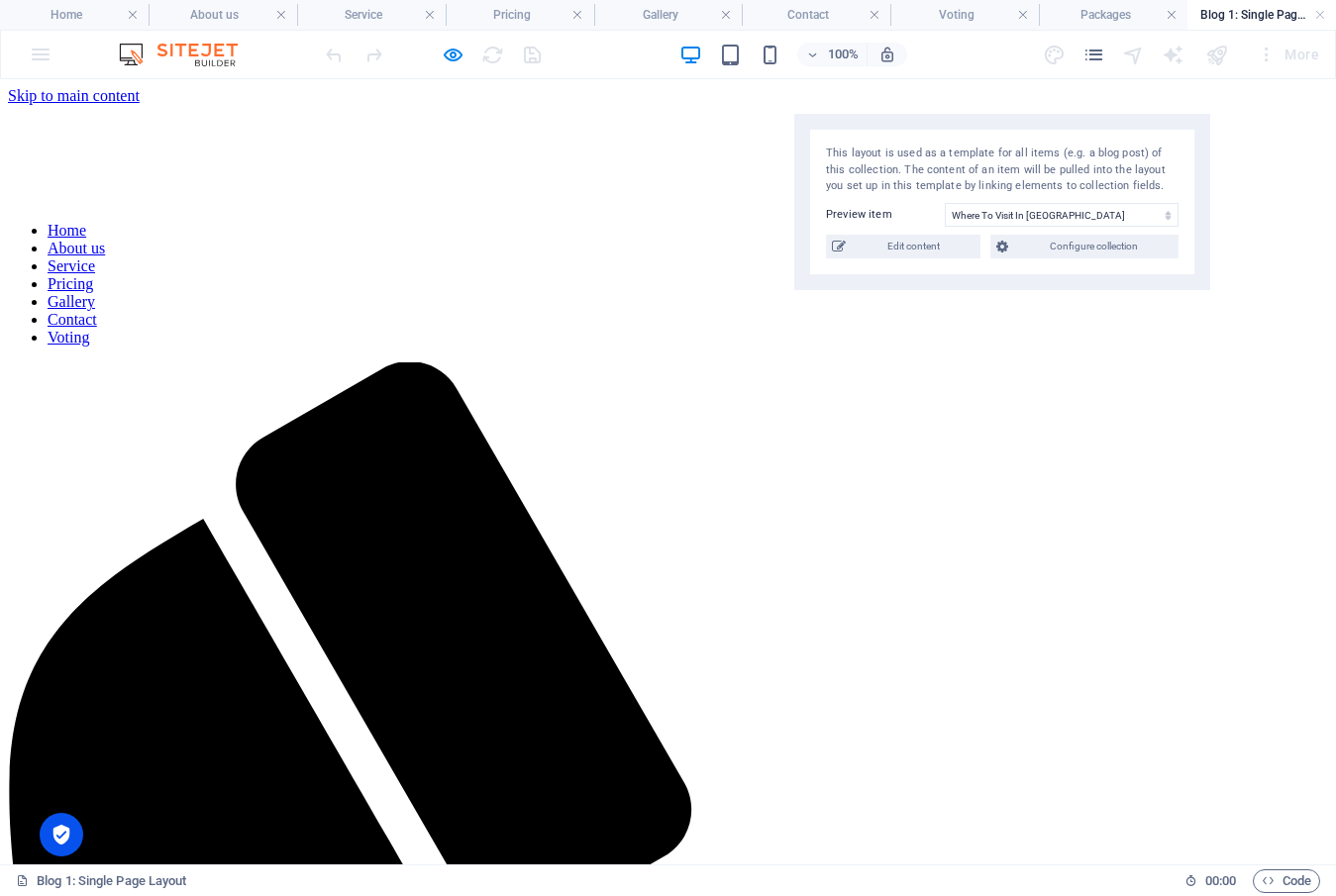 scroll, scrollTop: 0, scrollLeft: 0, axis: both 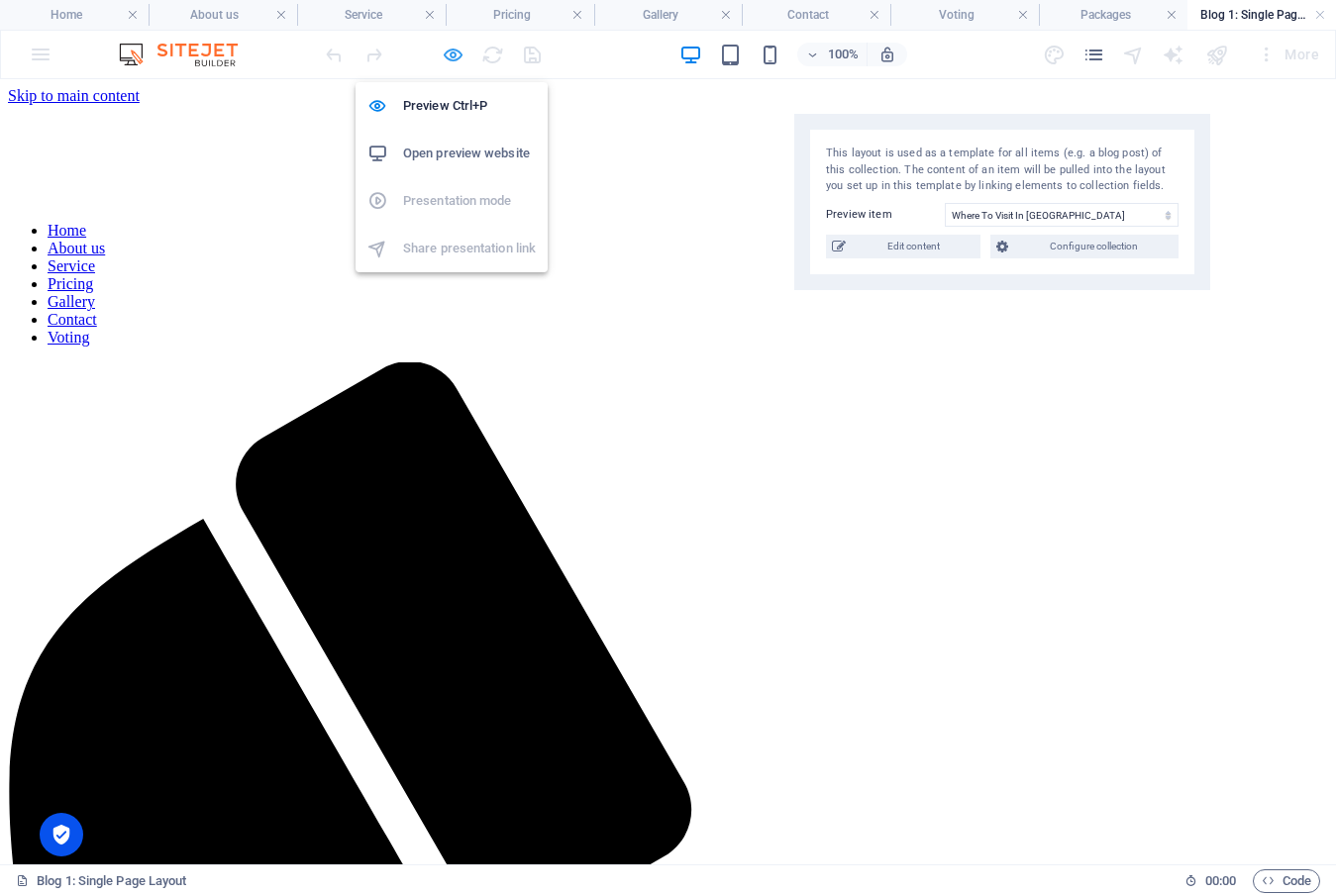 click at bounding box center [453, 54] 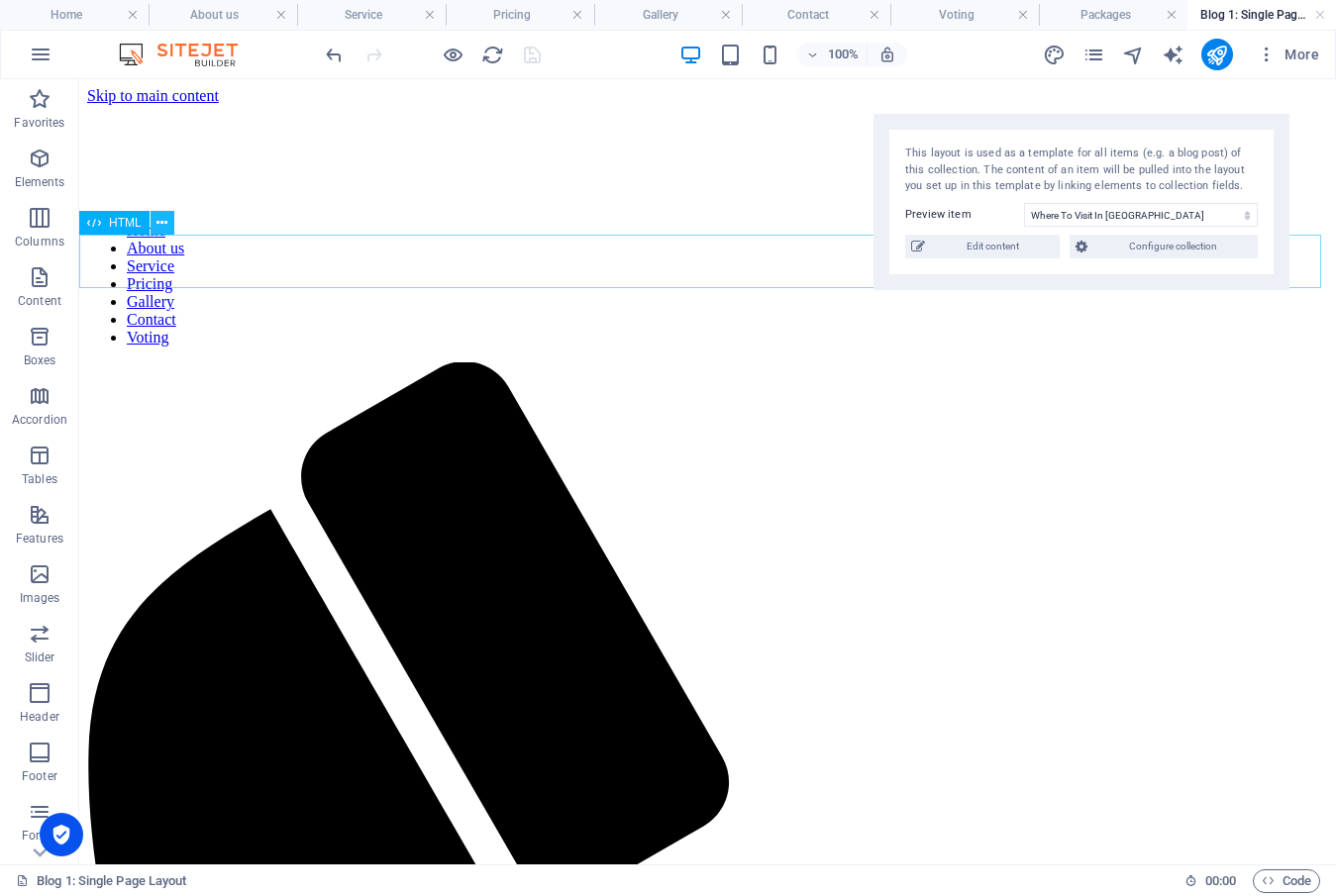 click at bounding box center (161, 223) 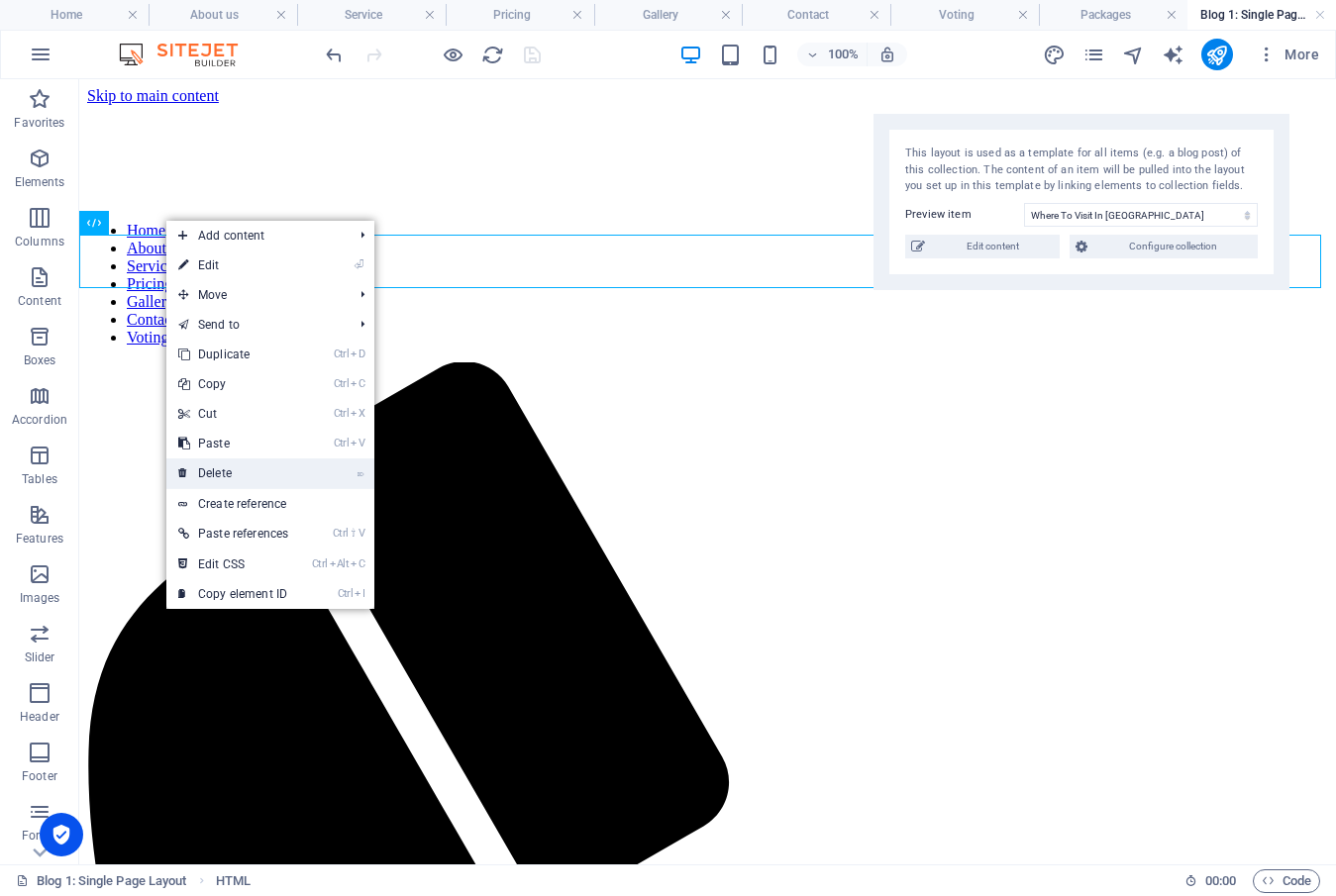click on "⌦  Delete" at bounding box center [233, 473] 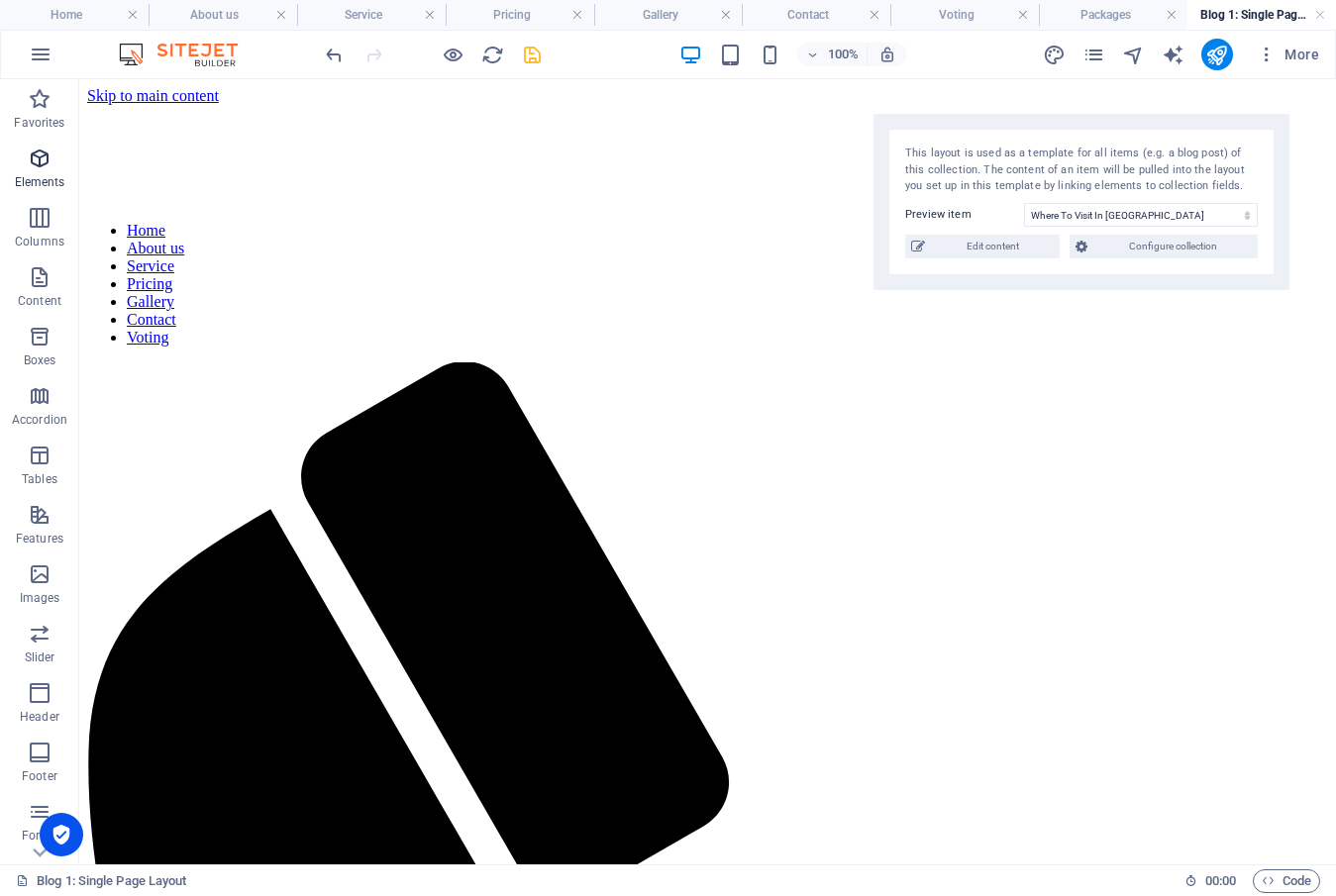 click at bounding box center (40, 158) 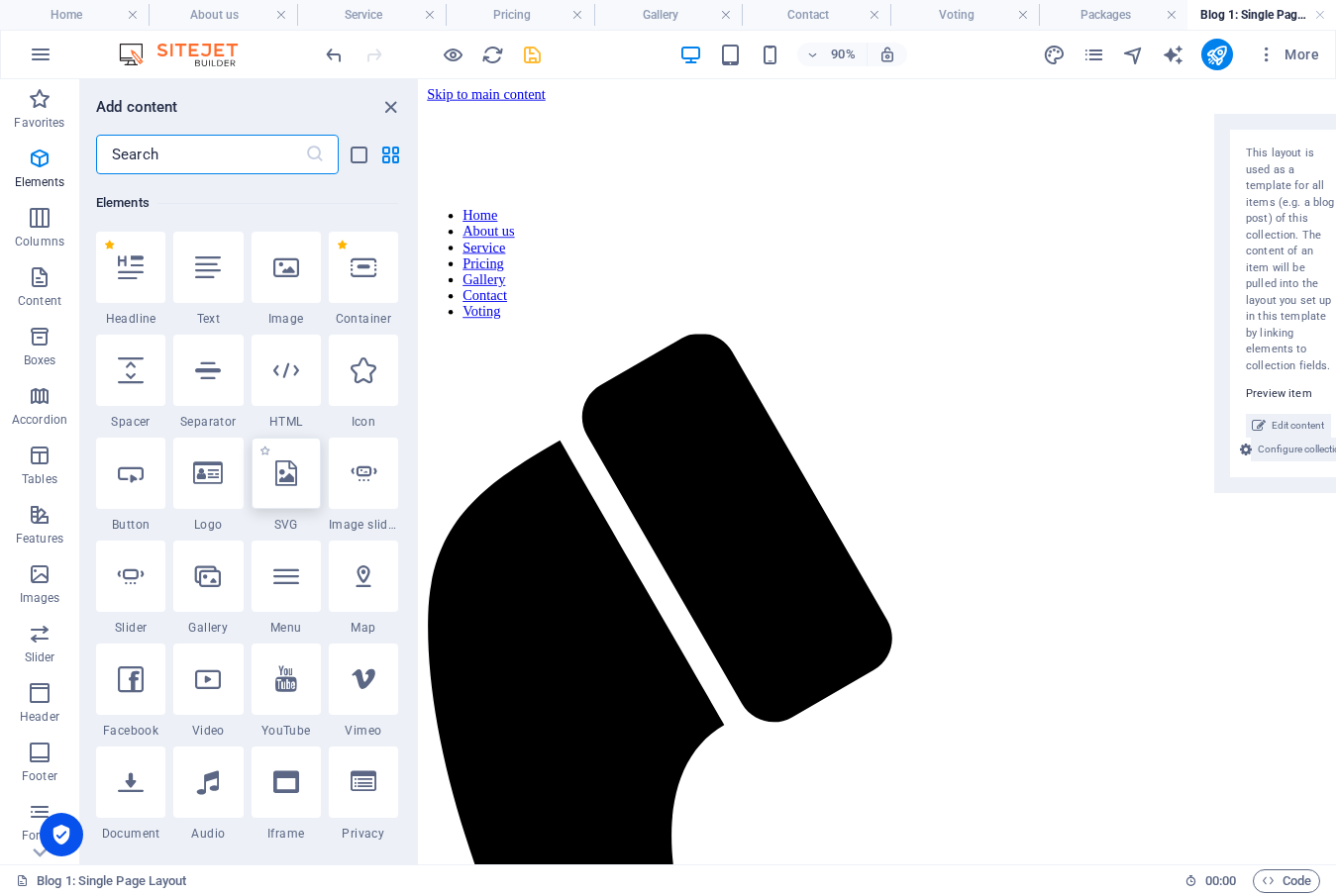 scroll, scrollTop: 211, scrollLeft: 0, axis: vertical 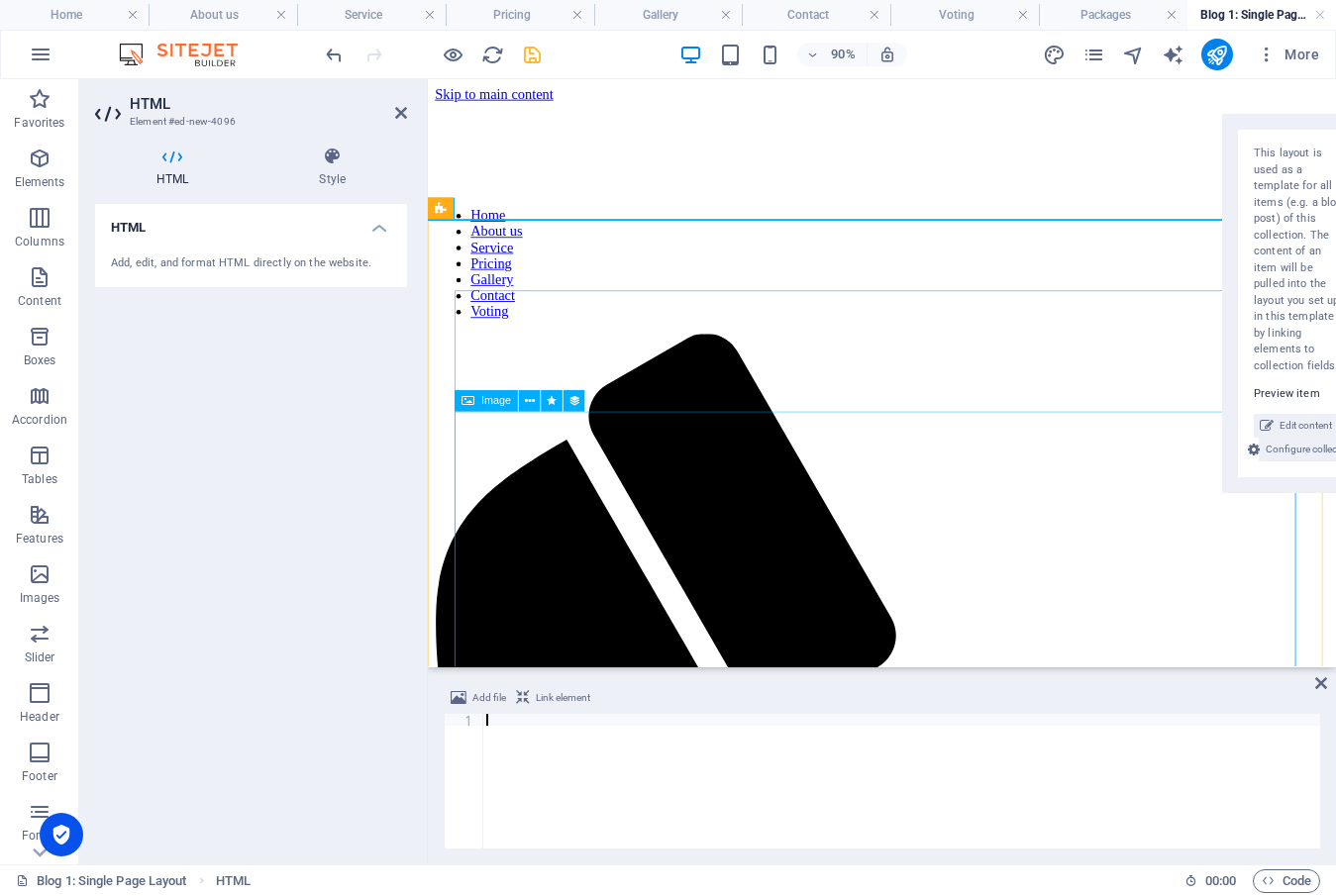 type on "</script>" 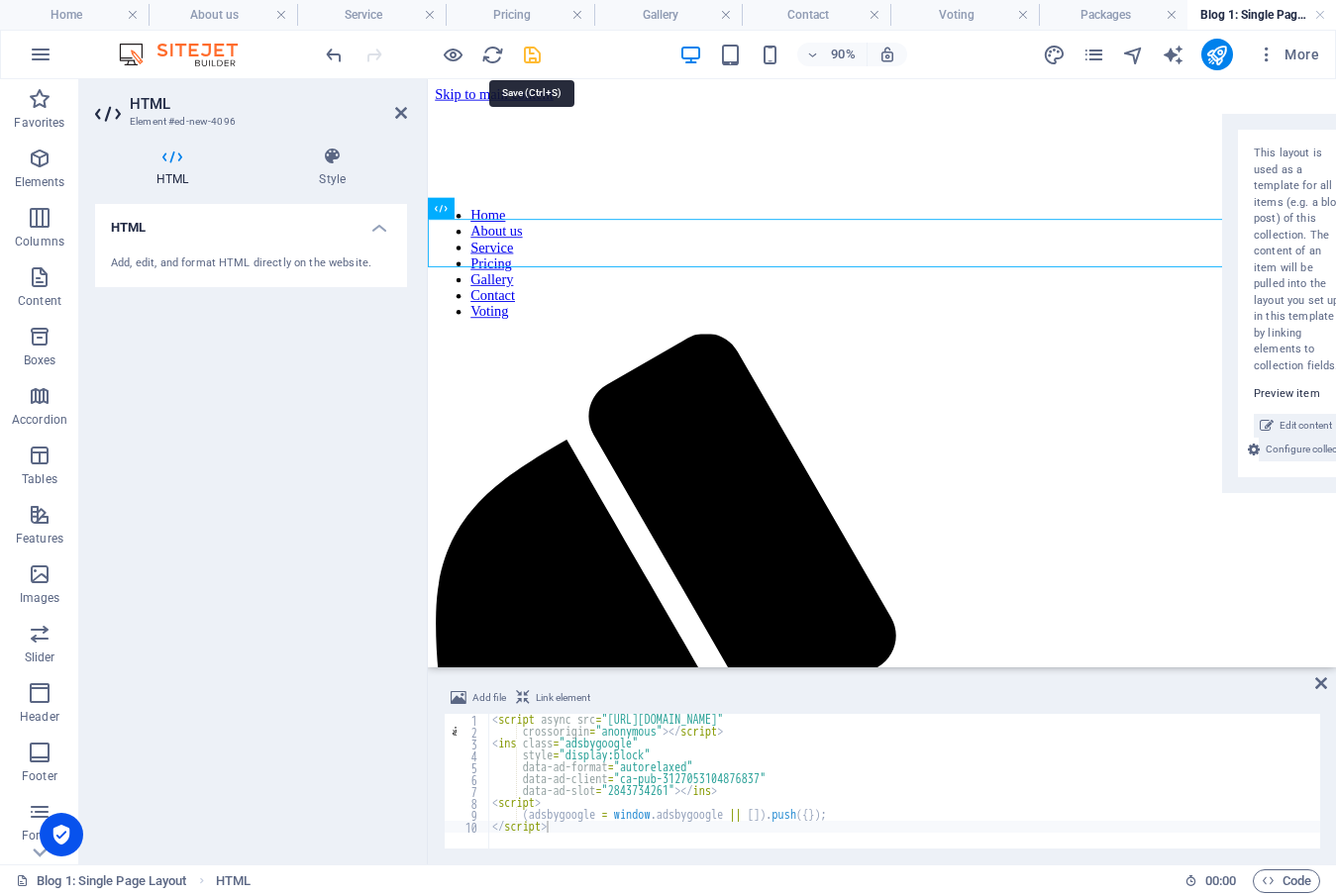 drag, startPoint x: 528, startPoint y: 50, endPoint x: 391, endPoint y: 183, distance: 190.9398 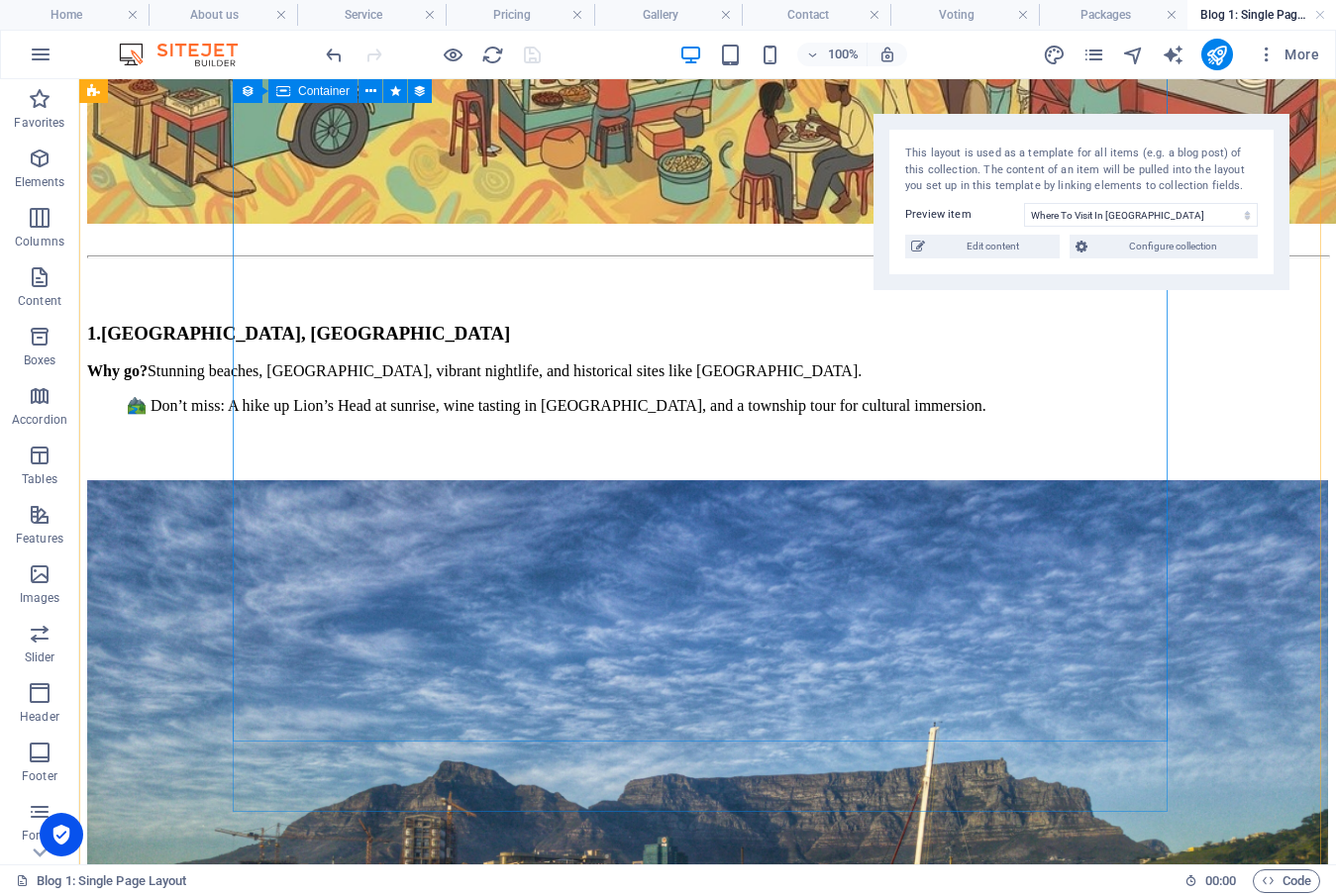 scroll, scrollTop: 2772, scrollLeft: 0, axis: vertical 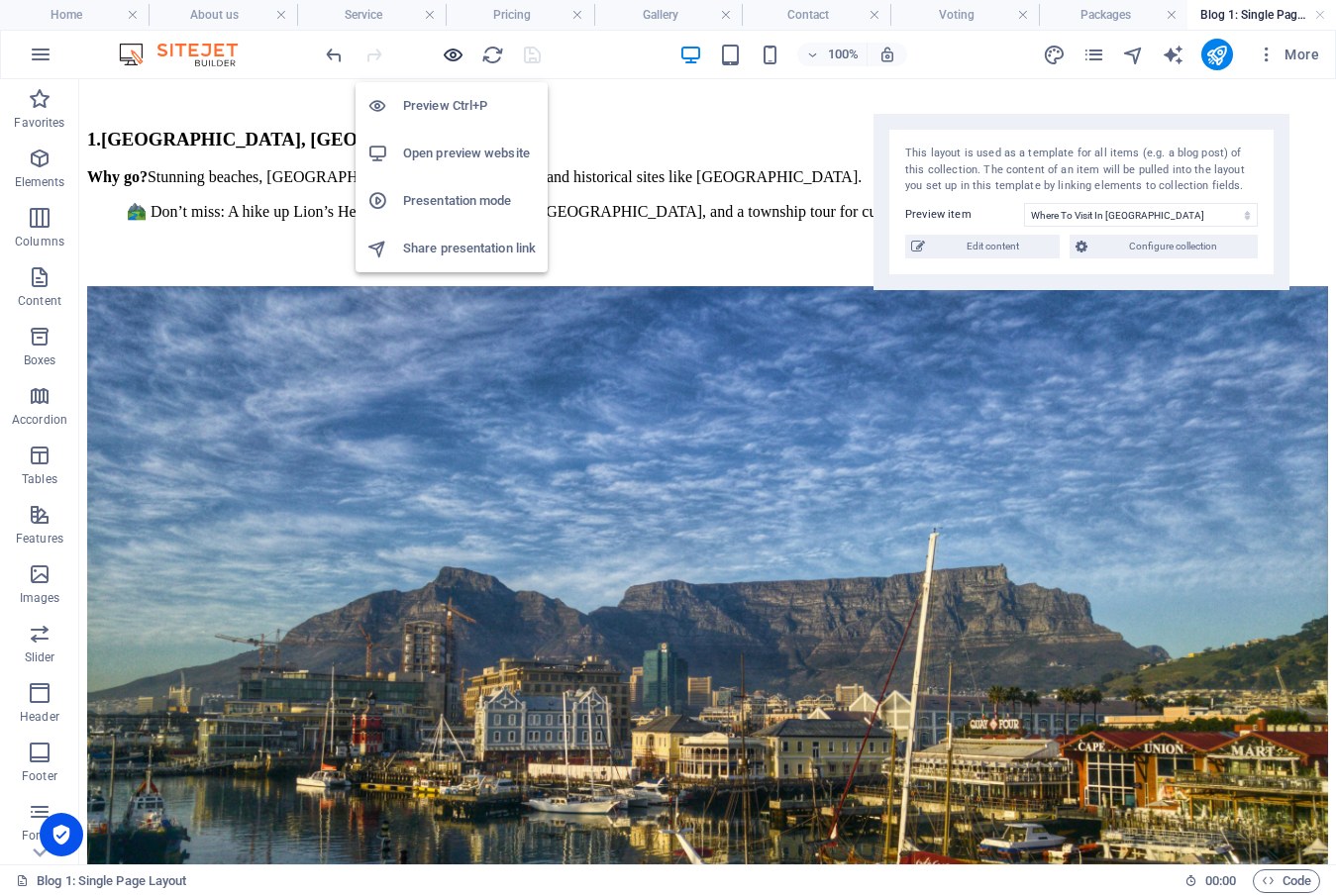 drag, startPoint x: 453, startPoint y: 52, endPoint x: 504, endPoint y: 272, distance: 225.83401 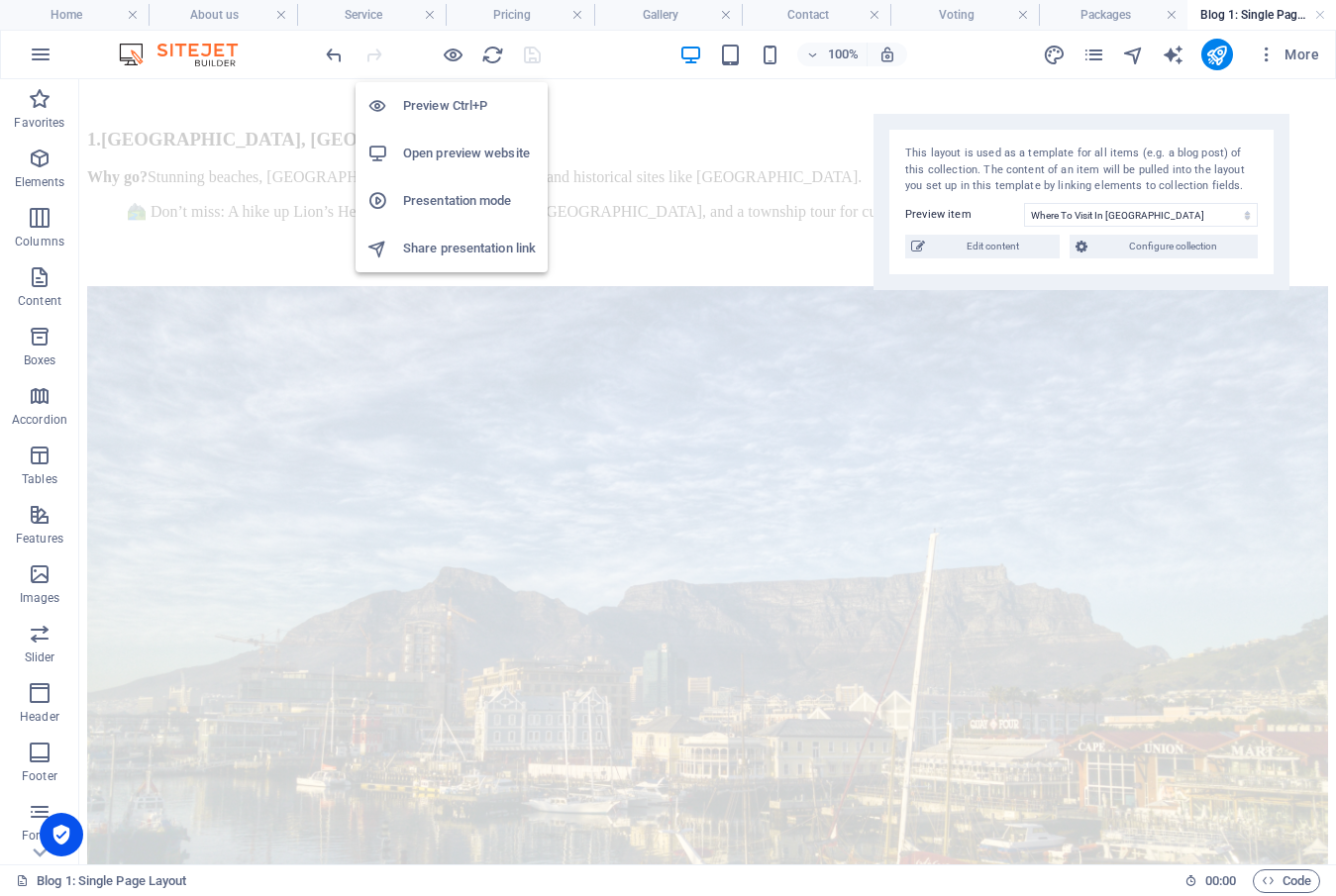 scroll, scrollTop: 2692, scrollLeft: 0, axis: vertical 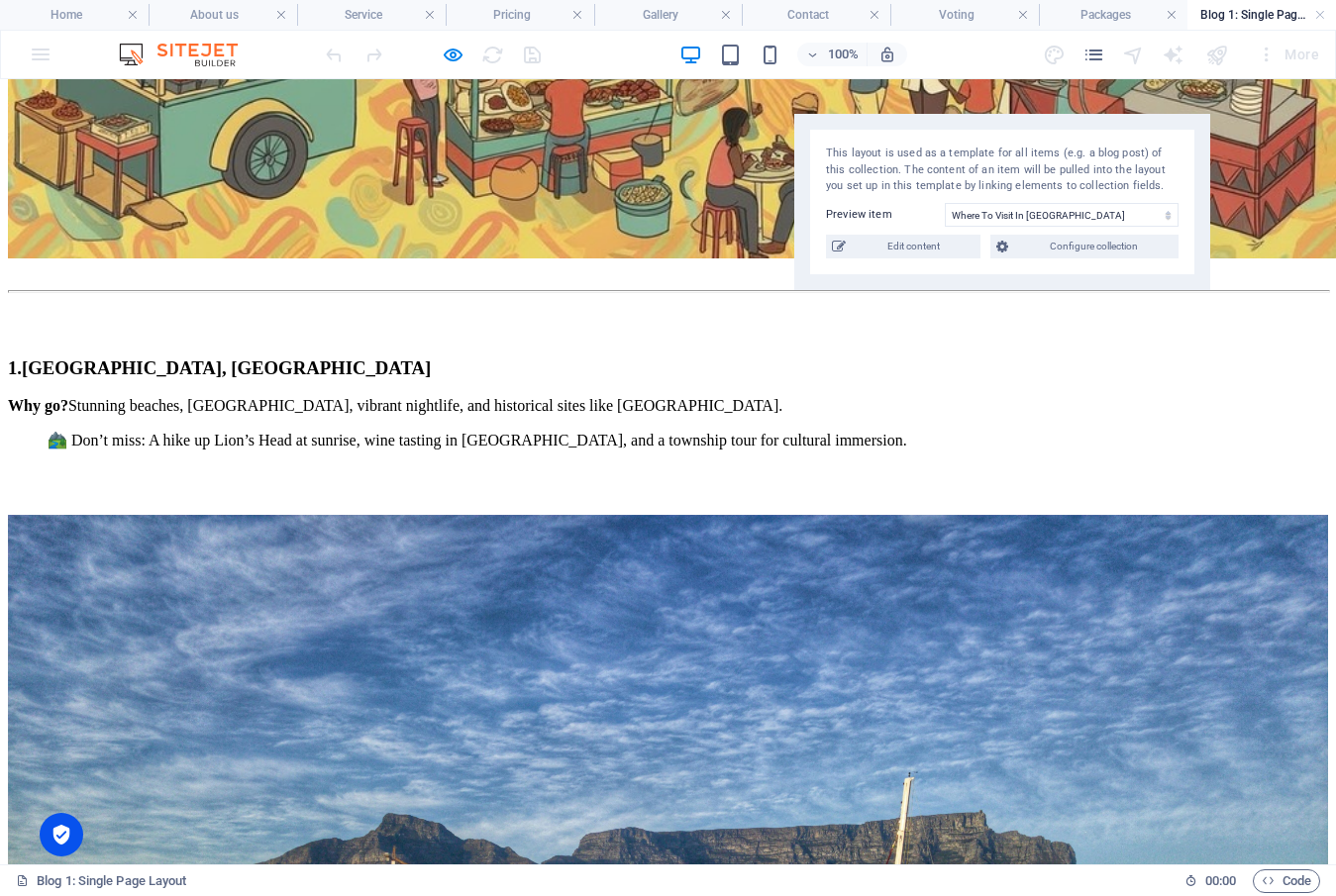 drag, startPoint x: 265, startPoint y: 290, endPoint x: 588, endPoint y: 511, distance: 391.36939 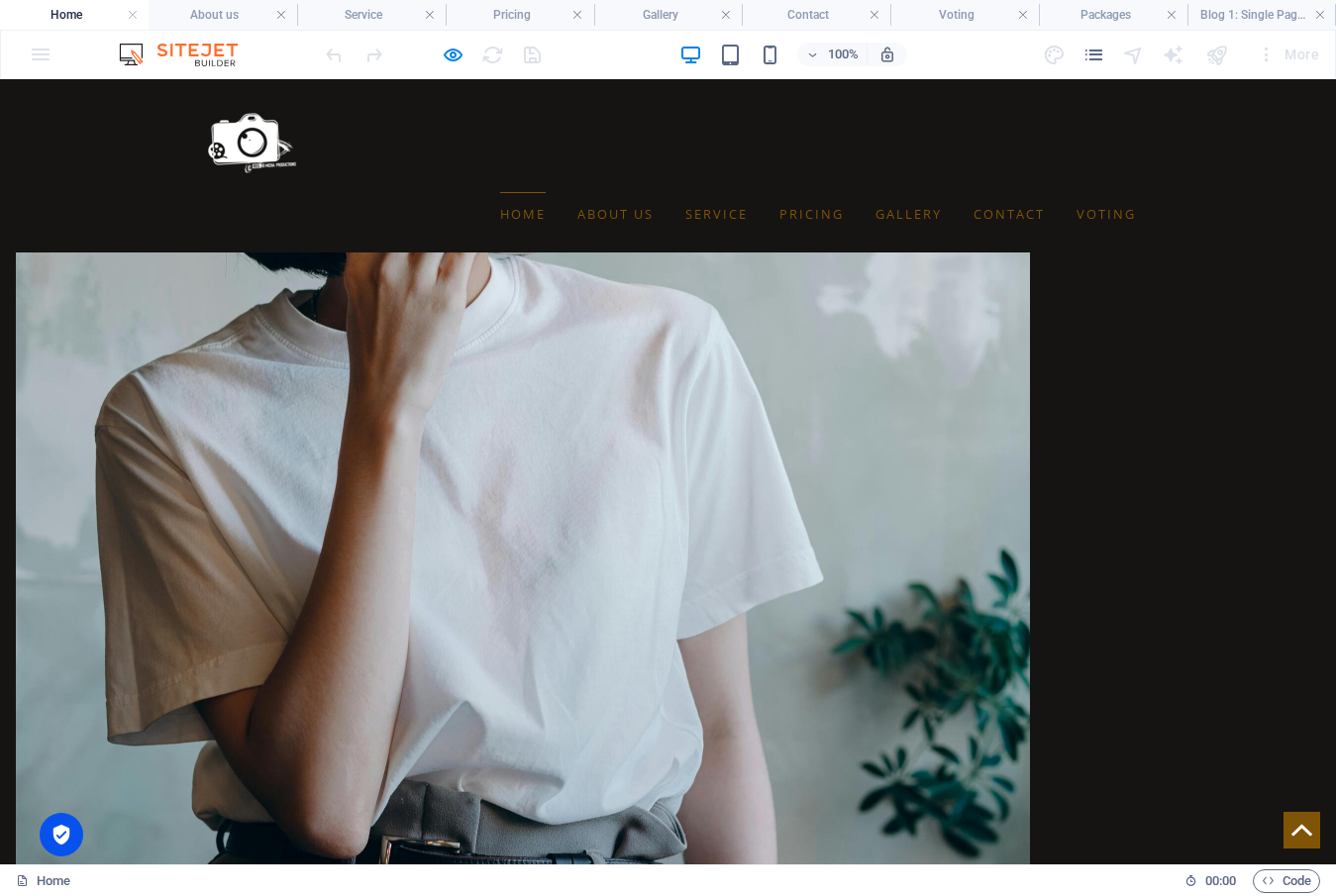 scroll, scrollTop: 13488, scrollLeft: 0, axis: vertical 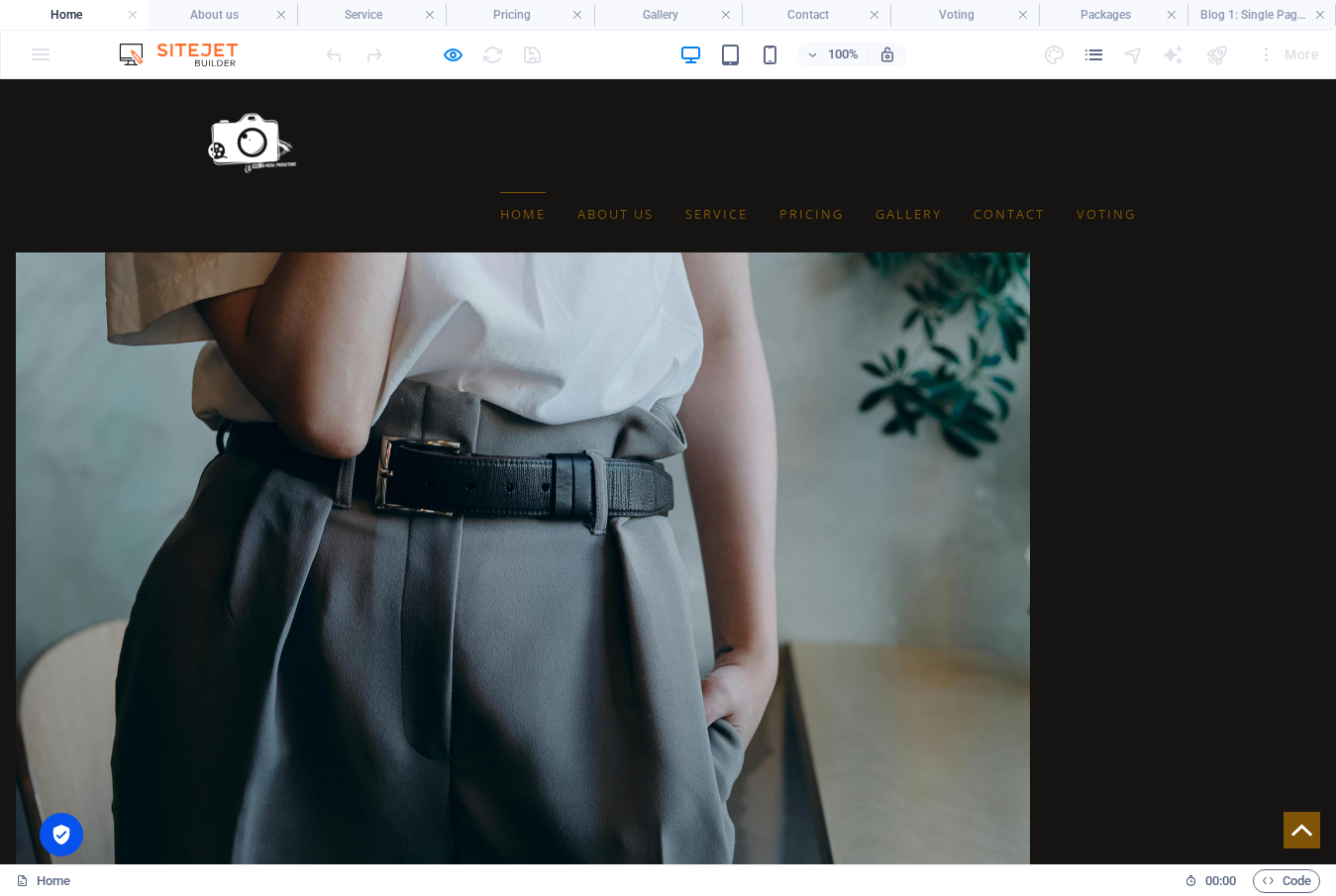 click on "Privacy Policy" at bounding box center (253, 25112) 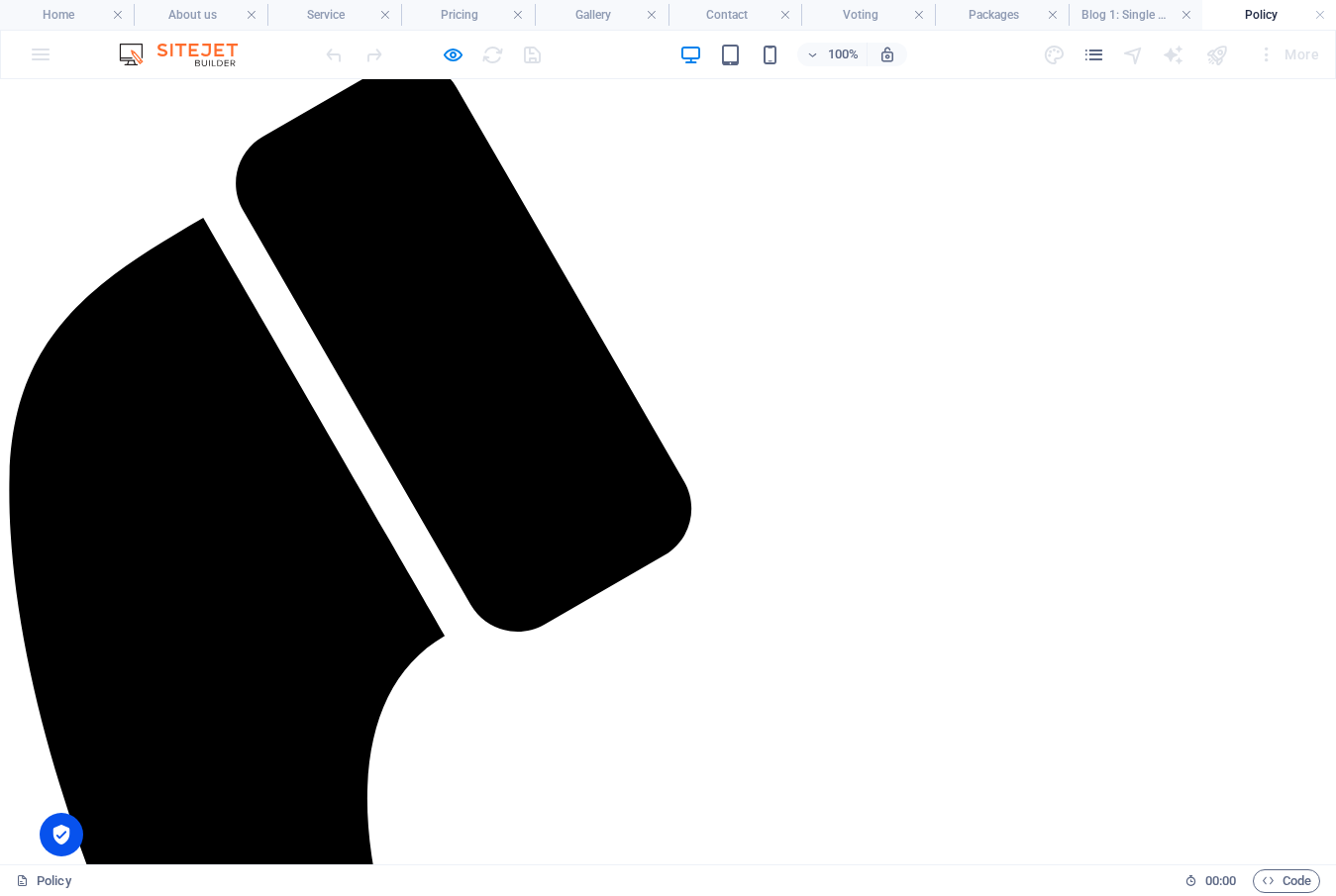 scroll, scrollTop: 297, scrollLeft: 0, axis: vertical 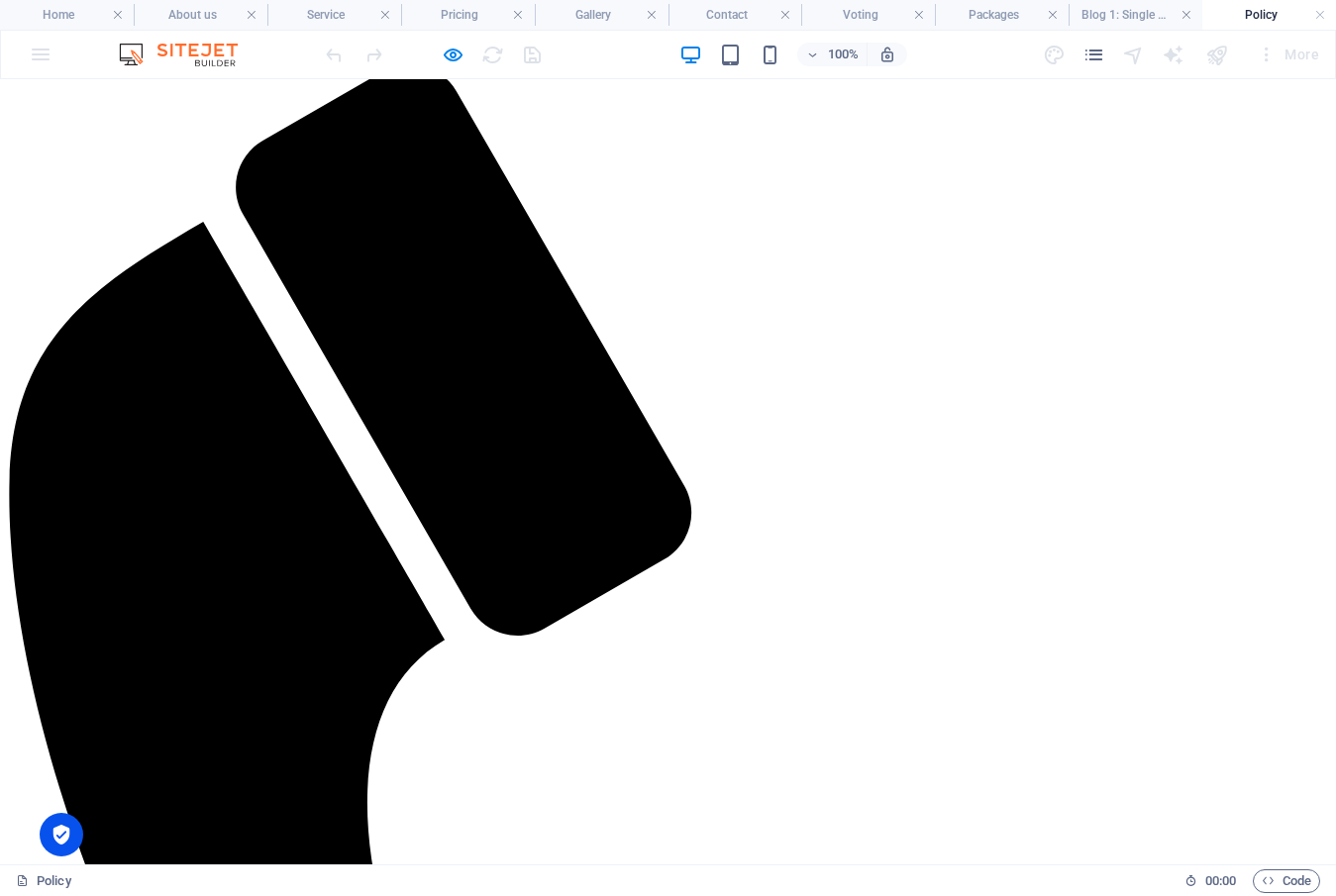 click on "Home About us Service Pricing Gallery Contact Voting" at bounding box center (668, -13) 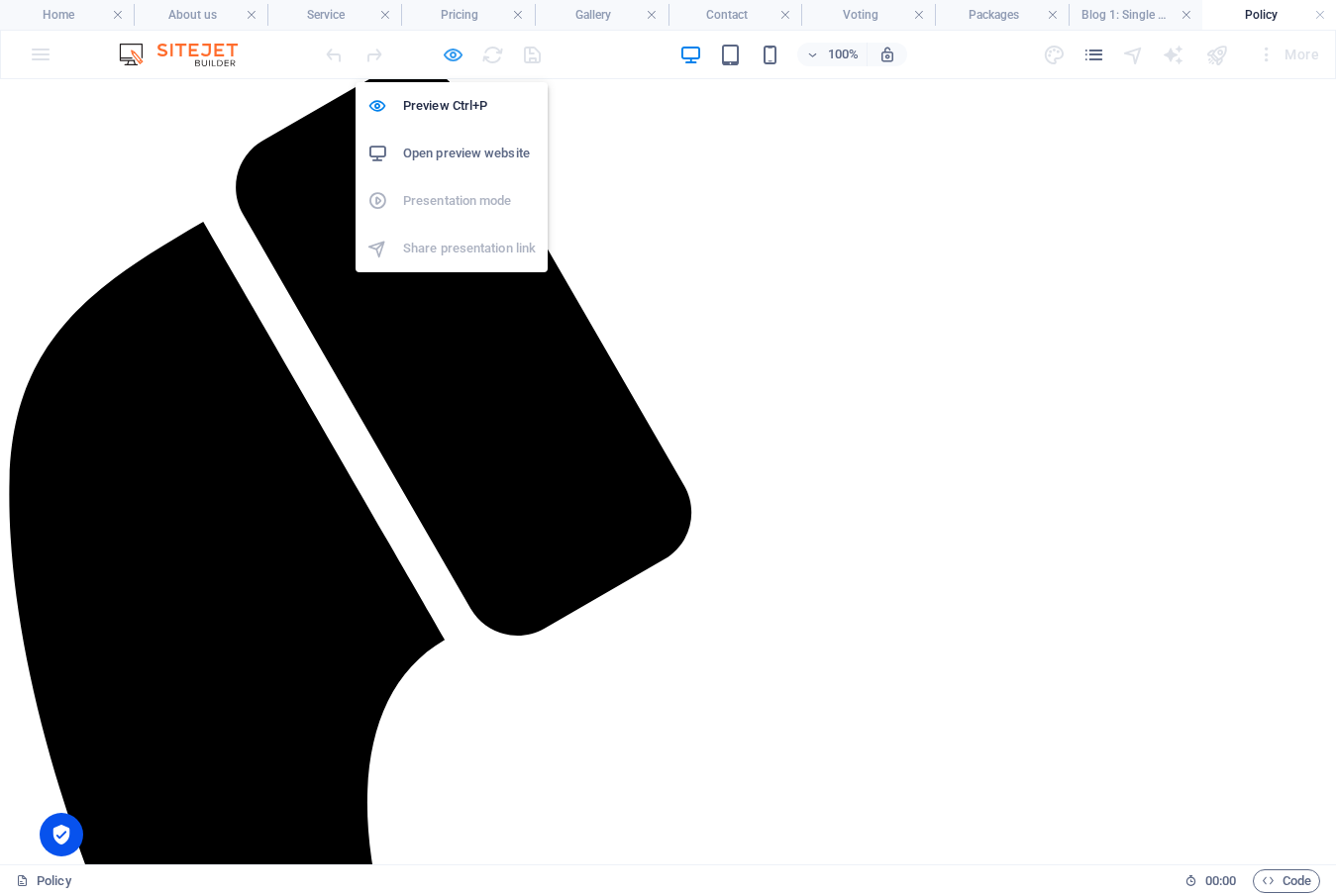 click at bounding box center [453, 54] 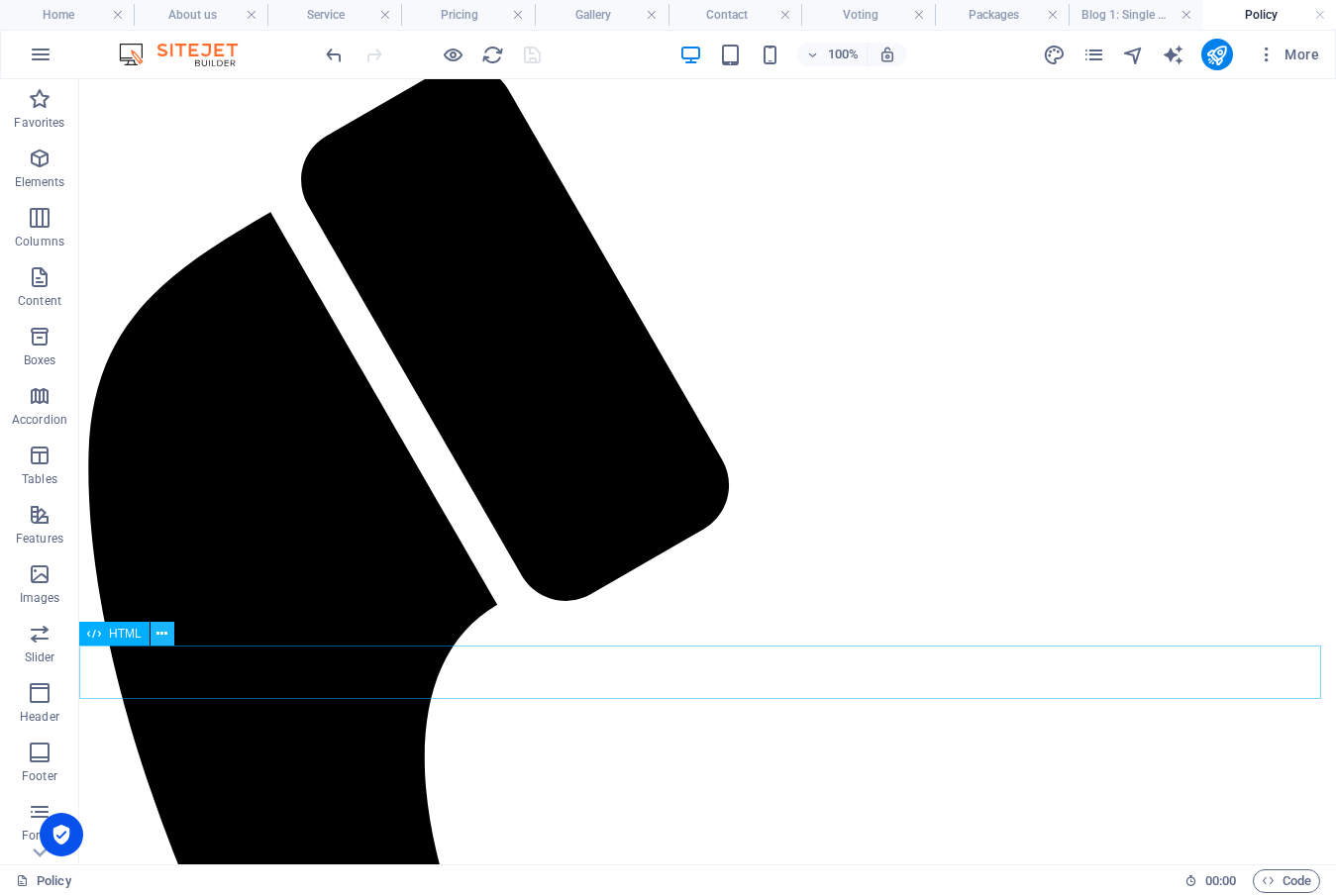 click at bounding box center (161, 634) 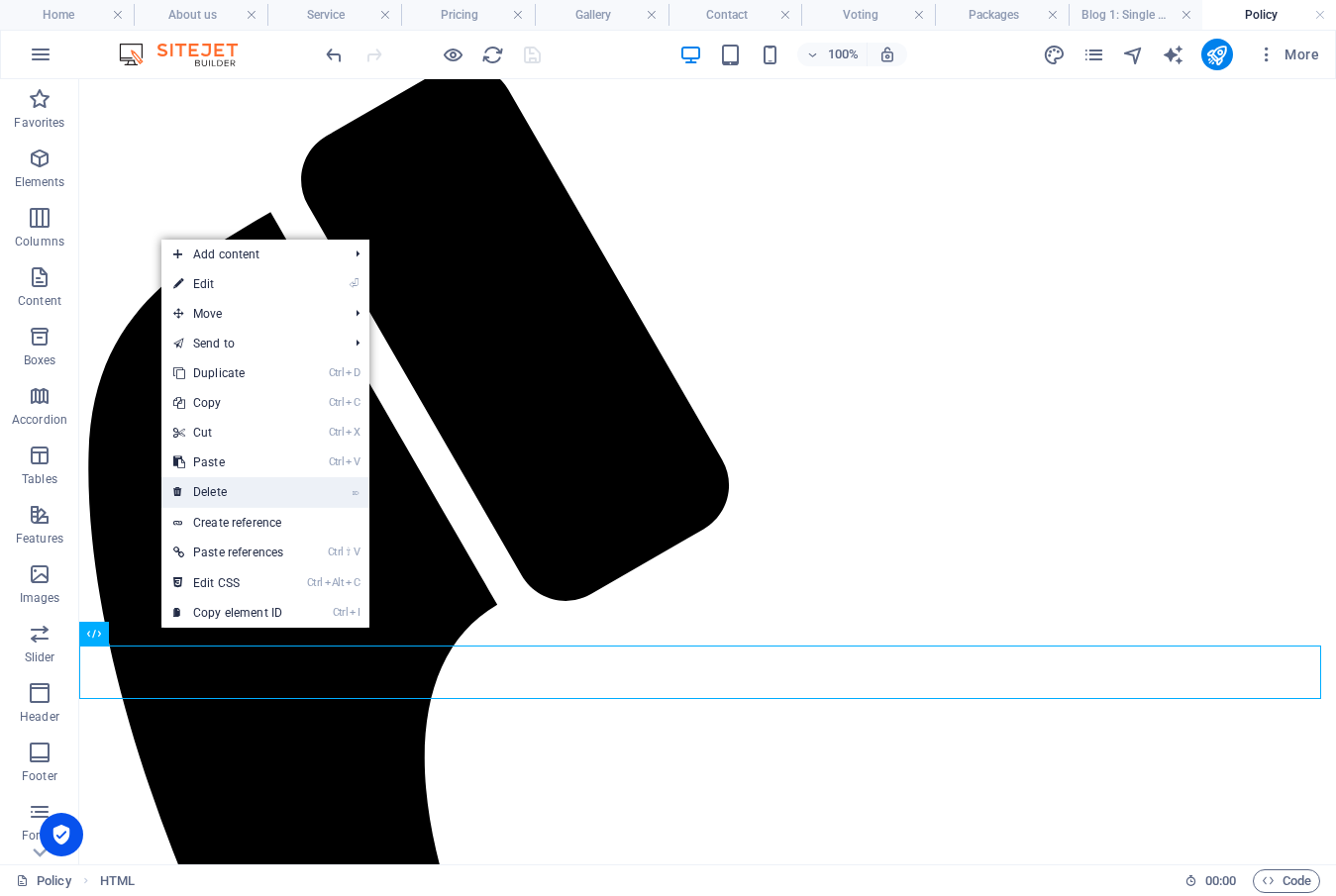 click on "⌦  Delete" at bounding box center (228, 492) 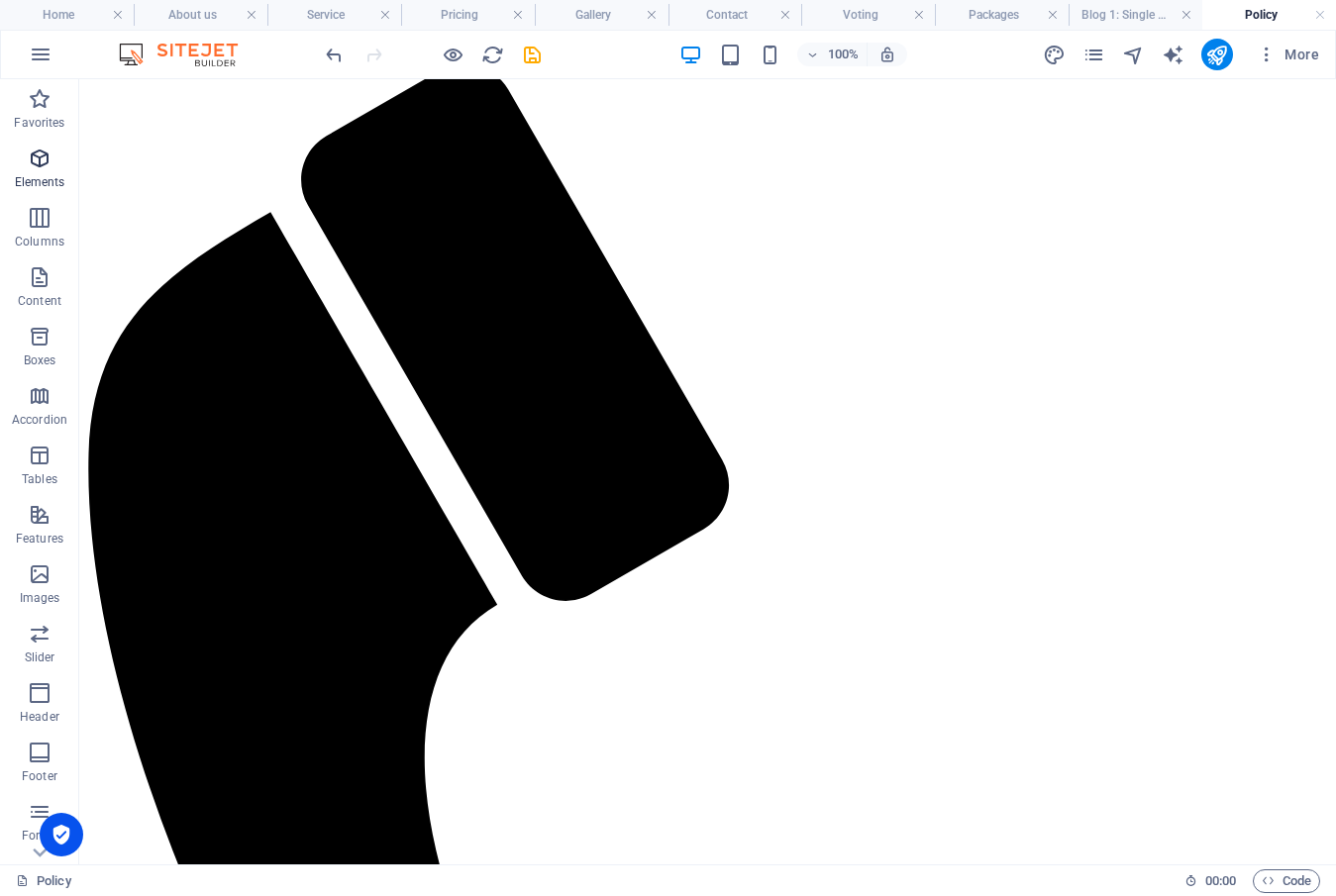 click at bounding box center [40, 158] 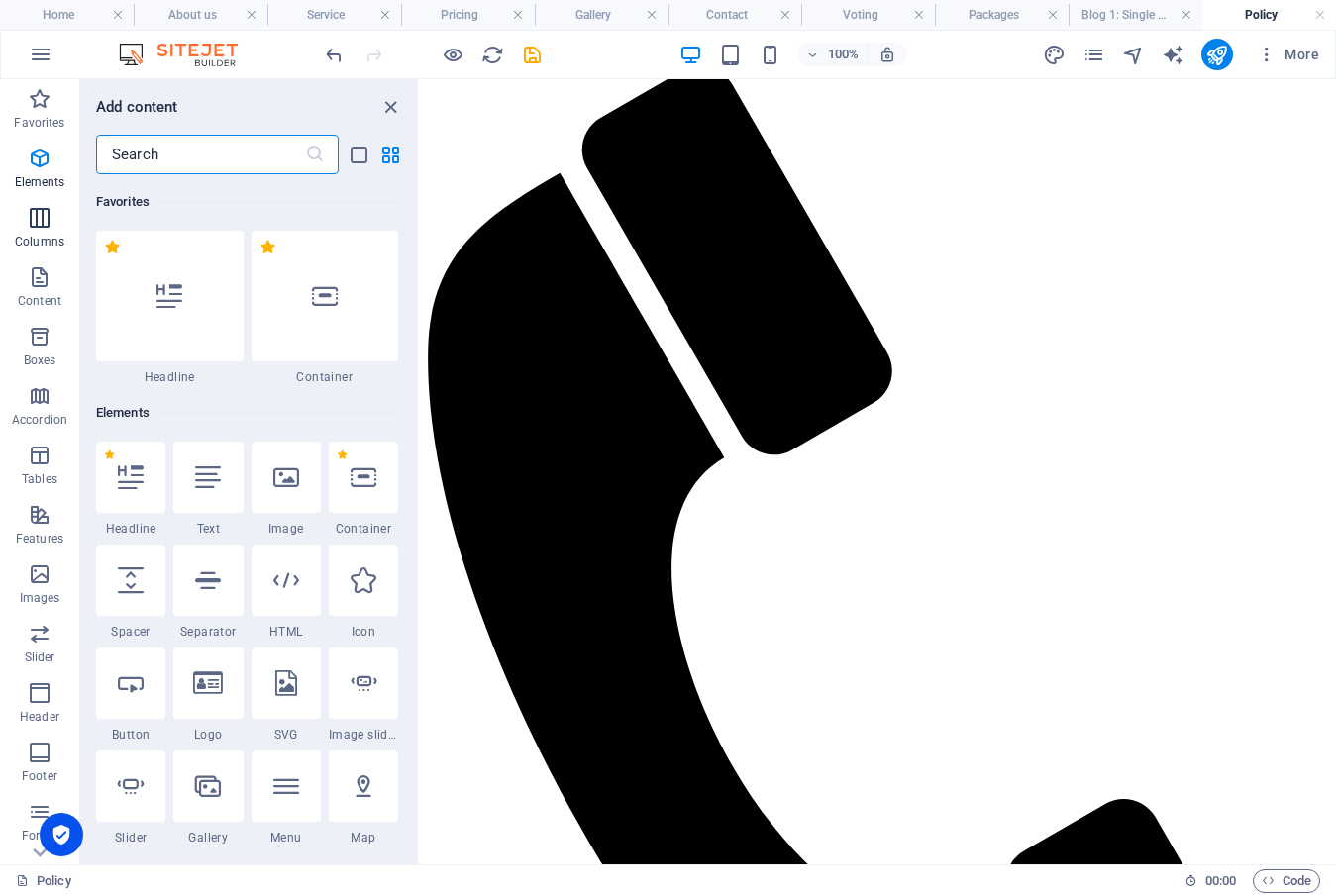scroll, scrollTop: 305, scrollLeft: 0, axis: vertical 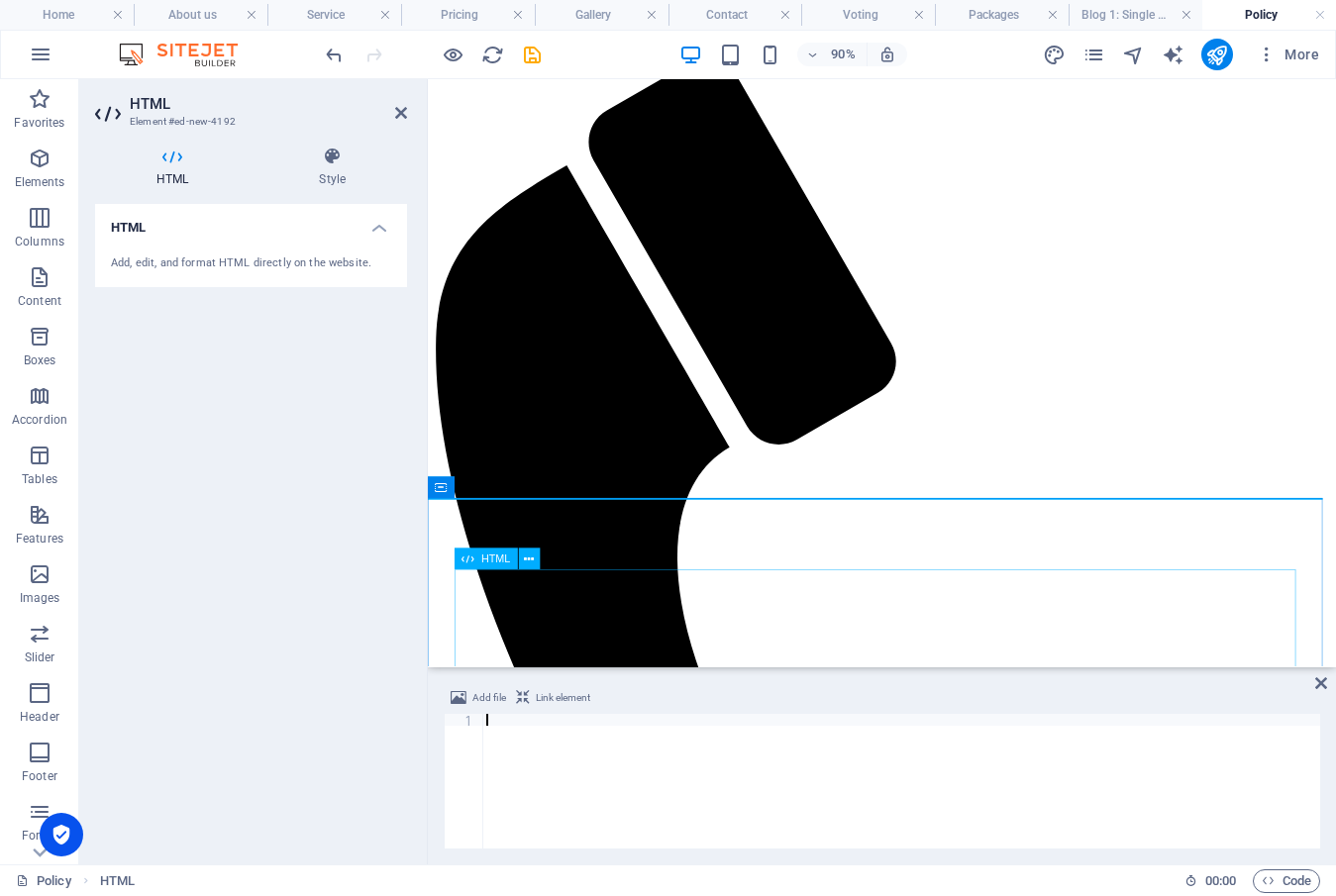 type on "</script>" 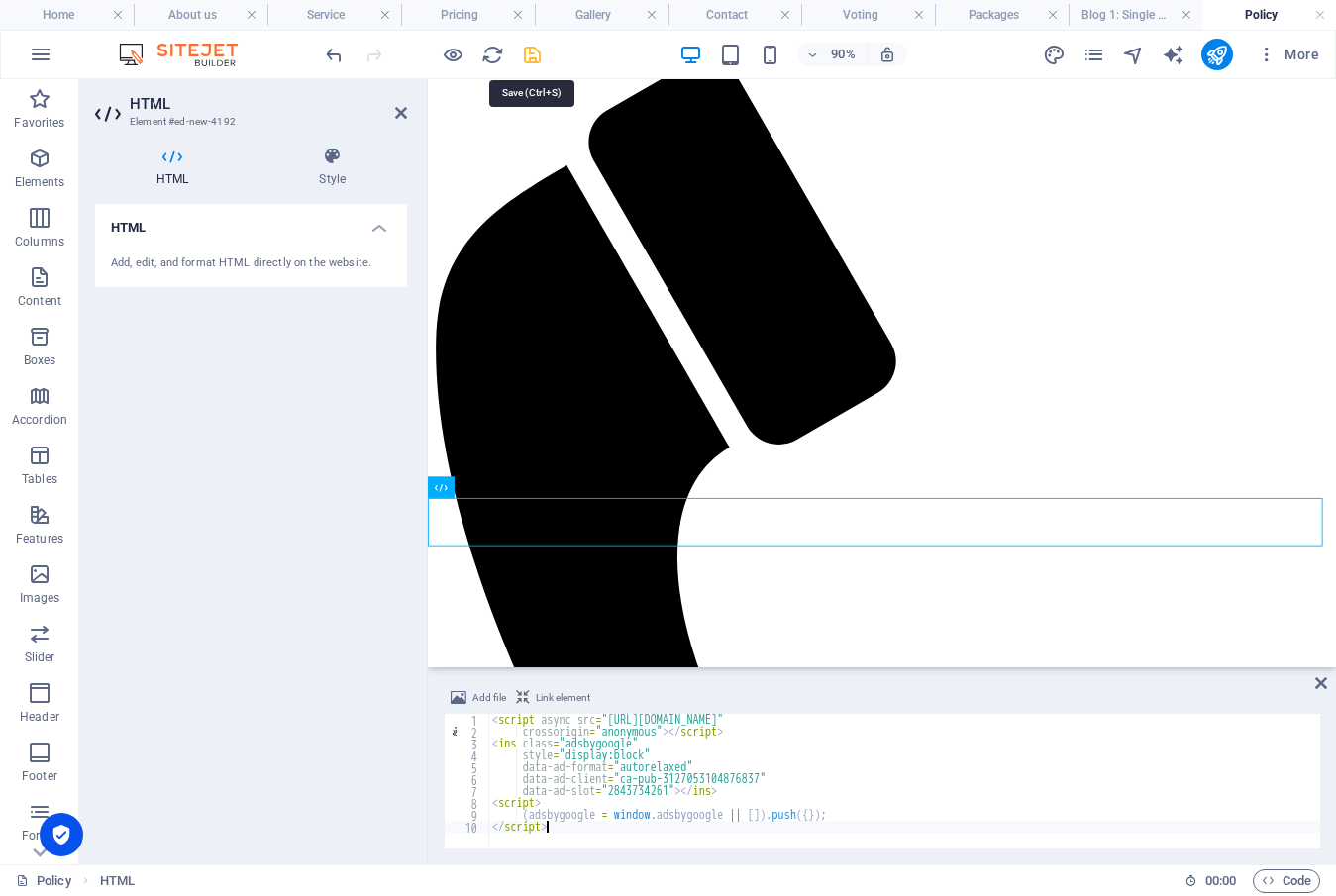 click at bounding box center [532, 54] 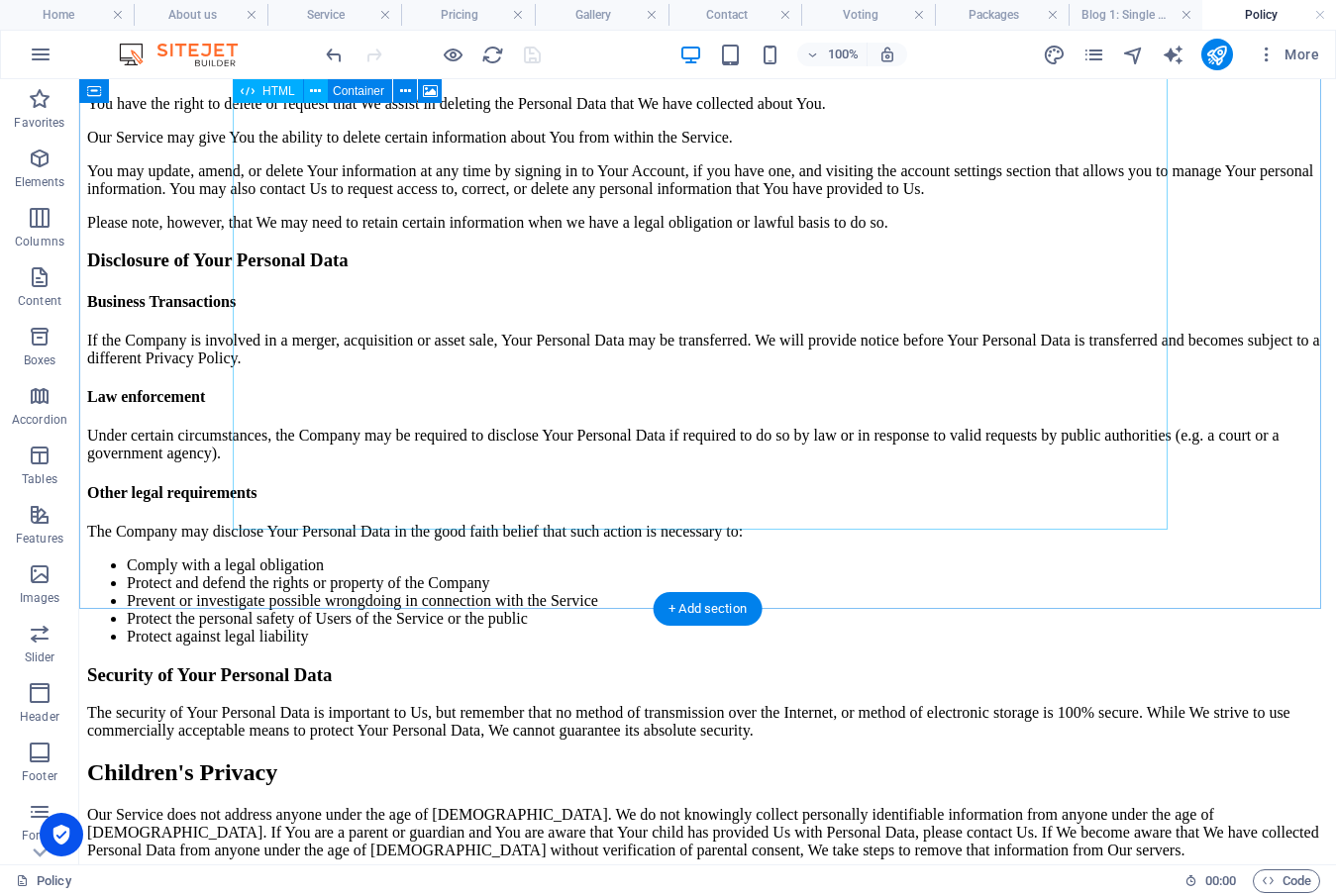 scroll, scrollTop: 5542, scrollLeft: 0, axis: vertical 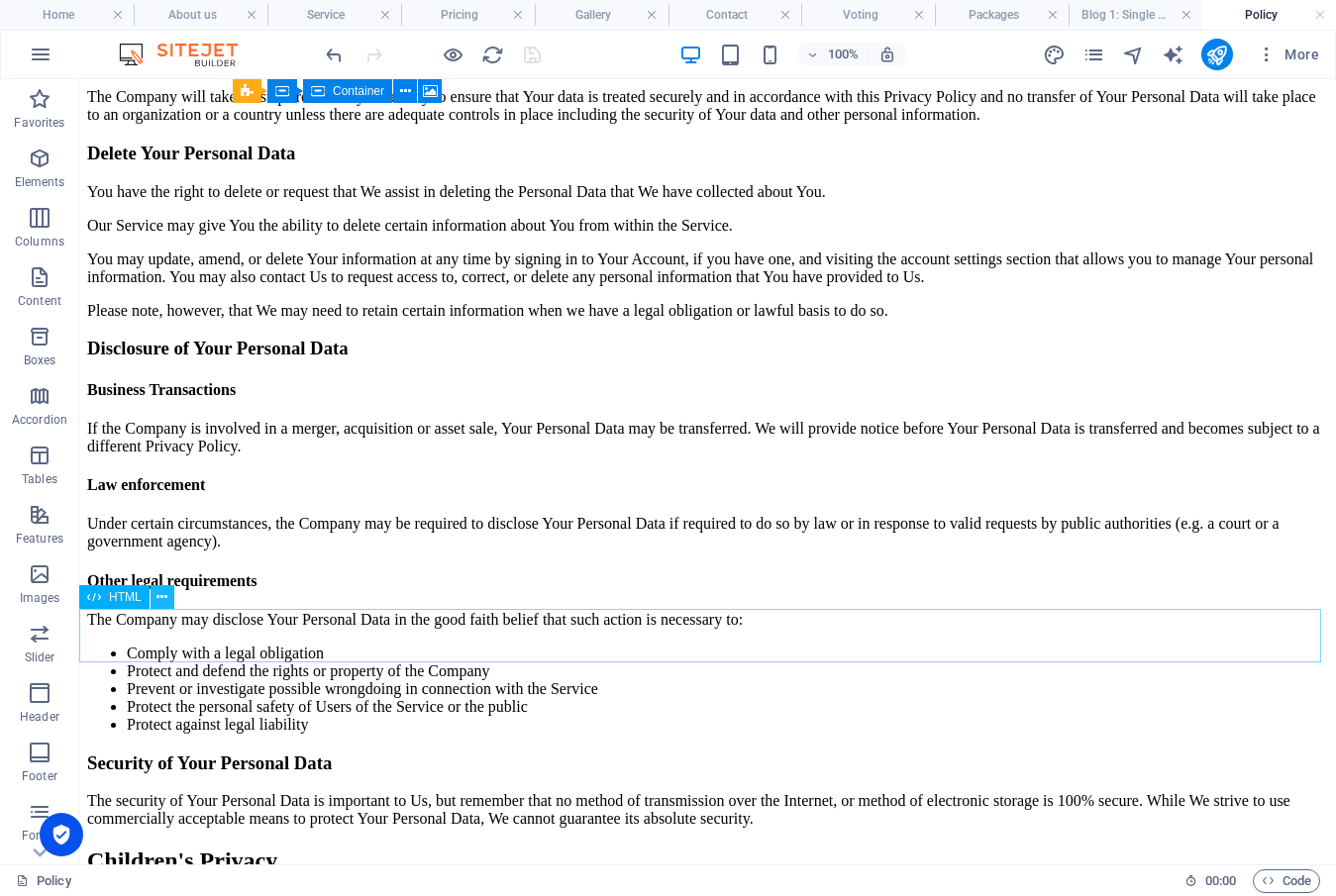 click at bounding box center (161, 597) 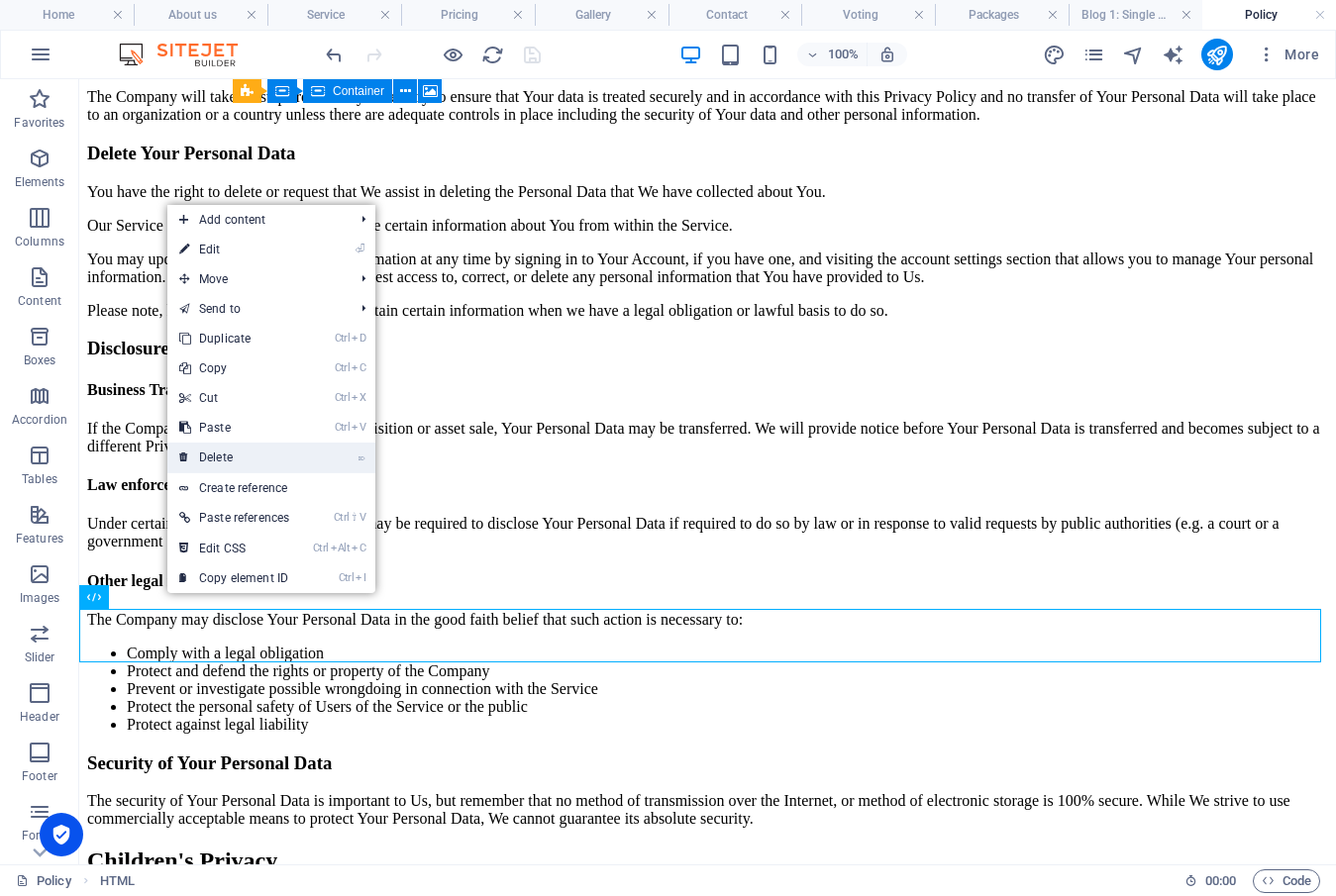click on "⌦  Delete" at bounding box center [234, 457] 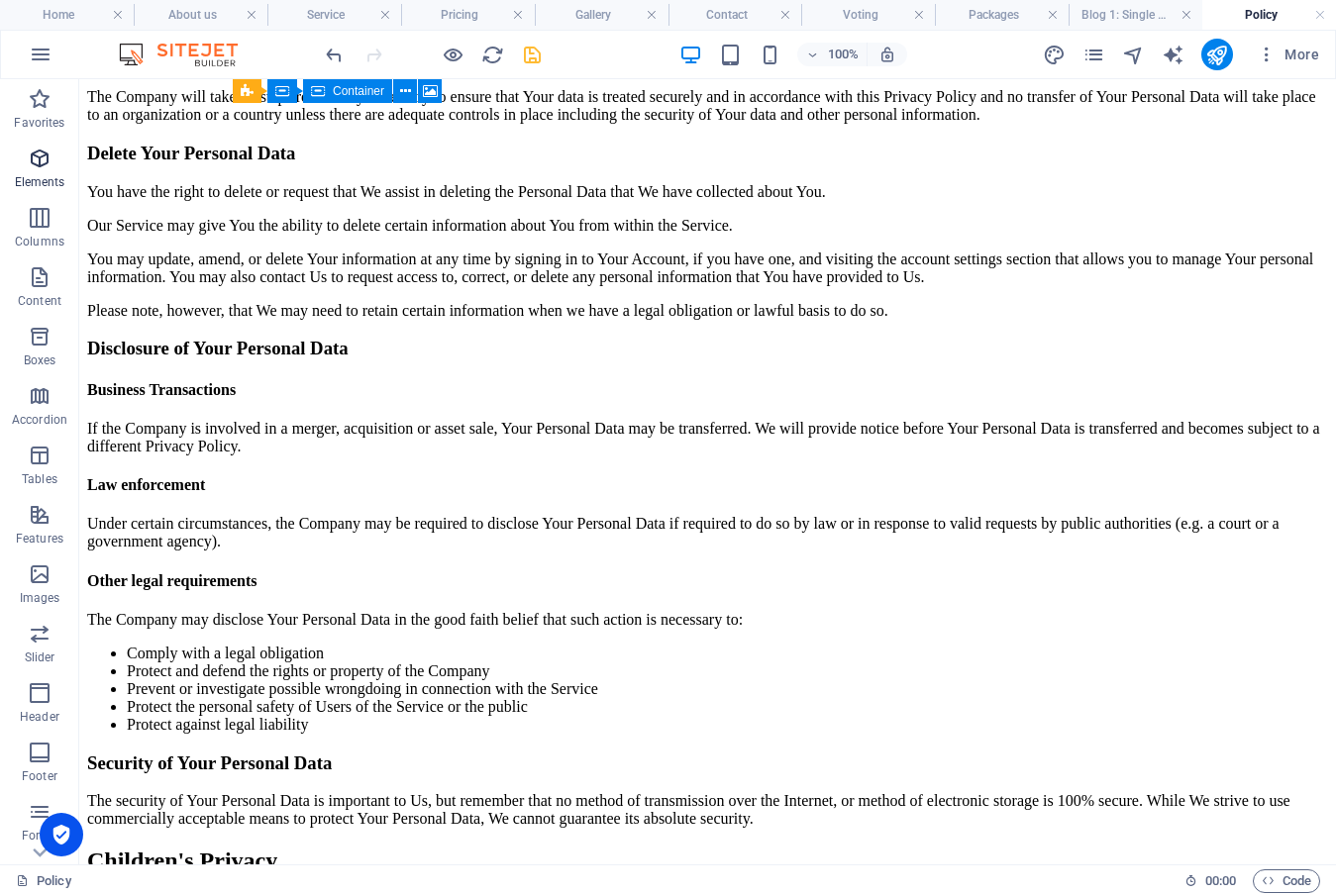 click at bounding box center [40, 158] 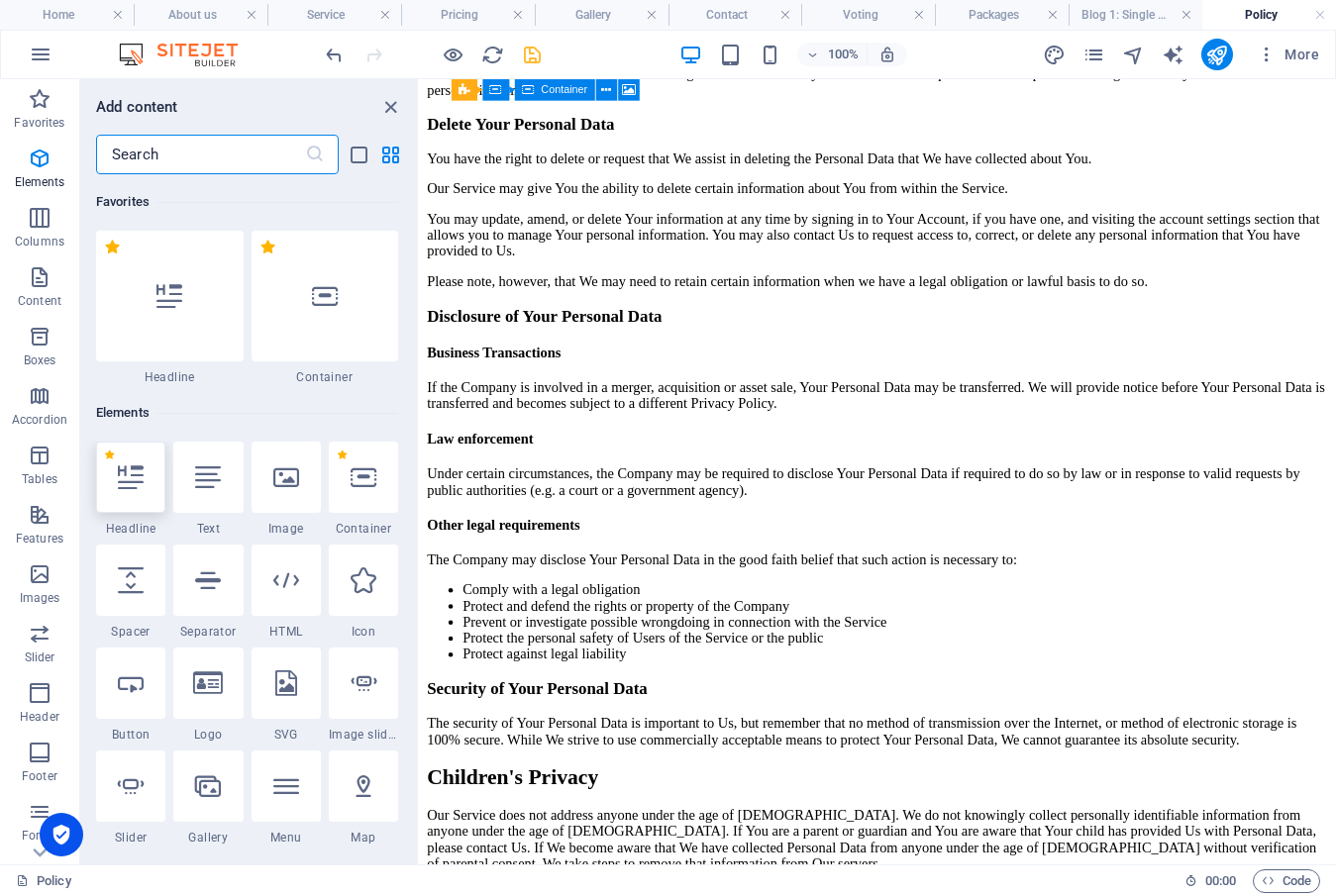 scroll, scrollTop: 5604, scrollLeft: 0, axis: vertical 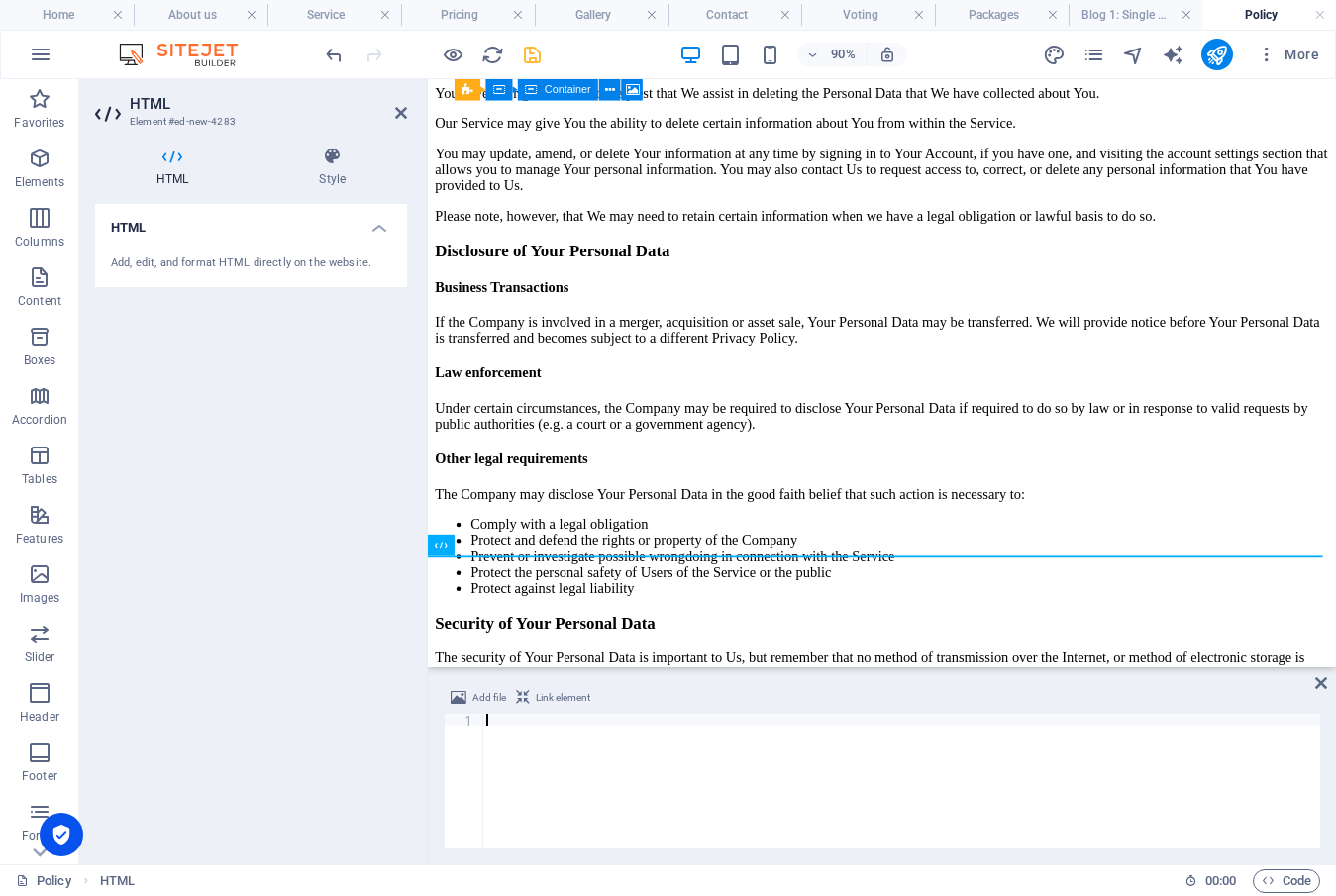 type on "</script>" 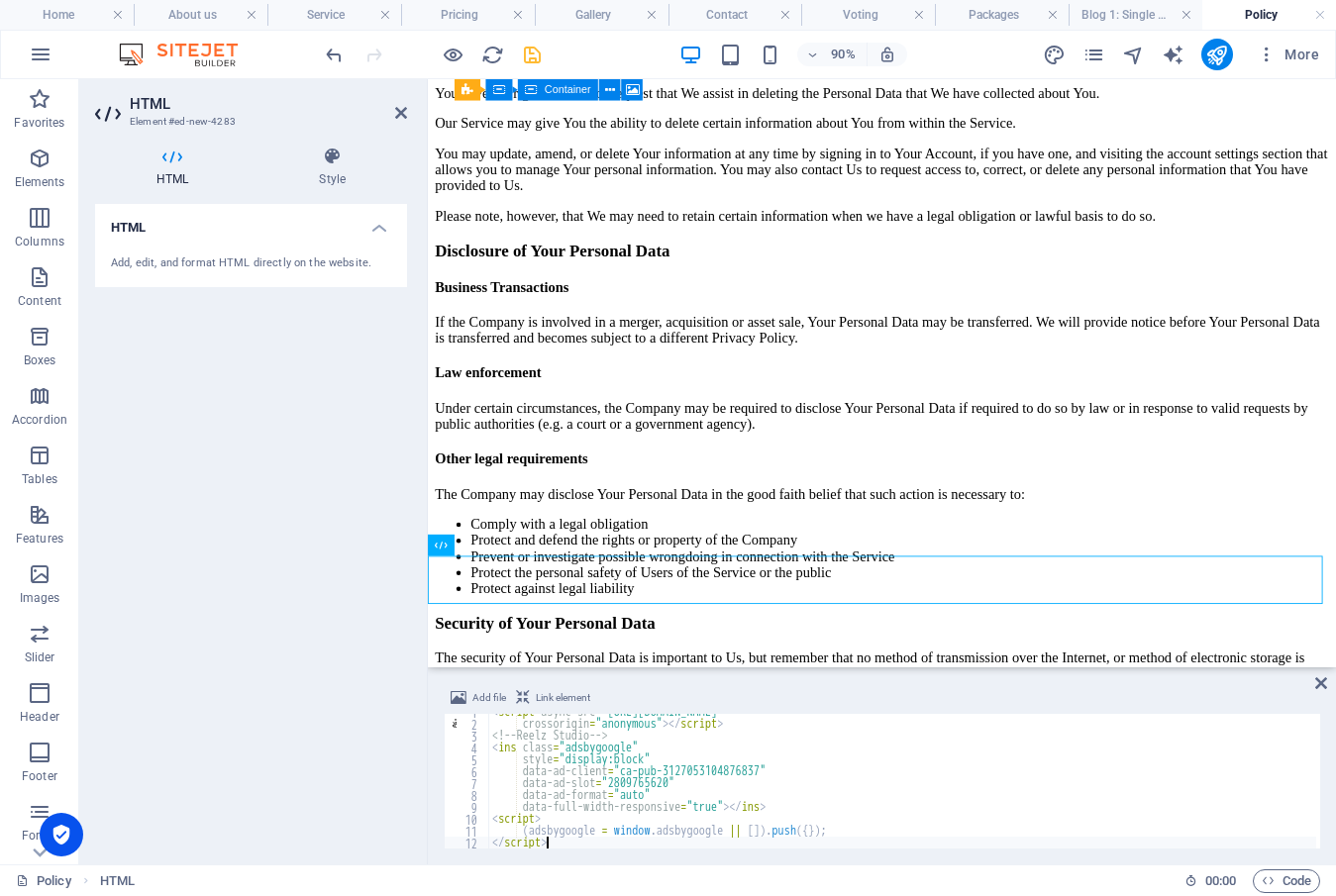 scroll, scrollTop: 0, scrollLeft: 0, axis: both 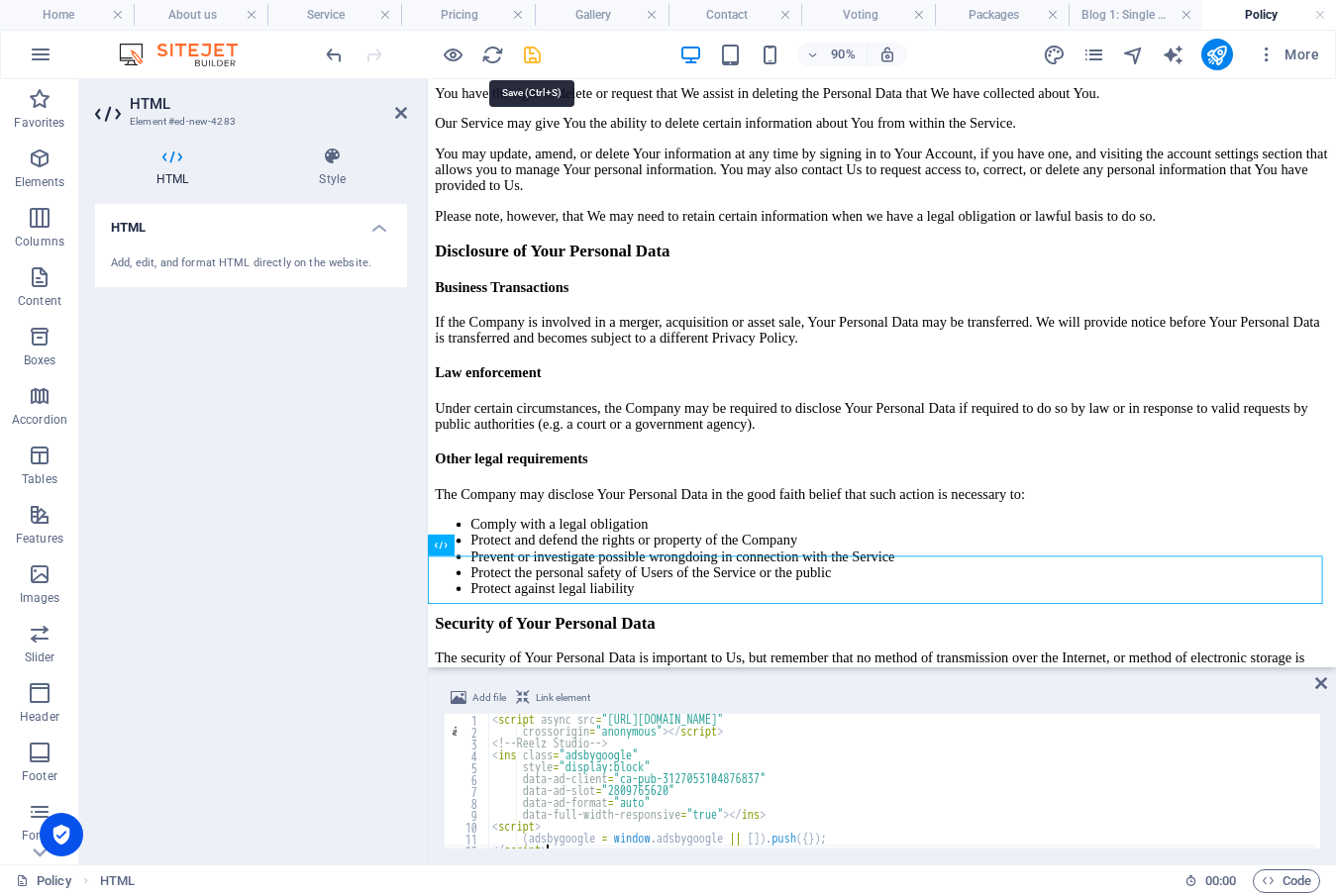 drag, startPoint x: 530, startPoint y: 56, endPoint x: 584, endPoint y: 412, distance: 360.07221 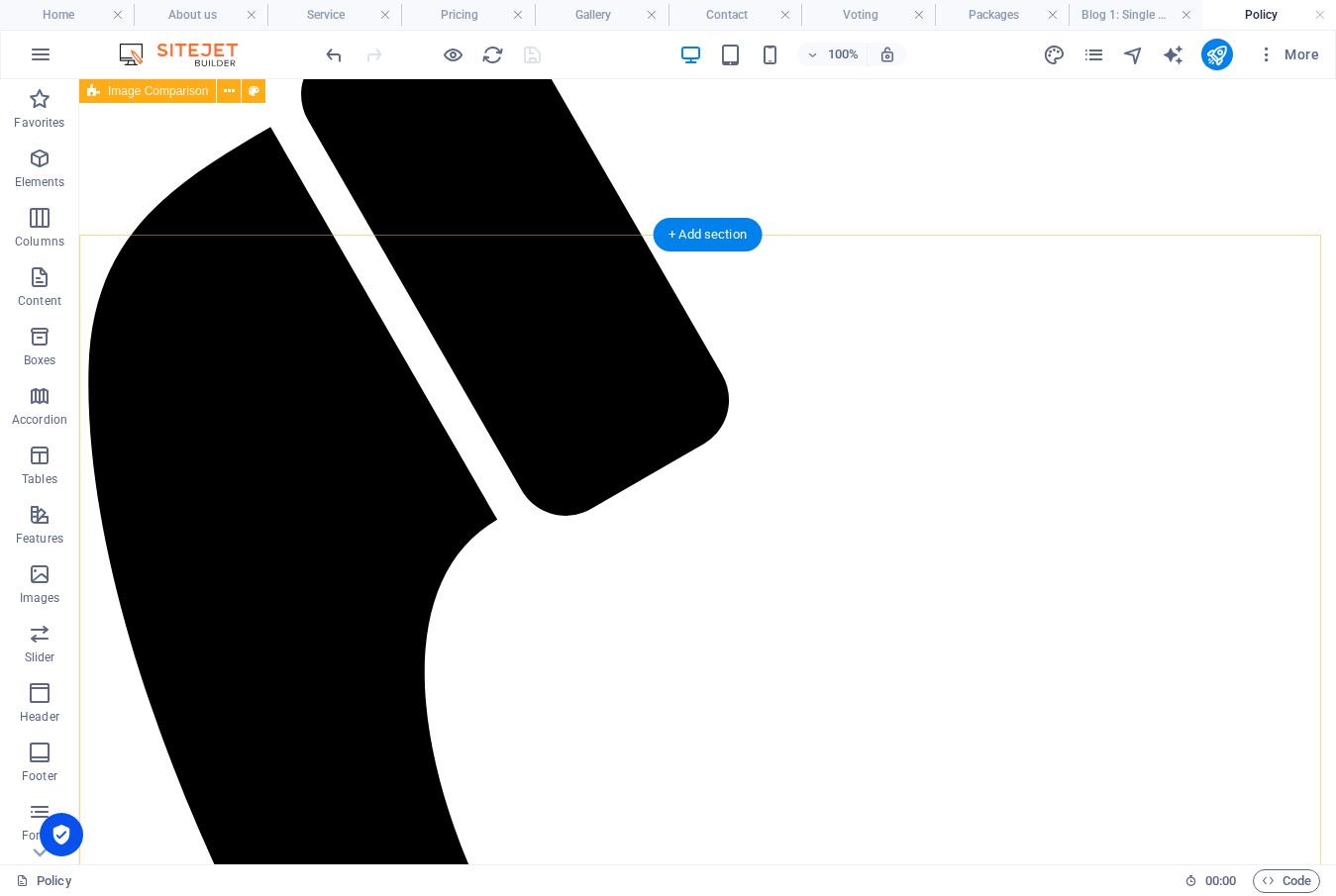scroll, scrollTop: 0, scrollLeft: 0, axis: both 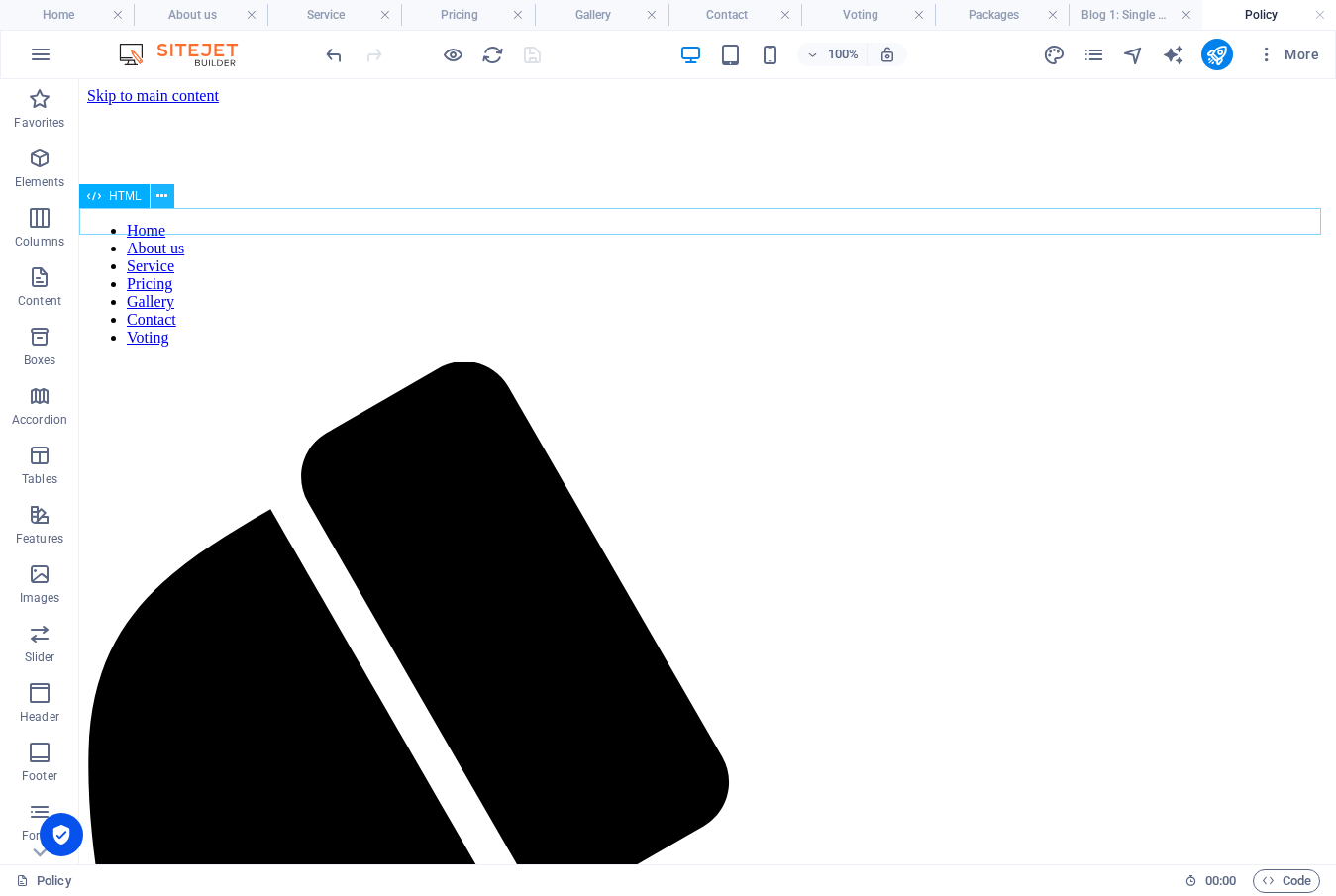 click at bounding box center [161, 196] 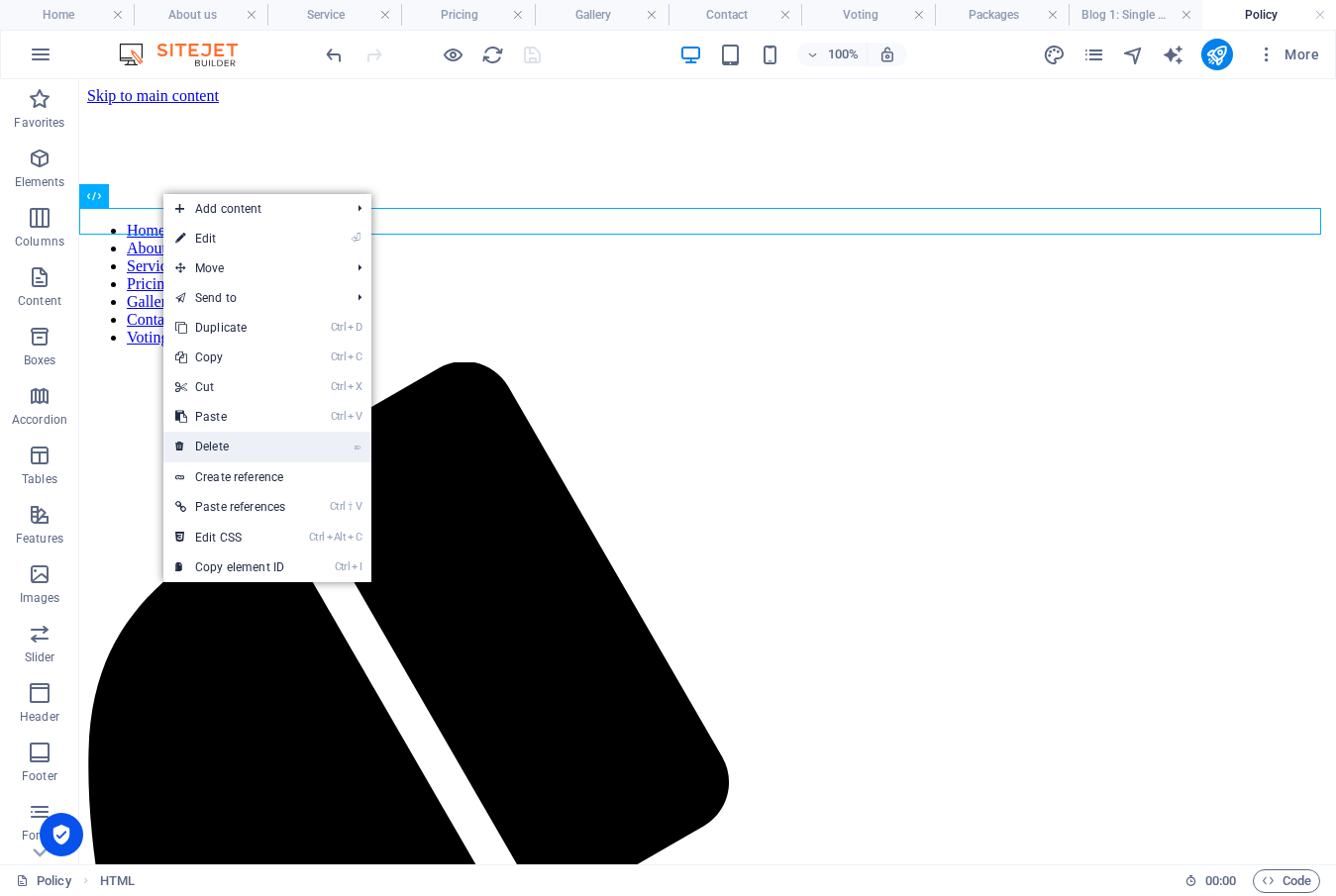 click on "⌦  Delete" at bounding box center [230, 447] 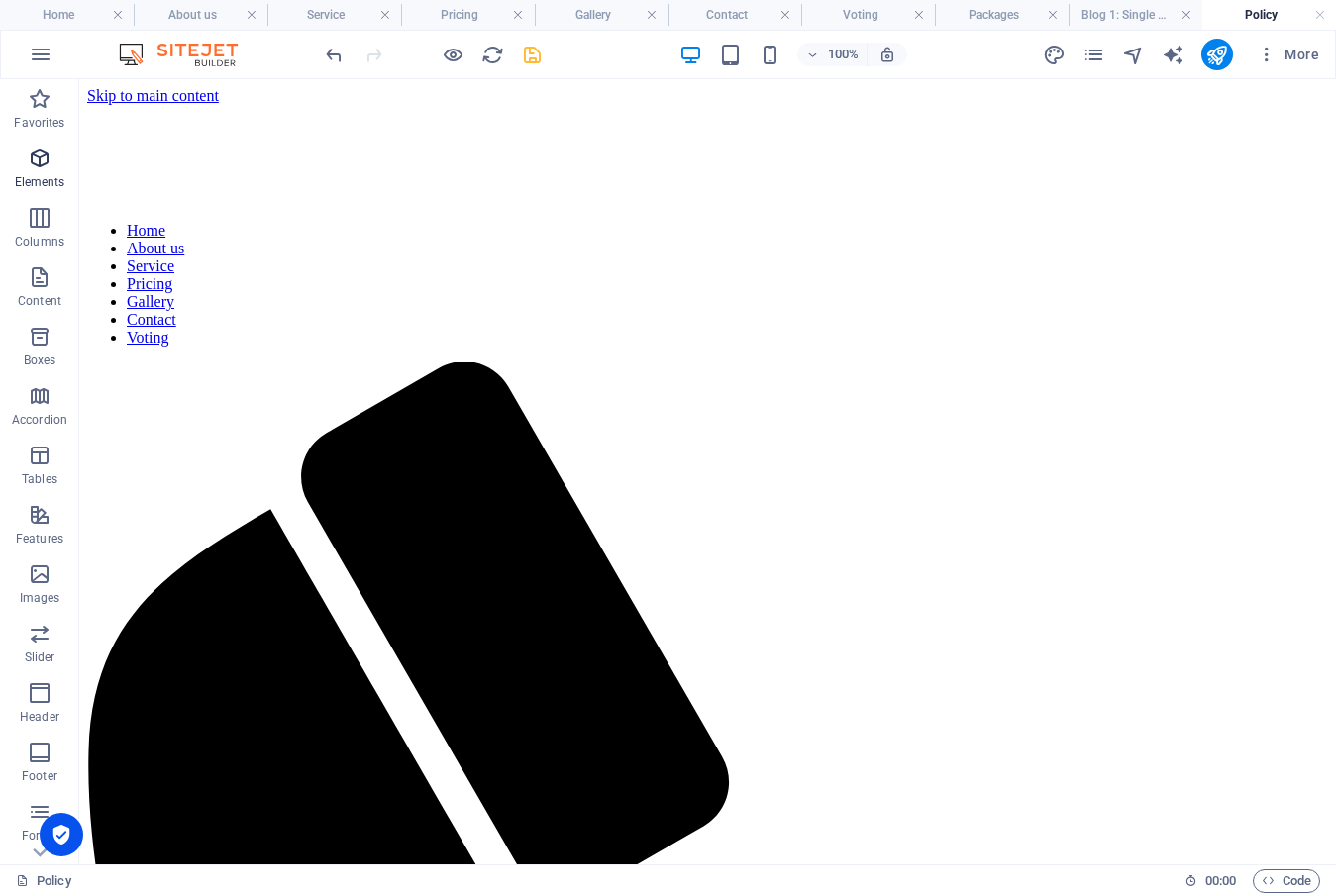 click at bounding box center [40, 158] 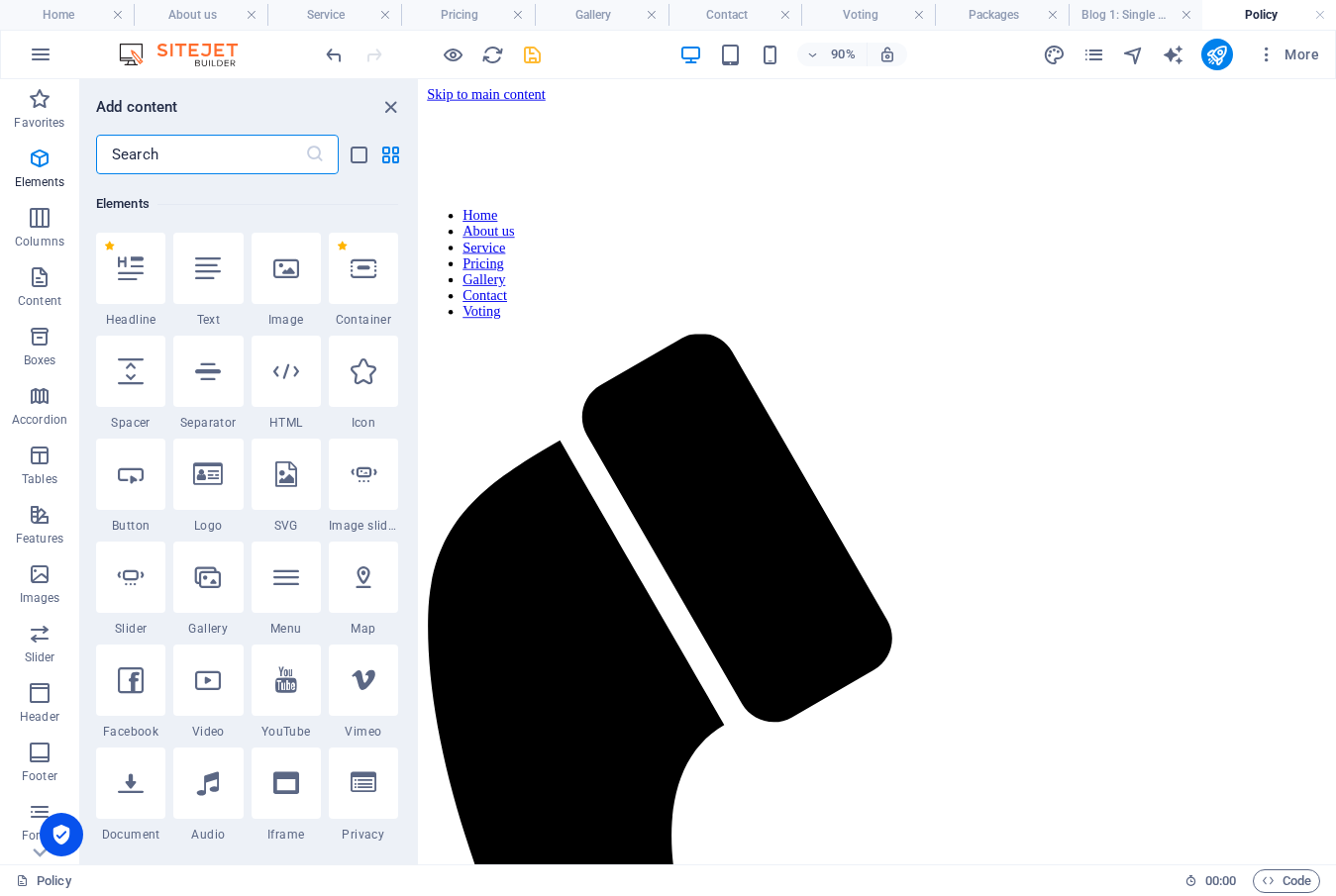 scroll, scrollTop: 211, scrollLeft: 0, axis: vertical 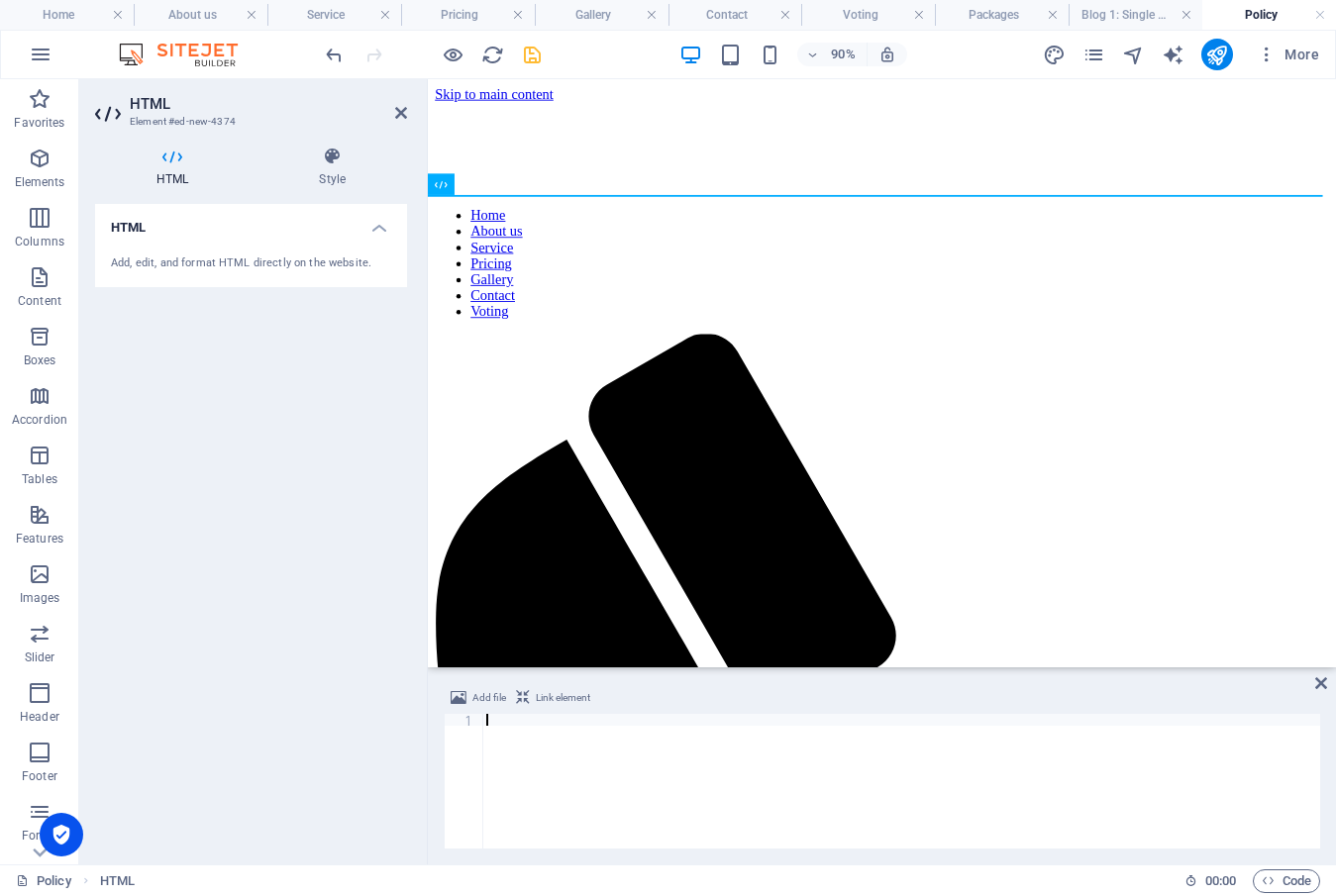 type on "crossorigin="anonymous"></script>" 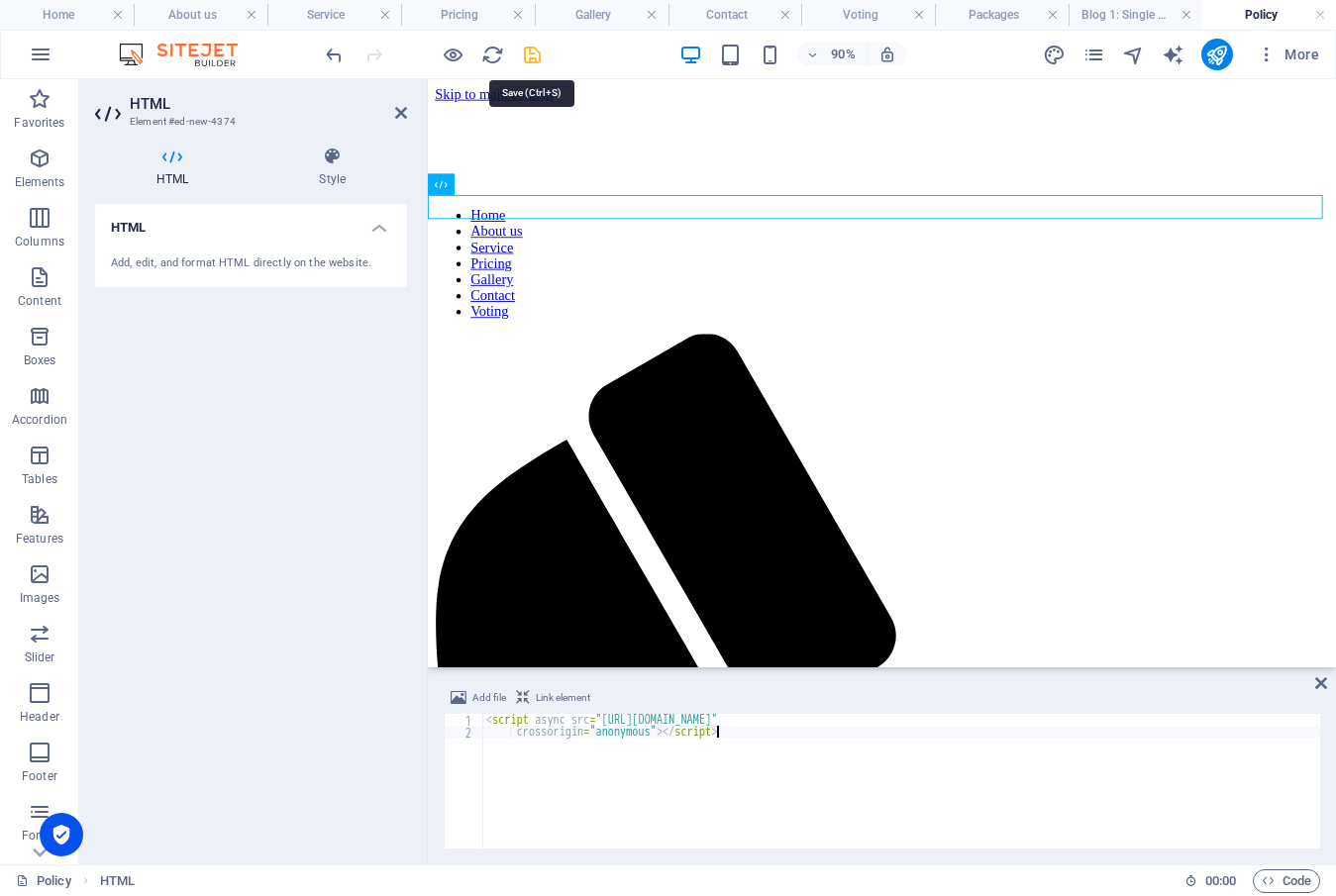 click at bounding box center (532, 54) 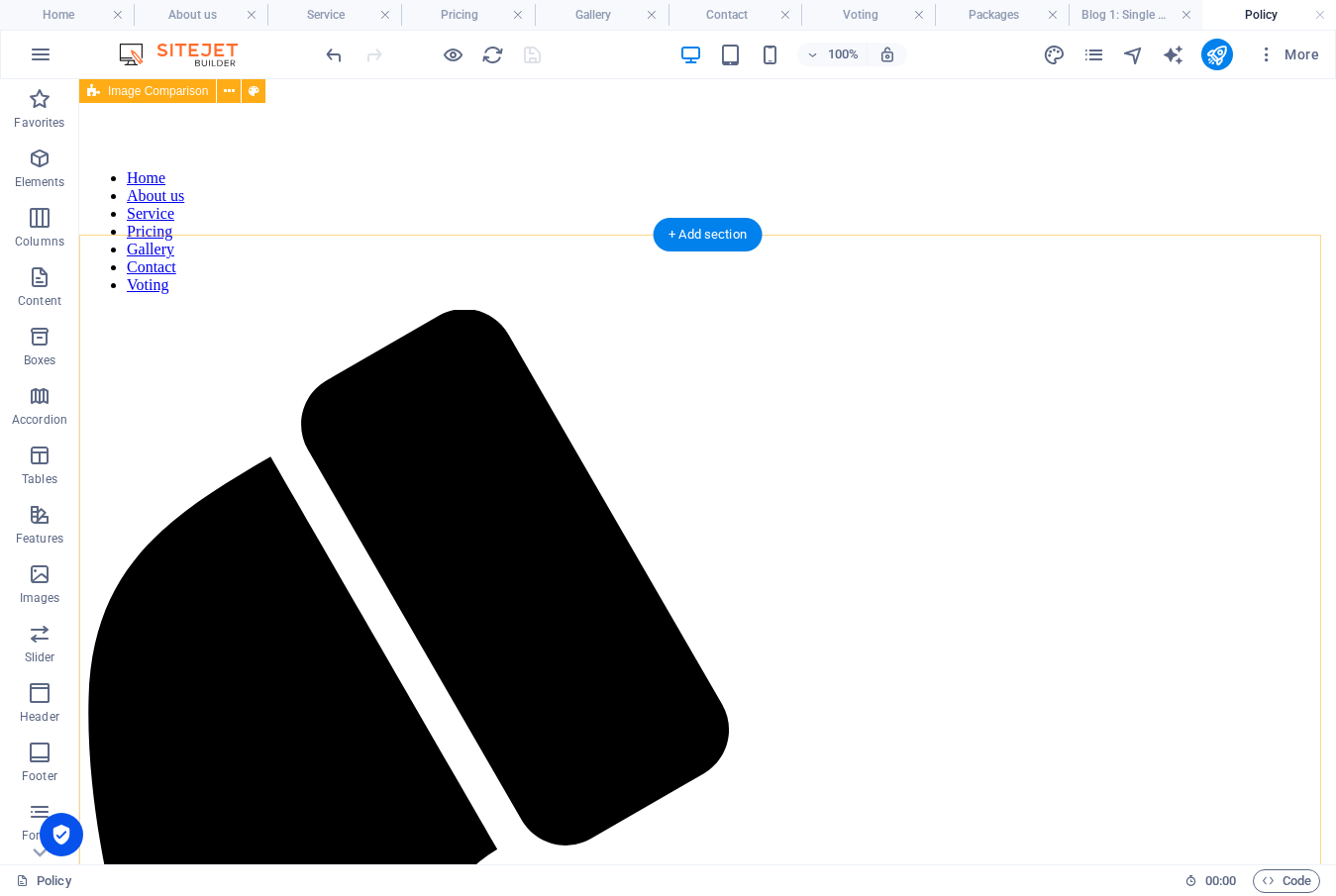scroll, scrollTop: 0, scrollLeft: 0, axis: both 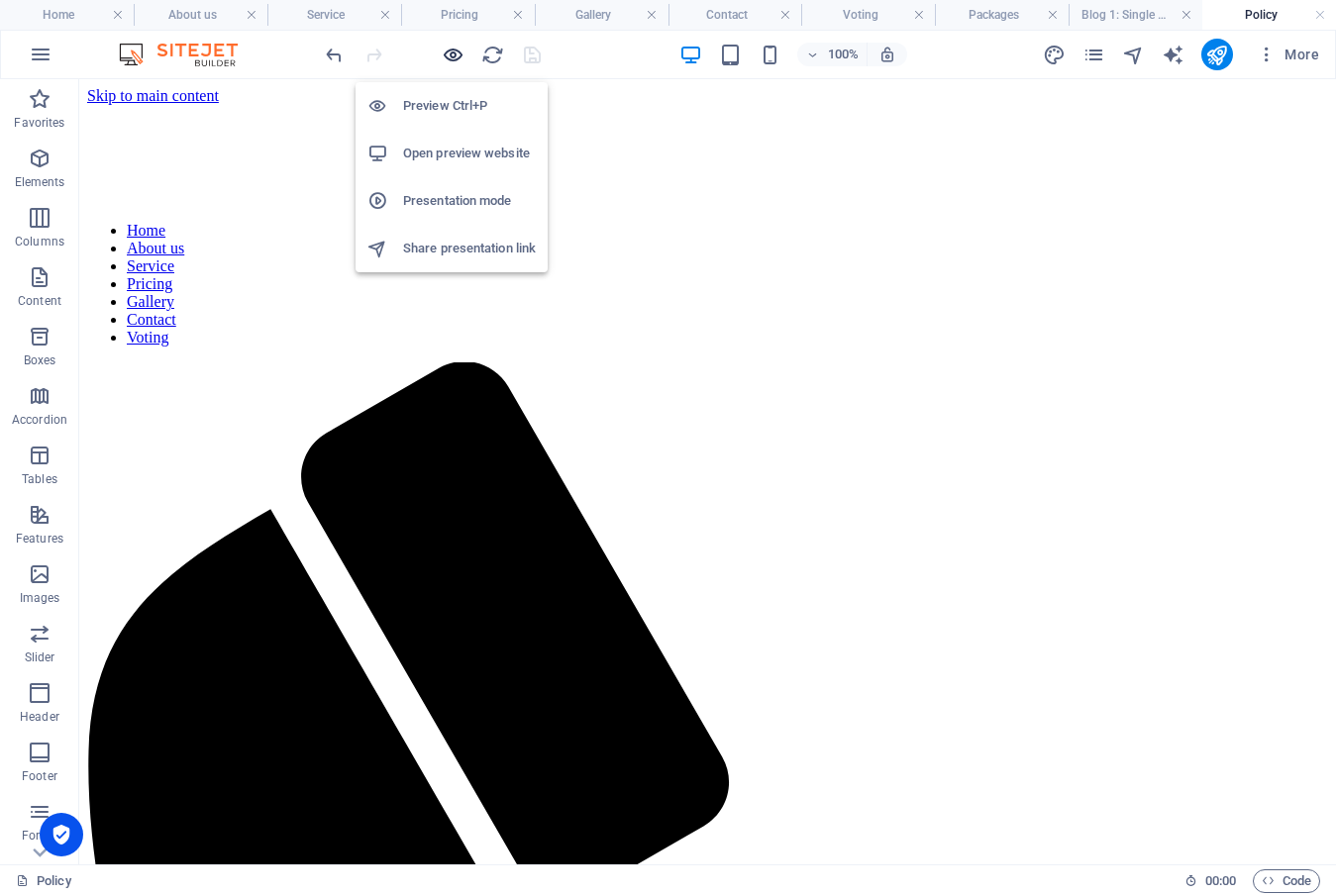 click at bounding box center [453, 54] 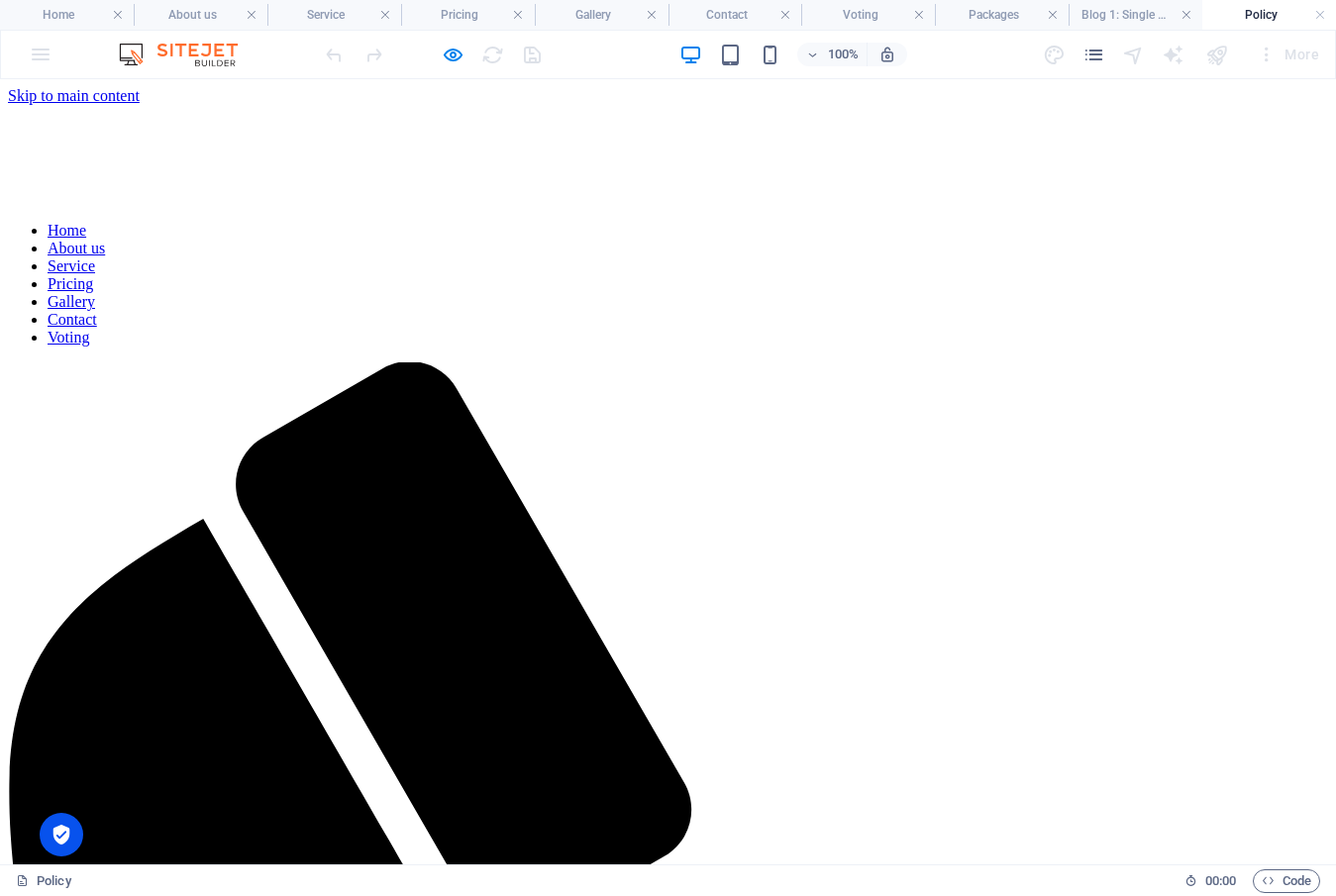 click on "Home" at bounding box center (66, 230) 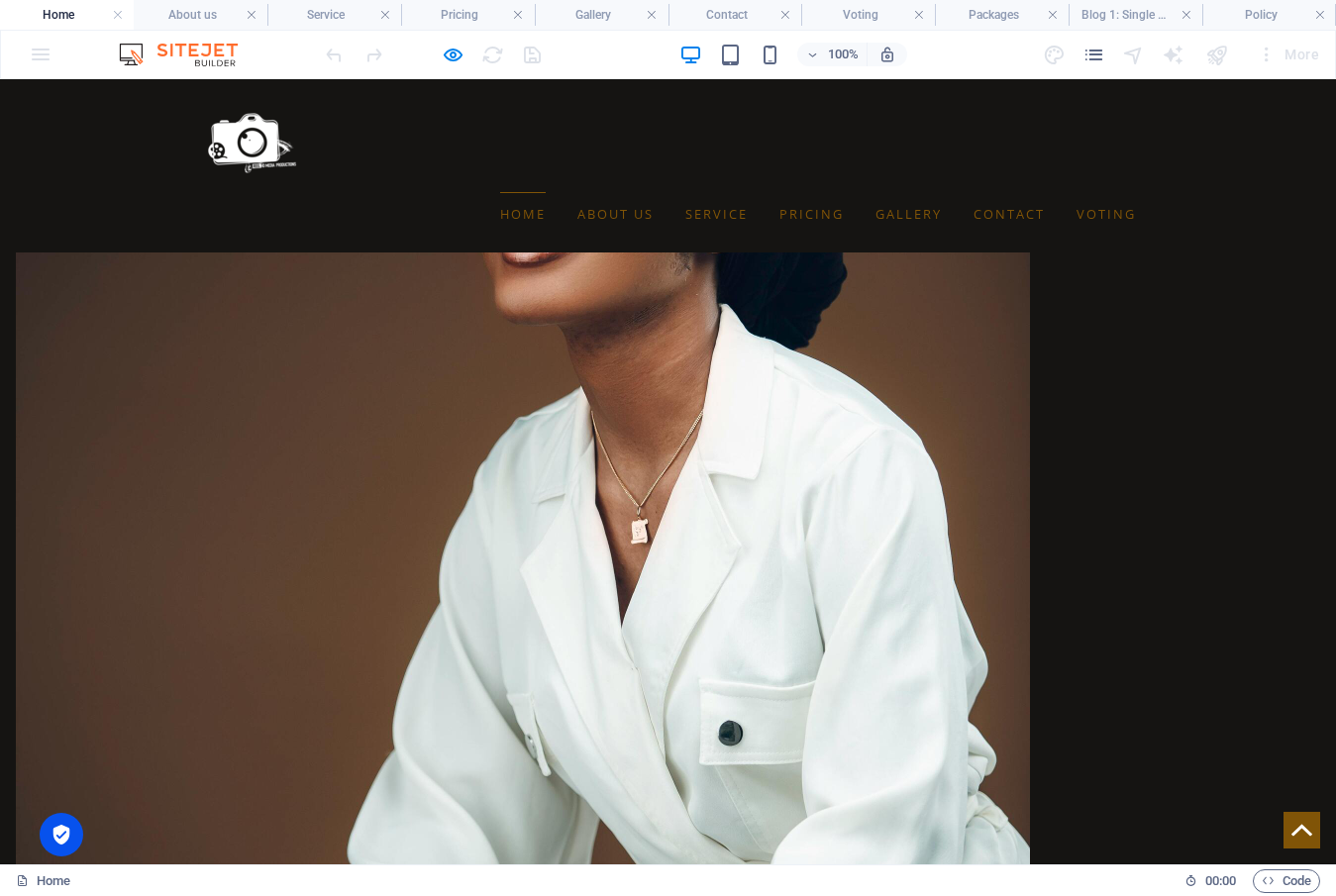 scroll, scrollTop: 10913, scrollLeft: 0, axis: vertical 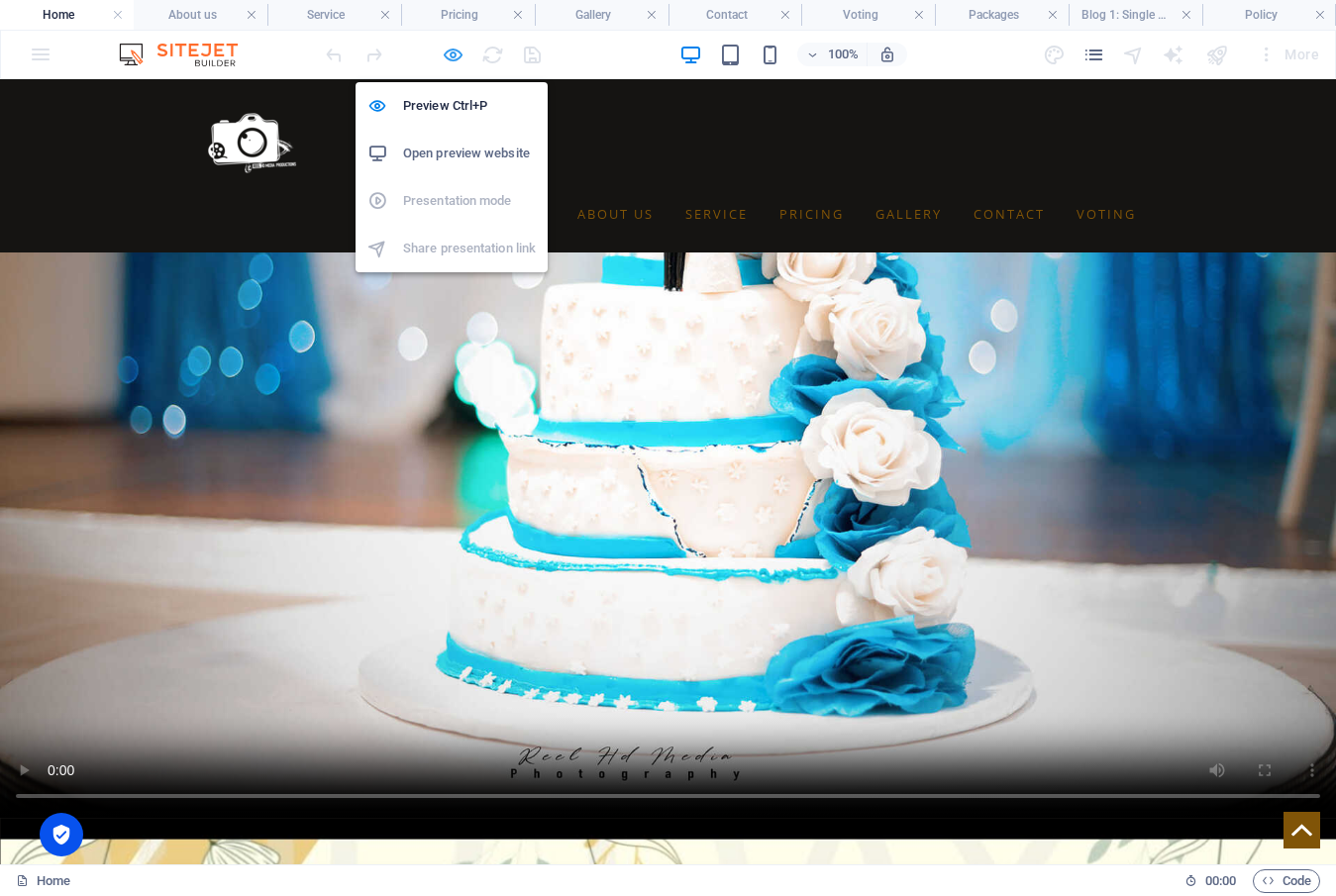 click at bounding box center [453, 54] 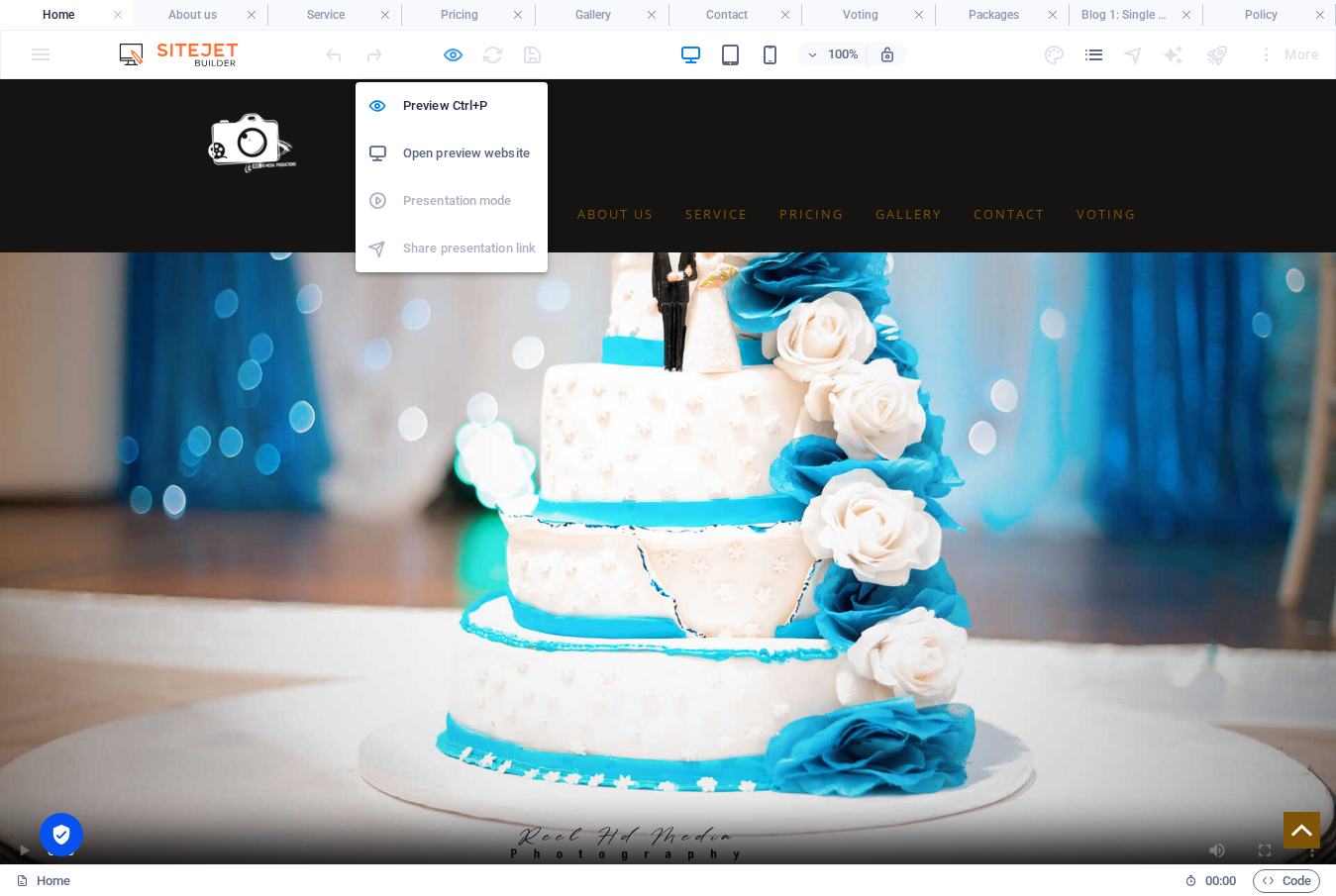 scroll, scrollTop: 4907, scrollLeft: 0, axis: vertical 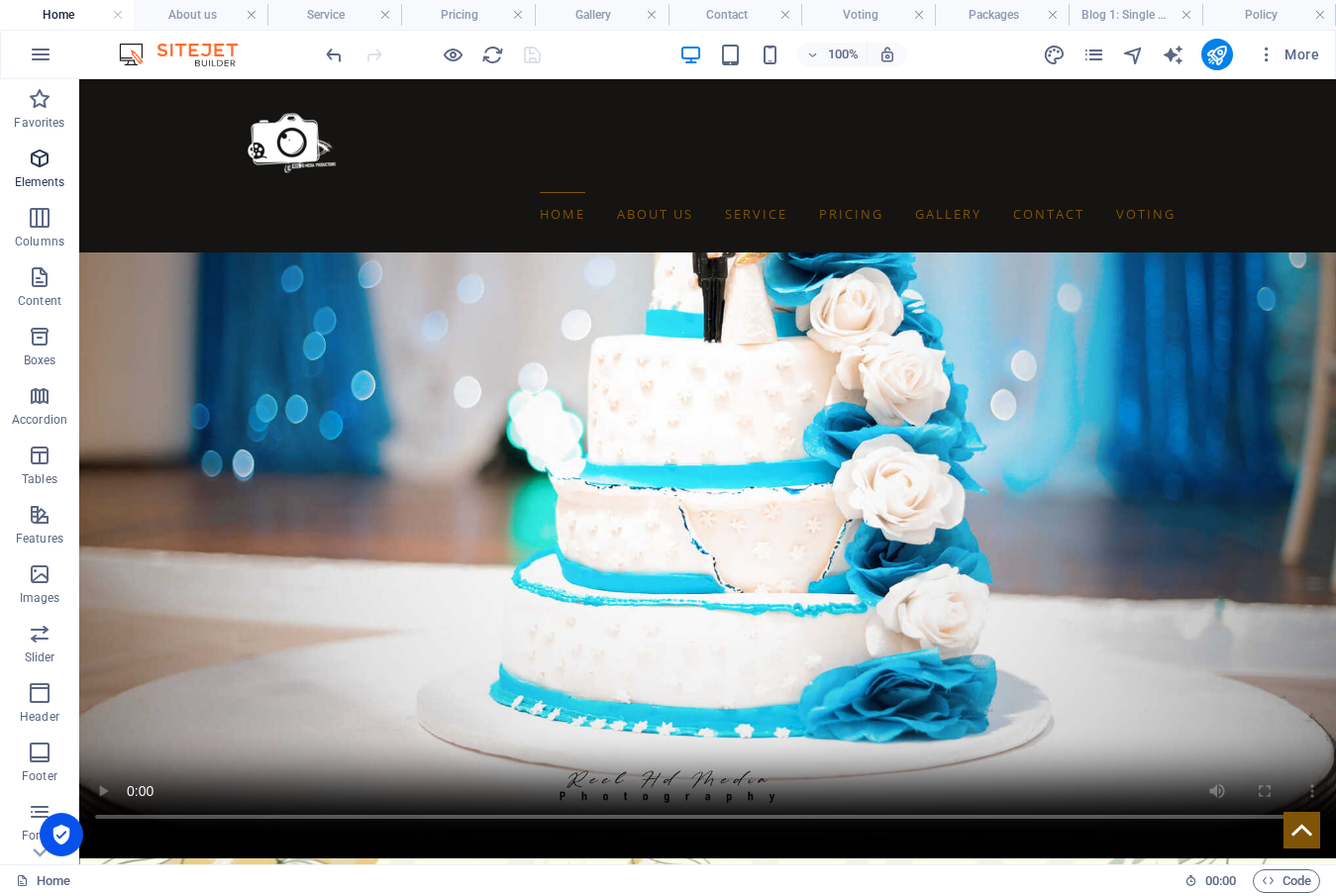 click at bounding box center [40, 158] 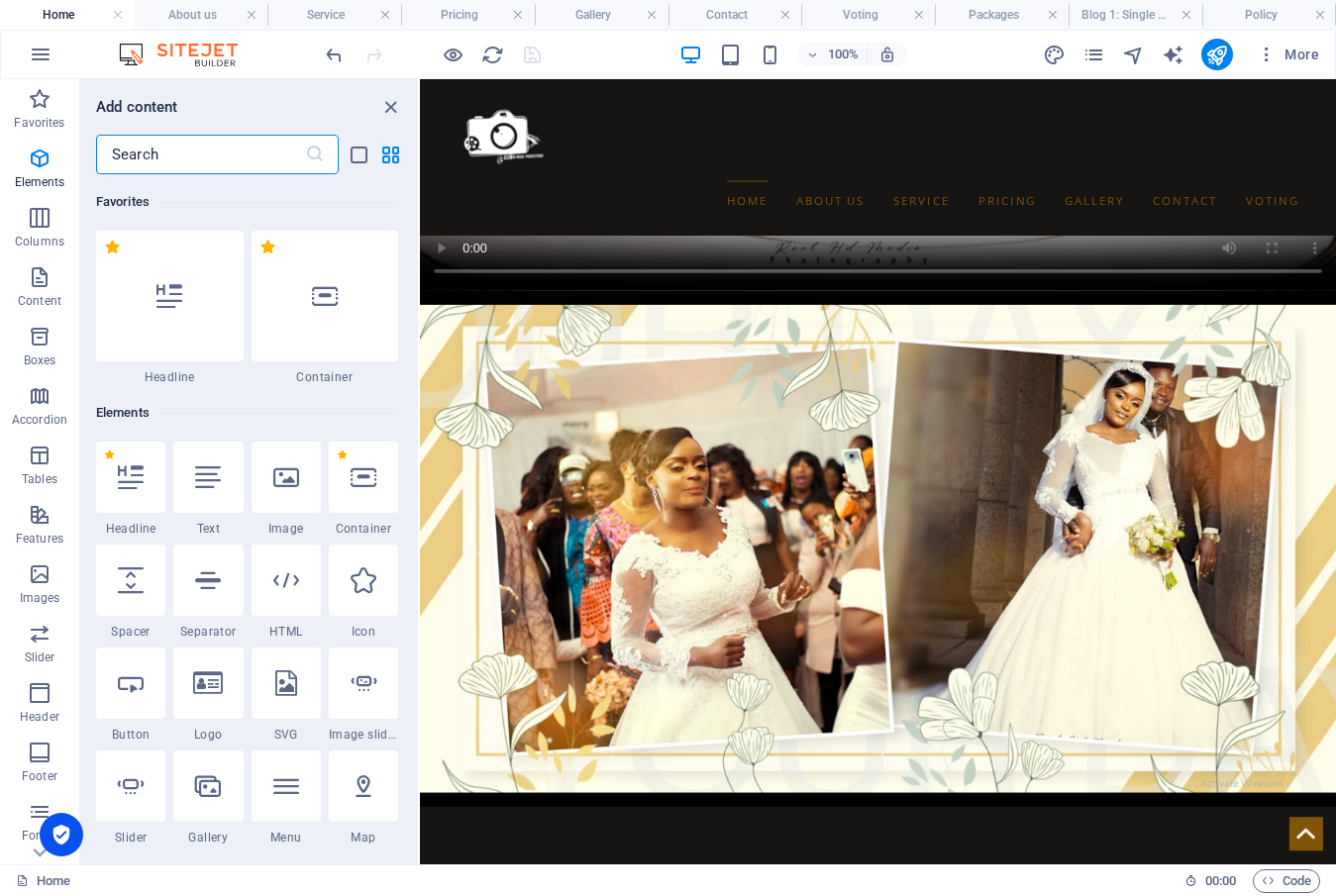 scroll, scrollTop: 5584, scrollLeft: 0, axis: vertical 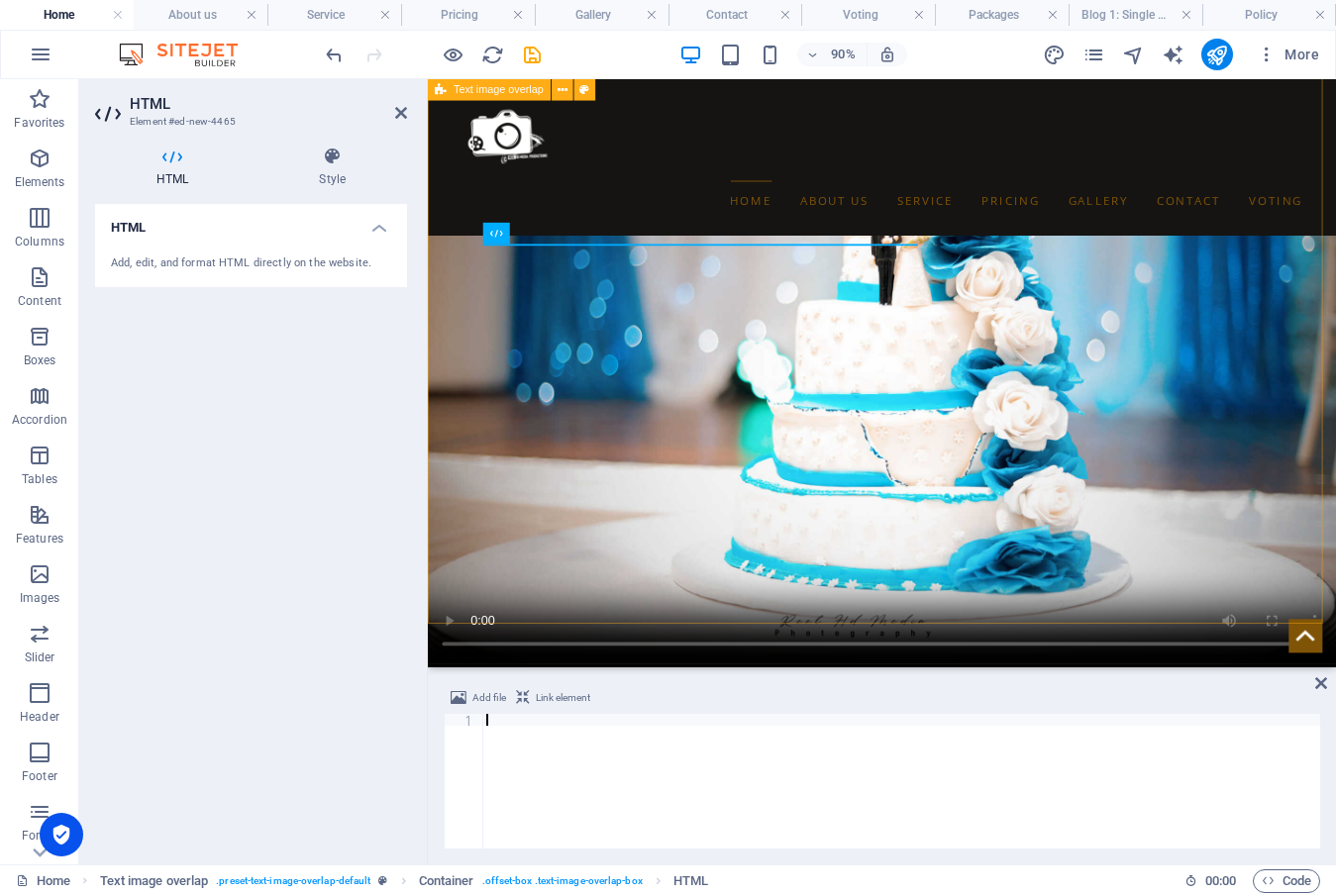 type on "</script>" 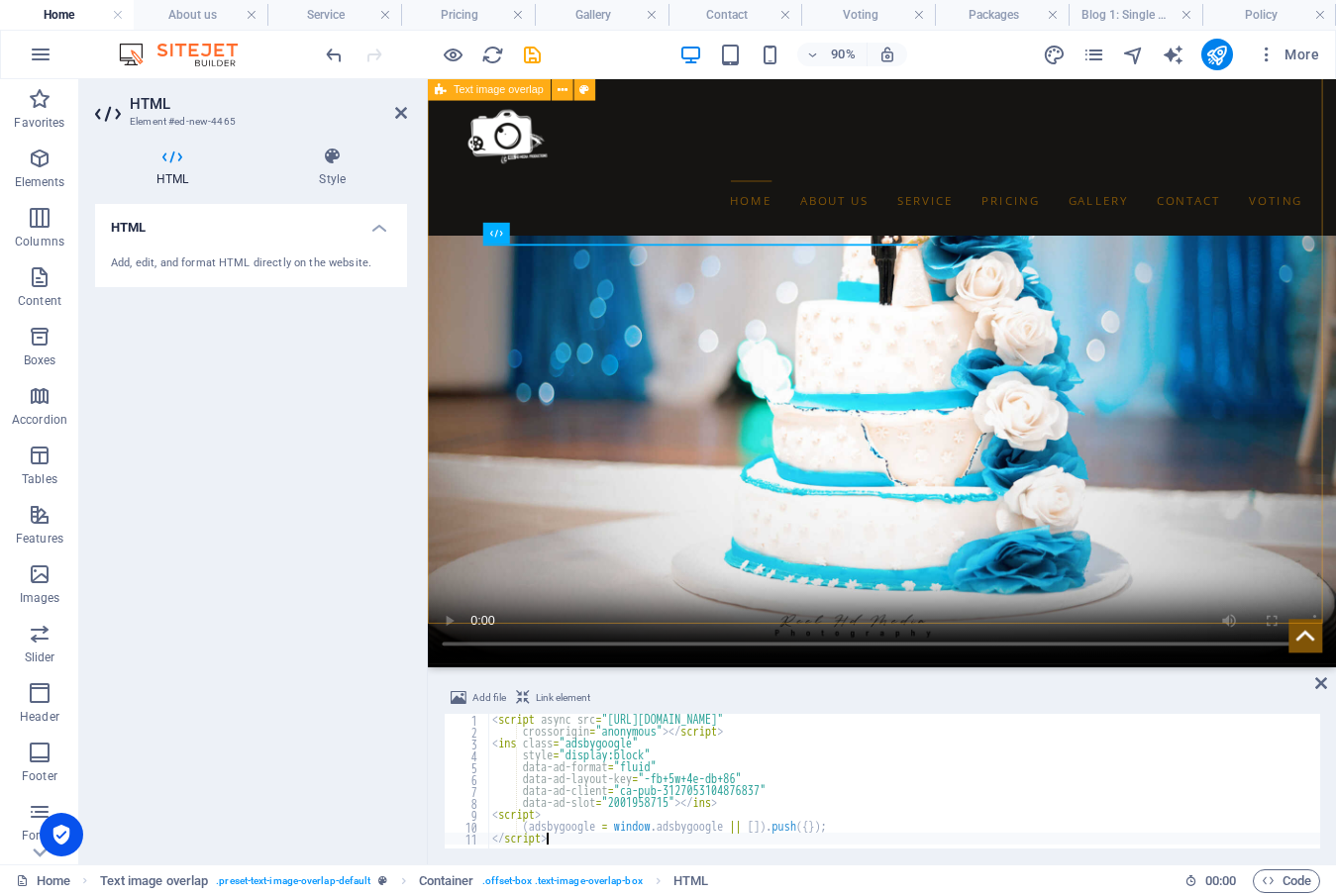 scroll, scrollTop: 4223, scrollLeft: 0, axis: vertical 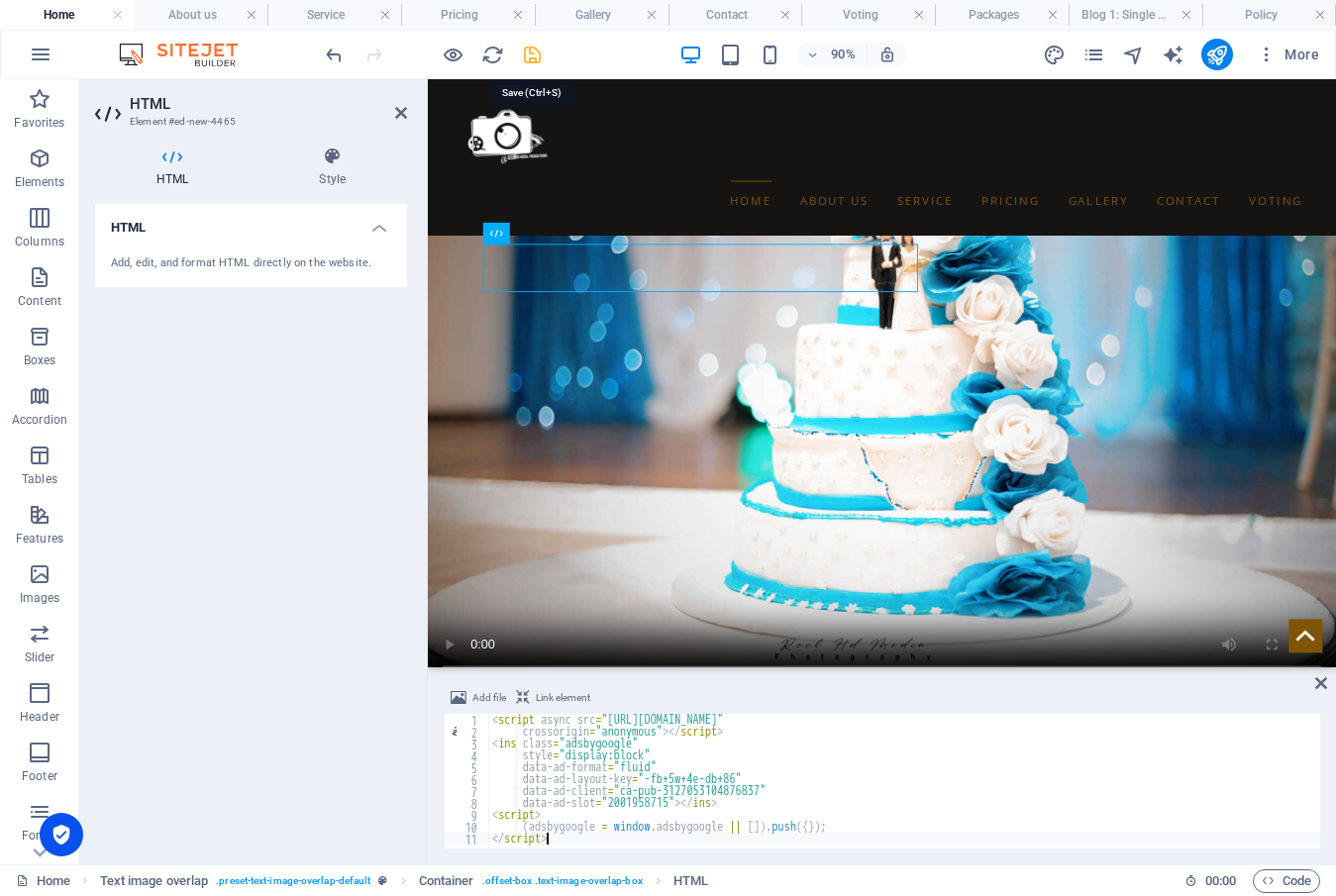 click at bounding box center (532, 54) 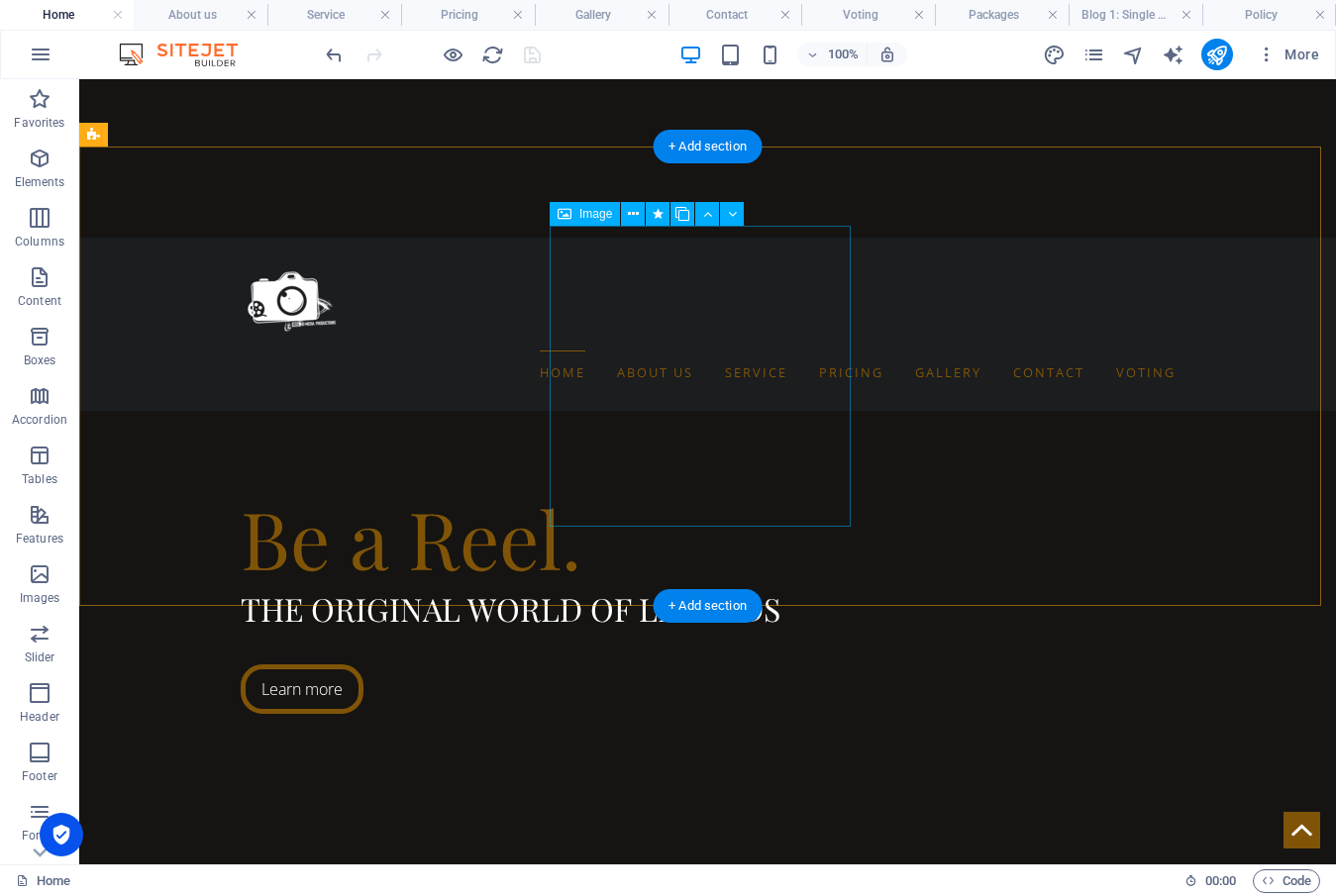 scroll, scrollTop: 792, scrollLeft: 0, axis: vertical 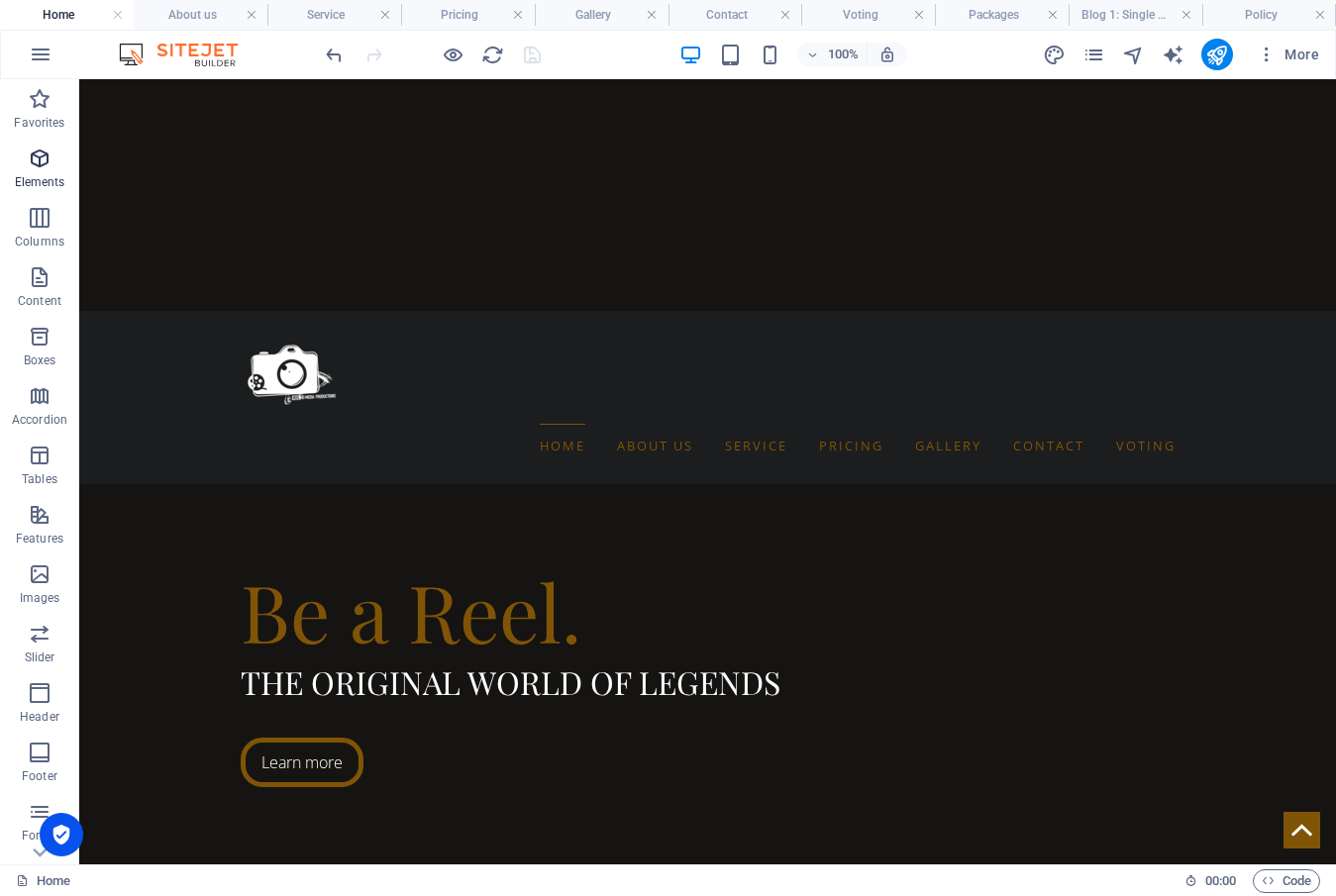 click at bounding box center (40, 158) 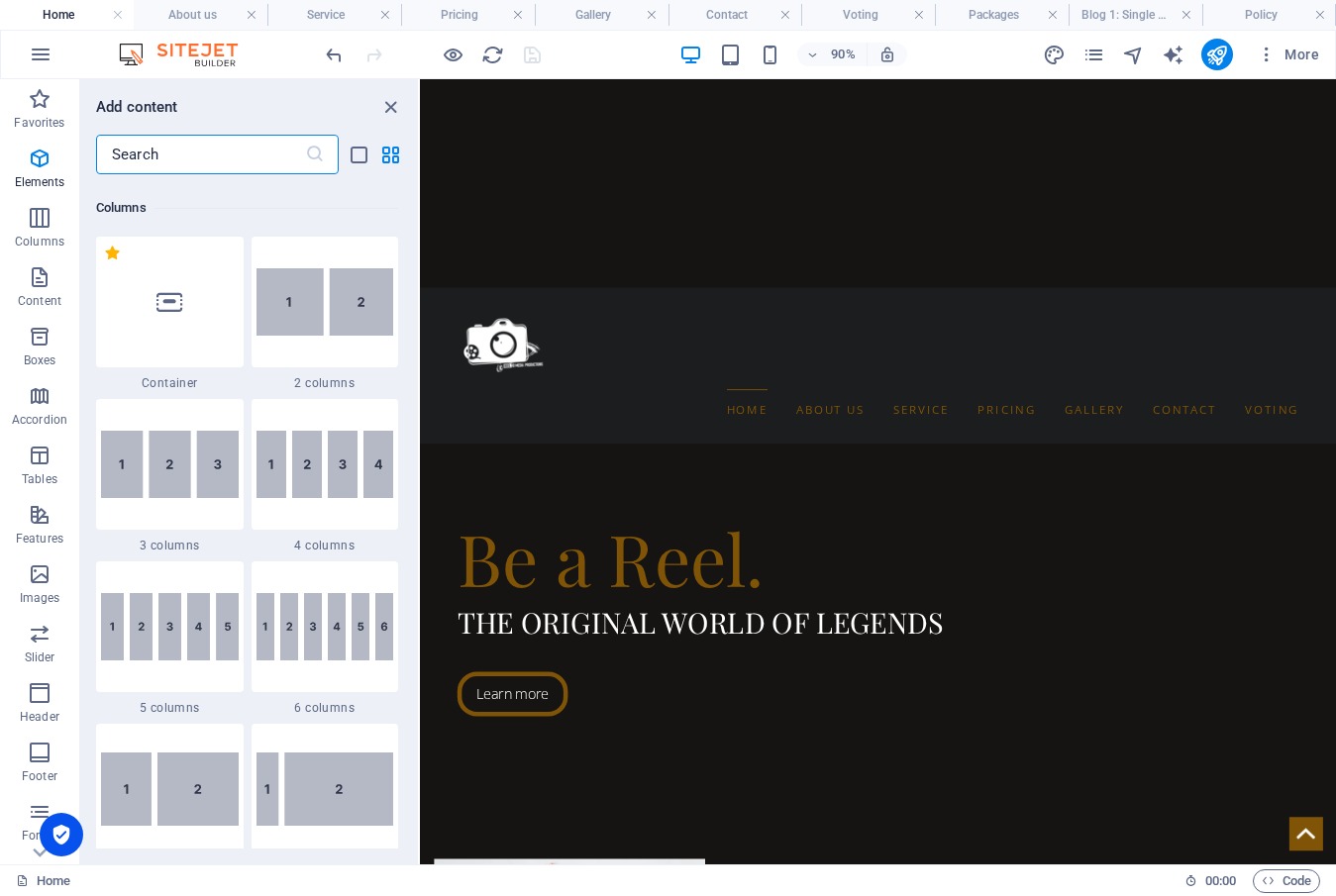 scroll, scrollTop: 1022, scrollLeft: 0, axis: vertical 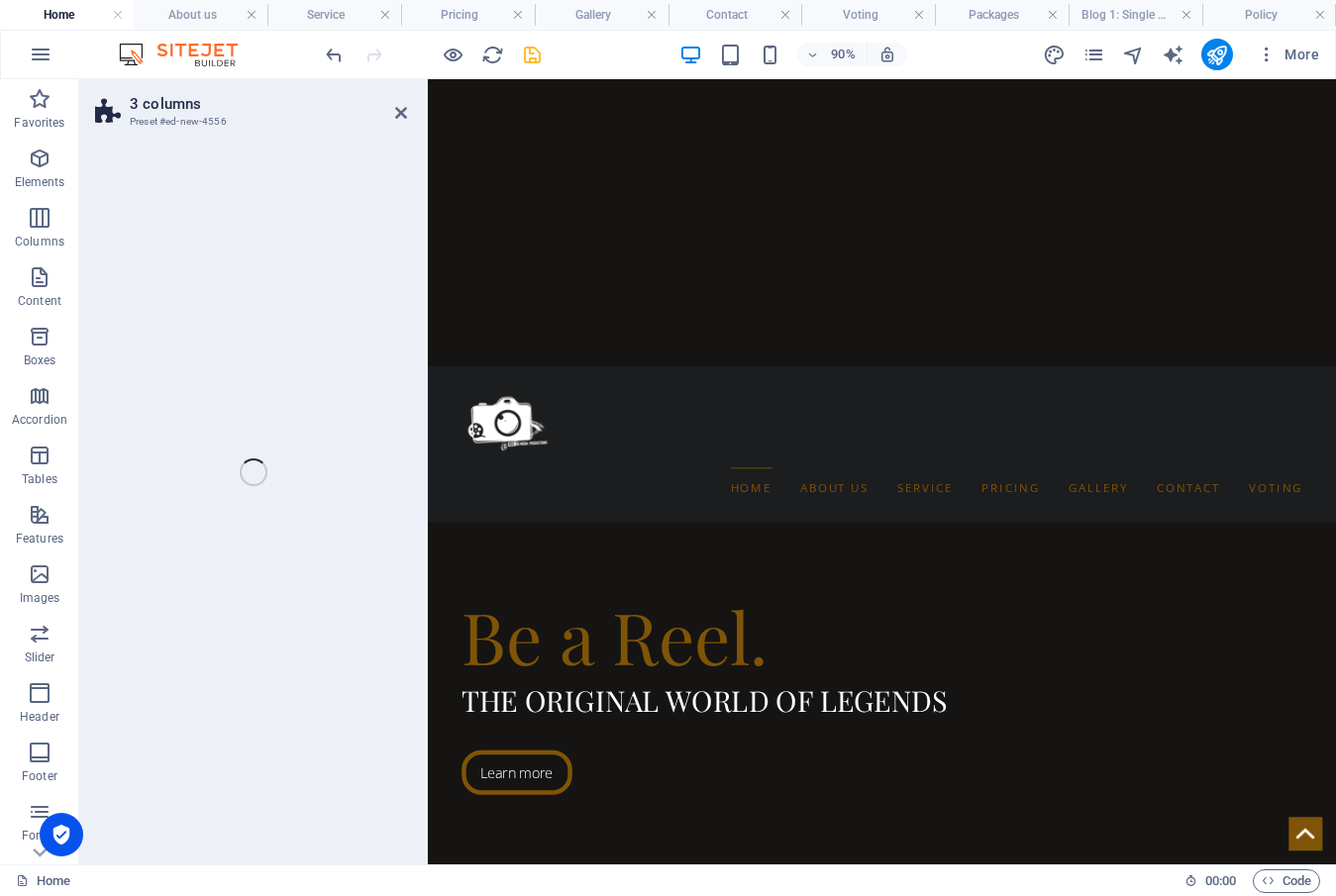 select on "rem" 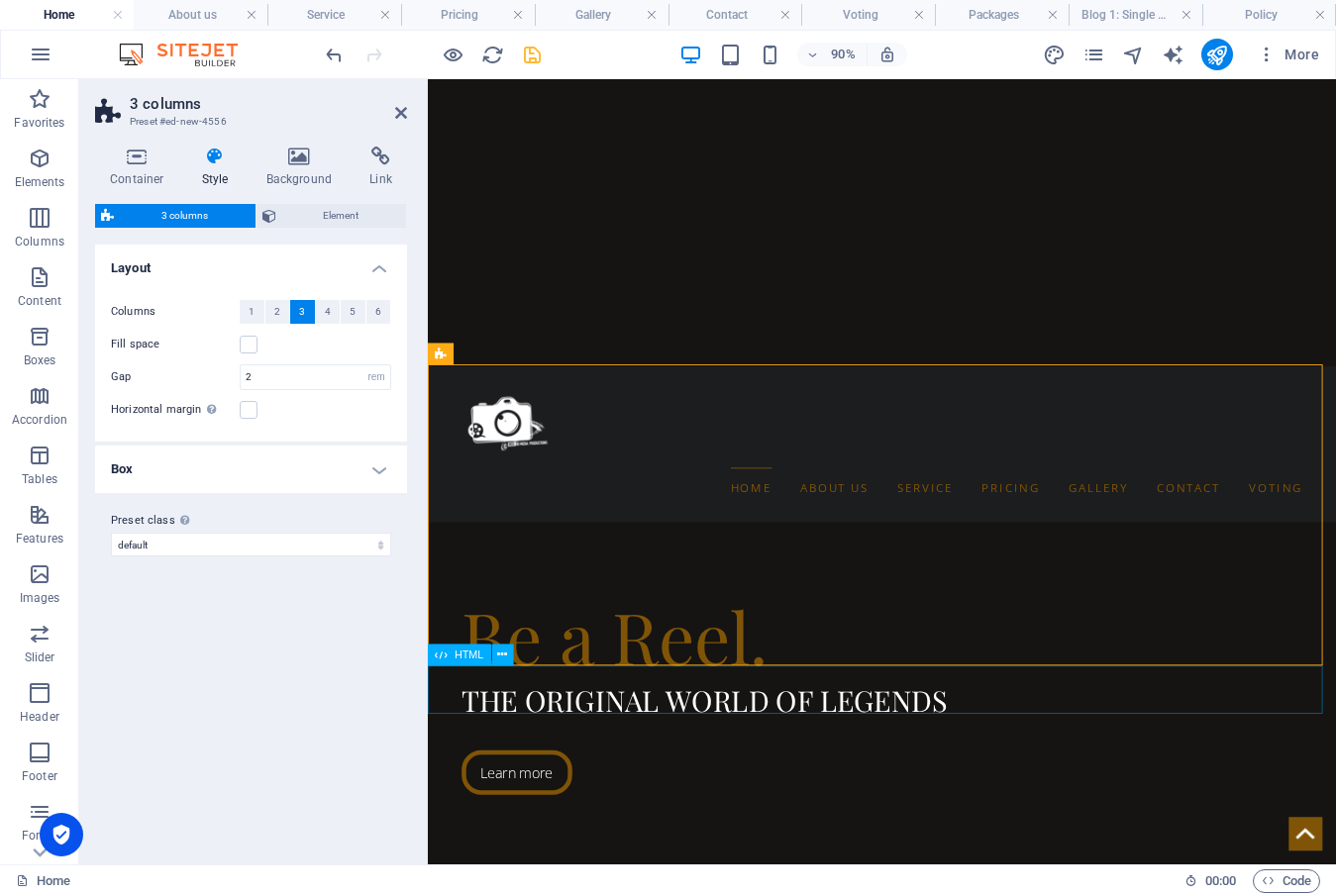 scroll, scrollTop: 1089, scrollLeft: 0, axis: vertical 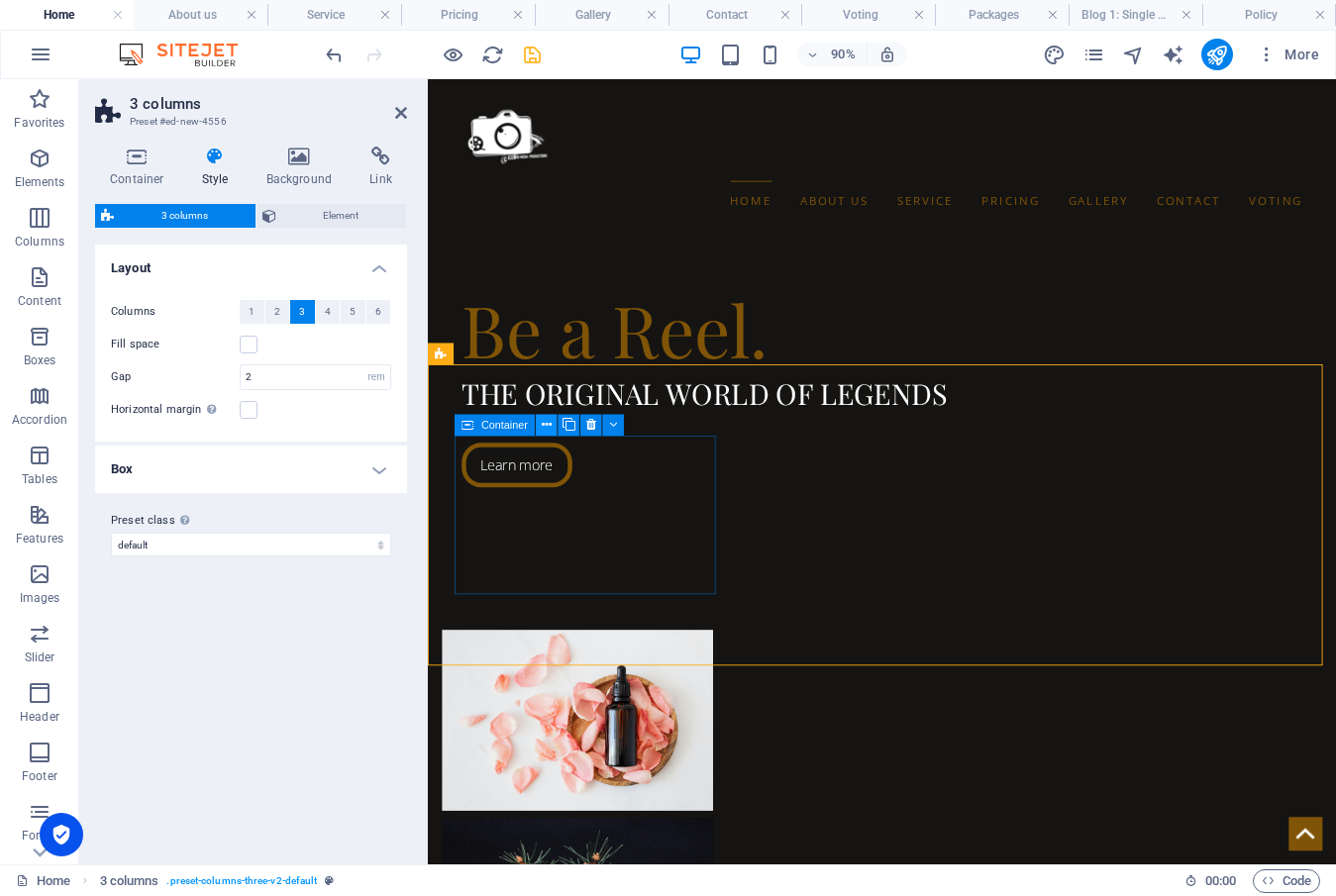 click at bounding box center (547, 425) 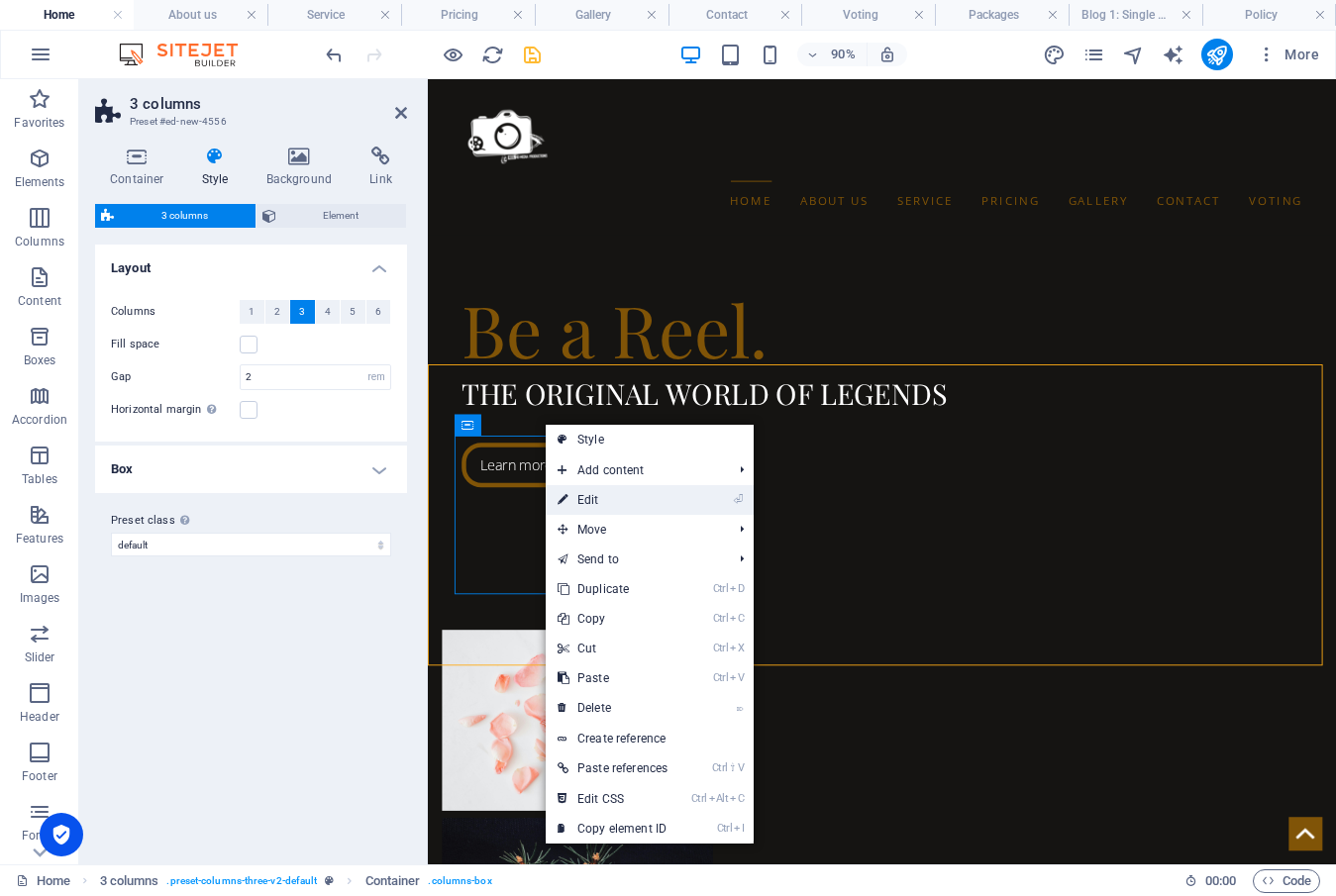 click on "⏎  Edit" at bounding box center (612, 500) 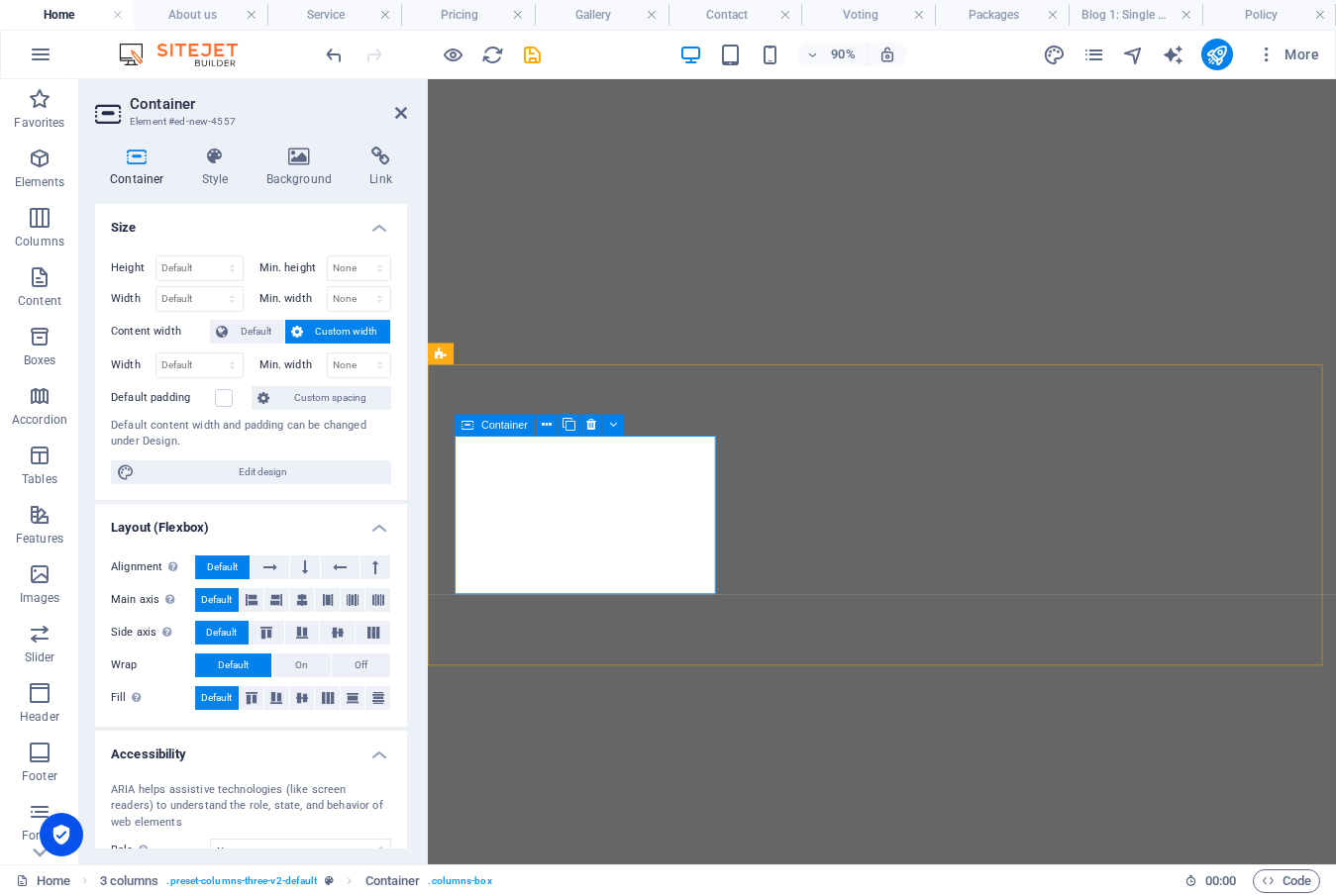 scroll, scrollTop: 0, scrollLeft: 0, axis: both 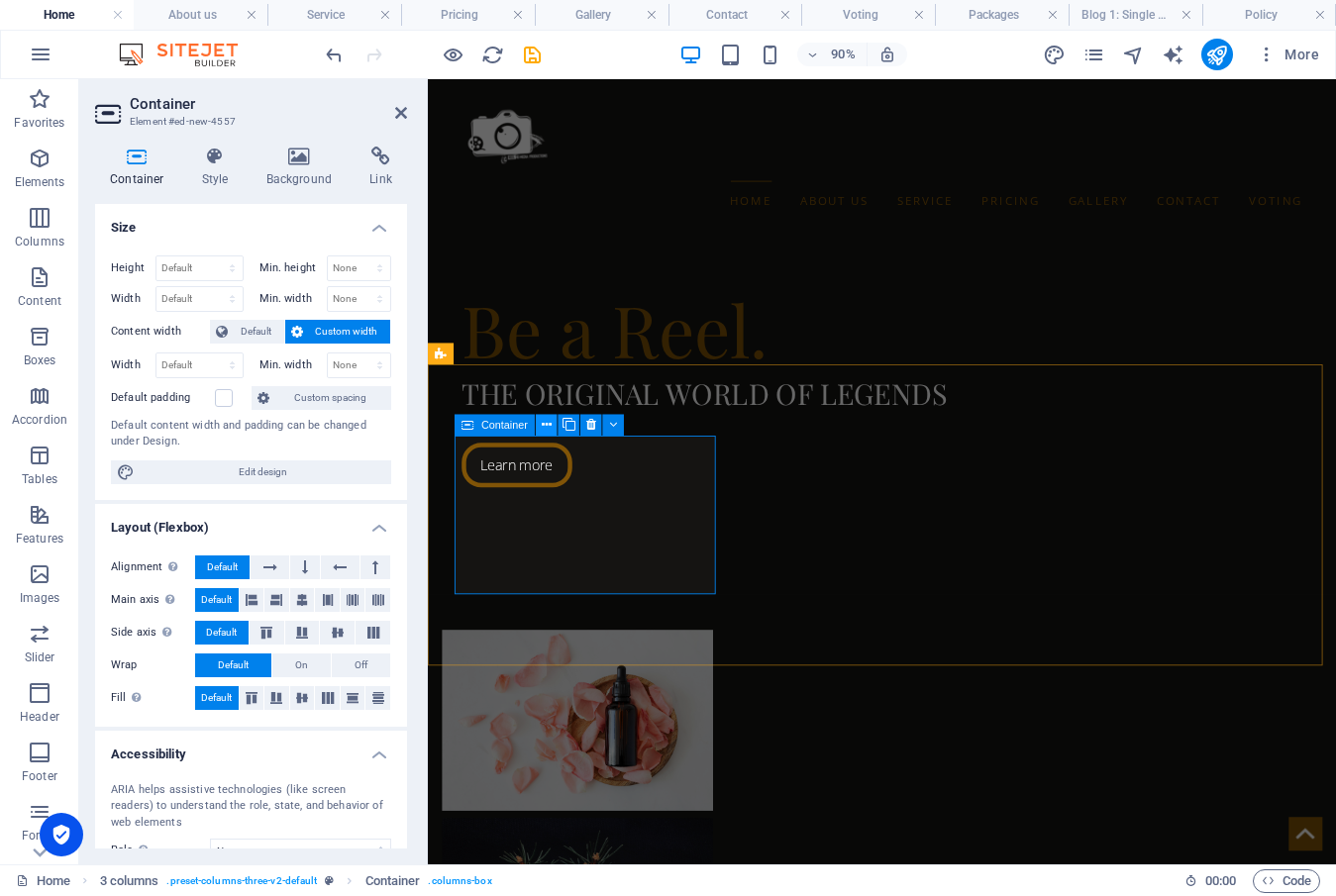 click at bounding box center (547, 425) 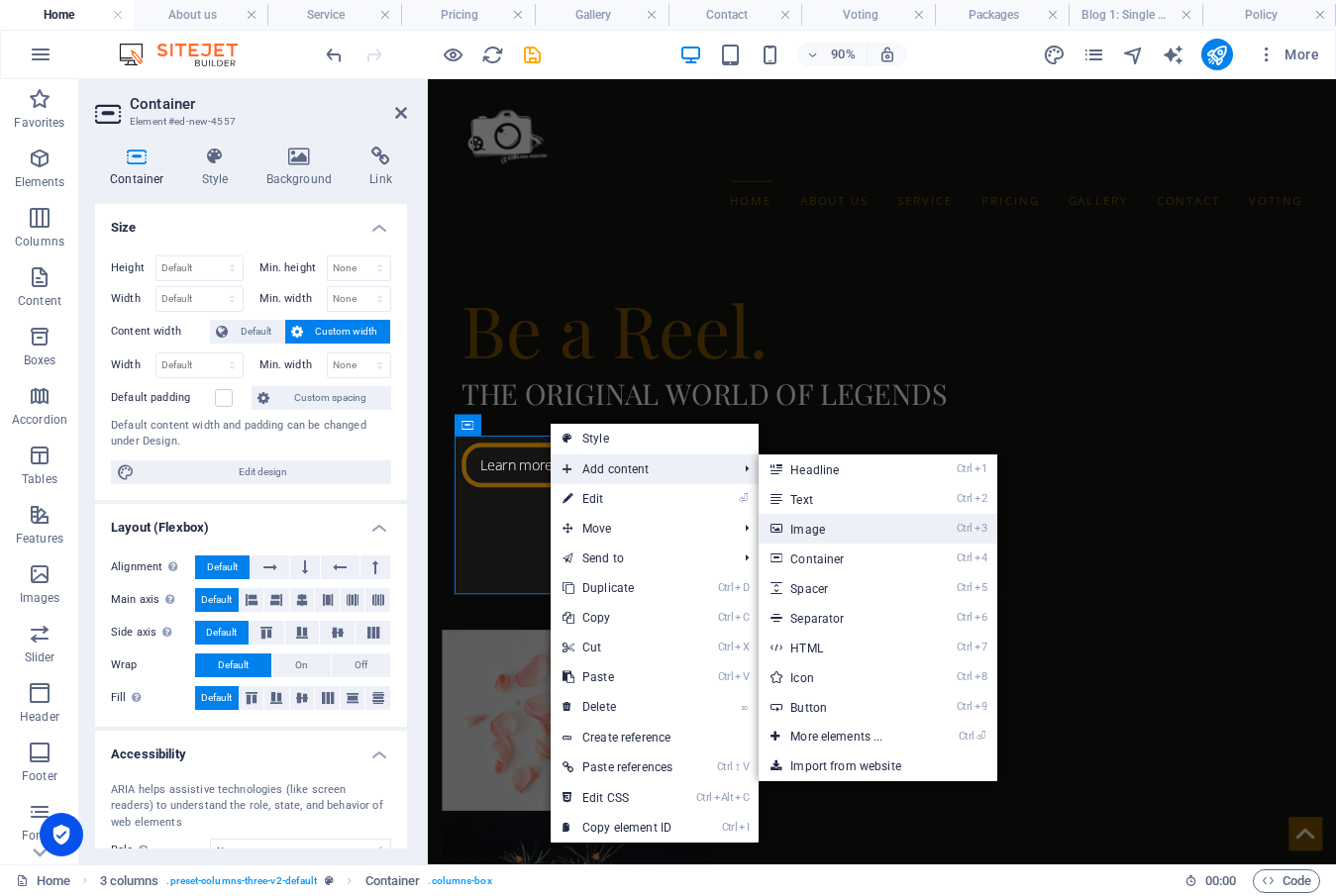 click on "Ctrl 3  Image" at bounding box center [840, 529] 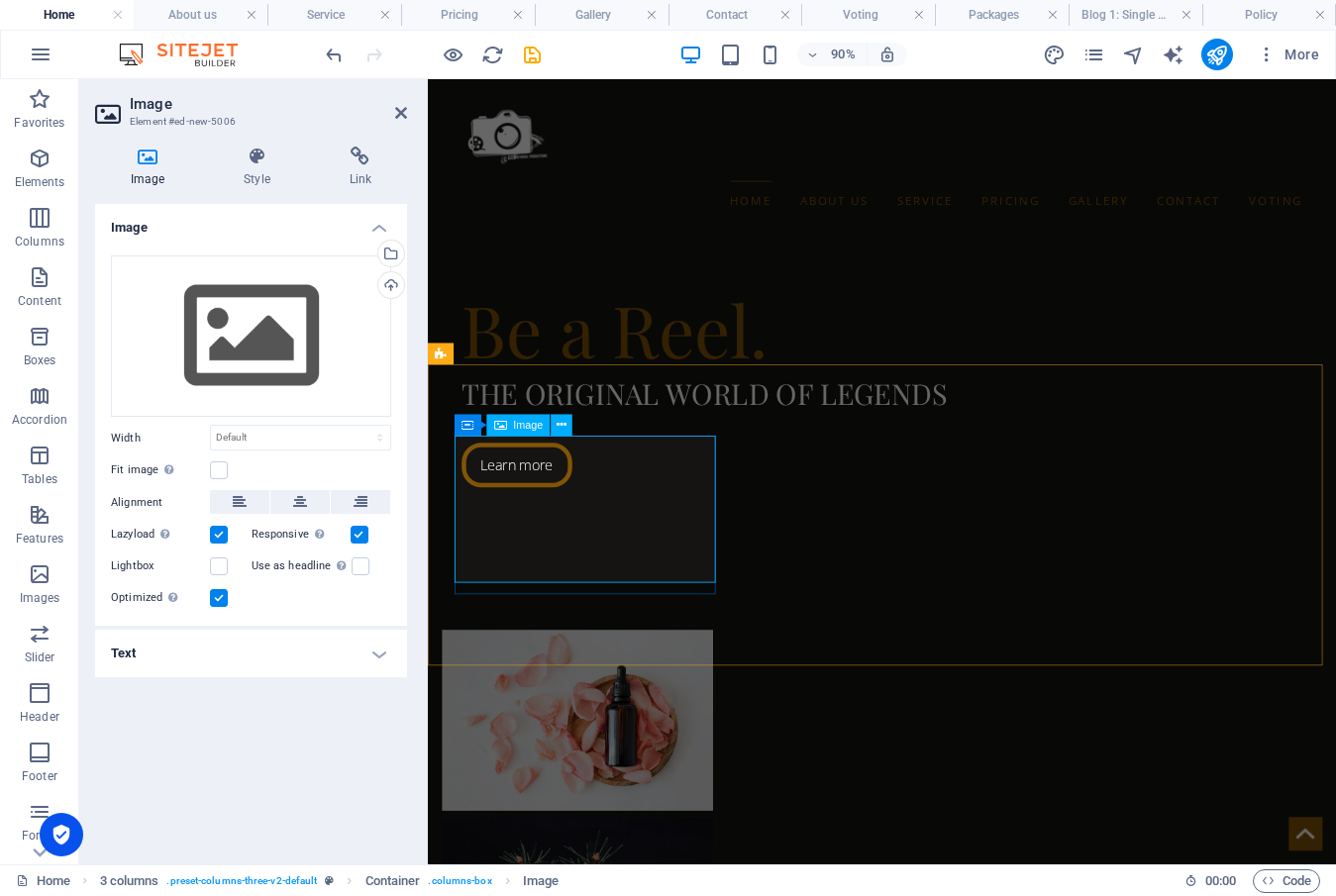 scroll, scrollTop: 1002, scrollLeft: 0, axis: vertical 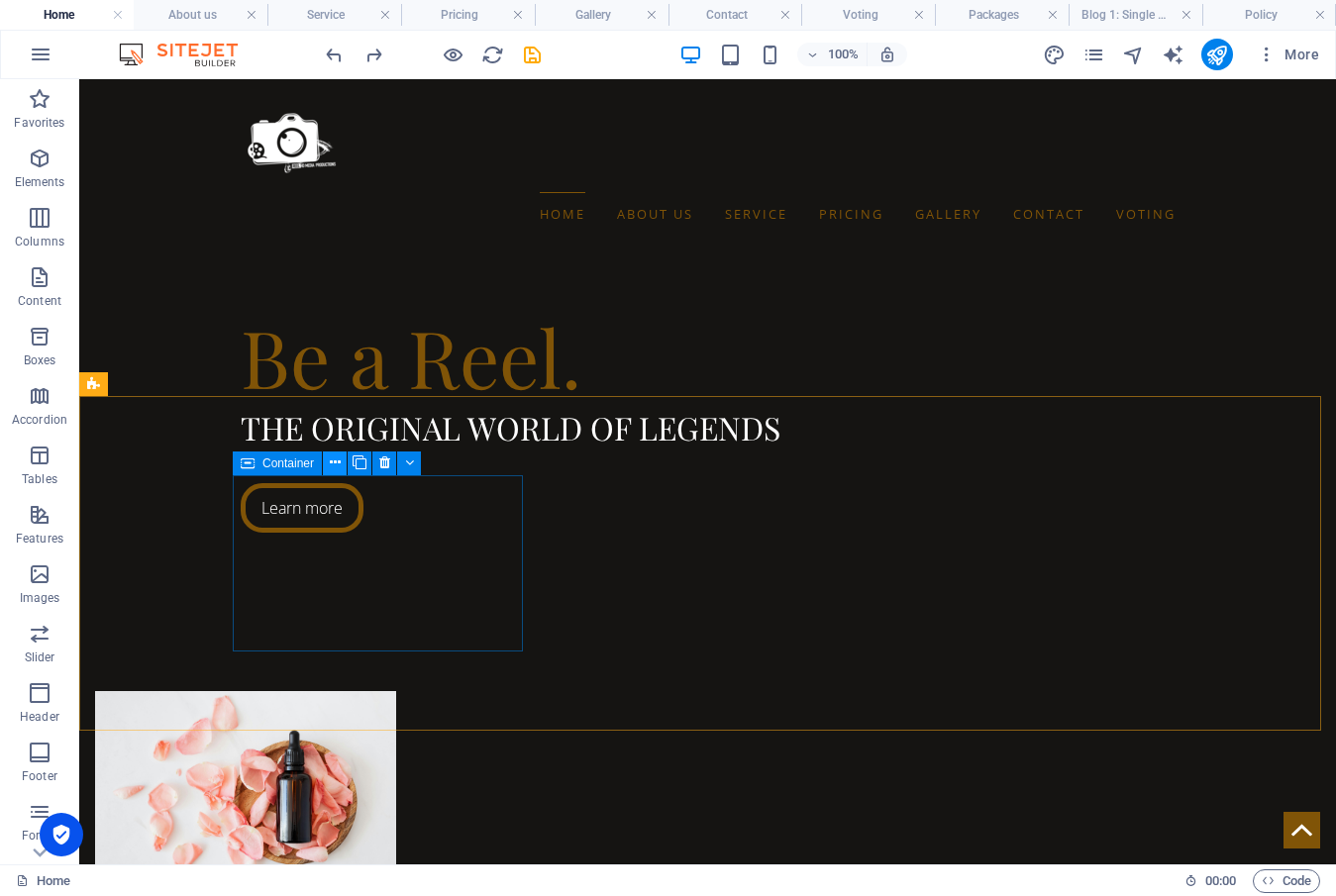 click at bounding box center [335, 462] 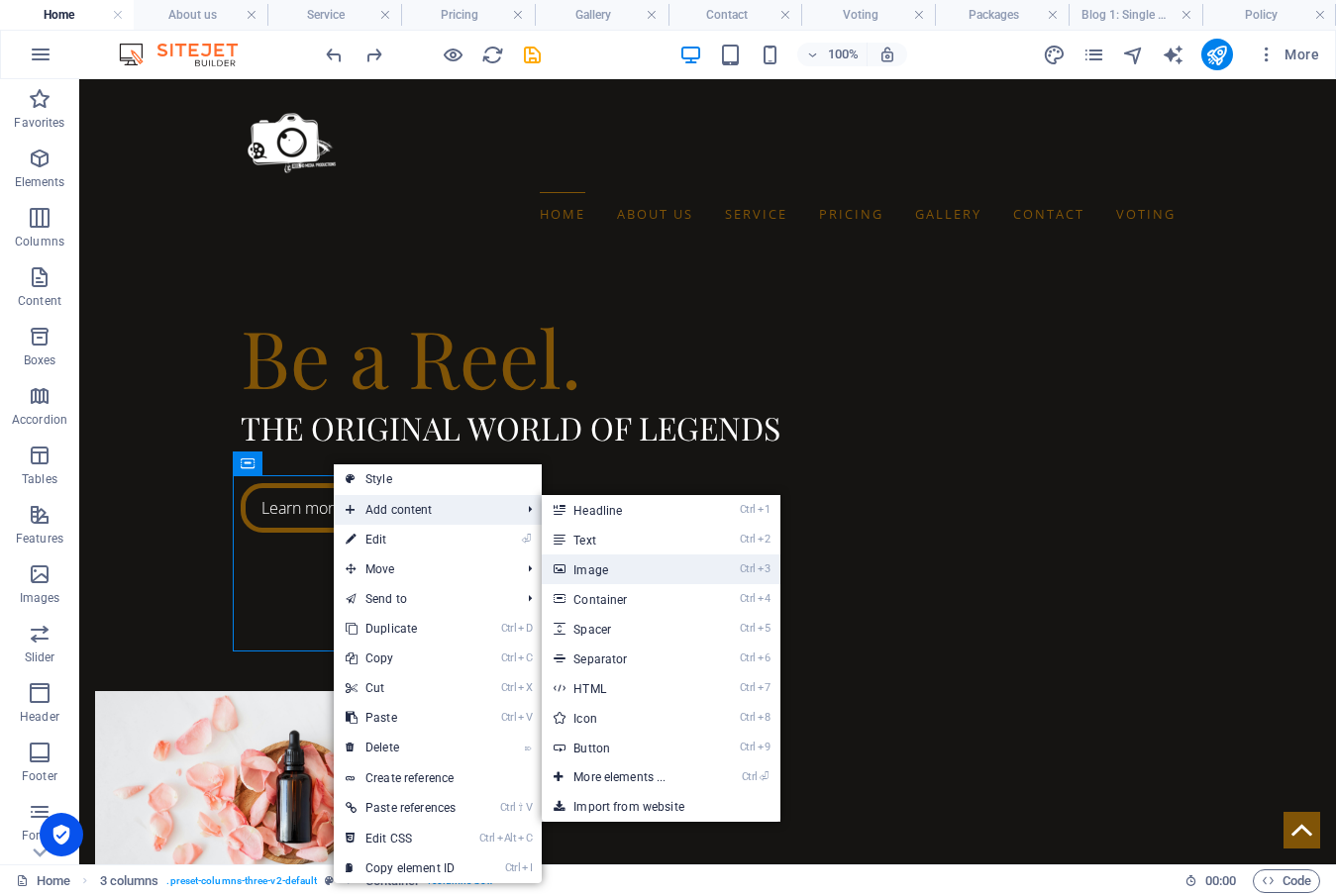 click on "Ctrl 3  Image" at bounding box center [623, 569] 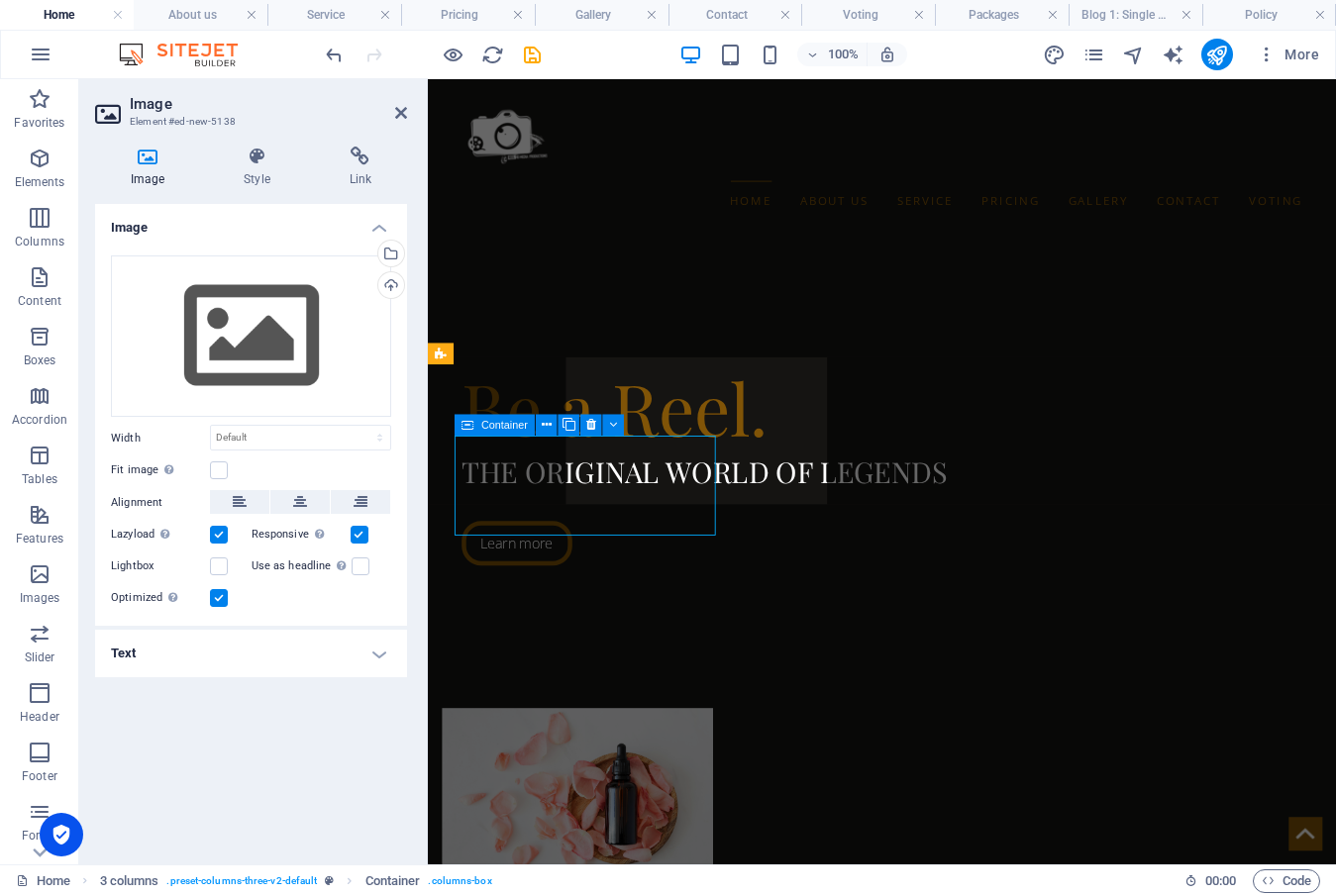 scroll, scrollTop: 1089, scrollLeft: 0, axis: vertical 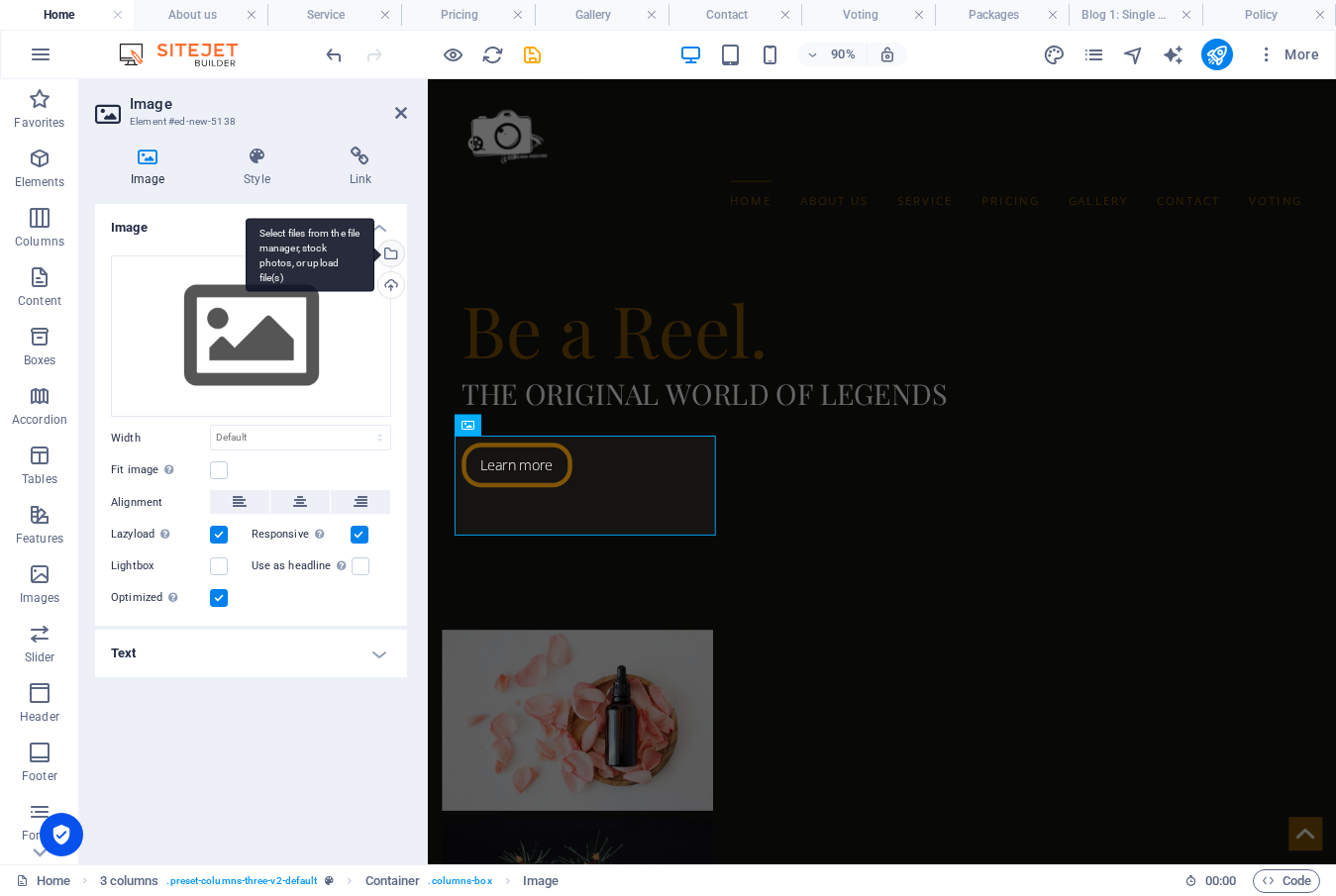 click on "Select files from the file manager, stock photos, or upload file(s)" at bounding box center [389, 255] 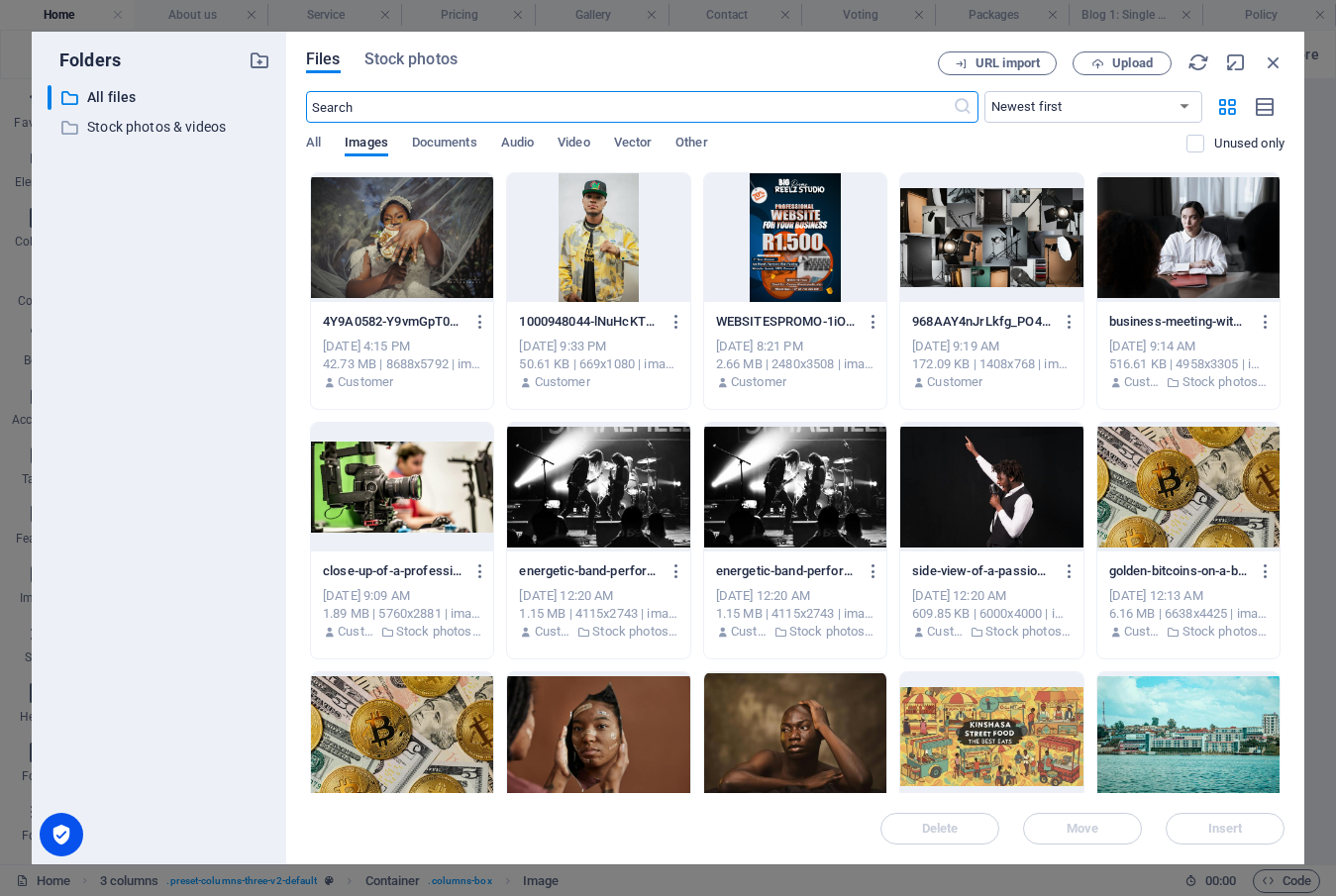 scroll, scrollTop: 2180, scrollLeft: 0, axis: vertical 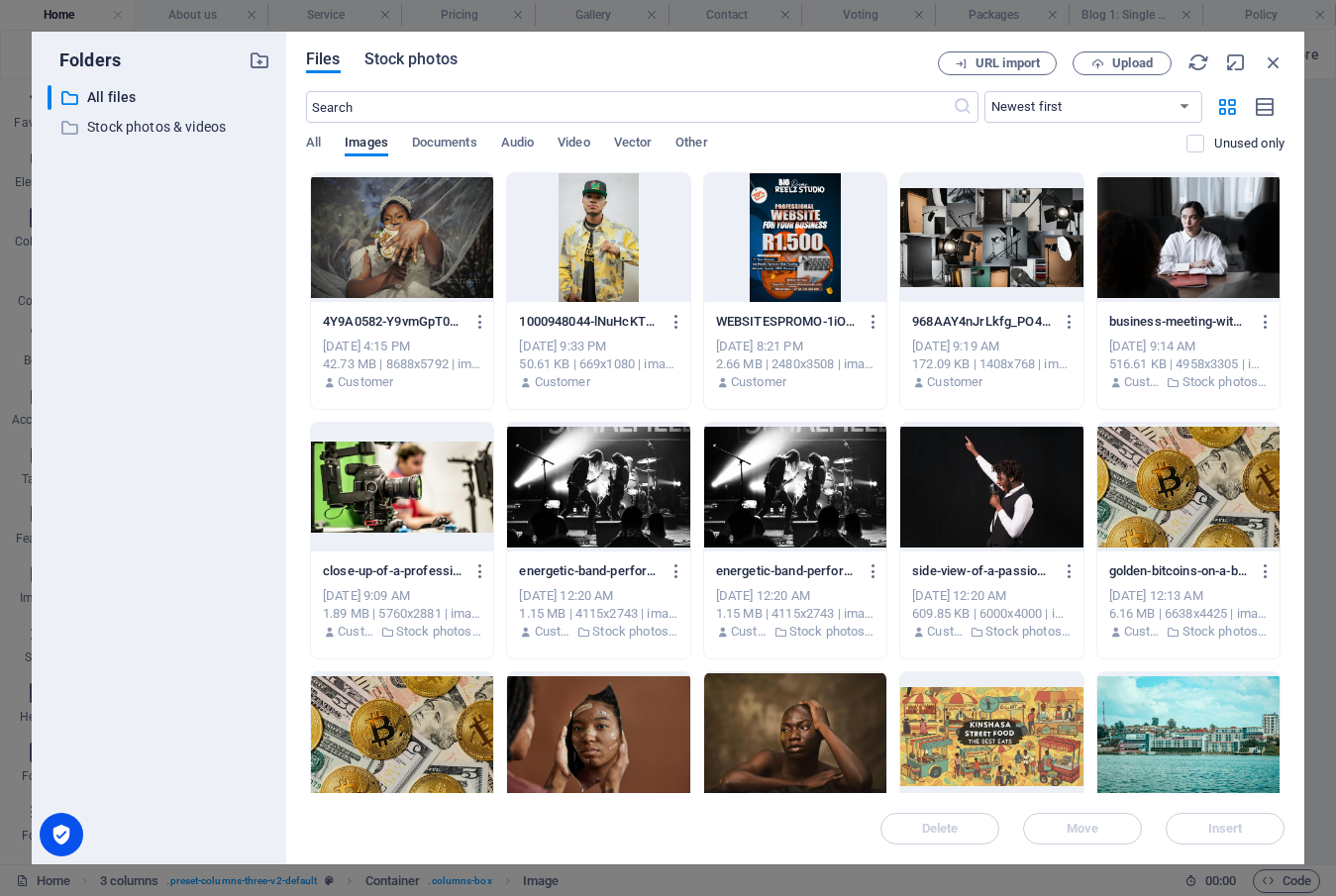 click on "Stock photos" at bounding box center (411, 59) 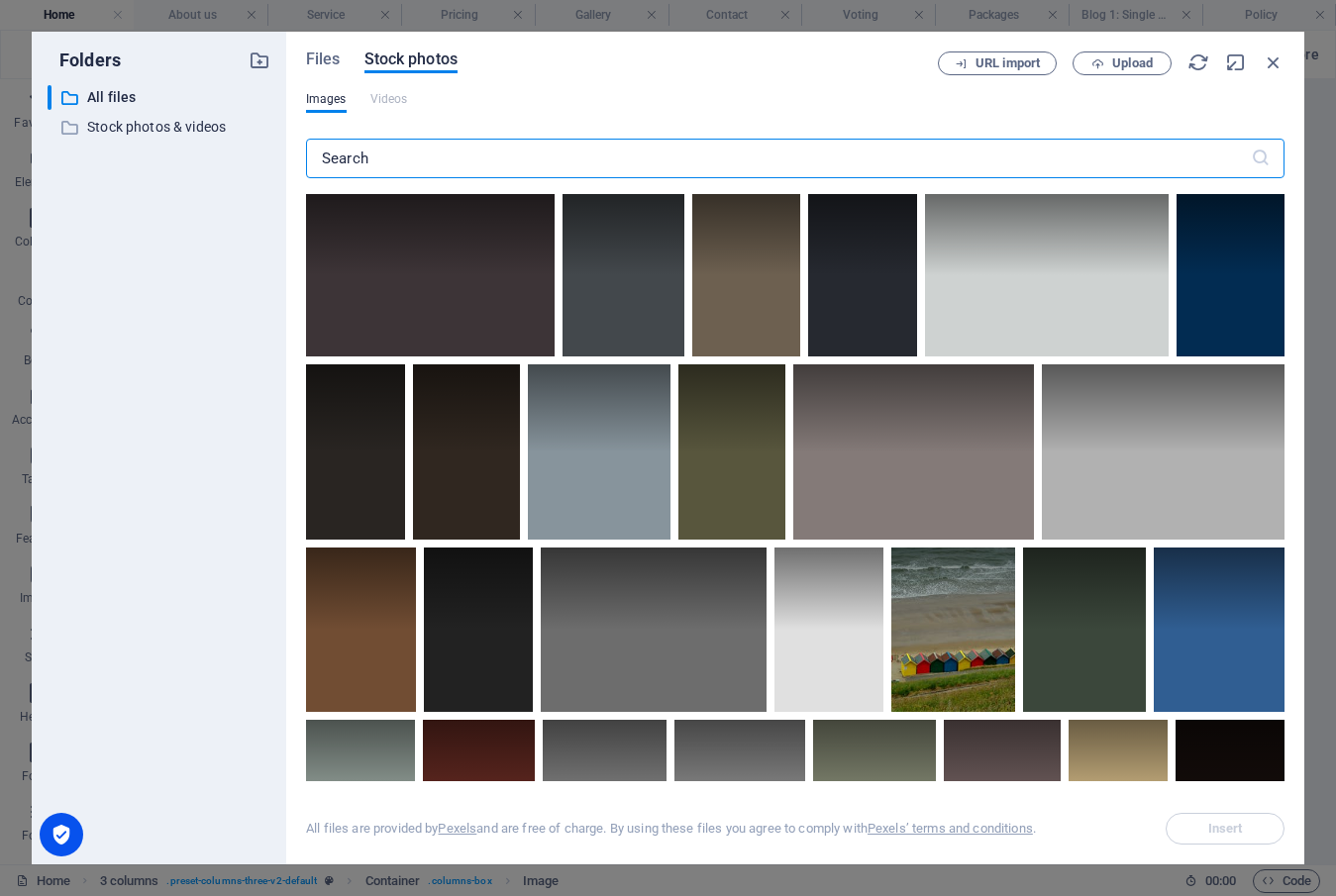 click at bounding box center [778, 158] 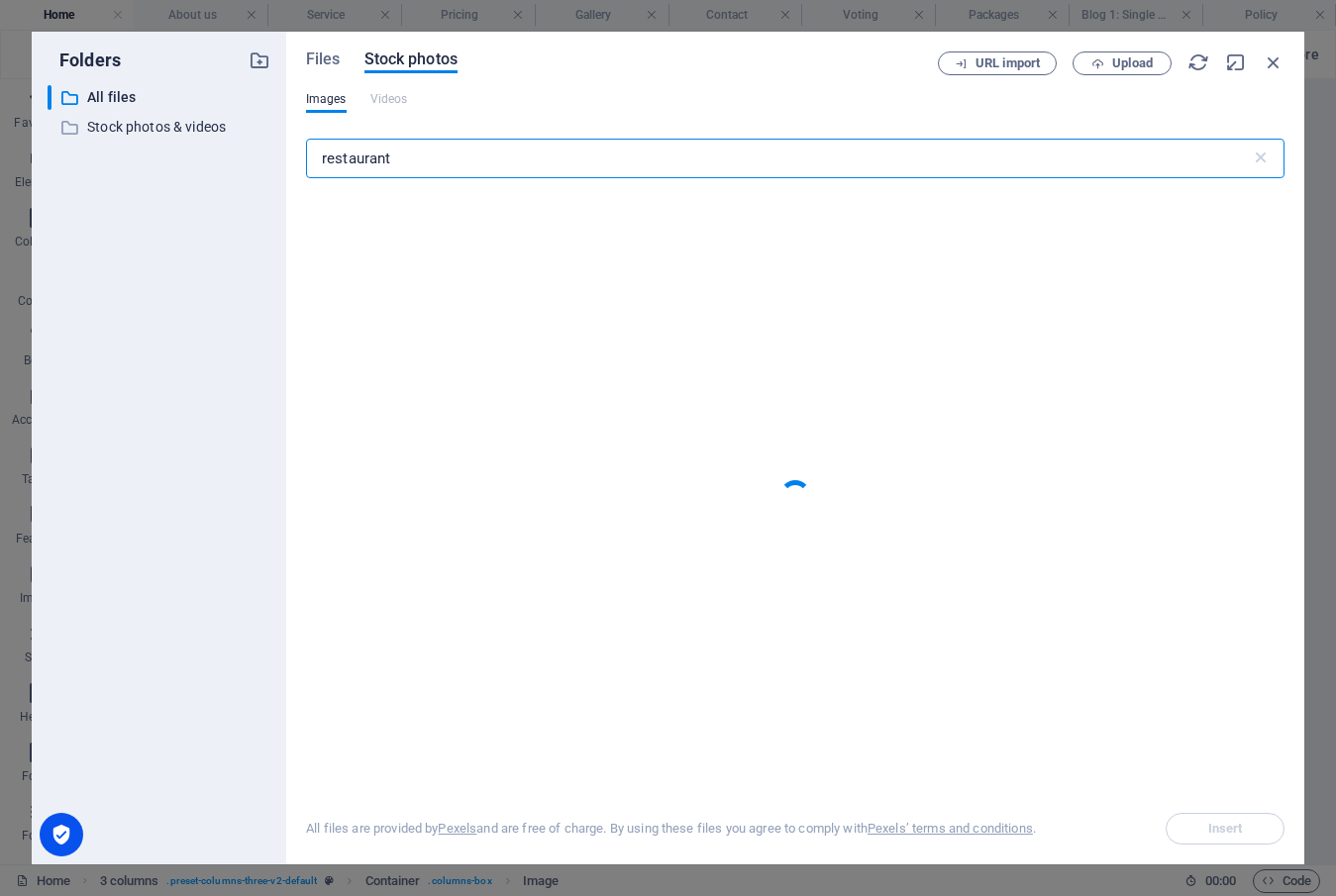 type on "restaurant" 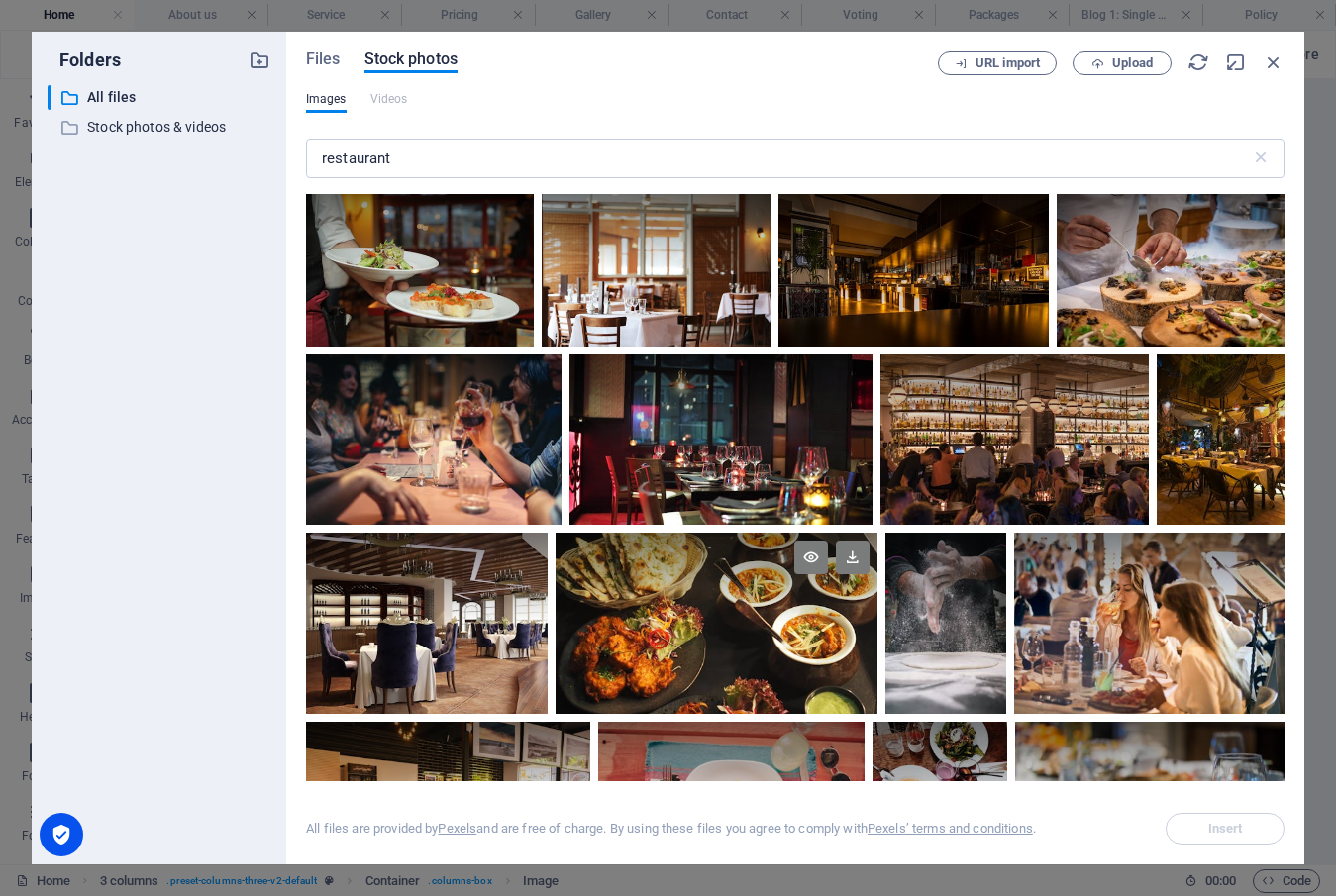 click at bounding box center [716, 578] 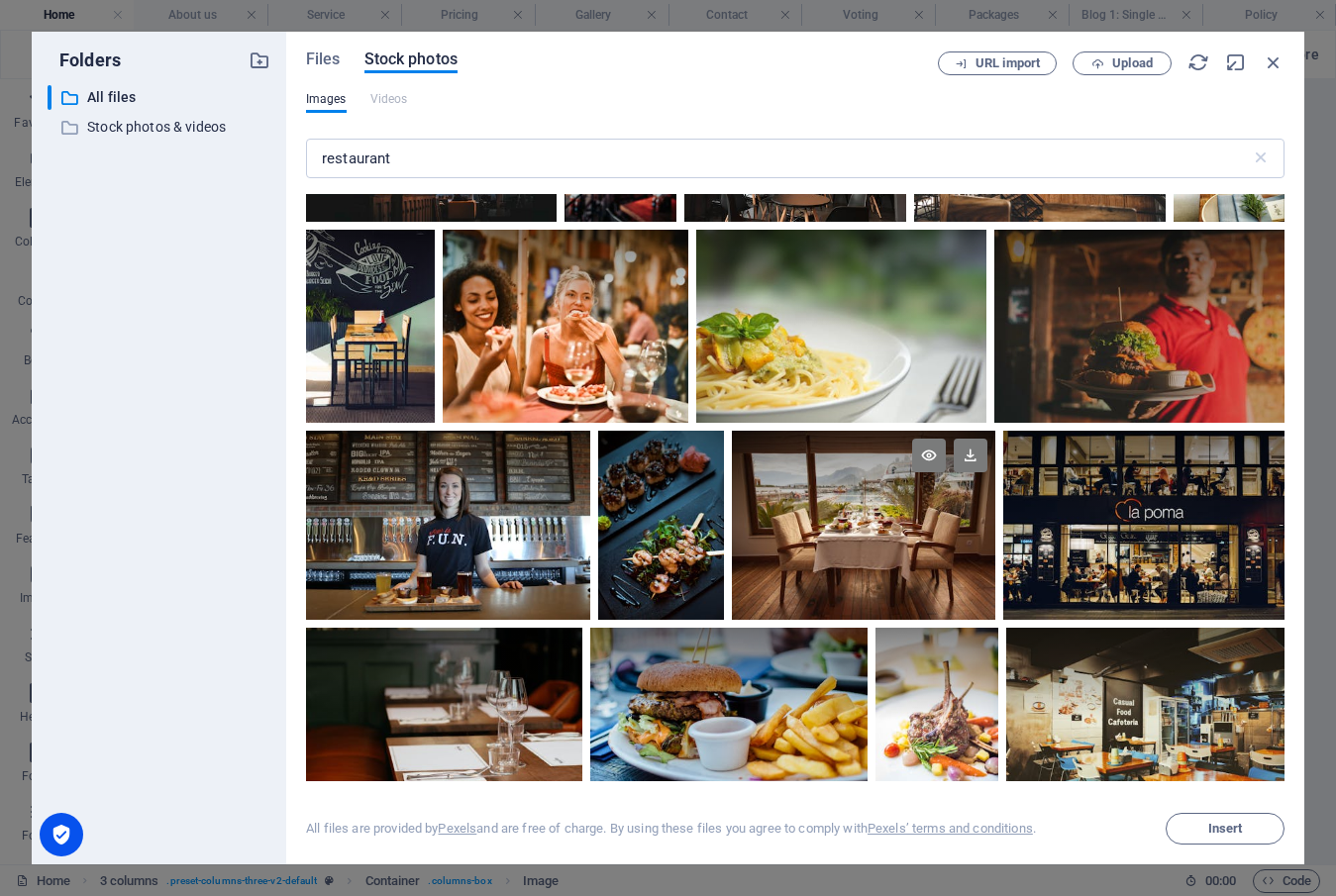 scroll, scrollTop: 891, scrollLeft: 0, axis: vertical 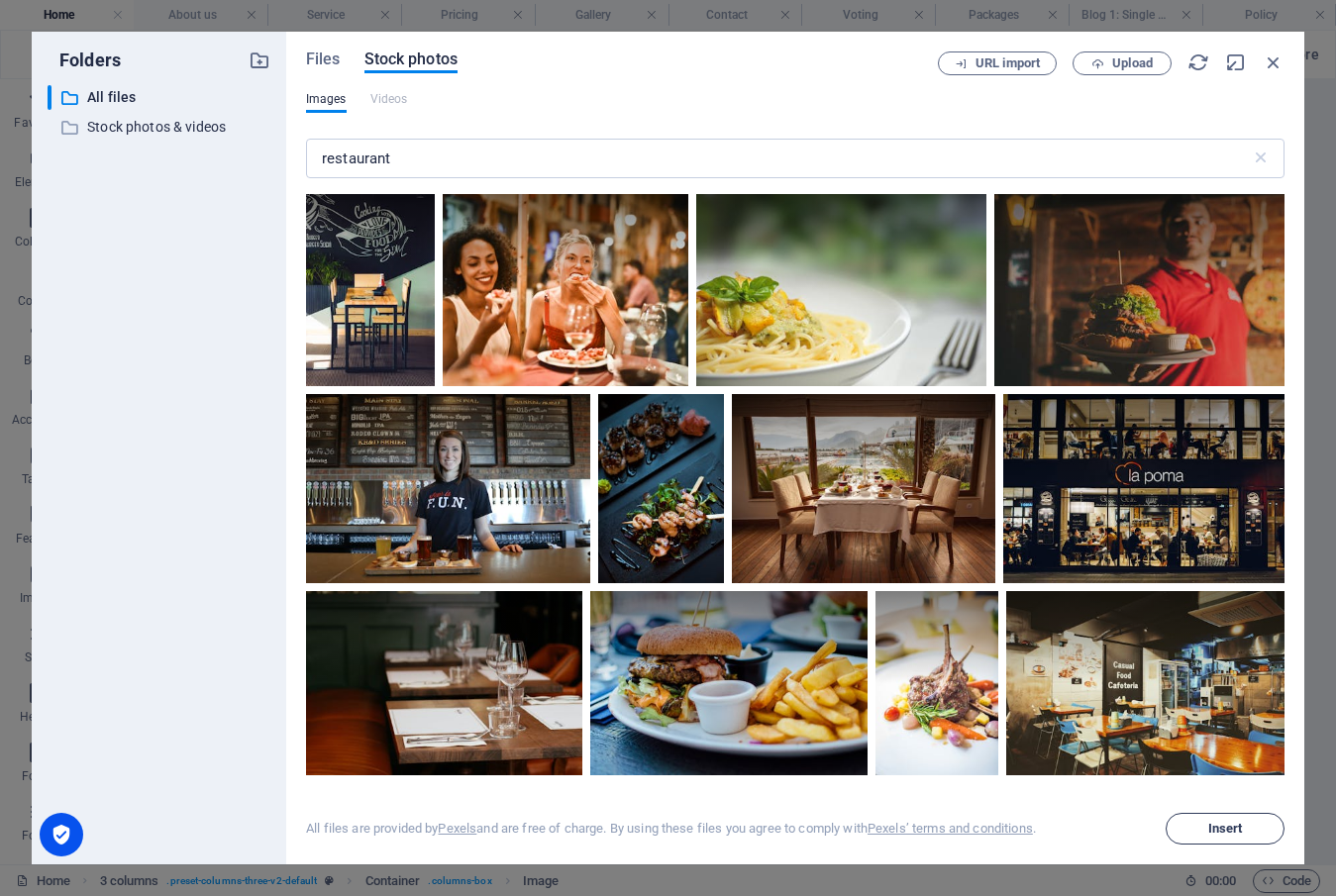 click on "Insert" at bounding box center [1225, 829] 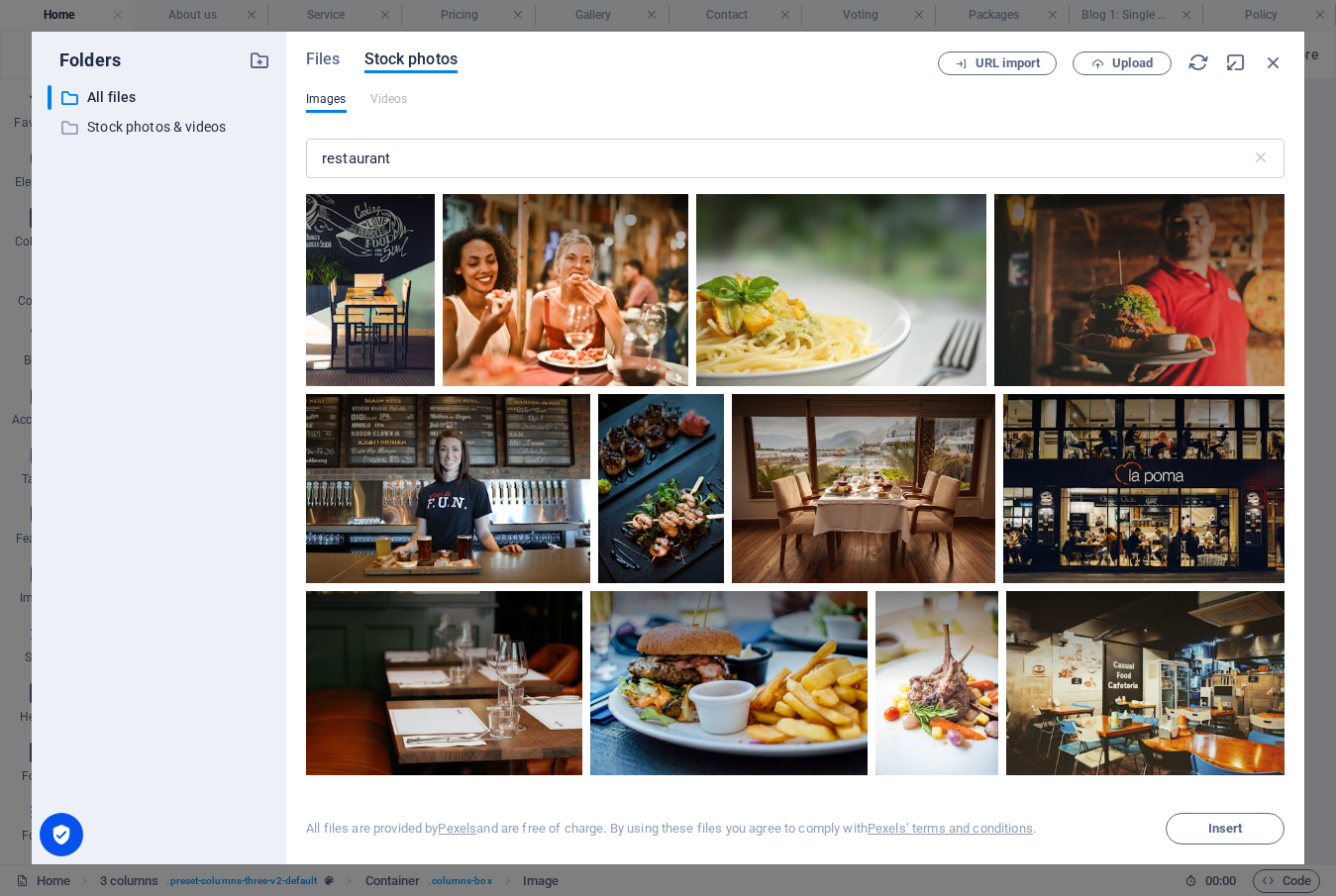 scroll, scrollTop: 1089, scrollLeft: 0, axis: vertical 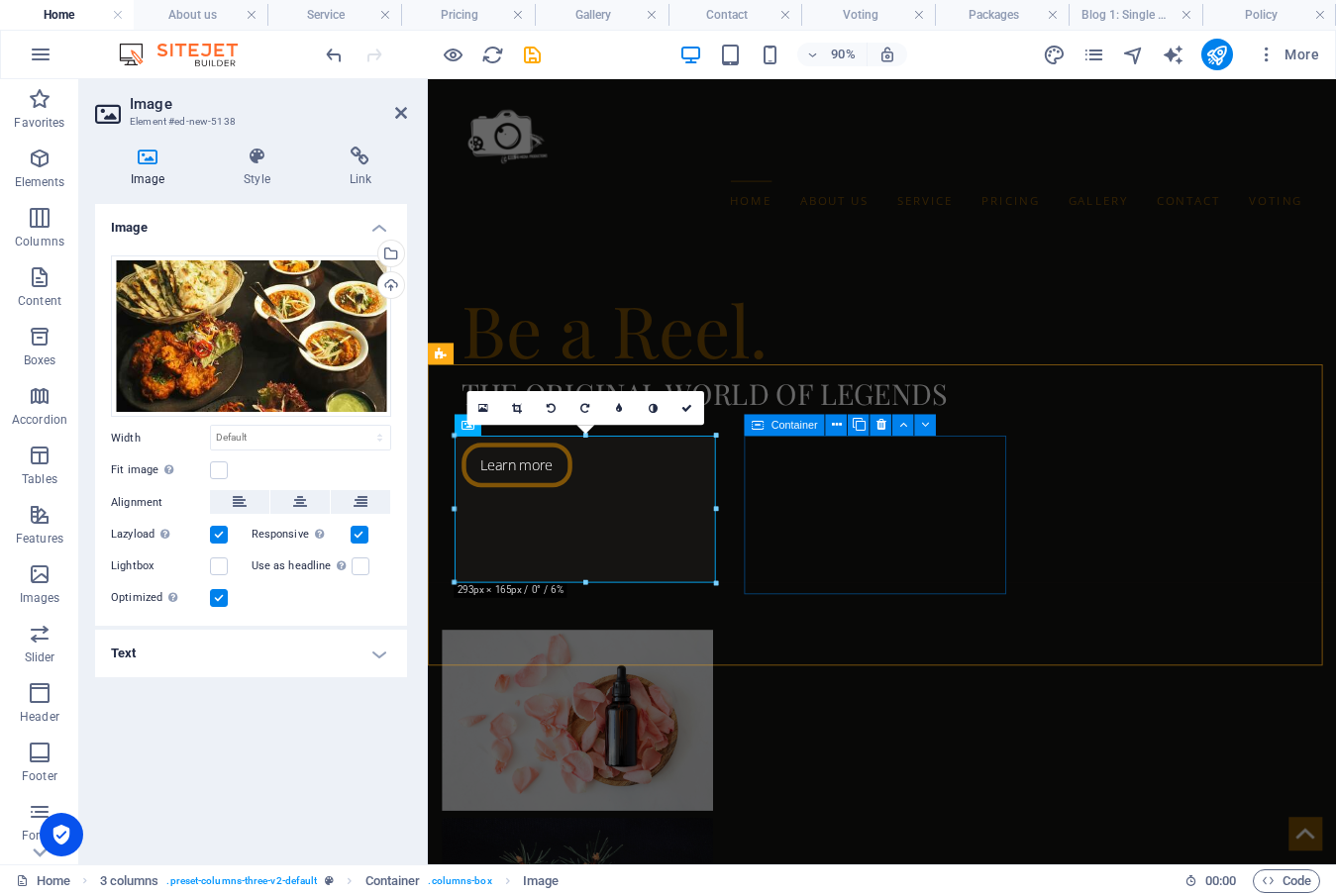 click on "Add elements" at bounding box center (530, 2233) 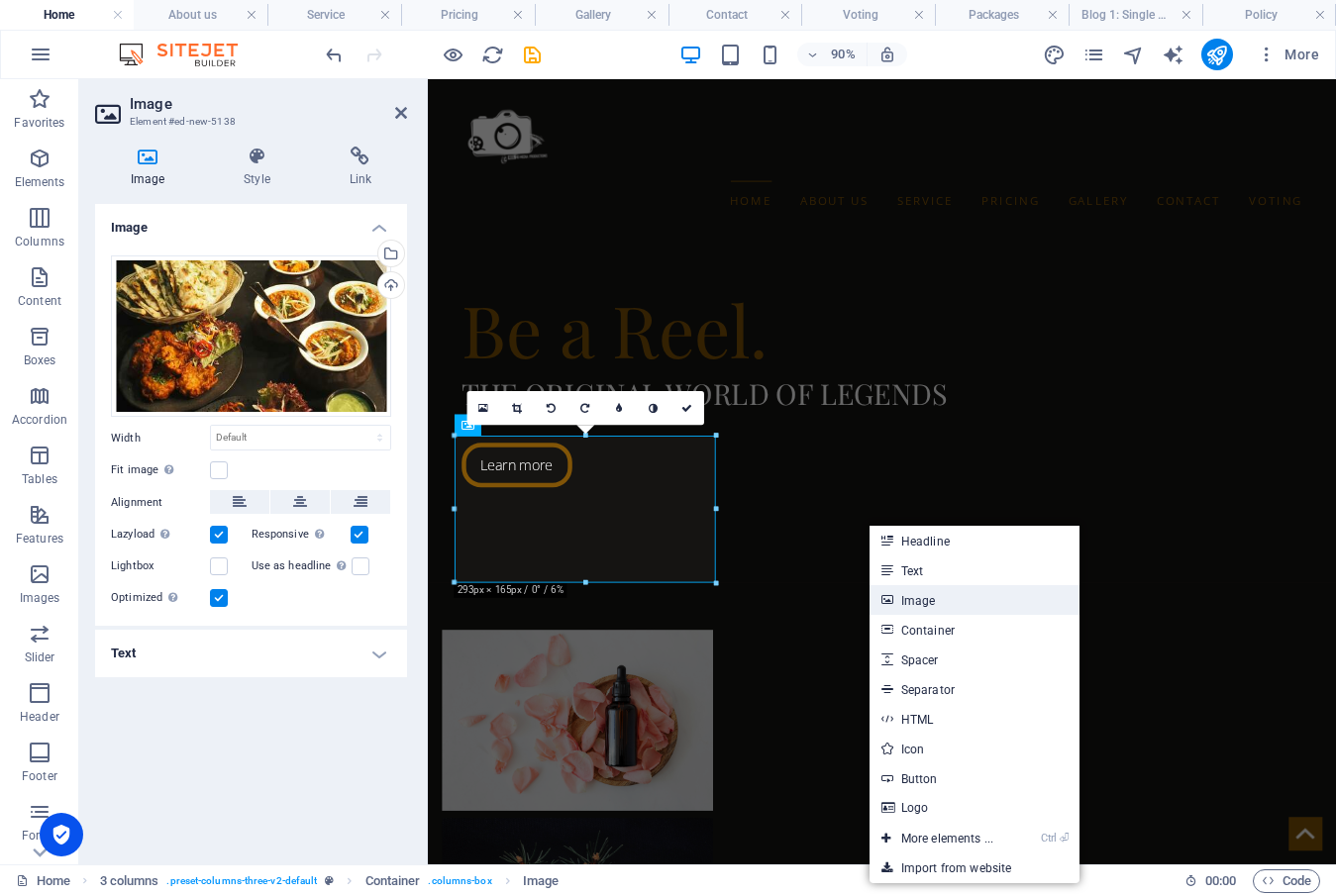 click on "Image" at bounding box center (975, 600) 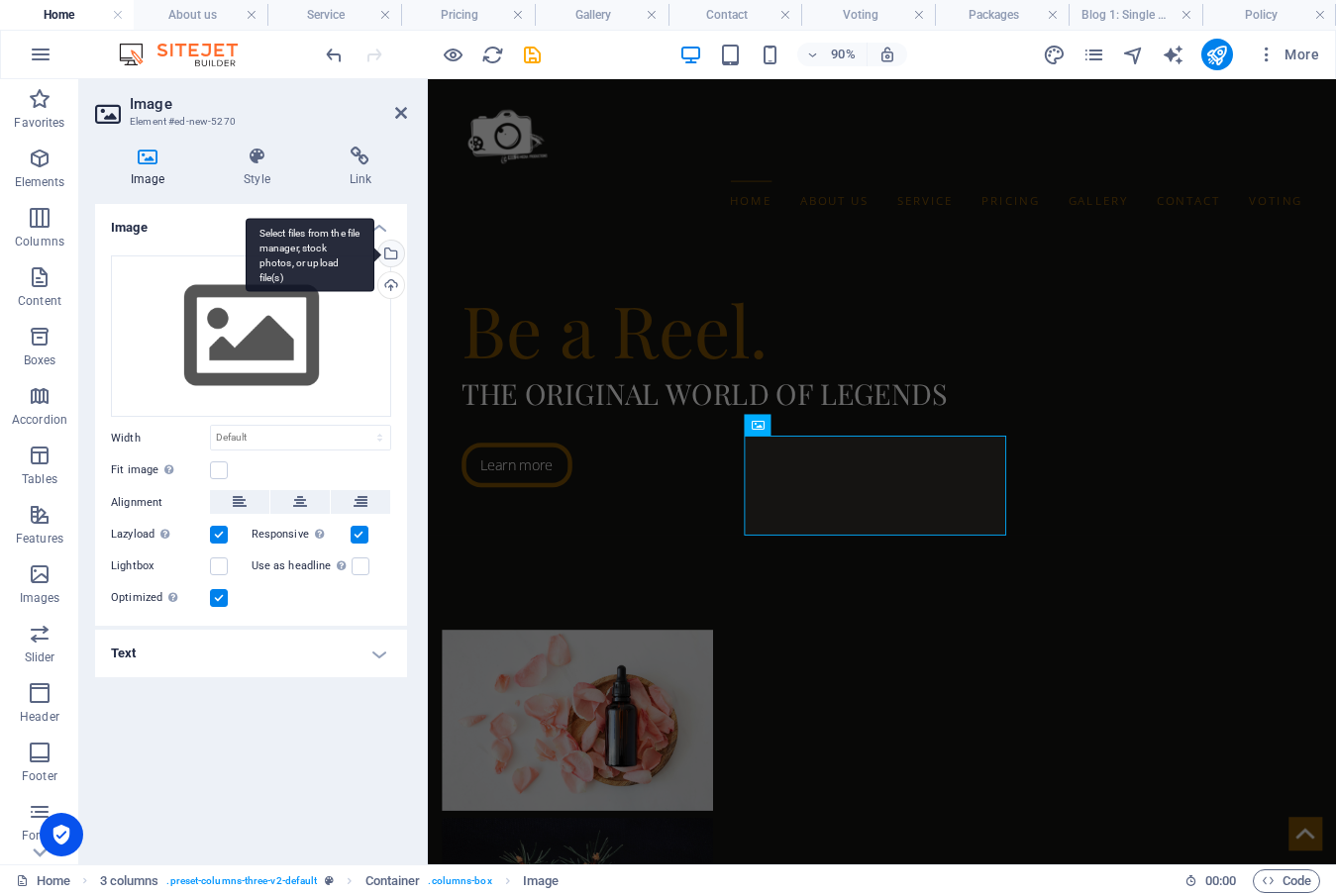 click on "Select files from the file manager, stock photos, or upload file(s)" at bounding box center (389, 255) 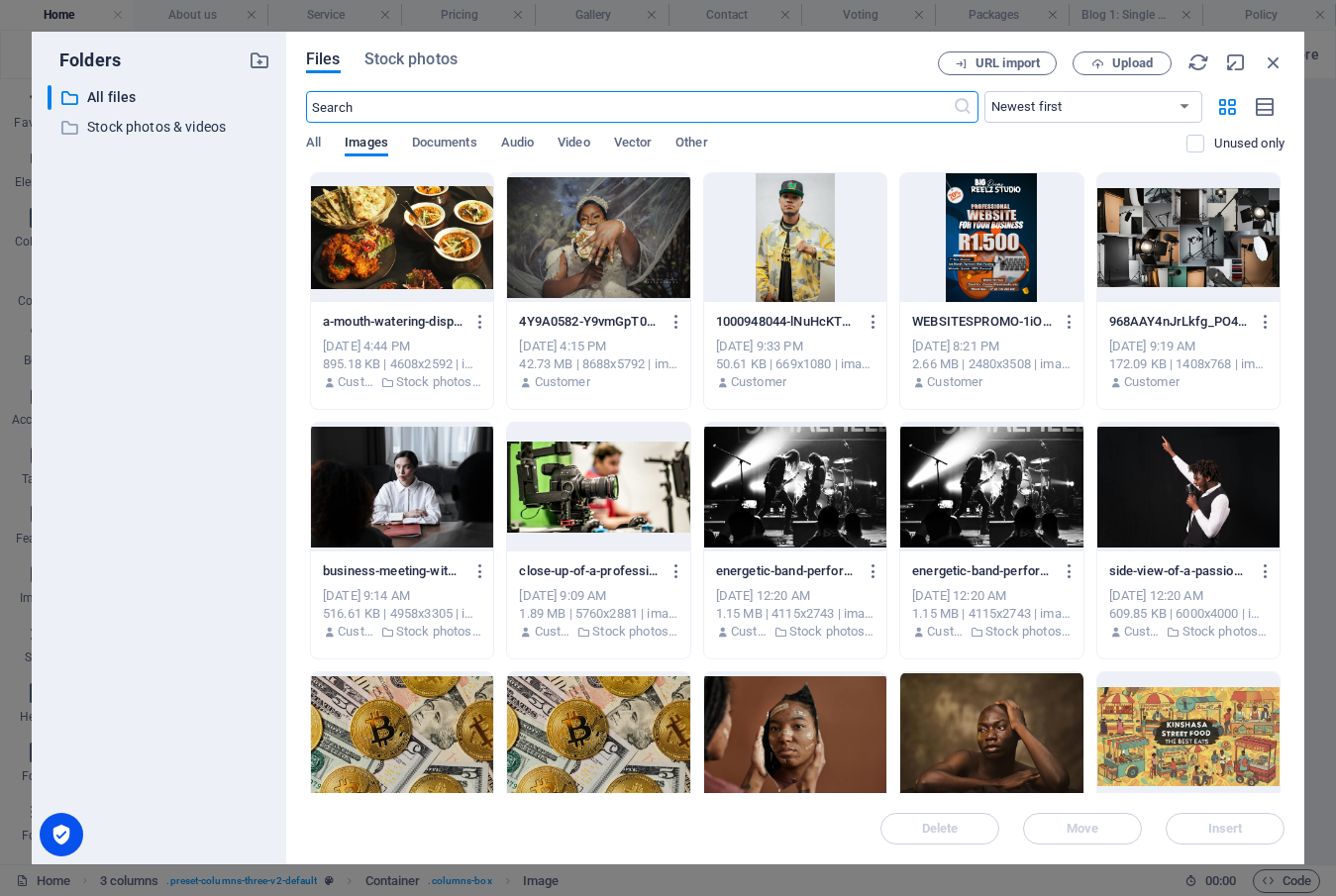 scroll, scrollTop: 2180, scrollLeft: 0, axis: vertical 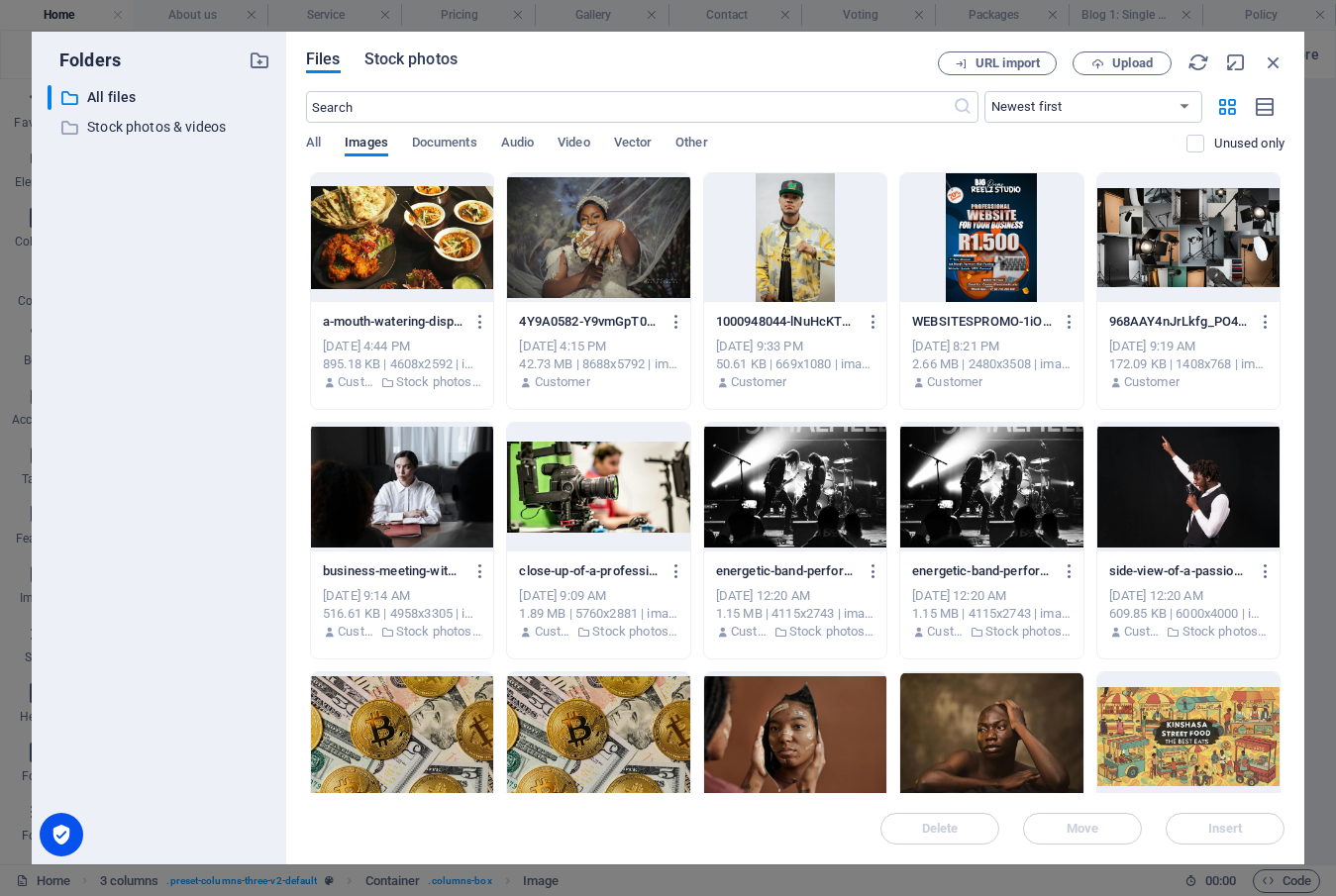 click on "Stock photos" at bounding box center [411, 59] 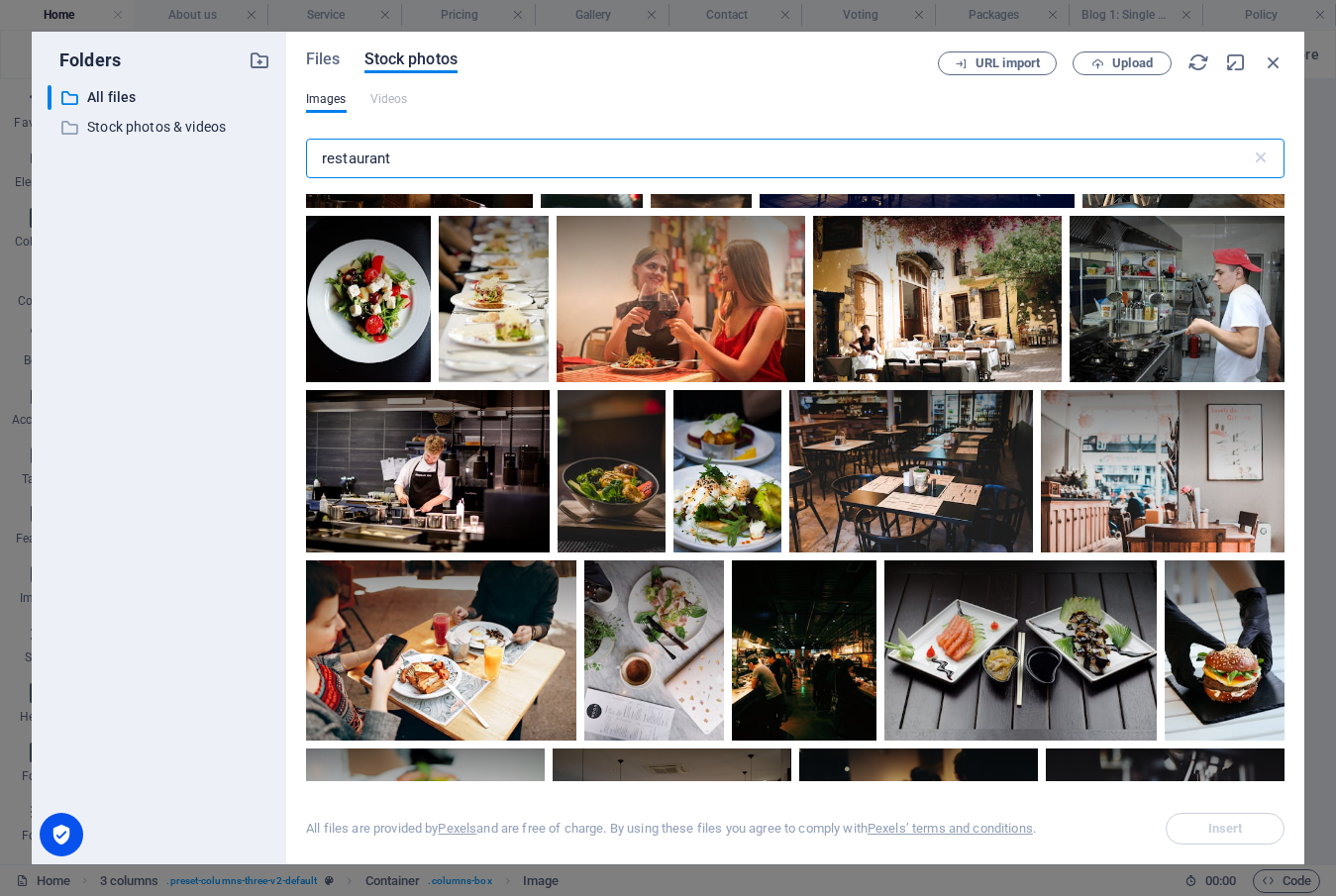 scroll, scrollTop: 2574, scrollLeft: 0, axis: vertical 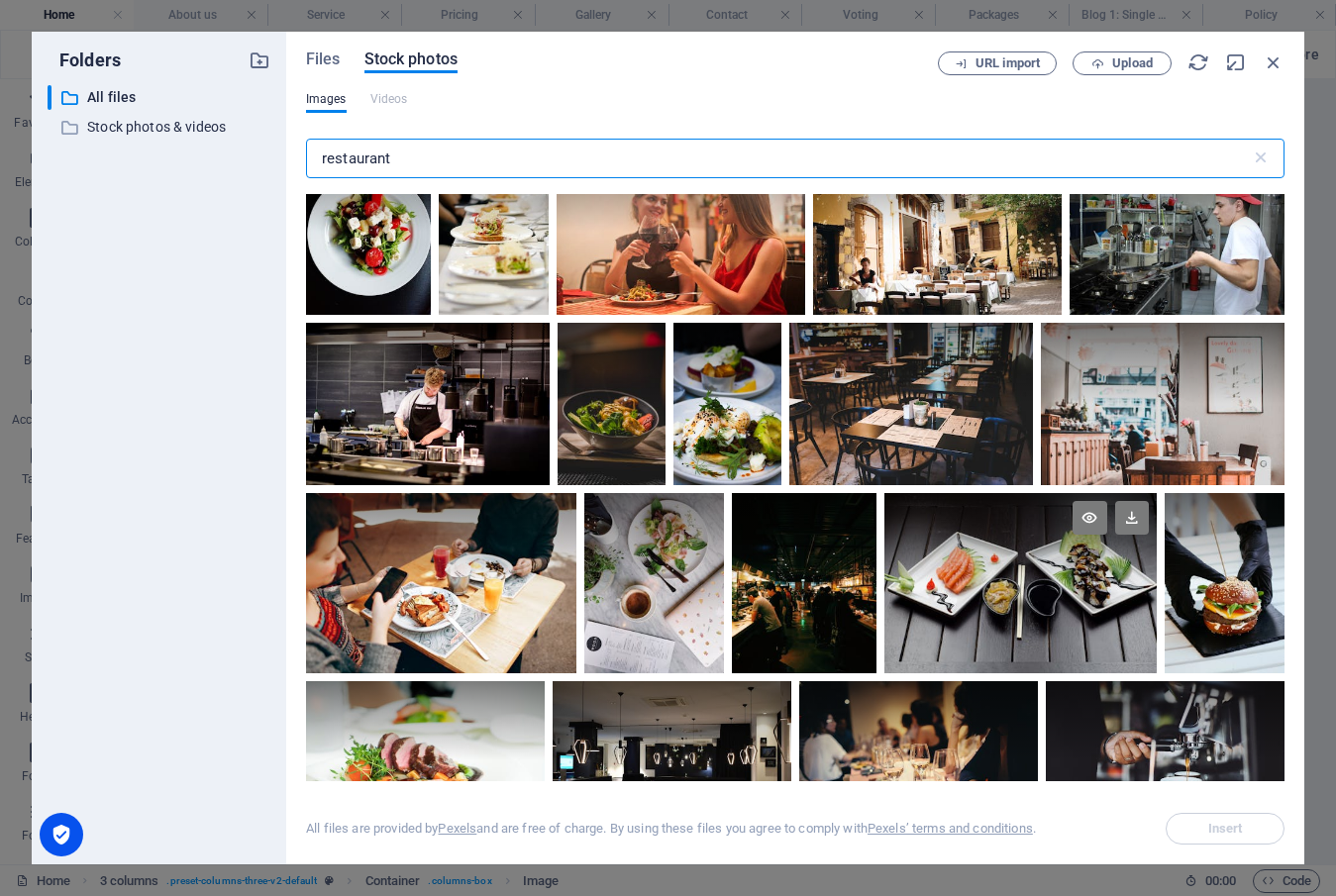 click at bounding box center [1020, 583] 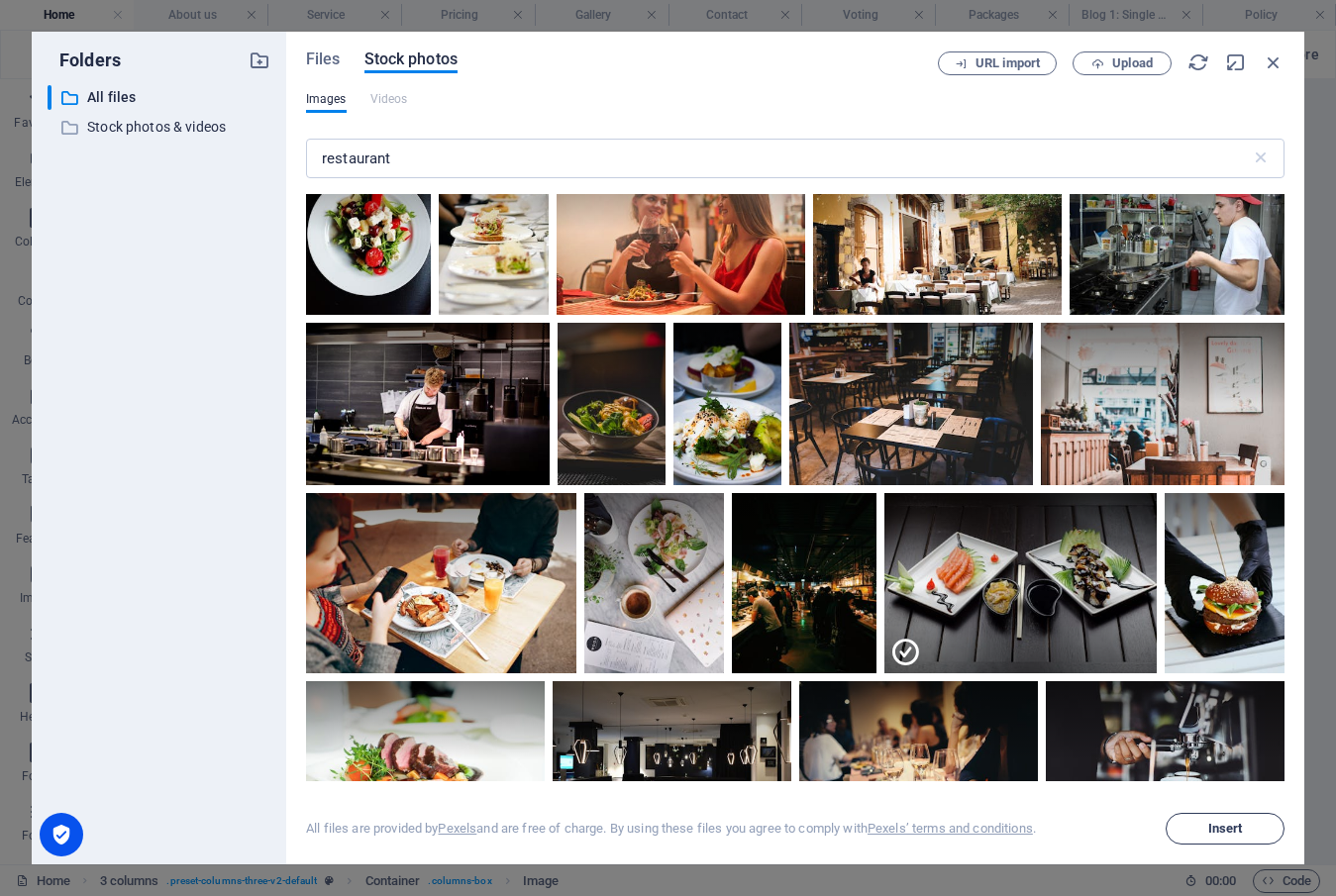 click on "Insert" at bounding box center (1225, 829) 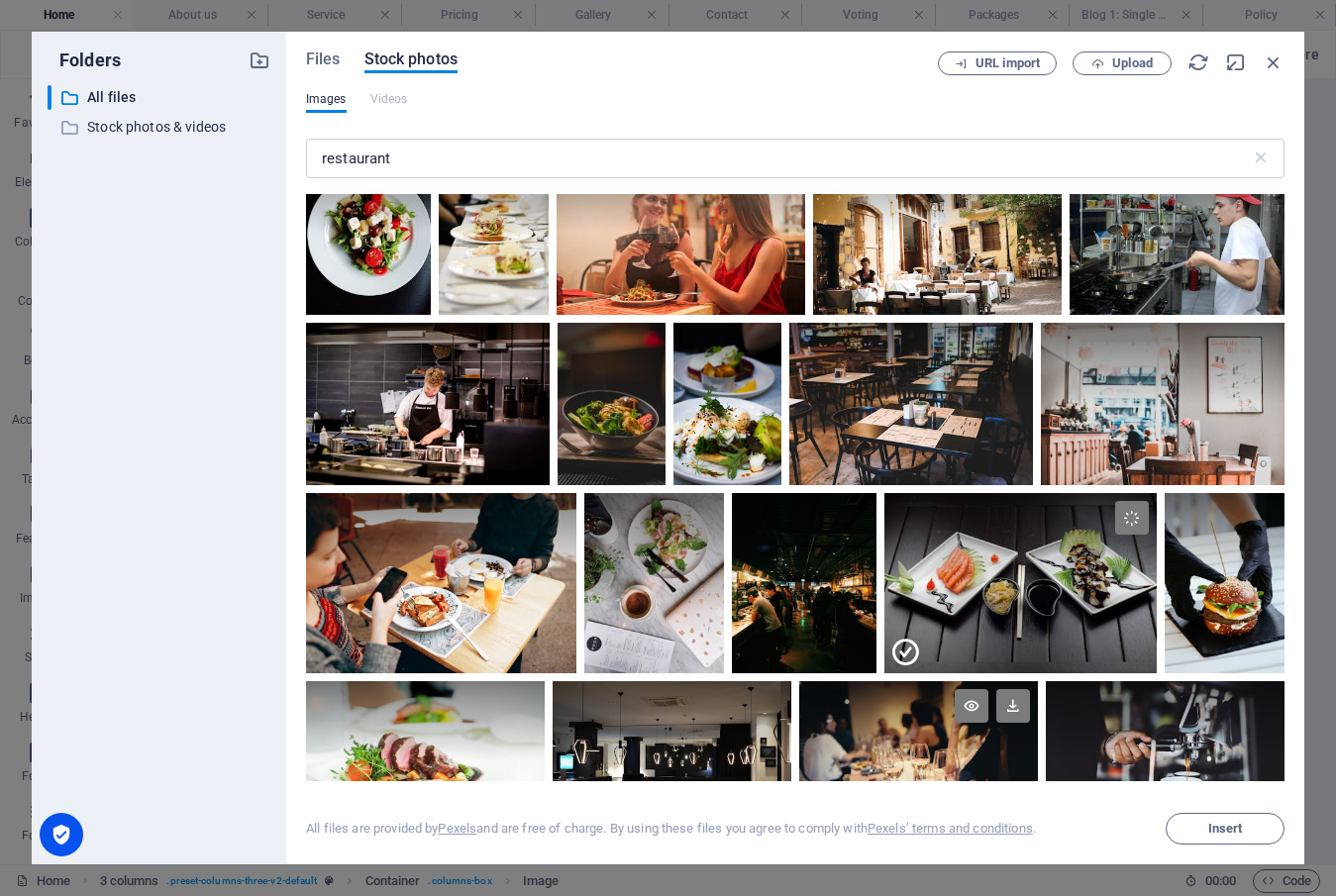 scroll, scrollTop: 1089, scrollLeft: 0, axis: vertical 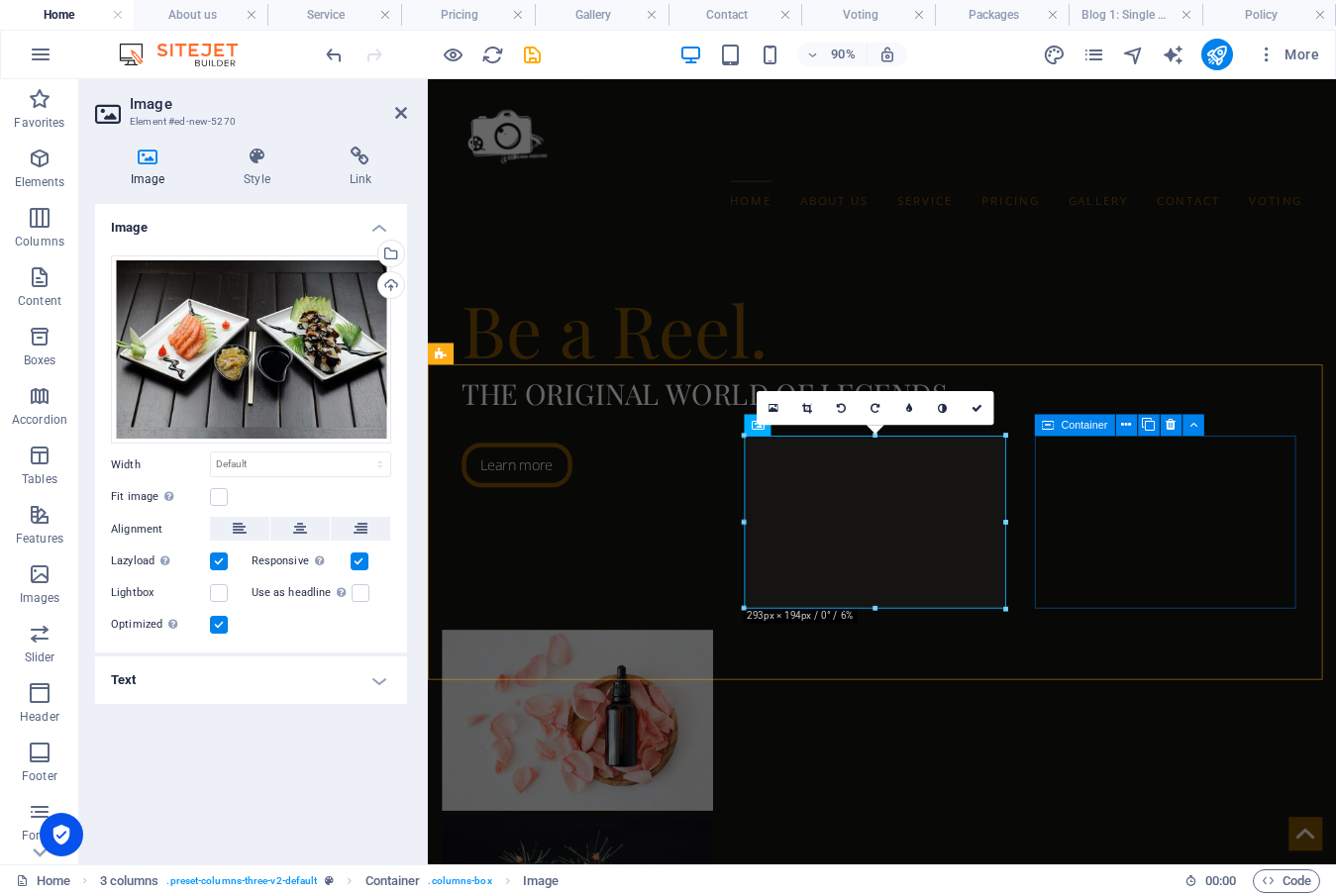 click on "Drop content here or  Add elements  Paste clipboard" at bounding box center (588, 2893) 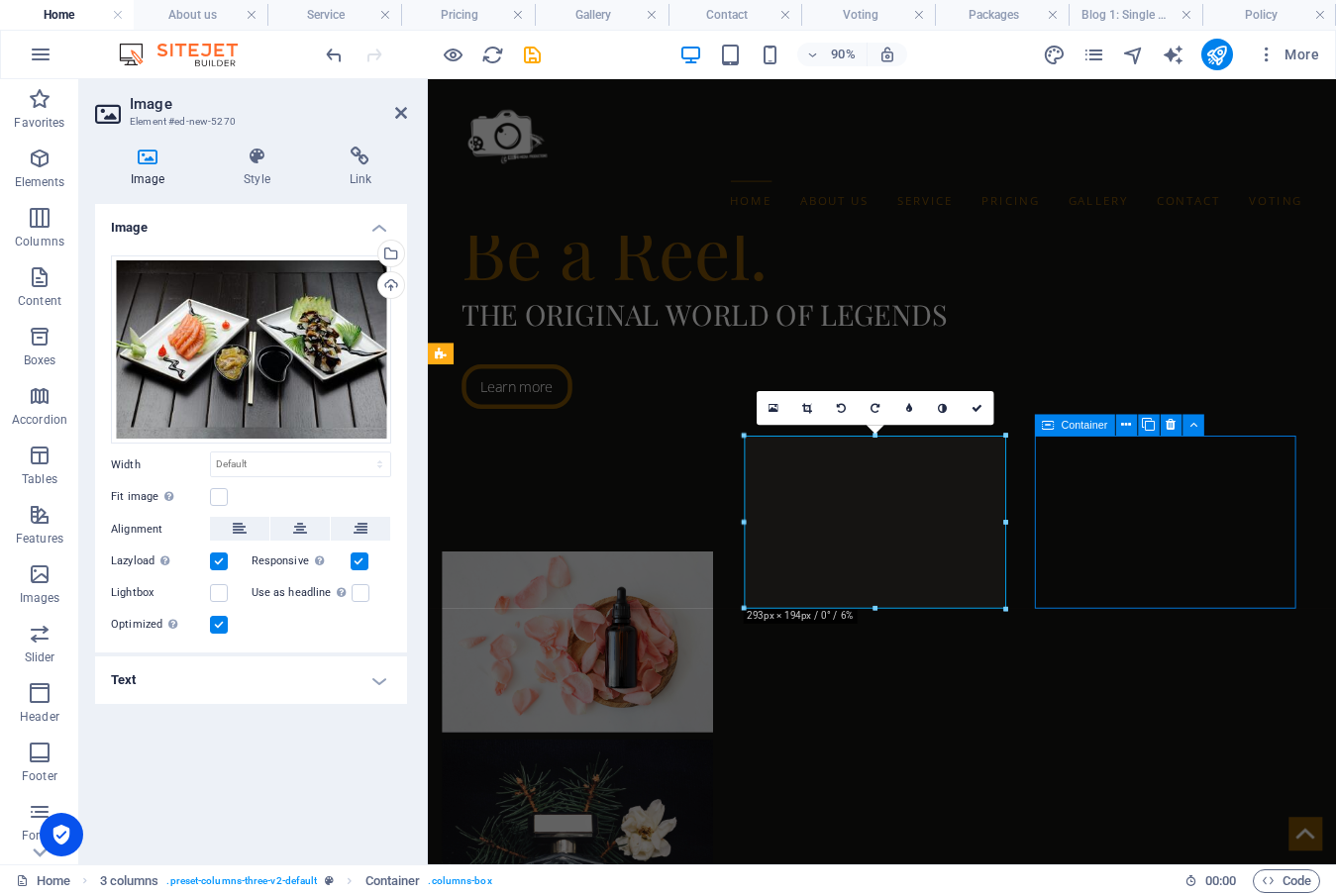 scroll, scrollTop: 1002, scrollLeft: 0, axis: vertical 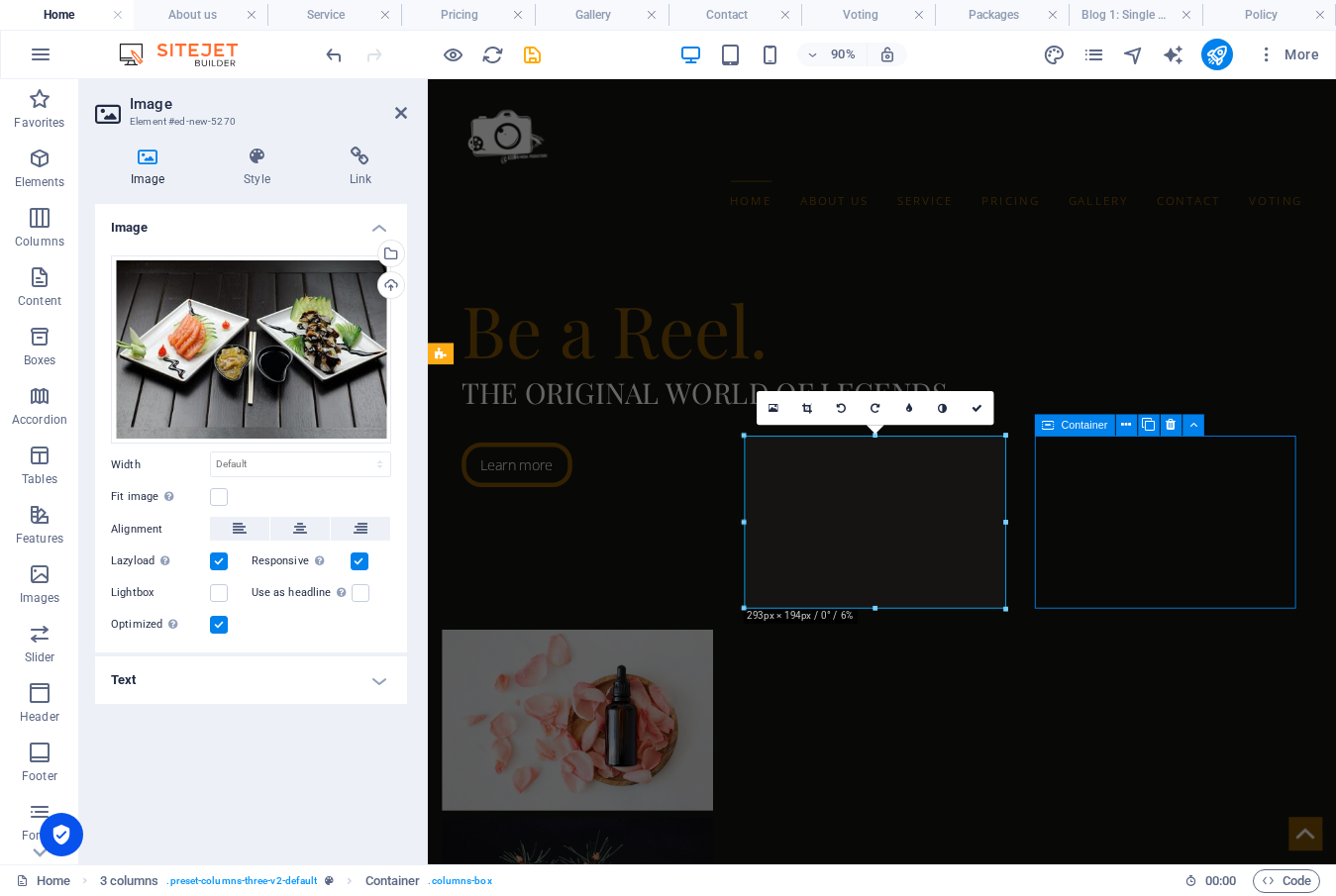 click on "Drop content here or  Add elements  Paste clipboard" at bounding box center (588, 2893) 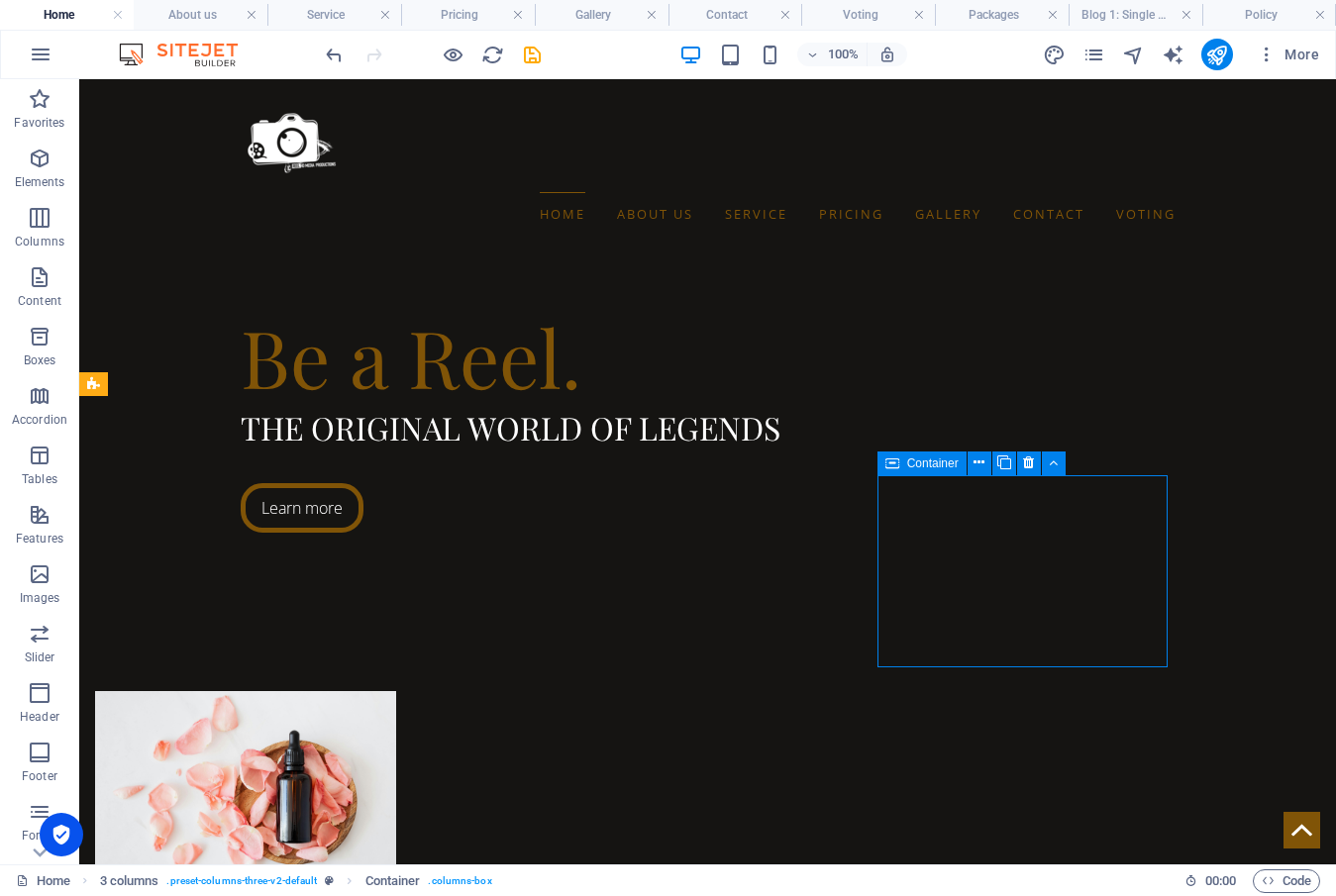 click on "Drop content here or  Add elements  Paste clipboard" at bounding box center [240, 2893] 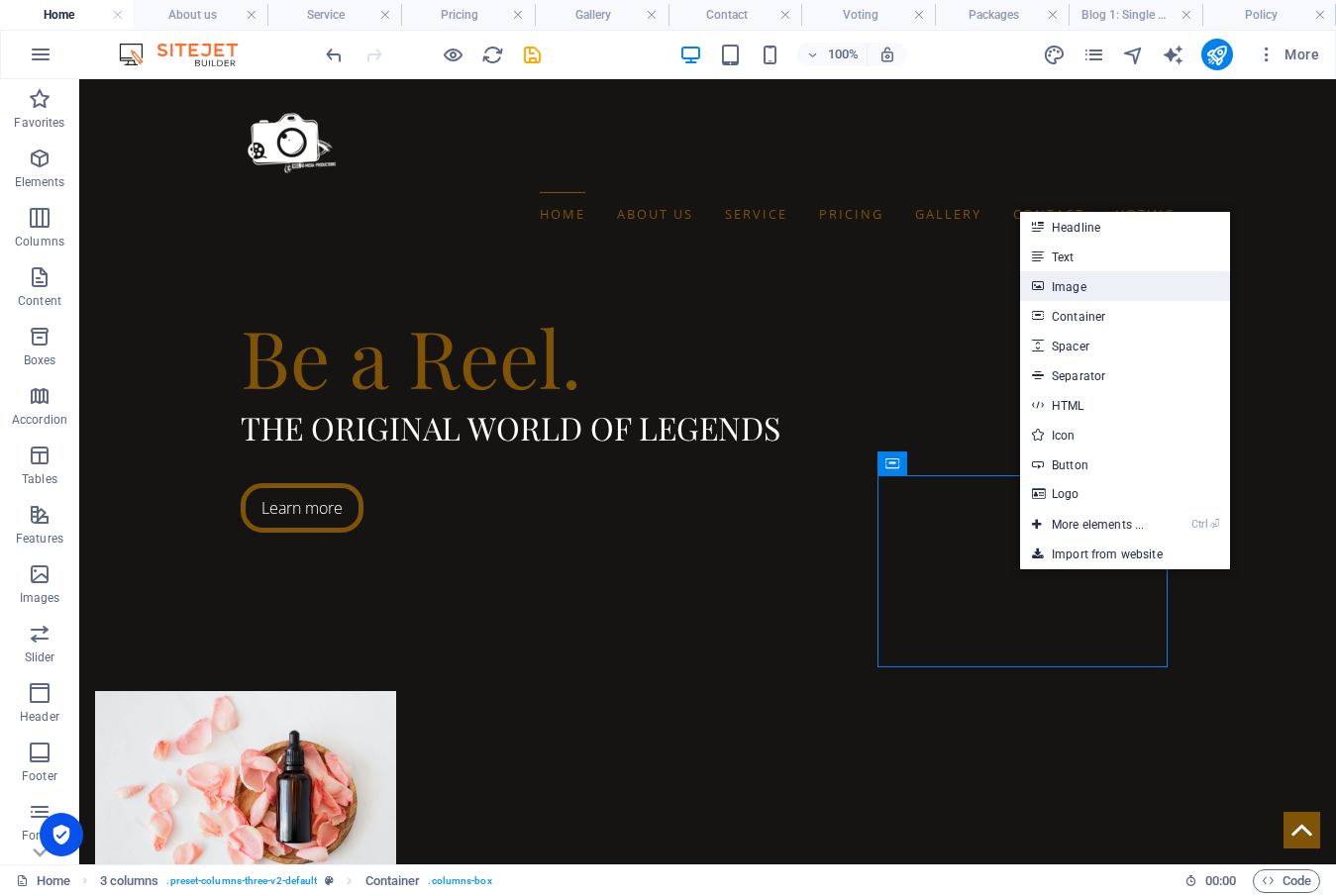 drag, startPoint x: 675, startPoint y: 326, endPoint x: 1075, endPoint y: 293, distance: 401.35894 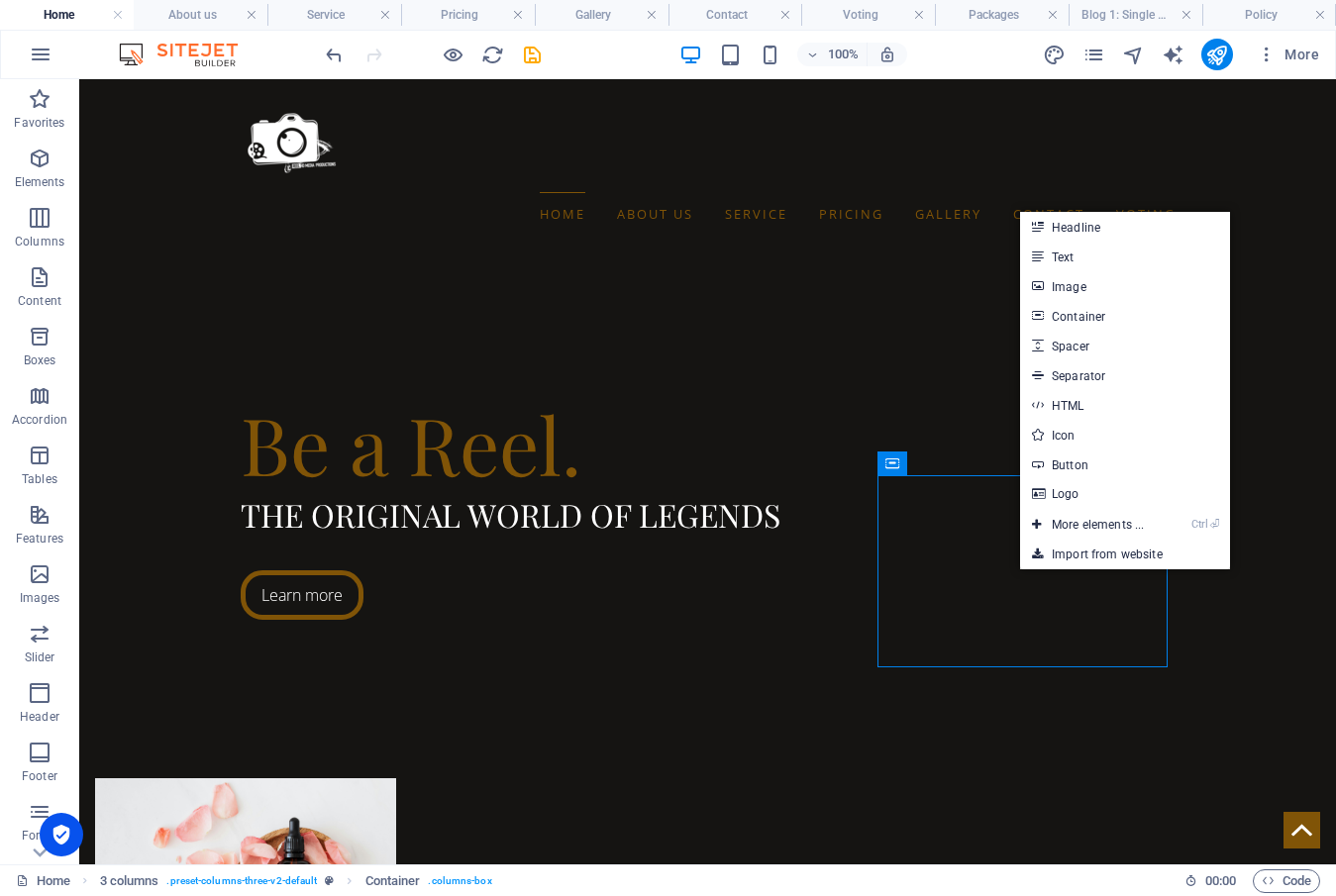 scroll, scrollTop: 1089, scrollLeft: 0, axis: vertical 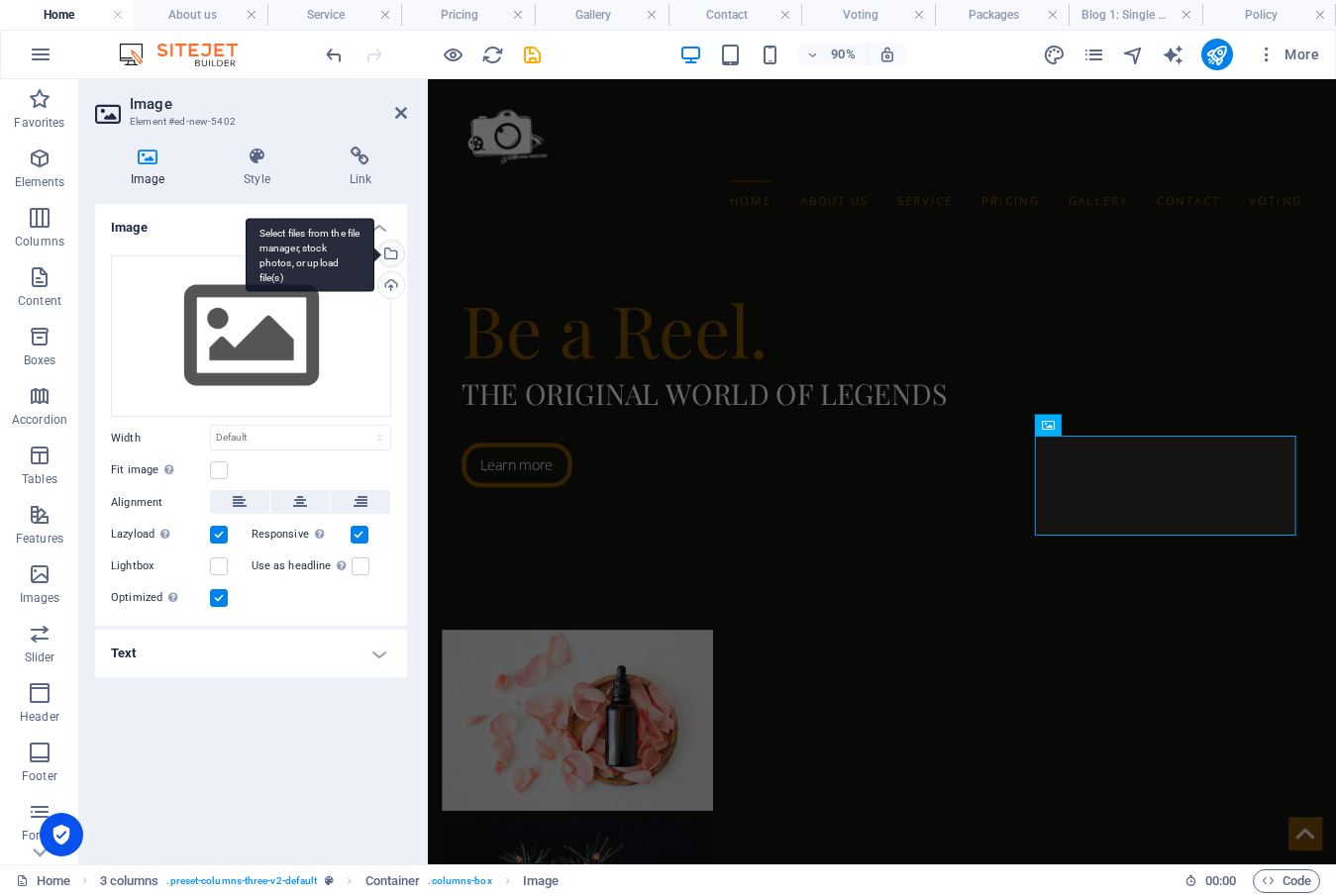 click on "Select files from the file manager, stock photos, or upload file(s)" at bounding box center [389, 255] 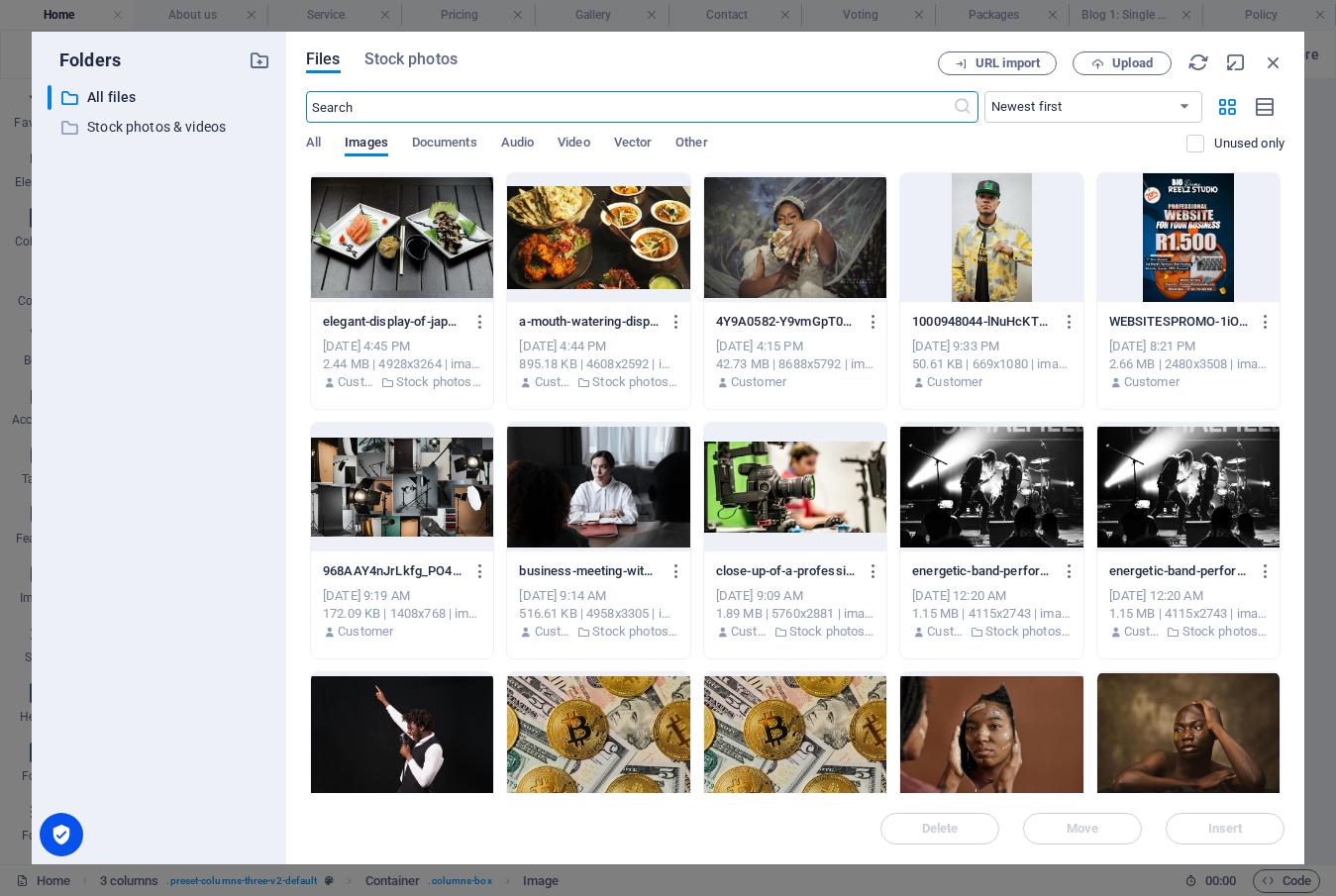 scroll, scrollTop: 2180, scrollLeft: 0, axis: vertical 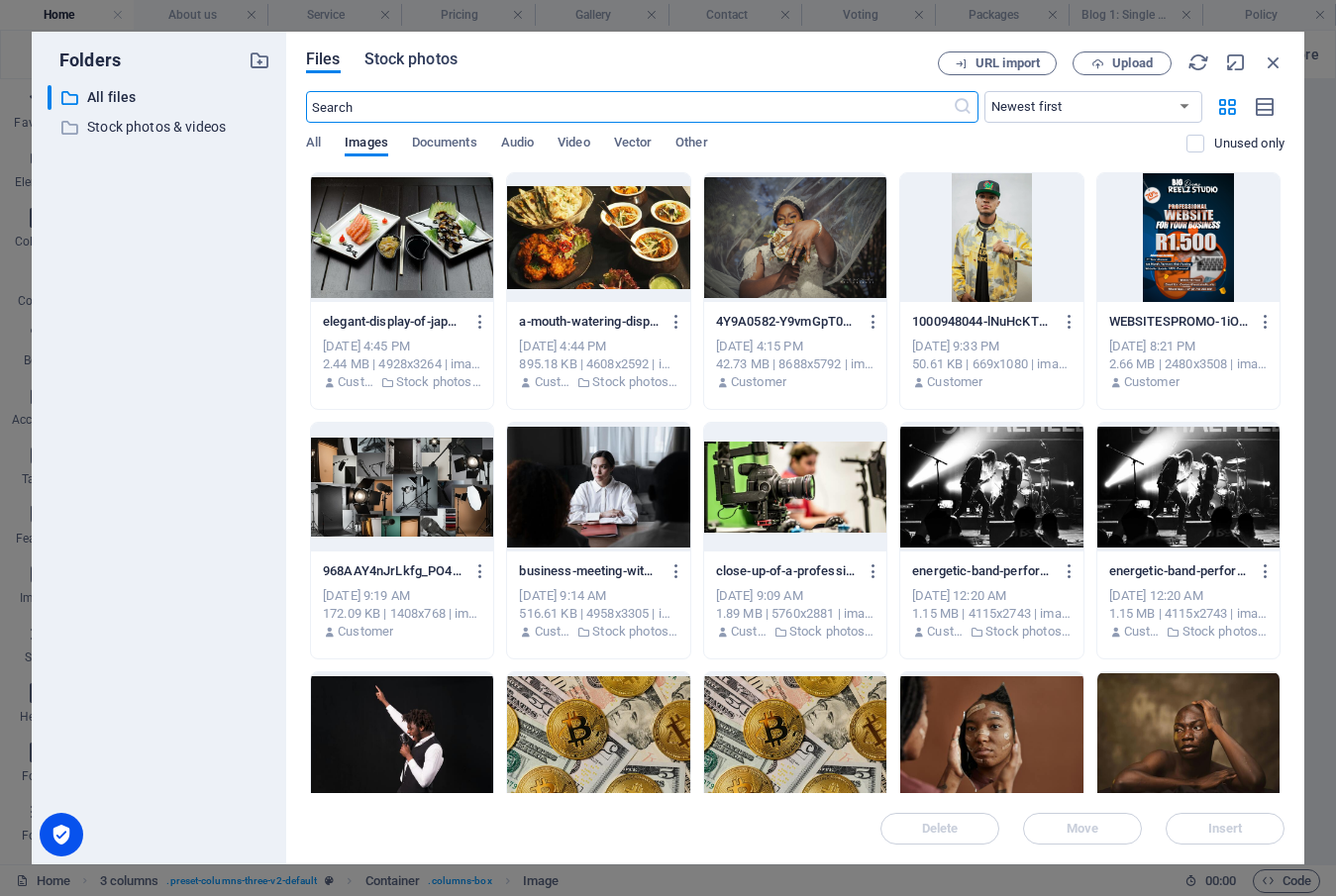 click on "Stock photos" at bounding box center [411, 59] 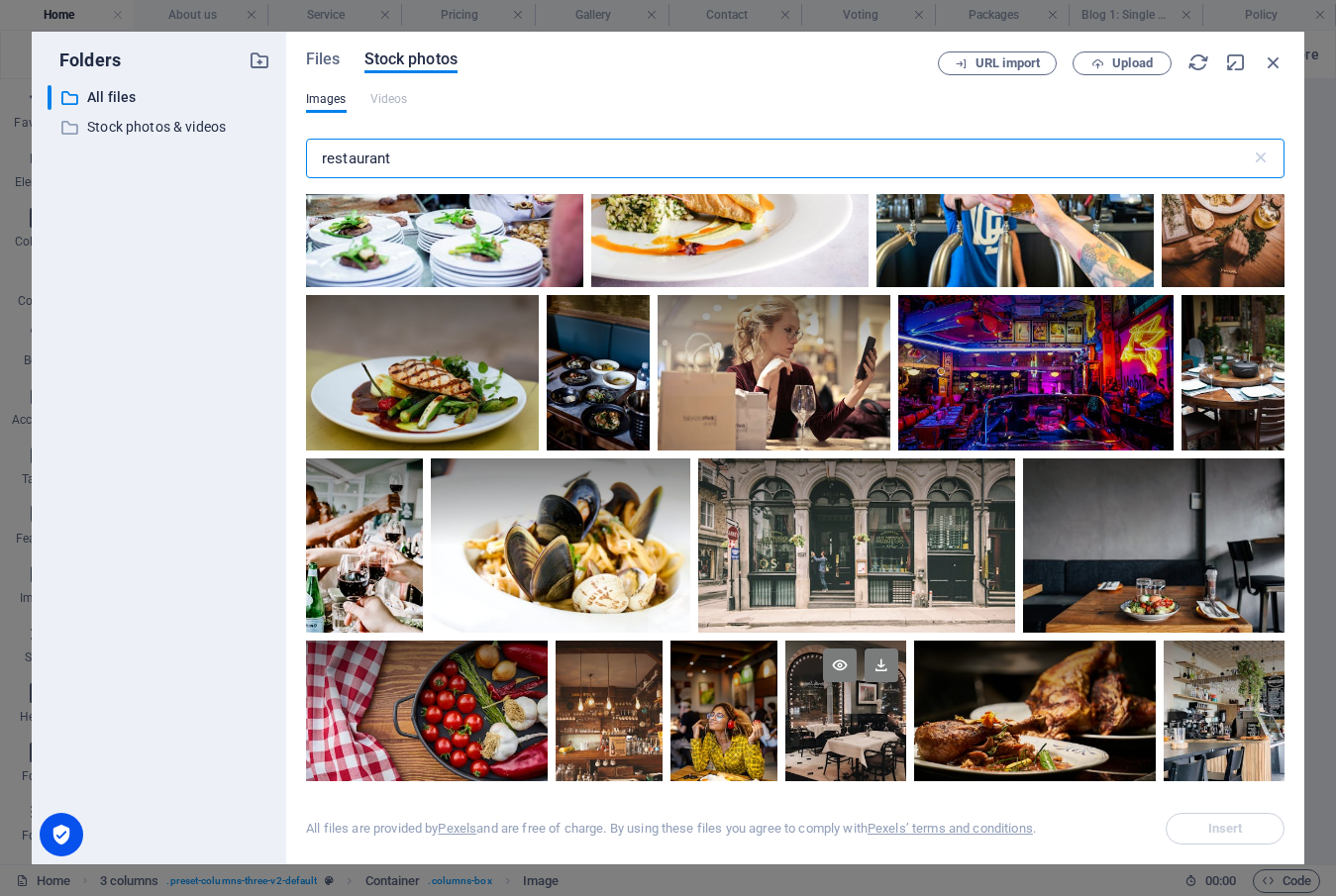scroll, scrollTop: 8514, scrollLeft: 0, axis: vertical 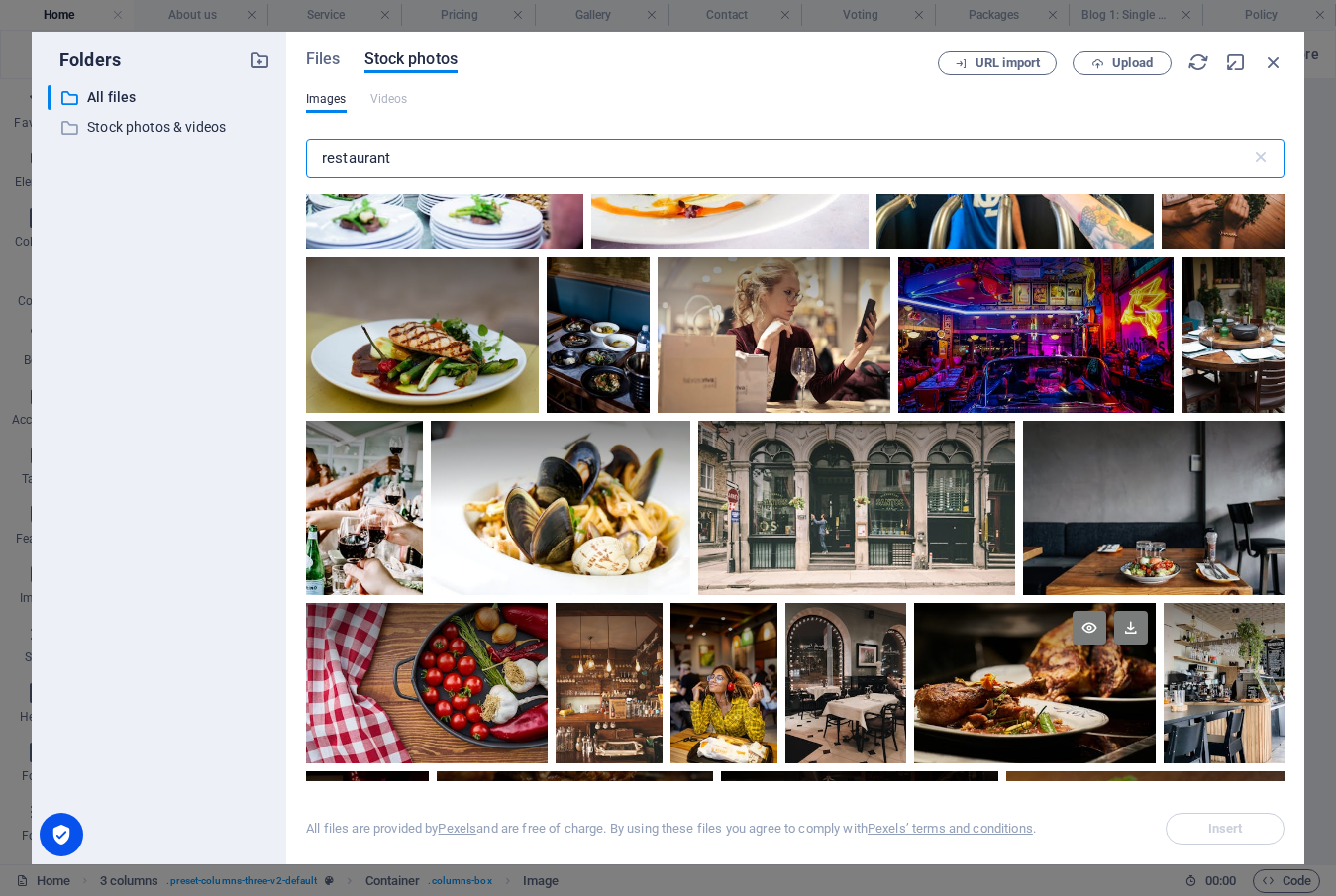 click at bounding box center (1035, 683) 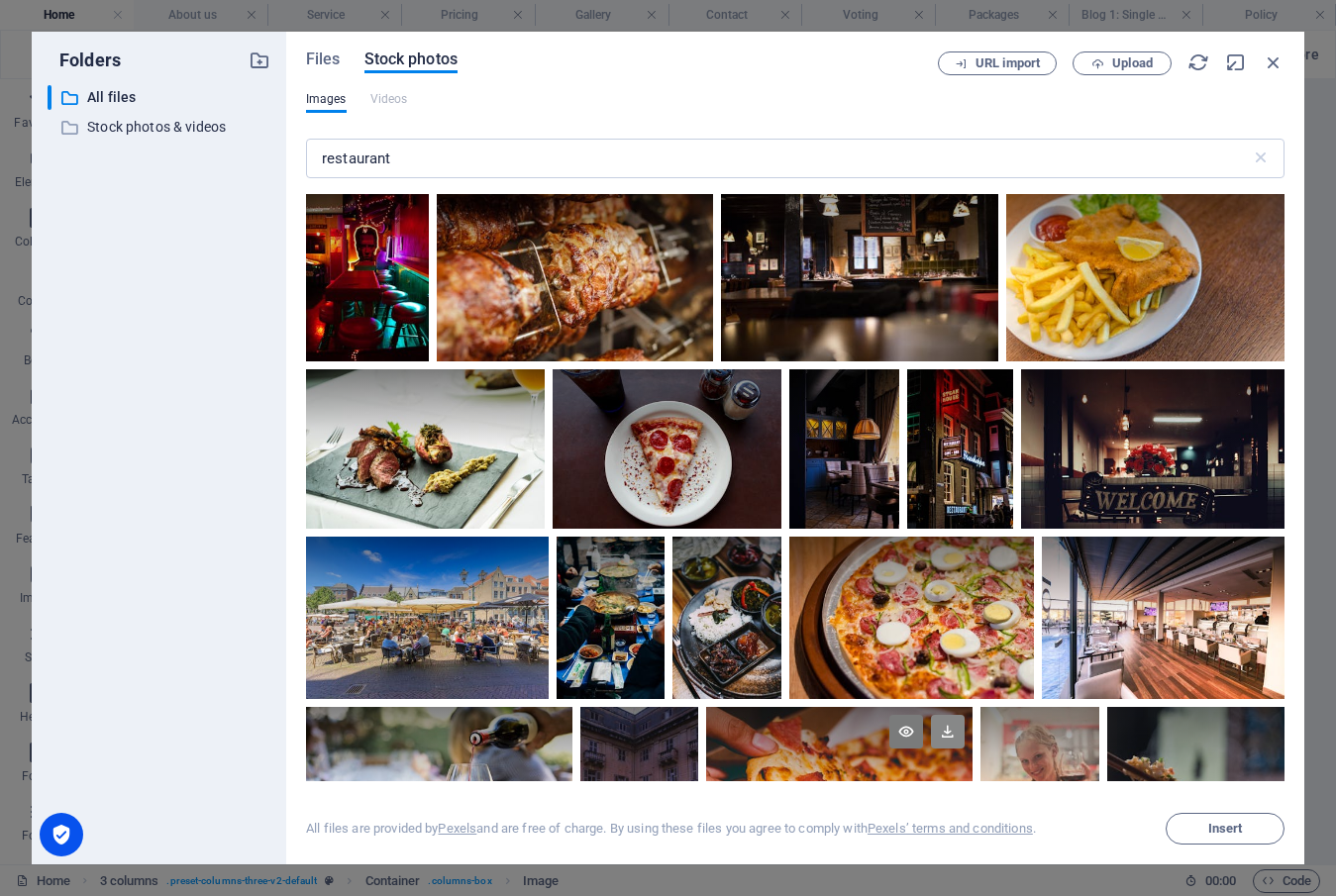 scroll, scrollTop: 9406, scrollLeft: 0, axis: vertical 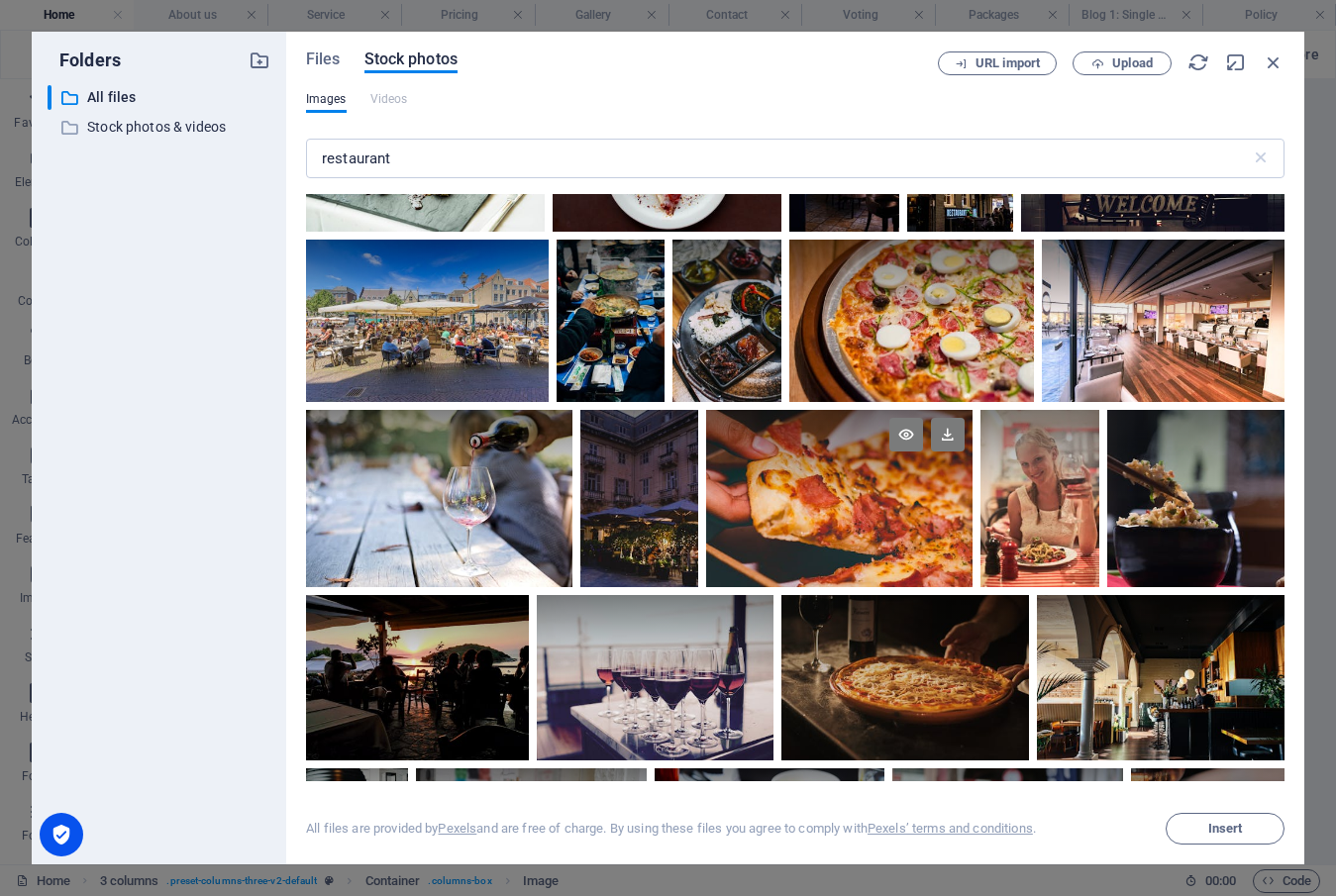 click at bounding box center (839, 498) 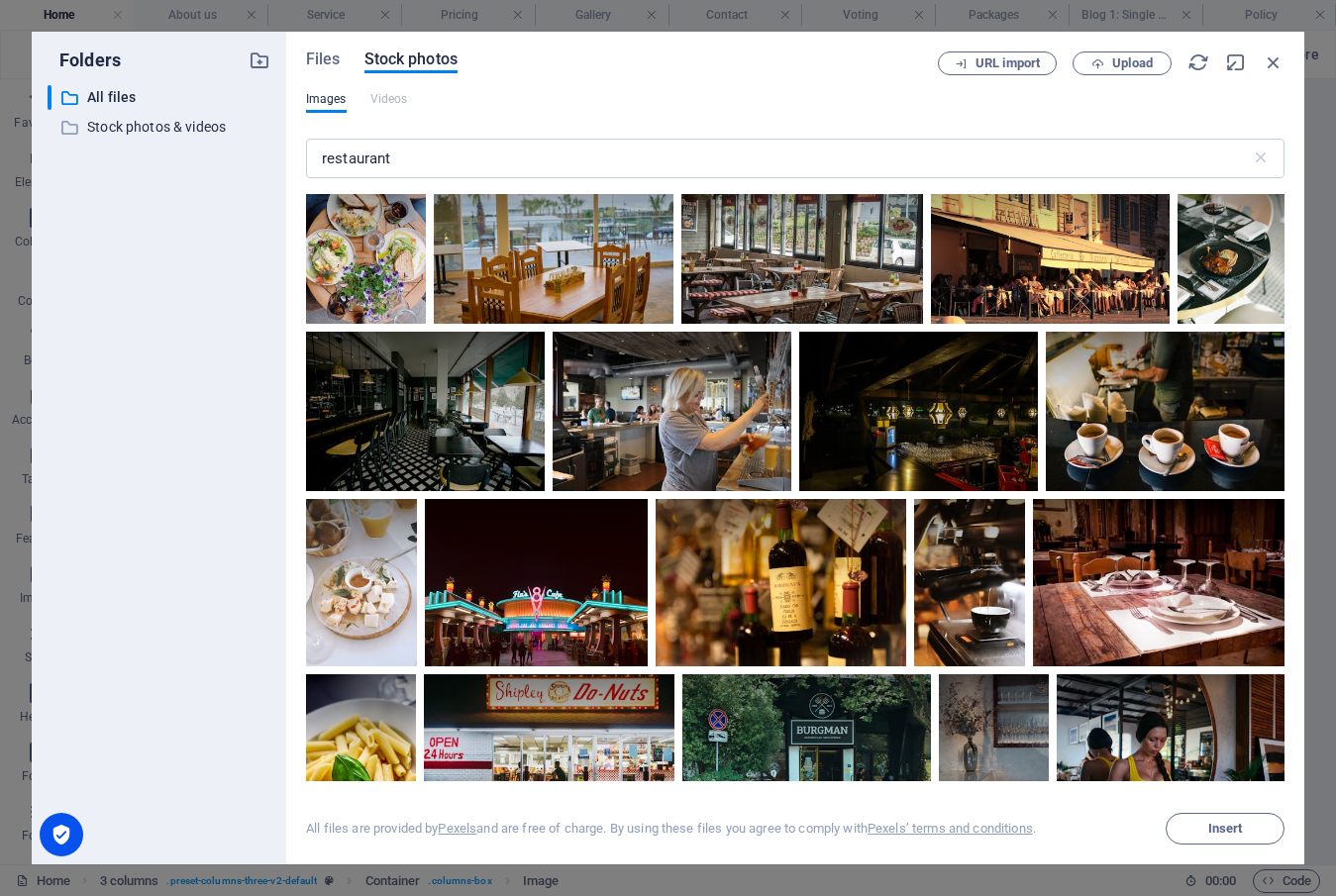 scroll, scrollTop: 11881, scrollLeft: 0, axis: vertical 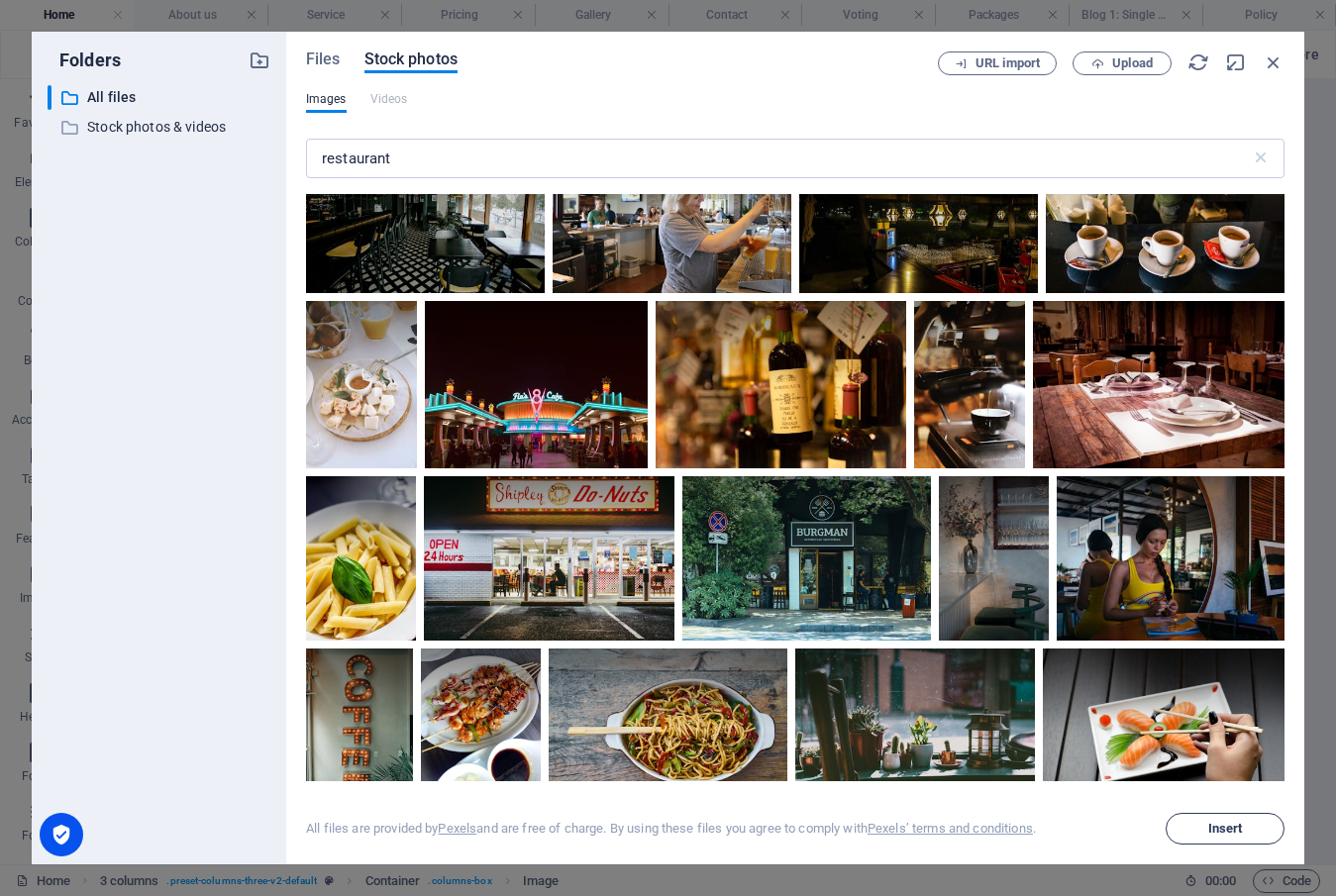 click on "Insert" at bounding box center [1225, 829] 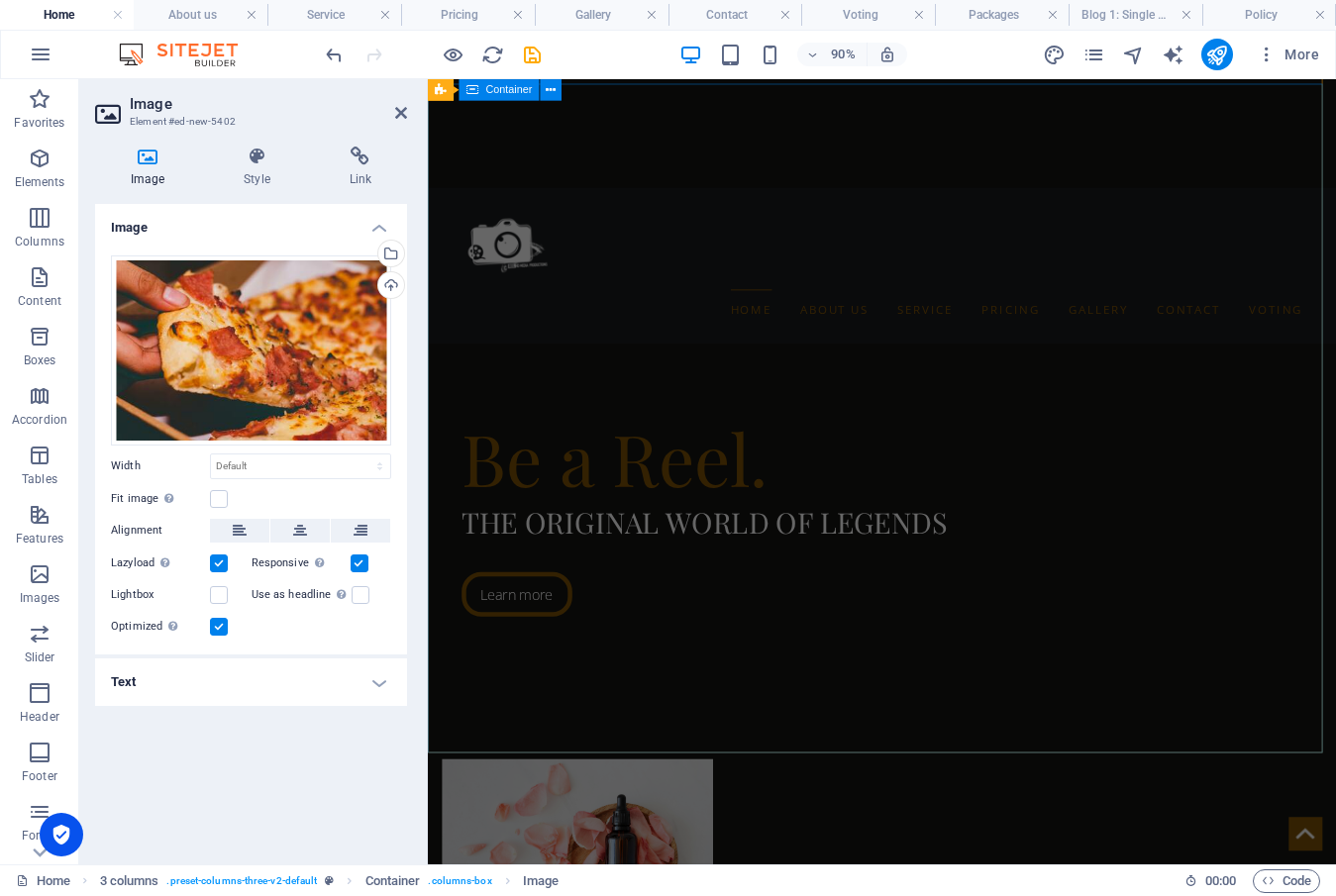 scroll, scrollTop: 198, scrollLeft: 0, axis: vertical 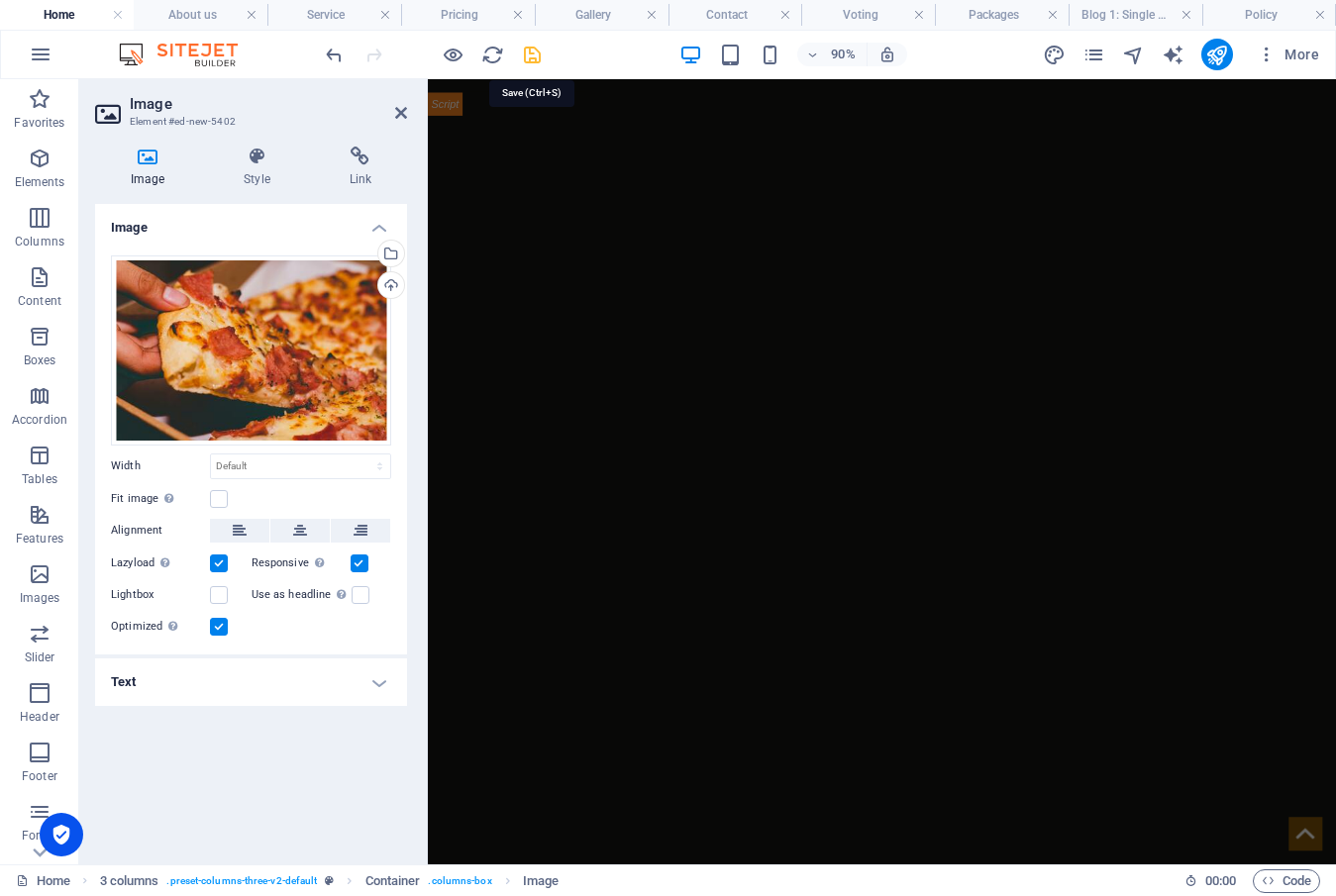 click at bounding box center (532, 54) 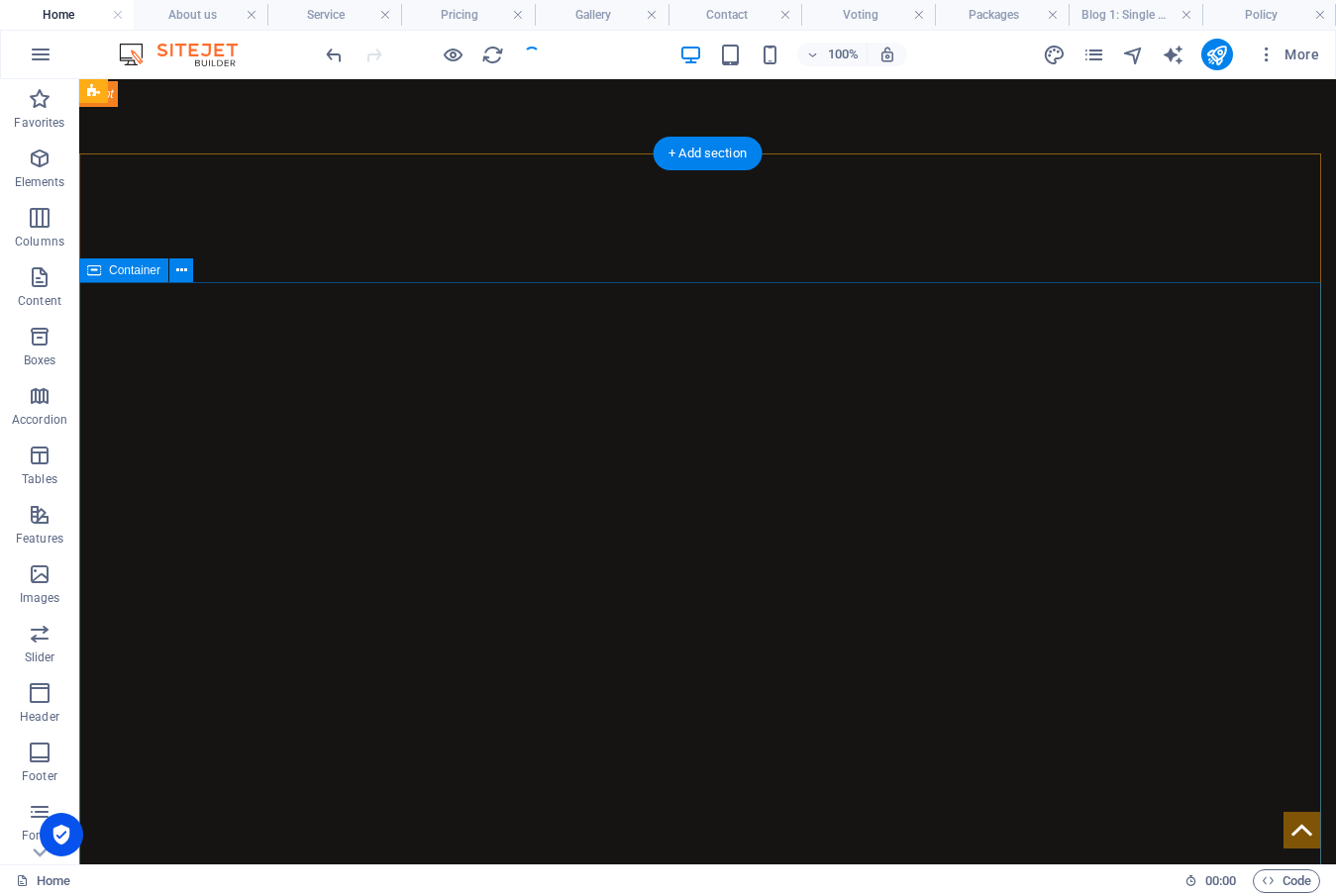 scroll, scrollTop: 0, scrollLeft: 0, axis: both 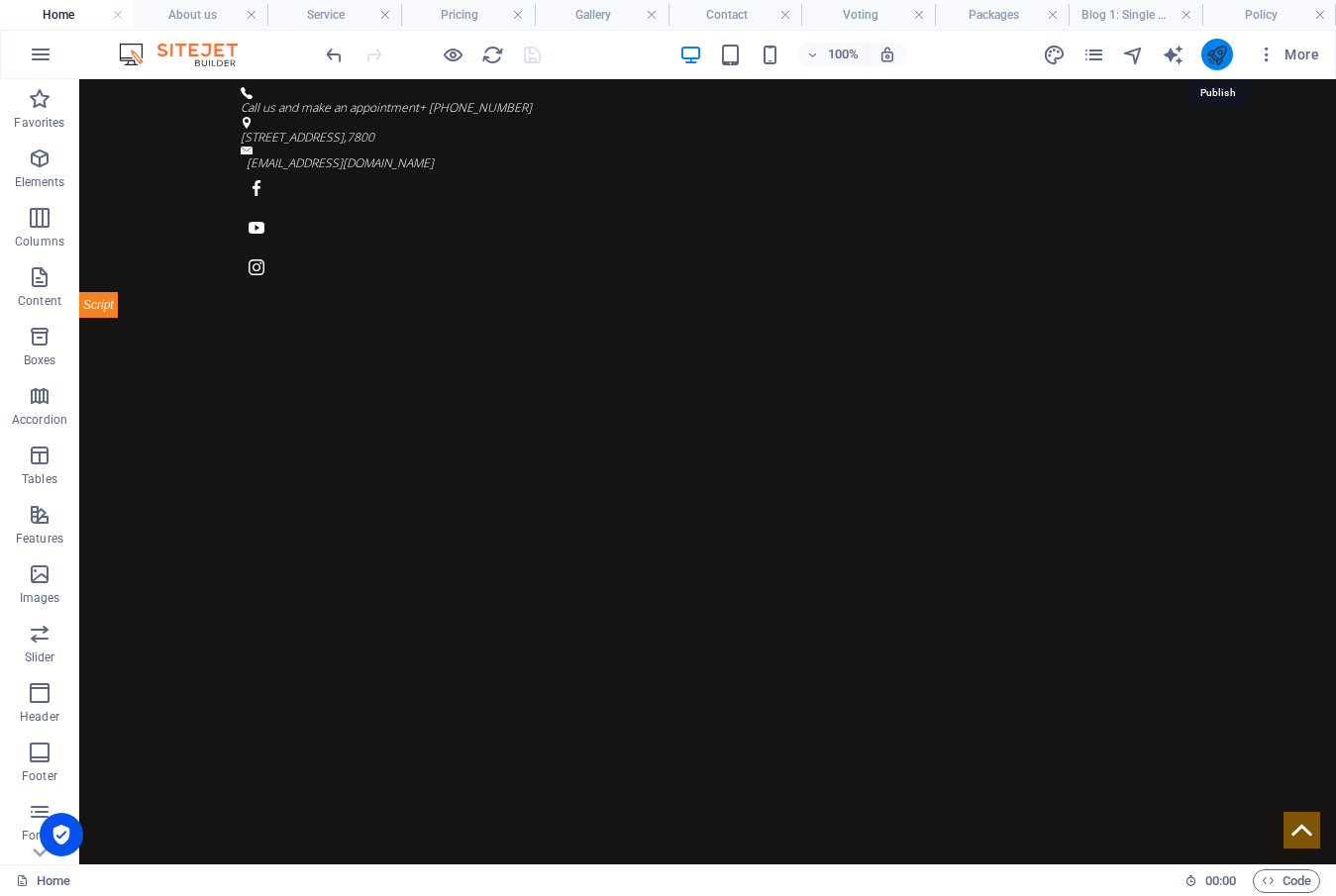 drag, startPoint x: 1211, startPoint y: 52, endPoint x: 195, endPoint y: 154, distance: 1021.1072 